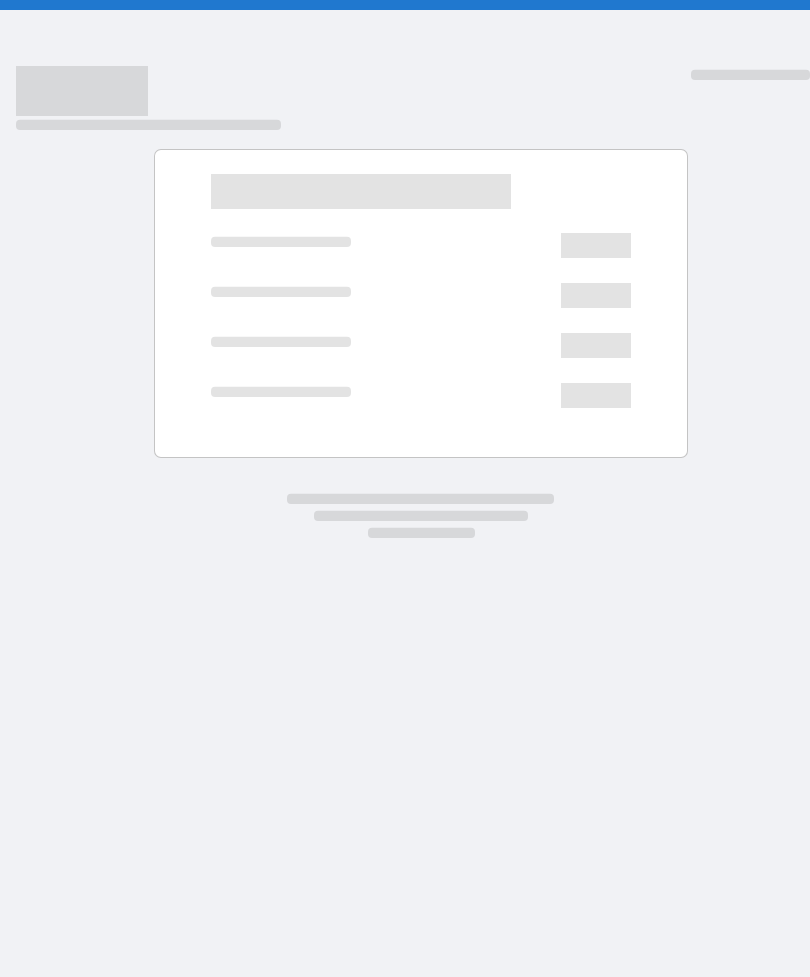 scroll, scrollTop: 0, scrollLeft: 0, axis: both 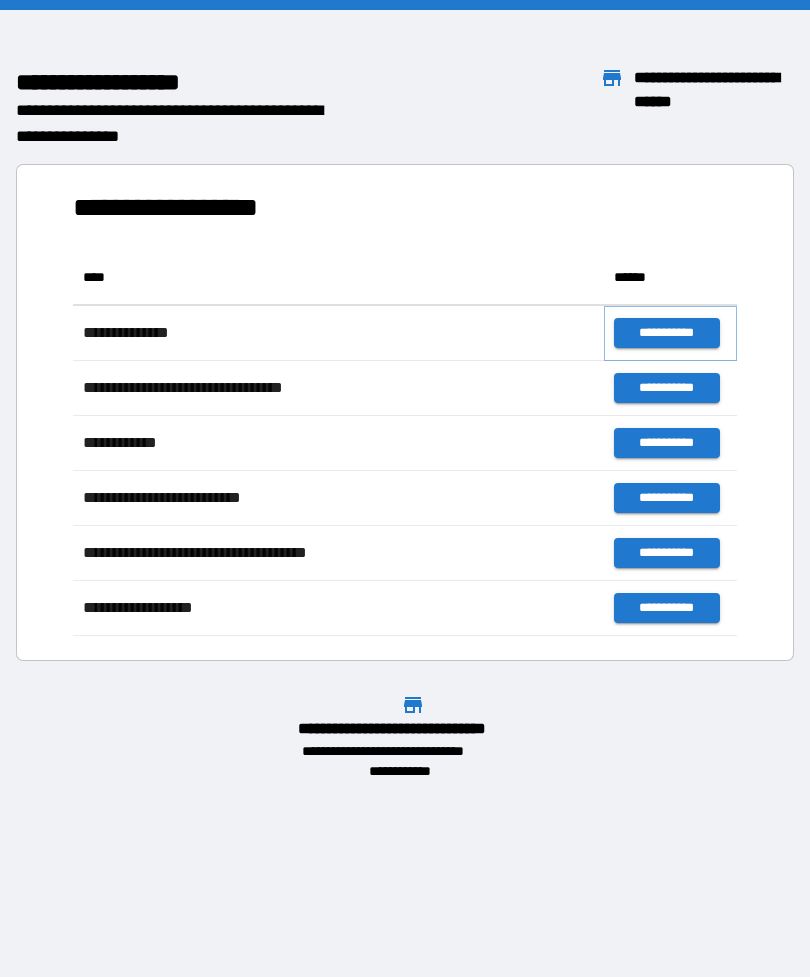 click on "**********" at bounding box center (666, 333) 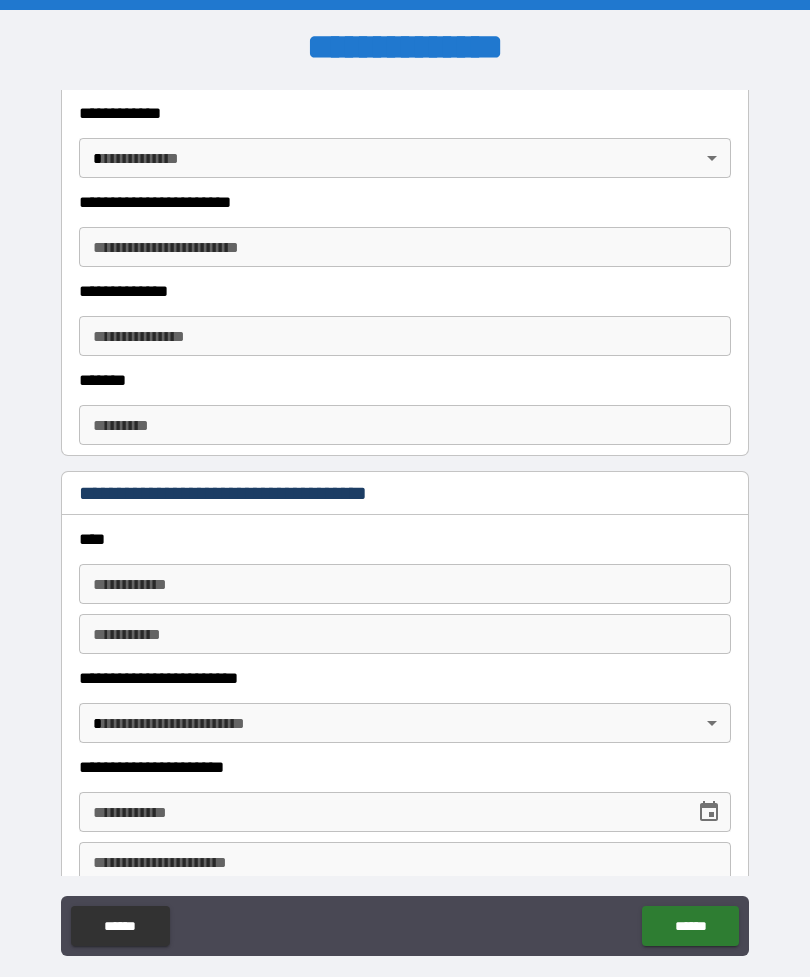 scroll, scrollTop: 2347, scrollLeft: 0, axis: vertical 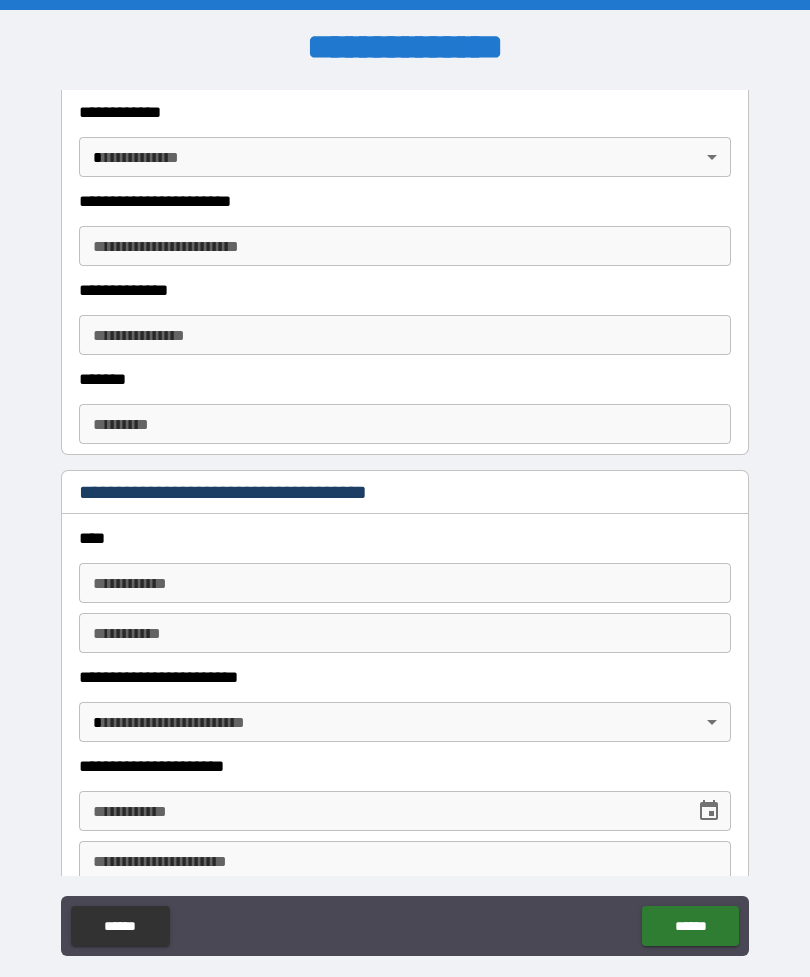 click on "******" at bounding box center [120, 926] 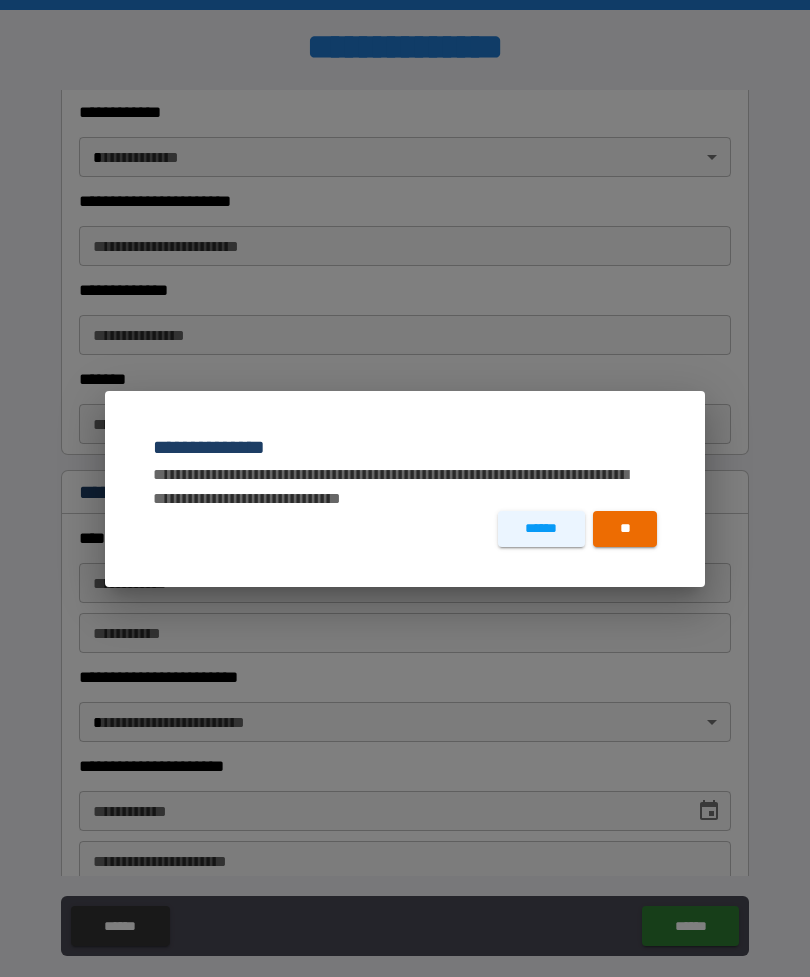 click on "**" at bounding box center (625, 529) 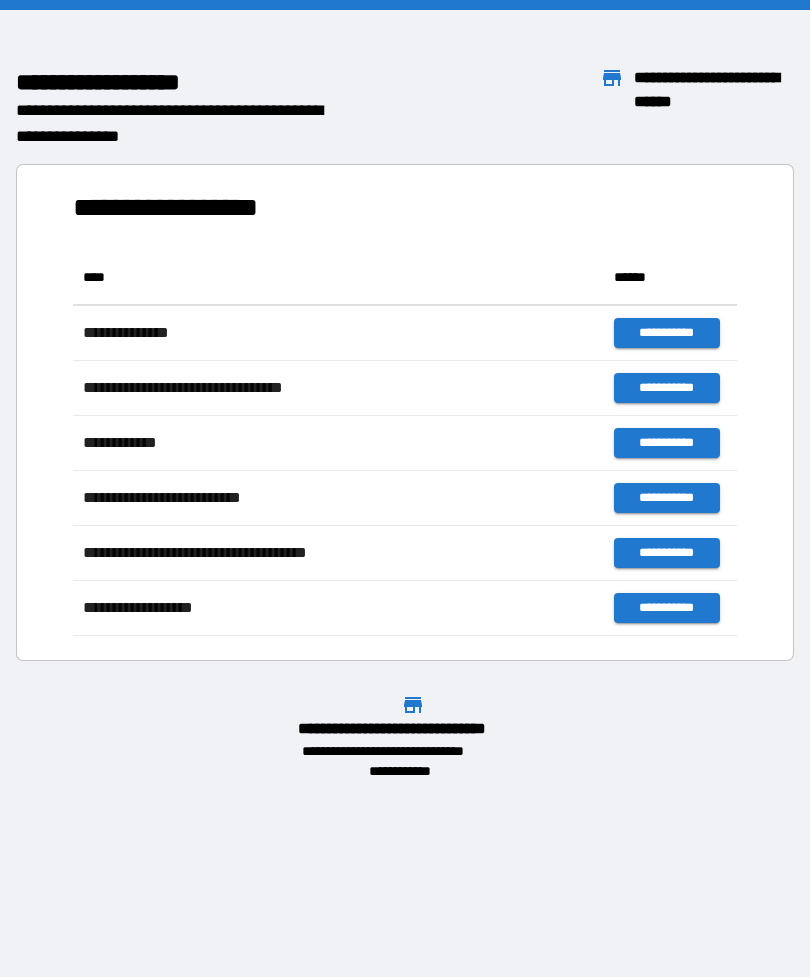 scroll, scrollTop: 1, scrollLeft: 1, axis: both 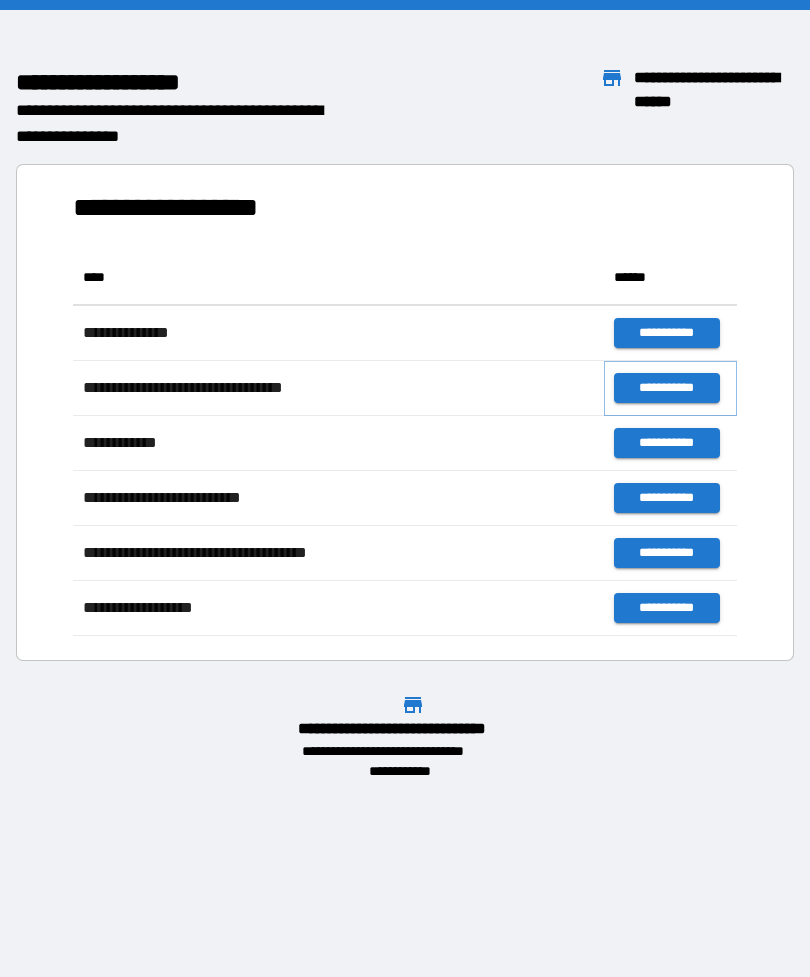 click on "**********" at bounding box center (666, 388) 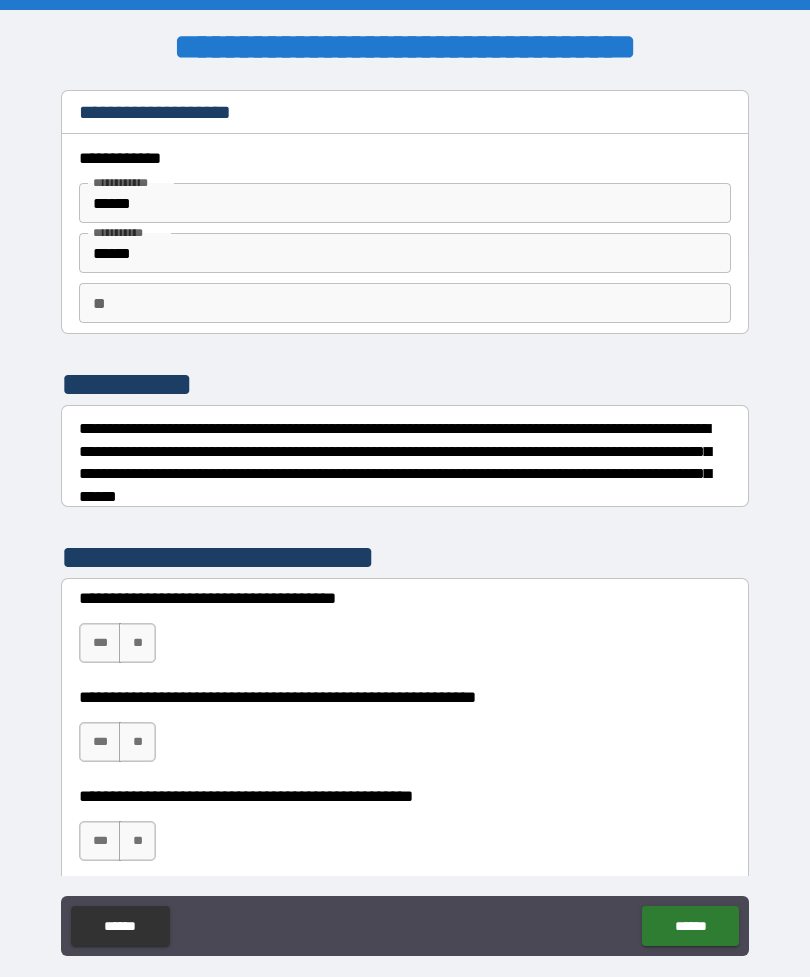 click on "**" at bounding box center [137, 643] 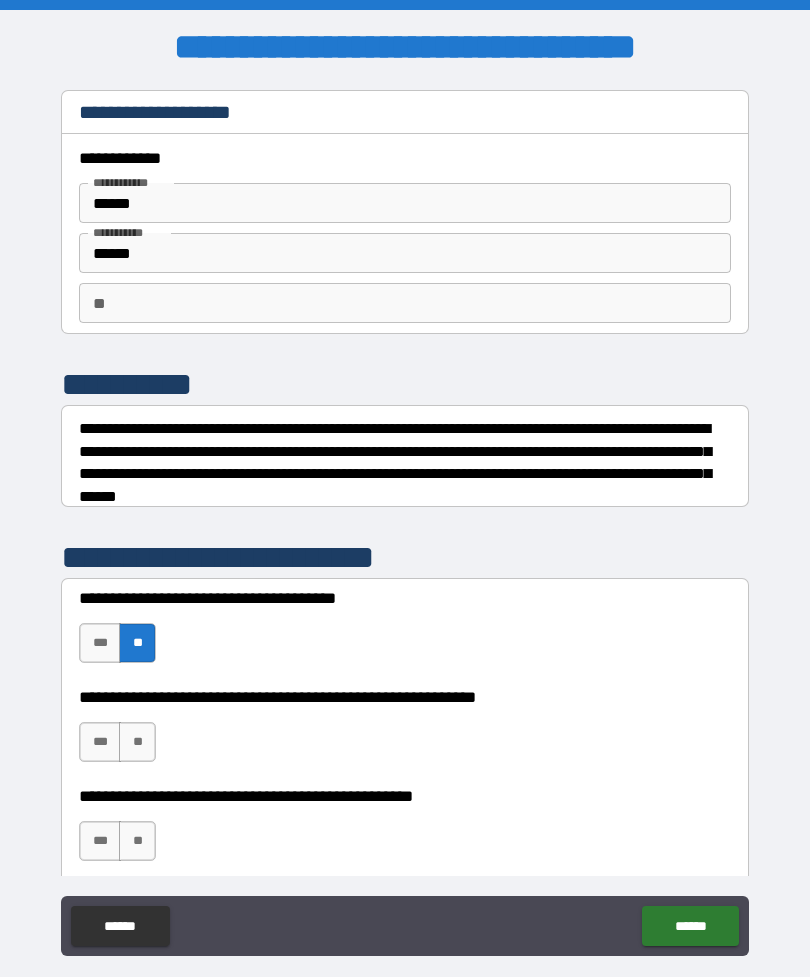 click on "**" at bounding box center [137, 742] 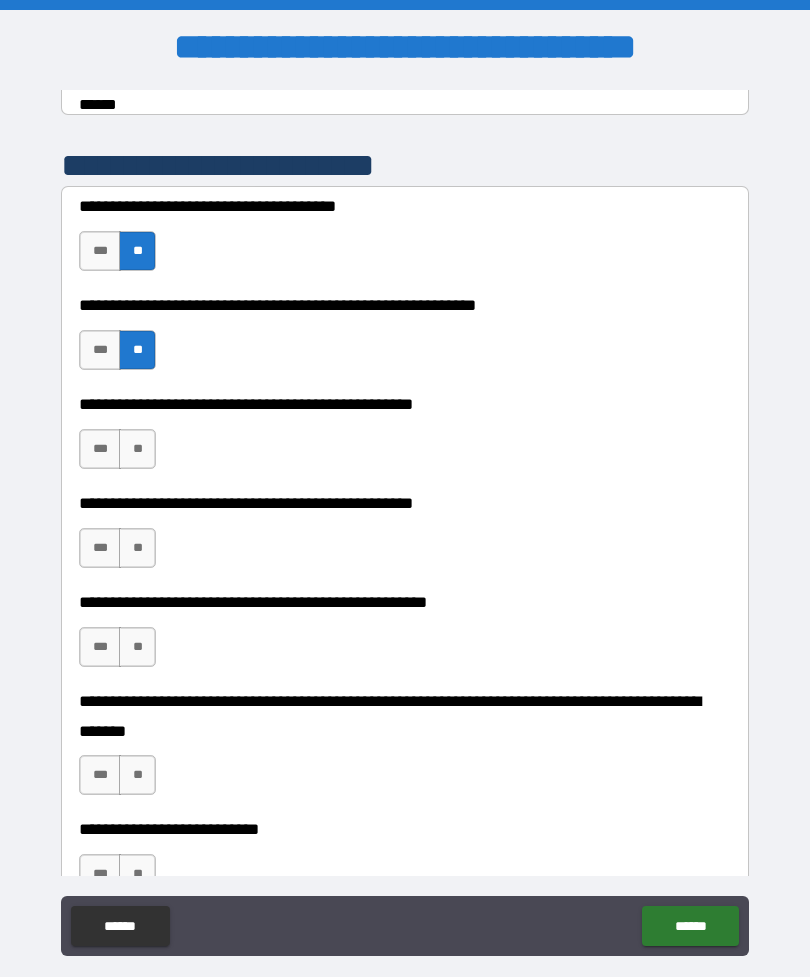 scroll, scrollTop: 394, scrollLeft: 0, axis: vertical 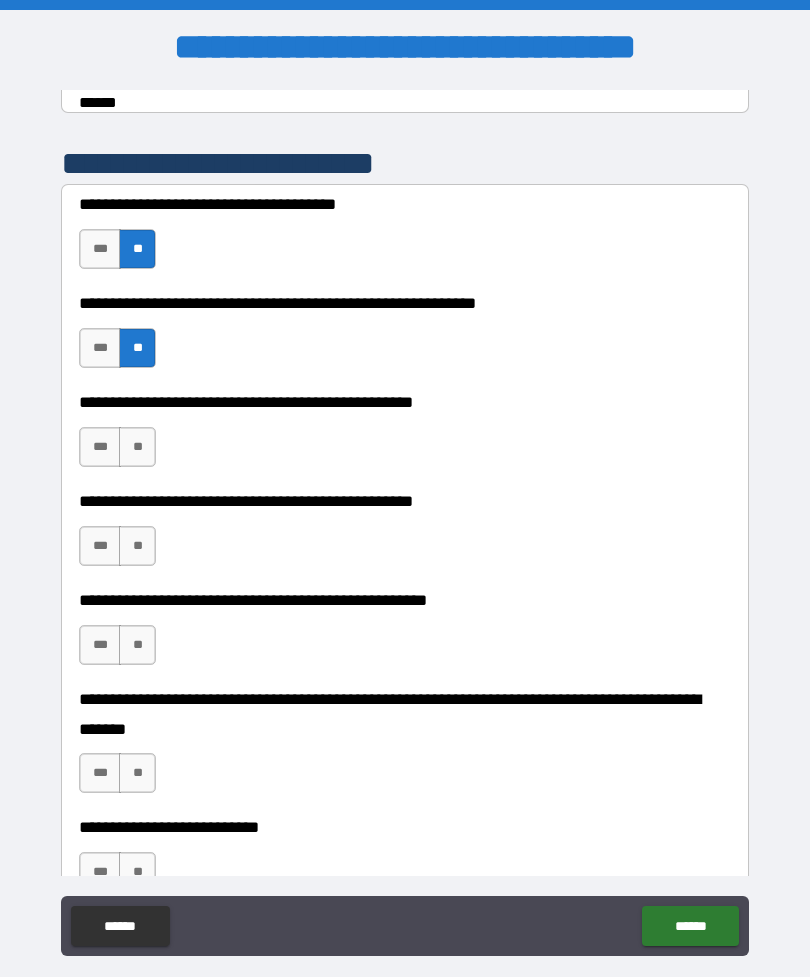 click on "**" at bounding box center [137, 447] 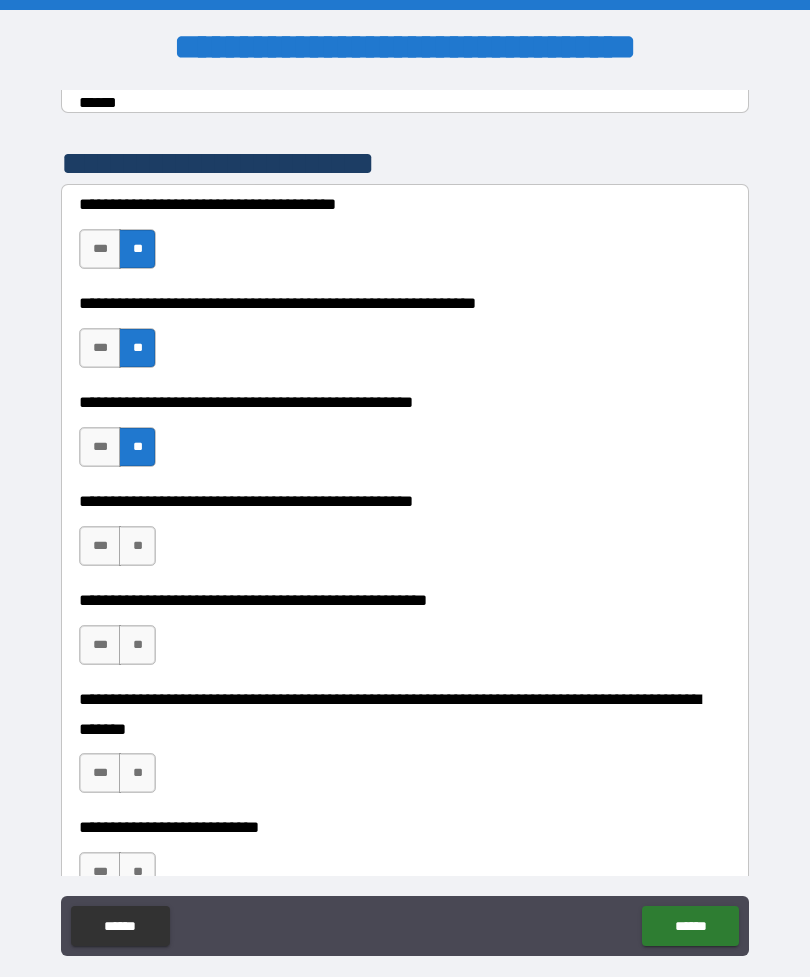 click on "**" at bounding box center (137, 546) 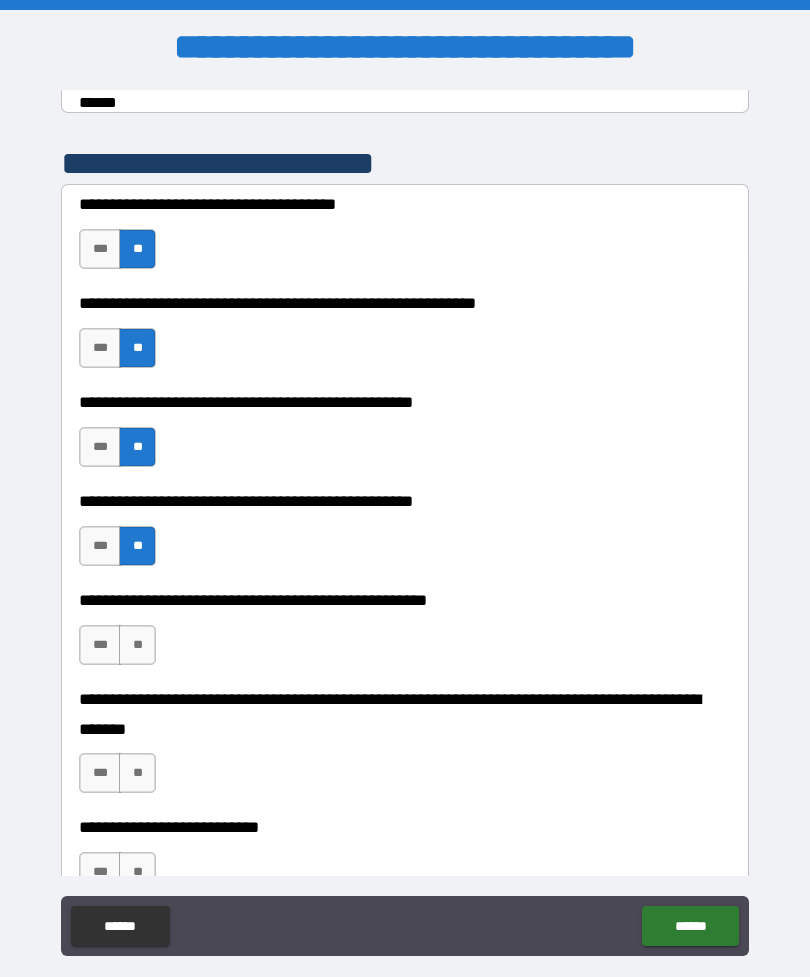 click on "**" at bounding box center [137, 645] 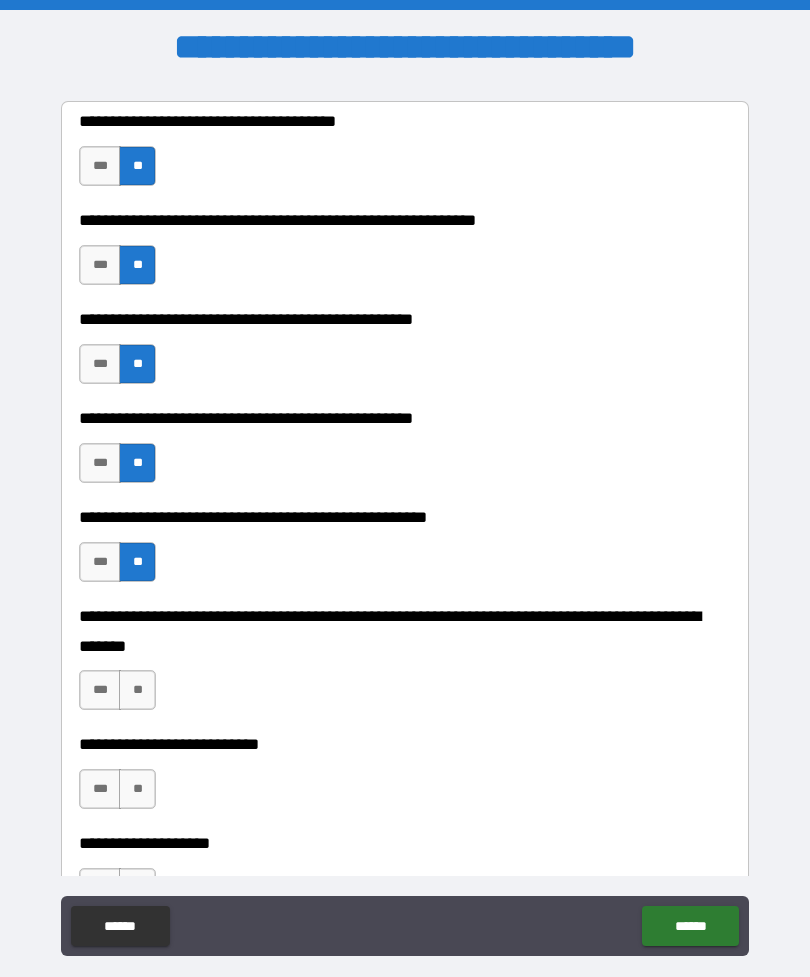 scroll, scrollTop: 488, scrollLeft: 0, axis: vertical 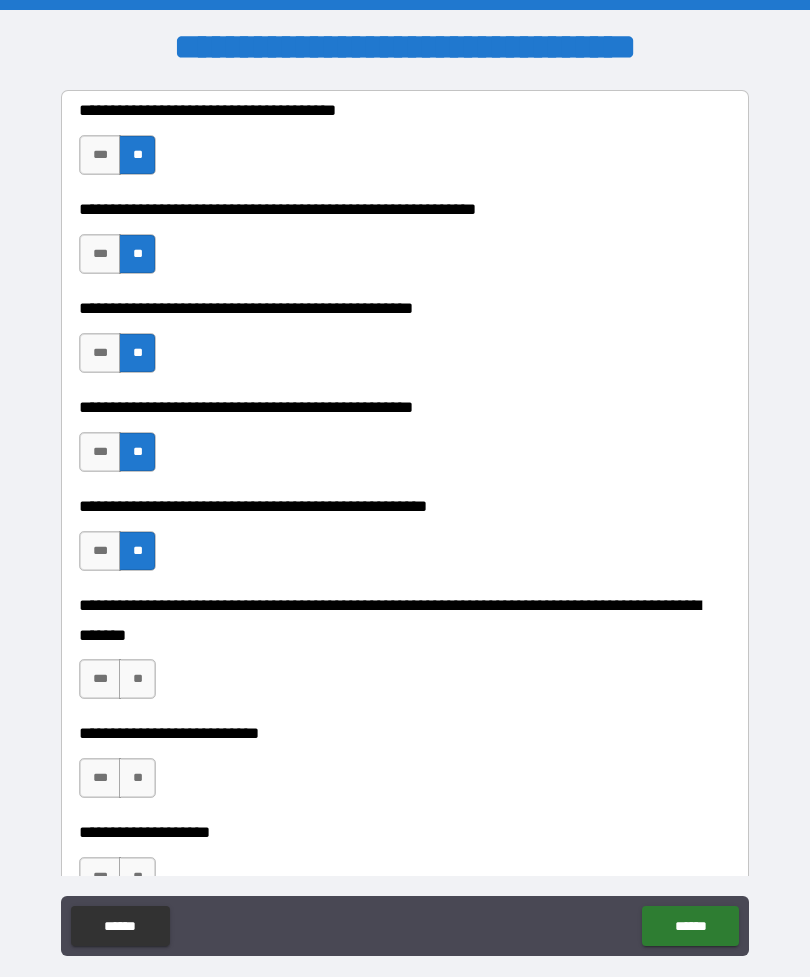 click on "**" at bounding box center [137, 679] 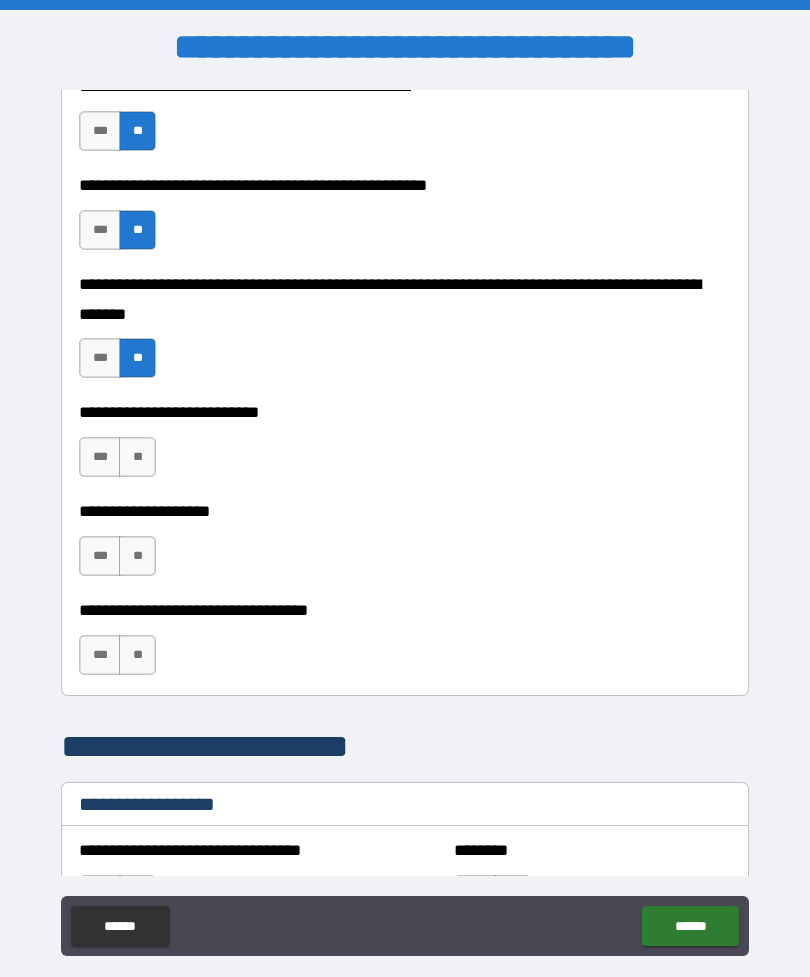 scroll, scrollTop: 811, scrollLeft: 0, axis: vertical 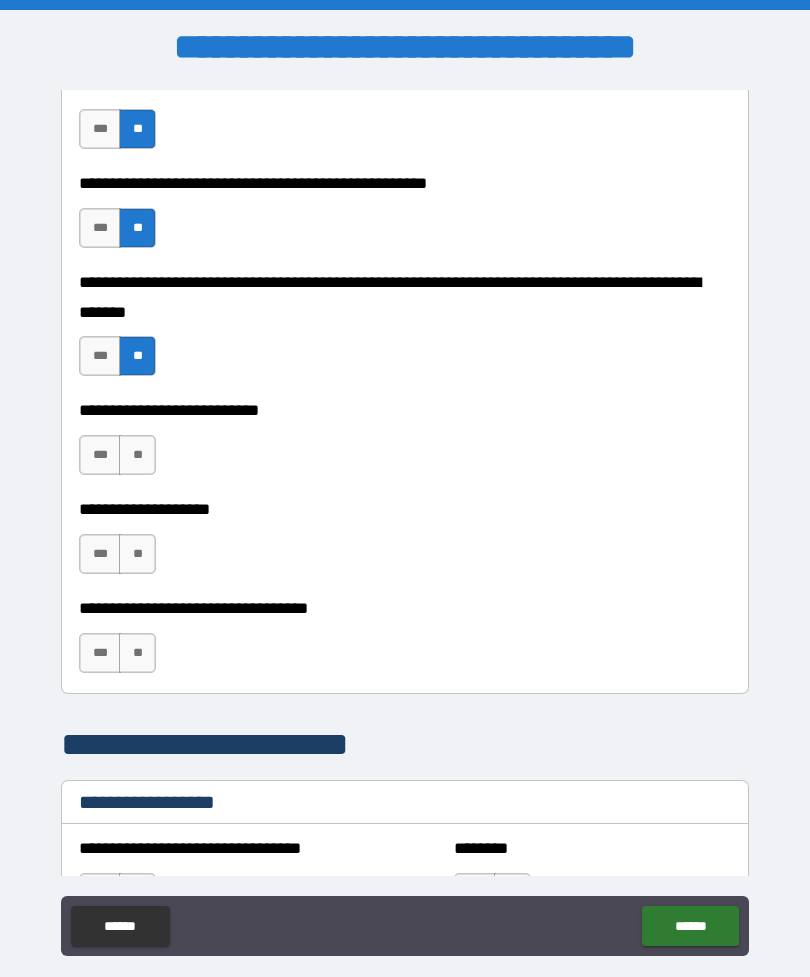 click on "**" at bounding box center [137, 455] 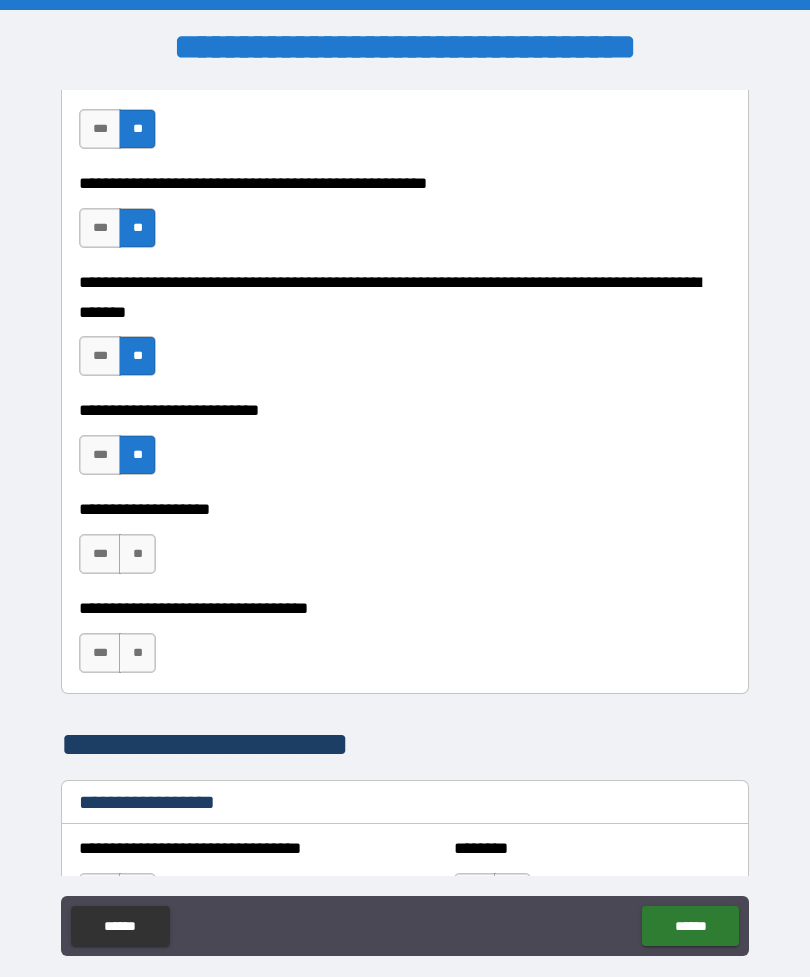 click on "**" at bounding box center (137, 554) 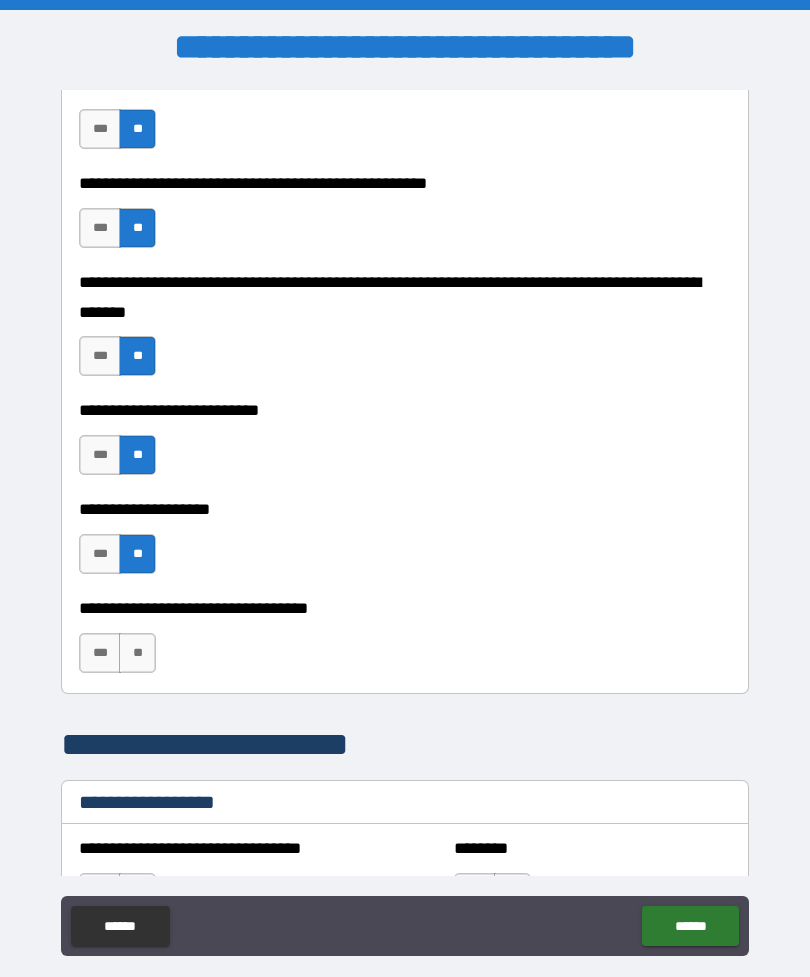 click on "**" at bounding box center [137, 653] 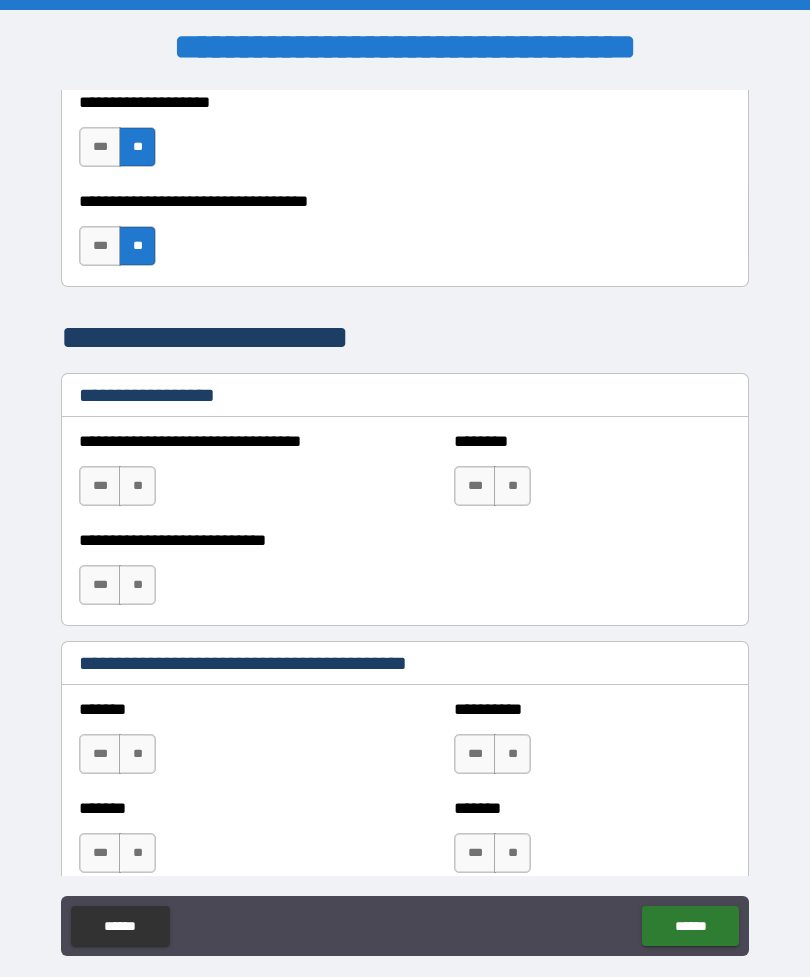scroll, scrollTop: 1219, scrollLeft: 0, axis: vertical 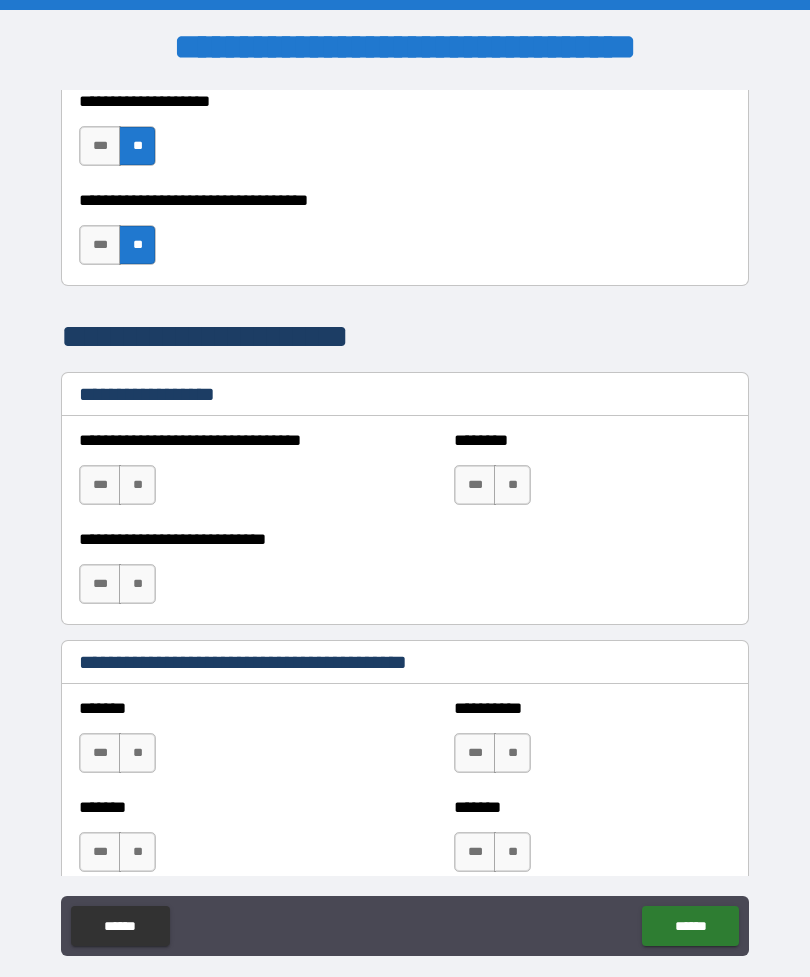 click on "**" at bounding box center [137, 485] 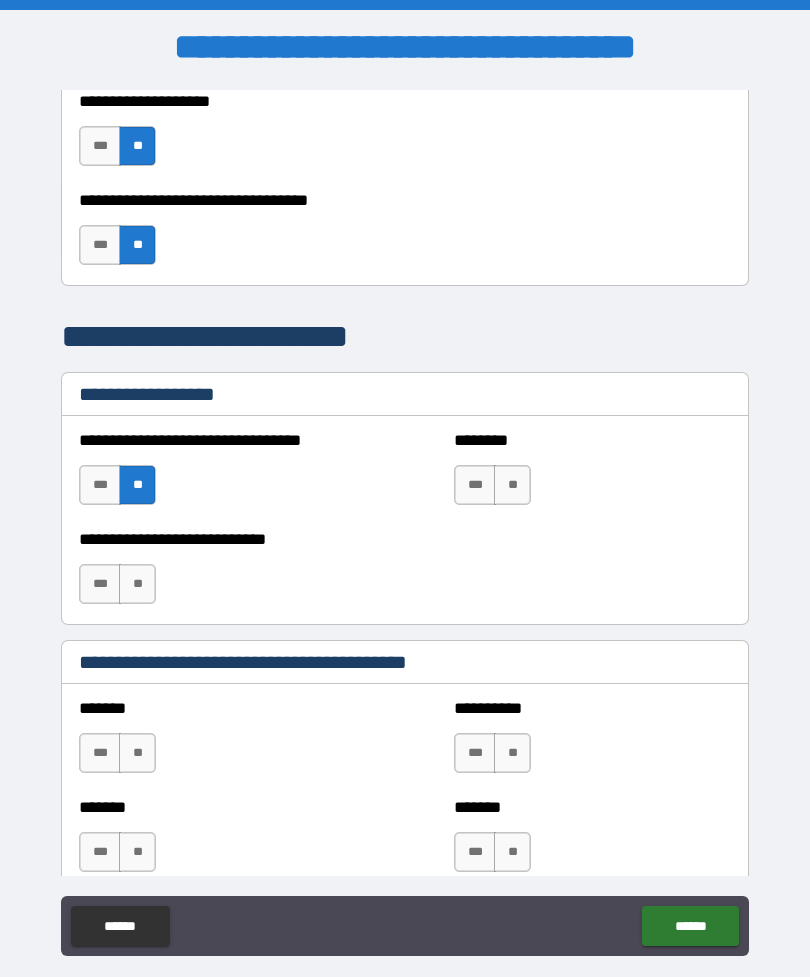 click on "**" at bounding box center (512, 485) 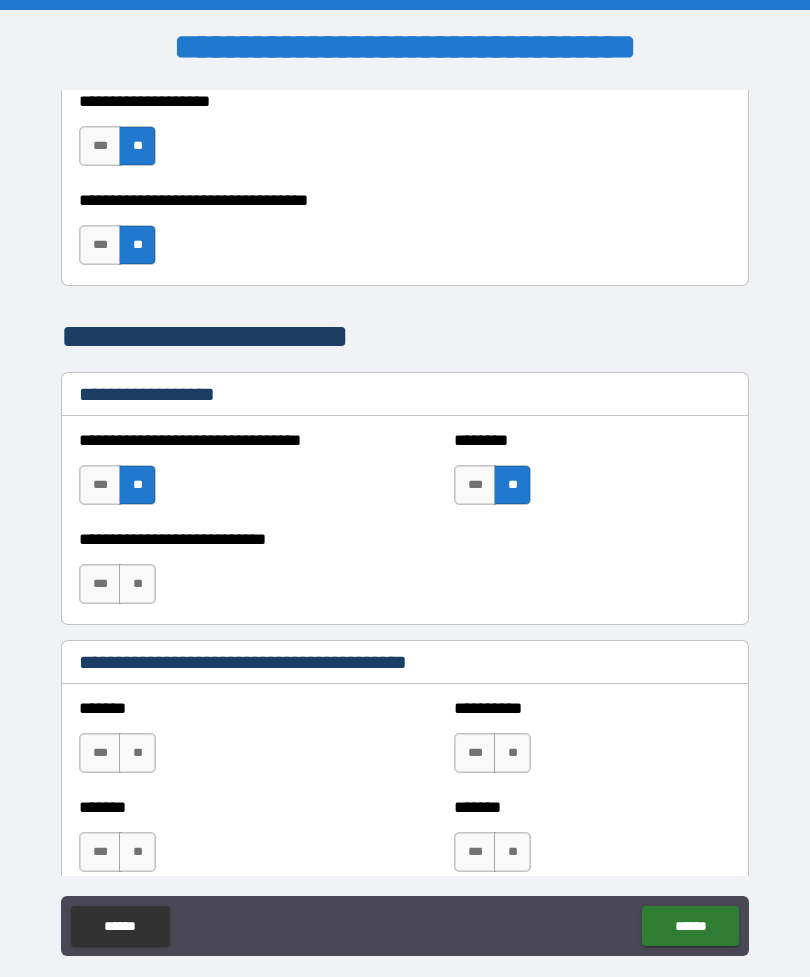 click on "**" at bounding box center [137, 584] 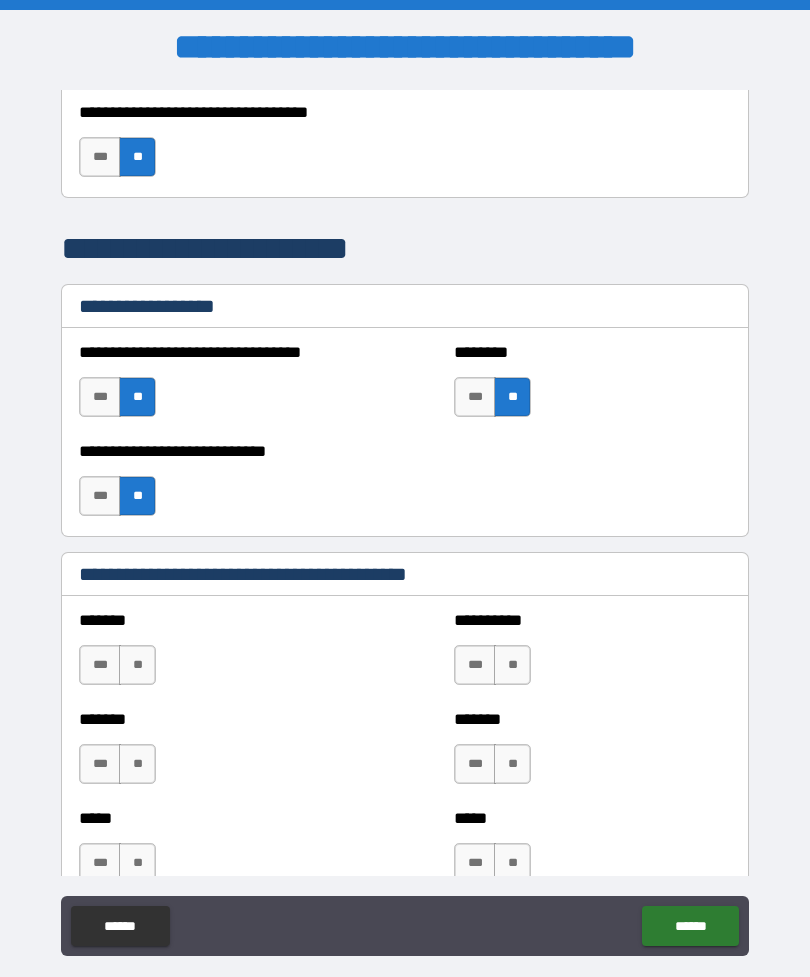 scroll, scrollTop: 1333, scrollLeft: 0, axis: vertical 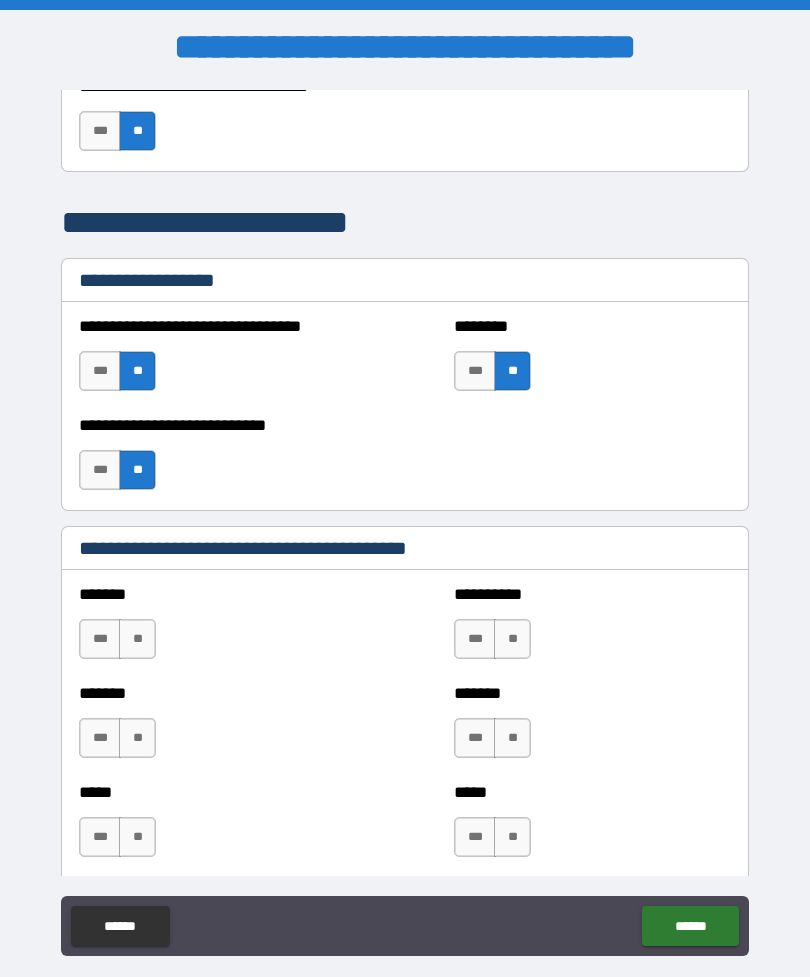 click on "**" at bounding box center [137, 639] 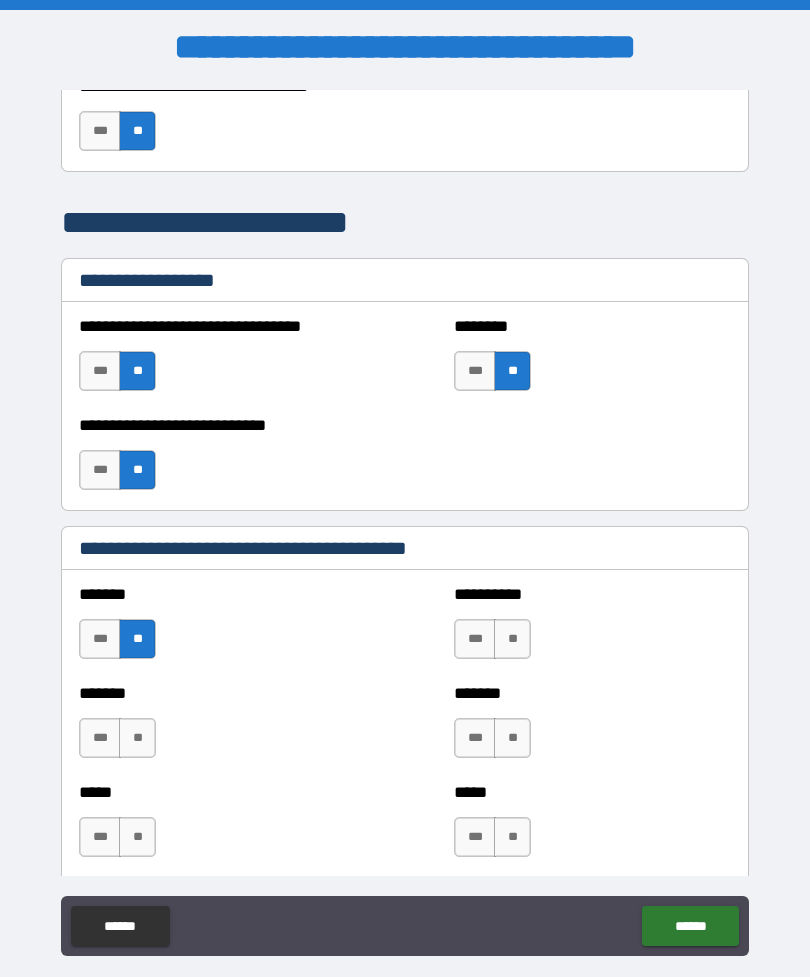 click on "**" at bounding box center (512, 639) 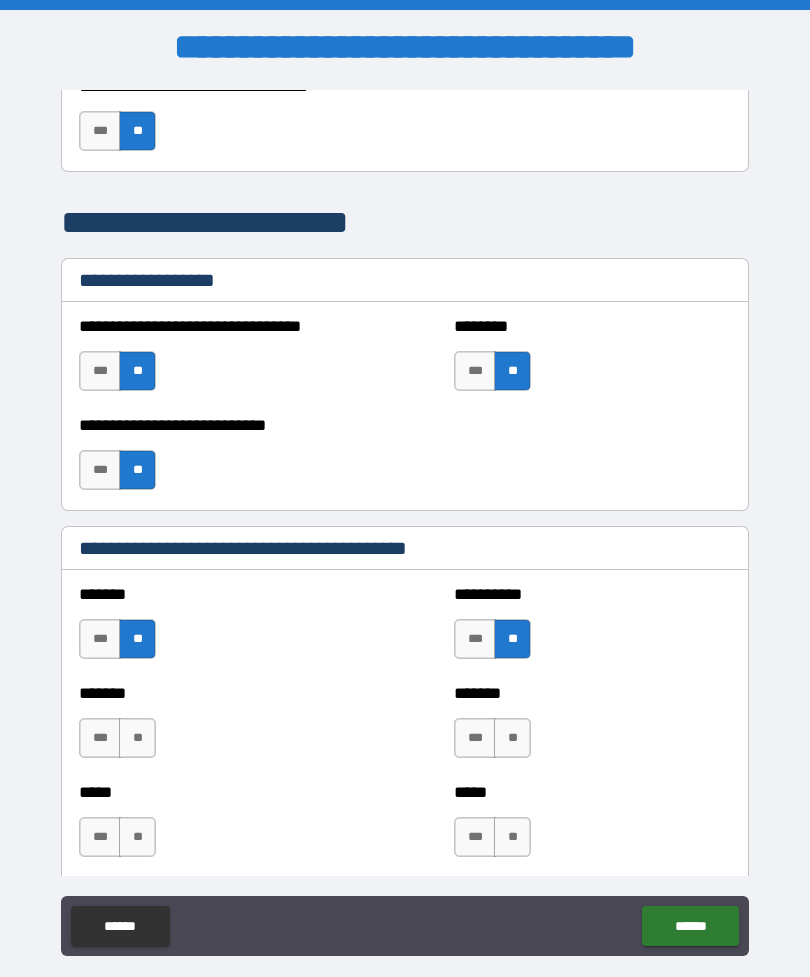 click on "**" at bounding box center (137, 738) 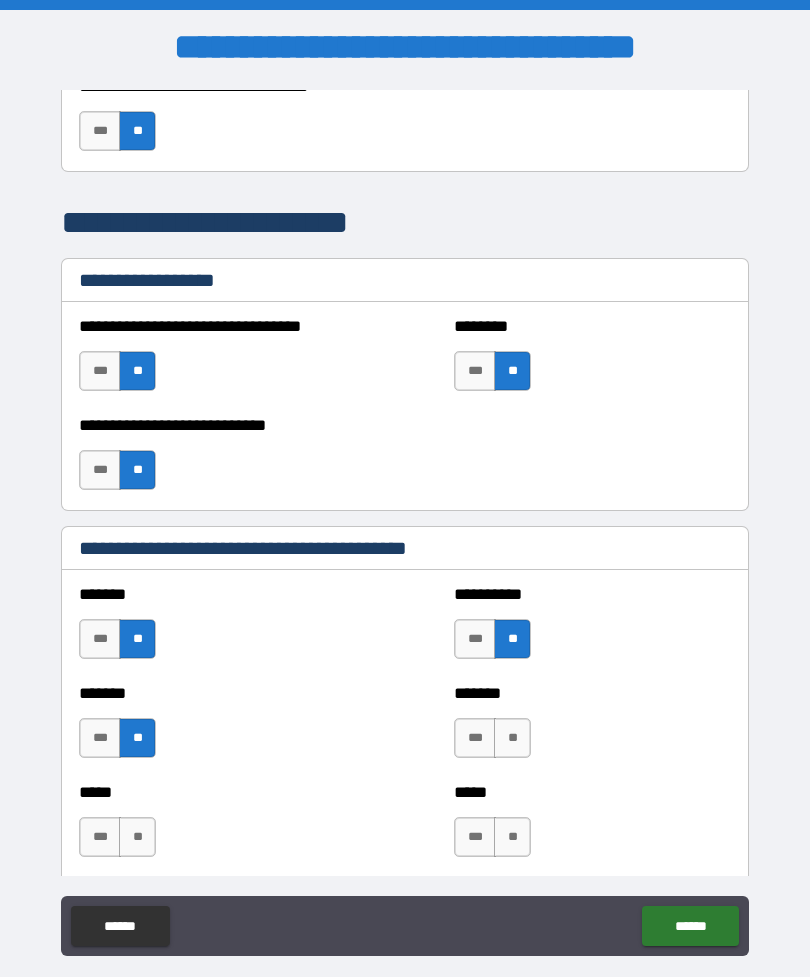 click on "**" at bounding box center [512, 738] 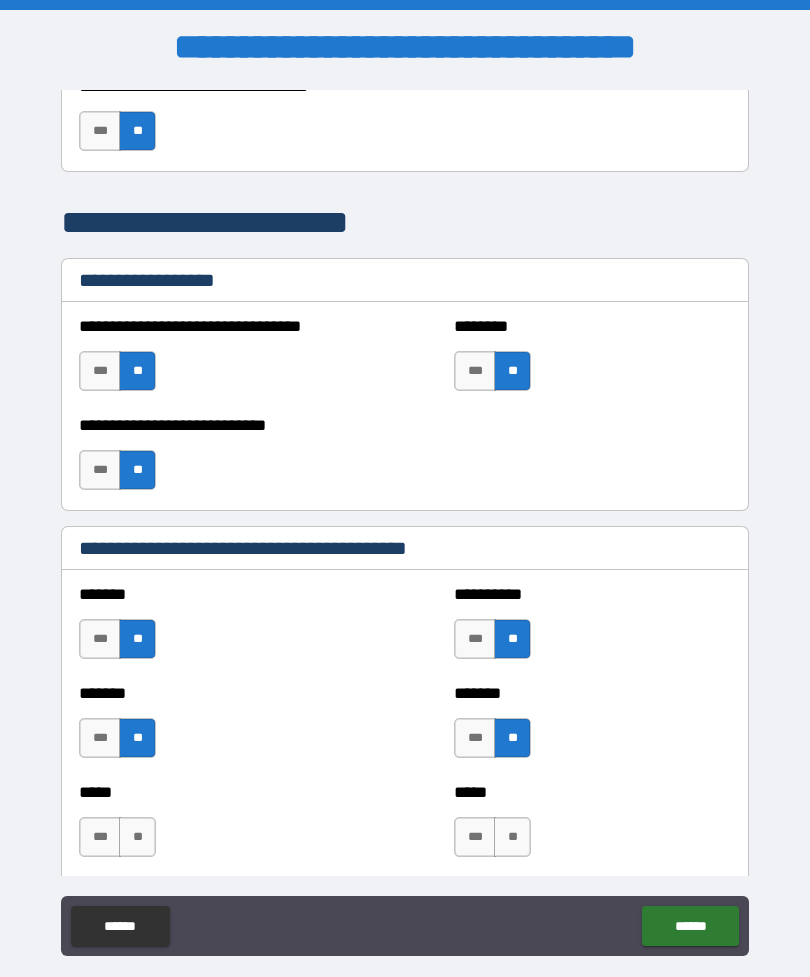 click on "**" at bounding box center (137, 837) 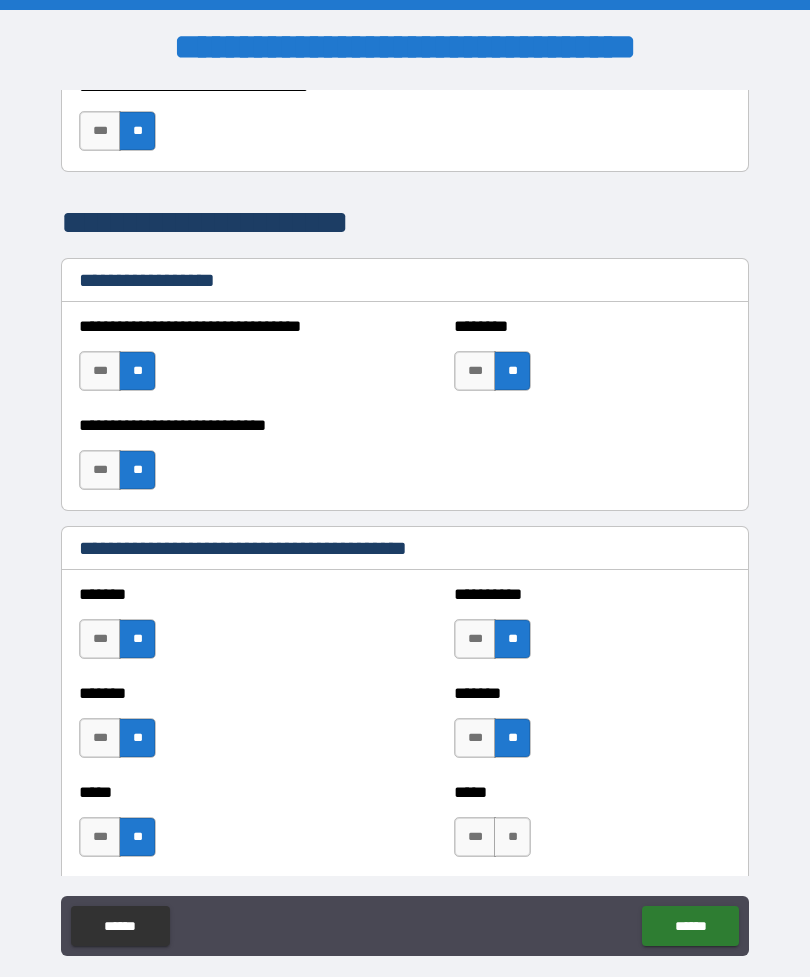 click on "**" at bounding box center [512, 837] 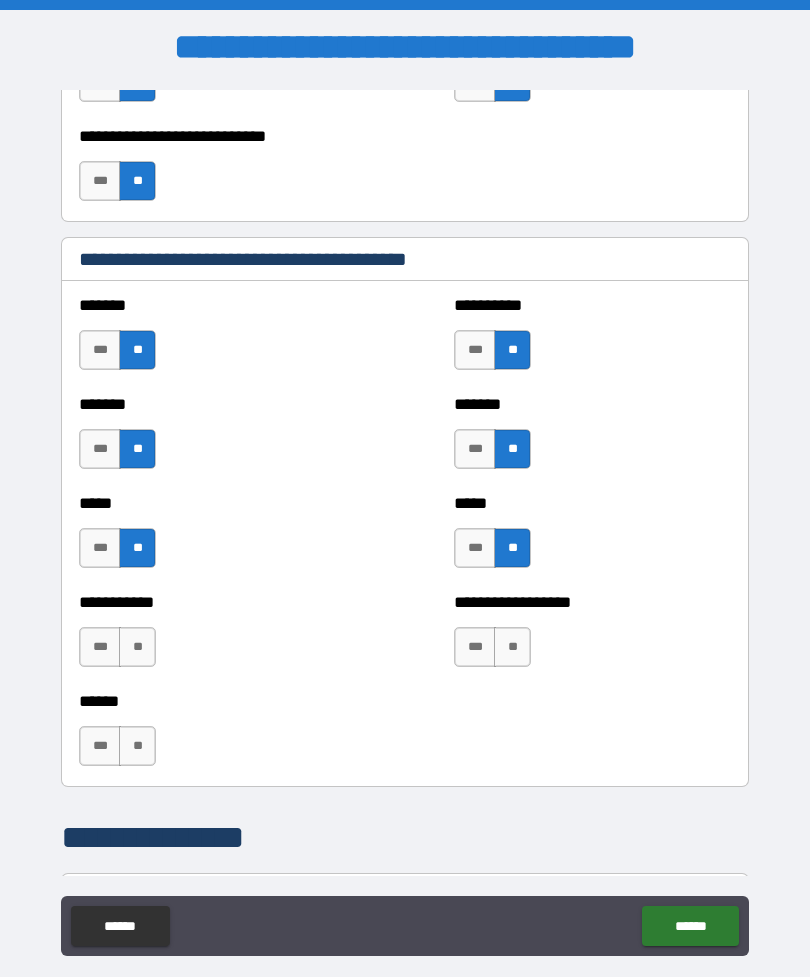 scroll, scrollTop: 1623, scrollLeft: 0, axis: vertical 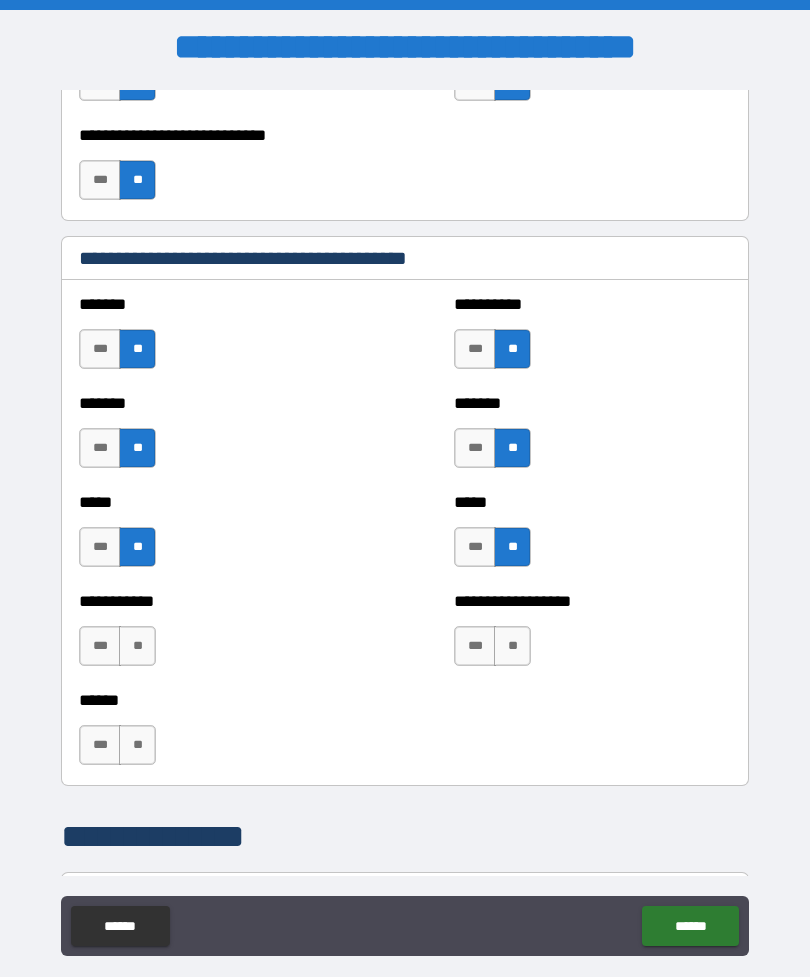 click on "**" at bounding box center [137, 646] 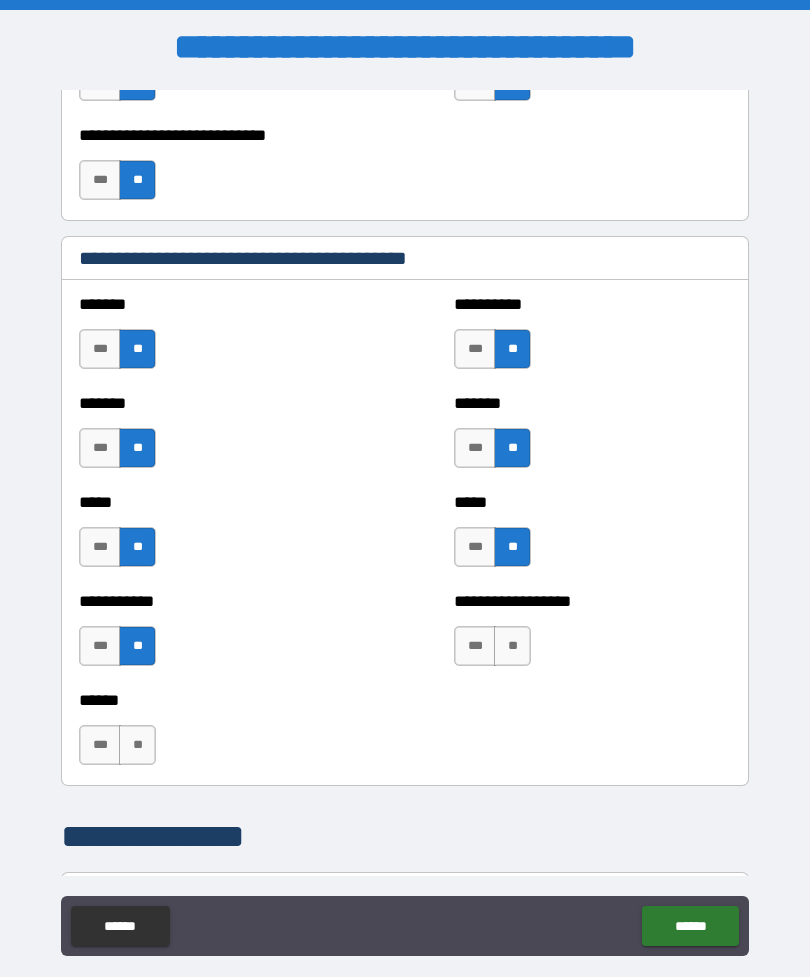 click on "**" at bounding box center [512, 646] 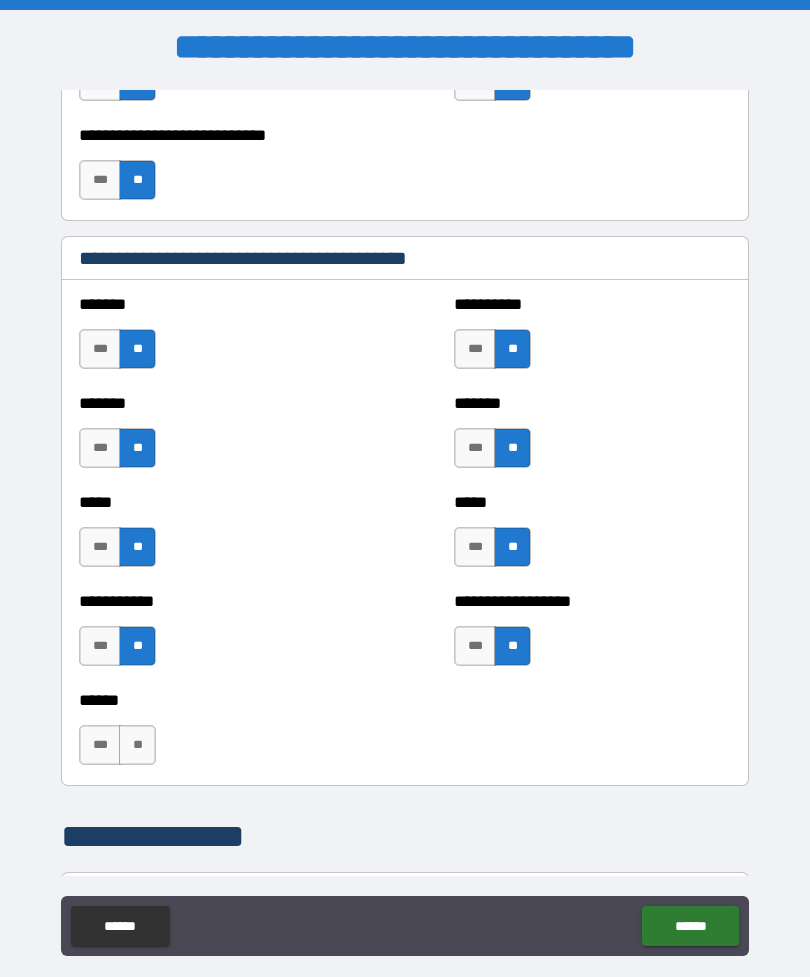 click on "**" at bounding box center (137, 745) 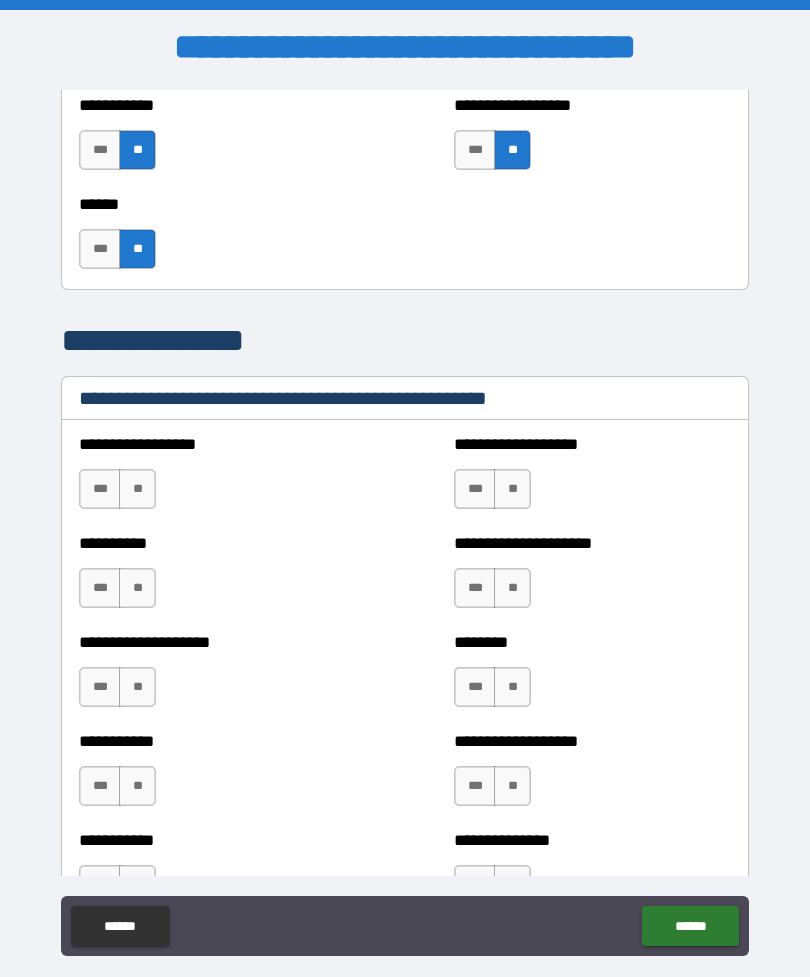 scroll, scrollTop: 2120, scrollLeft: 0, axis: vertical 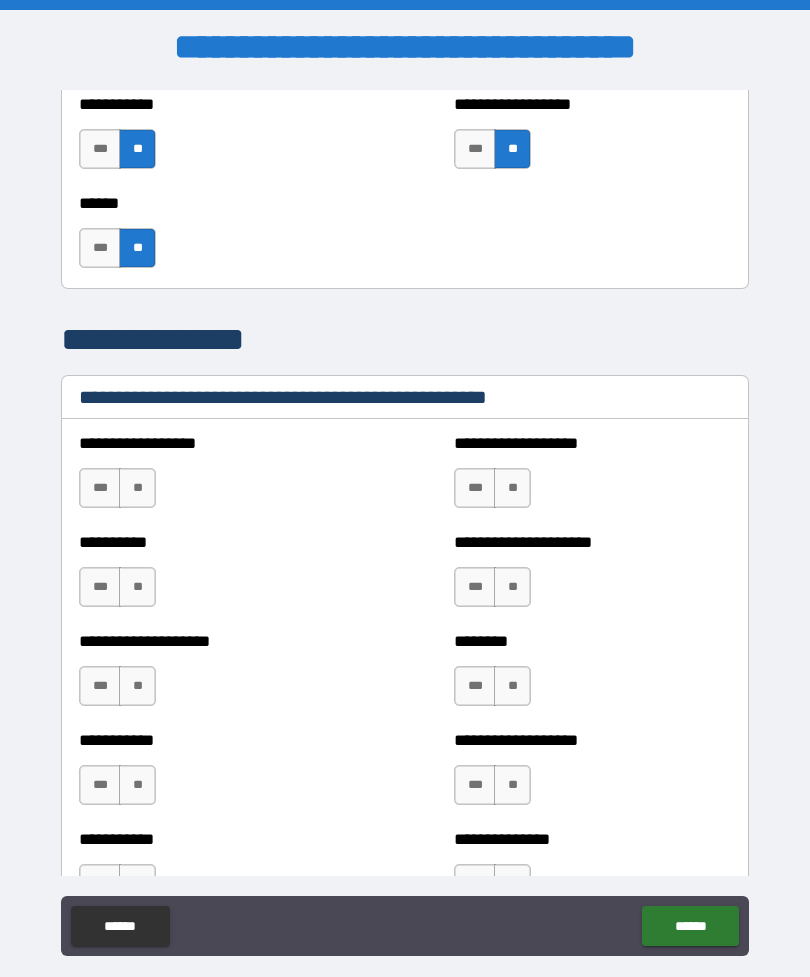 click on "**" at bounding box center (137, 488) 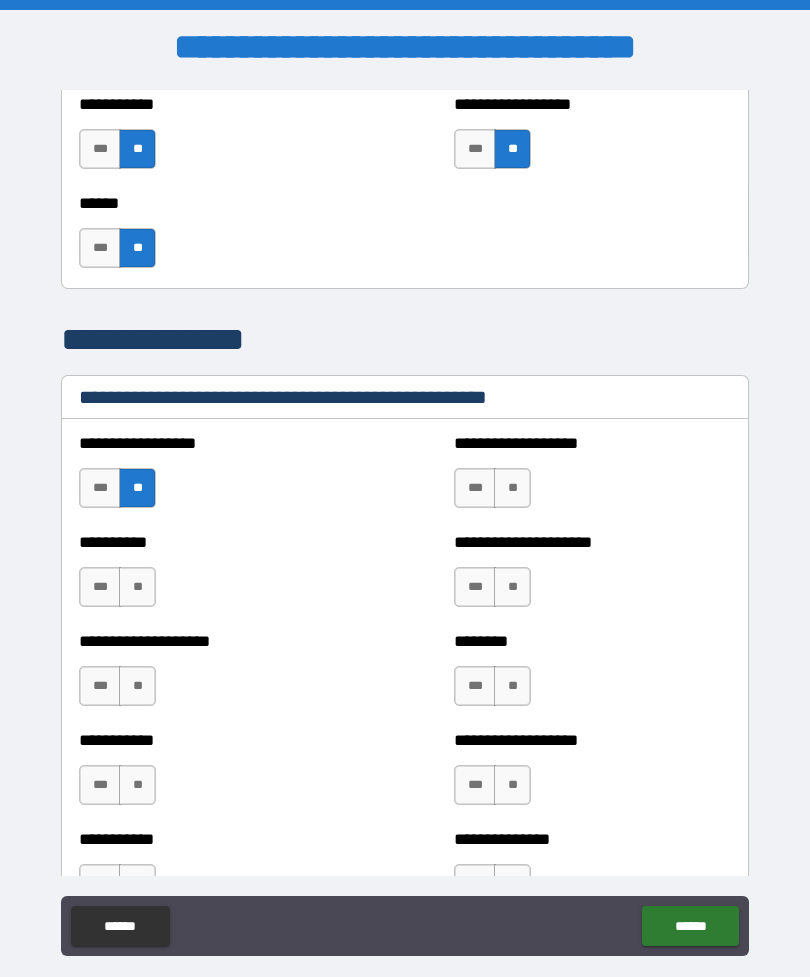 click on "**" at bounding box center [512, 488] 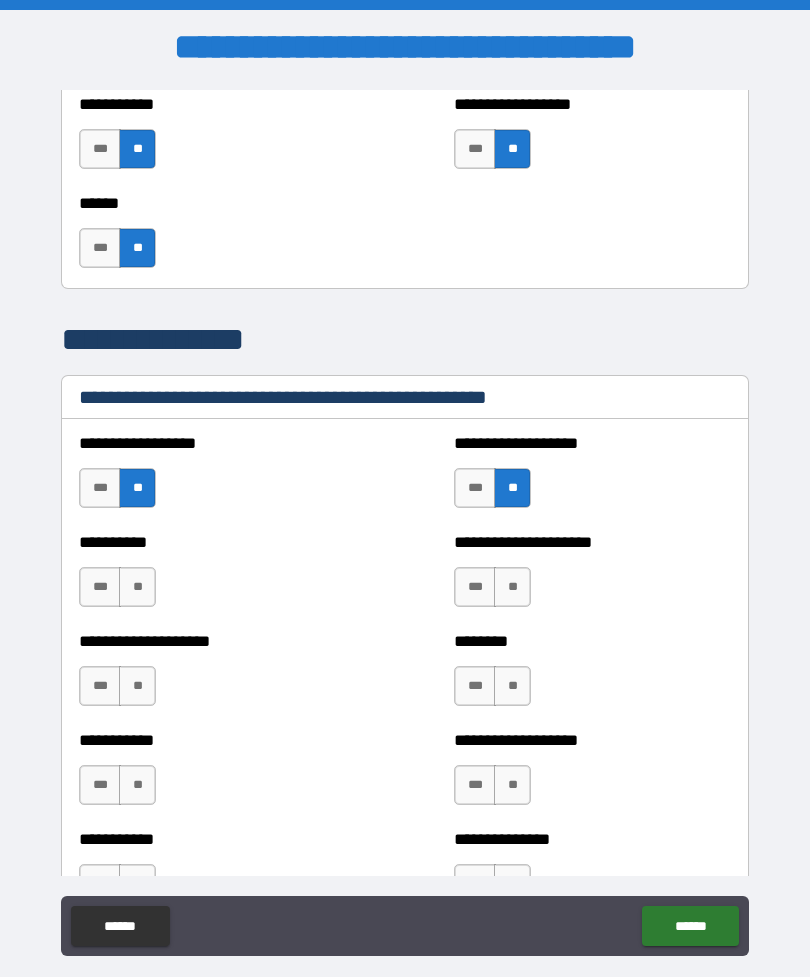 click on "**" at bounding box center [137, 587] 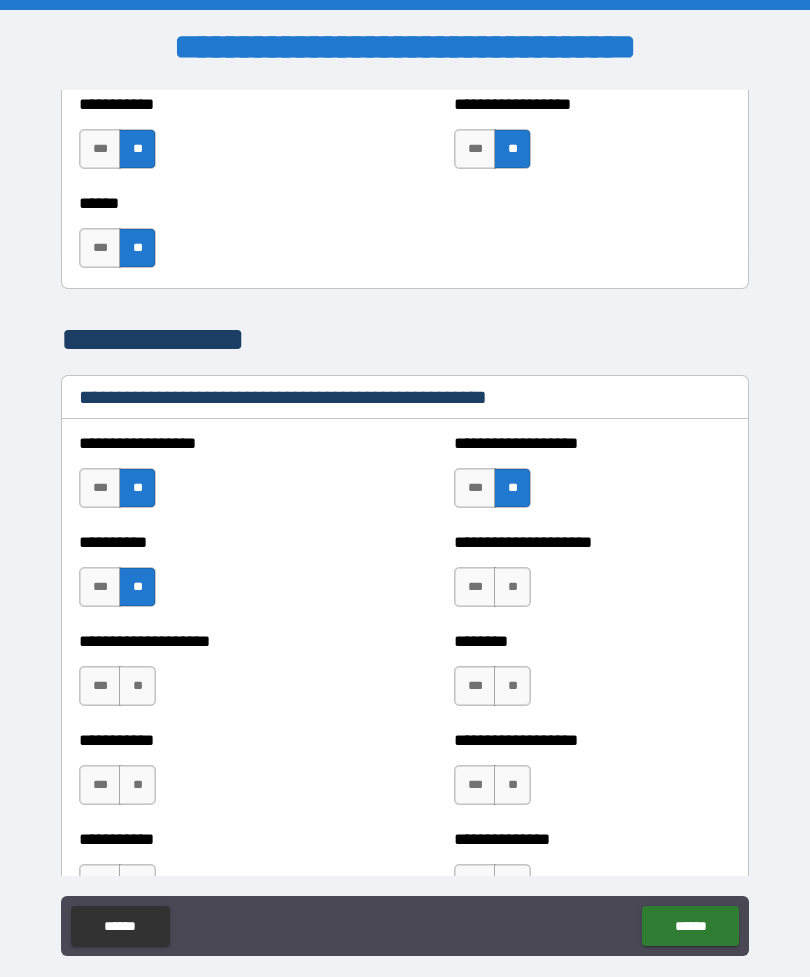 click on "**" at bounding box center (512, 587) 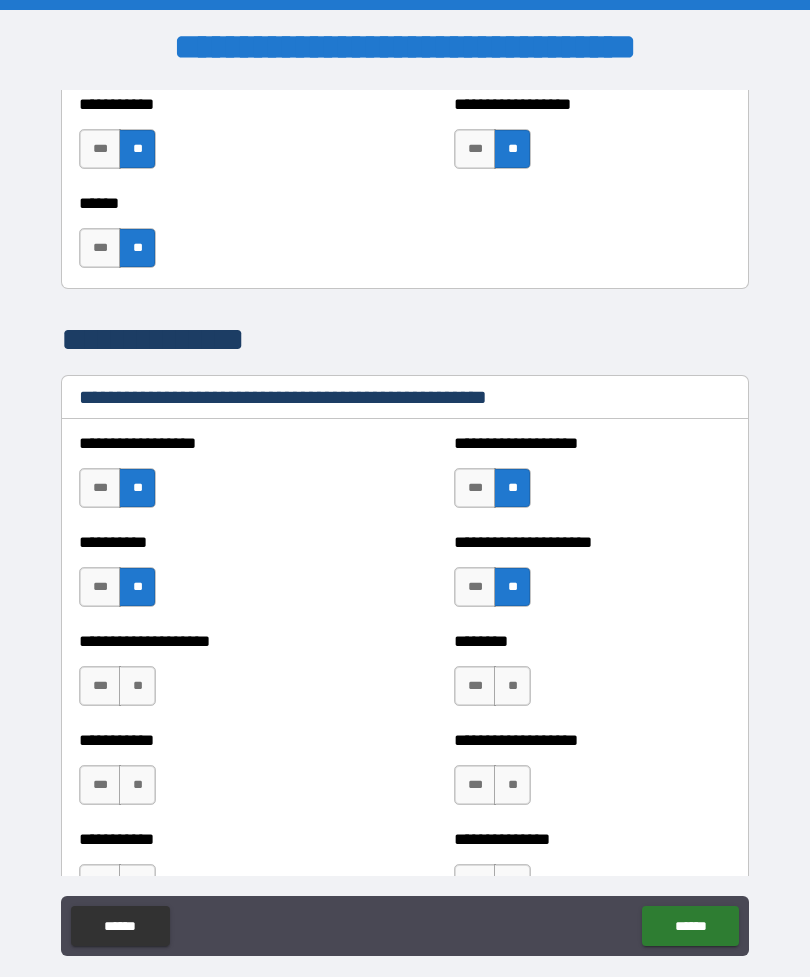 click on "**" at bounding box center [137, 686] 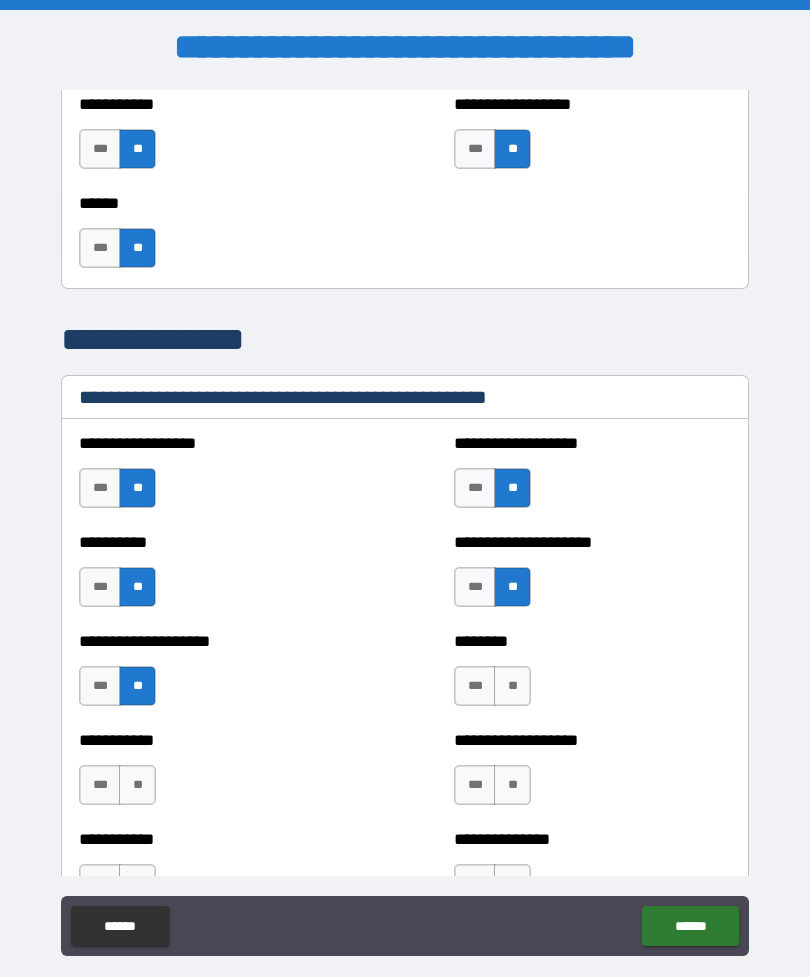click on "**" at bounding box center (512, 686) 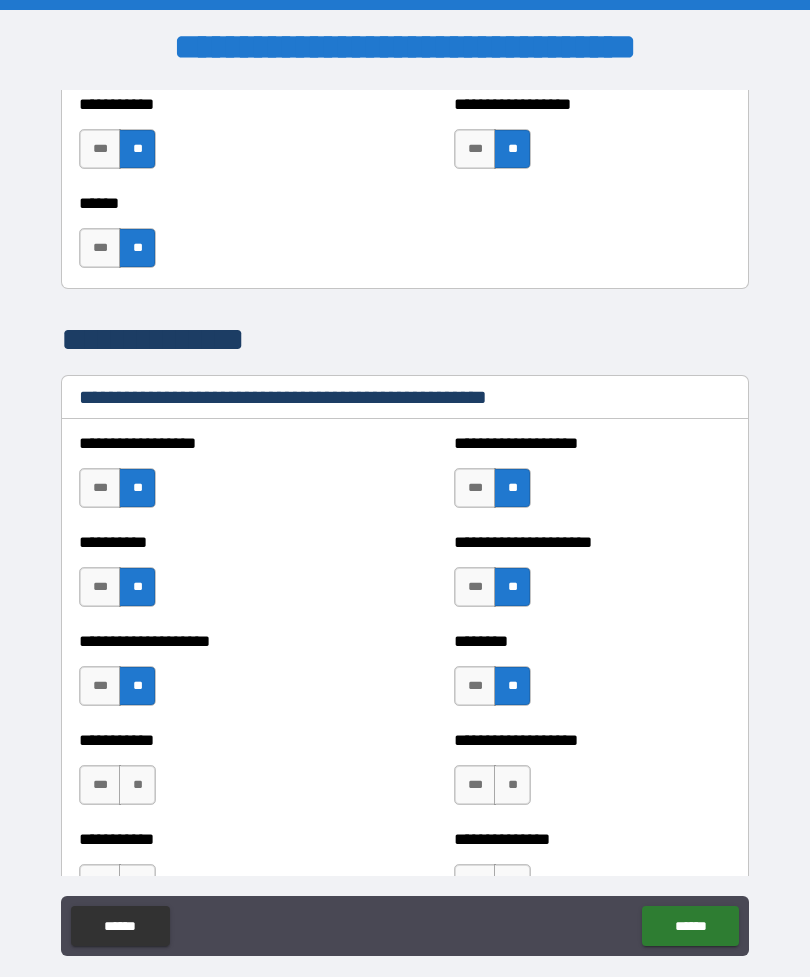 click on "**" at bounding box center (512, 785) 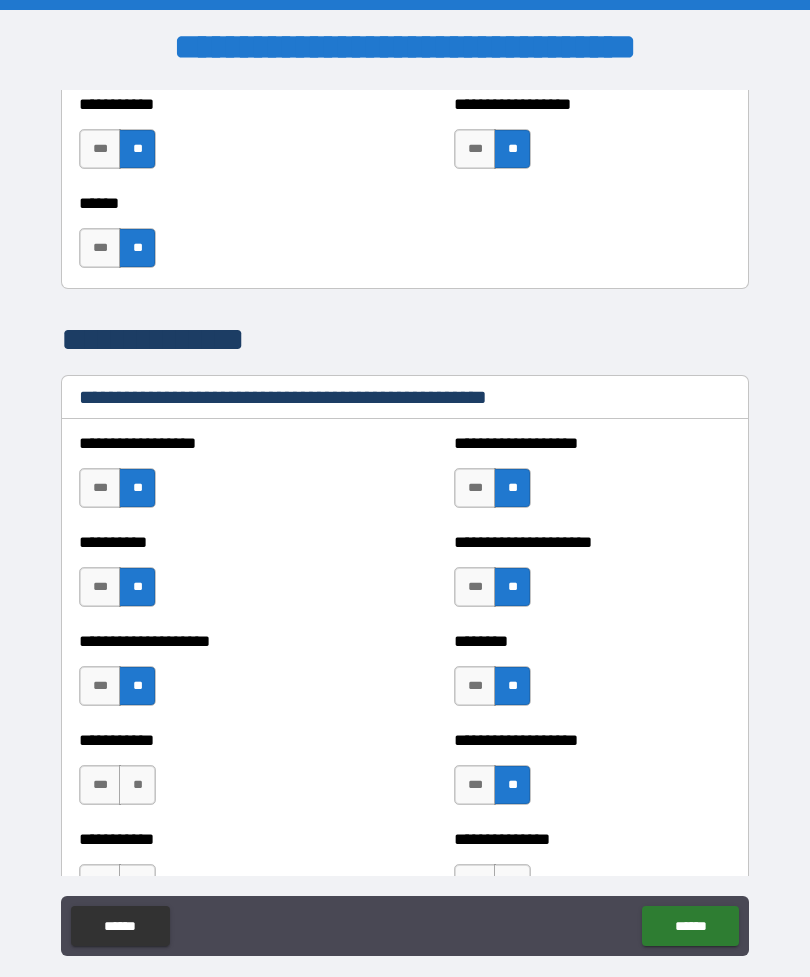 click on "**" at bounding box center [137, 785] 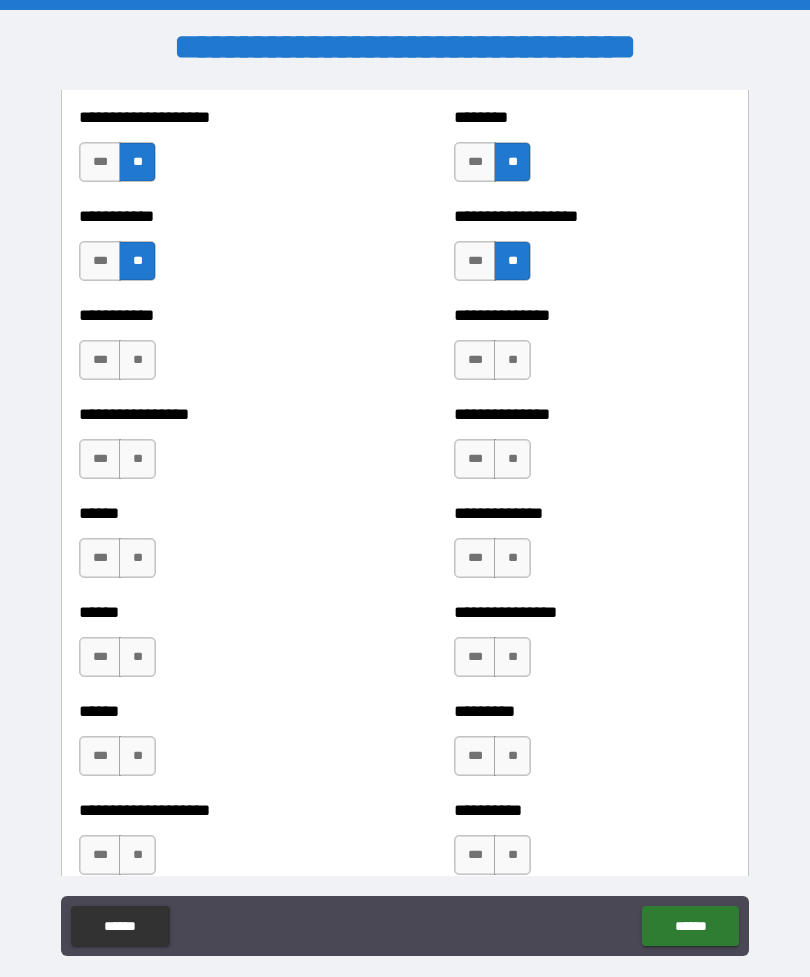 scroll, scrollTop: 2644, scrollLeft: 0, axis: vertical 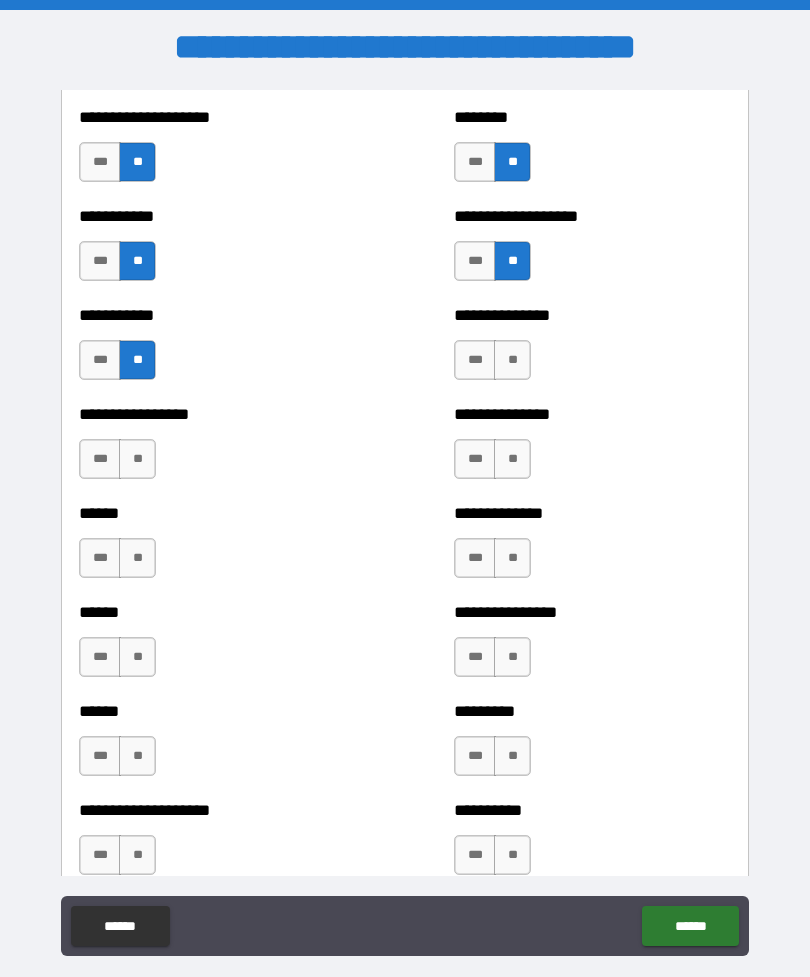 click on "**" at bounding box center (137, 459) 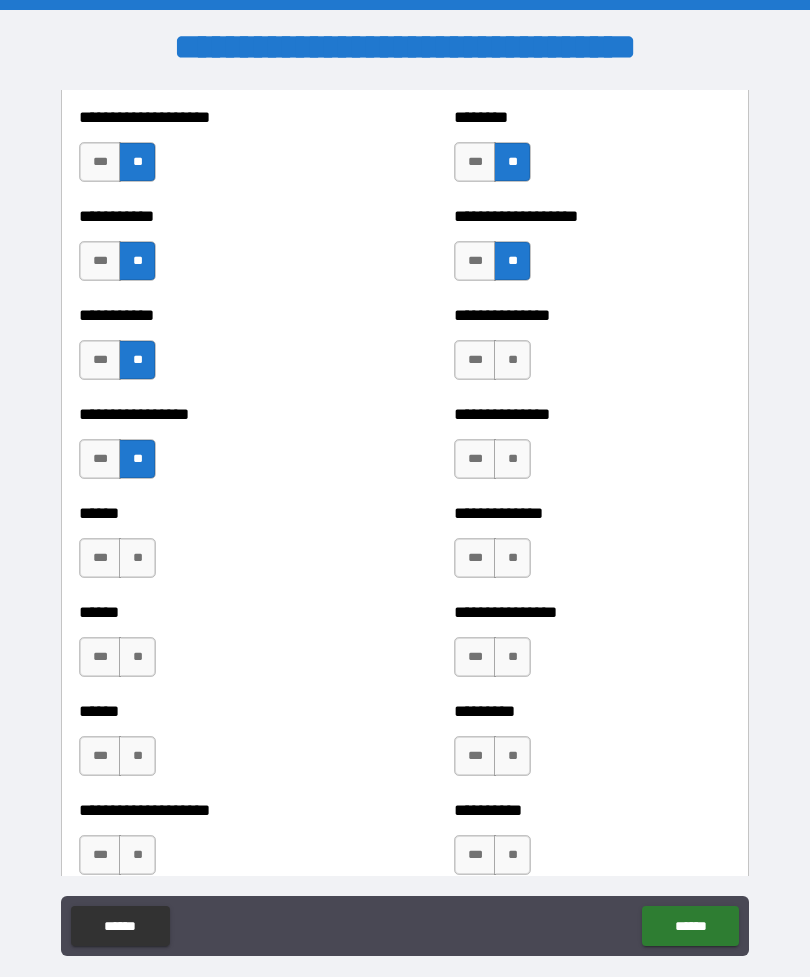 click on "**" at bounding box center [137, 558] 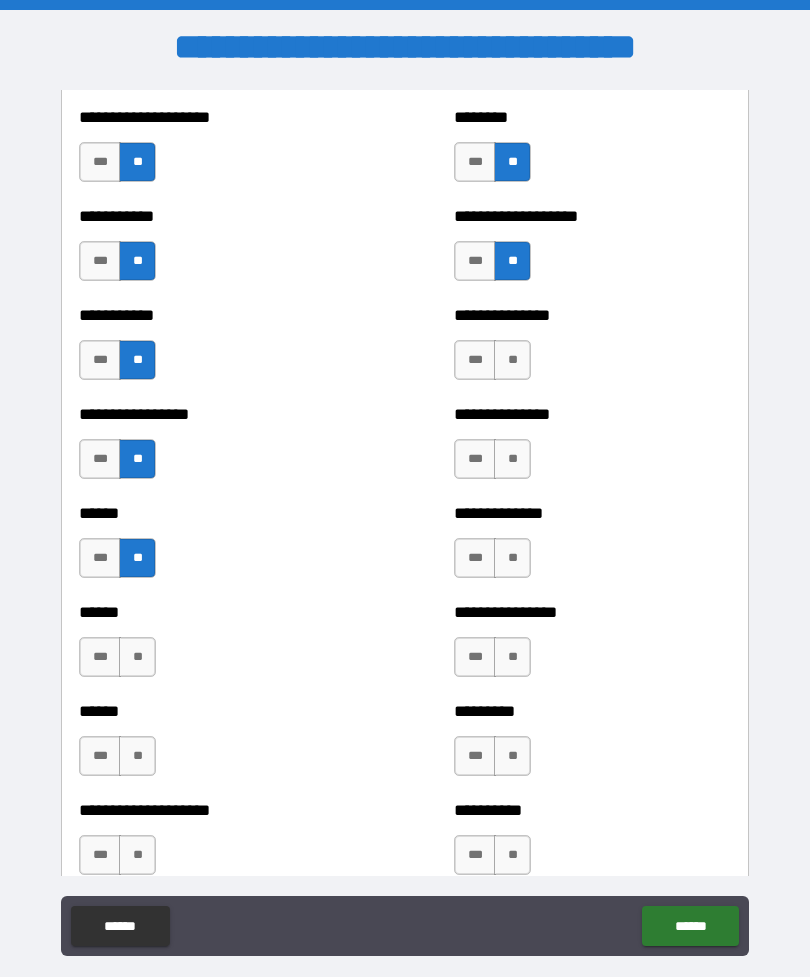 click on "**" at bounding box center [512, 360] 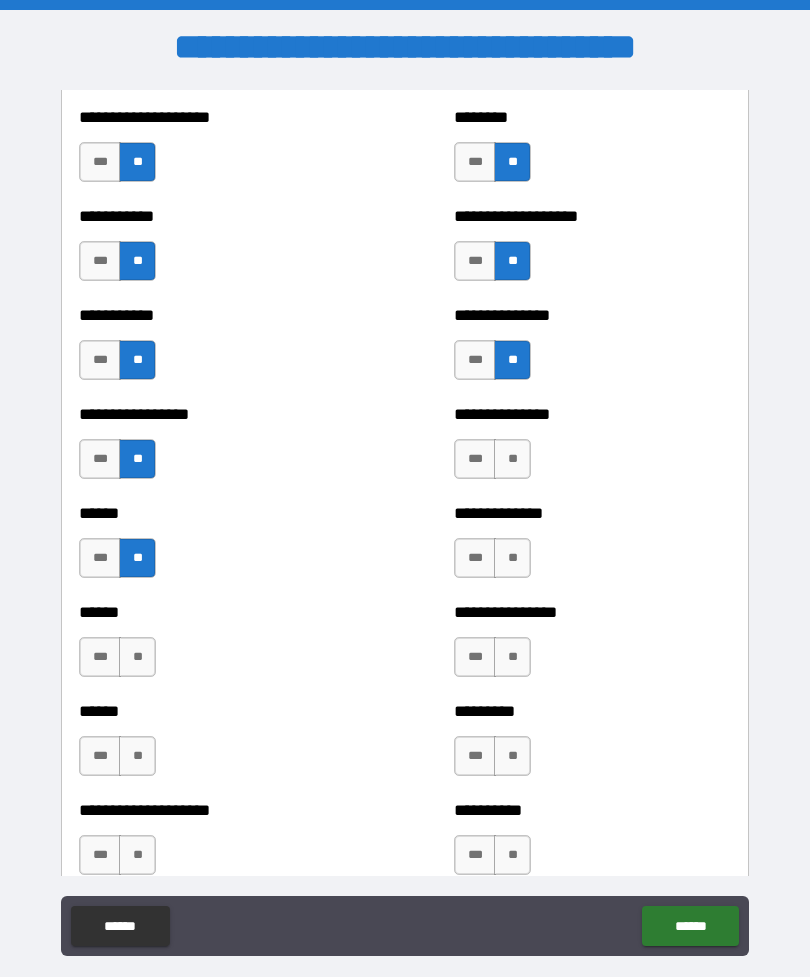 click on "**" at bounding box center (512, 459) 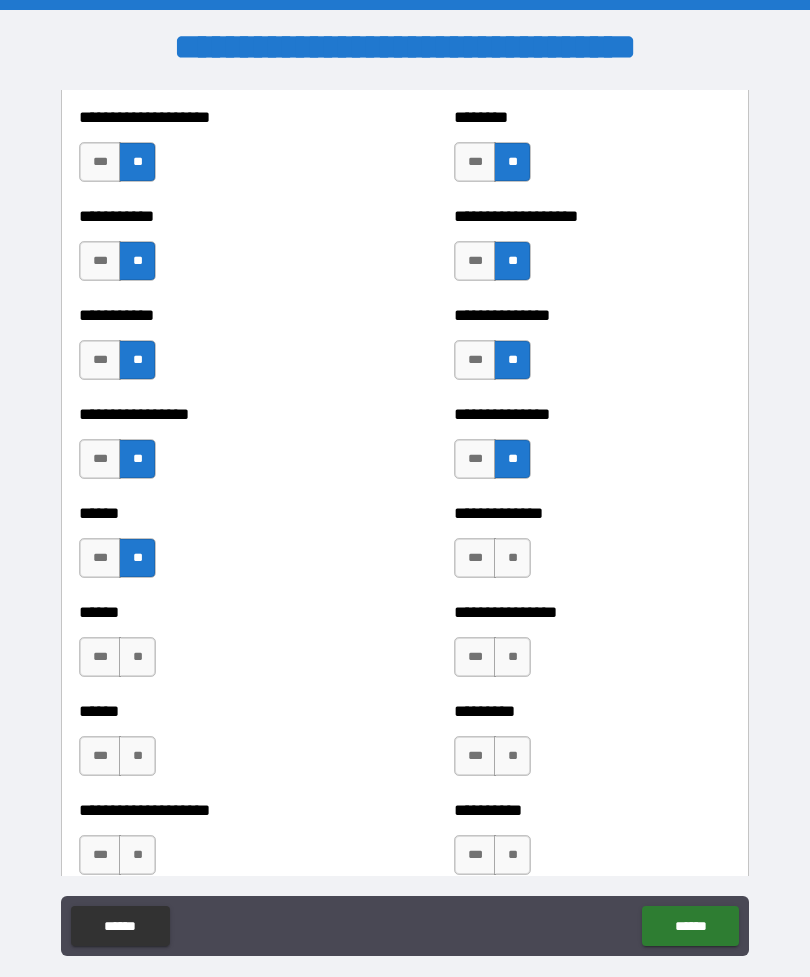 click on "**" at bounding box center (512, 558) 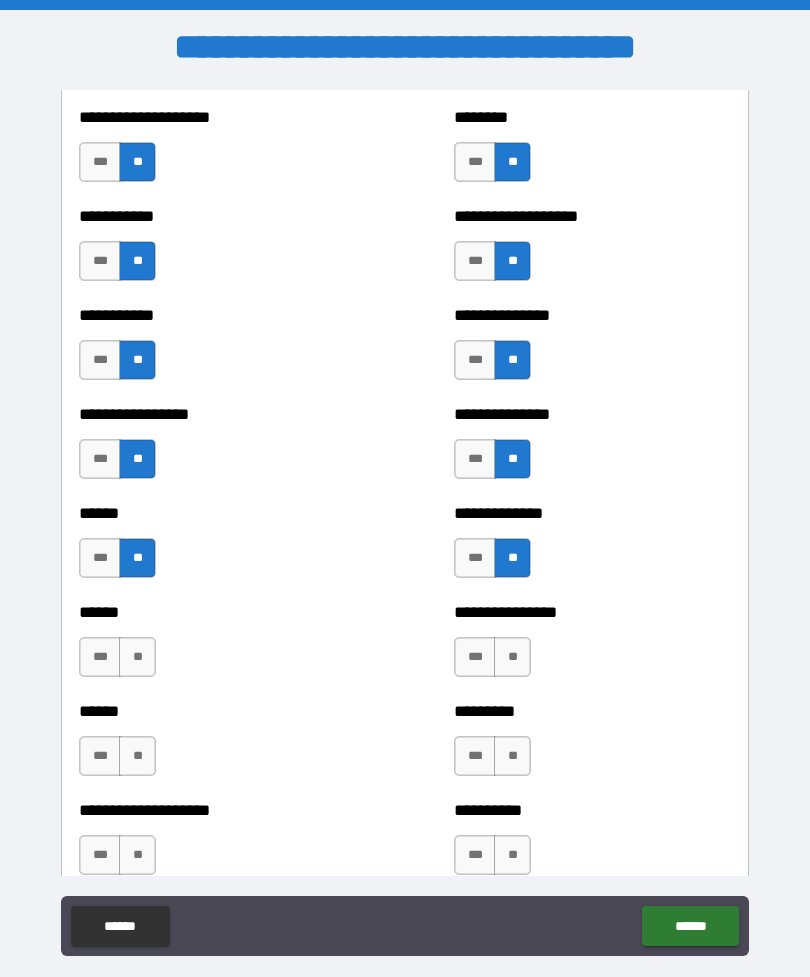click on "**" at bounding box center (512, 657) 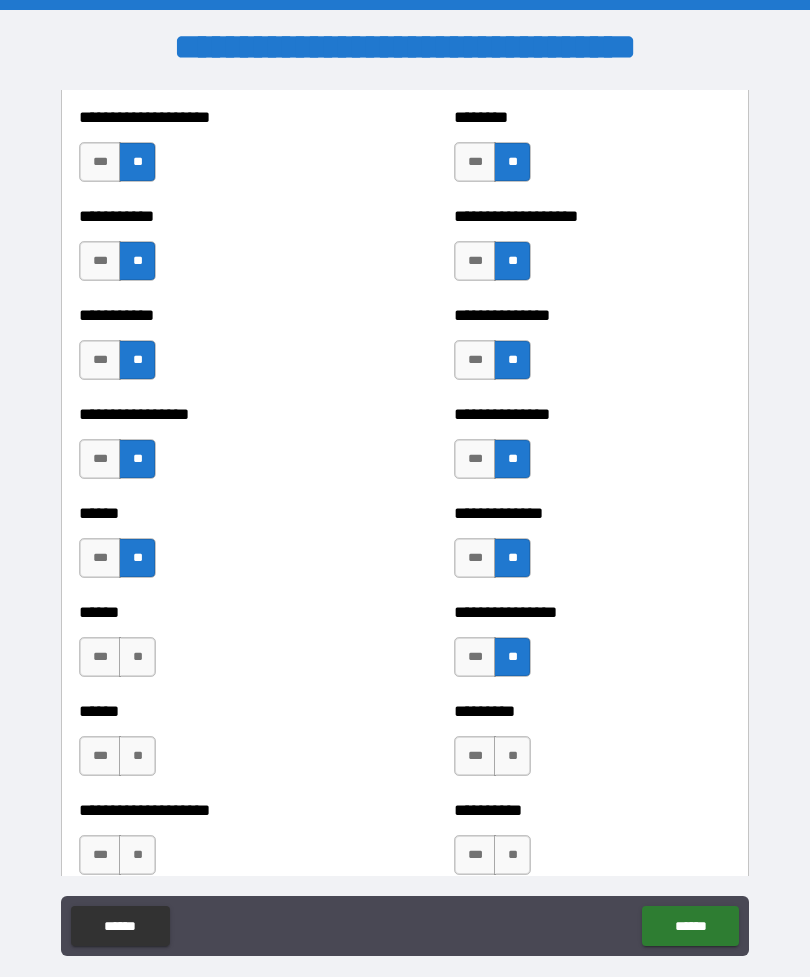 click on "**" at bounding box center (512, 756) 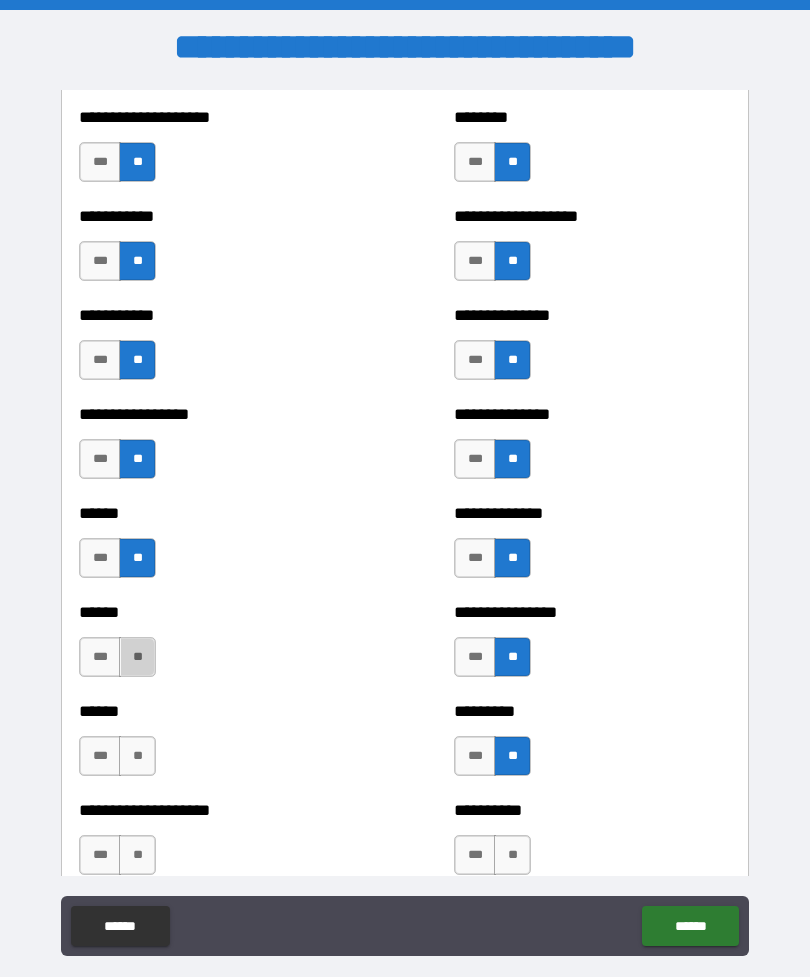 click on "**" at bounding box center [137, 657] 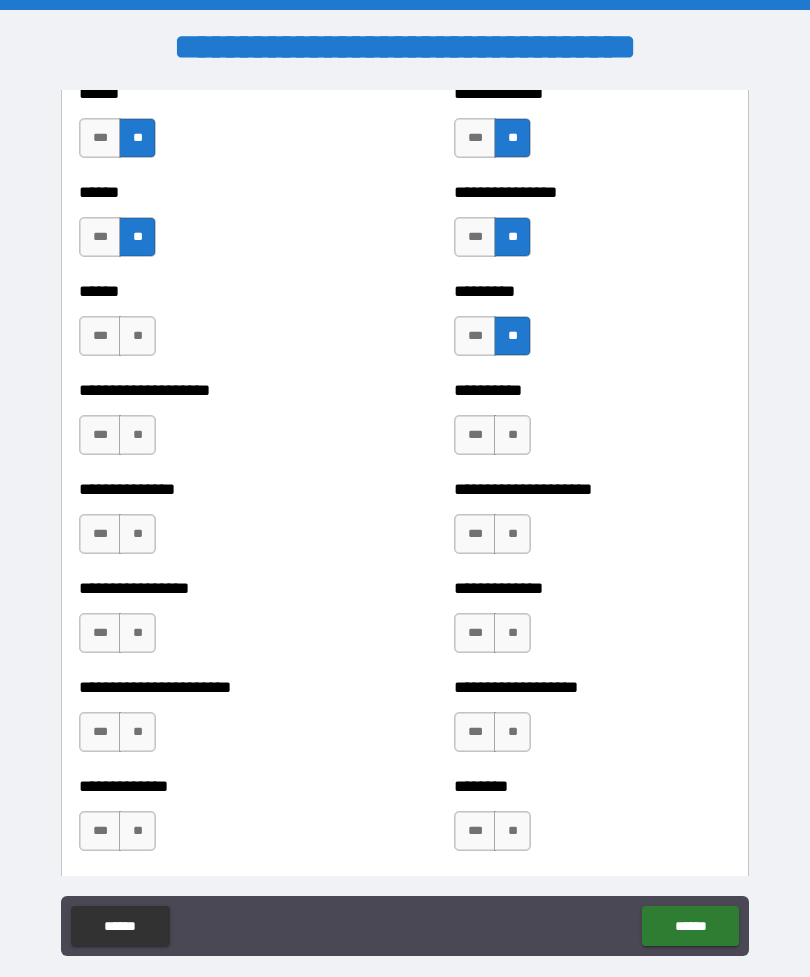 scroll, scrollTop: 3065, scrollLeft: 0, axis: vertical 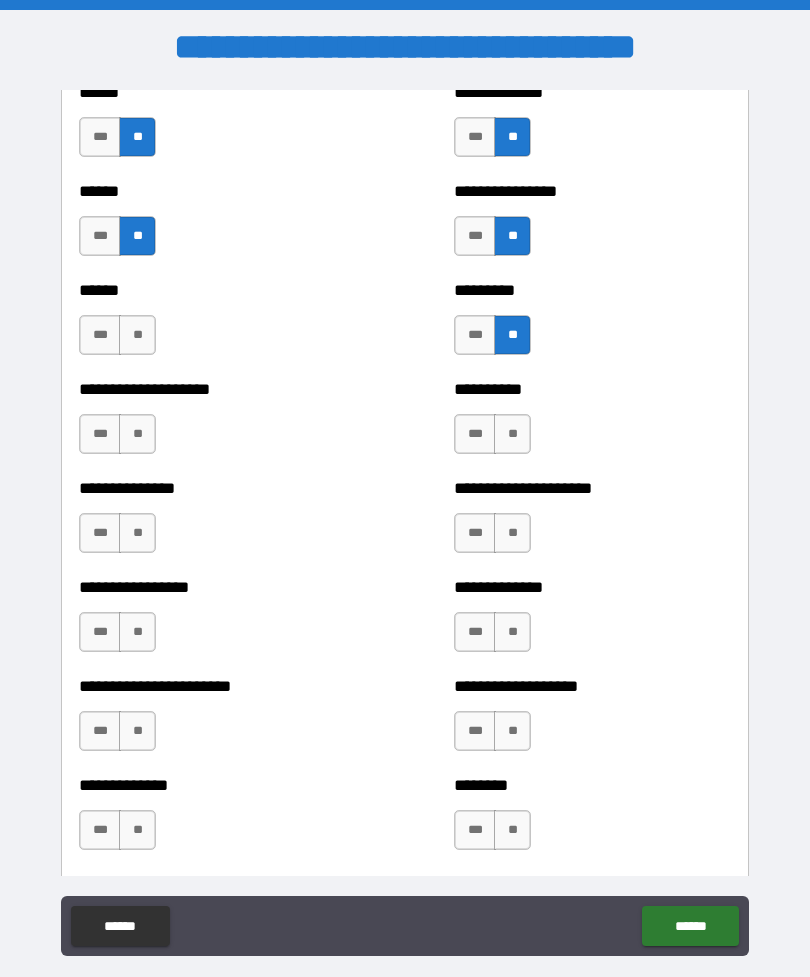 click on "**" at bounding box center (137, 335) 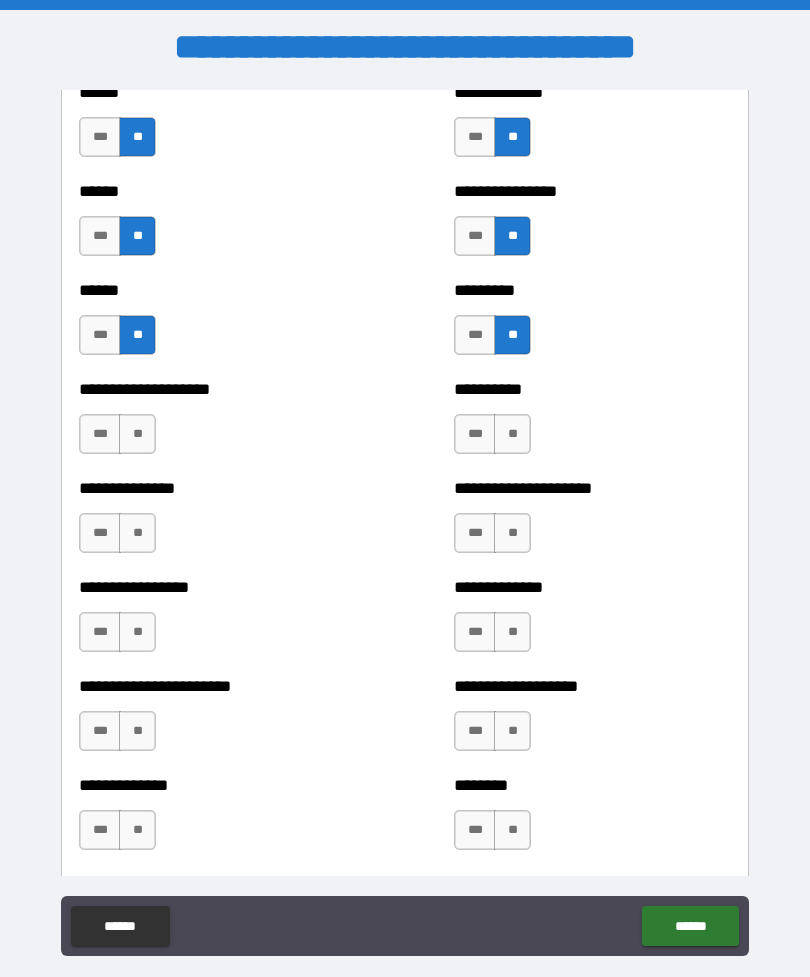 click on "**" at bounding box center [137, 434] 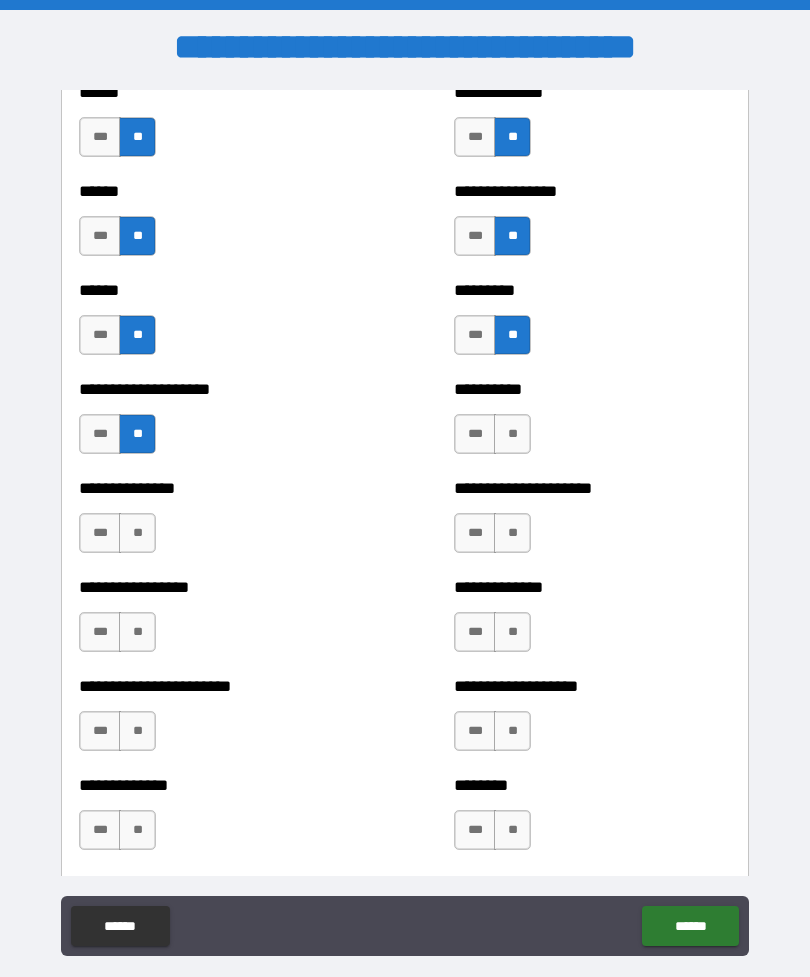 click on "**" at bounding box center (512, 434) 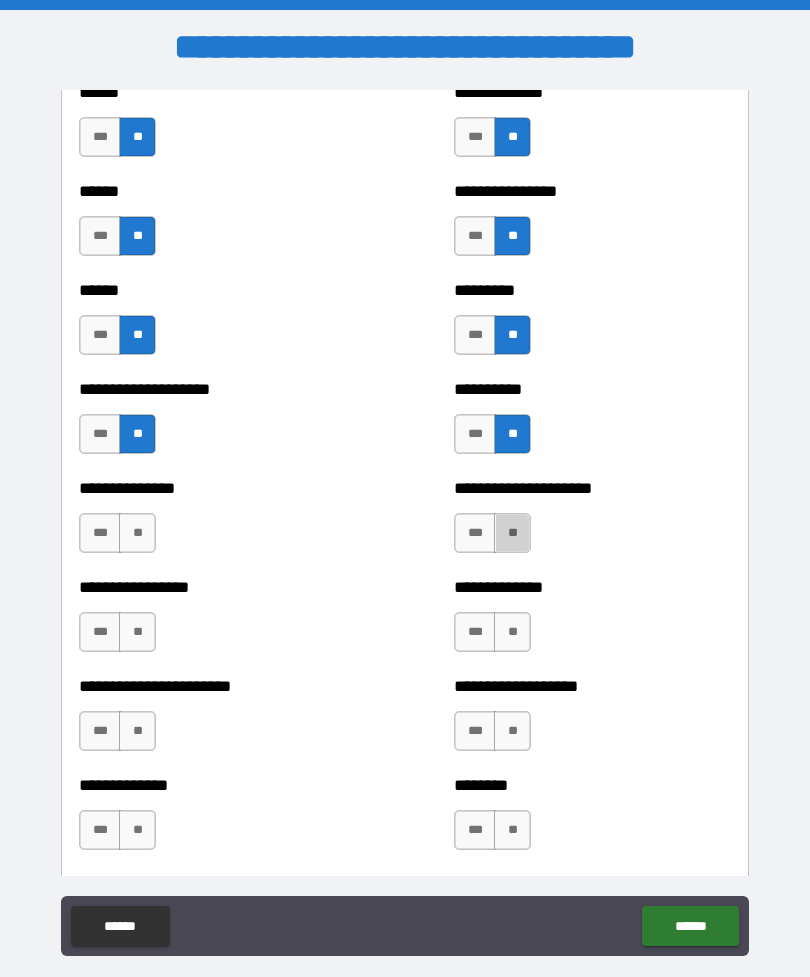 click on "**" at bounding box center (512, 632) 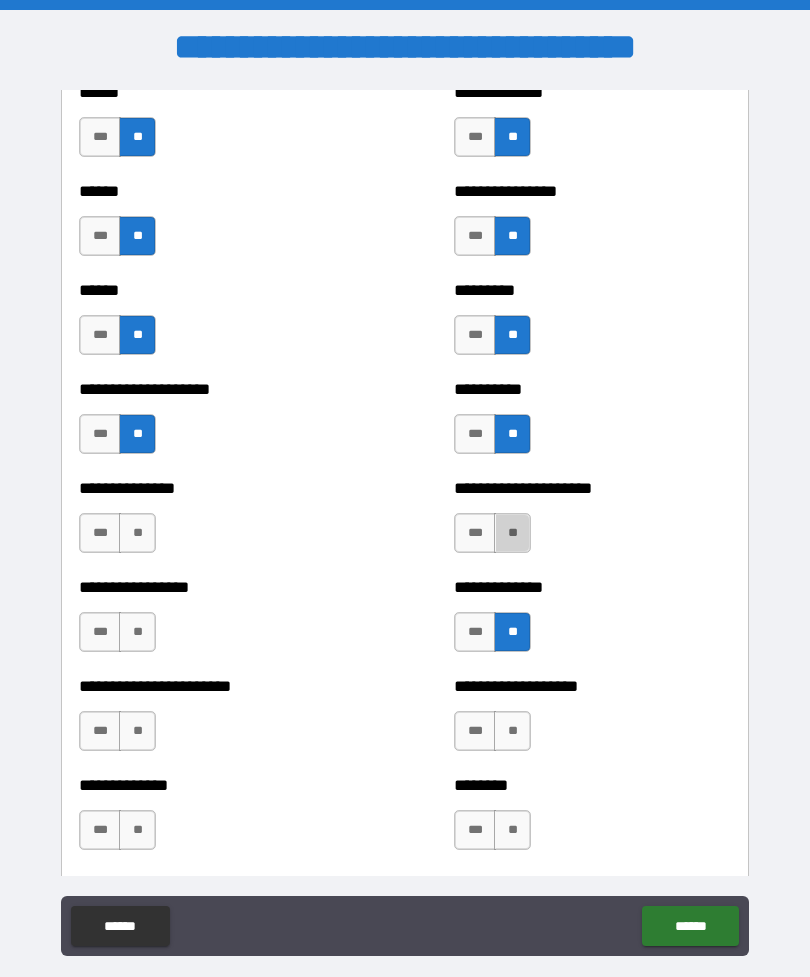 click on "**" at bounding box center (137, 533) 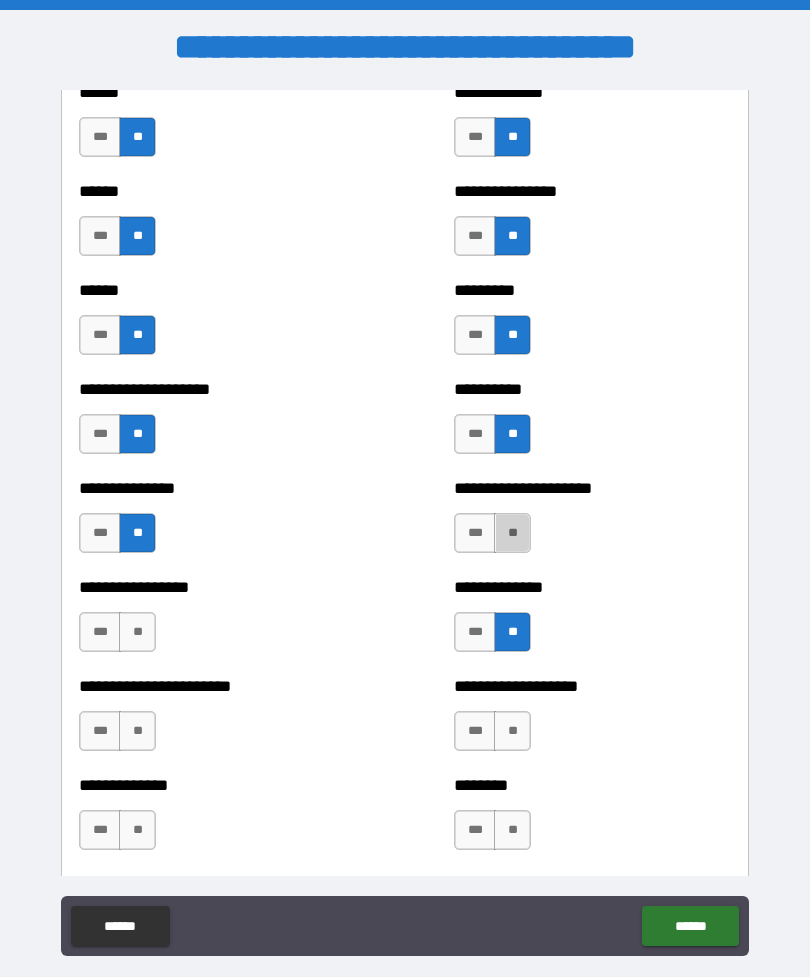 click on "**" at bounding box center [512, 533] 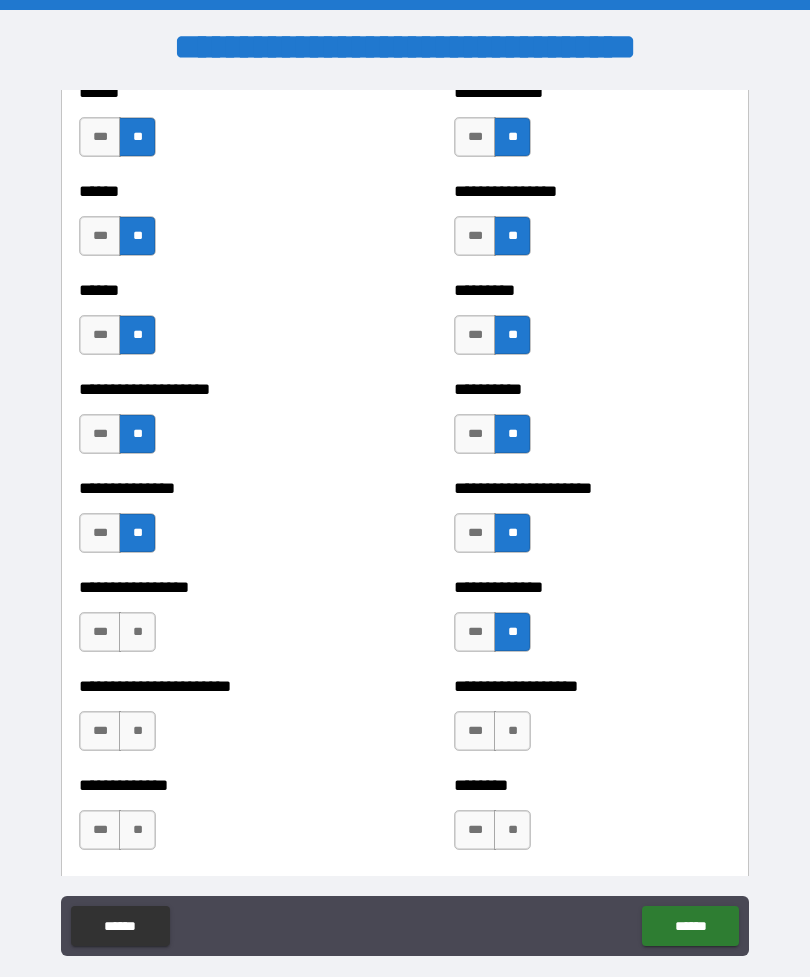 click on "**" at bounding box center (137, 632) 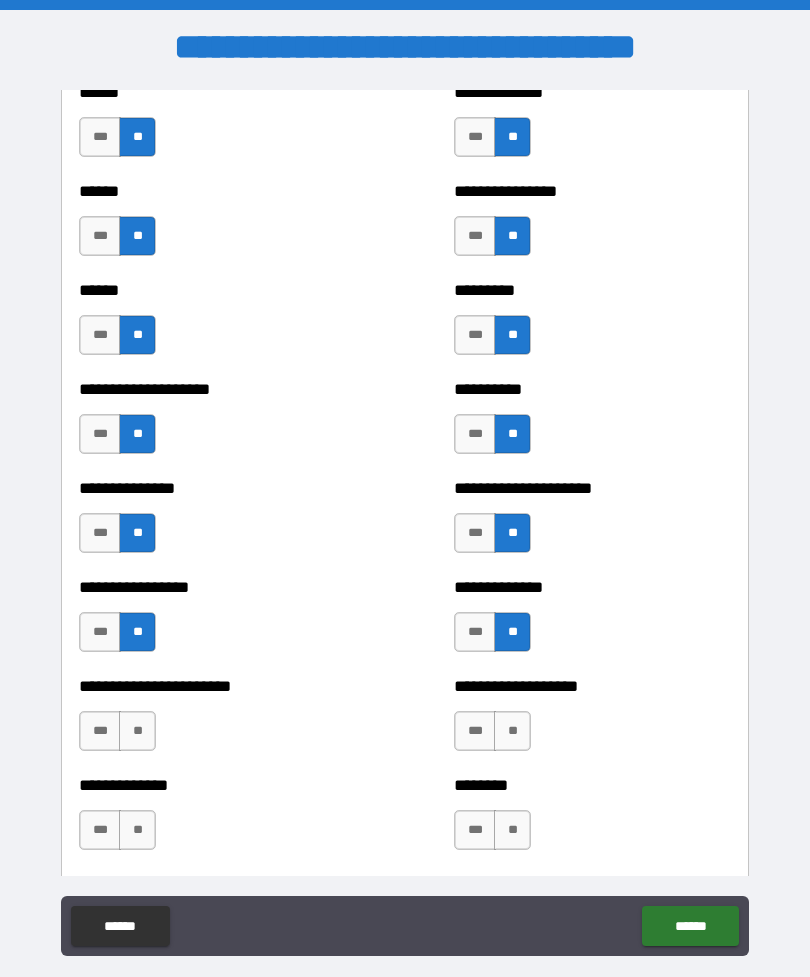click on "**" at bounding box center (137, 731) 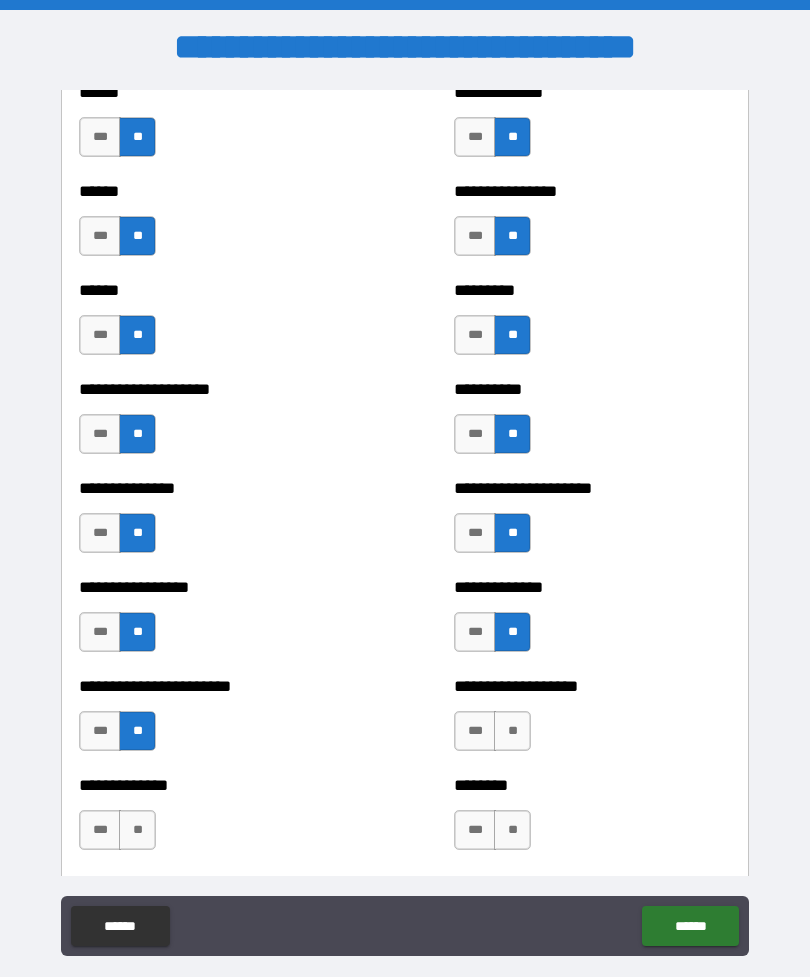 click on "**" at bounding box center [512, 731] 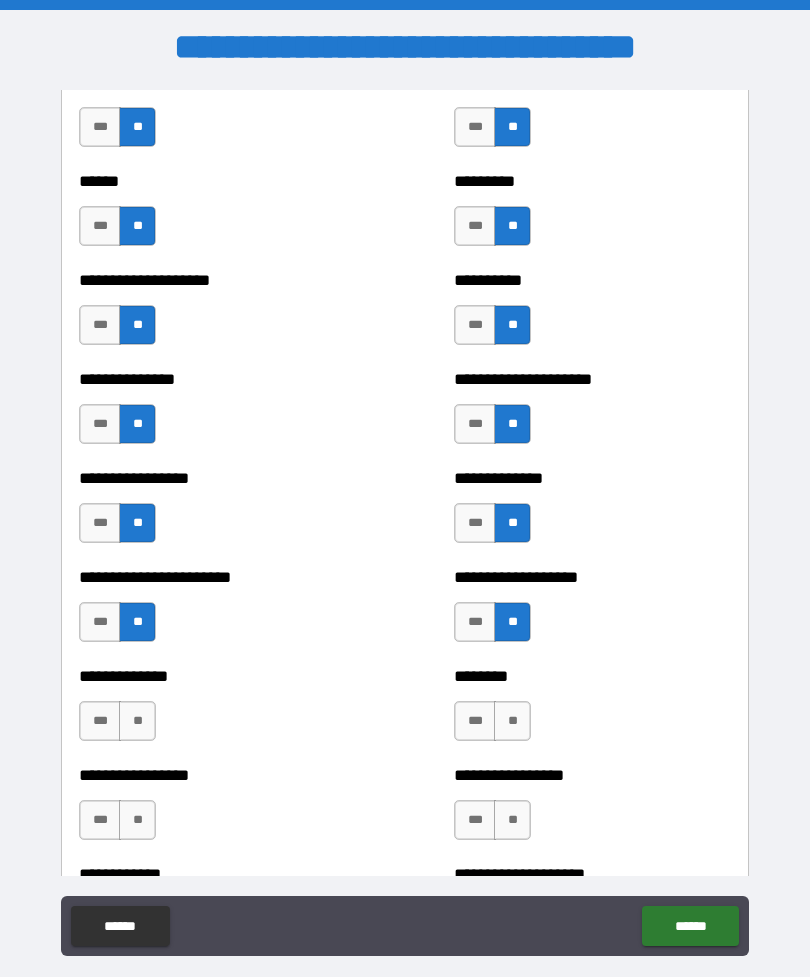 scroll, scrollTop: 3177, scrollLeft: 0, axis: vertical 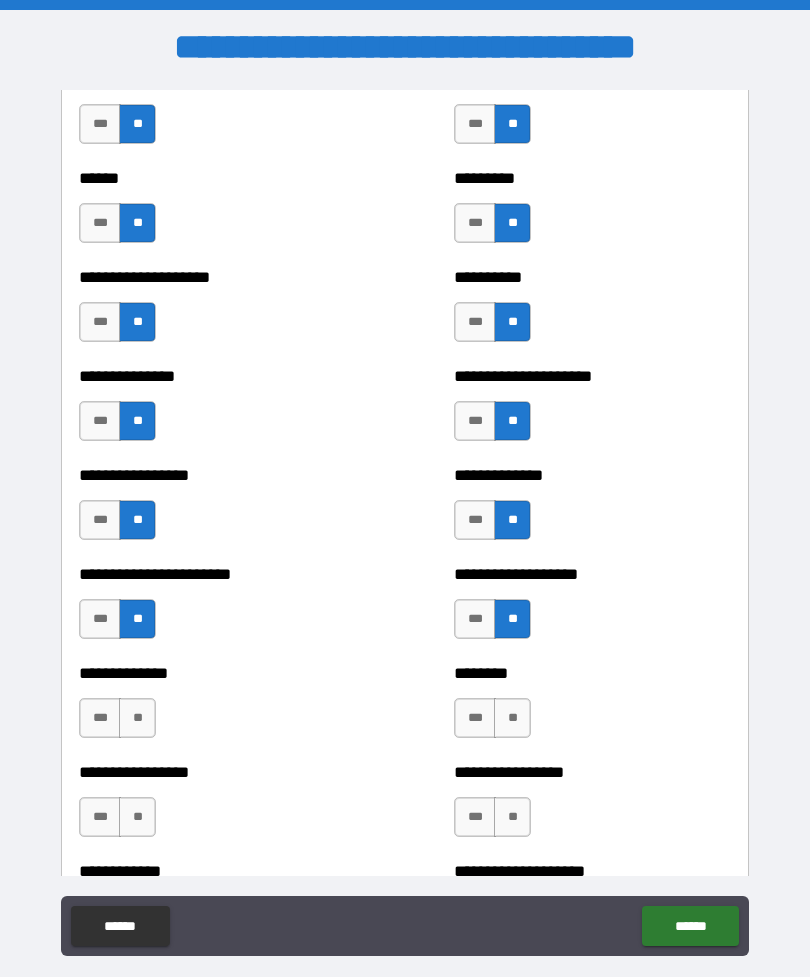 click on "**" at bounding box center [137, 718] 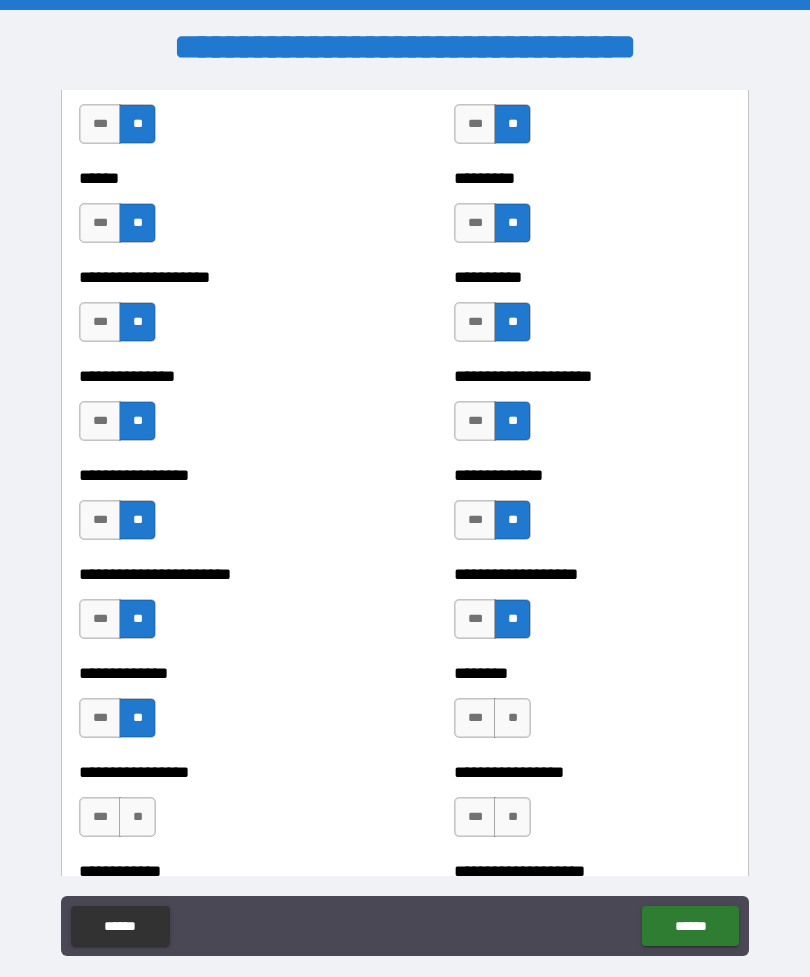 click on "**" at bounding box center [512, 718] 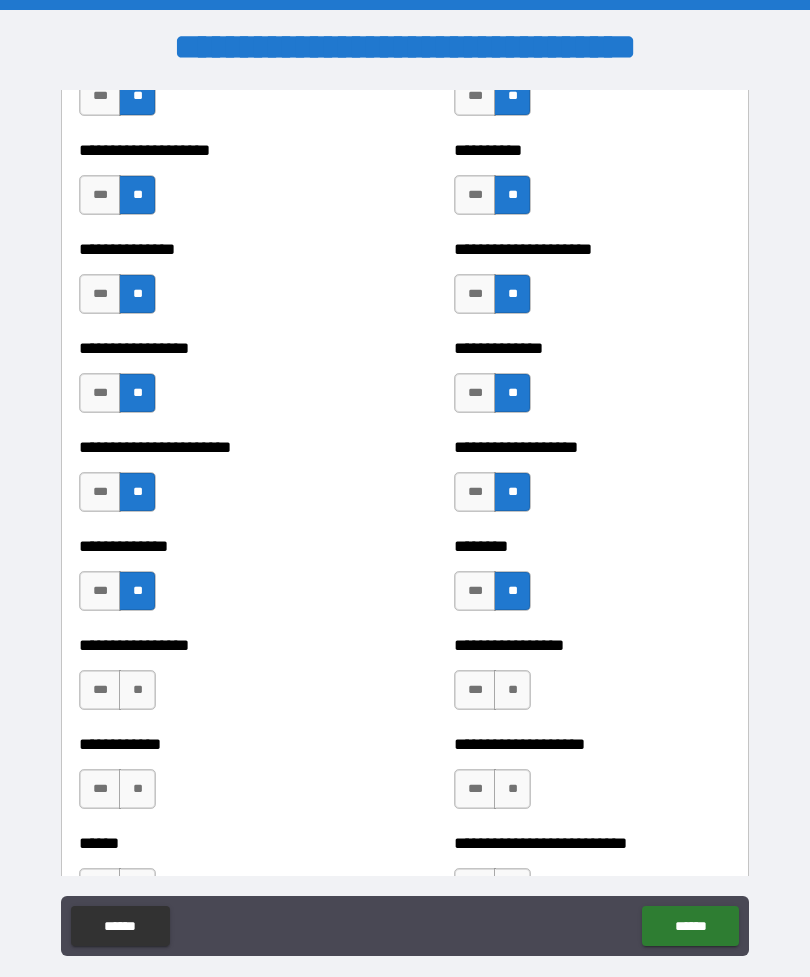 scroll, scrollTop: 3305, scrollLeft: 0, axis: vertical 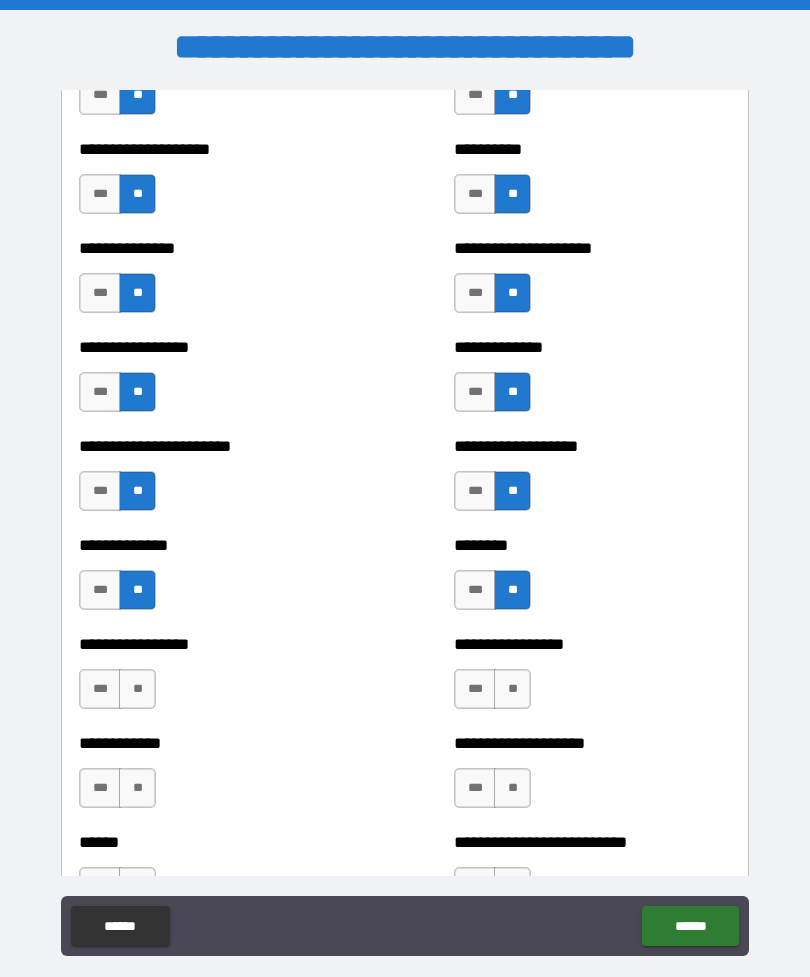 click on "**" at bounding box center [512, 689] 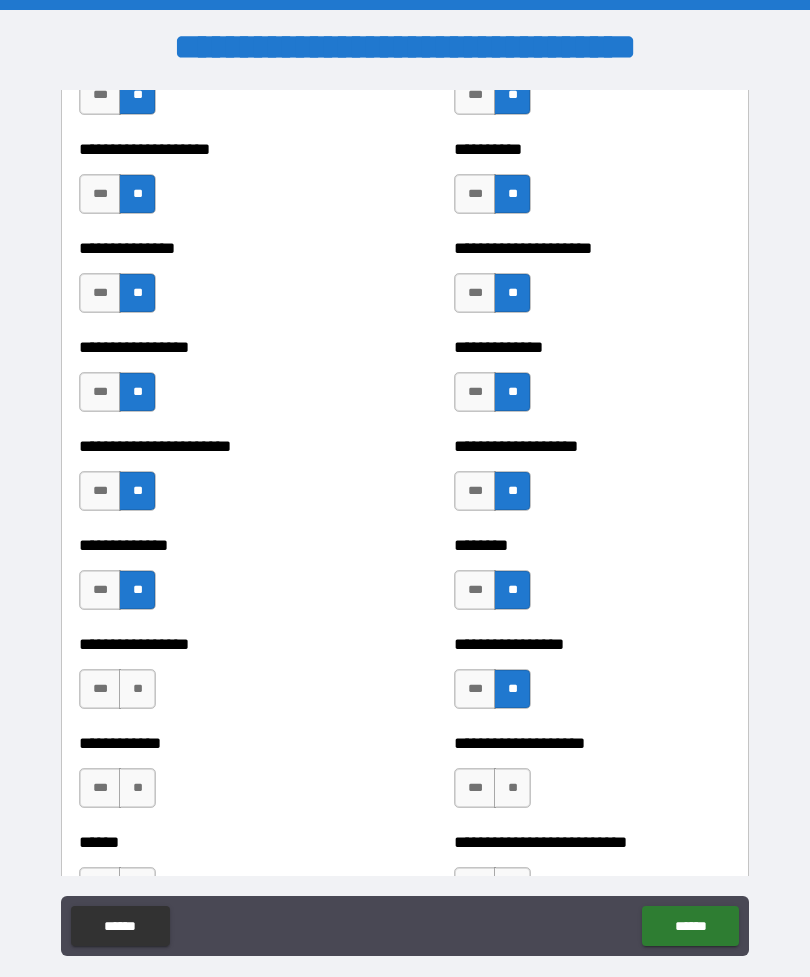 click on "**" at bounding box center [137, 689] 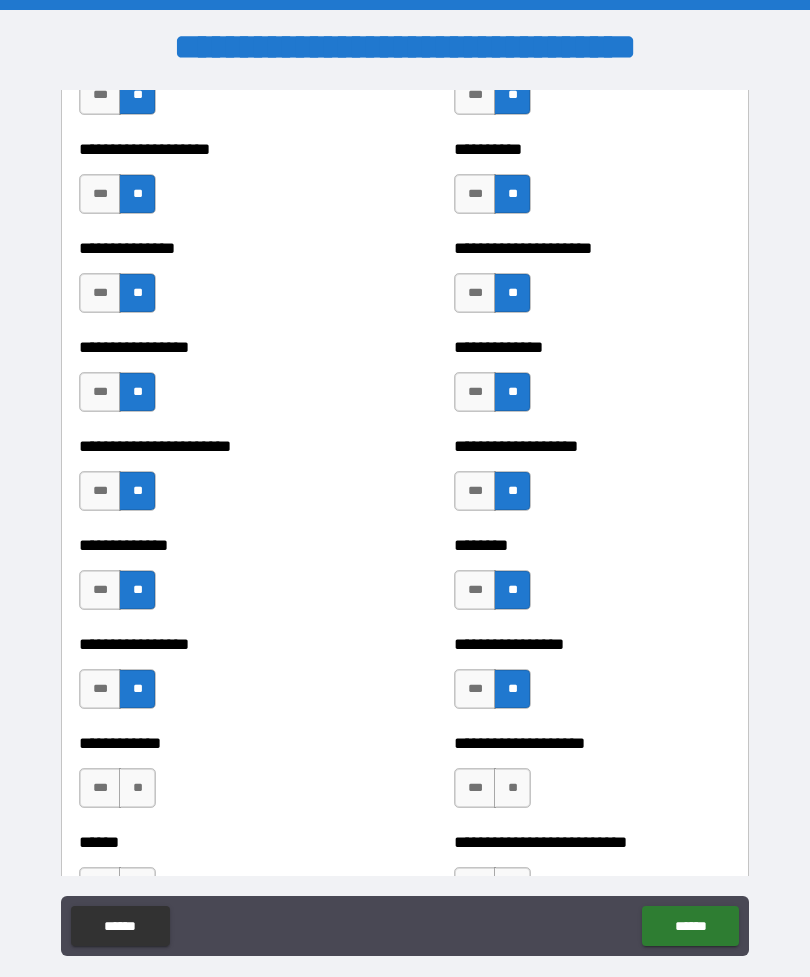 click on "**" at bounding box center [137, 788] 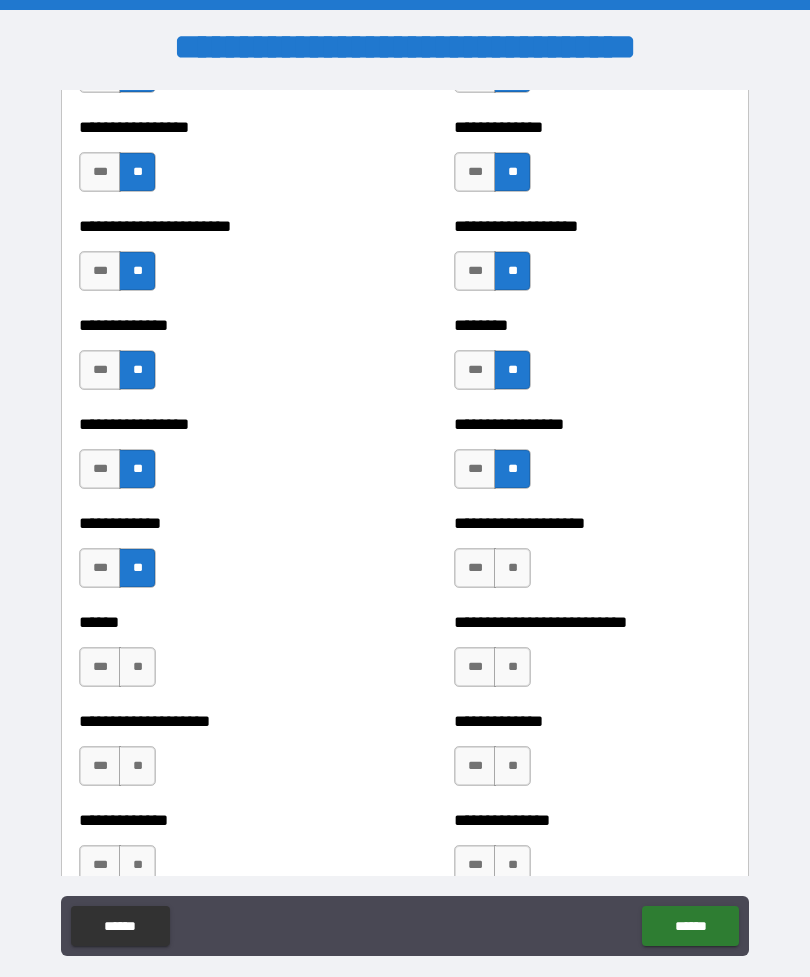 scroll, scrollTop: 3533, scrollLeft: 0, axis: vertical 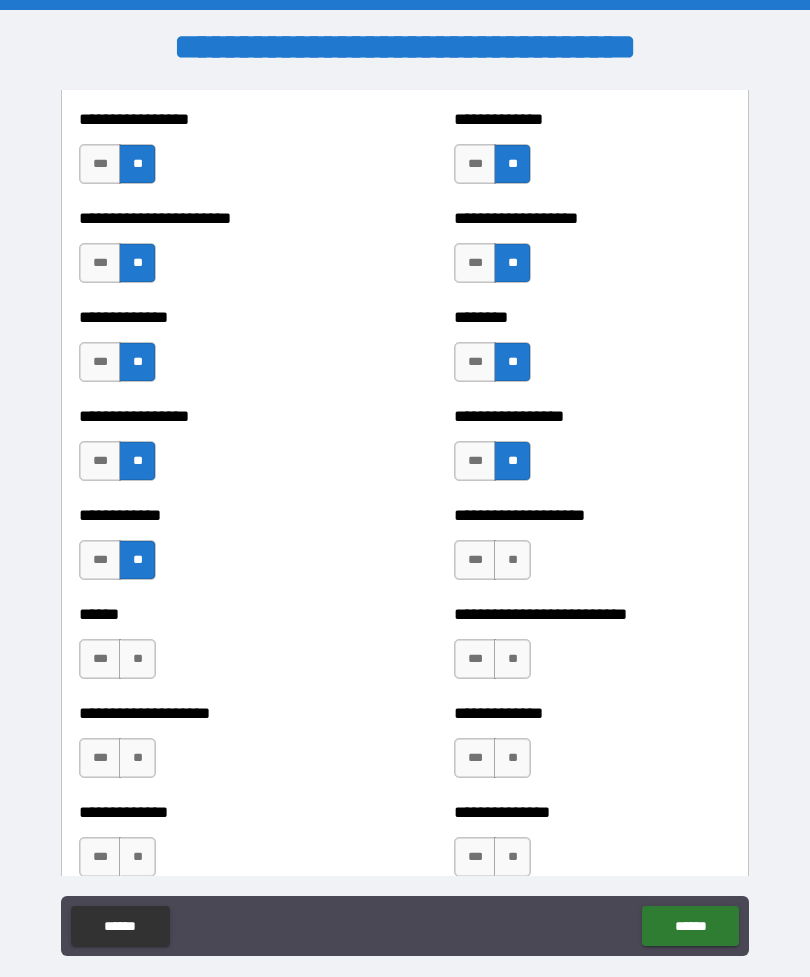 click on "**" at bounding box center [512, 560] 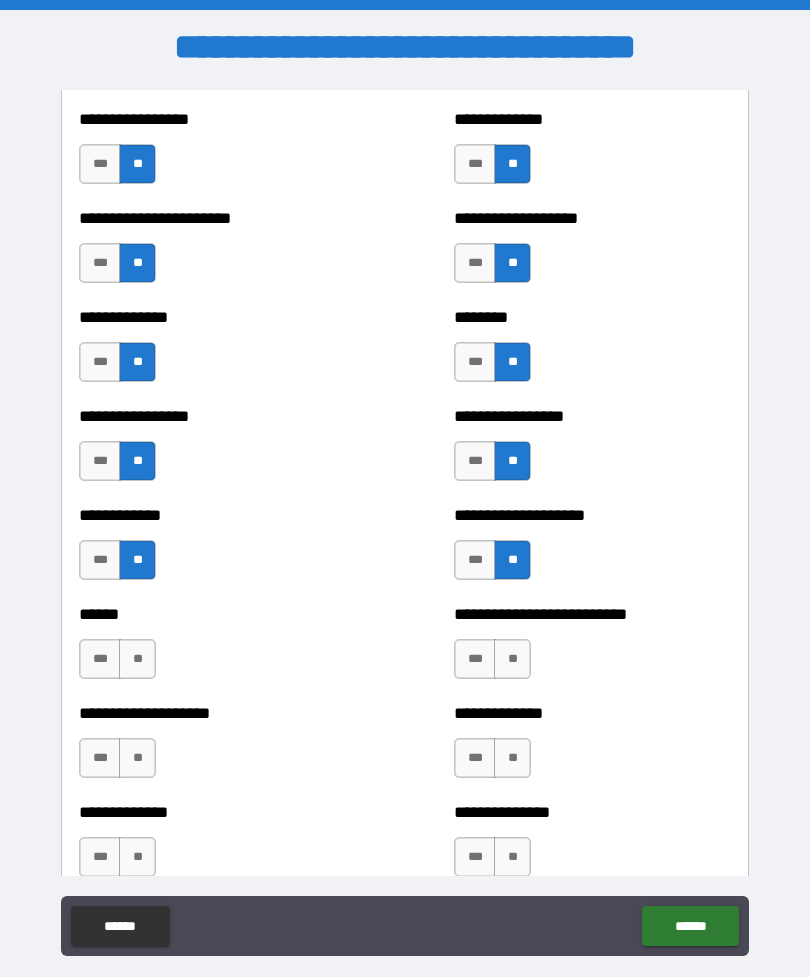 click on "**" at bounding box center (512, 659) 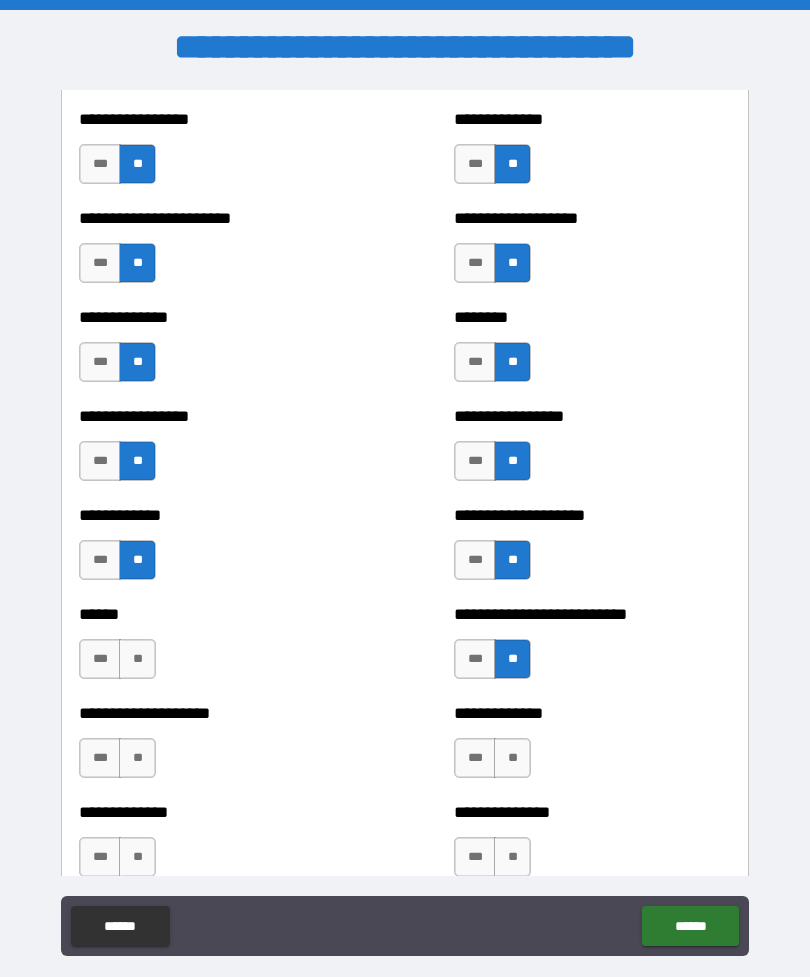 click on "**" at bounding box center [137, 659] 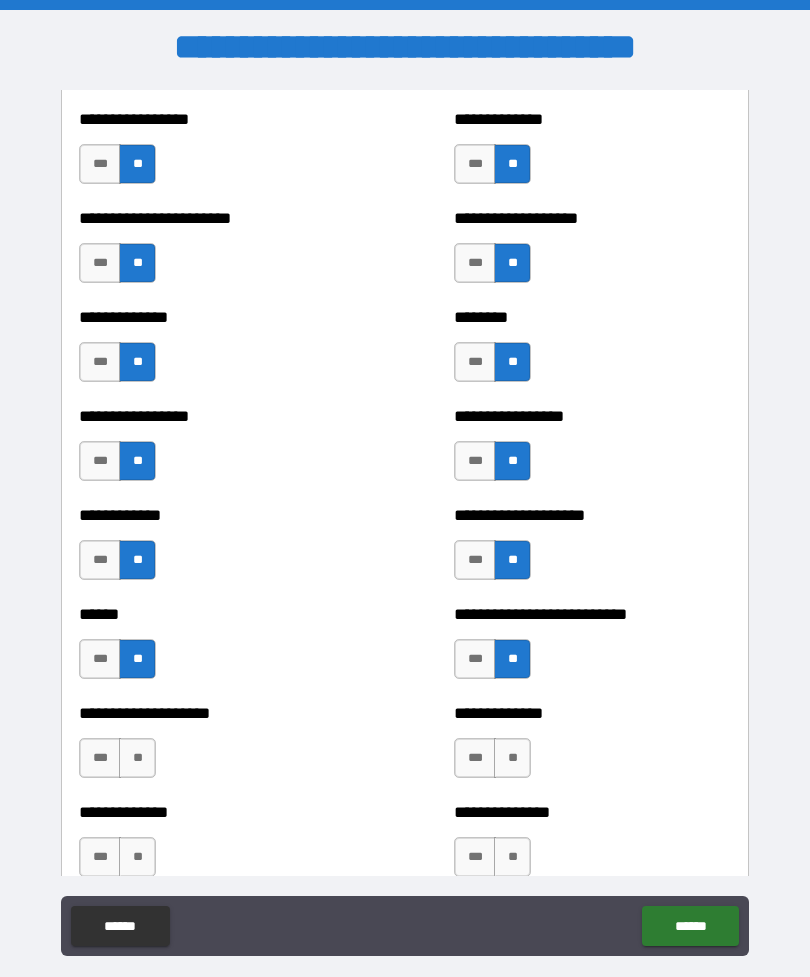 click on "**" at bounding box center [137, 758] 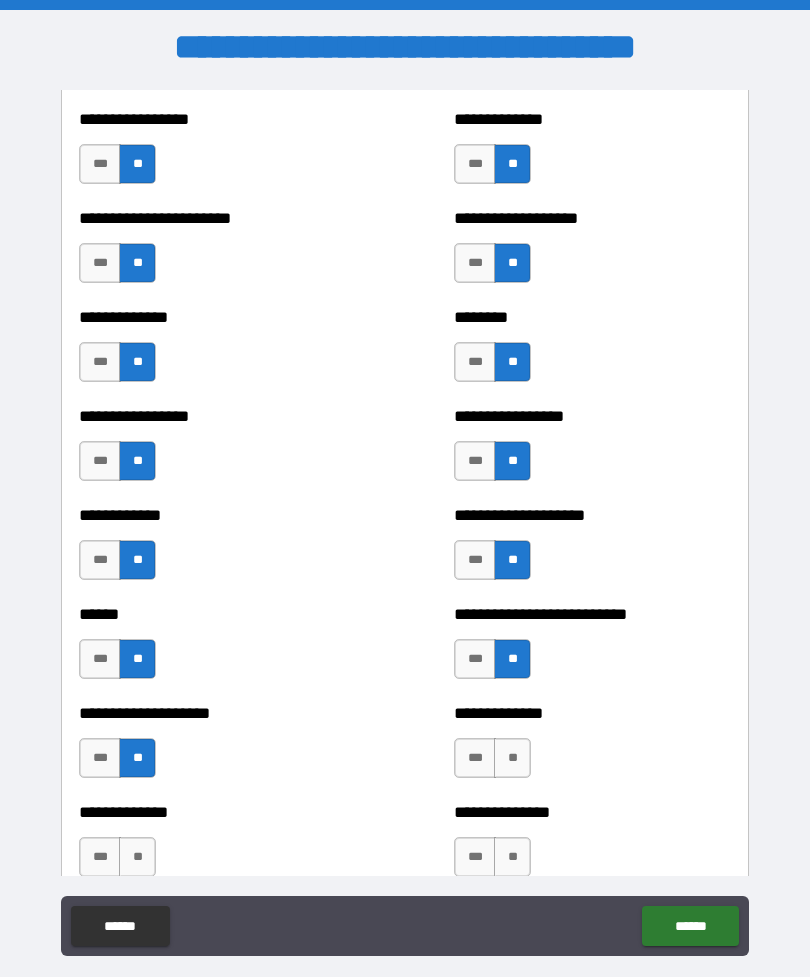 click on "**" at bounding box center [512, 758] 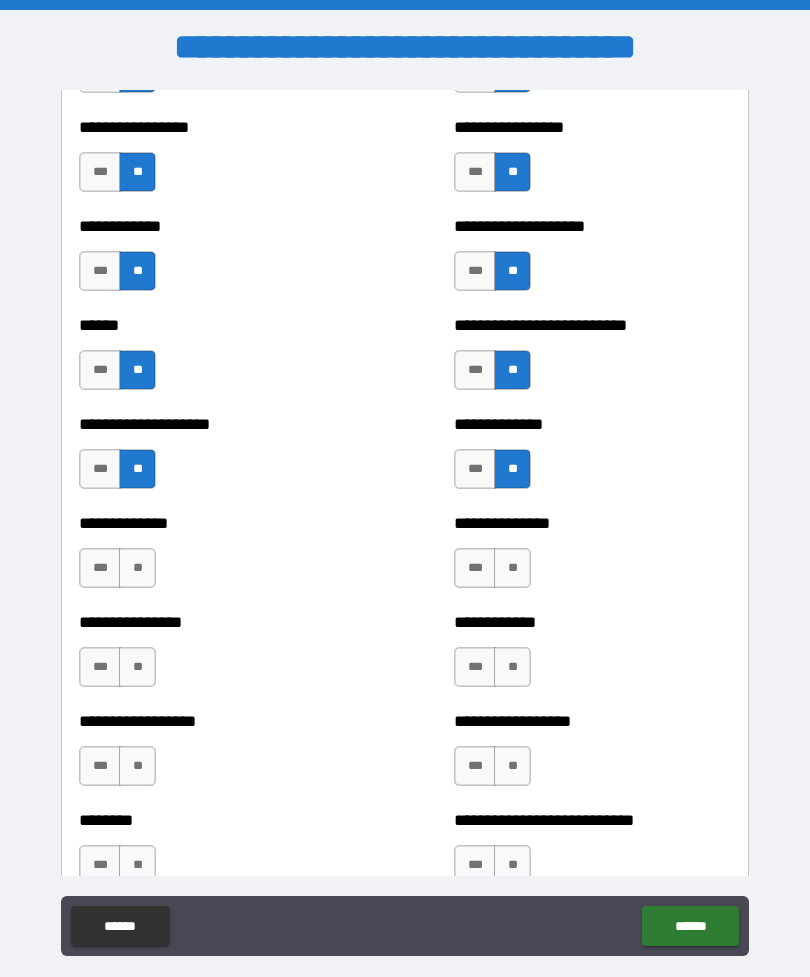 scroll, scrollTop: 3829, scrollLeft: 0, axis: vertical 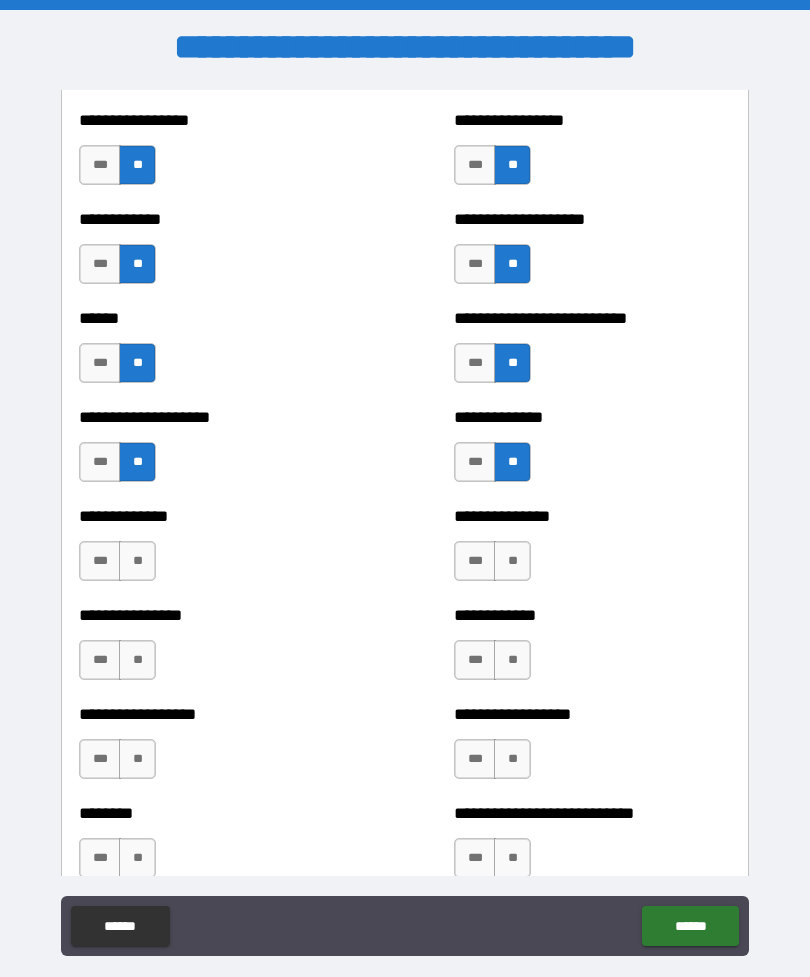 click on "**" at bounding box center (512, 561) 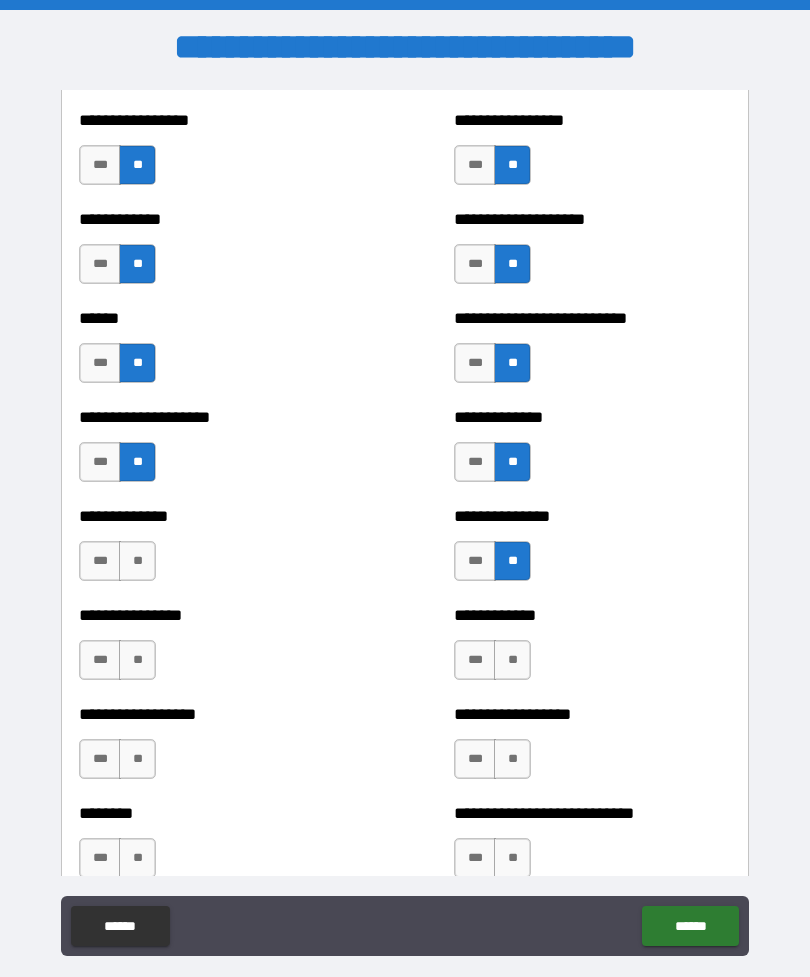 click on "**" at bounding box center [137, 561] 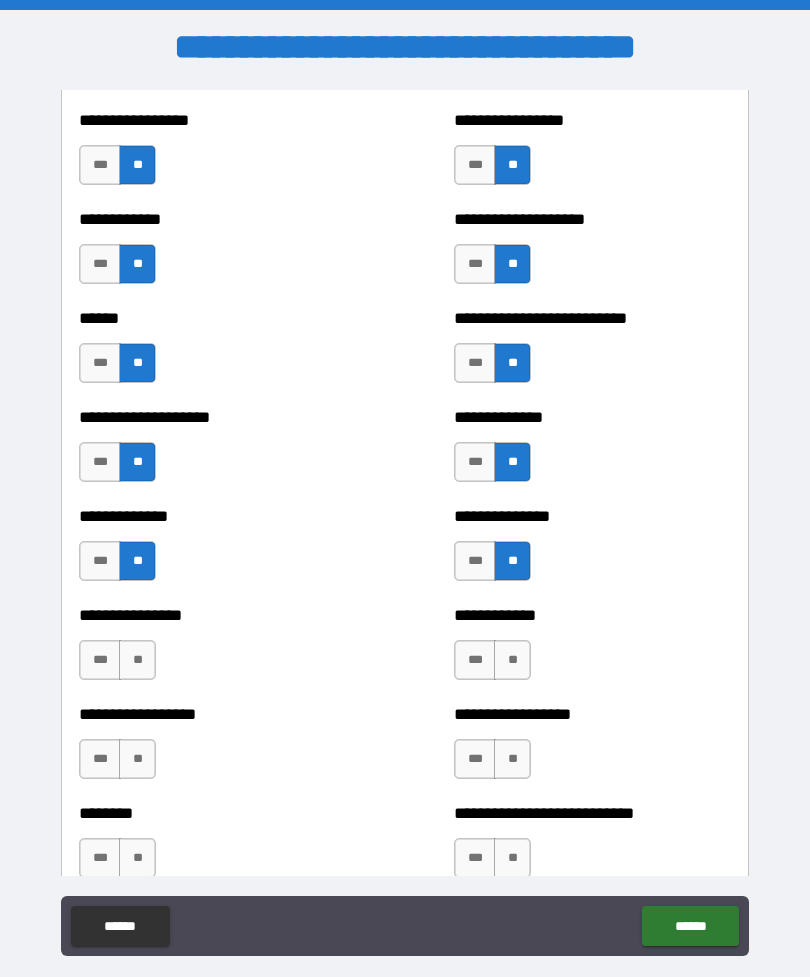 click on "**" at bounding box center [137, 660] 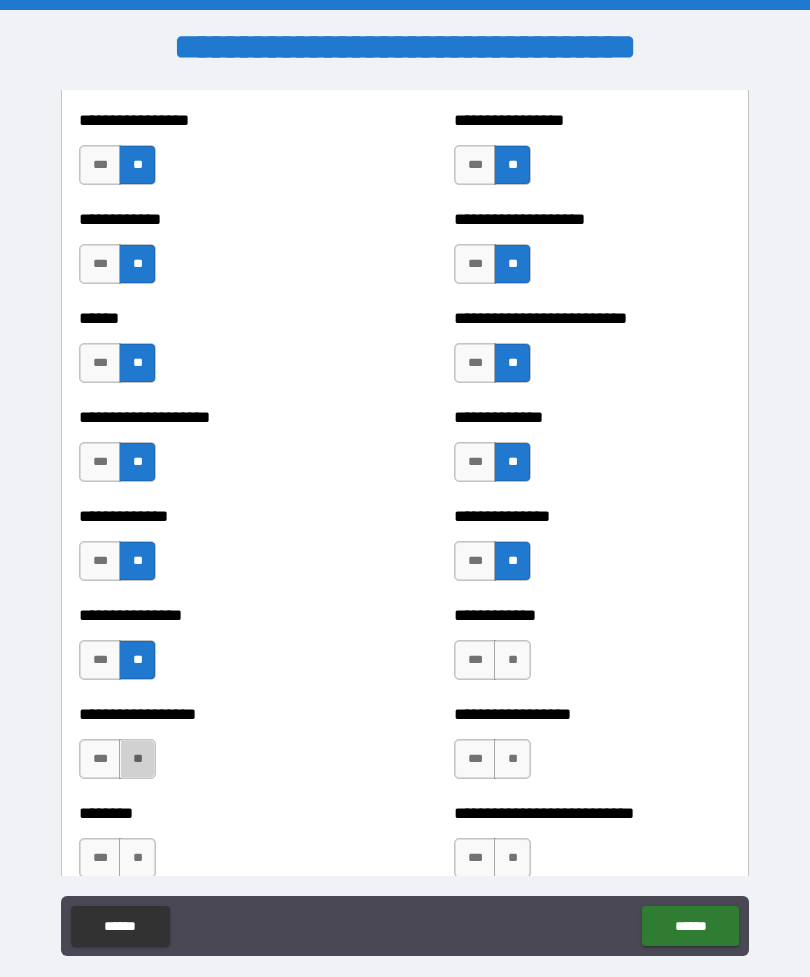 click on "**" at bounding box center (137, 759) 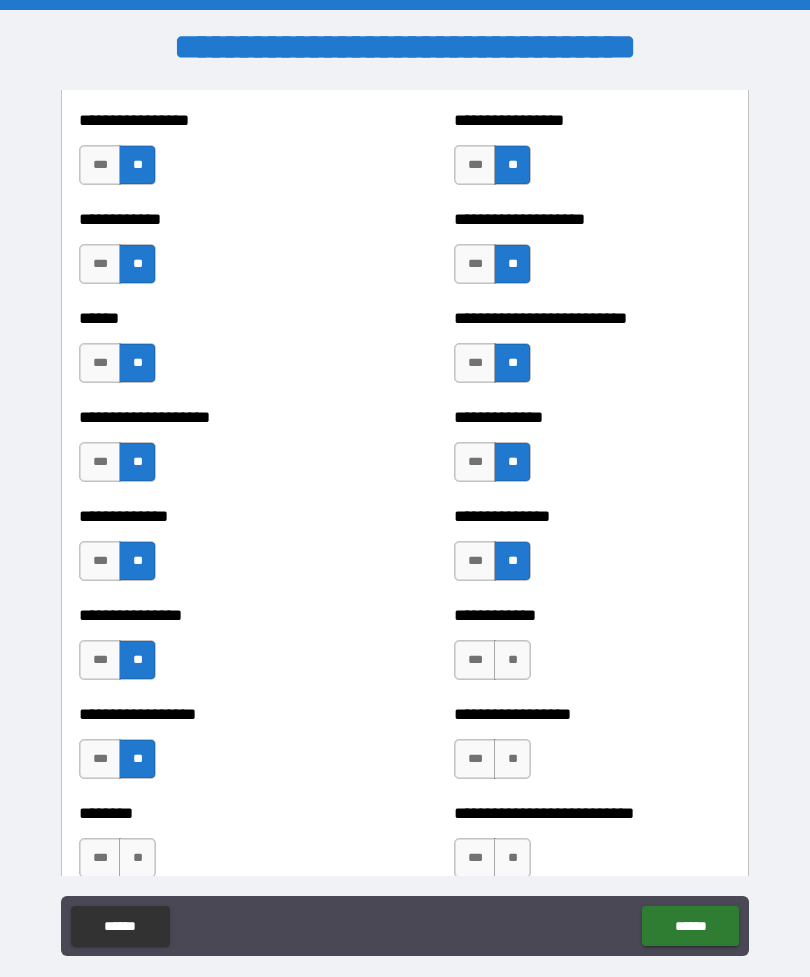 click on "**" at bounding box center (512, 660) 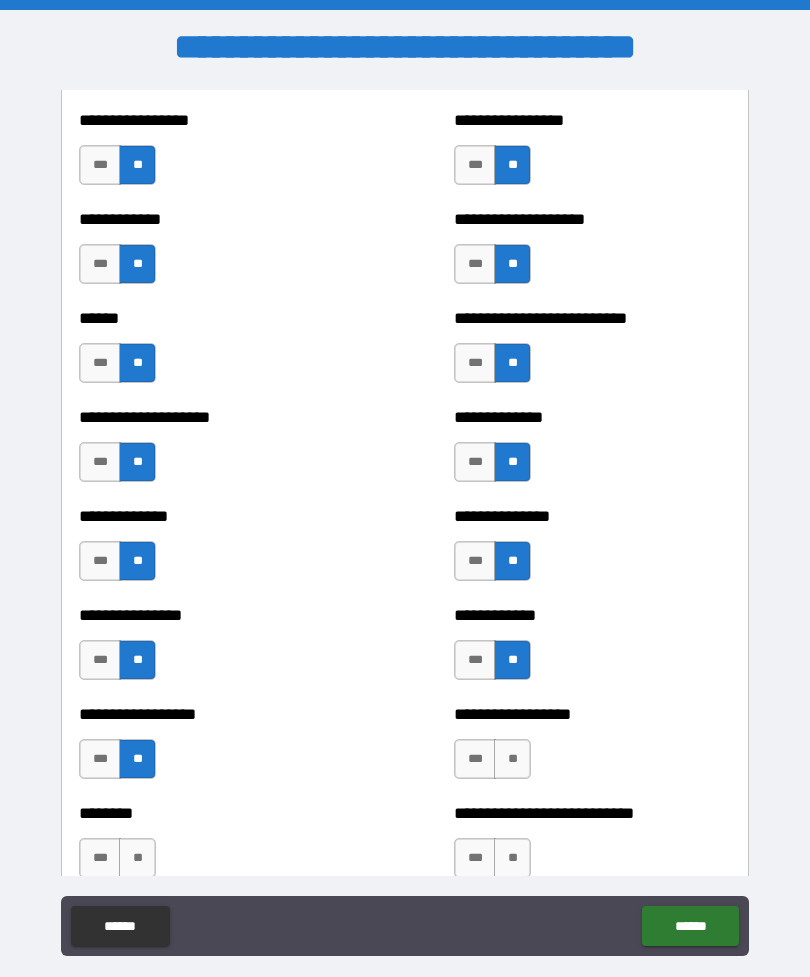 click on "**" at bounding box center (512, 759) 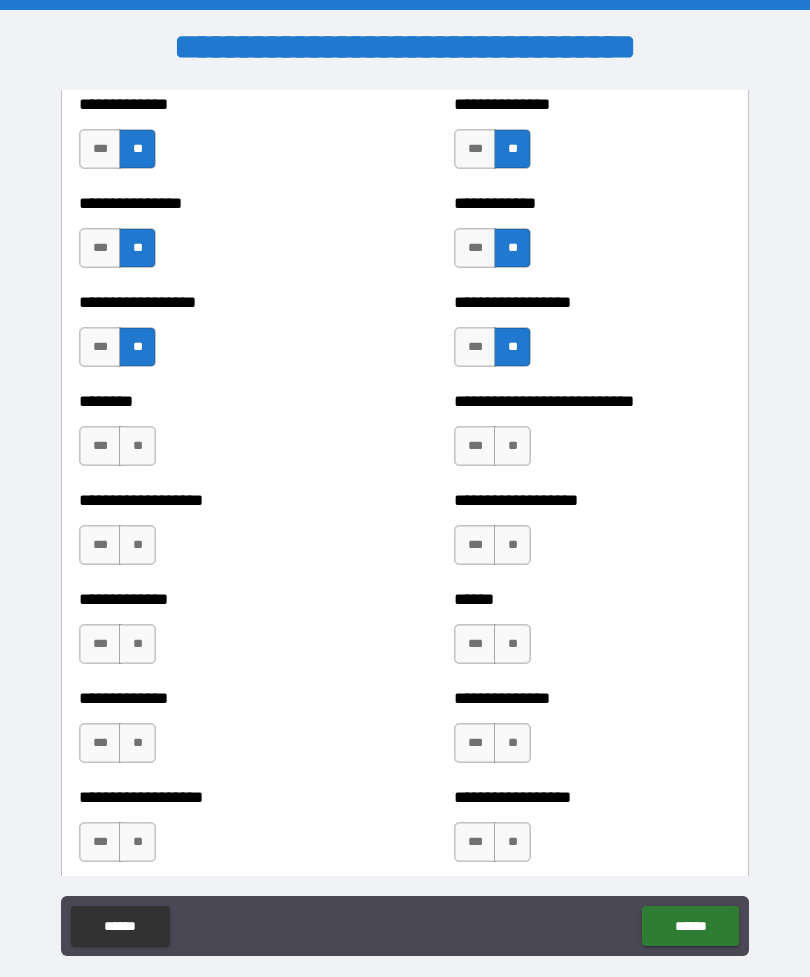scroll, scrollTop: 4243, scrollLeft: 0, axis: vertical 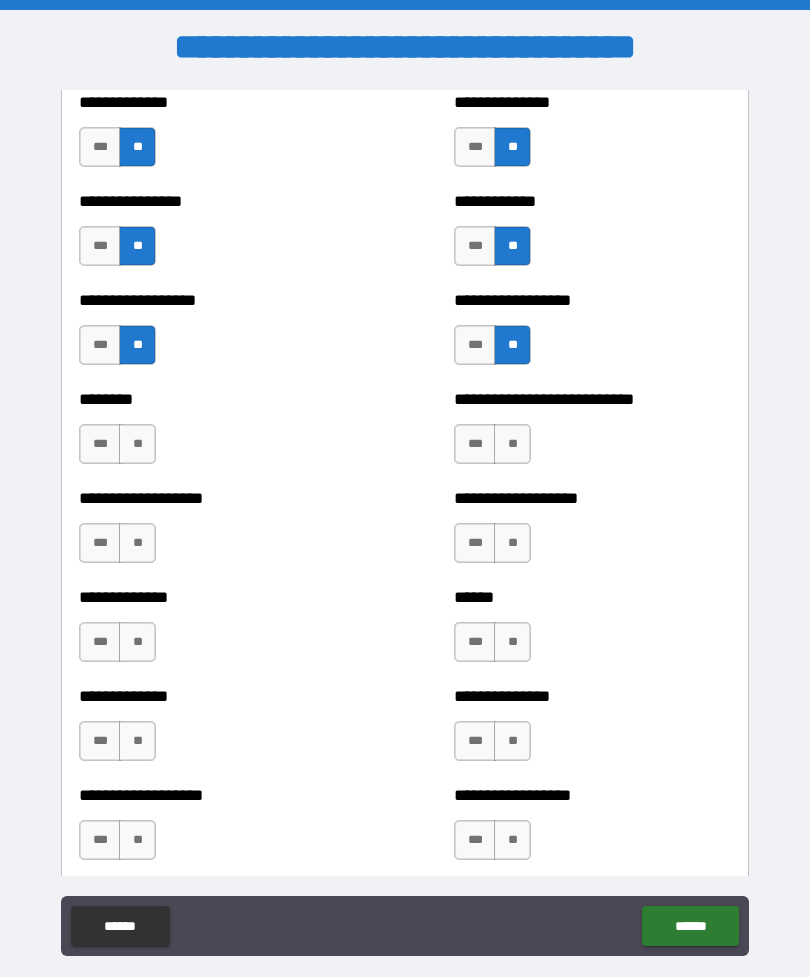 click on "**" at bounding box center (137, 444) 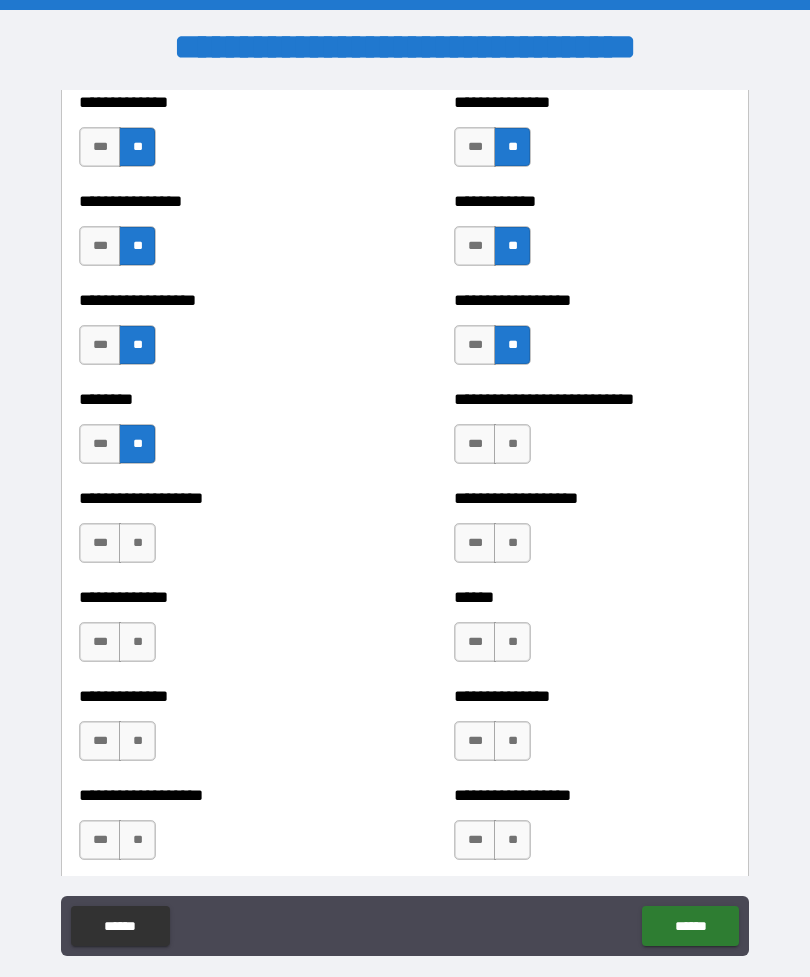 click on "**" at bounding box center (512, 444) 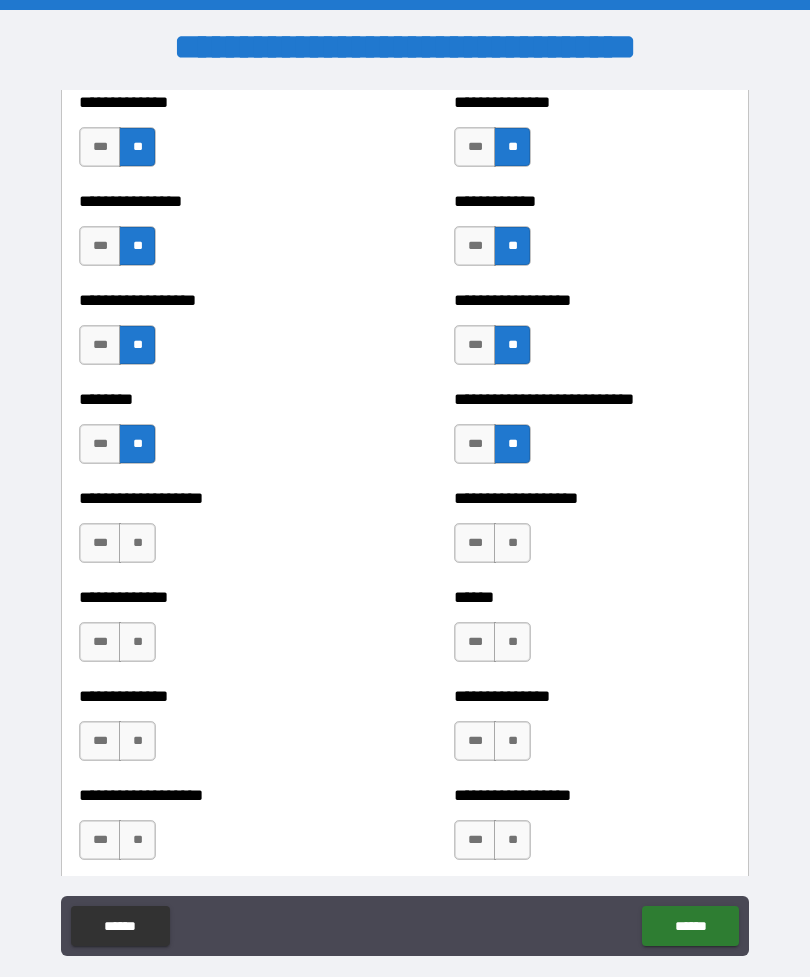 click on "**" at bounding box center [512, 543] 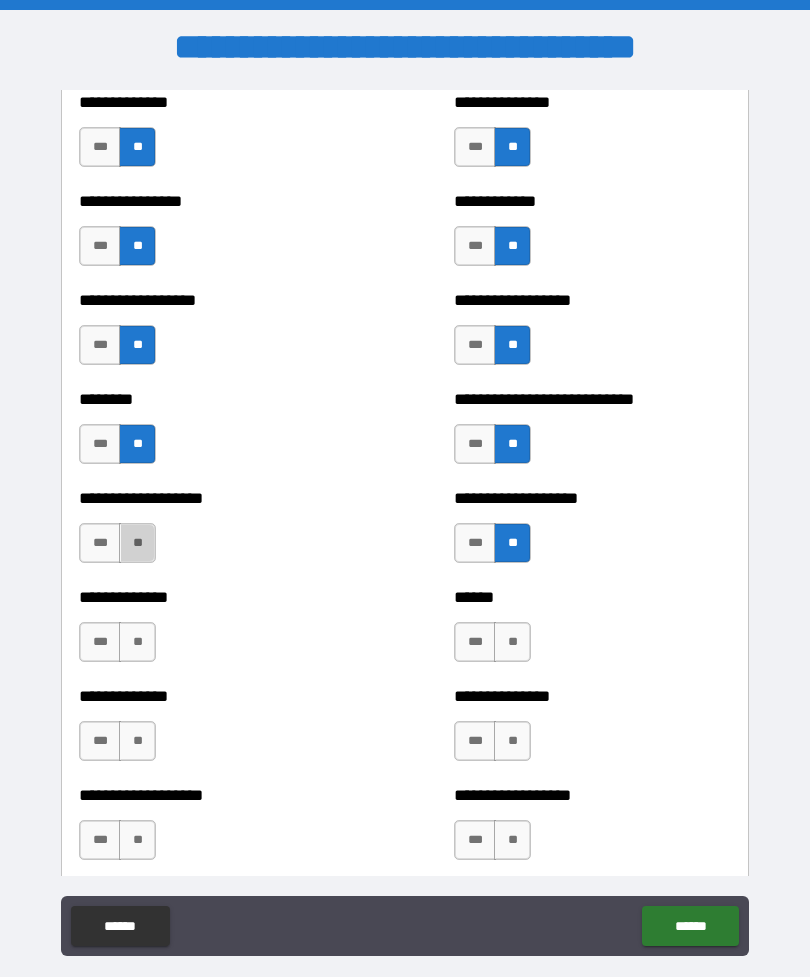 click on "**" at bounding box center [137, 543] 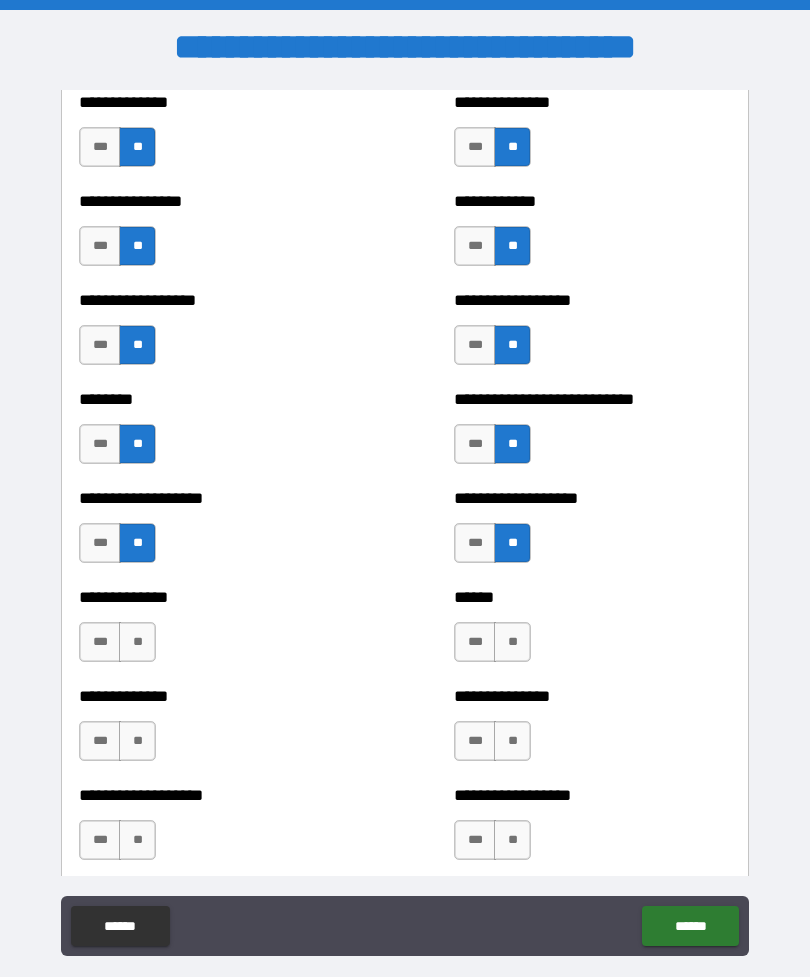 click on "**" at bounding box center [137, 642] 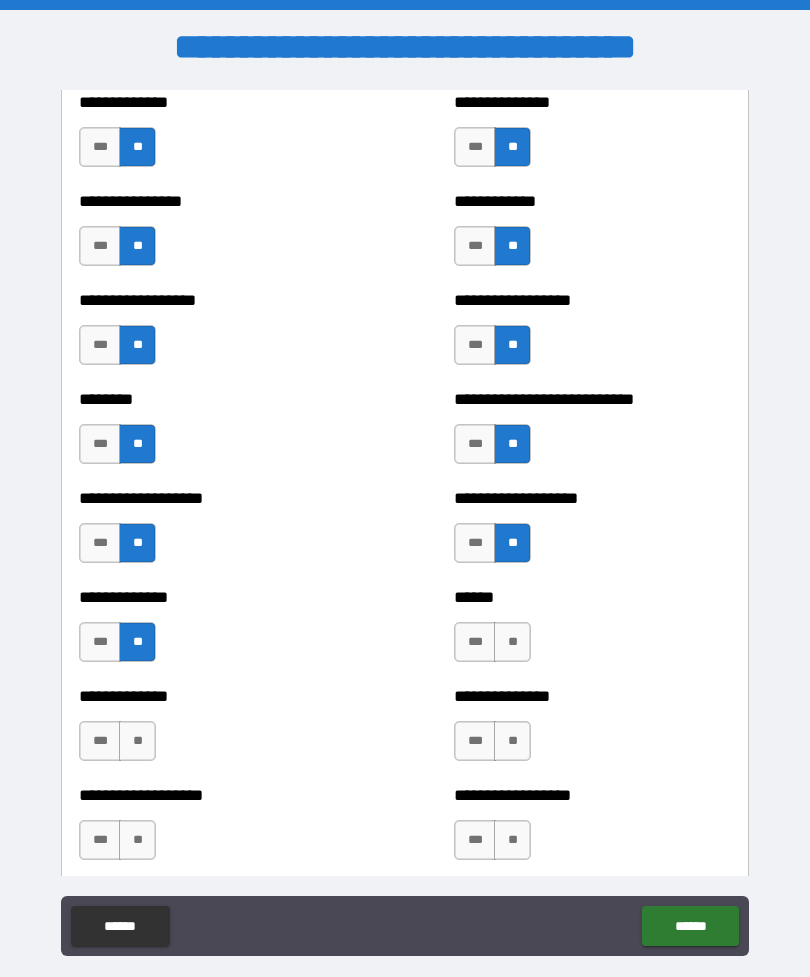 click on "**" at bounding box center [512, 642] 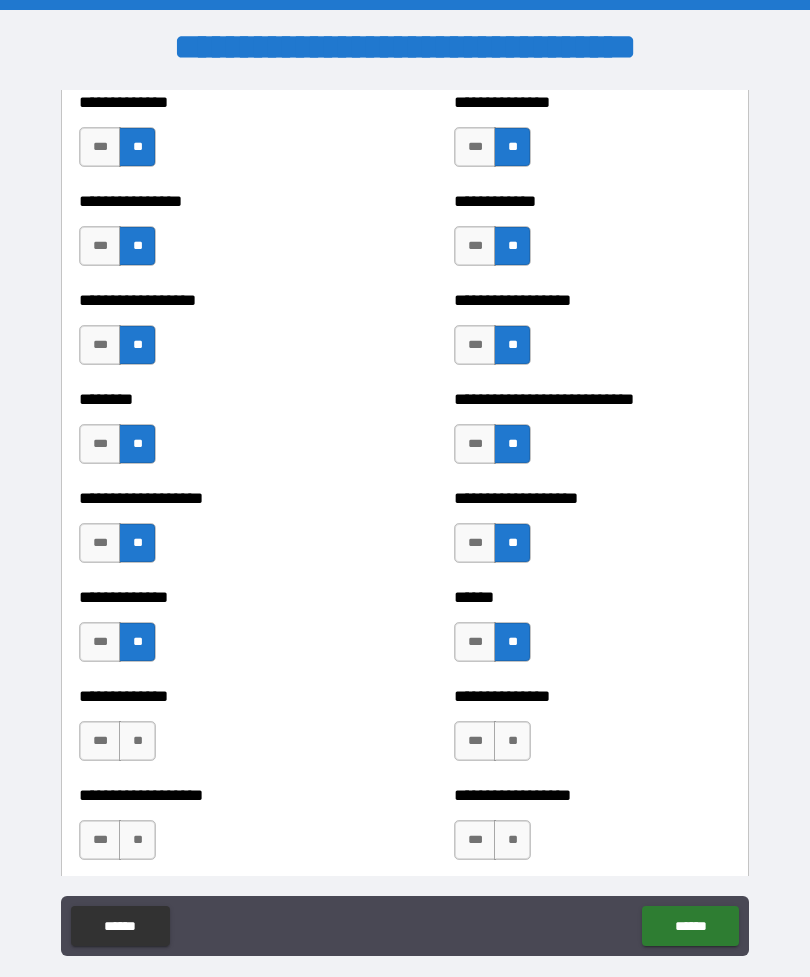 click on "**" at bounding box center [137, 741] 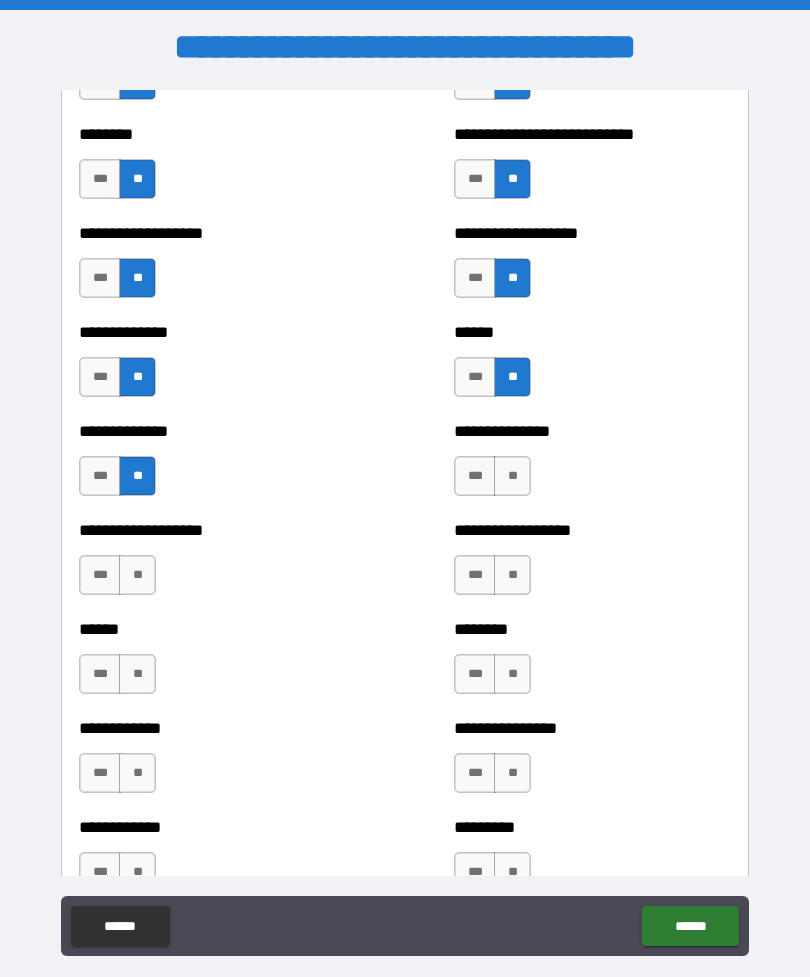 scroll, scrollTop: 4511, scrollLeft: 0, axis: vertical 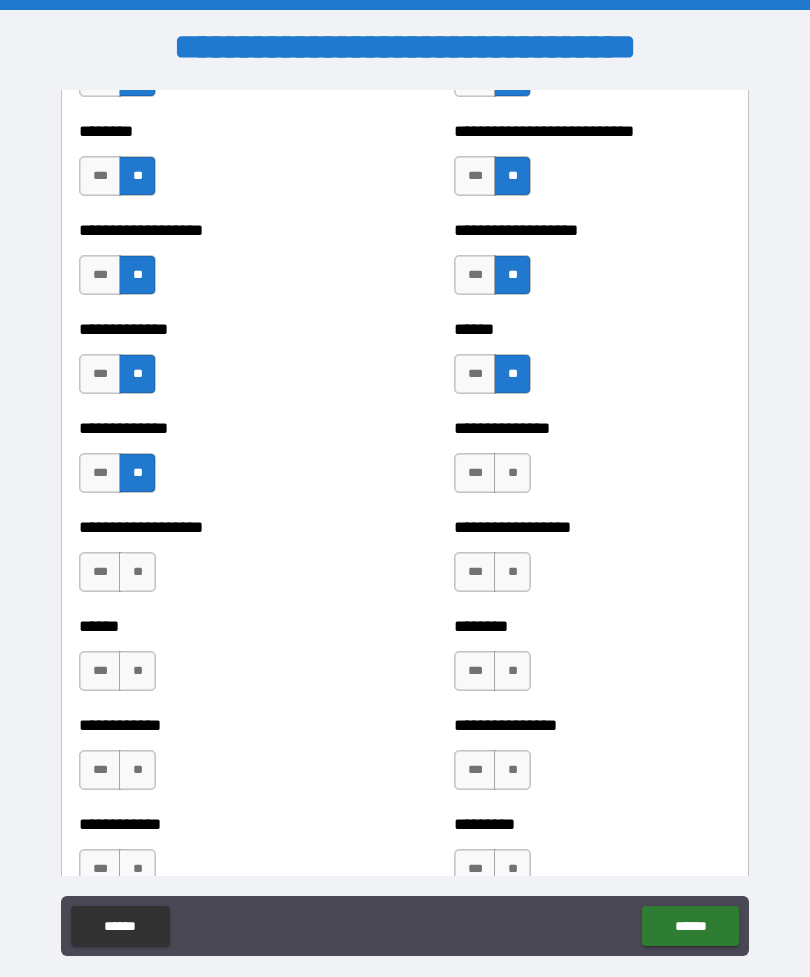 click on "**" at bounding box center [512, 473] 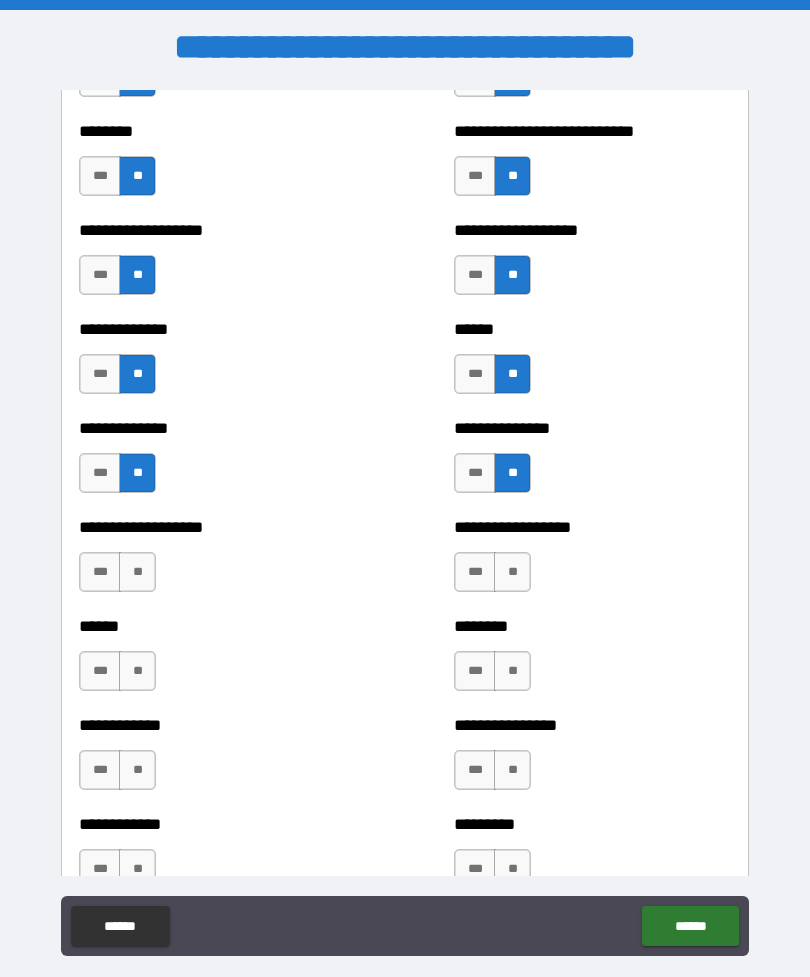 click on "**" at bounding box center [137, 572] 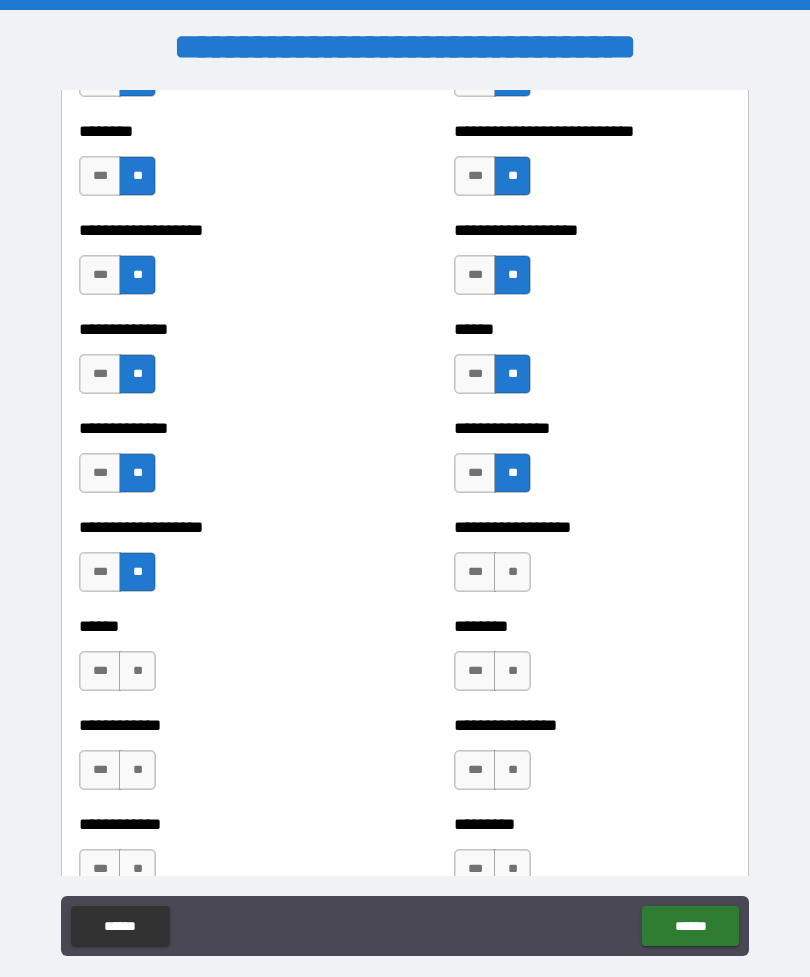 click on "**" at bounding box center [512, 572] 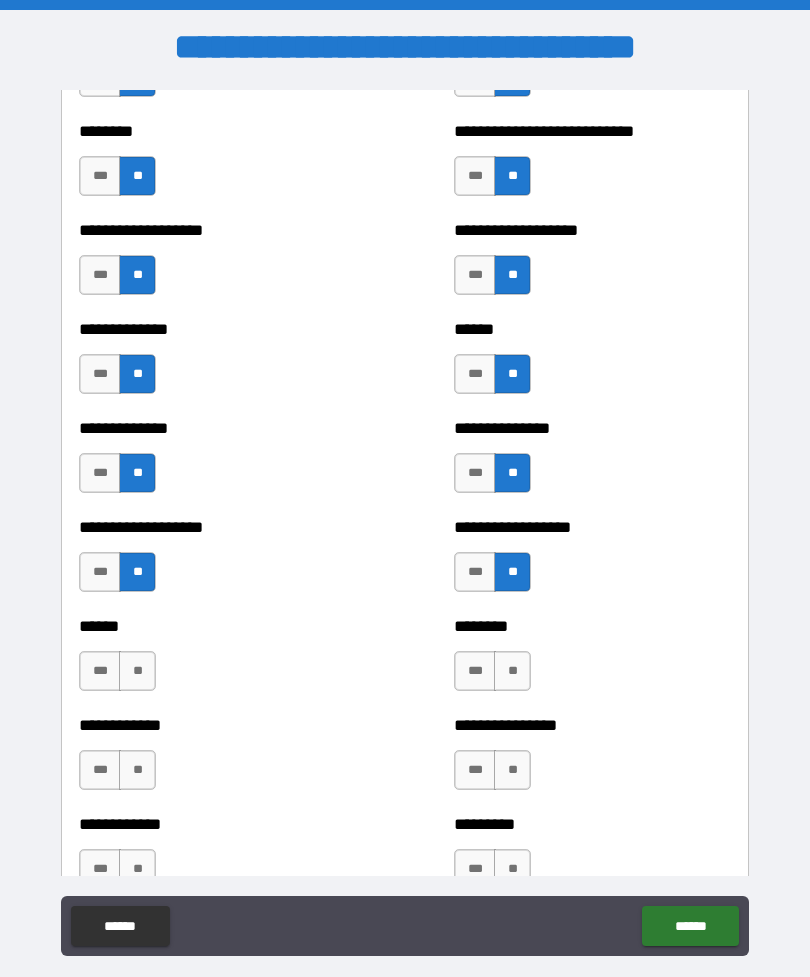 click on "**" at bounding box center (512, 671) 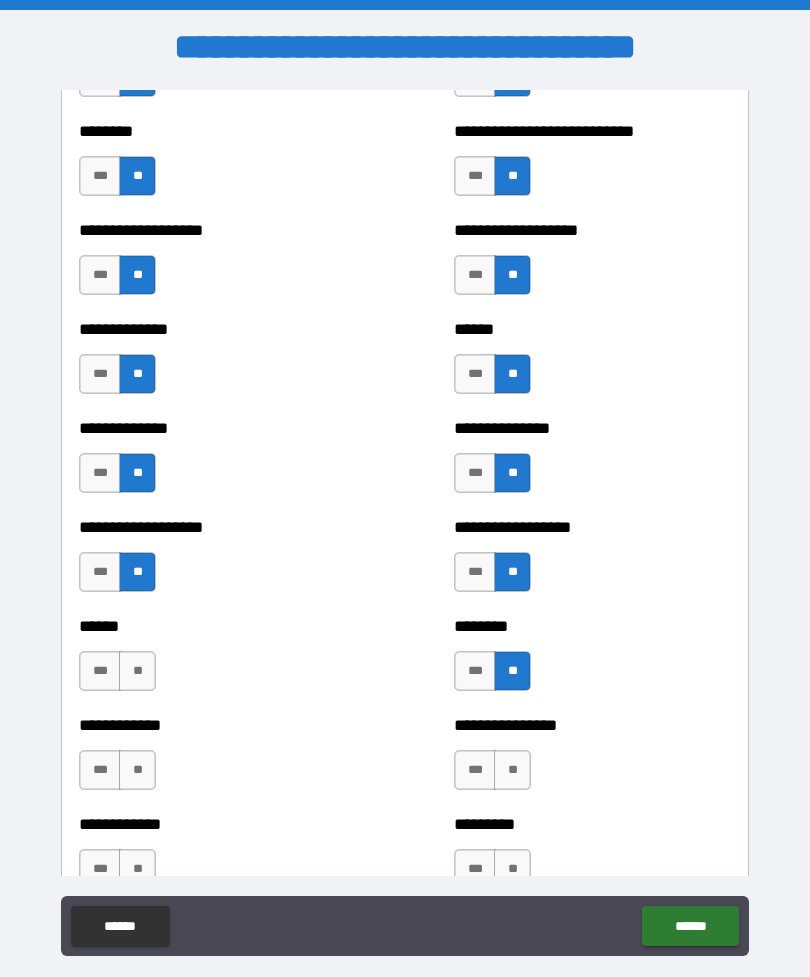 click on "**" at bounding box center (137, 671) 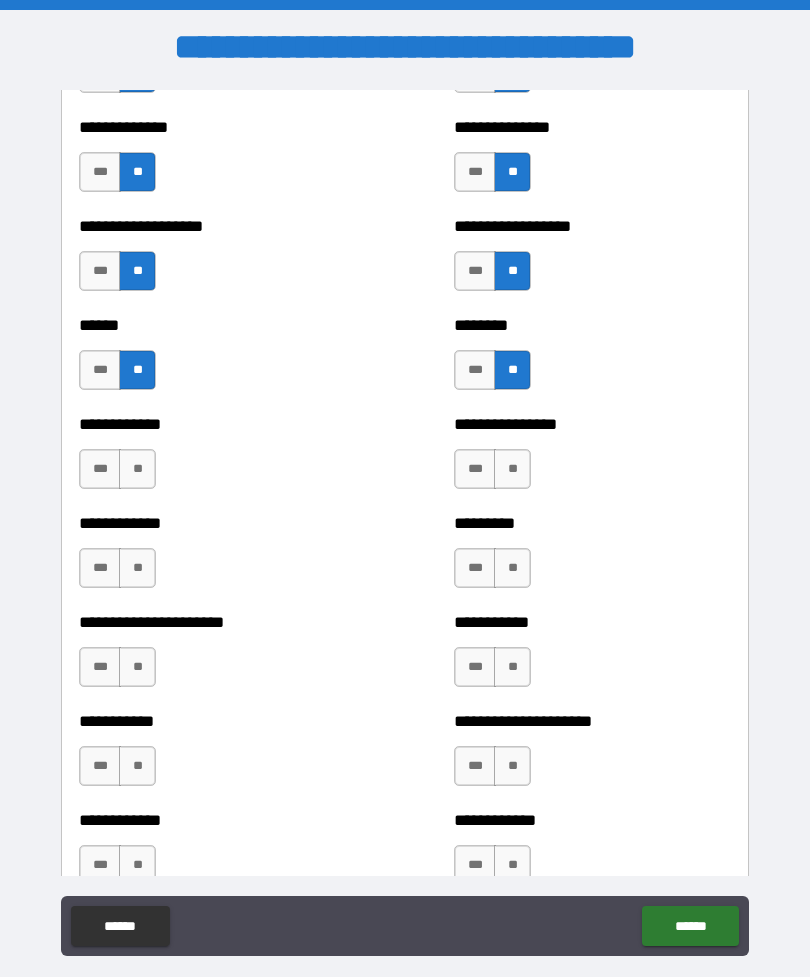 scroll, scrollTop: 4820, scrollLeft: 0, axis: vertical 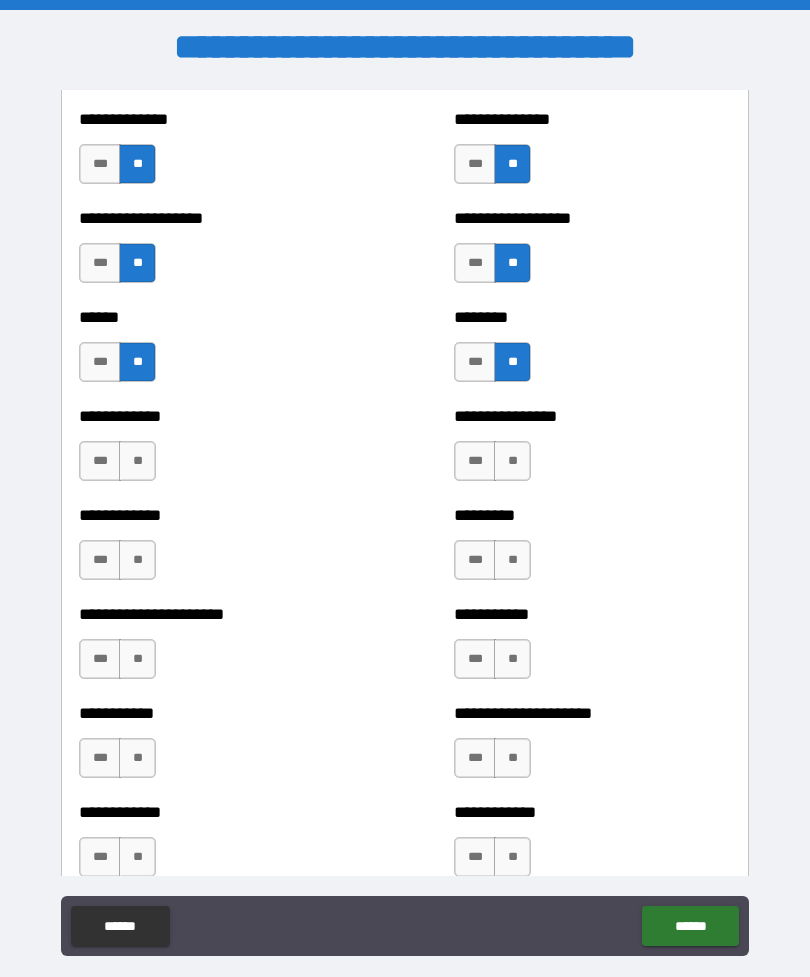 click on "**" at bounding box center (137, 461) 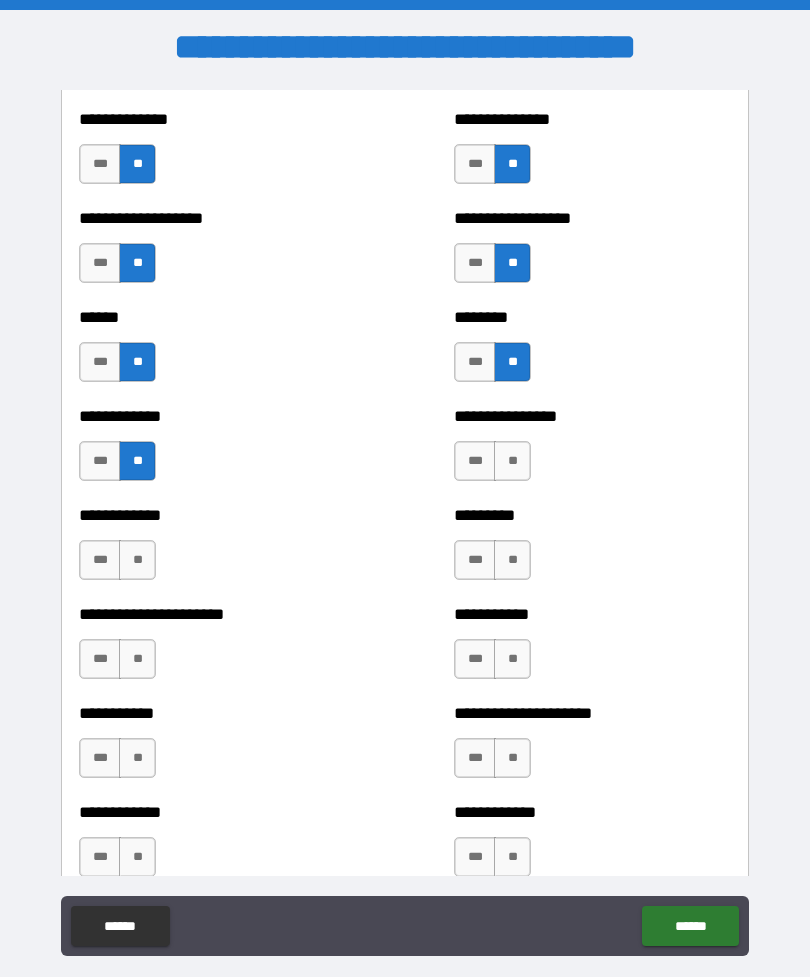 click on "**" at bounding box center (512, 461) 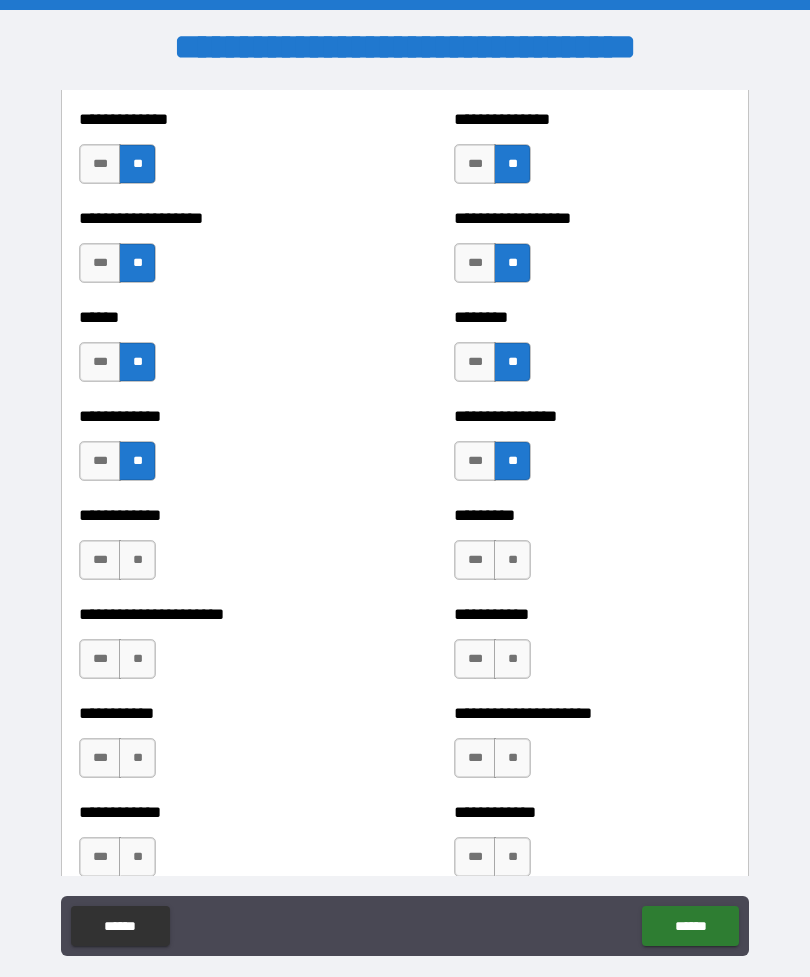 click on "**" at bounding box center (512, 560) 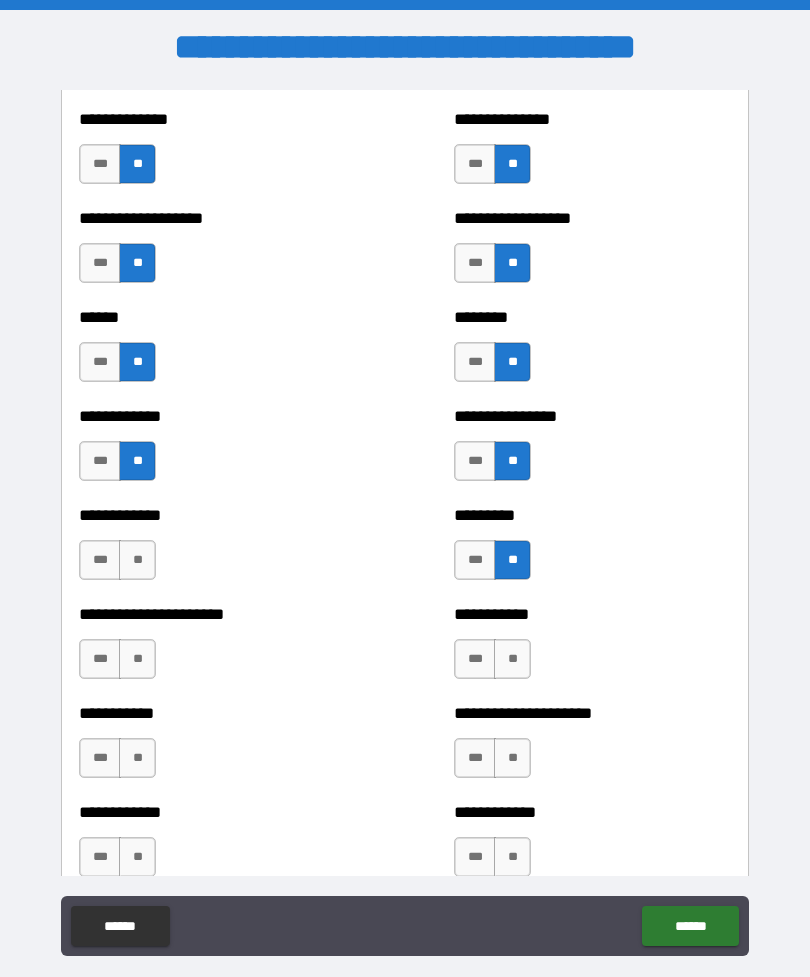 click on "**" at bounding box center [512, 659] 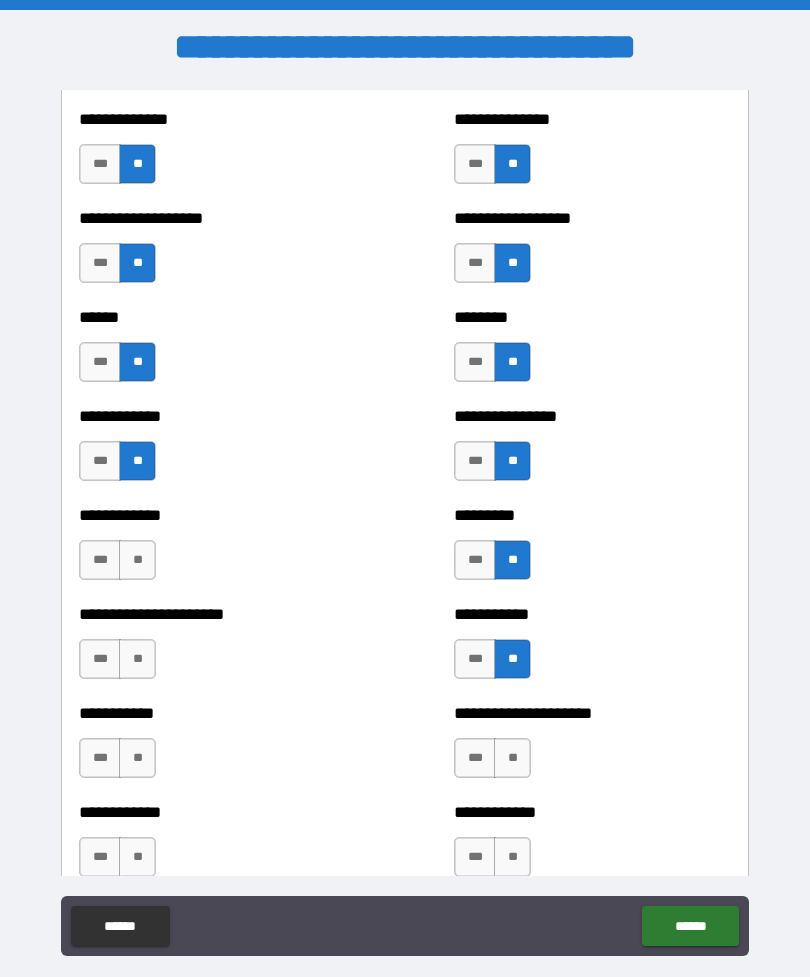 click on "**" at bounding box center [512, 758] 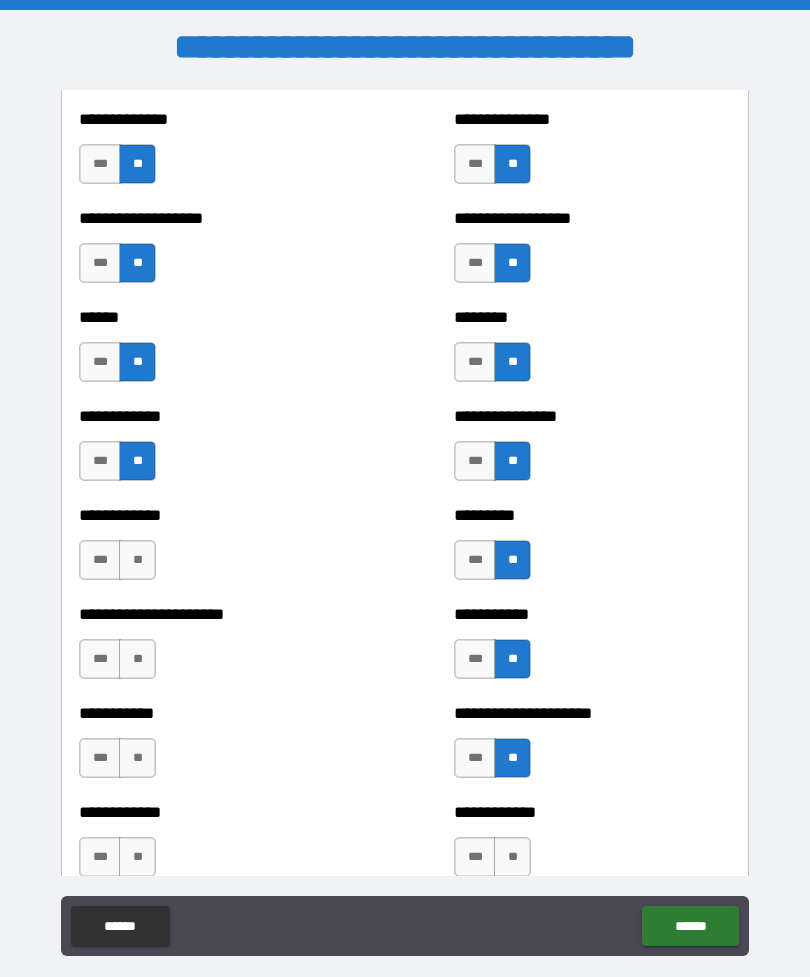 click on "**" at bounding box center [137, 560] 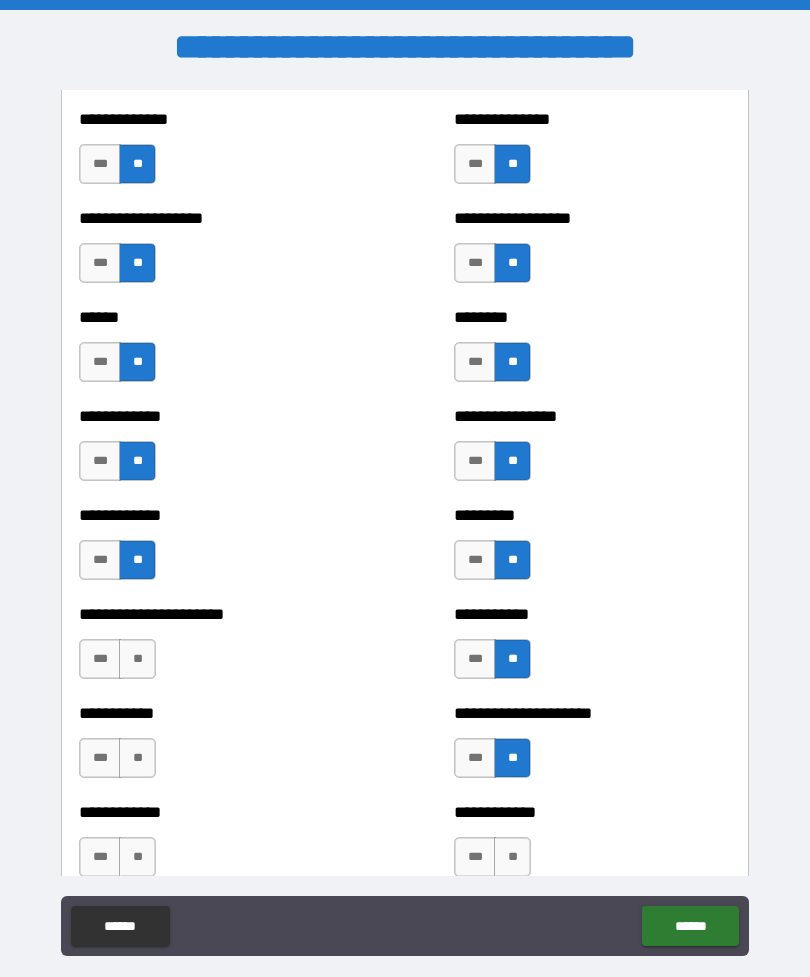 click on "**" at bounding box center (137, 659) 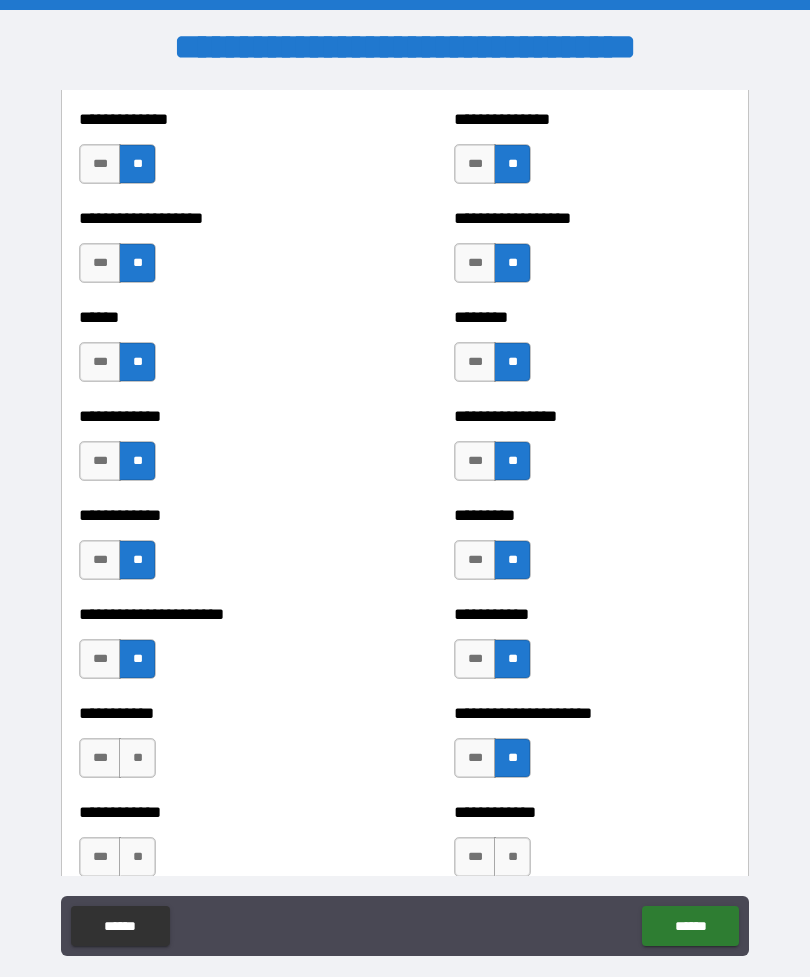 click on "**" at bounding box center [137, 857] 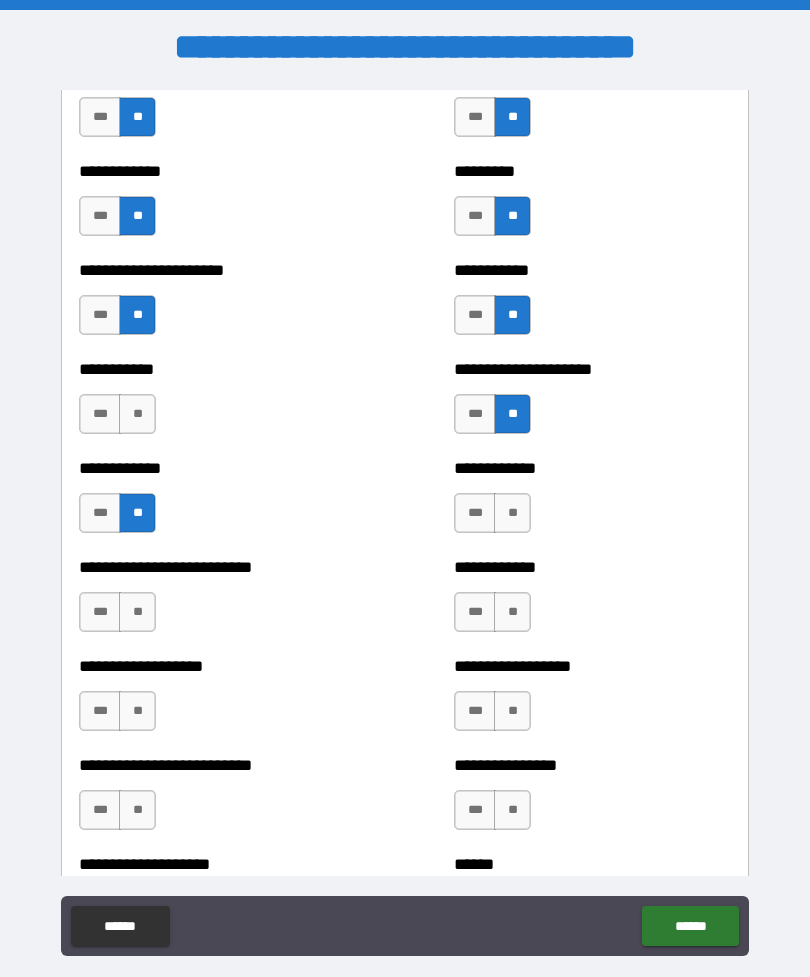 scroll, scrollTop: 5169, scrollLeft: 0, axis: vertical 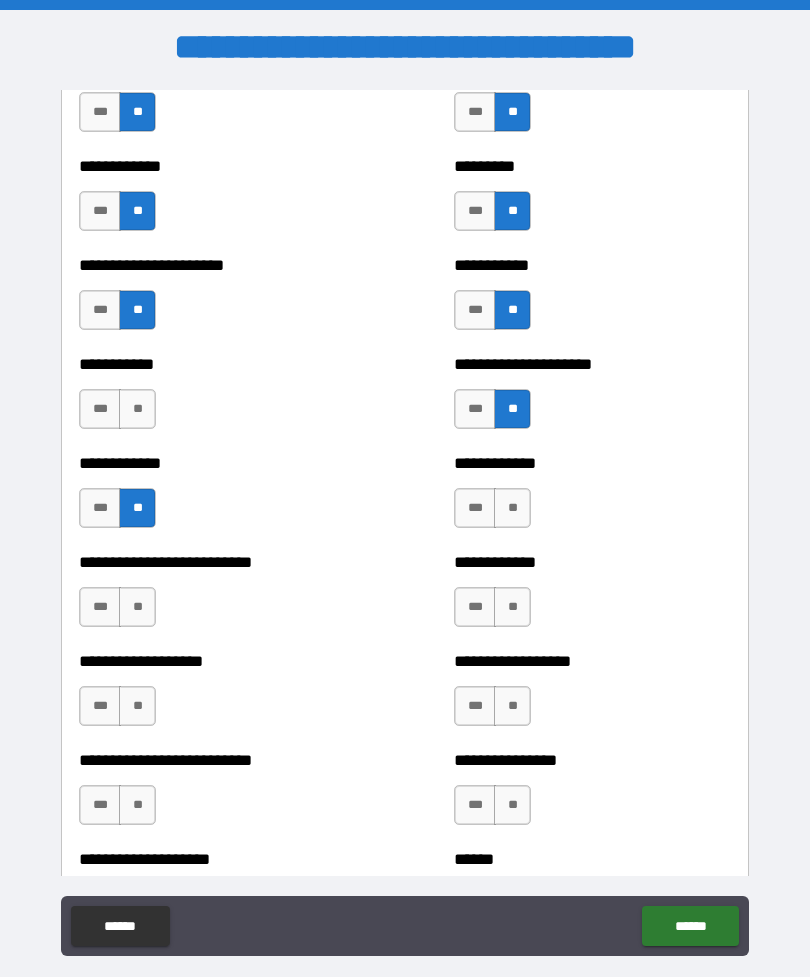 click on "**" at bounding box center (512, 508) 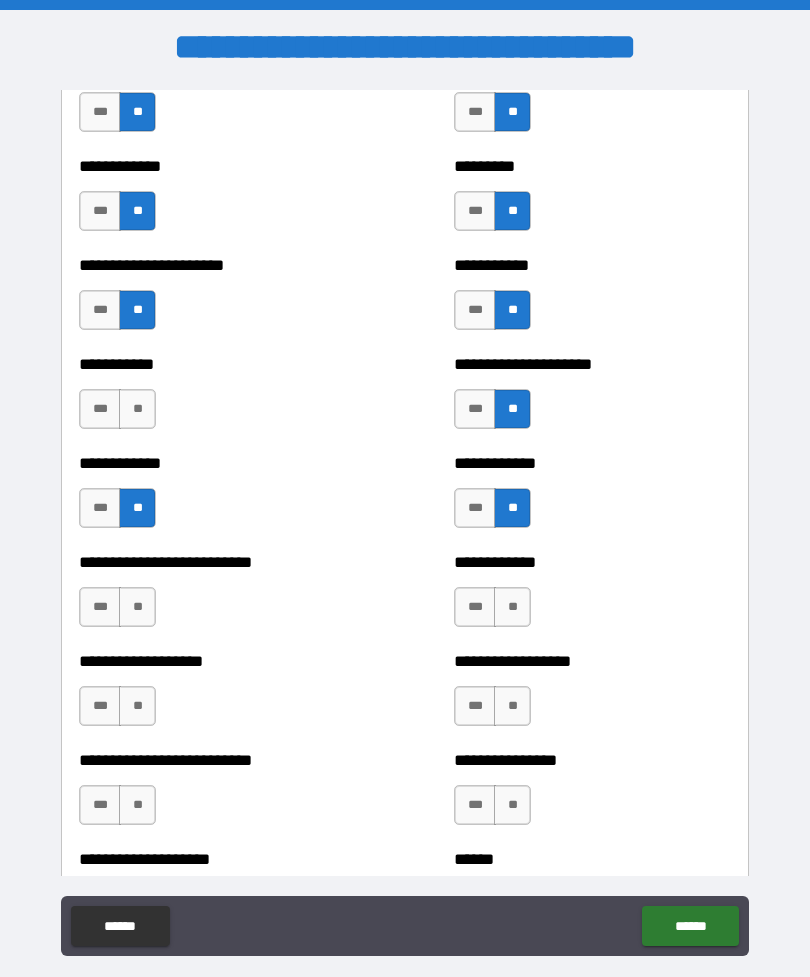 click on "**" at bounding box center [512, 607] 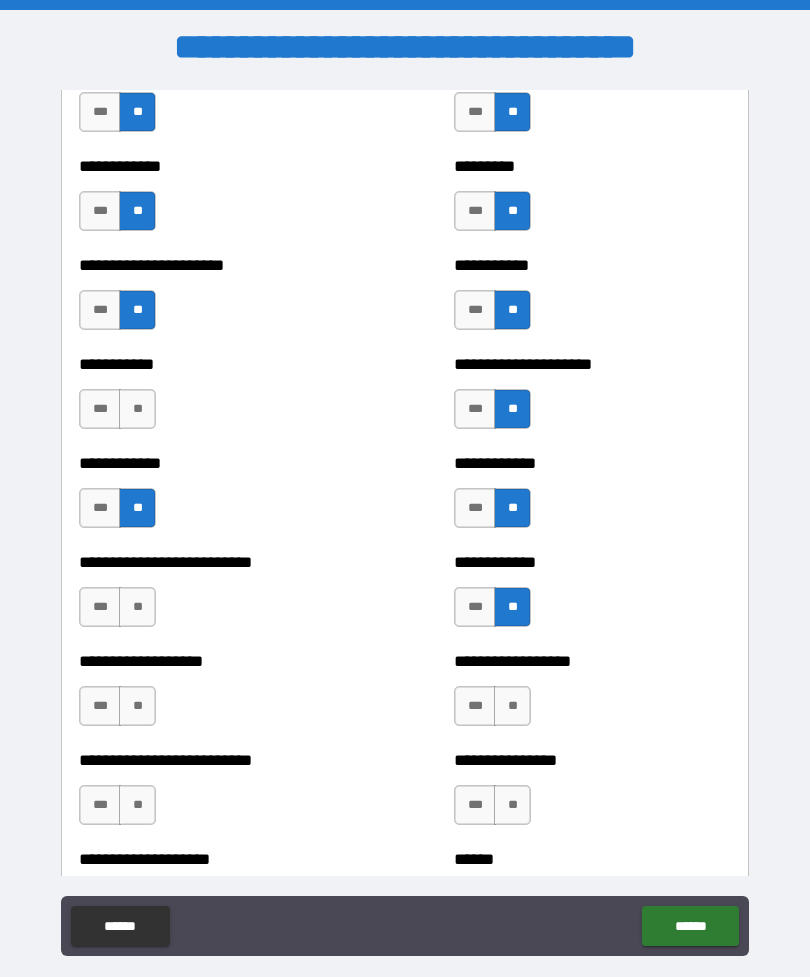 click on "**" at bounding box center [137, 607] 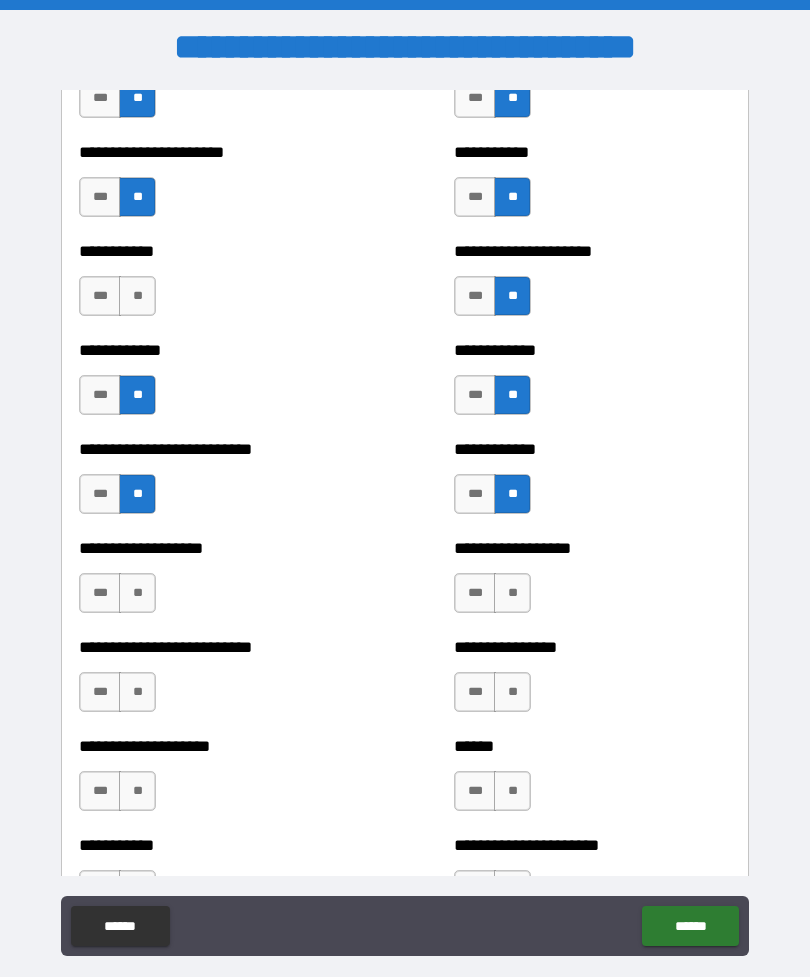 scroll, scrollTop: 5283, scrollLeft: 0, axis: vertical 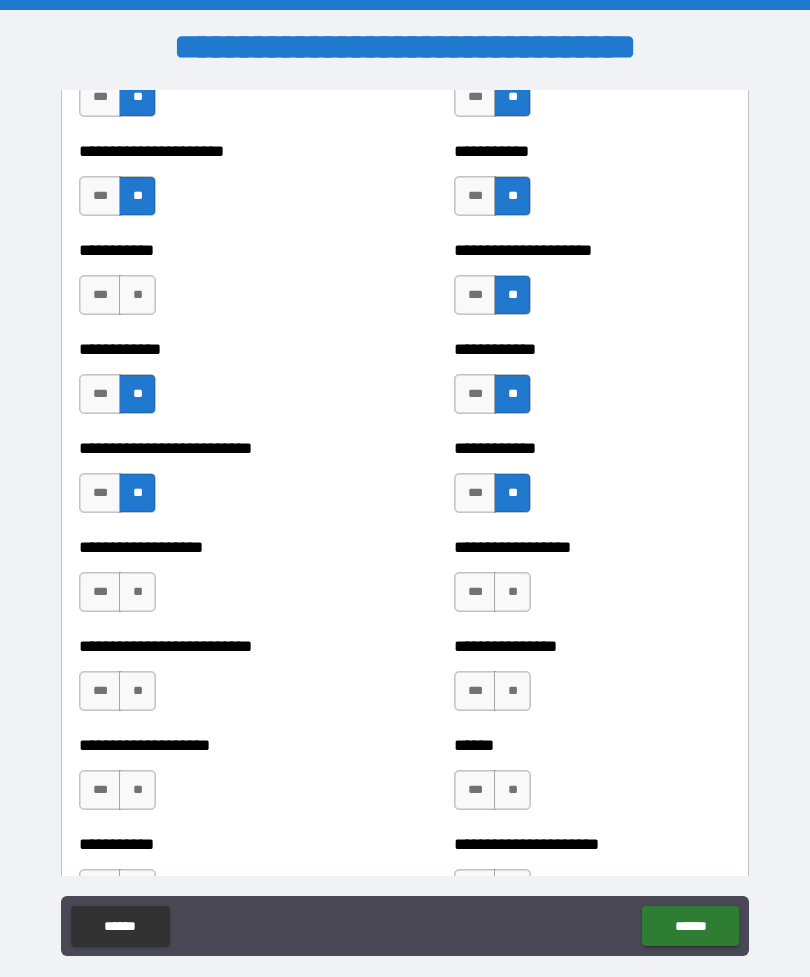 click on "**" at bounding box center (137, 592) 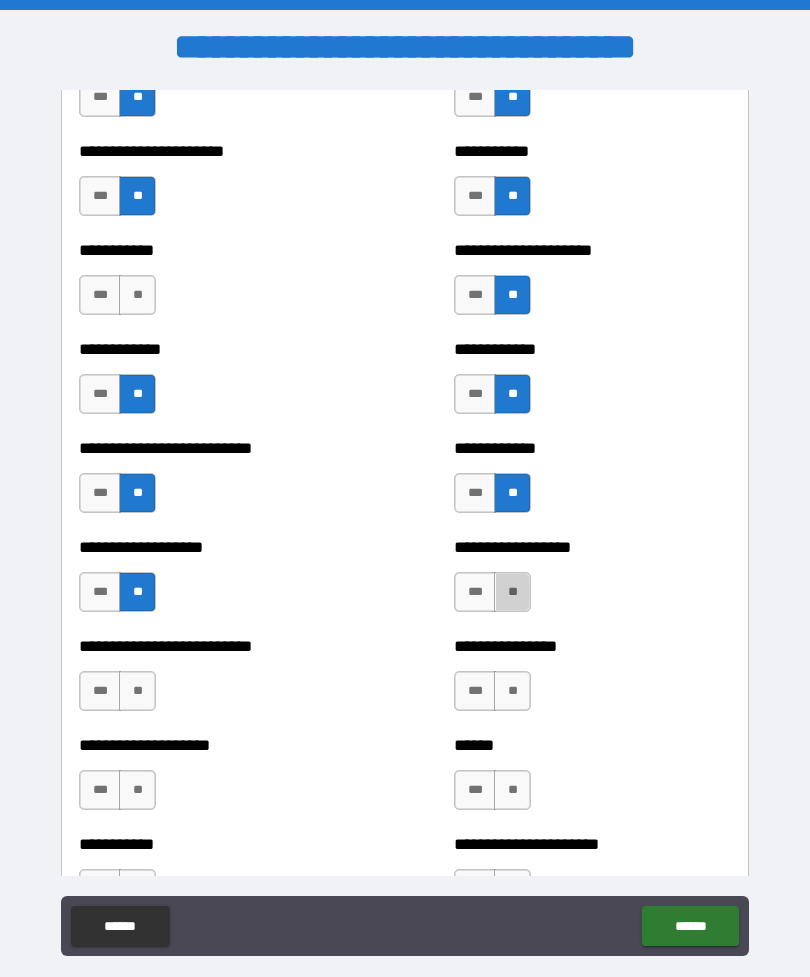 click on "**" at bounding box center [512, 691] 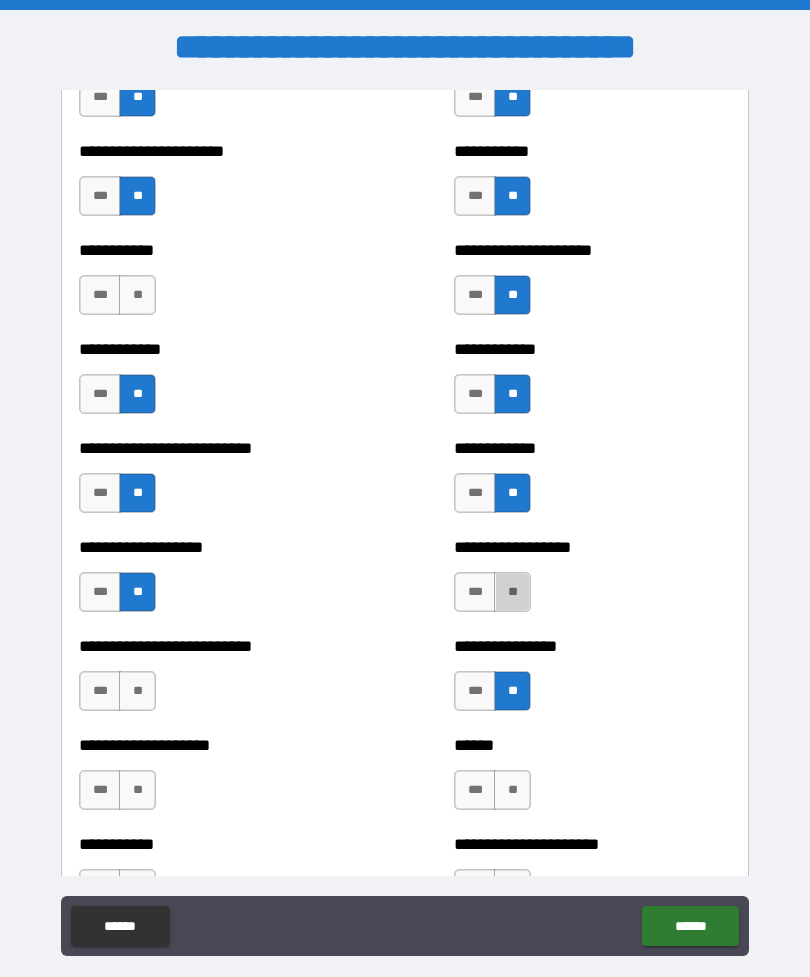 click on "**" at bounding box center [512, 790] 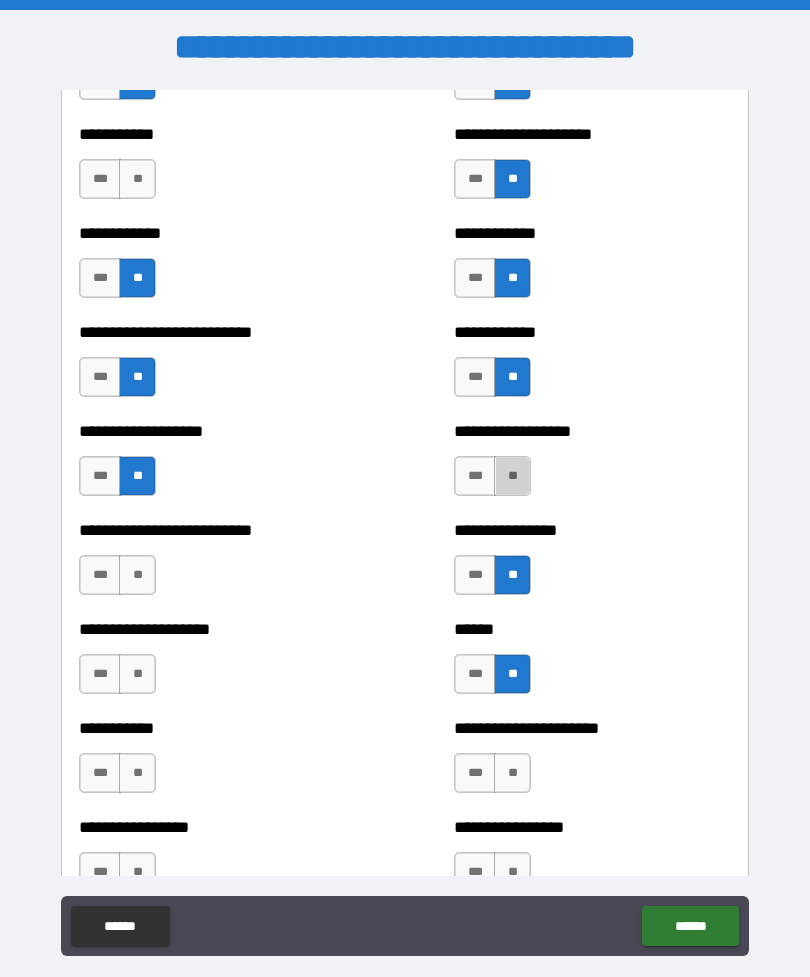 scroll, scrollTop: 5409, scrollLeft: 0, axis: vertical 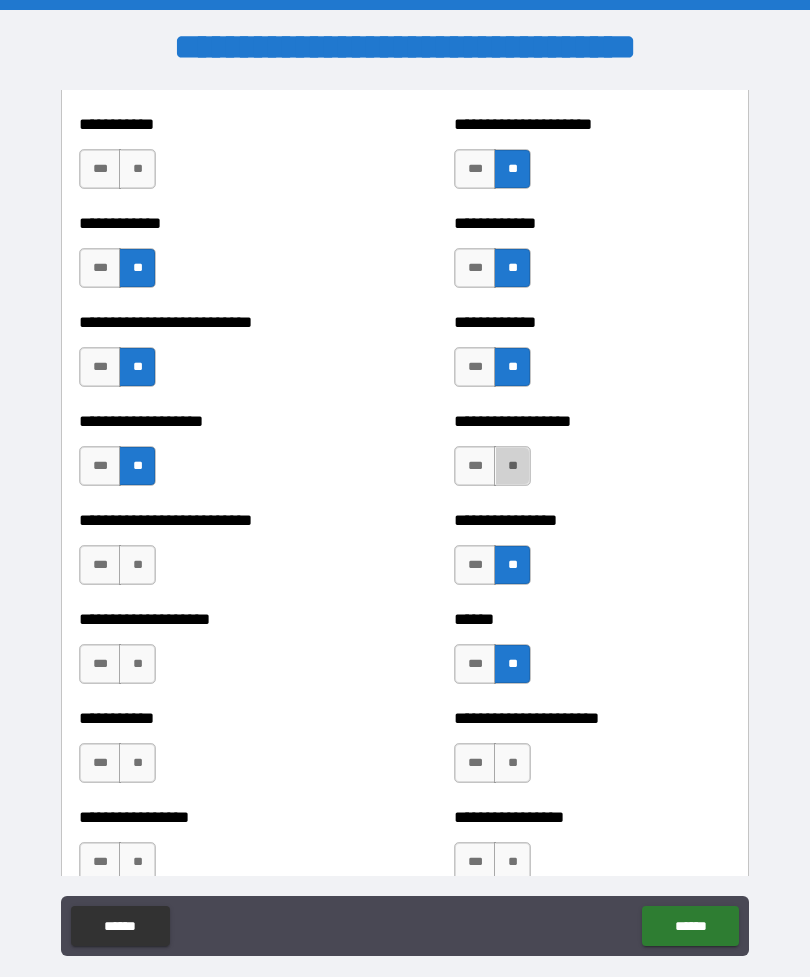click on "**" at bounding box center [137, 565] 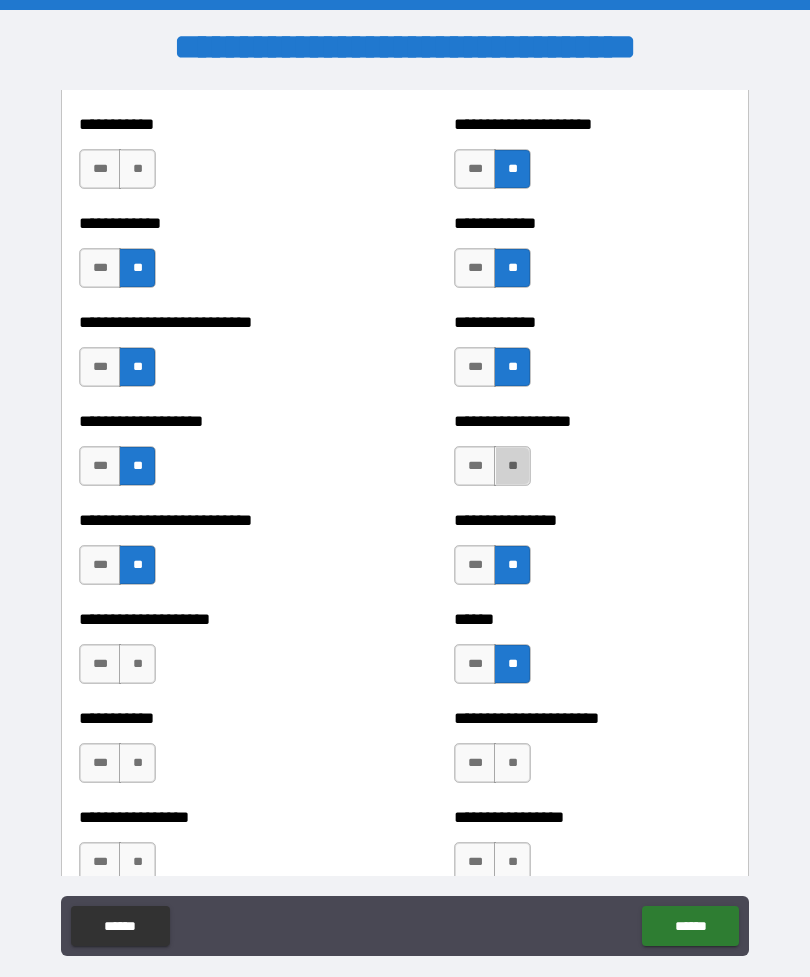 click on "**" at bounding box center [137, 664] 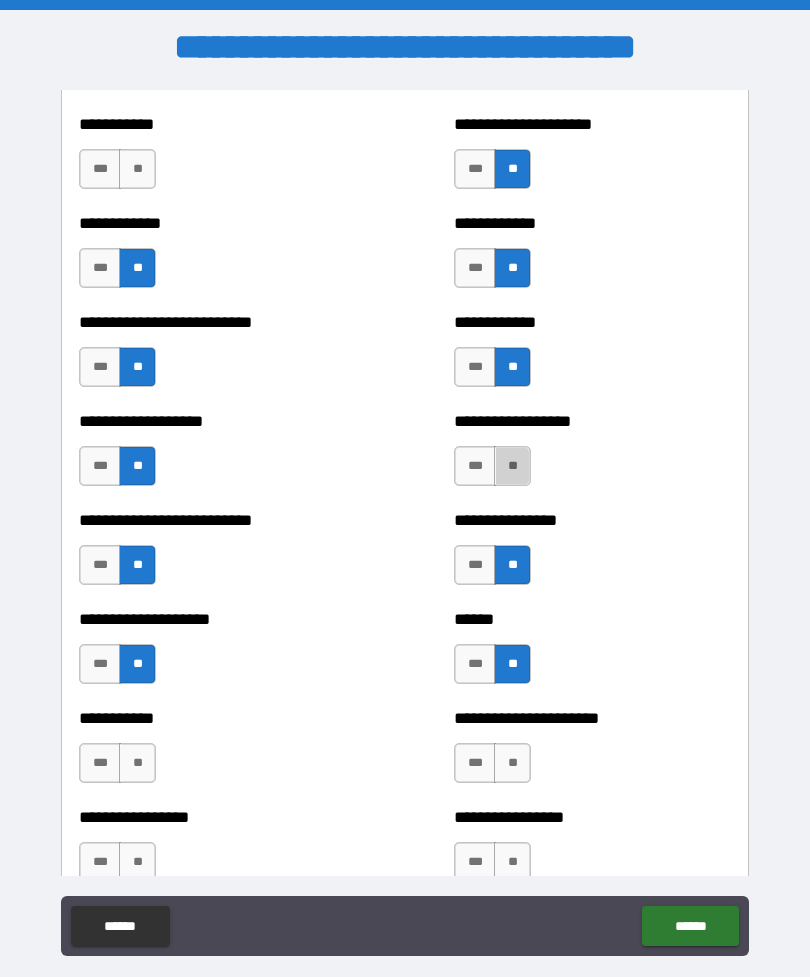 click on "**" at bounding box center (137, 763) 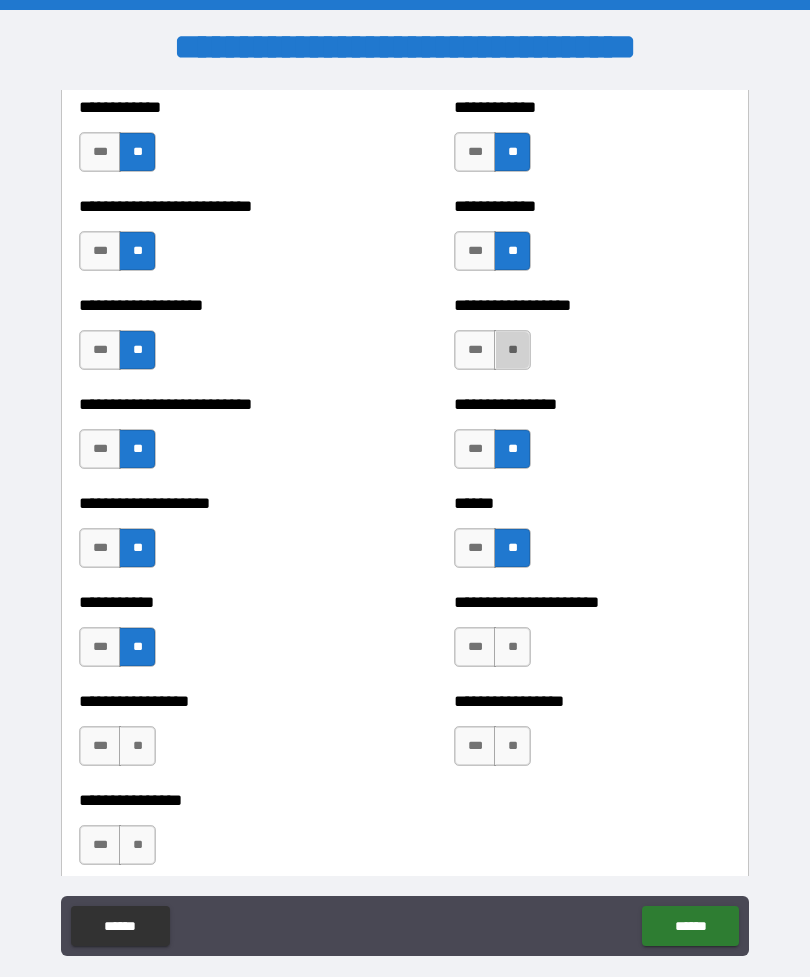 scroll, scrollTop: 5526, scrollLeft: 0, axis: vertical 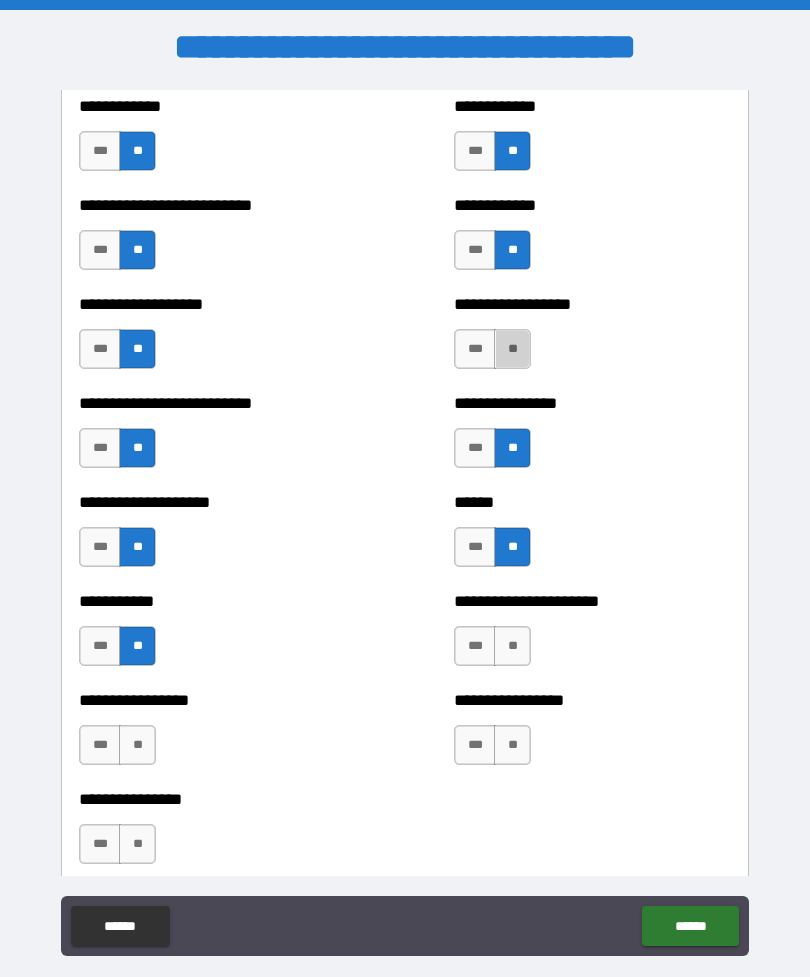 click on "**" at bounding box center [512, 349] 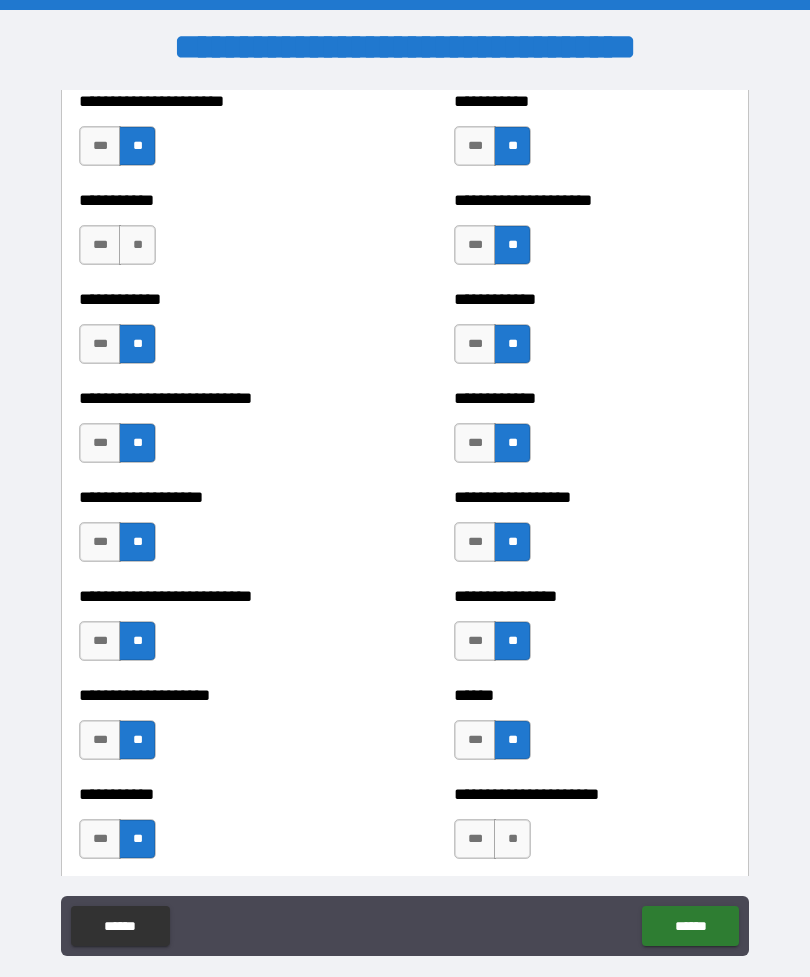 scroll, scrollTop: 5334, scrollLeft: 0, axis: vertical 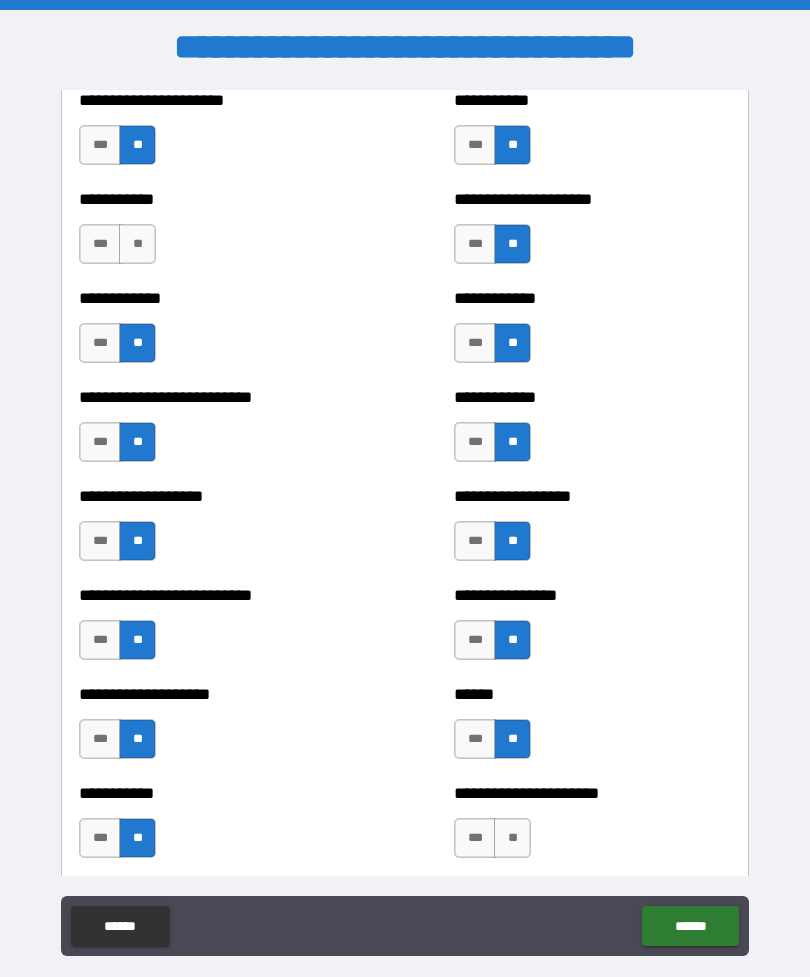 click on "**" at bounding box center (137, 244) 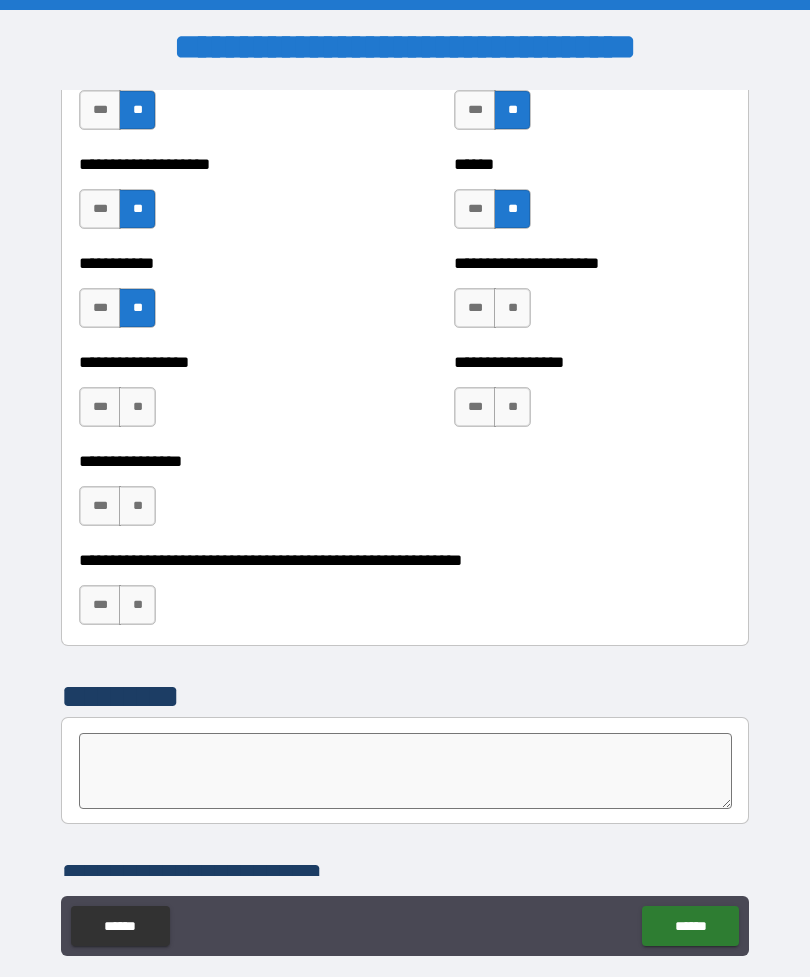 scroll, scrollTop: 5866, scrollLeft: 0, axis: vertical 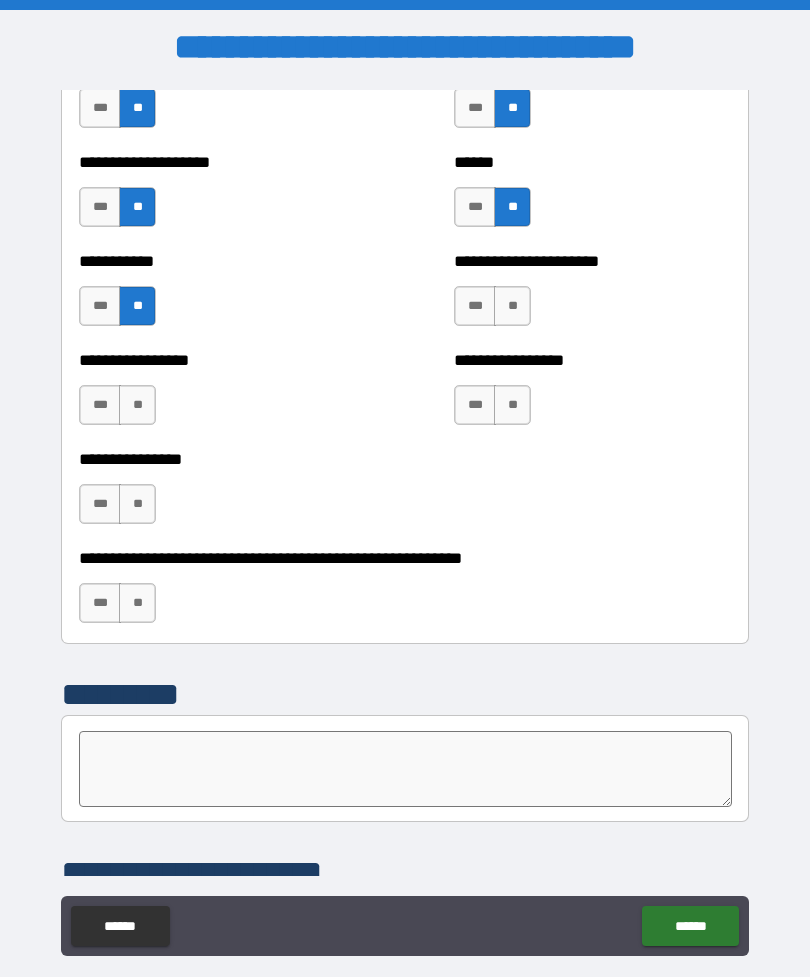click on "**" at bounding box center (512, 306) 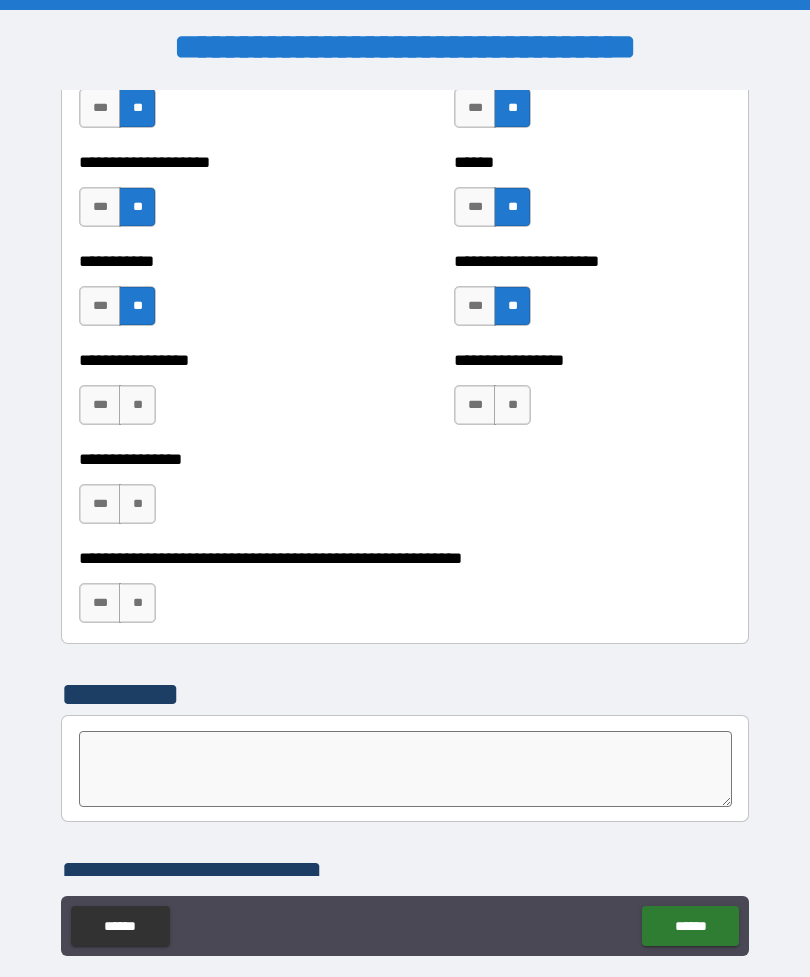 click on "**" at bounding box center (512, 405) 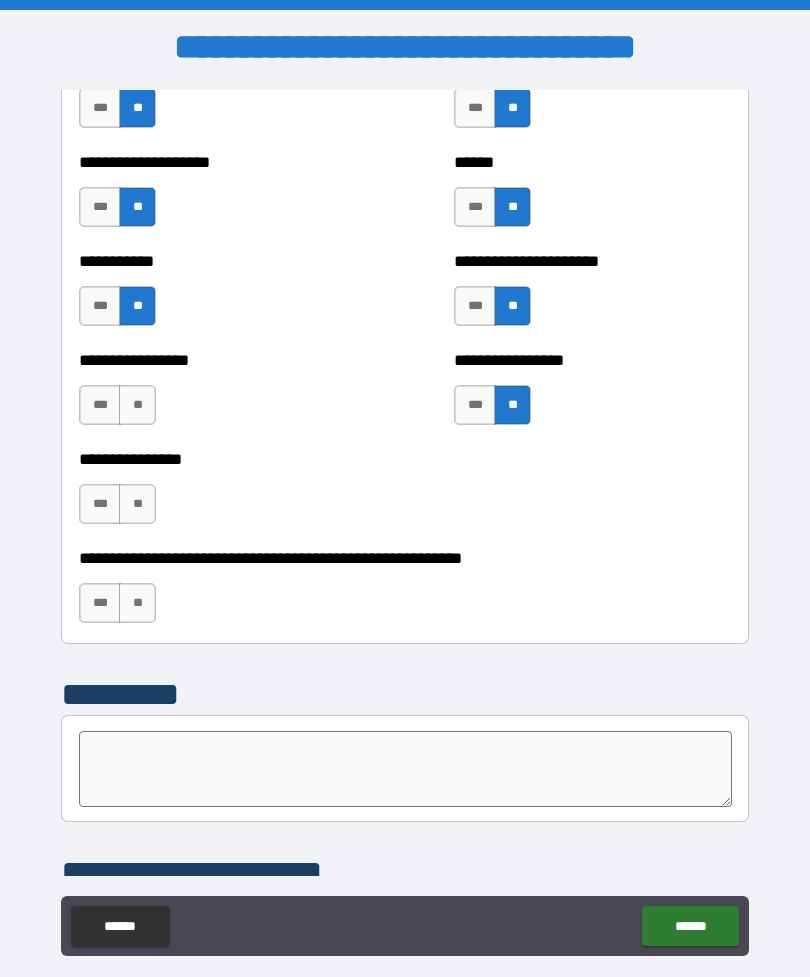 click on "**" at bounding box center (137, 405) 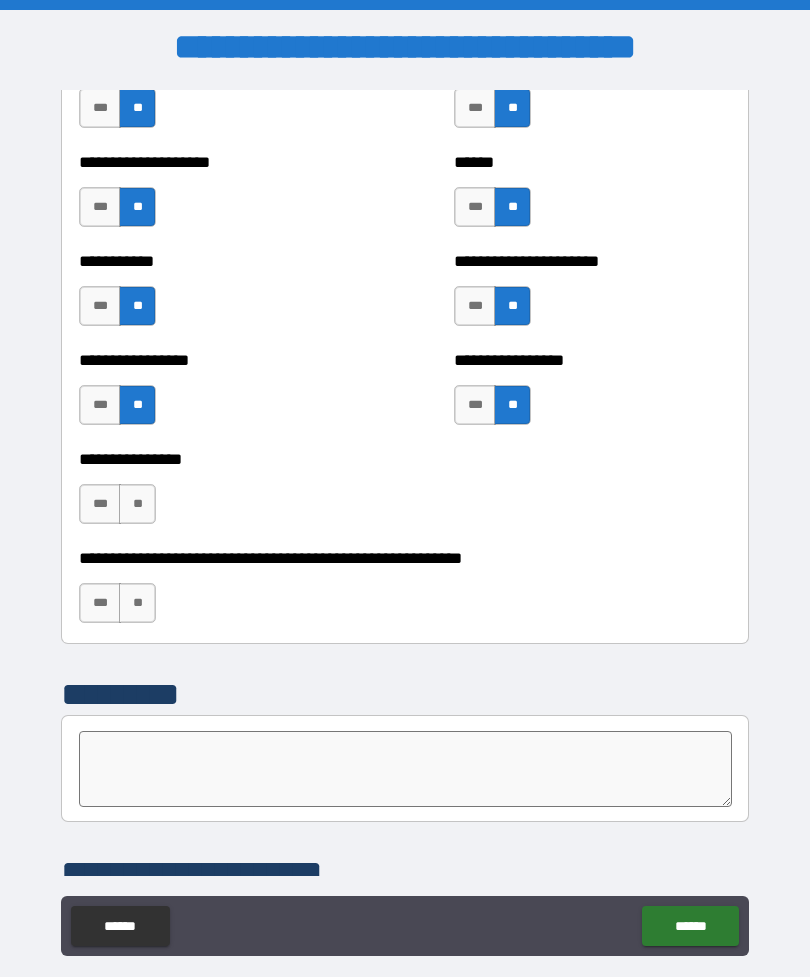 click on "**" at bounding box center [137, 504] 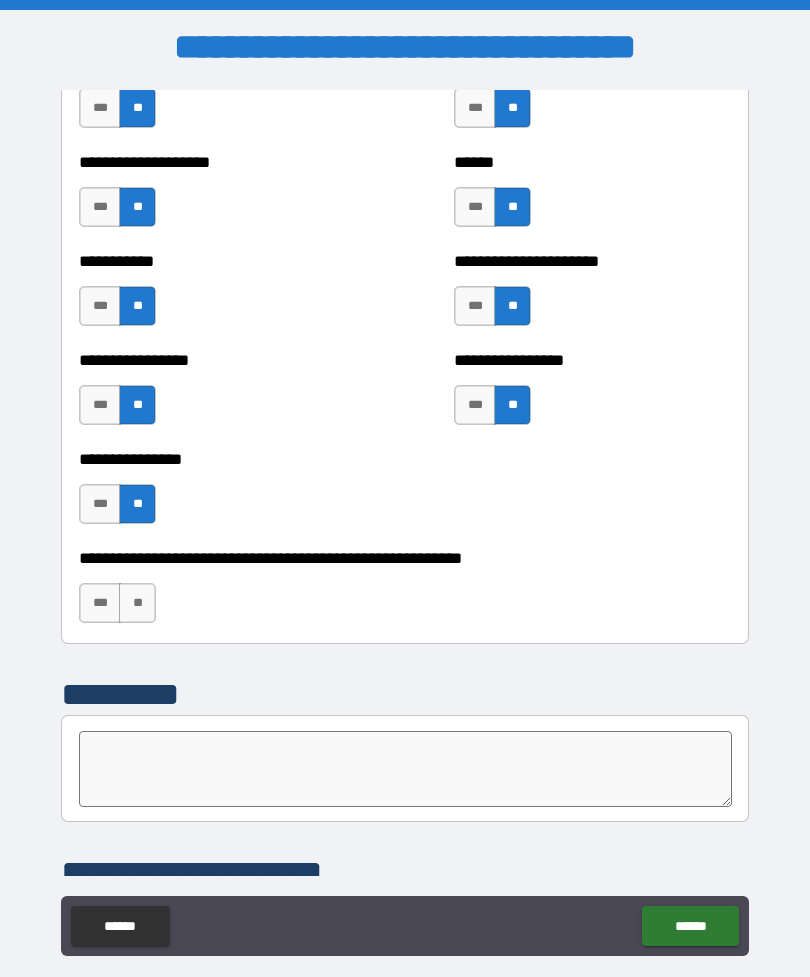 click on "**" at bounding box center (137, 603) 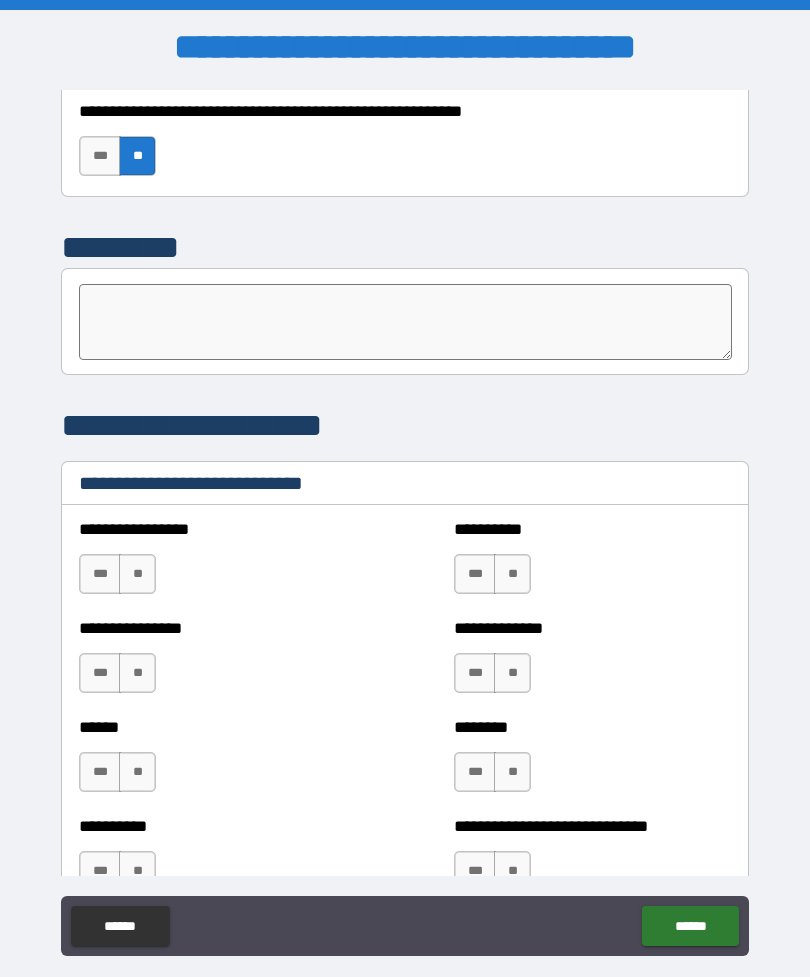 scroll, scrollTop: 6313, scrollLeft: 0, axis: vertical 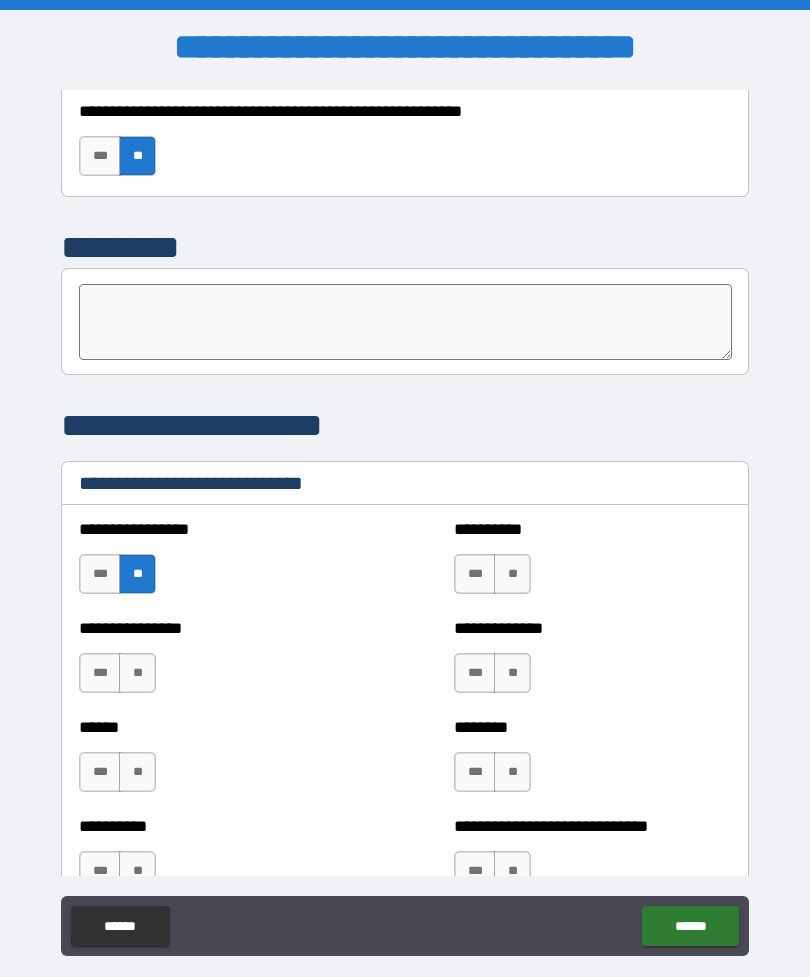 click on "**" at bounding box center (512, 574) 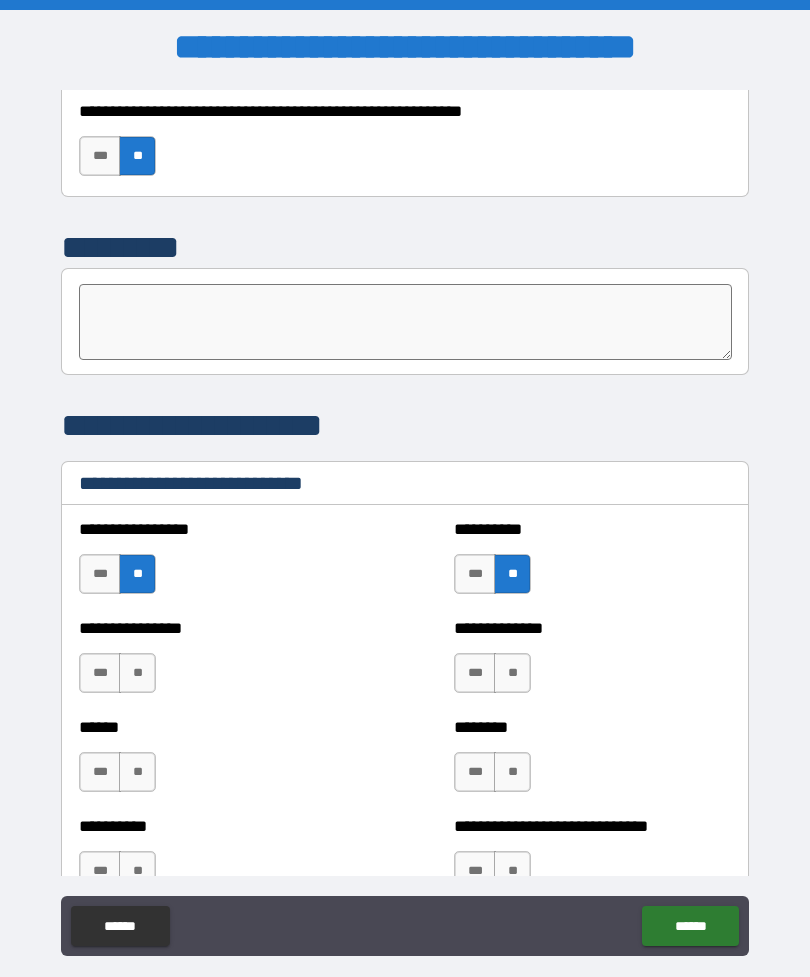 click on "**" at bounding box center (512, 673) 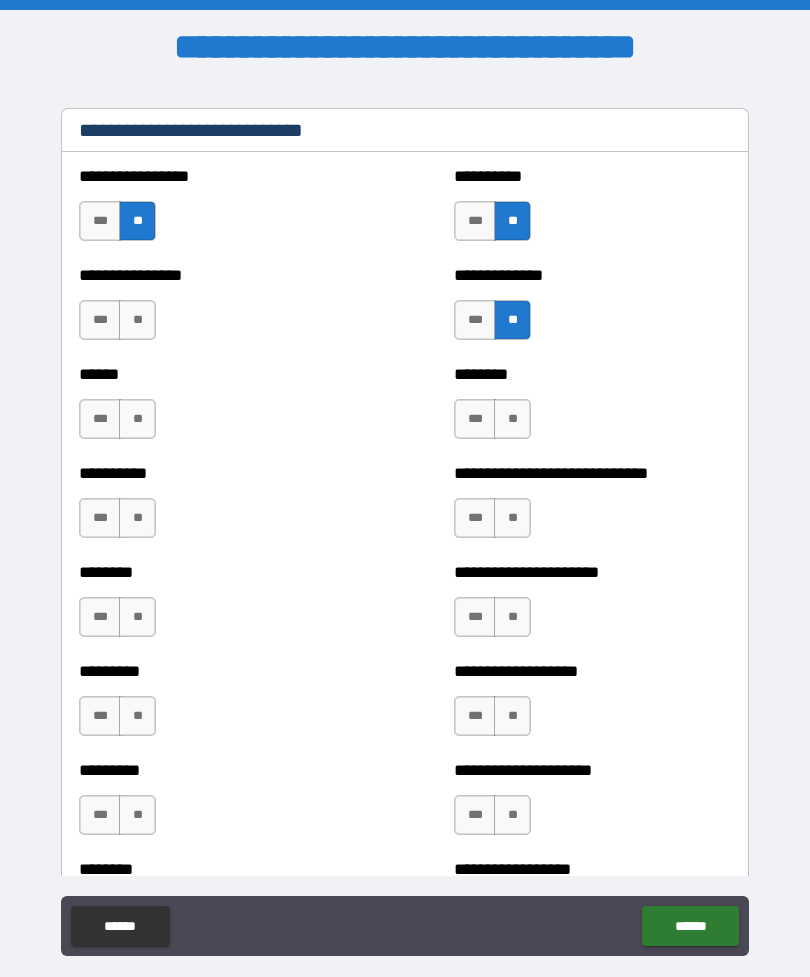 scroll, scrollTop: 6667, scrollLeft: 0, axis: vertical 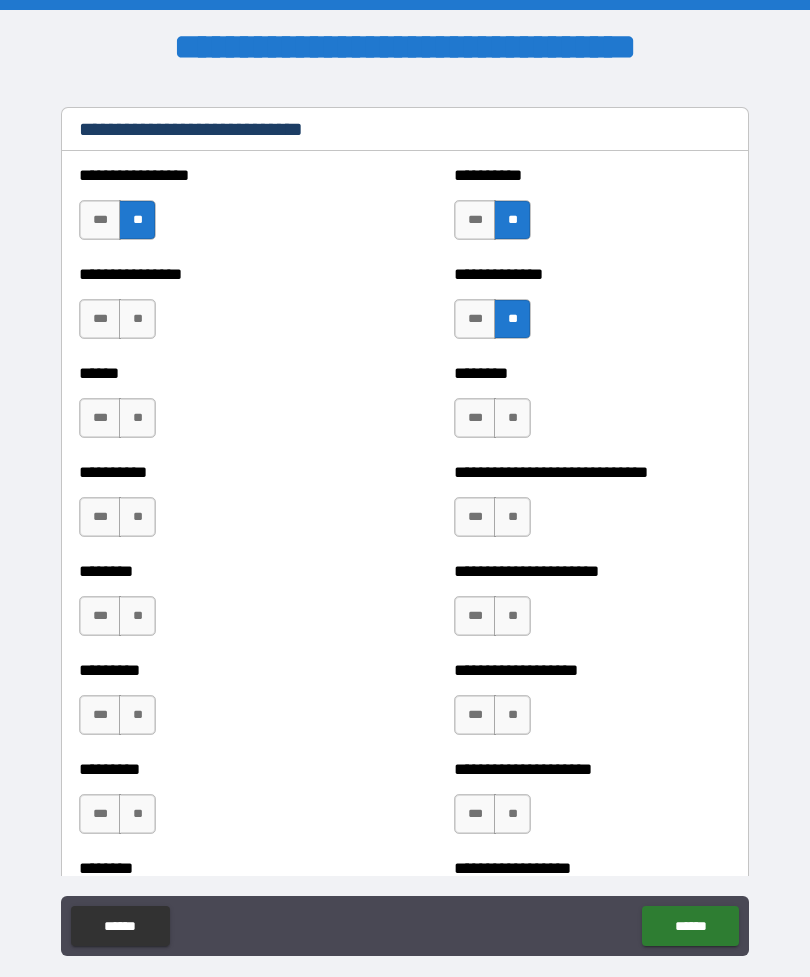 click on "**" at bounding box center [137, 319] 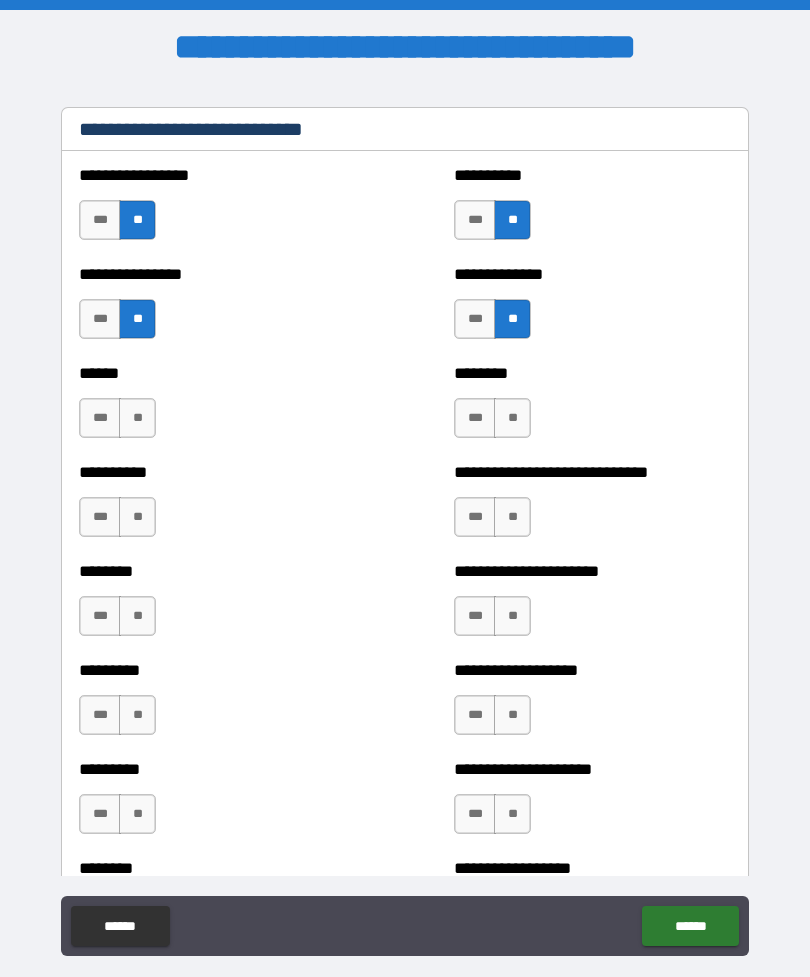 click on "**" at bounding box center (137, 418) 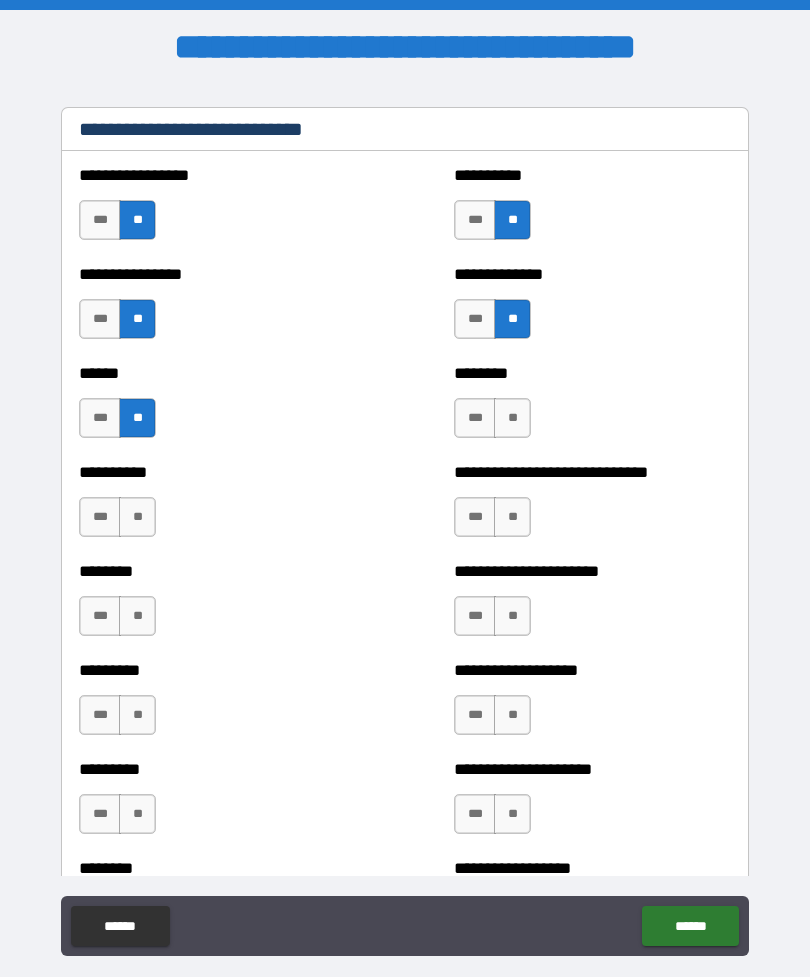 click on "**" at bounding box center [512, 418] 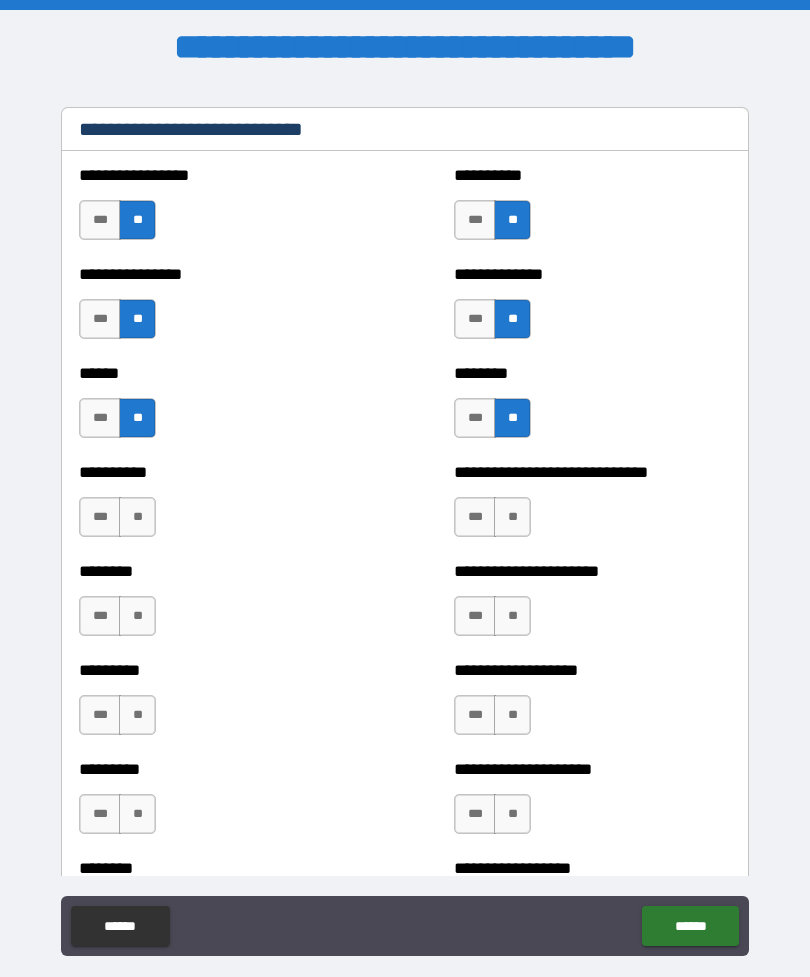 click on "**" at bounding box center (137, 517) 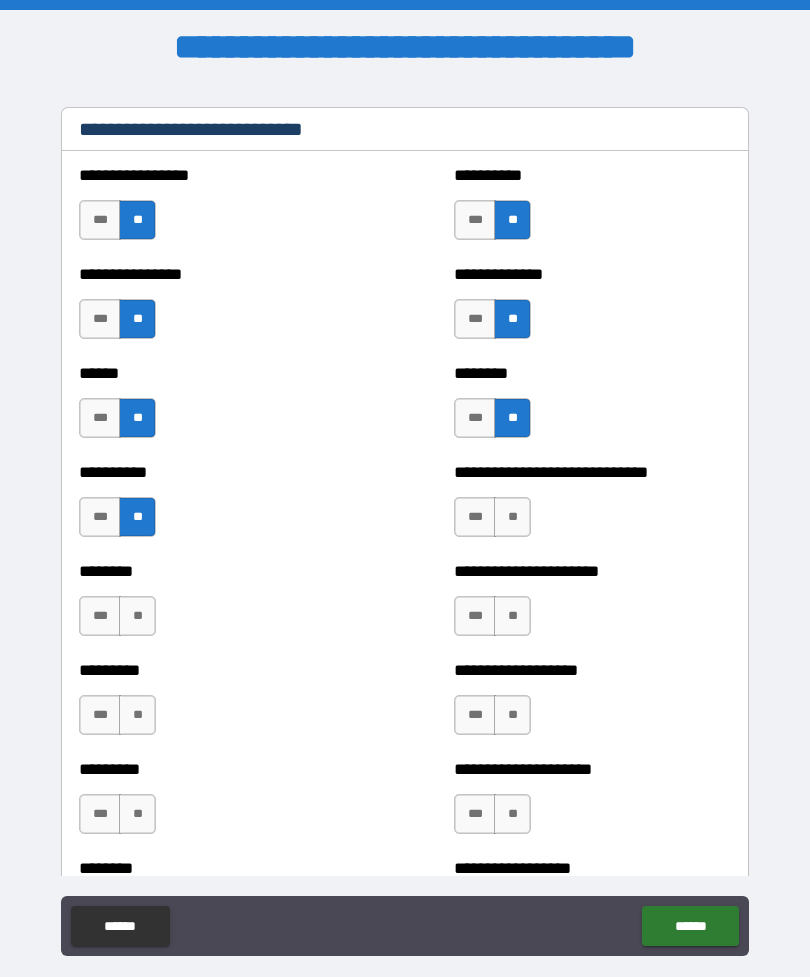 click on "***" at bounding box center (475, 517) 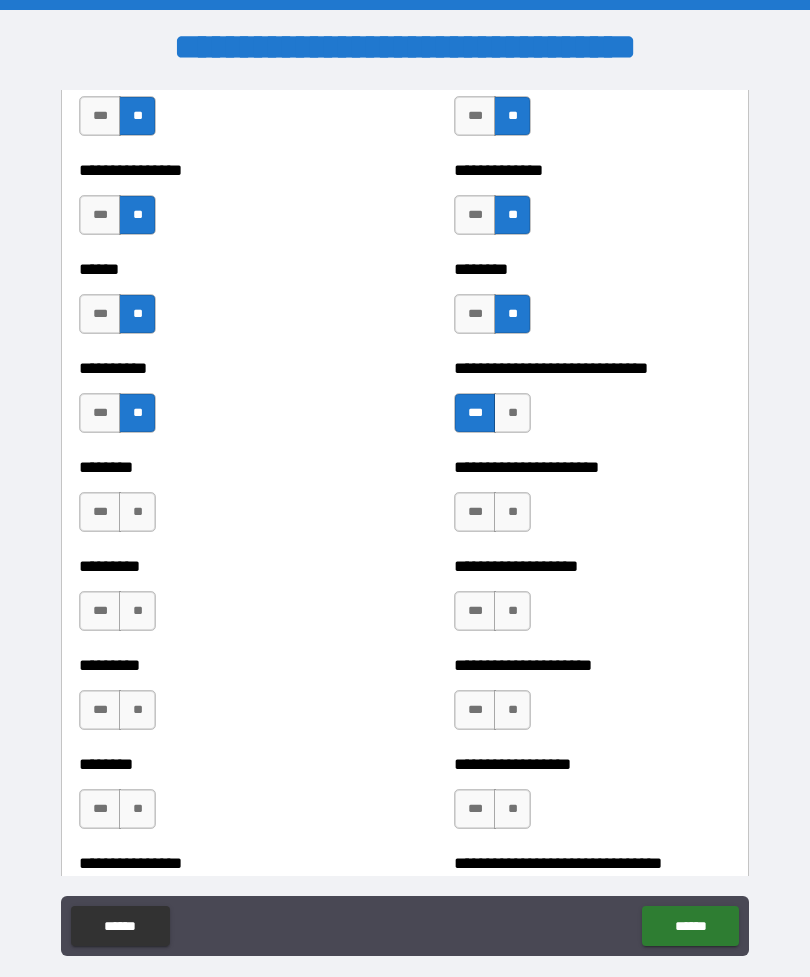 scroll, scrollTop: 6781, scrollLeft: 0, axis: vertical 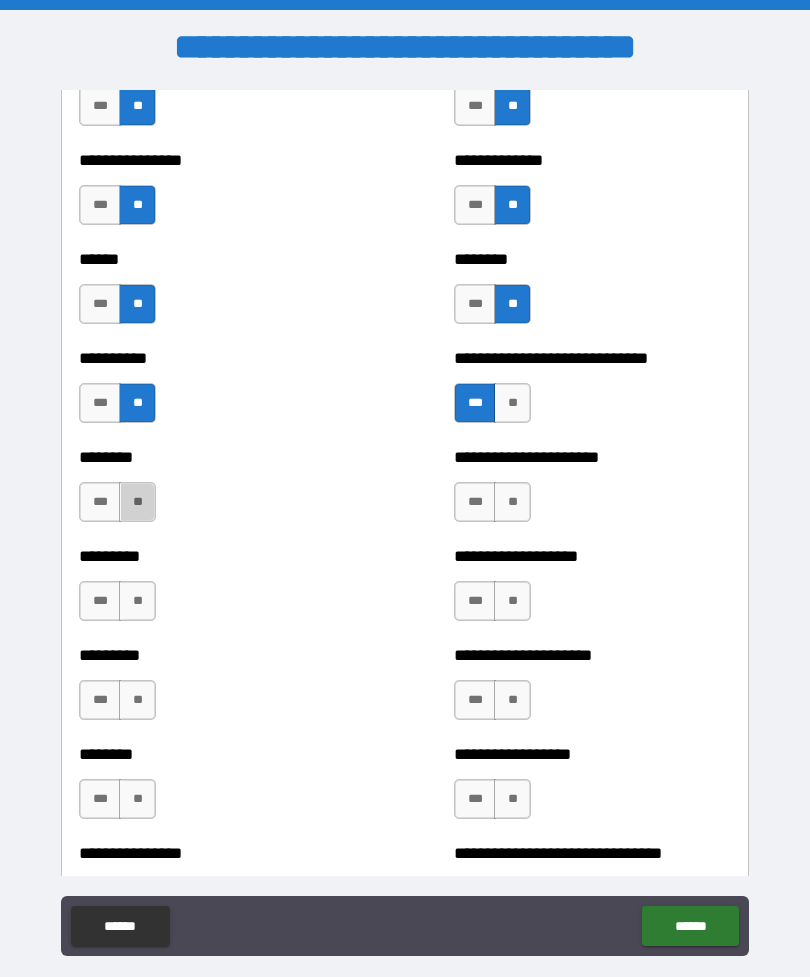 click on "**" at bounding box center (137, 502) 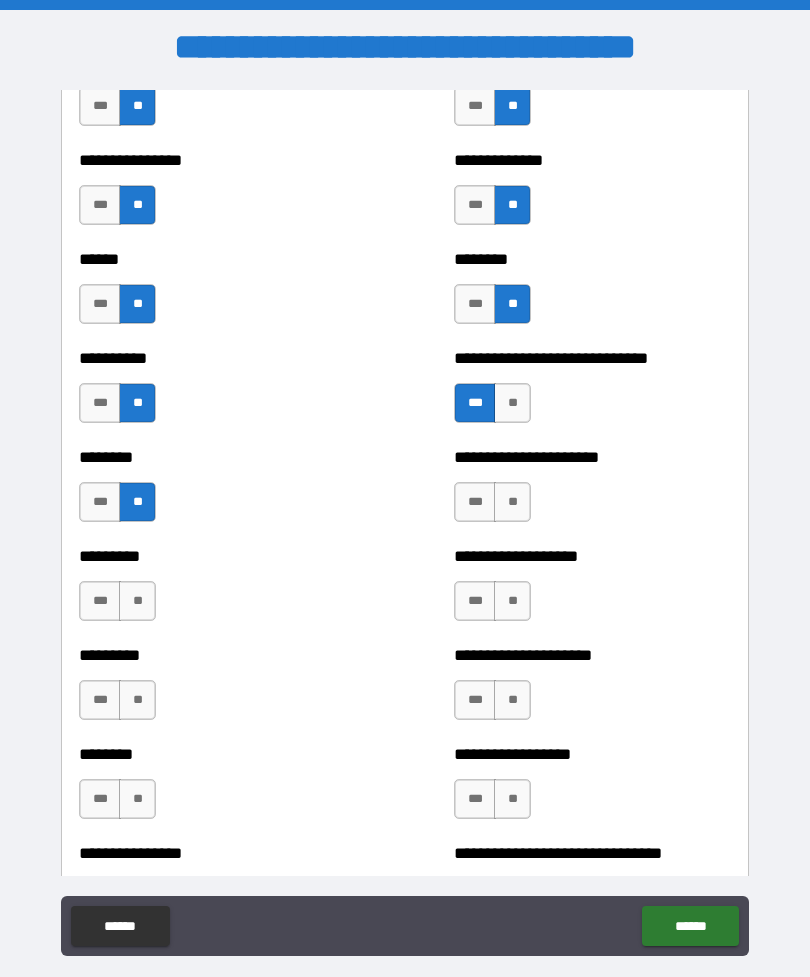click on "**" at bounding box center [512, 502] 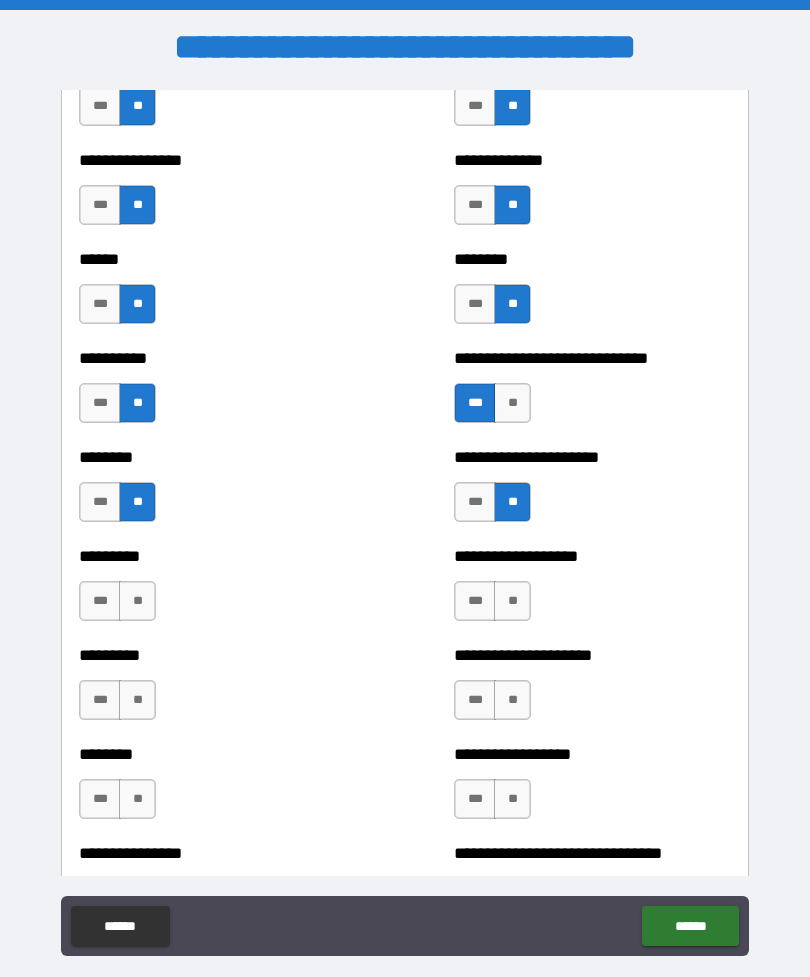 click on "**" at bounding box center (137, 601) 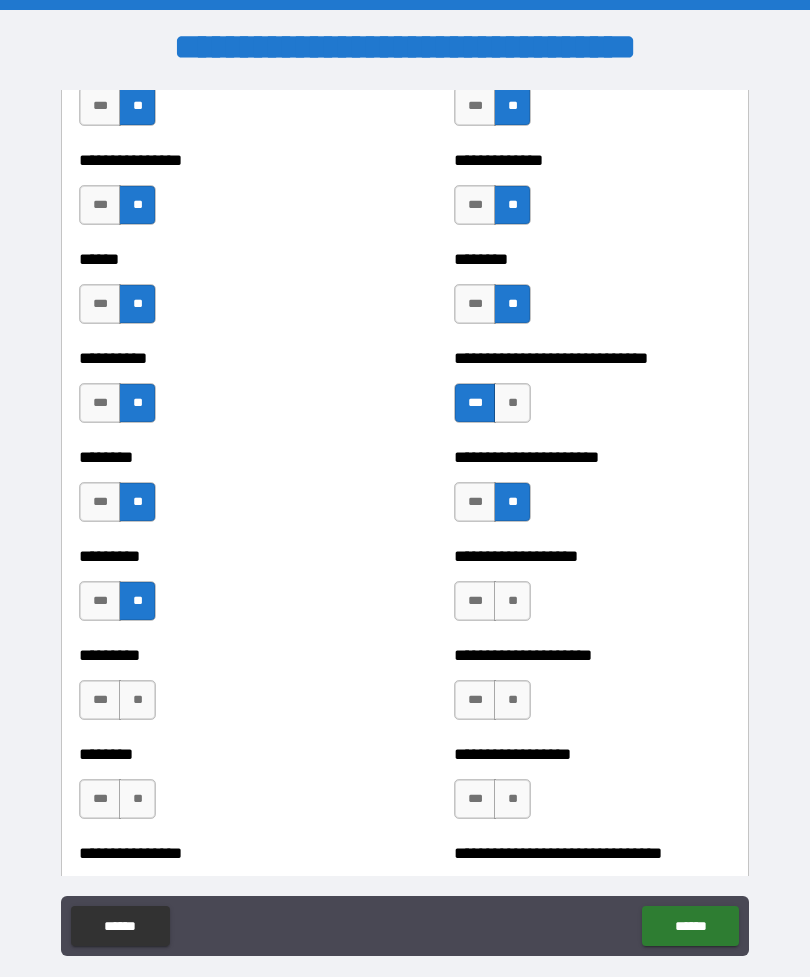click on "**" at bounding box center [512, 601] 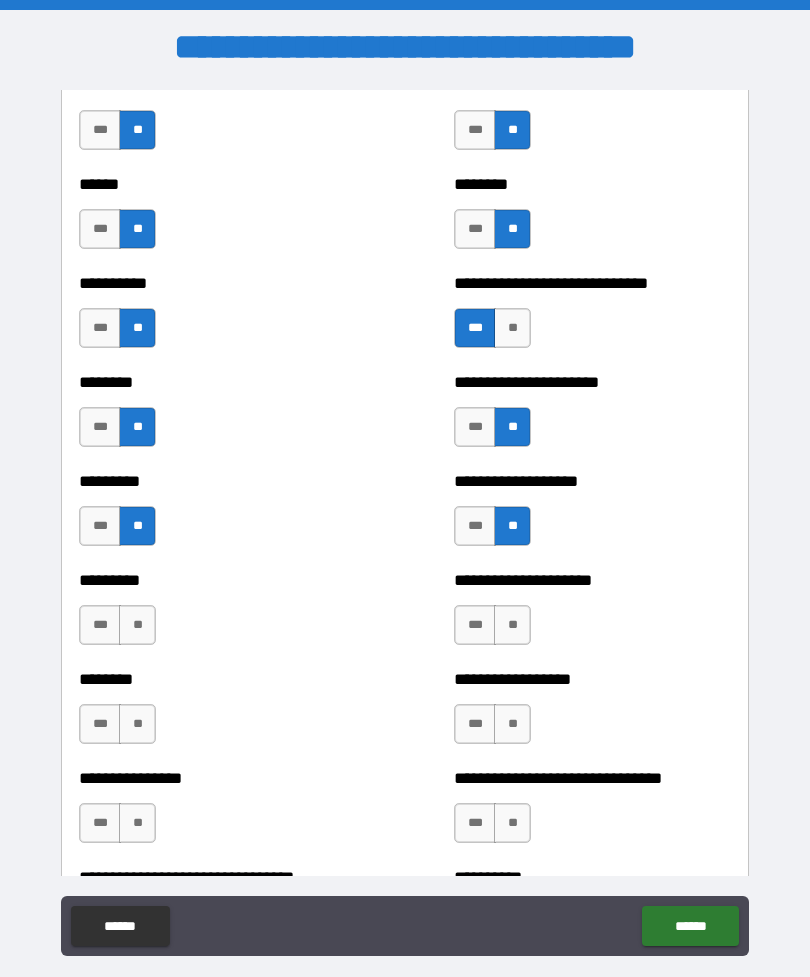 scroll, scrollTop: 6860, scrollLeft: 0, axis: vertical 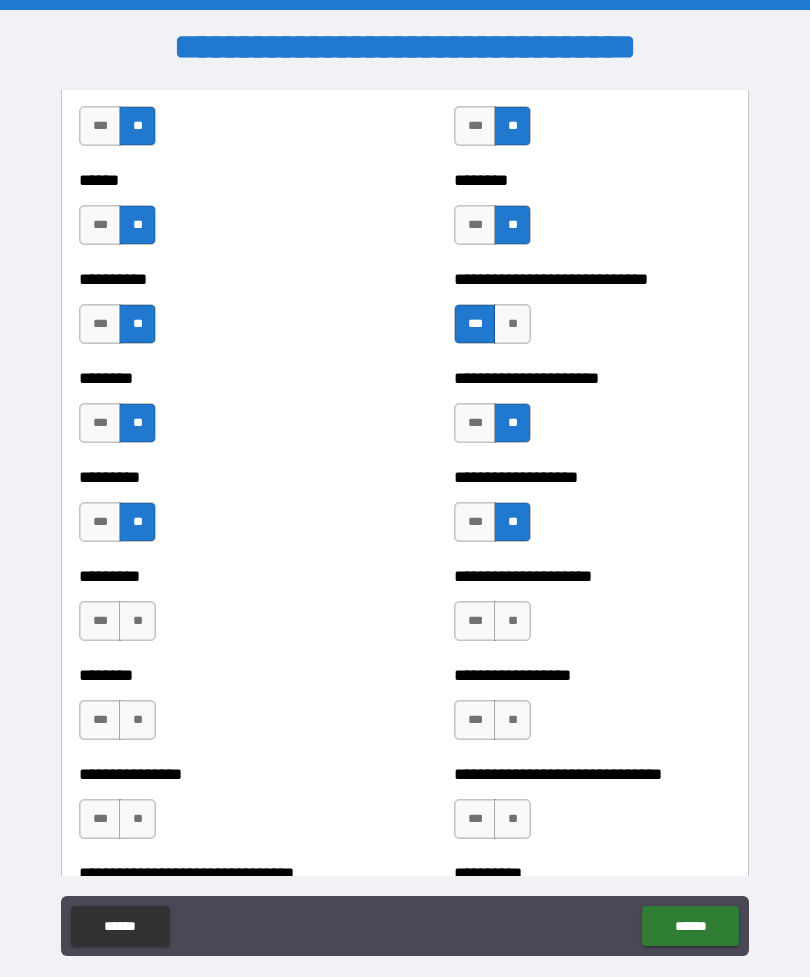 click on "**" at bounding box center (512, 621) 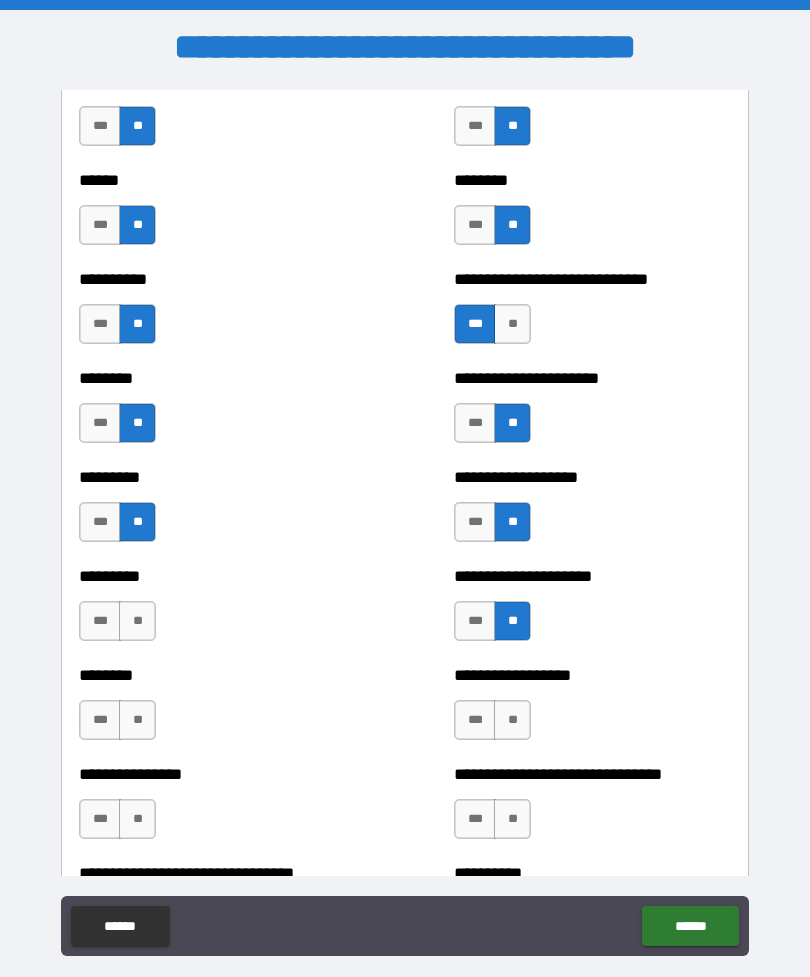 click on "**" at bounding box center (137, 621) 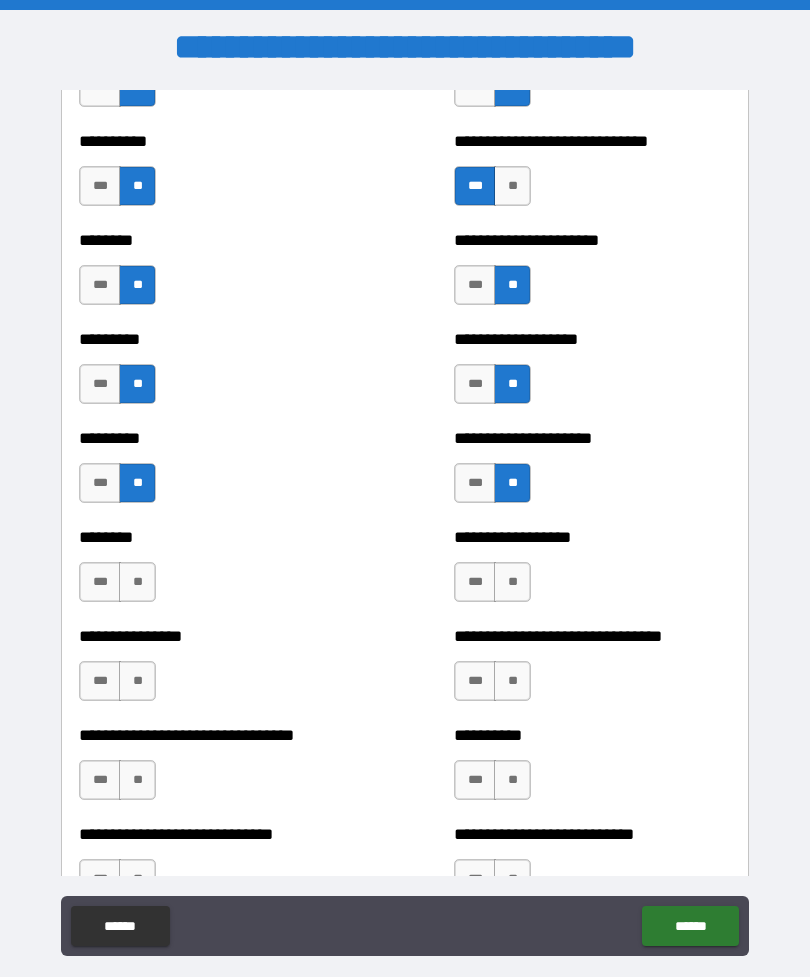 scroll, scrollTop: 7000, scrollLeft: 0, axis: vertical 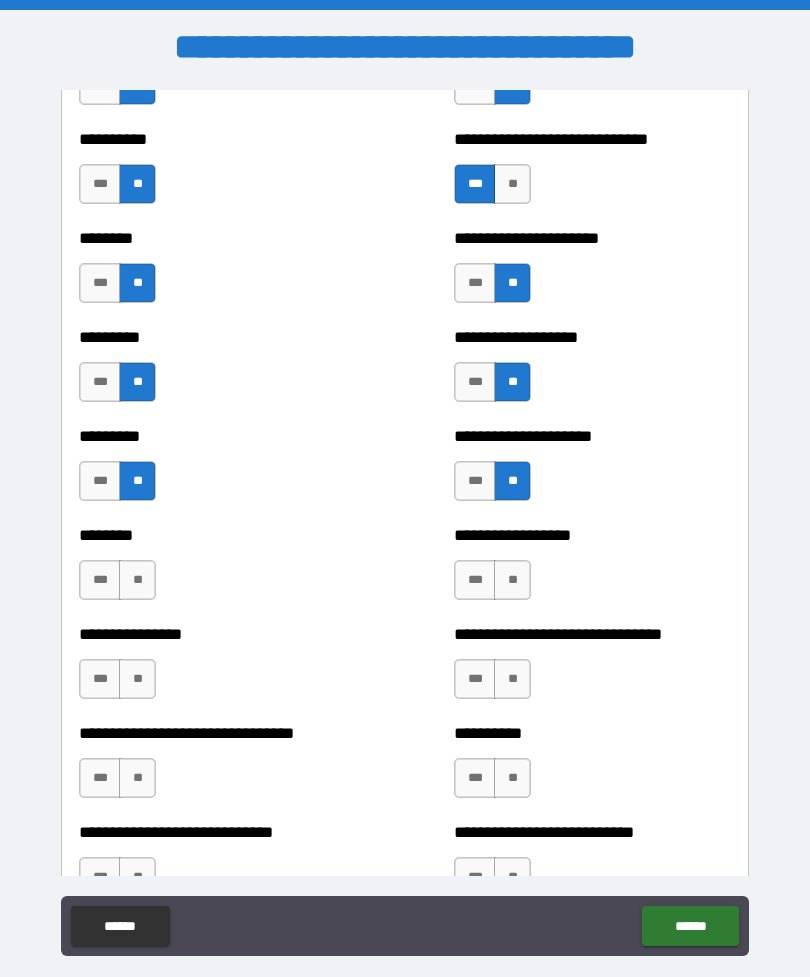 click on "**" at bounding box center [512, 580] 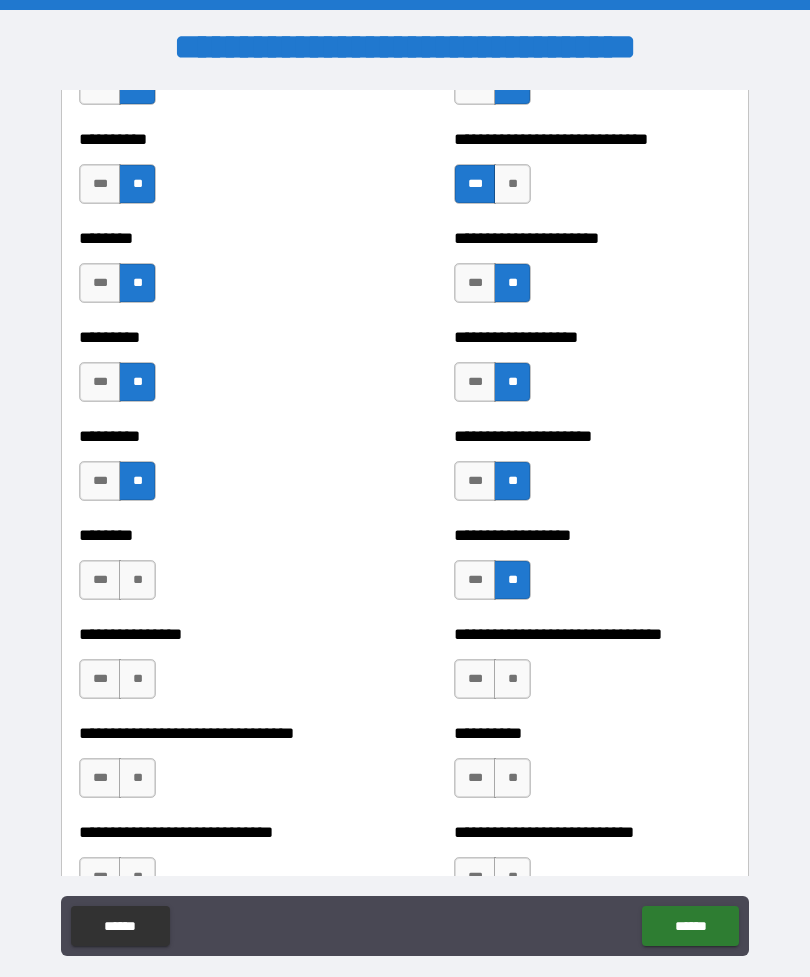 click on "**" at bounding box center [137, 580] 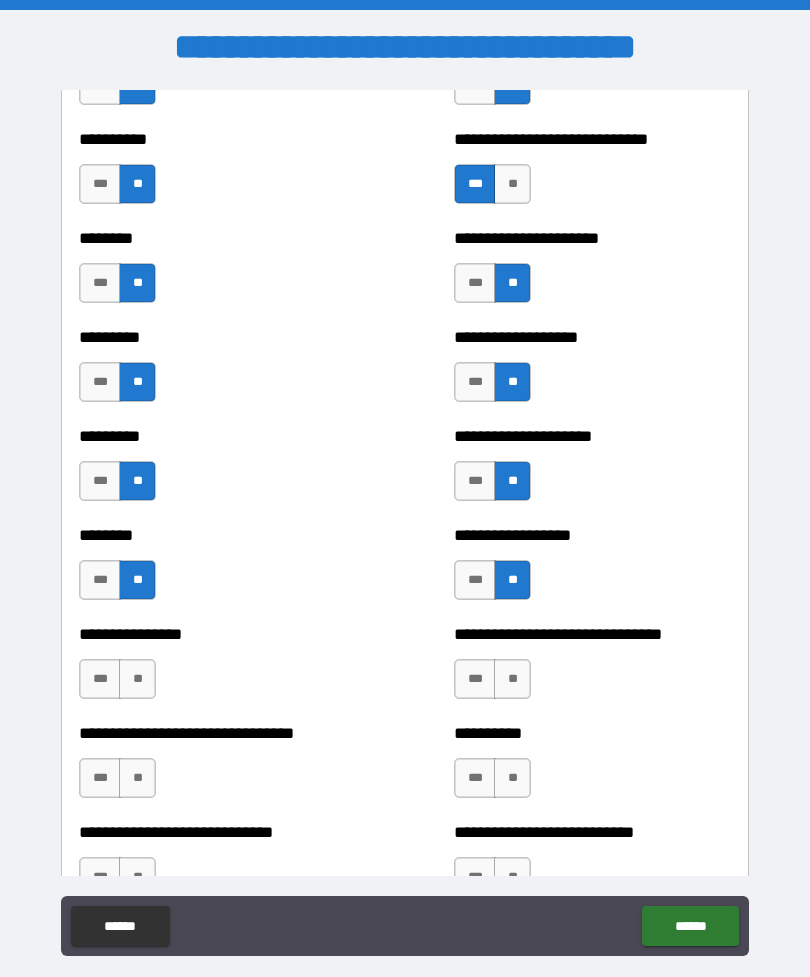 click on "**" at bounding box center [137, 679] 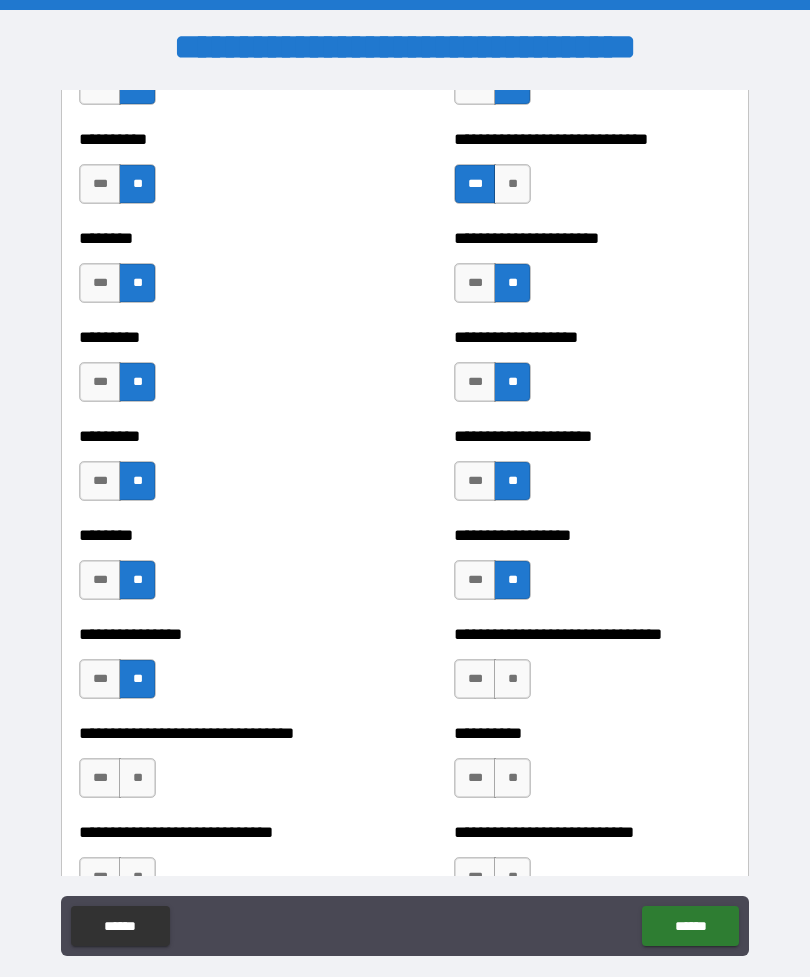 click on "**" at bounding box center (512, 679) 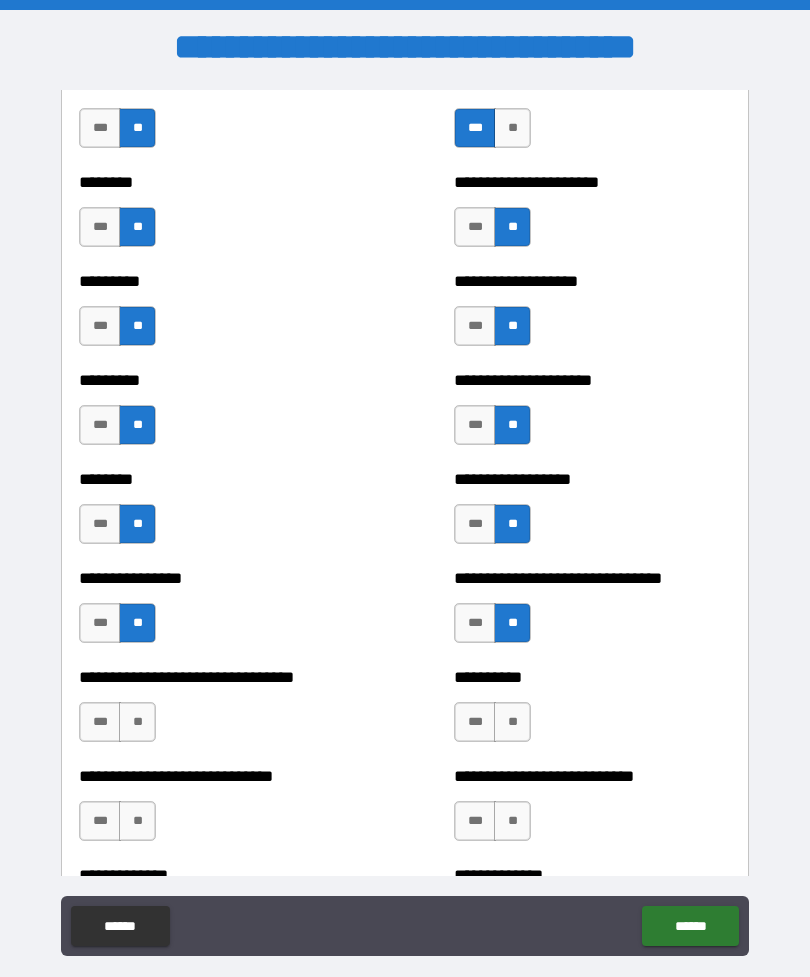scroll, scrollTop: 7098, scrollLeft: 0, axis: vertical 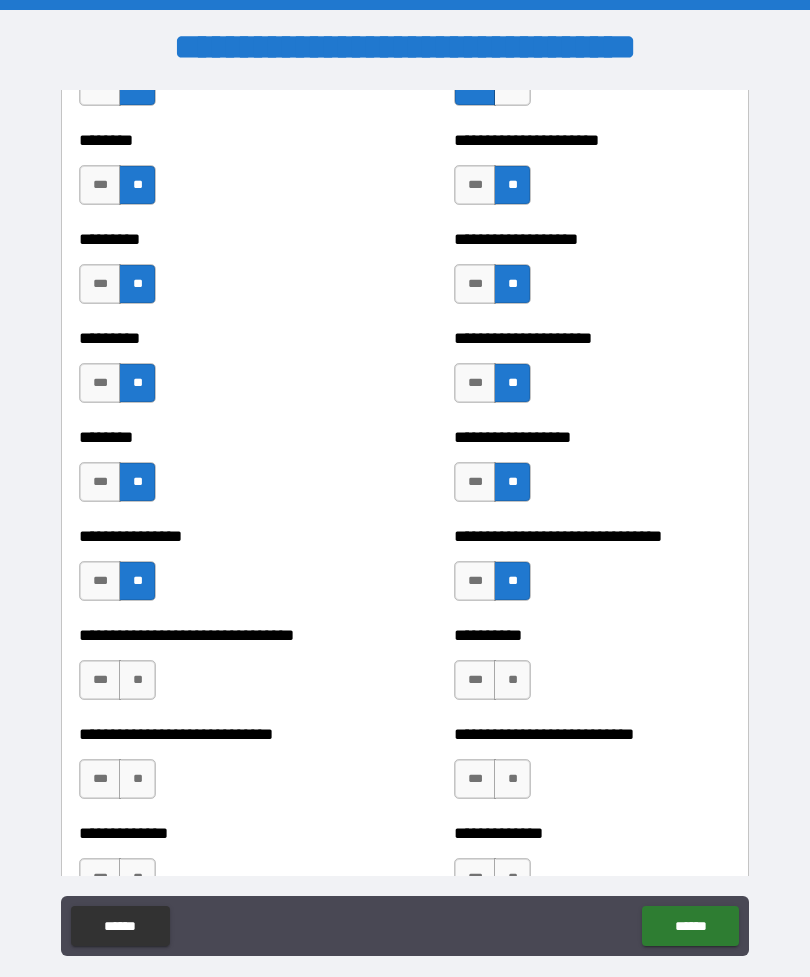 click on "**" at bounding box center (137, 680) 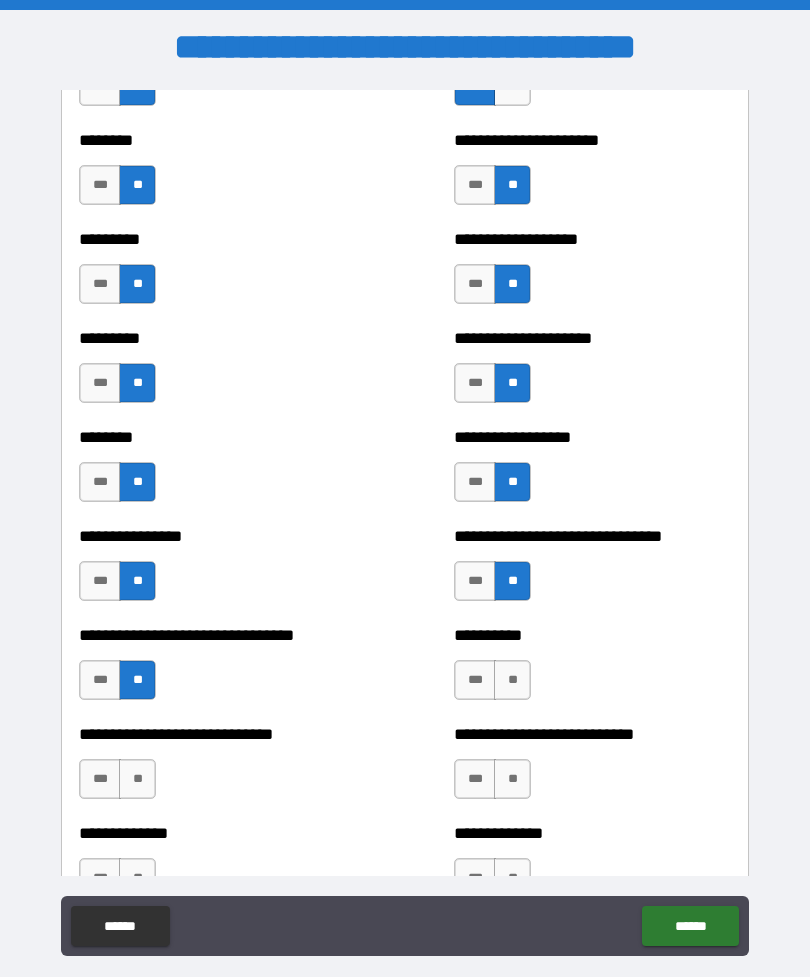 click on "**" at bounding box center (512, 680) 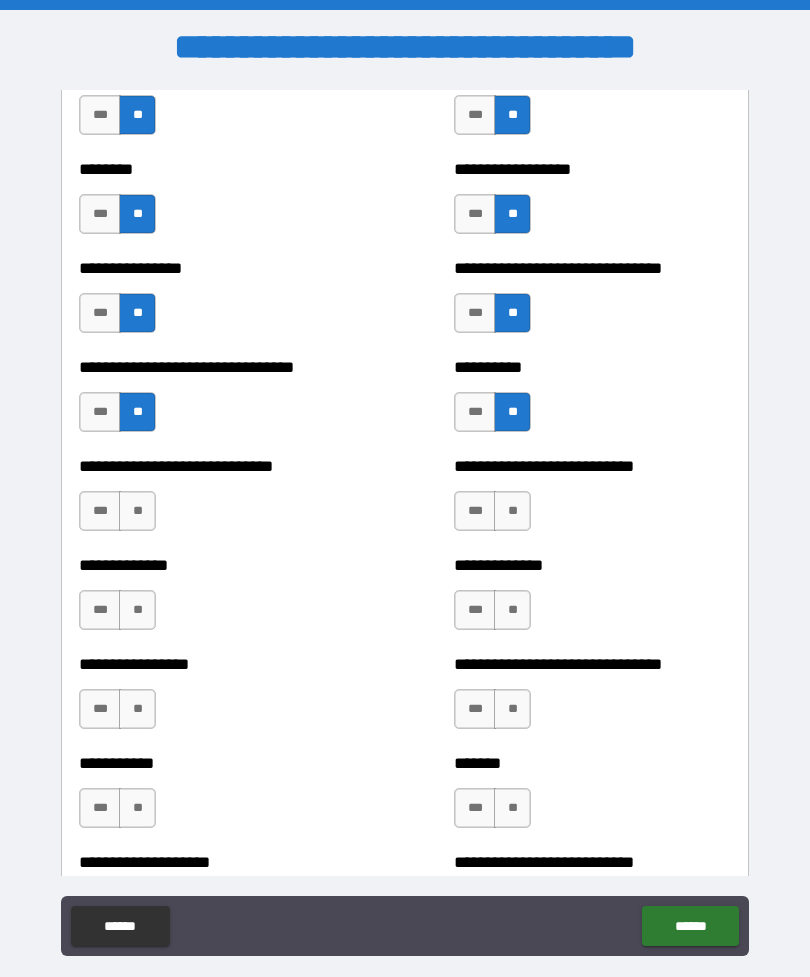 scroll, scrollTop: 7370, scrollLeft: 0, axis: vertical 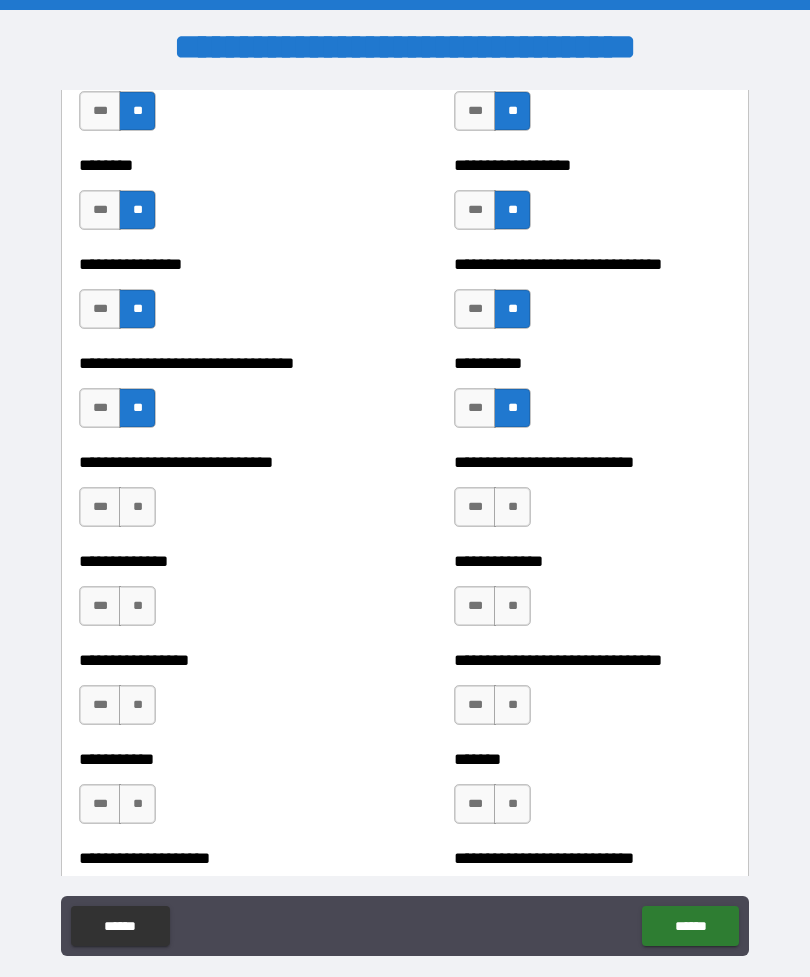 click on "**" at bounding box center (137, 507) 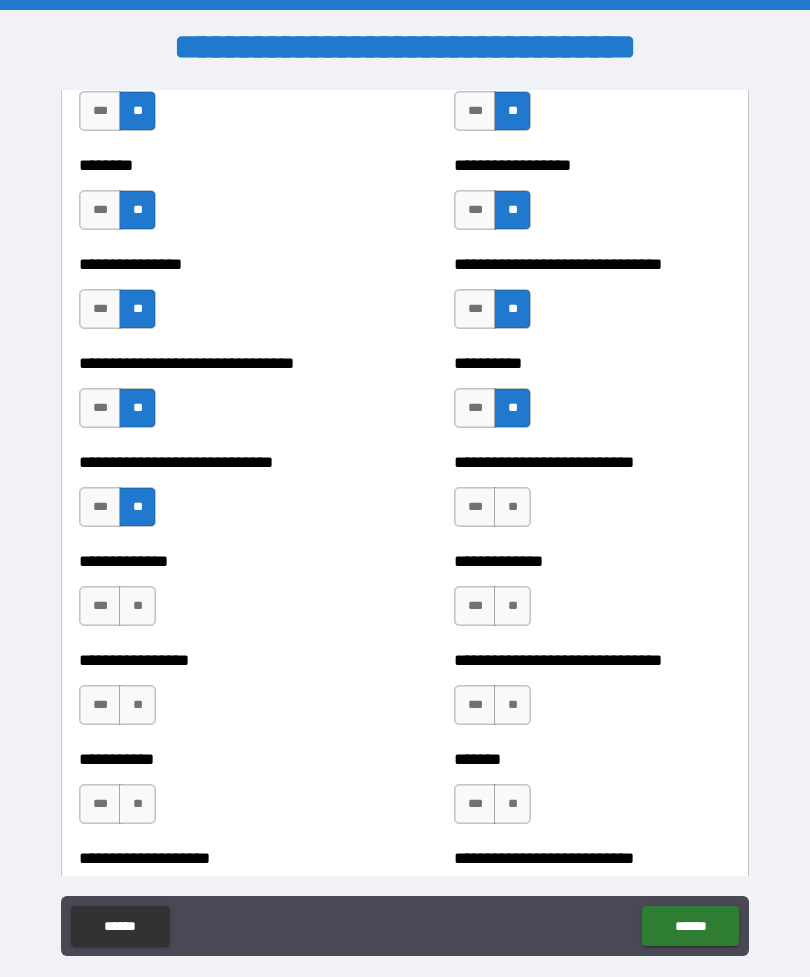 click on "**" at bounding box center (512, 507) 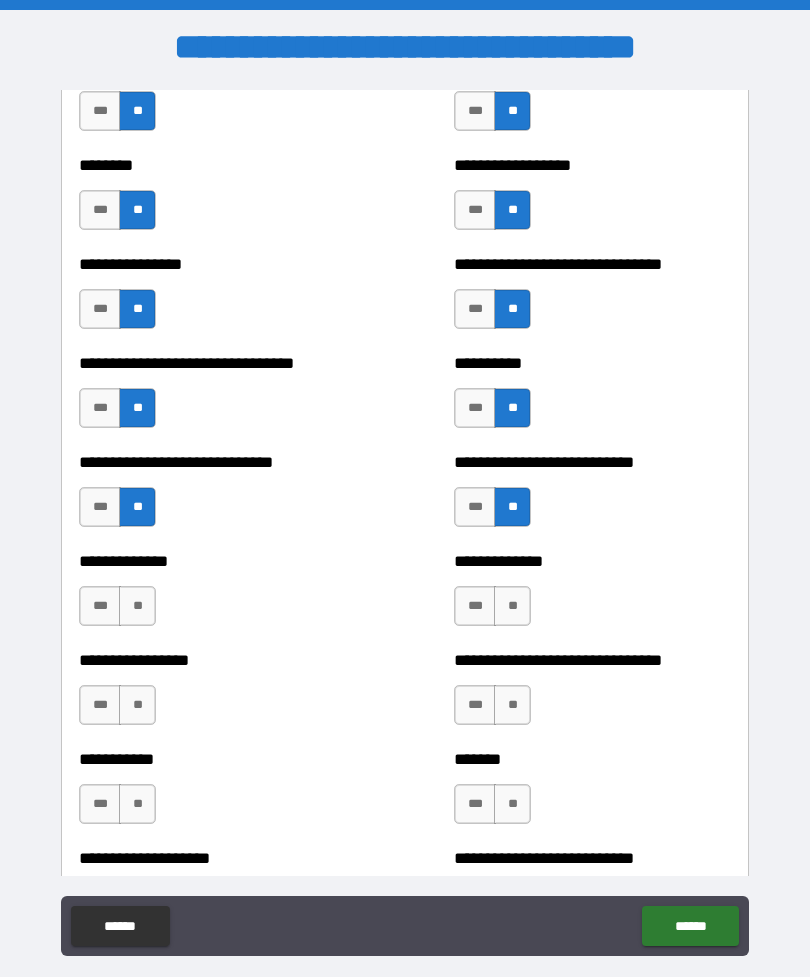 click on "**" at bounding box center [512, 606] 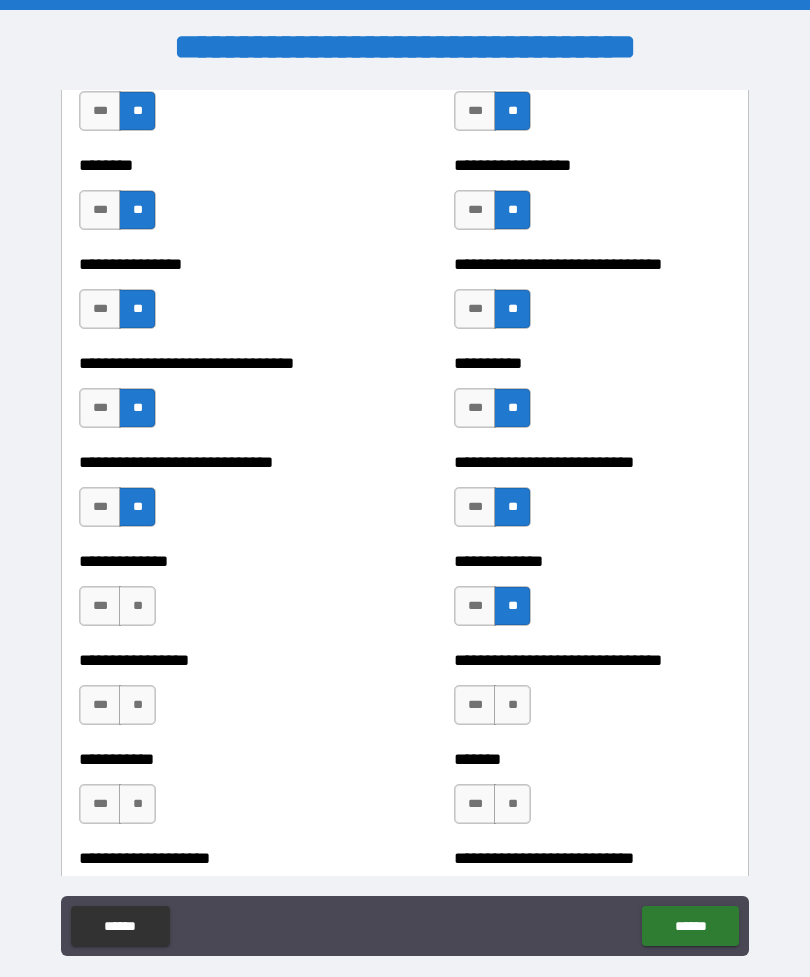 click on "**" at bounding box center (137, 606) 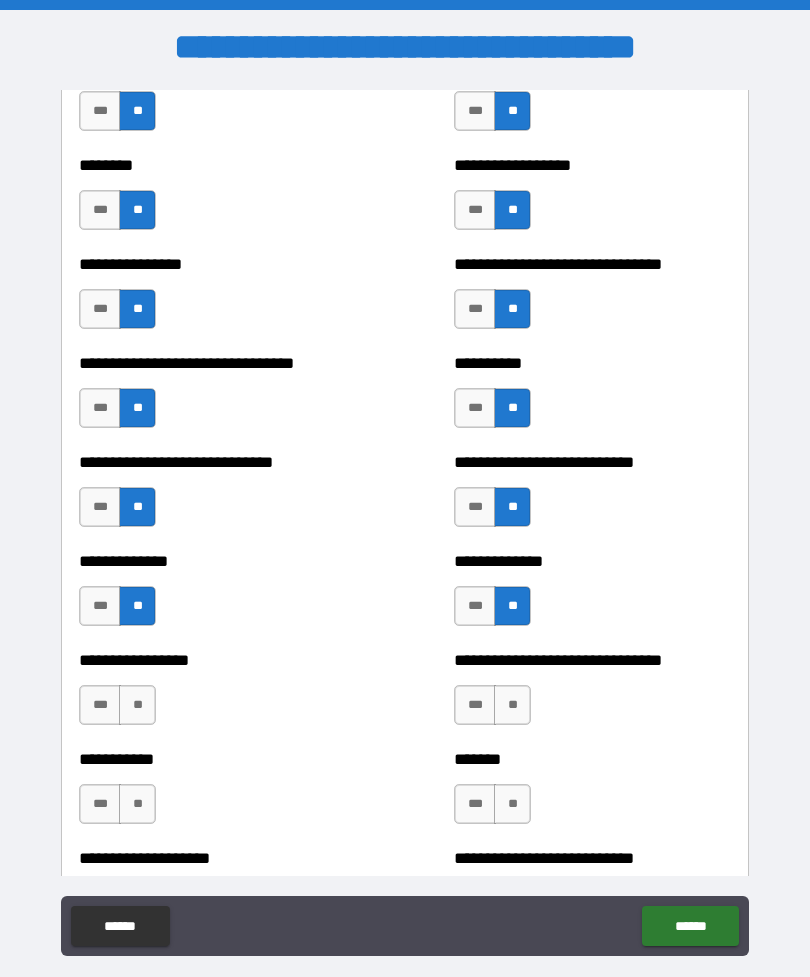click on "**" at bounding box center (137, 705) 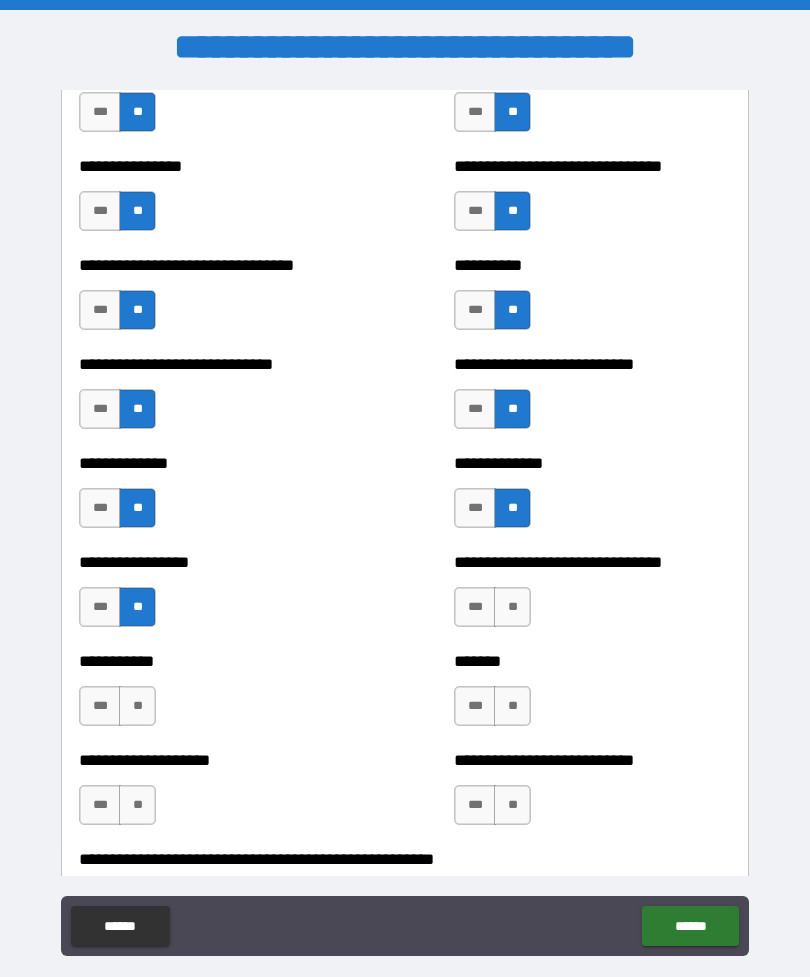 scroll, scrollTop: 7480, scrollLeft: 0, axis: vertical 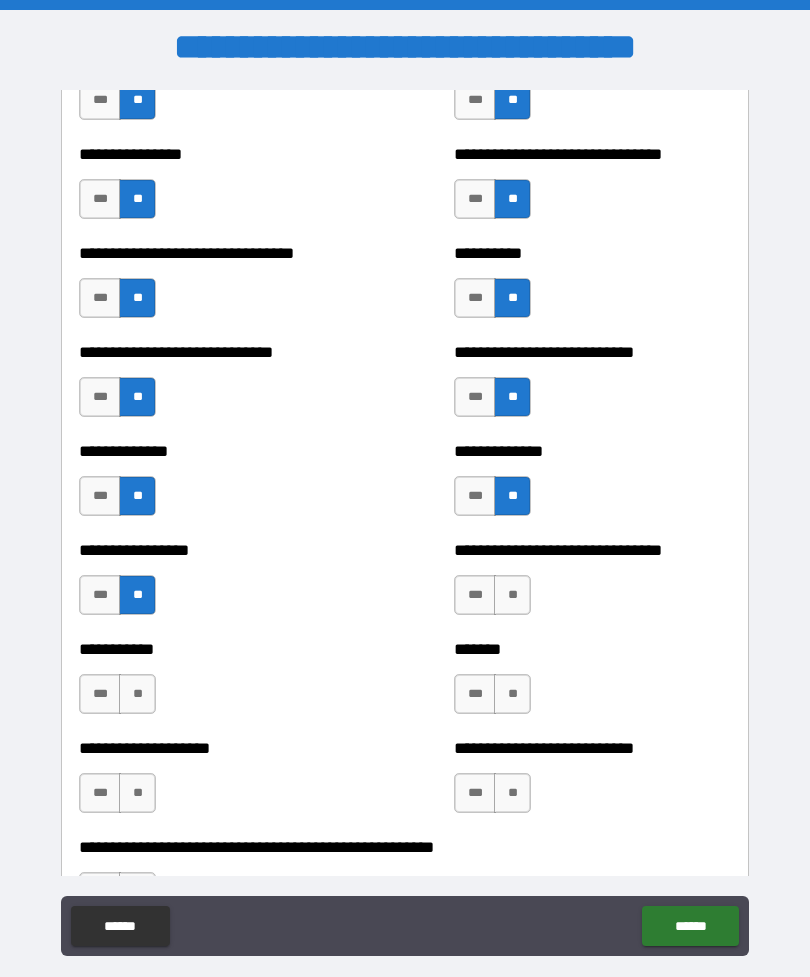 click on "**" at bounding box center (512, 595) 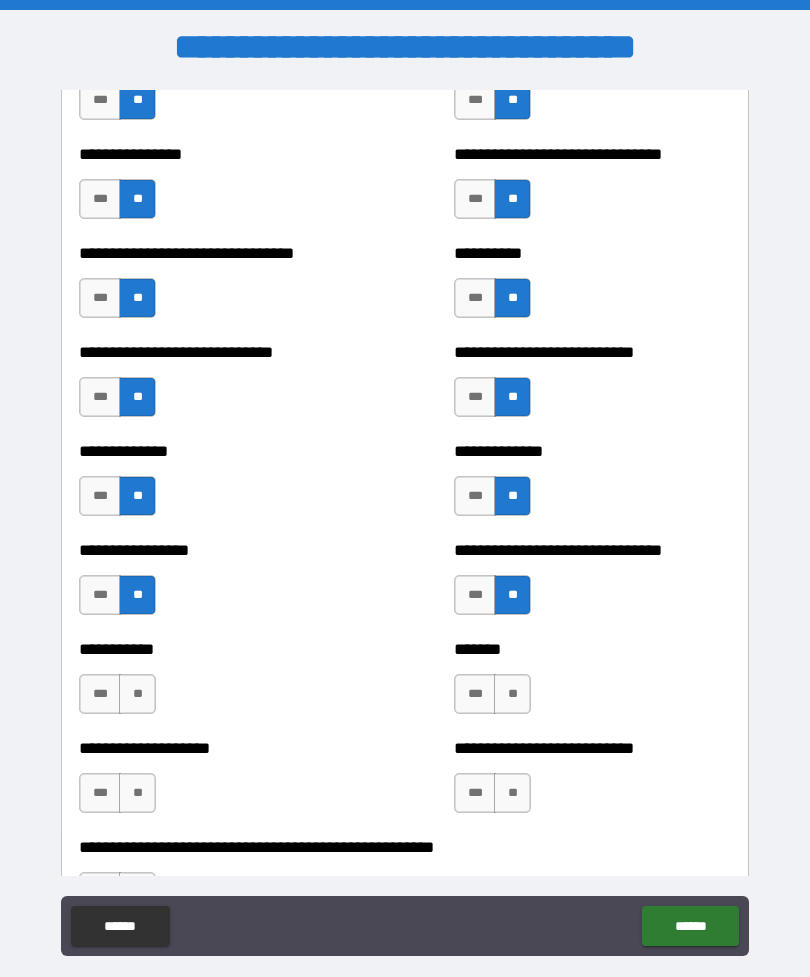 click on "**" at bounding box center (137, 694) 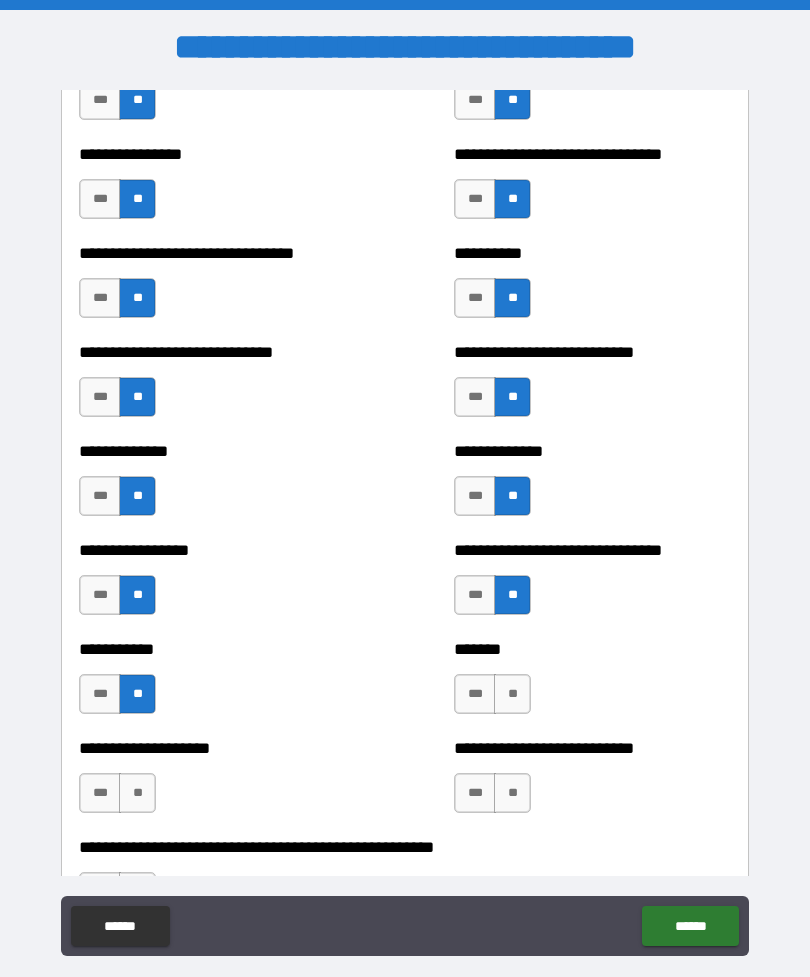 click on "**" at bounding box center (512, 694) 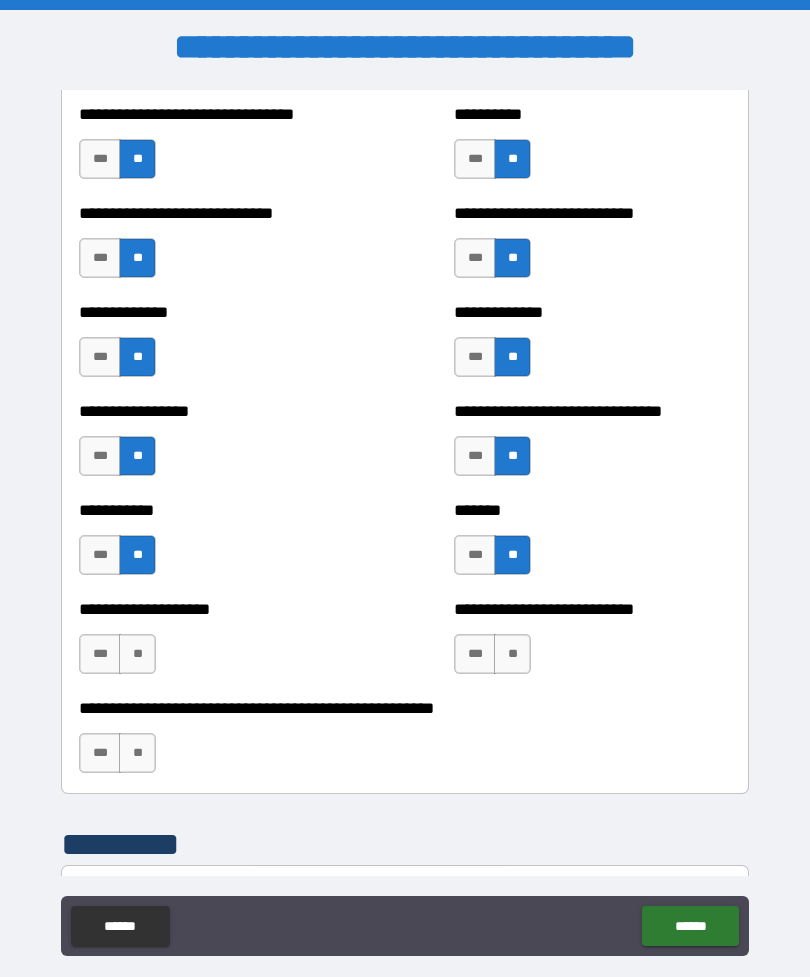 scroll, scrollTop: 7623, scrollLeft: 0, axis: vertical 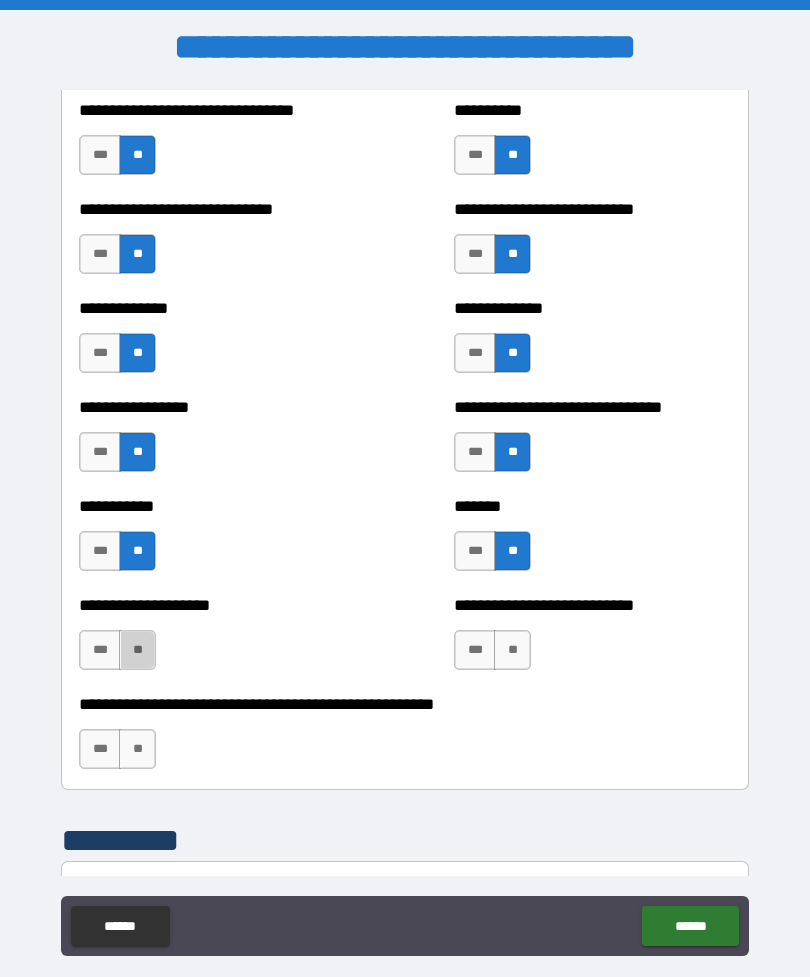 click on "**" at bounding box center (137, 650) 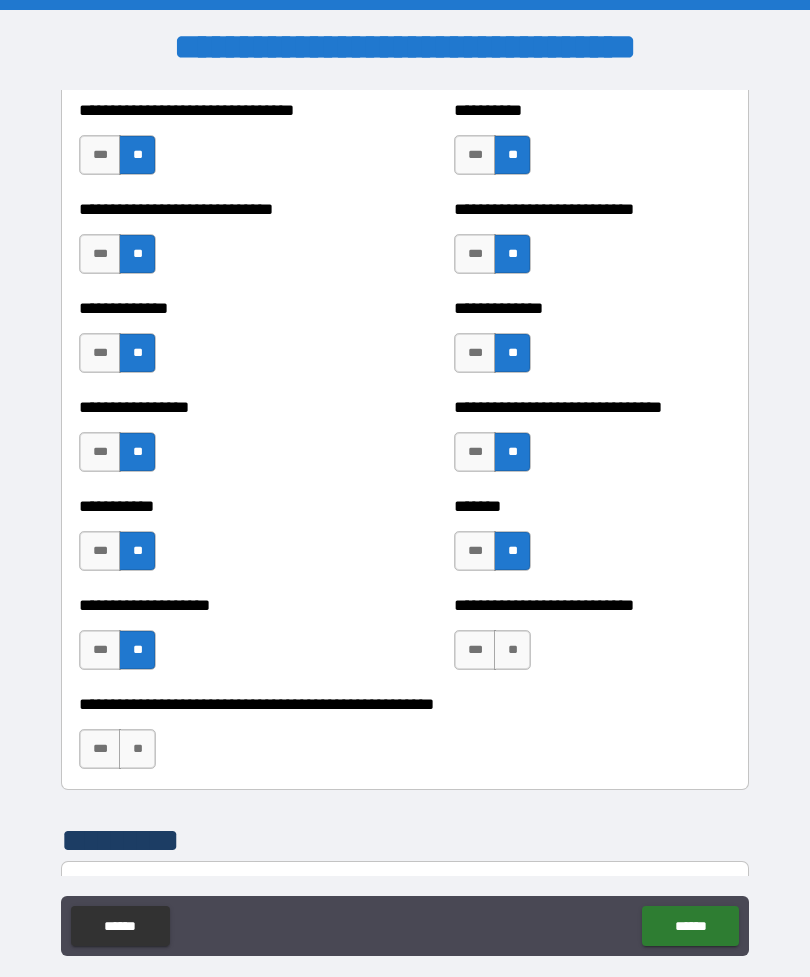 click on "**" at bounding box center [512, 650] 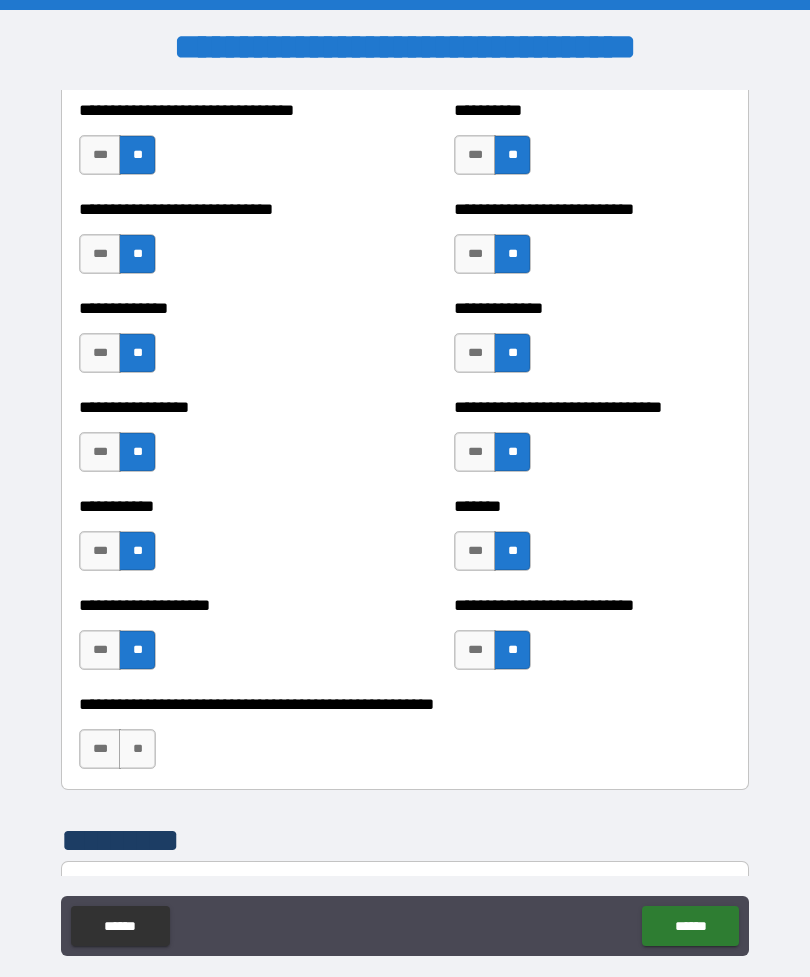 click on "**" at bounding box center [512, 650] 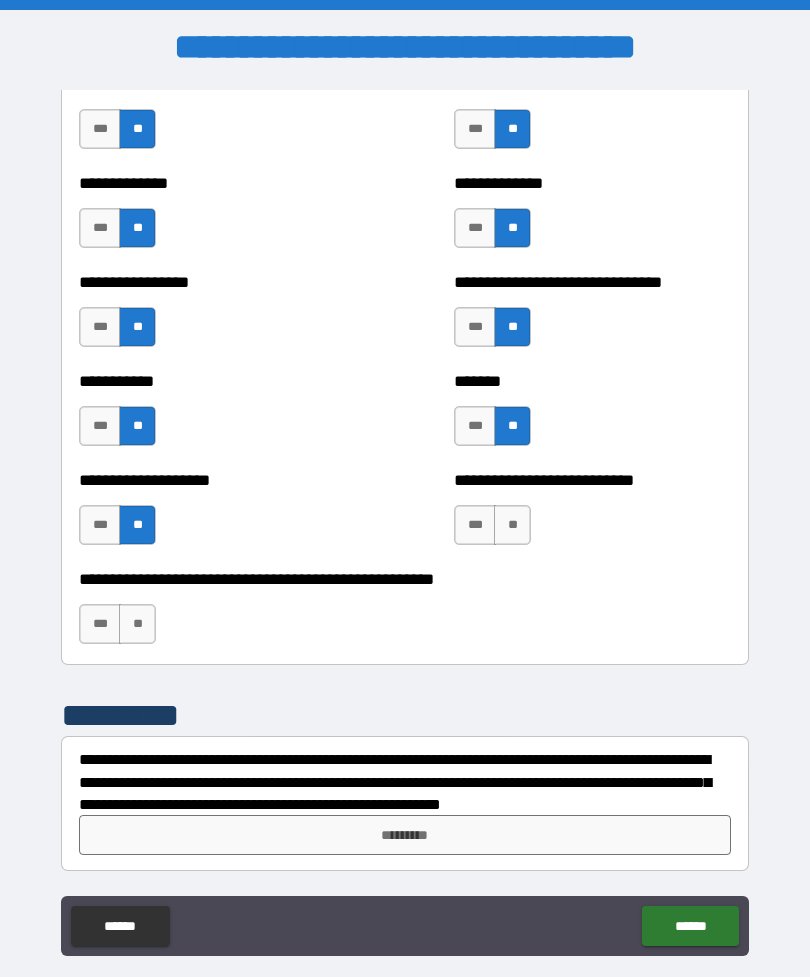 scroll, scrollTop: 7748, scrollLeft: 0, axis: vertical 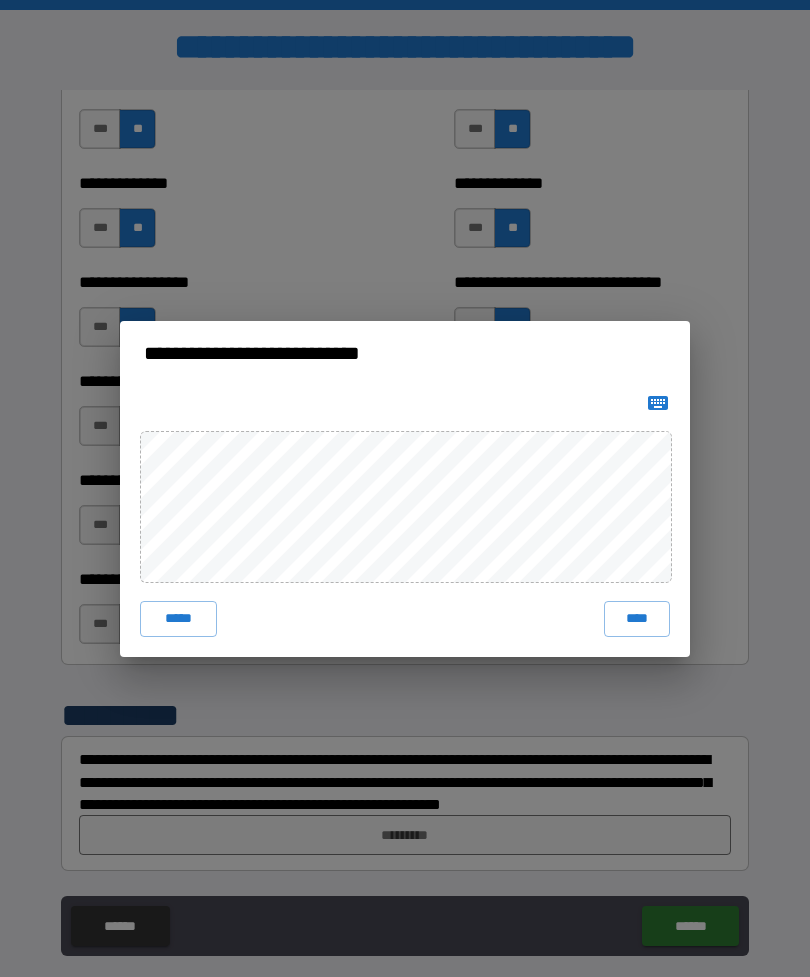 click on "****" at bounding box center [637, 619] 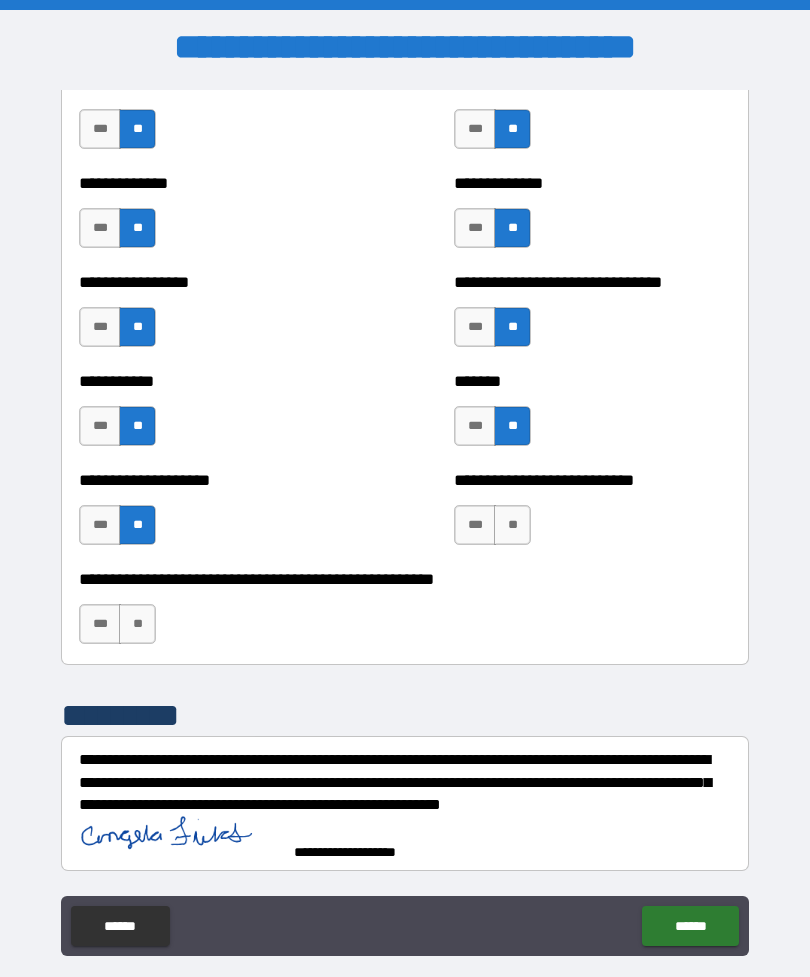 scroll, scrollTop: 7738, scrollLeft: 0, axis: vertical 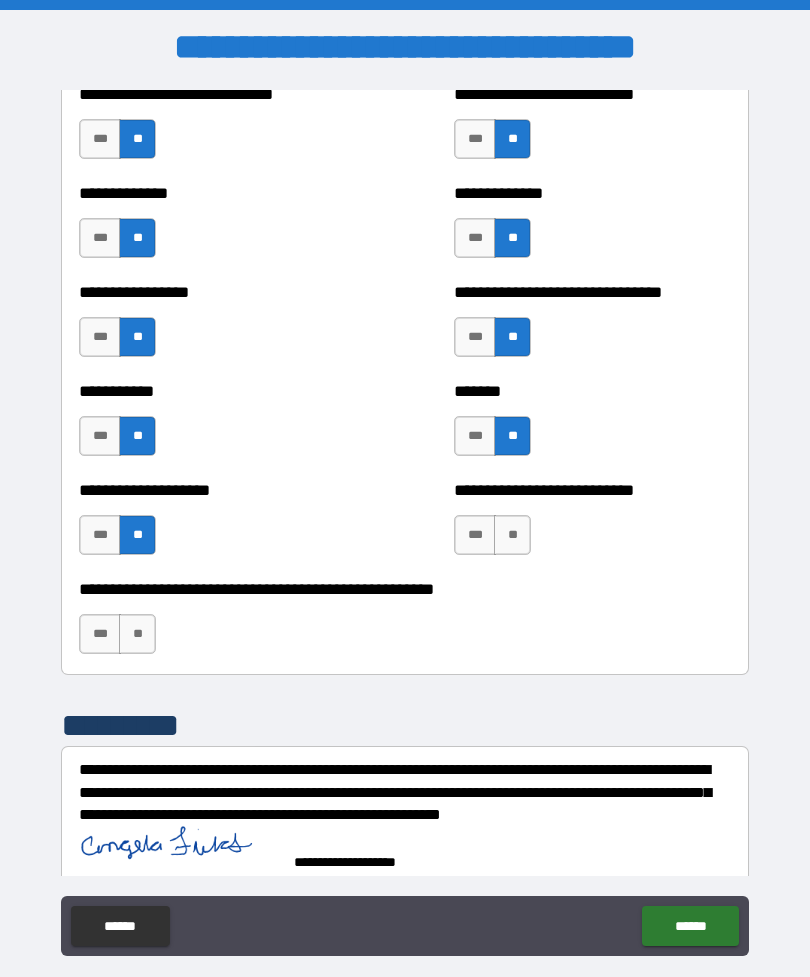 click on "******" at bounding box center [690, 926] 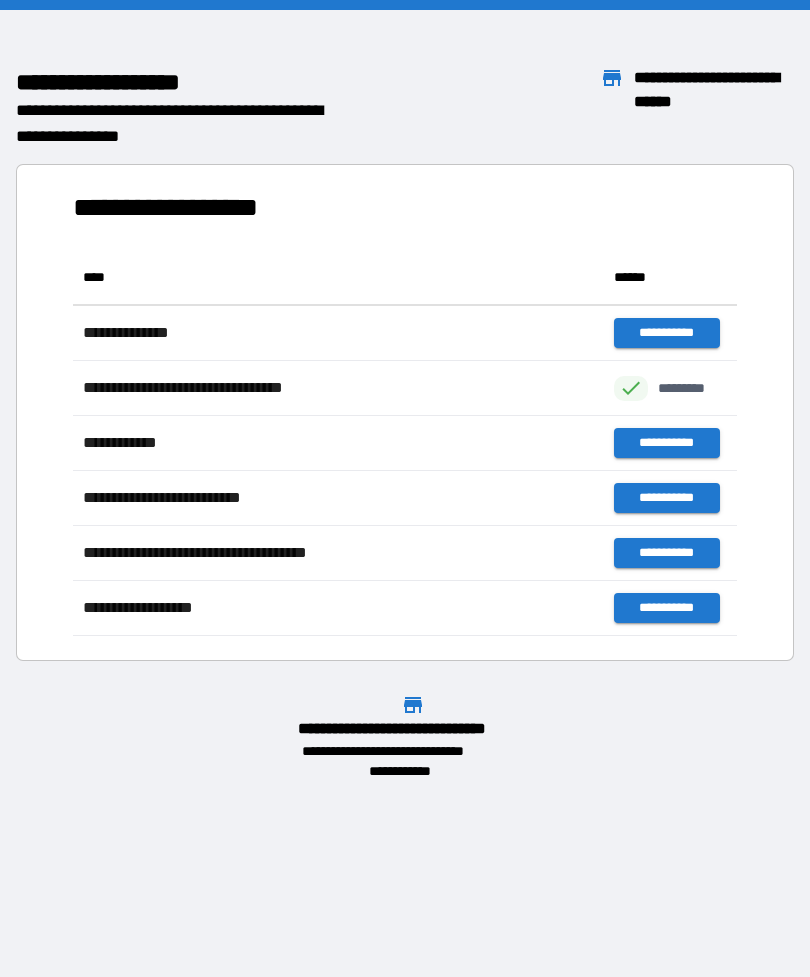 scroll, scrollTop: 386, scrollLeft: 664, axis: both 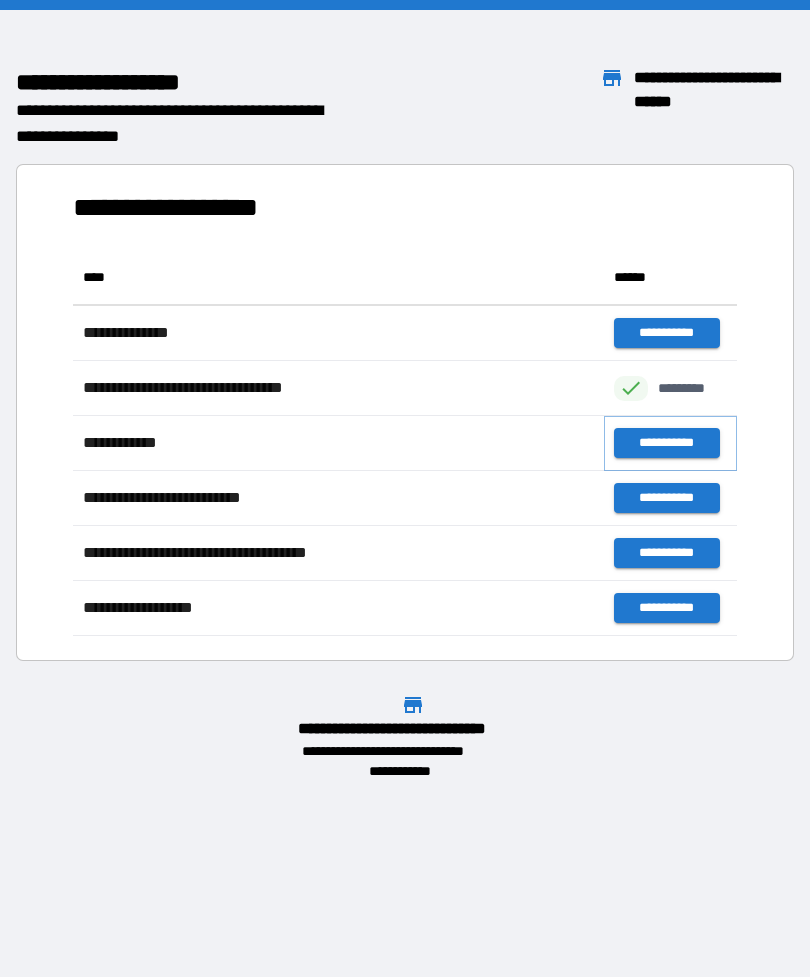 click on "**********" at bounding box center [666, 443] 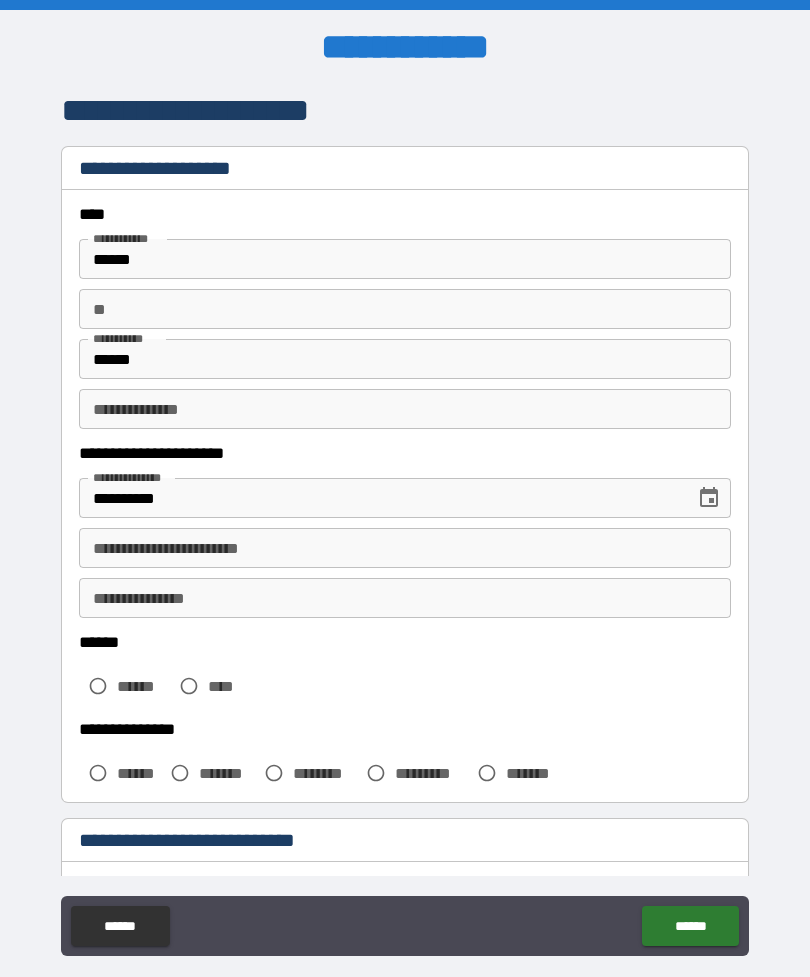 click on "**********" at bounding box center (405, 548) 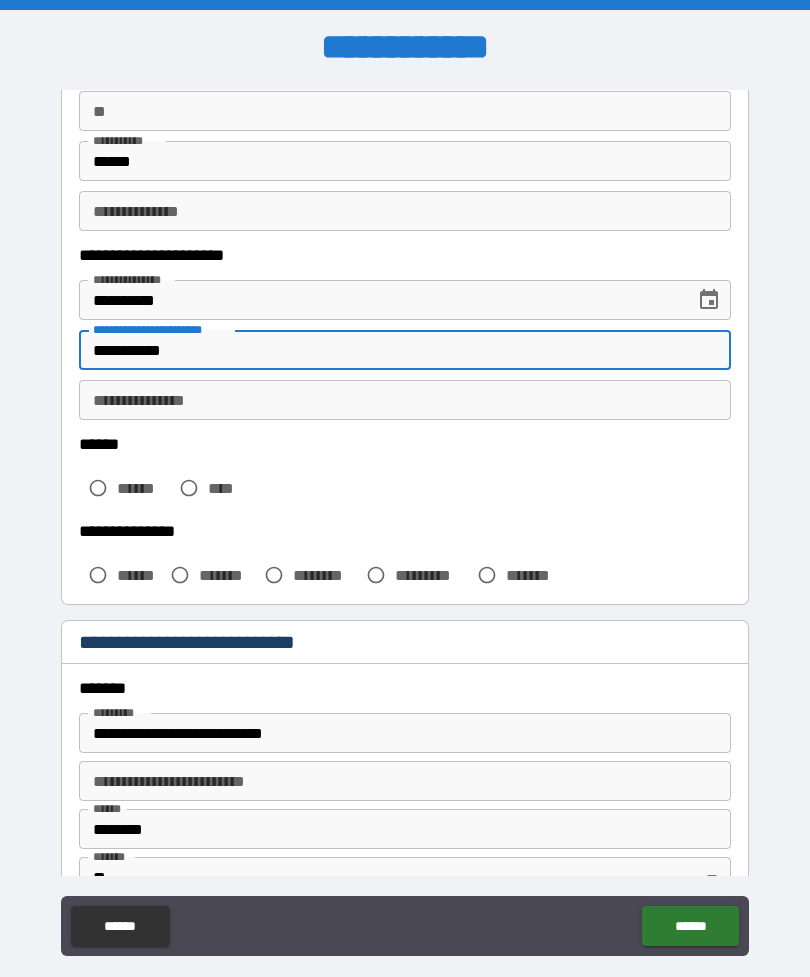 scroll, scrollTop: 199, scrollLeft: 0, axis: vertical 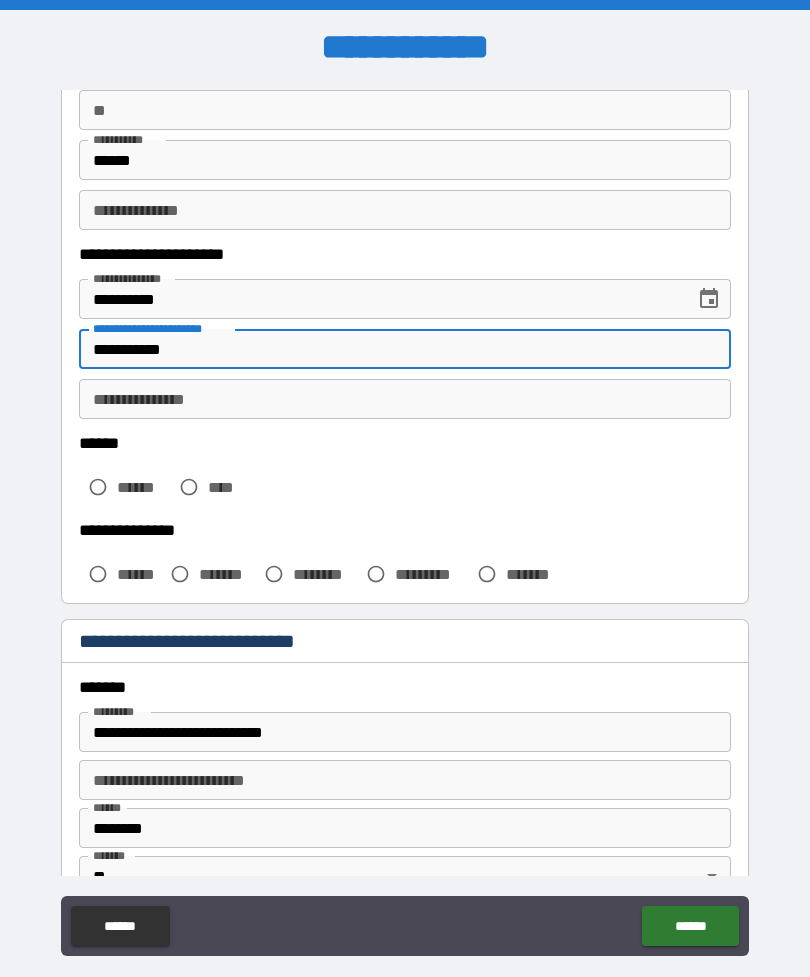 type on "**********" 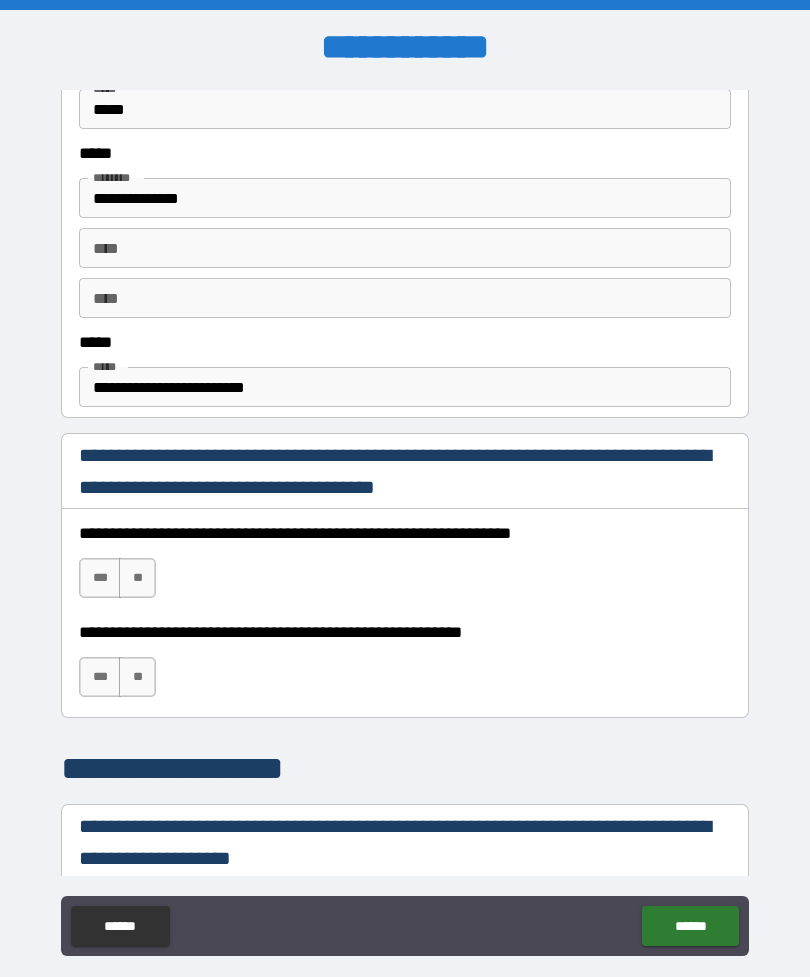 scroll, scrollTop: 1016, scrollLeft: 0, axis: vertical 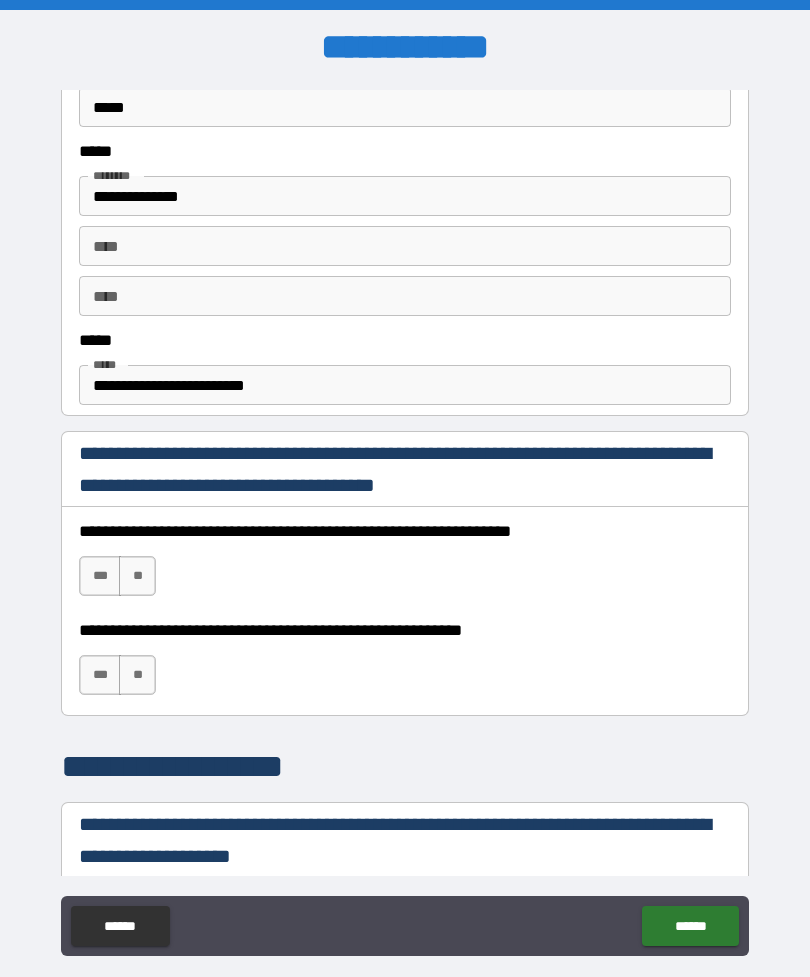 click on "***" at bounding box center (100, 576) 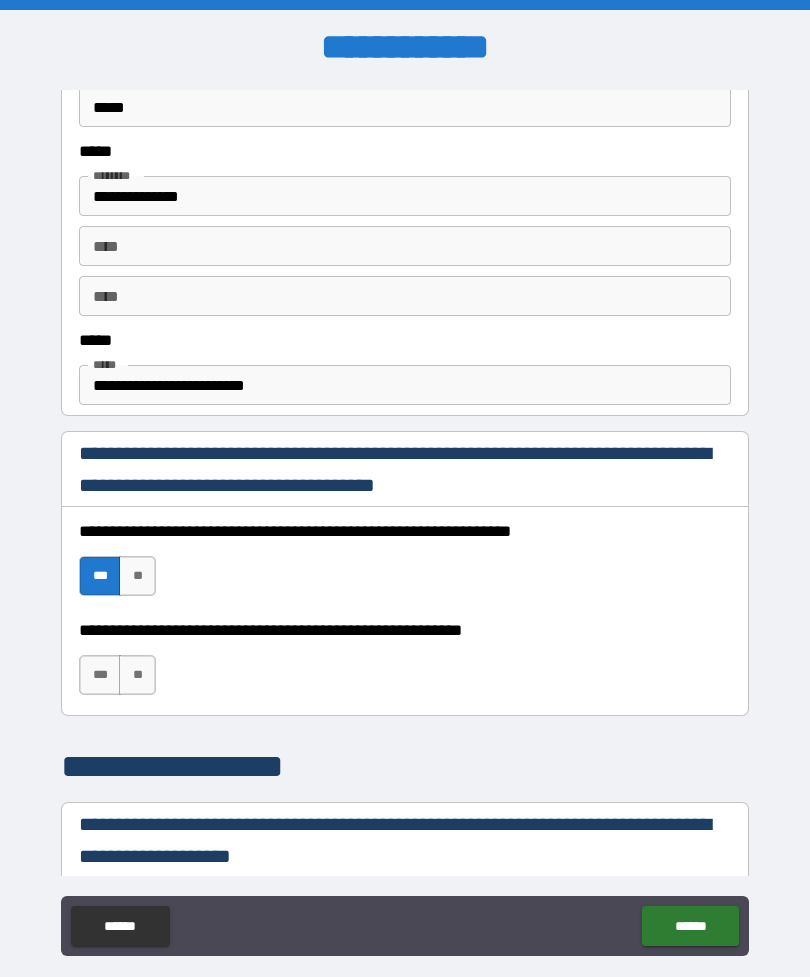 click on "***" at bounding box center [100, 675] 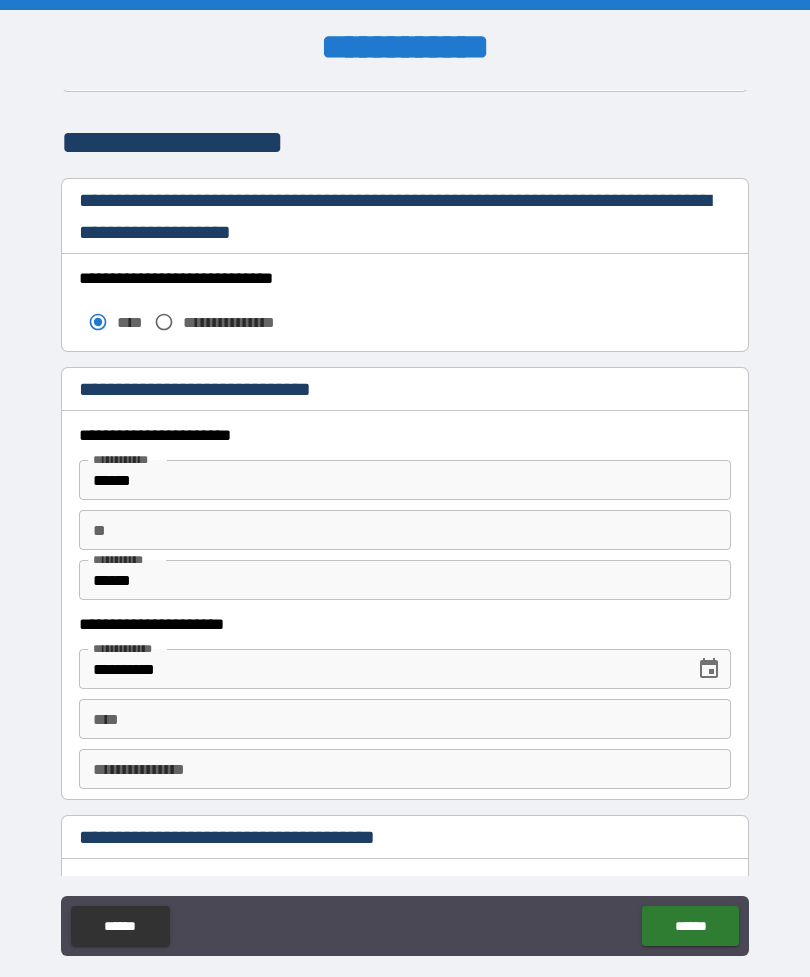 scroll, scrollTop: 1641, scrollLeft: 0, axis: vertical 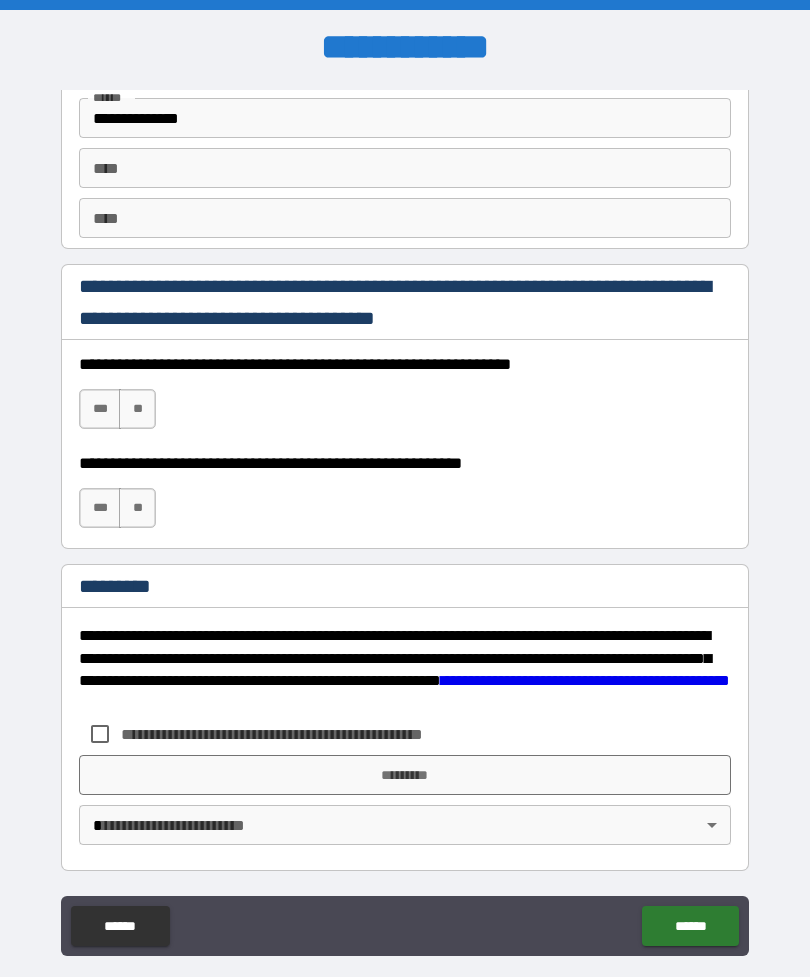 click on "***" at bounding box center [100, 409] 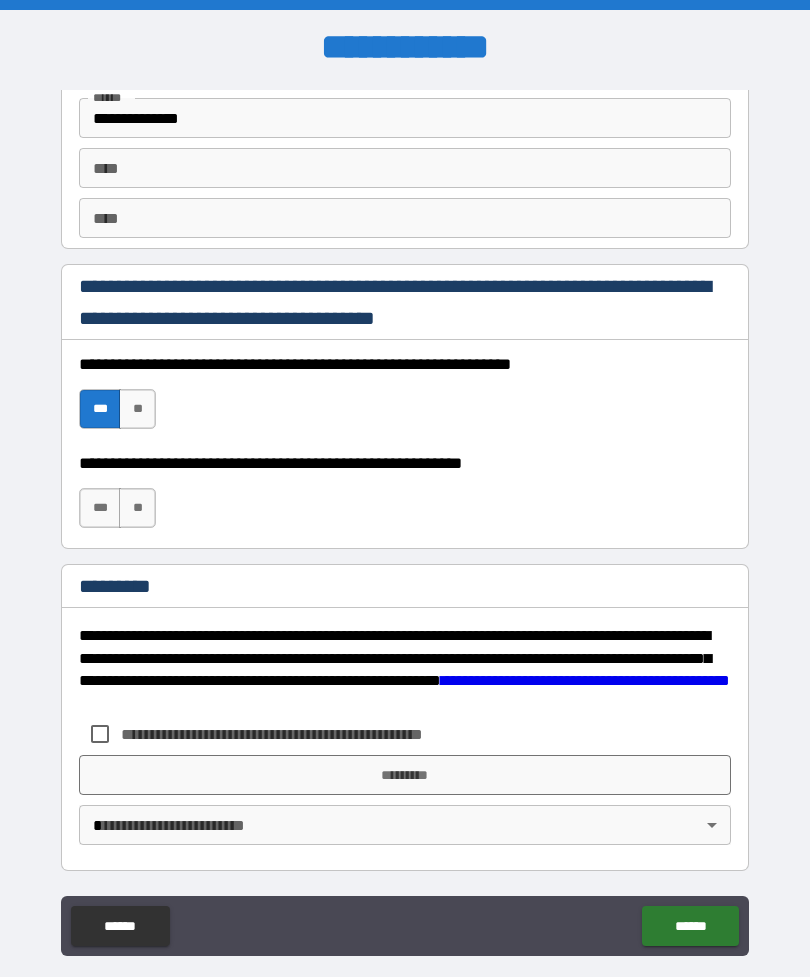 click on "***" at bounding box center [100, 508] 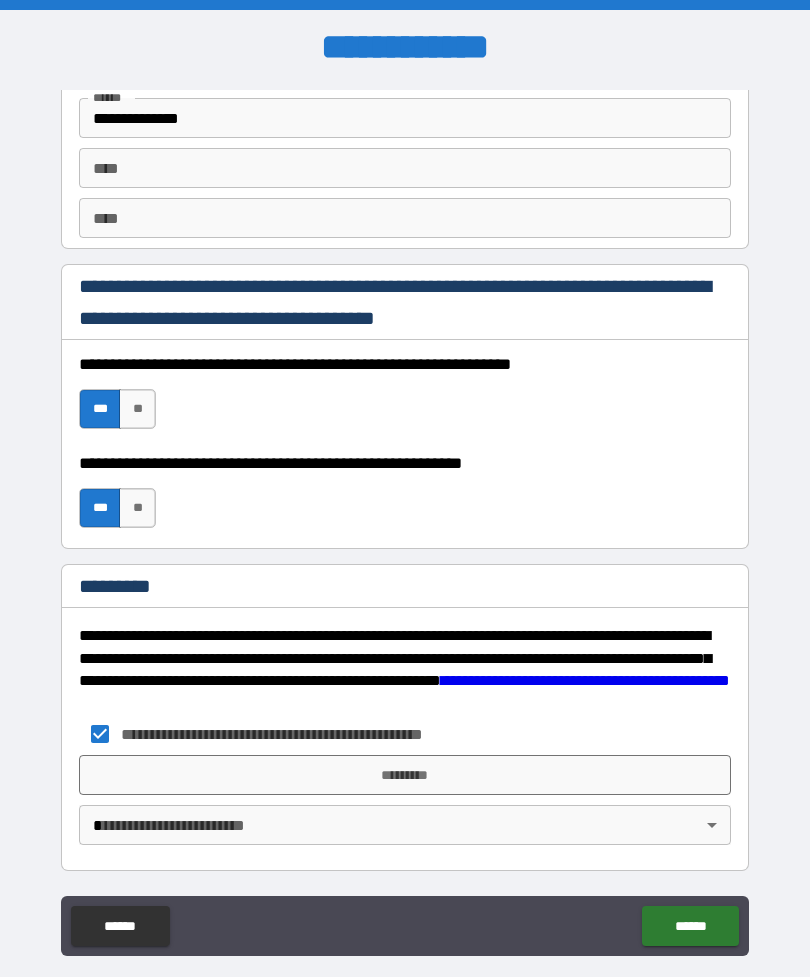 scroll, scrollTop: 2820, scrollLeft: 0, axis: vertical 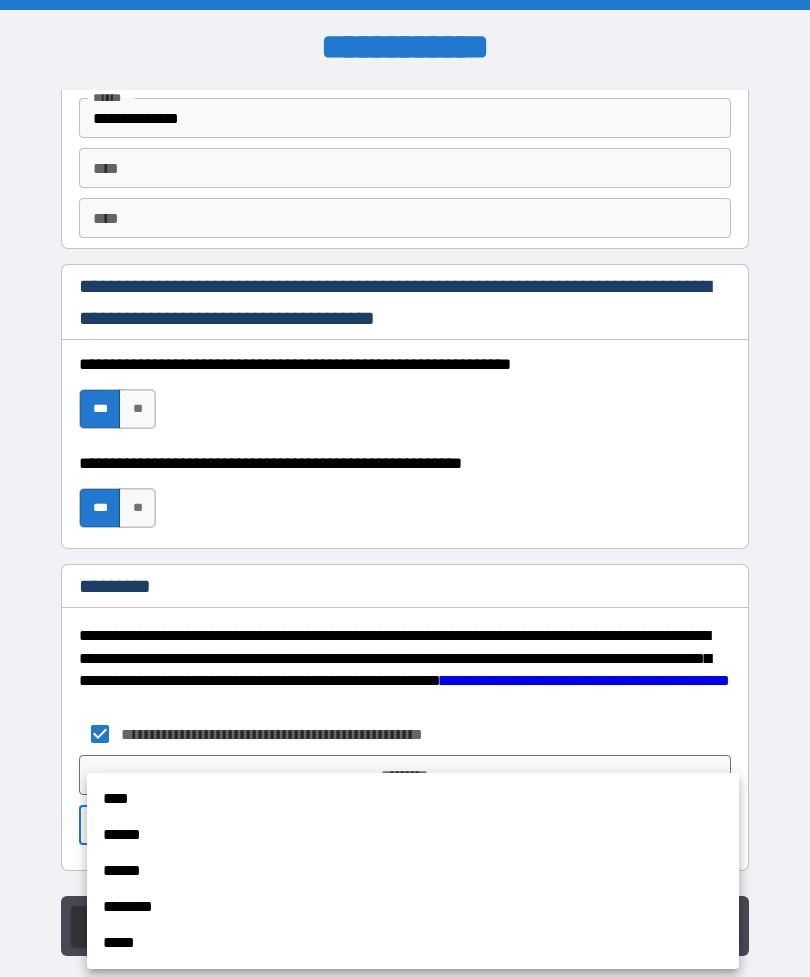 click on "****" at bounding box center (413, 799) 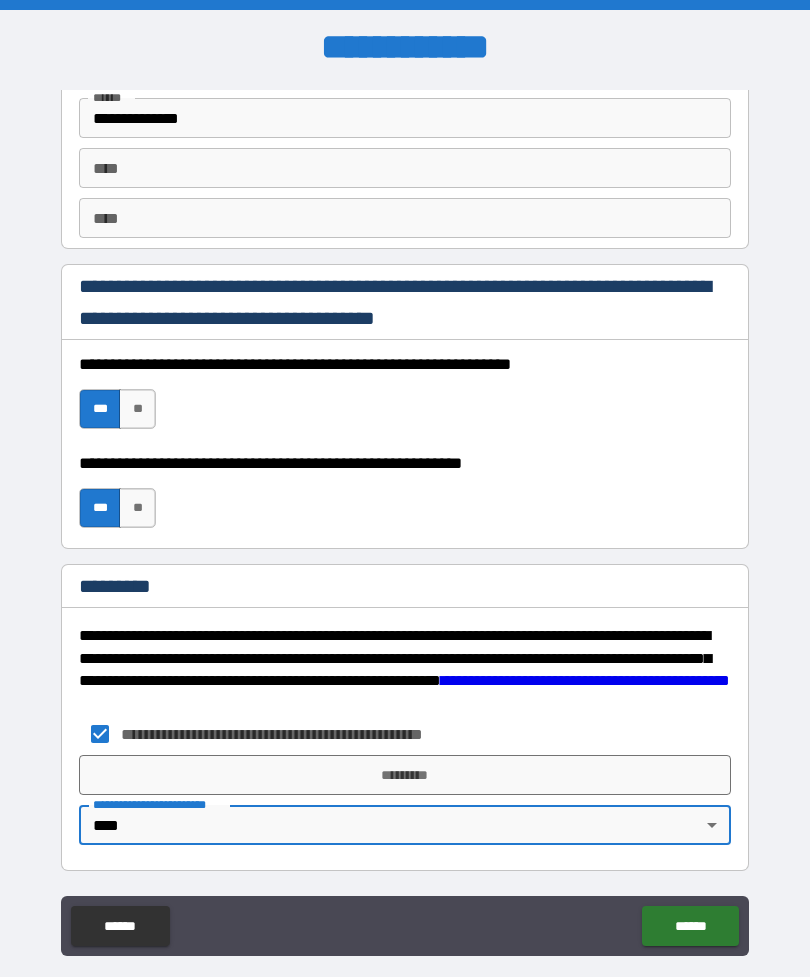 click on "*********" at bounding box center [405, 775] 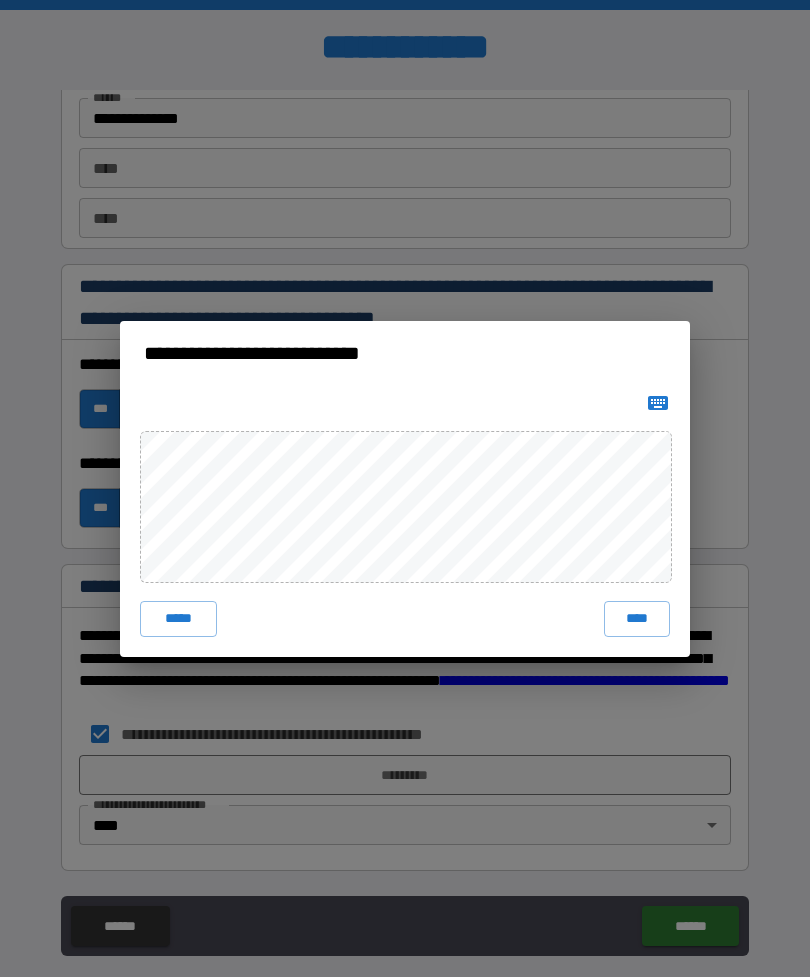 click on "****" at bounding box center [637, 619] 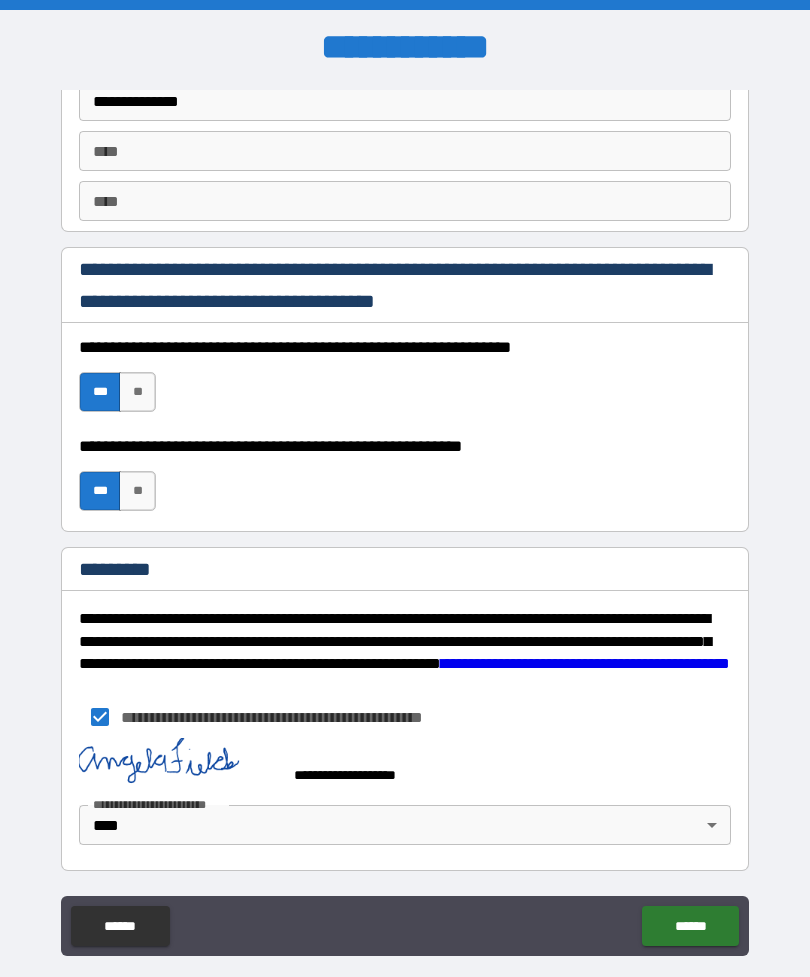 scroll, scrollTop: 2837, scrollLeft: 0, axis: vertical 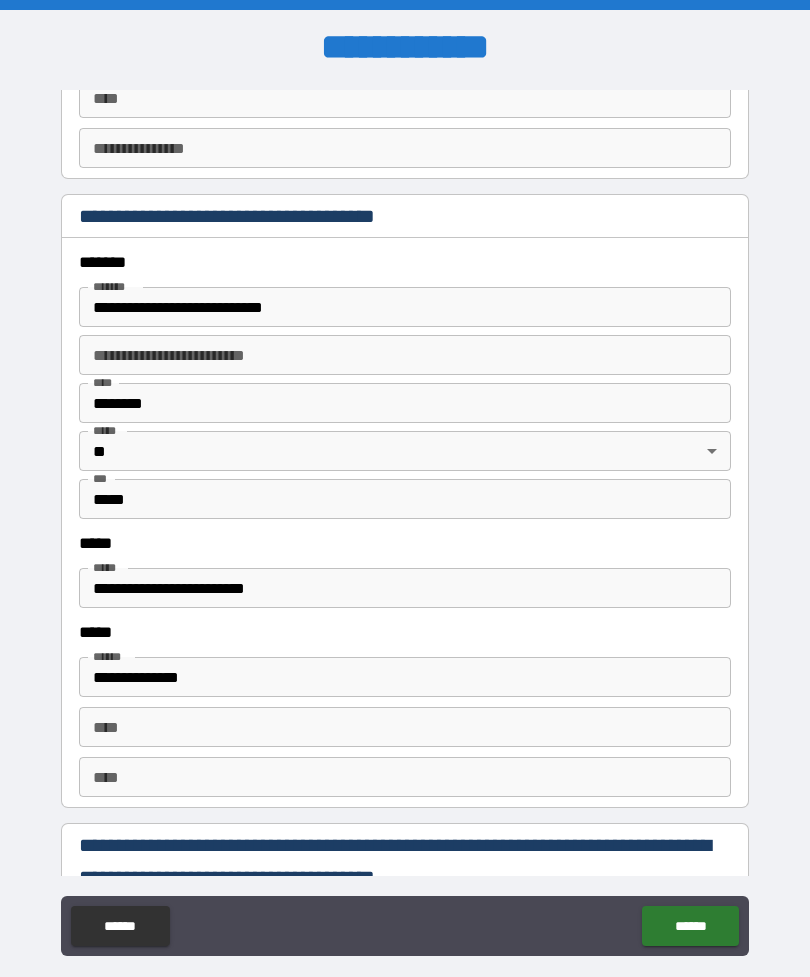 click on "*****" at bounding box center (405, 499) 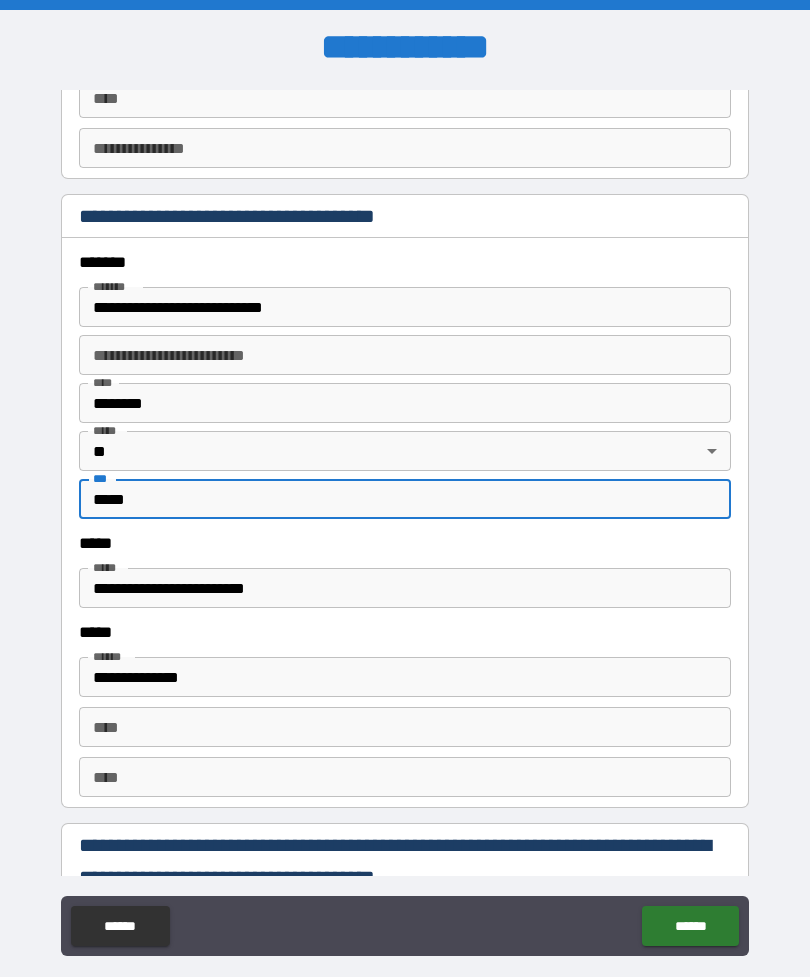 click on "*****" at bounding box center (405, 499) 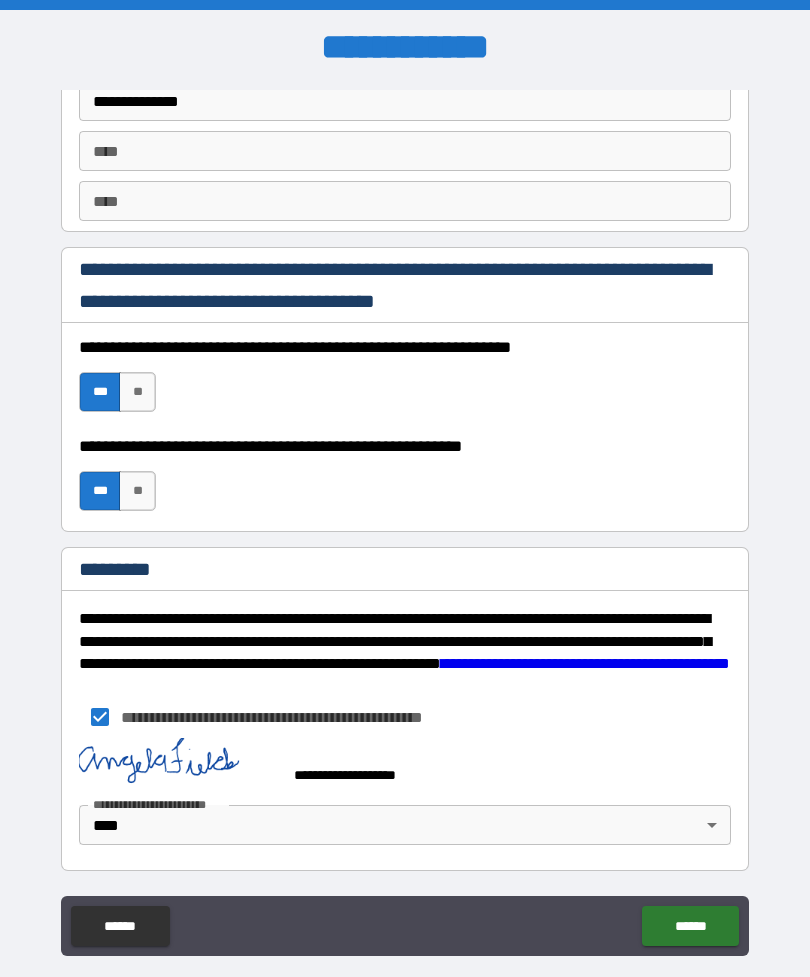 scroll, scrollTop: 2837, scrollLeft: 0, axis: vertical 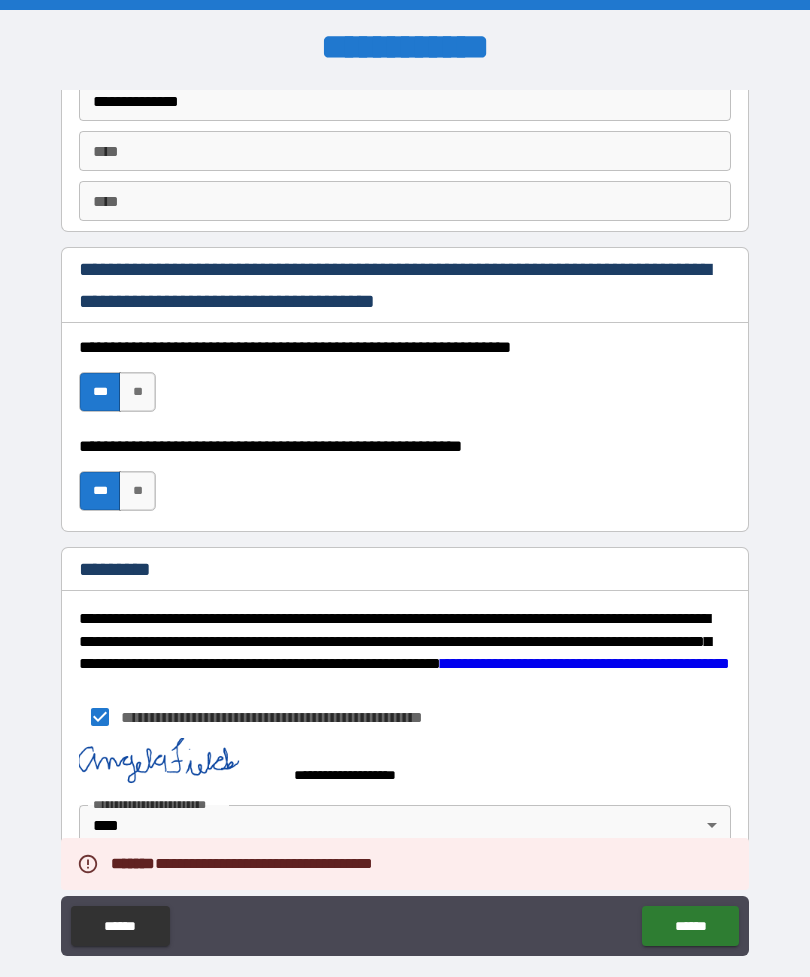 click on "**********" at bounding box center [405, 520] 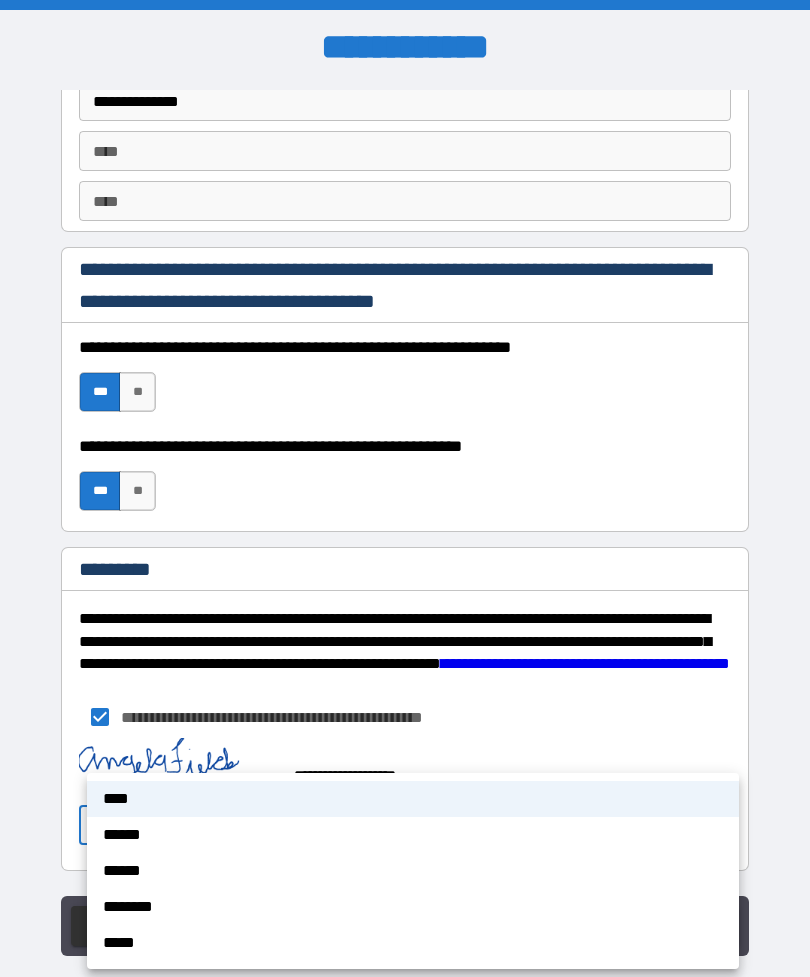 click on "****" at bounding box center [413, 799] 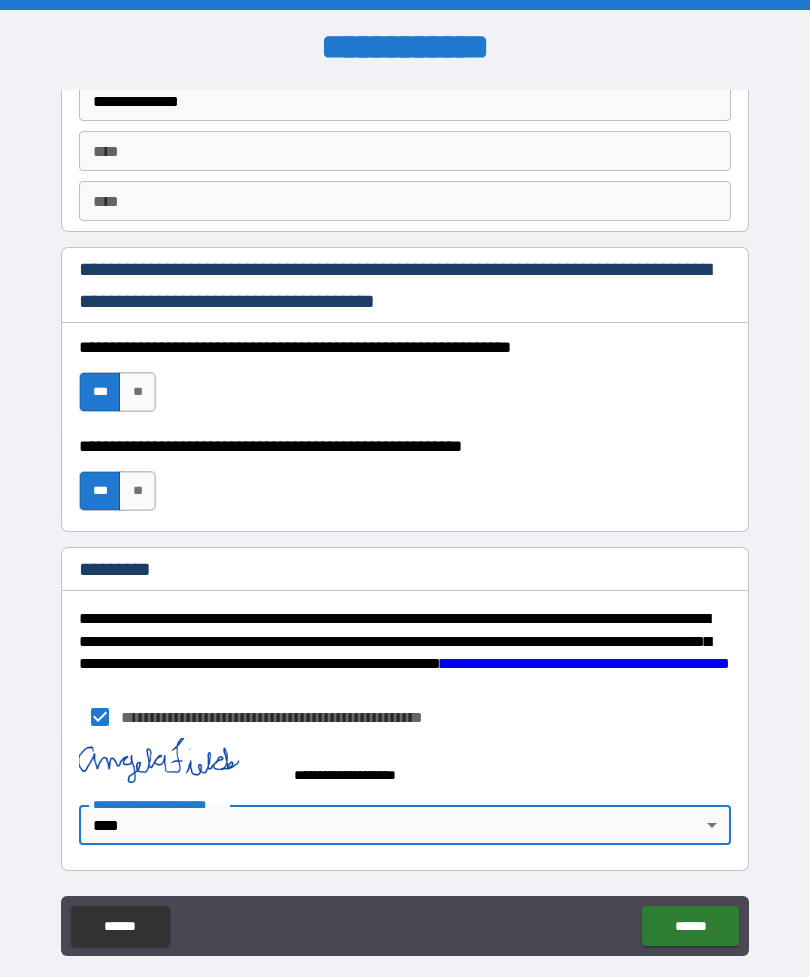 click on "******" at bounding box center [690, 926] 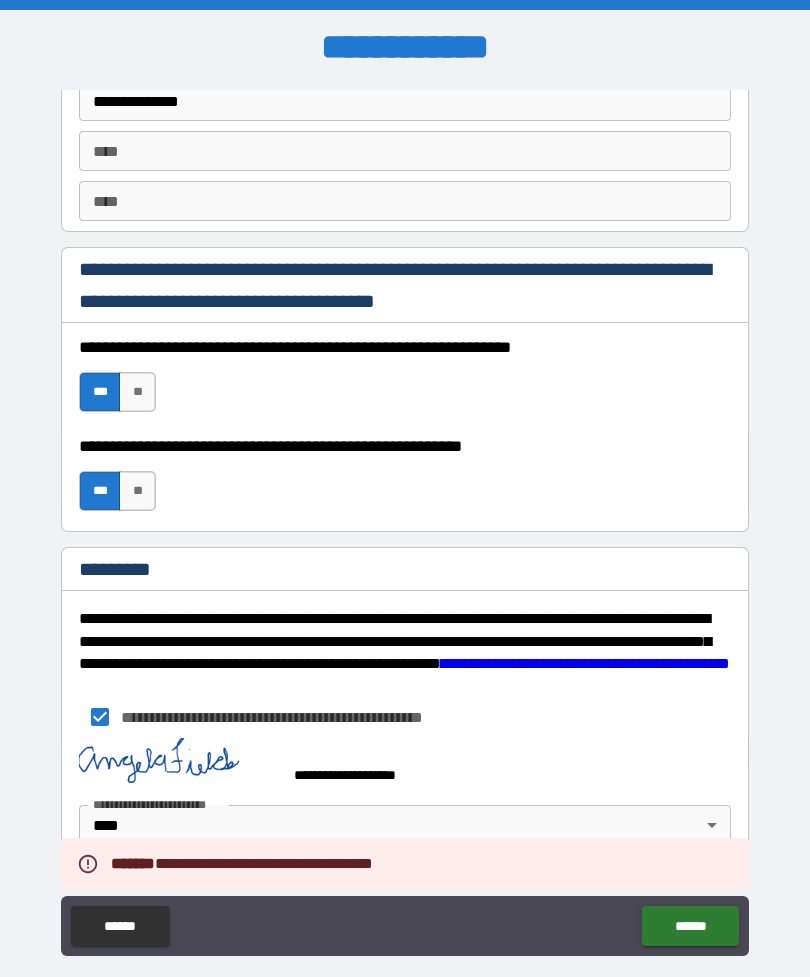 click on "*********" at bounding box center (405, 571) 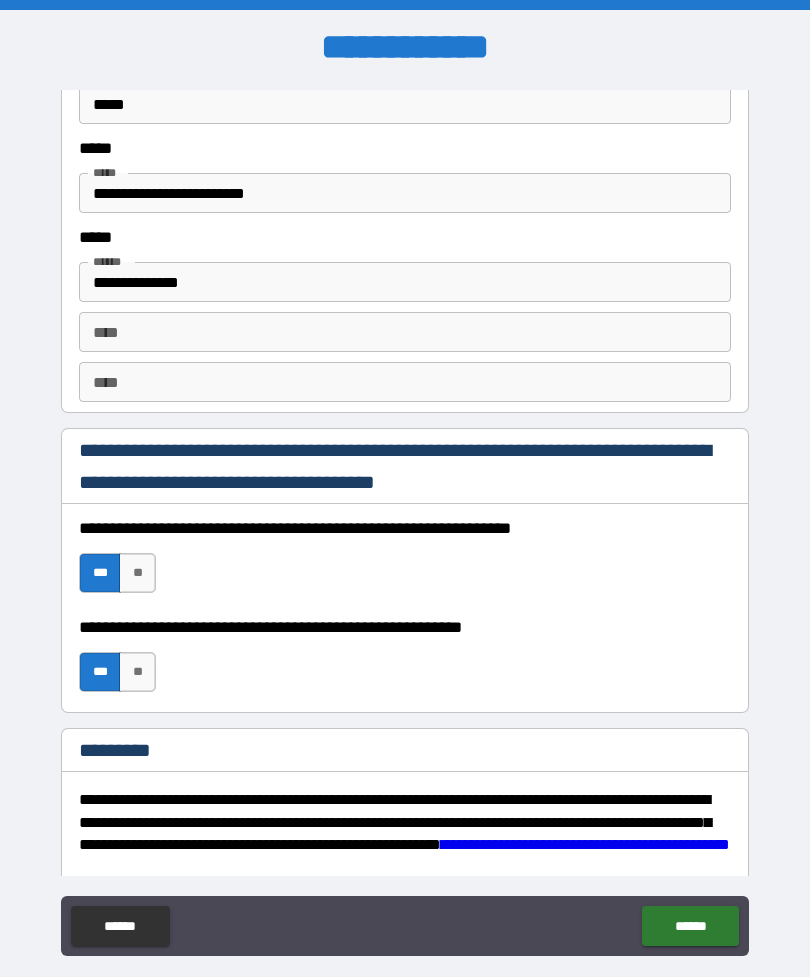 scroll, scrollTop: 2643, scrollLeft: 0, axis: vertical 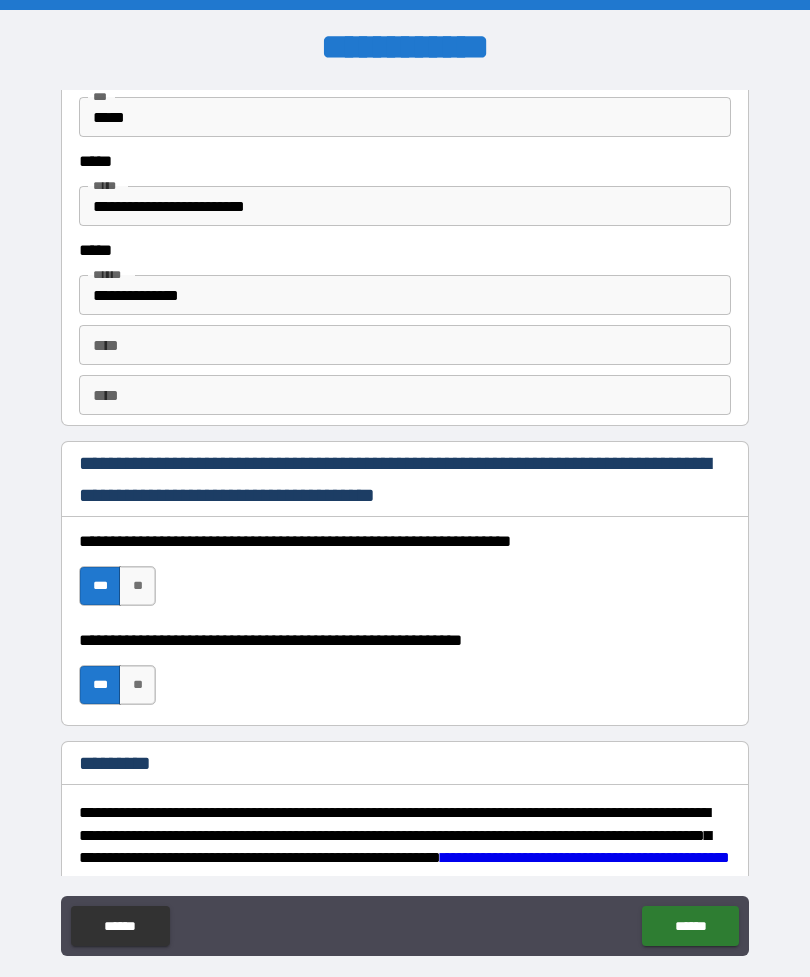 click on "****" at bounding box center (405, 395) 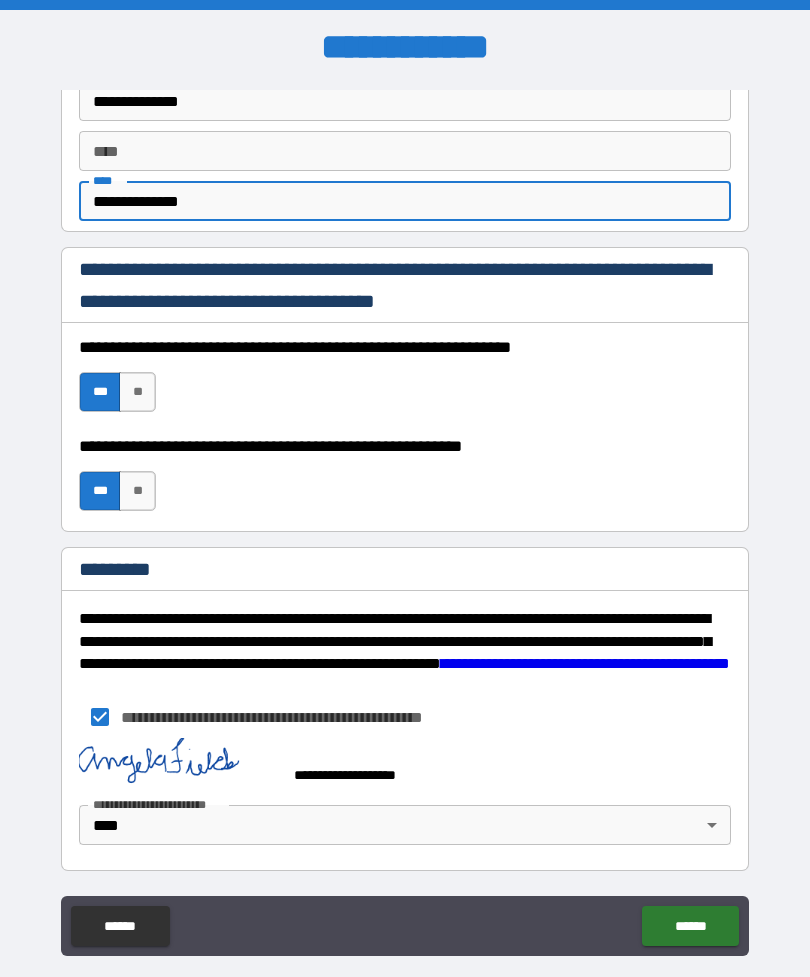 scroll, scrollTop: 2837, scrollLeft: 0, axis: vertical 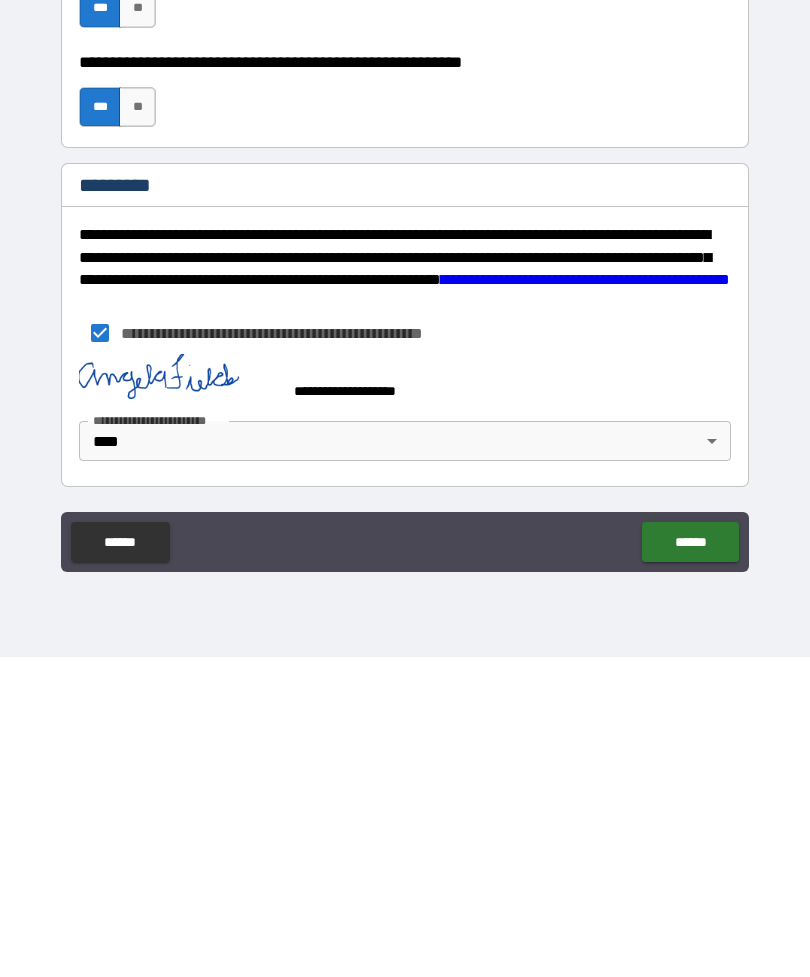 type on "**********" 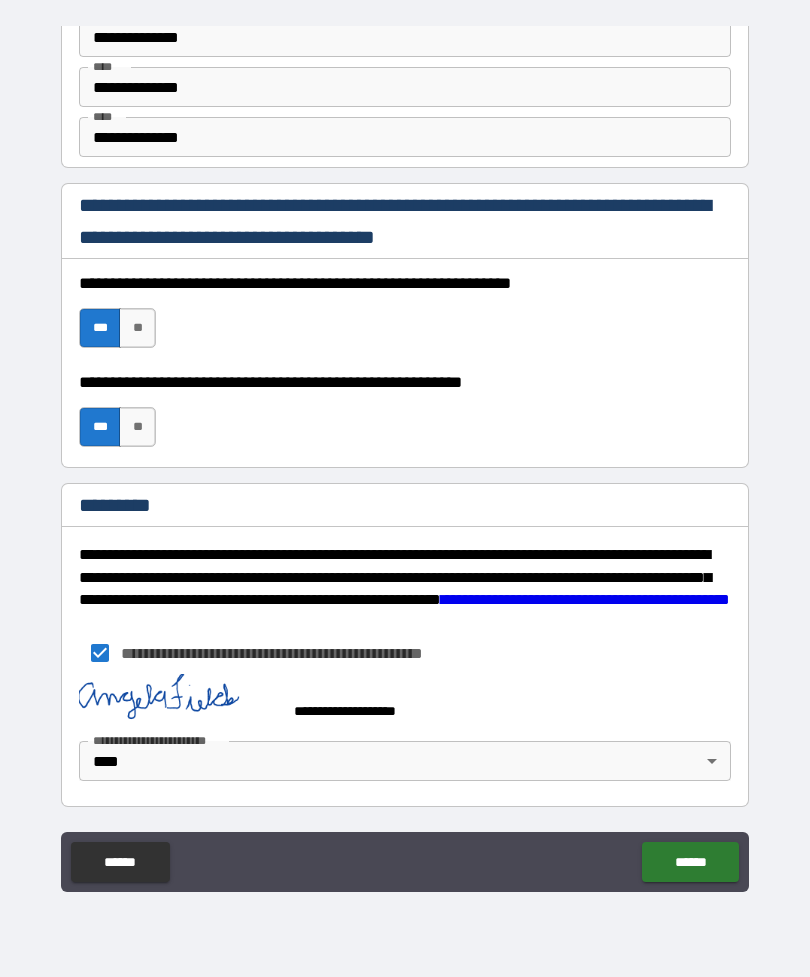 scroll, scrollTop: 2837, scrollLeft: 0, axis: vertical 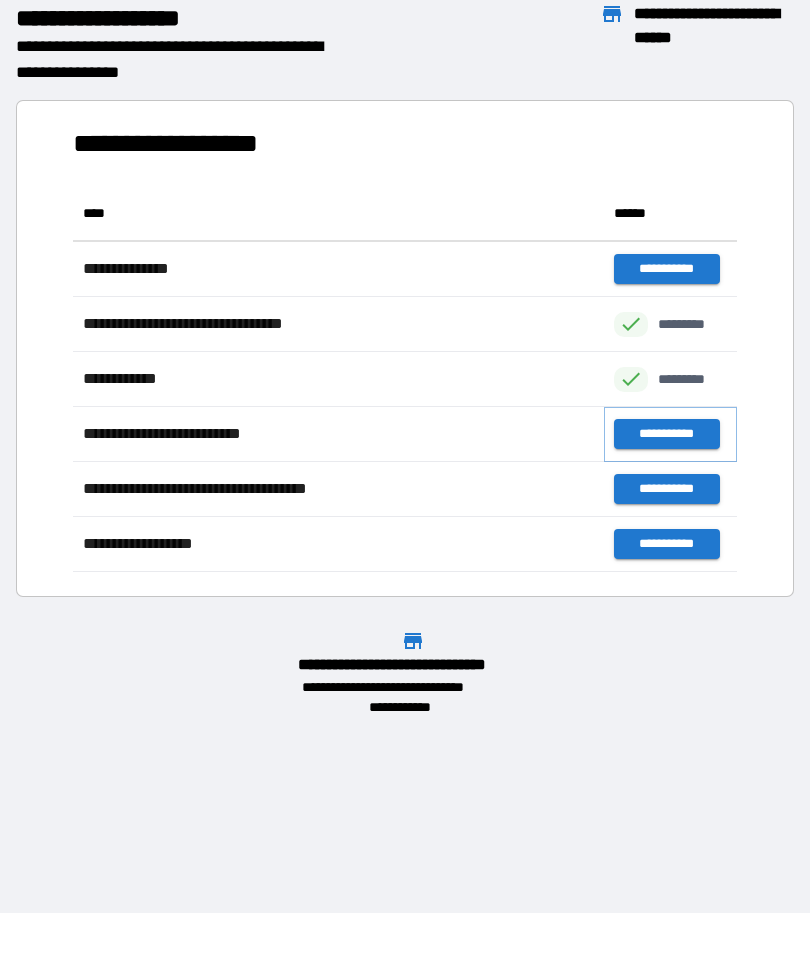 click on "**********" at bounding box center (666, 434) 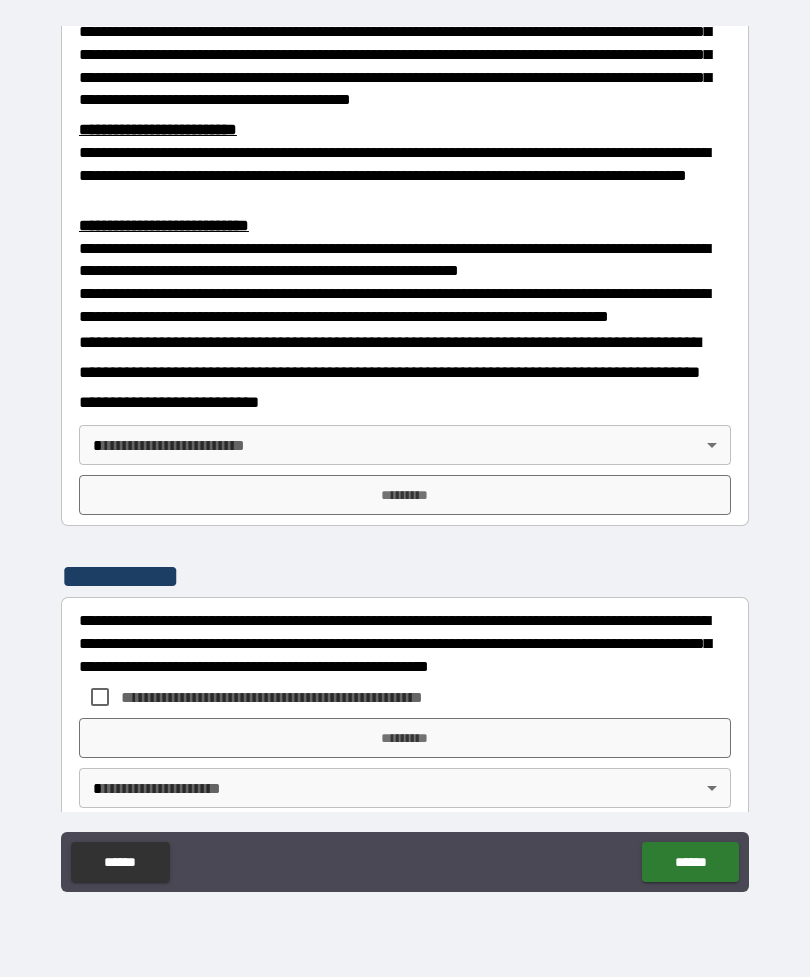 scroll, scrollTop: 561, scrollLeft: 0, axis: vertical 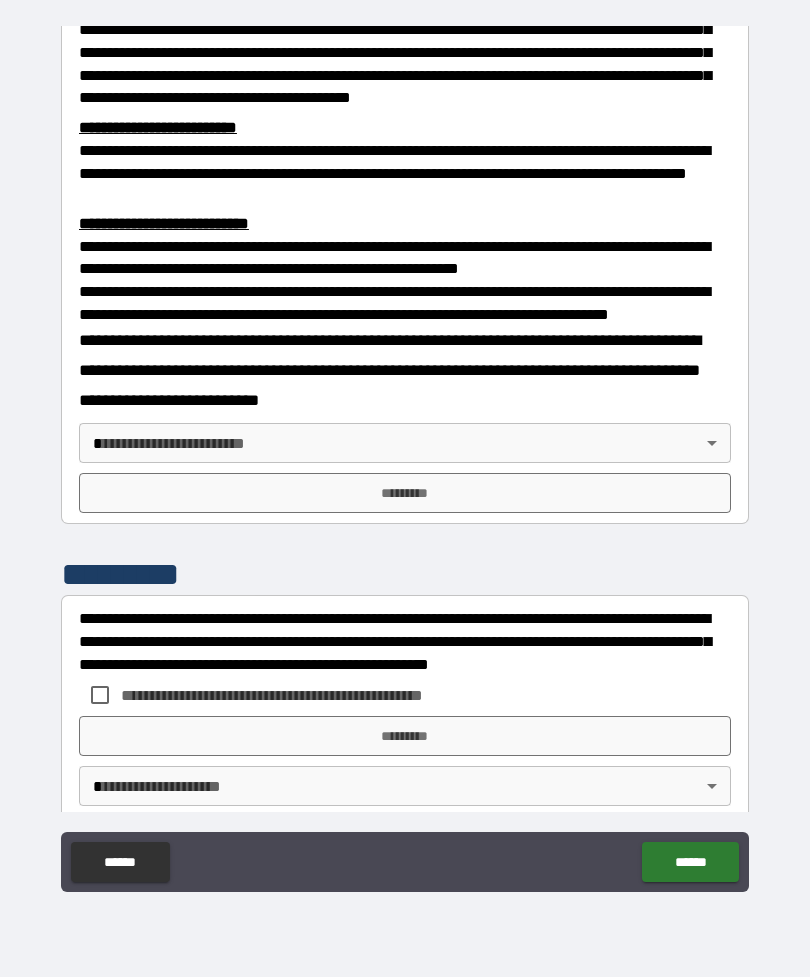 click on "*********" at bounding box center (405, 493) 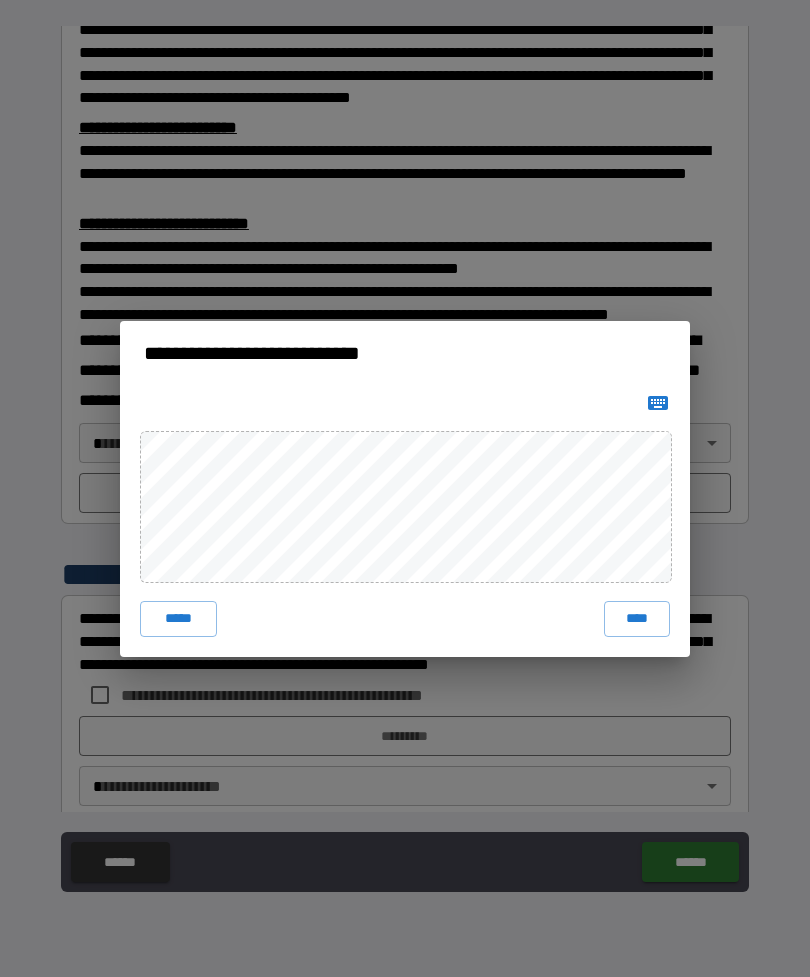 click on "****" at bounding box center (637, 619) 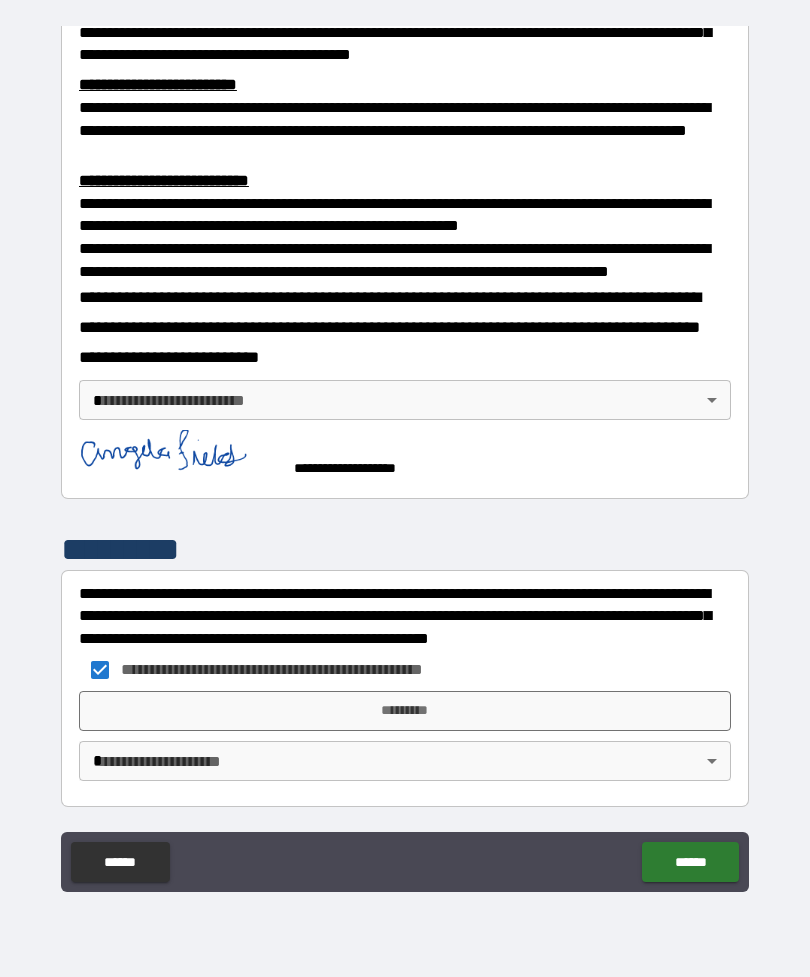 scroll, scrollTop: 677, scrollLeft: 0, axis: vertical 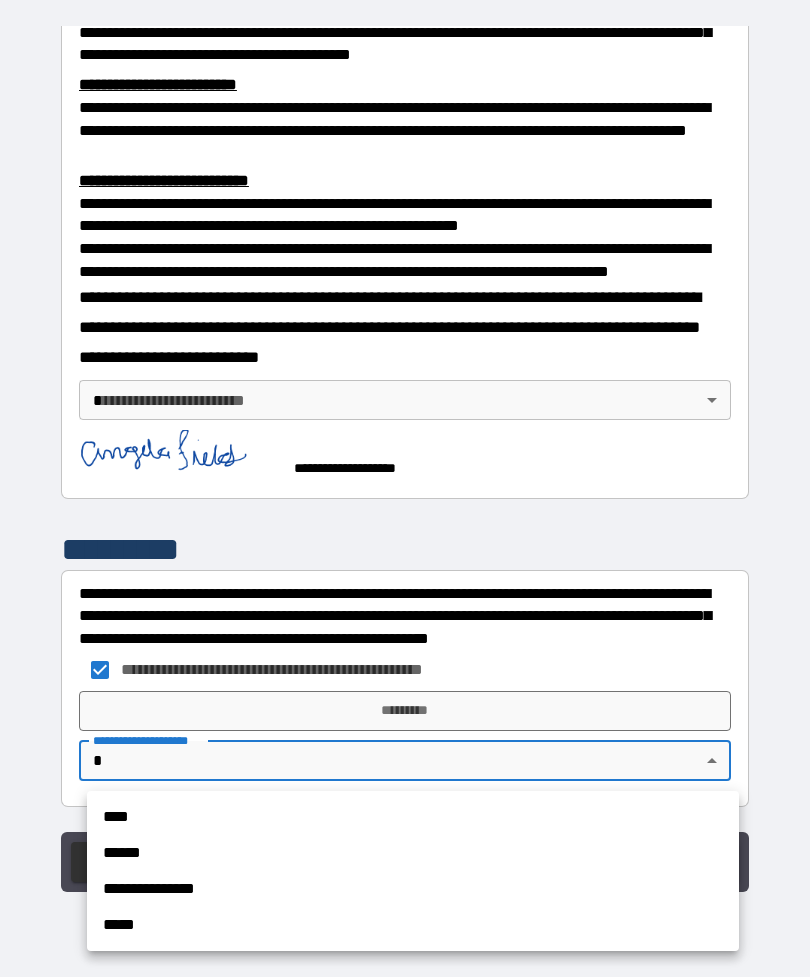 click on "****" at bounding box center [413, 817] 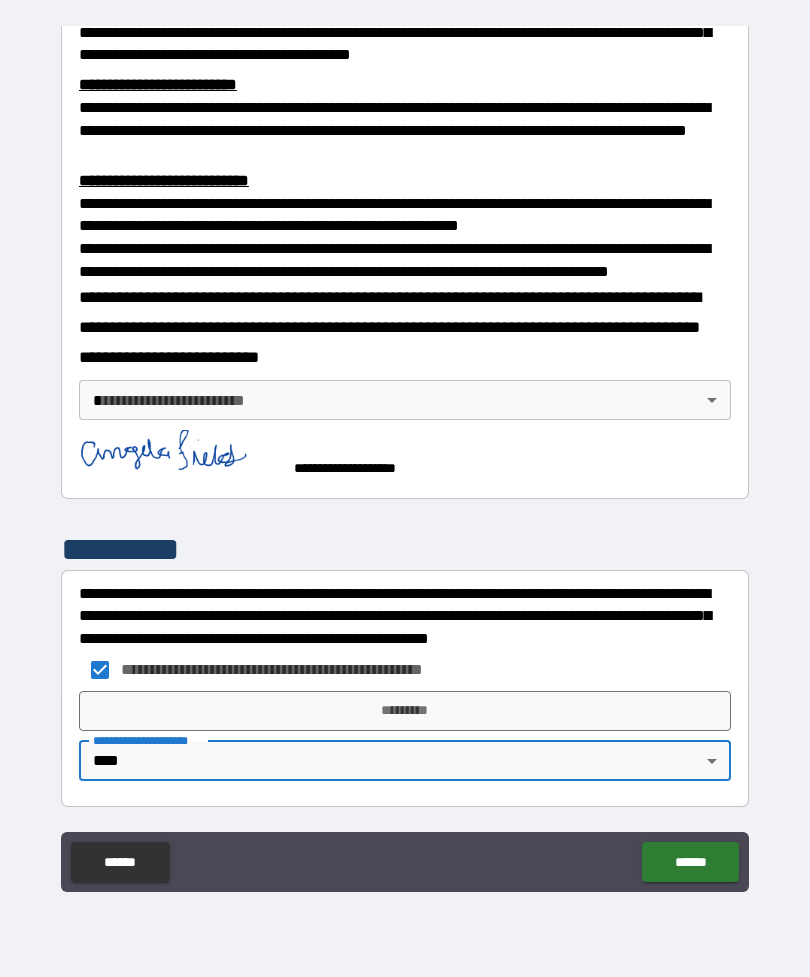 type on "****" 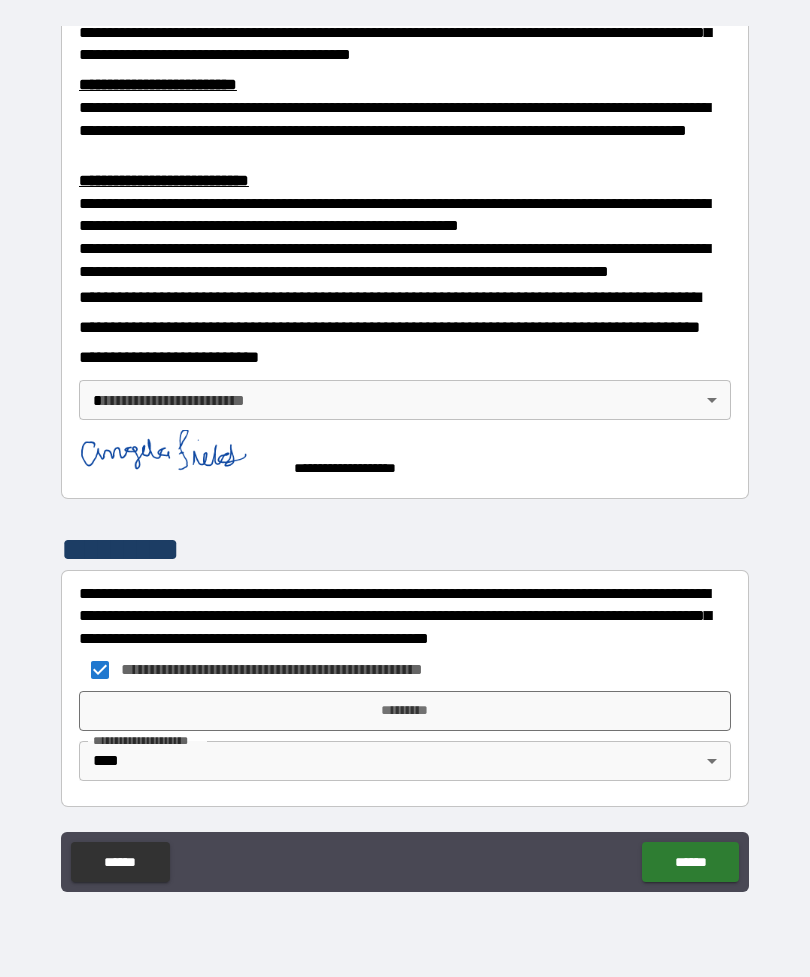 scroll, scrollTop: 677, scrollLeft: 0, axis: vertical 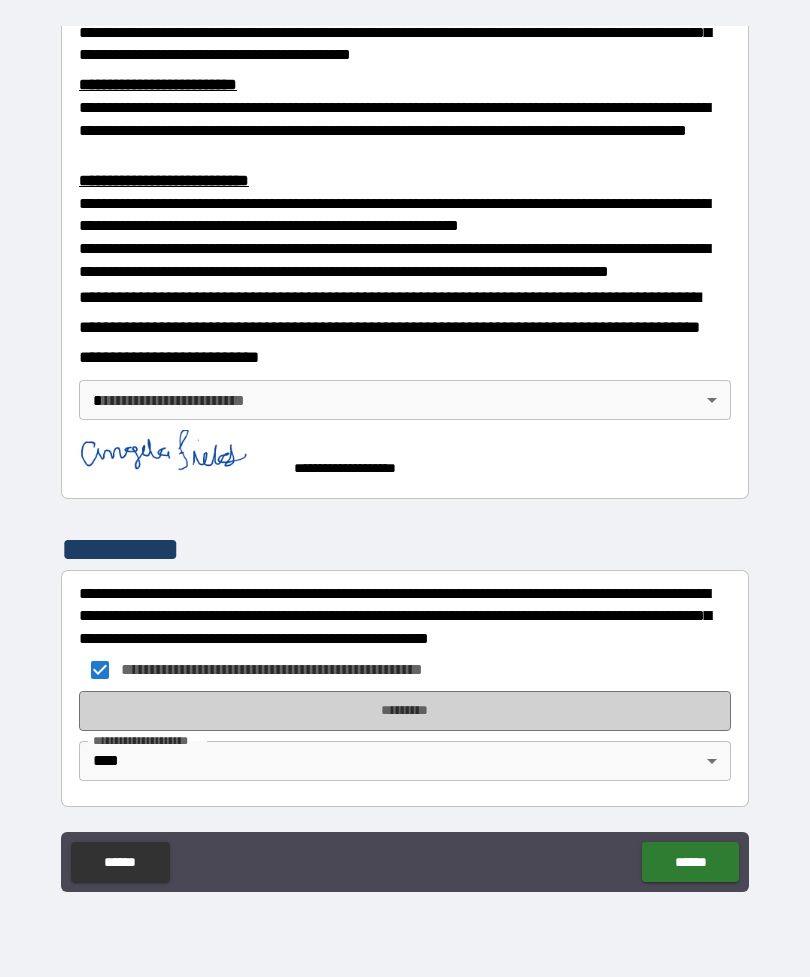 click on "*********" at bounding box center [405, 711] 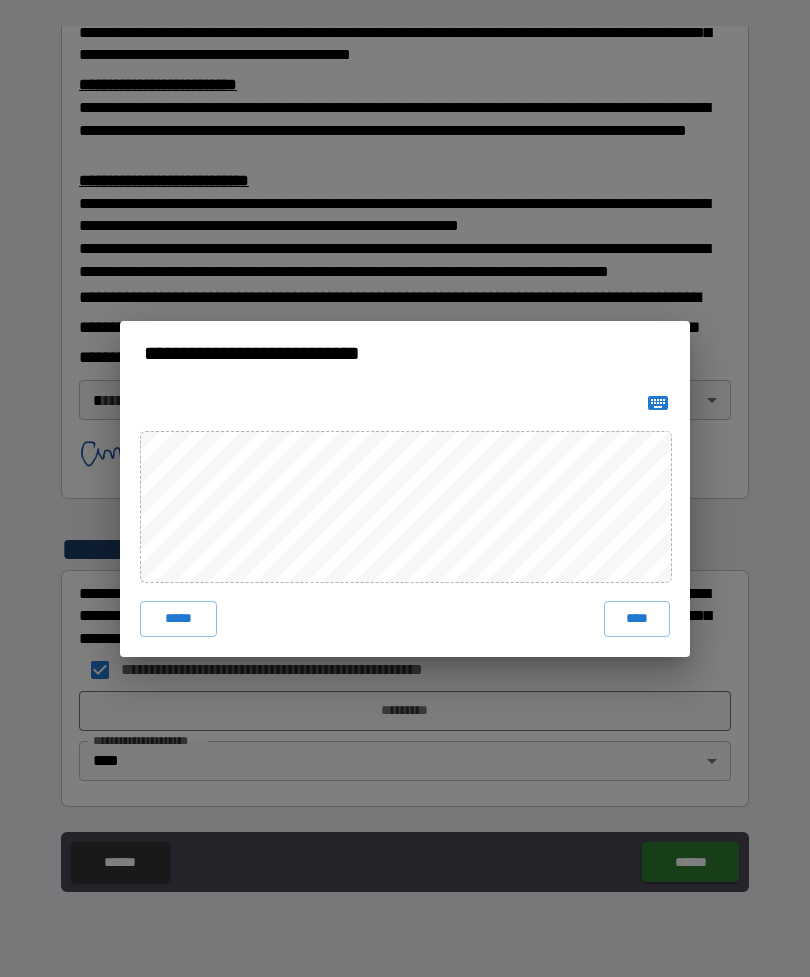 click on "****" at bounding box center [637, 619] 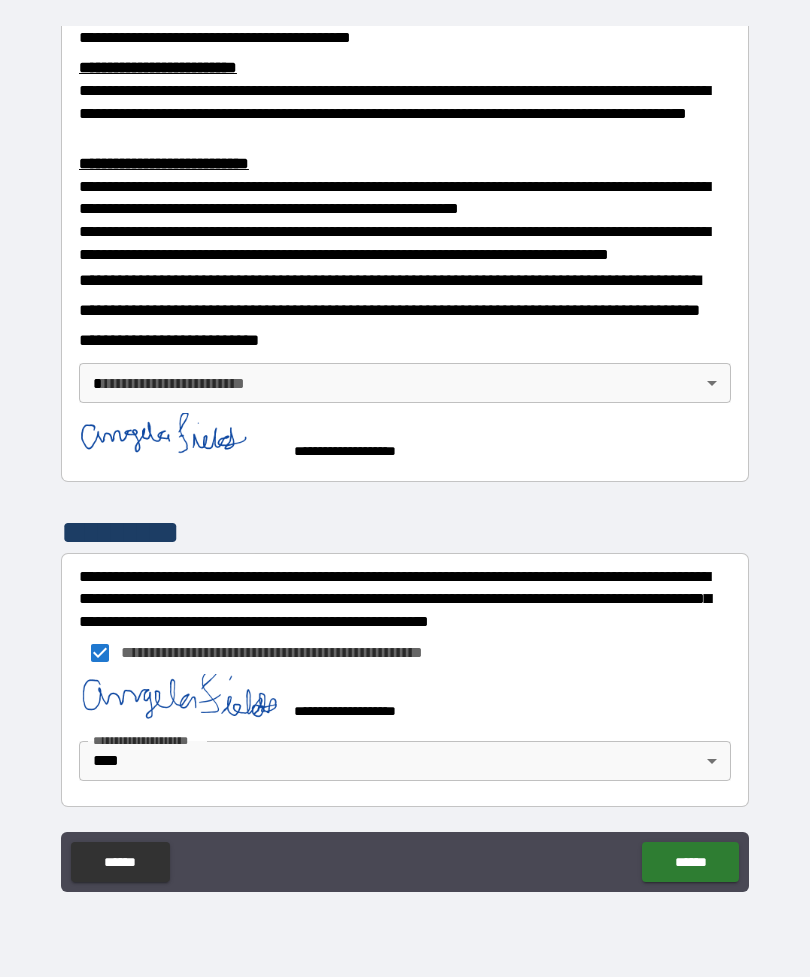 scroll, scrollTop: 667, scrollLeft: 0, axis: vertical 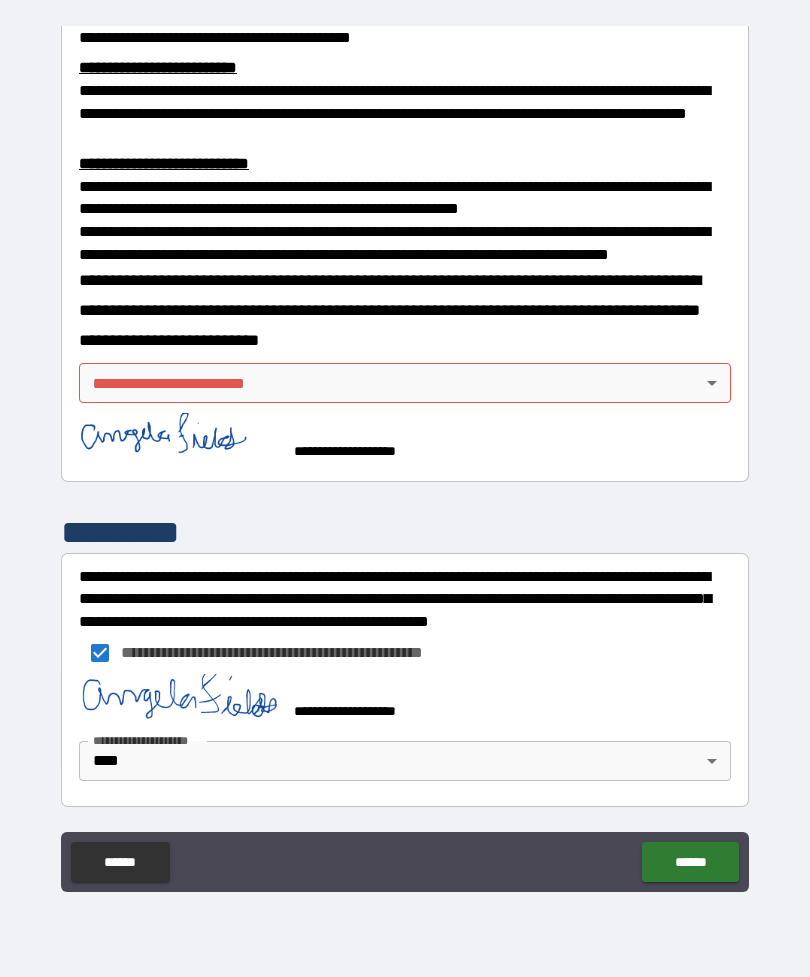 click on "**********" at bounding box center (405, 456) 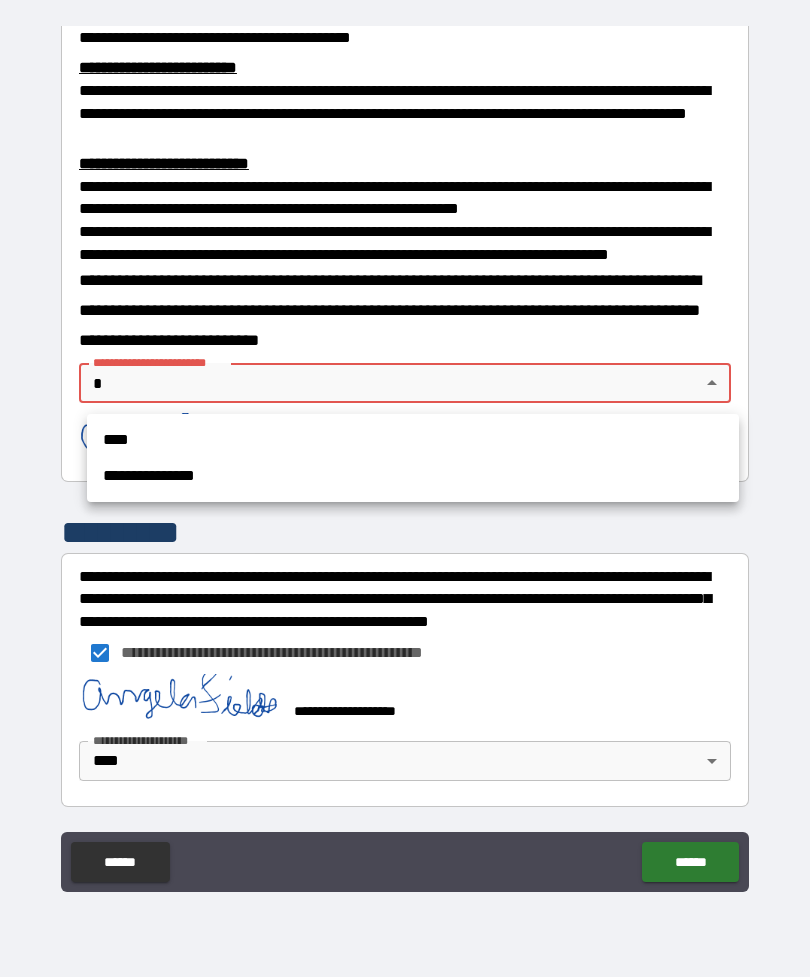 click on "****" at bounding box center [413, 440] 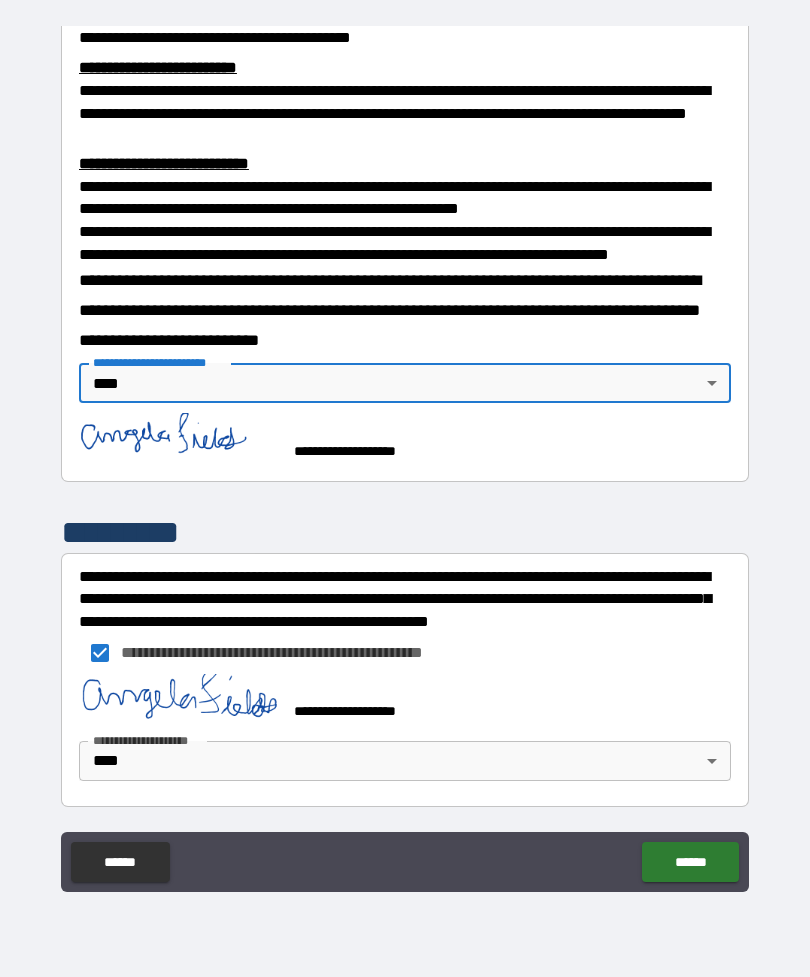 click on "******" at bounding box center [690, 862] 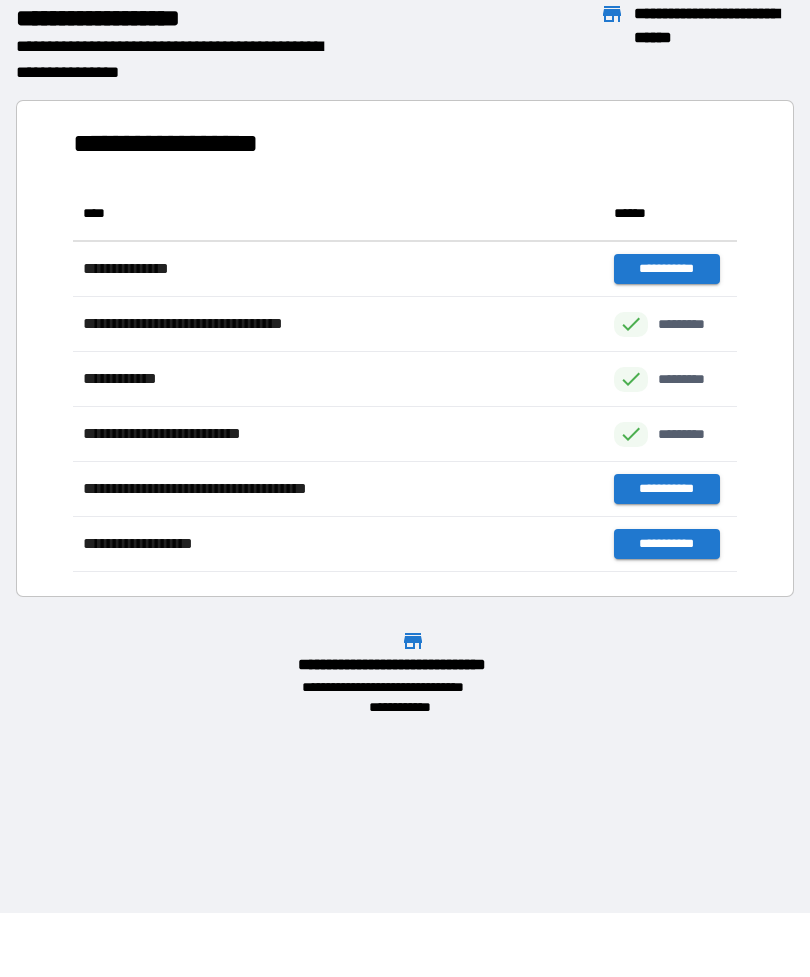 scroll, scrollTop: 1, scrollLeft: 1, axis: both 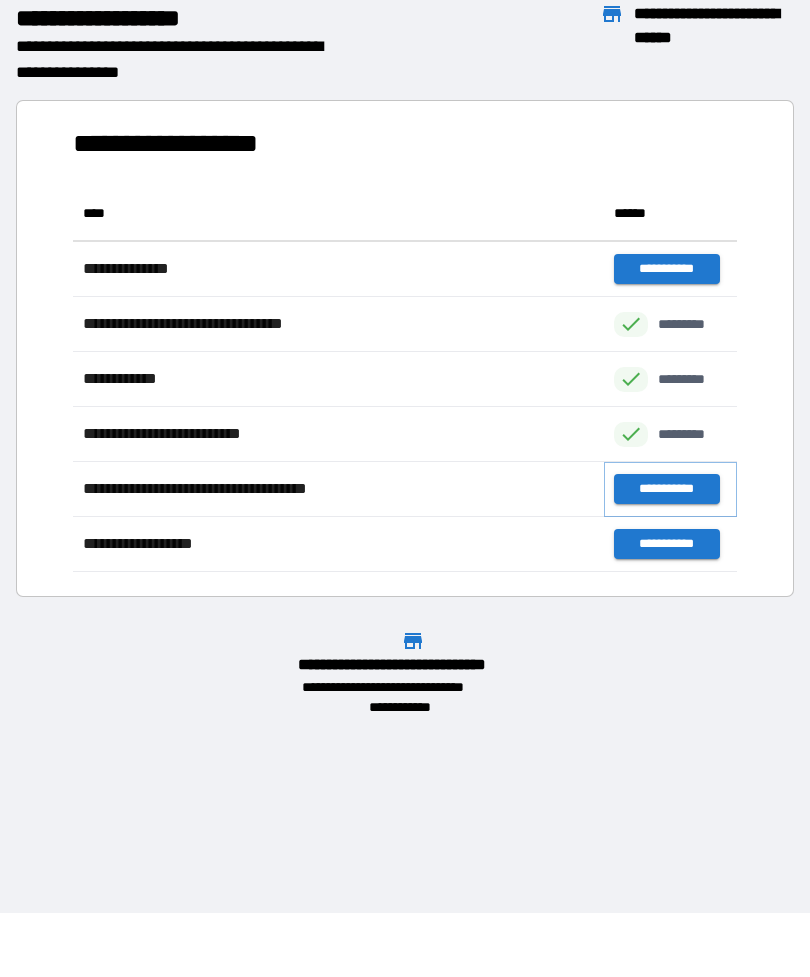 click on "**********" at bounding box center (666, 489) 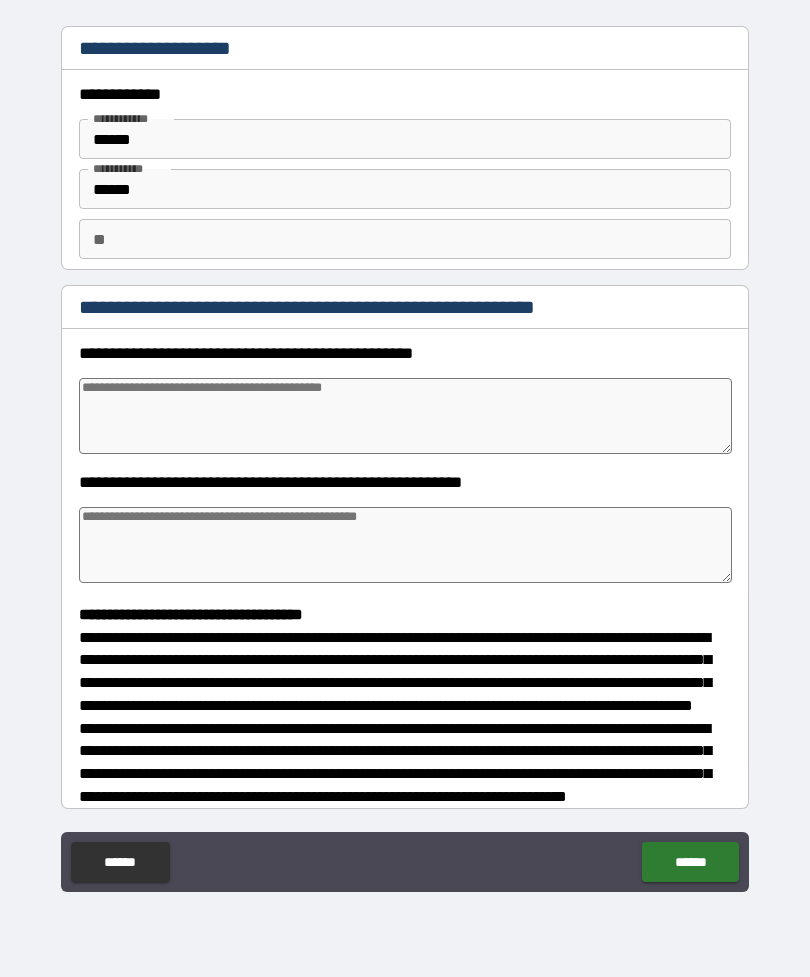 type on "*" 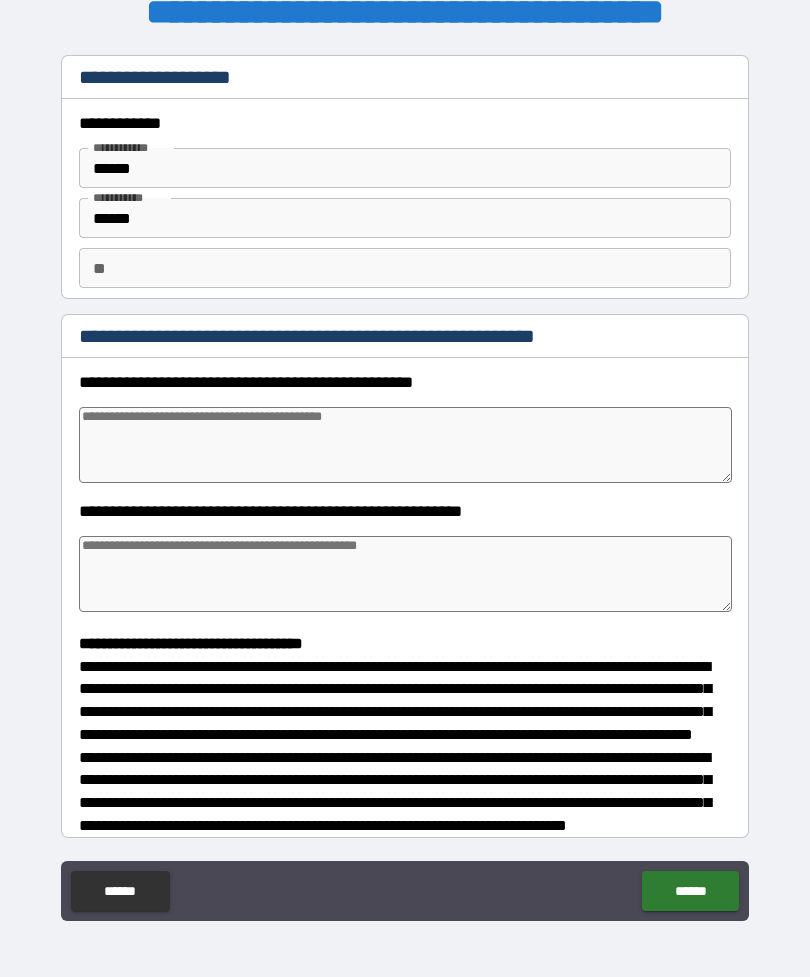 scroll, scrollTop: 27, scrollLeft: 0, axis: vertical 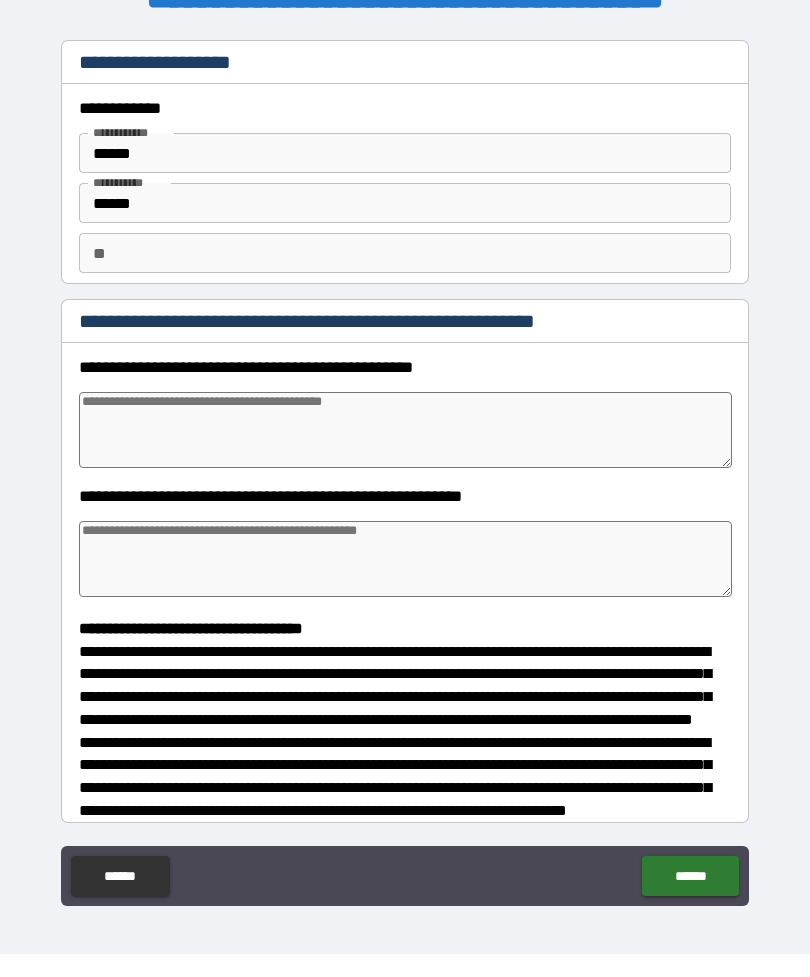 click at bounding box center (405, 453) 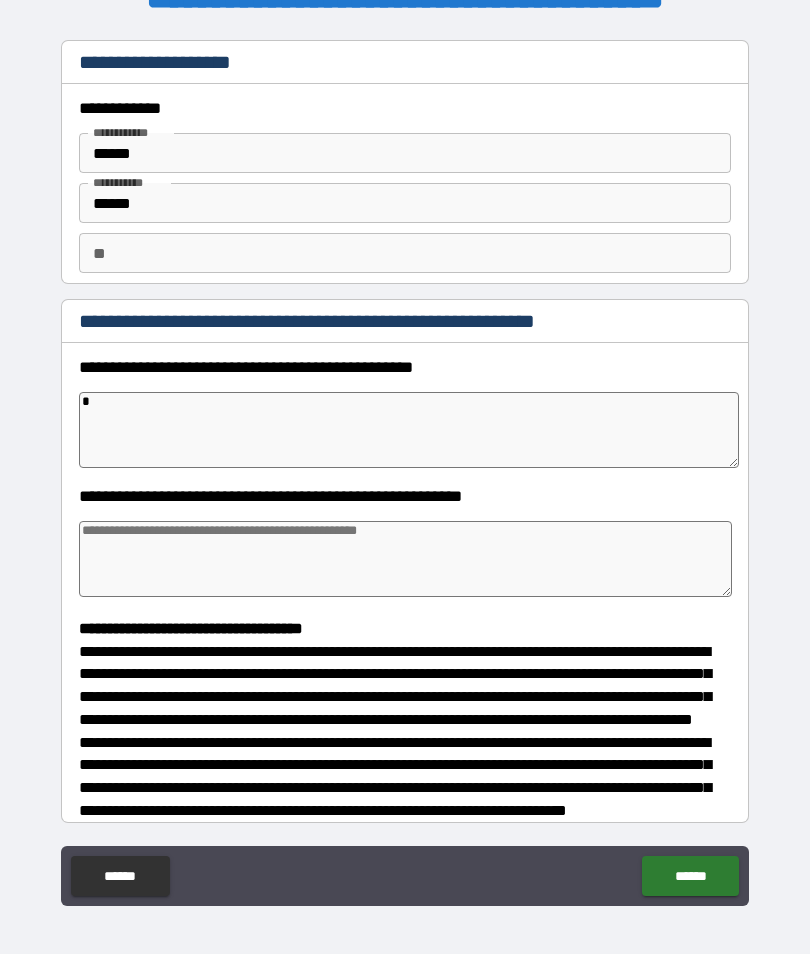 type on "*" 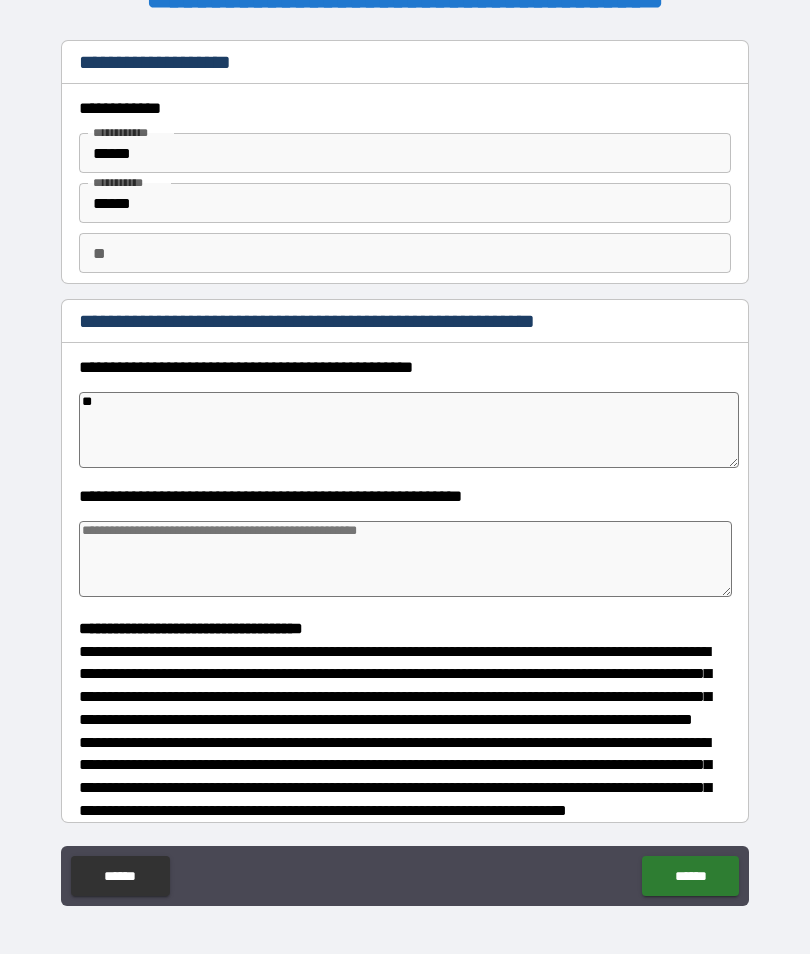 type on "*" 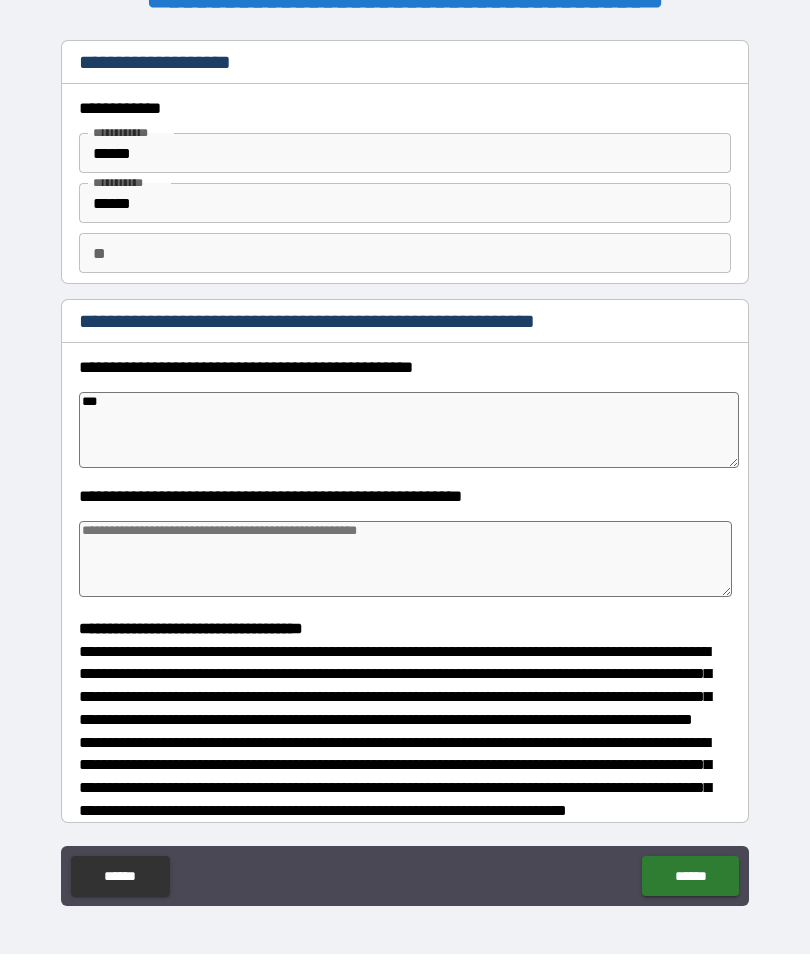 type on "*" 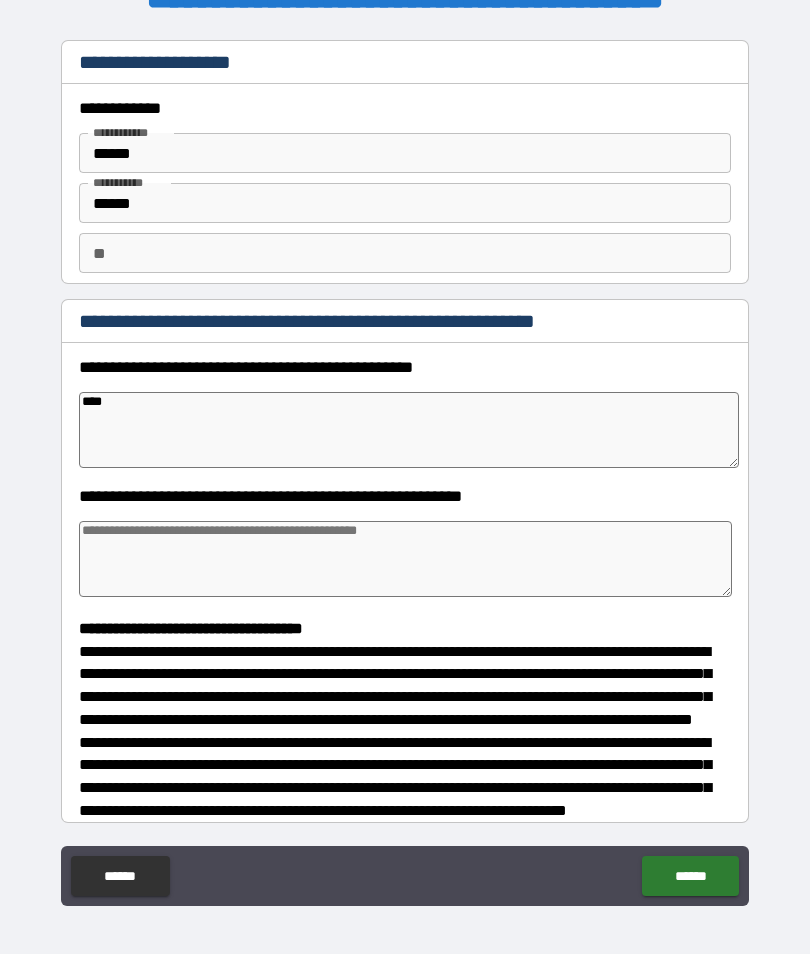 type on "*" 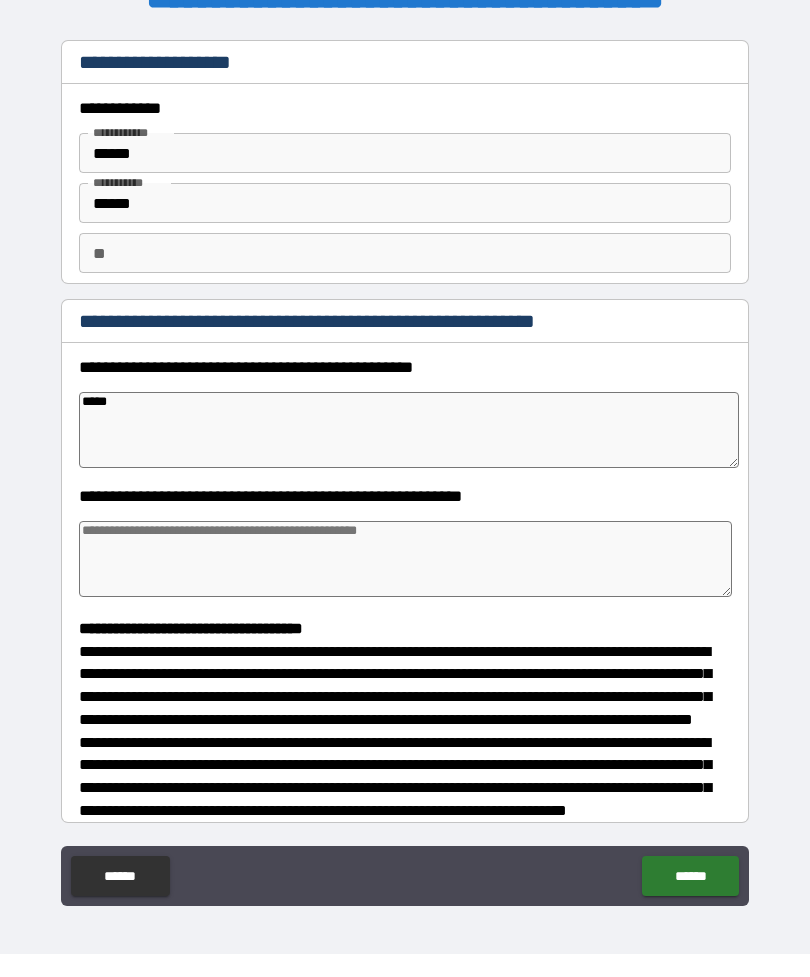 type on "*" 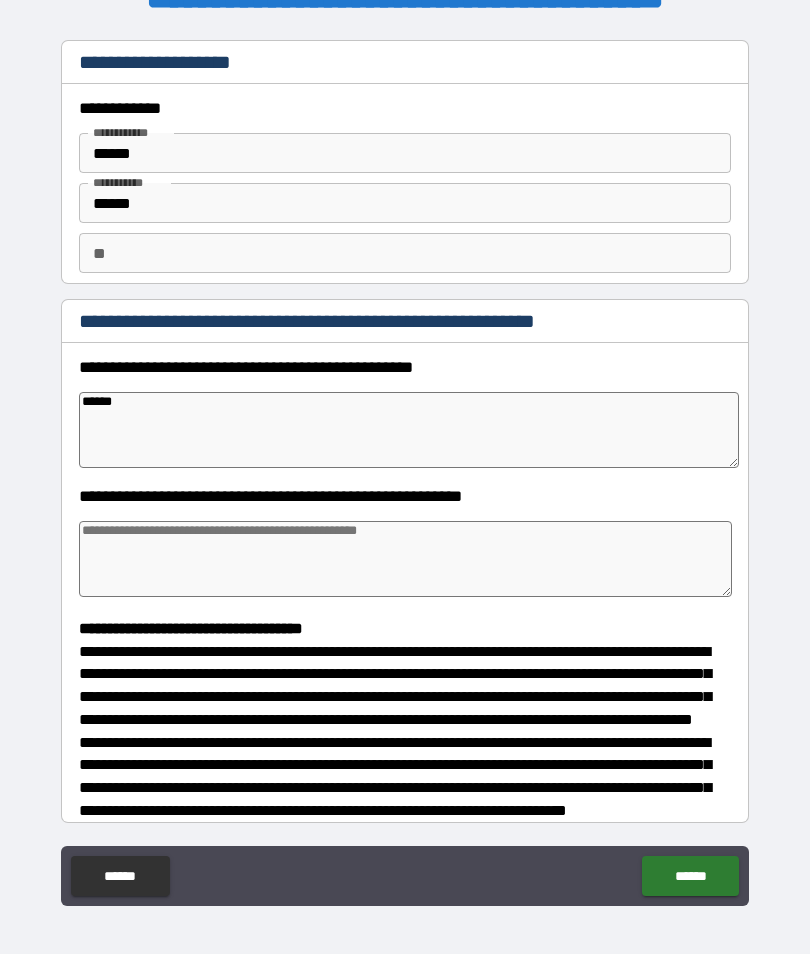 type on "*" 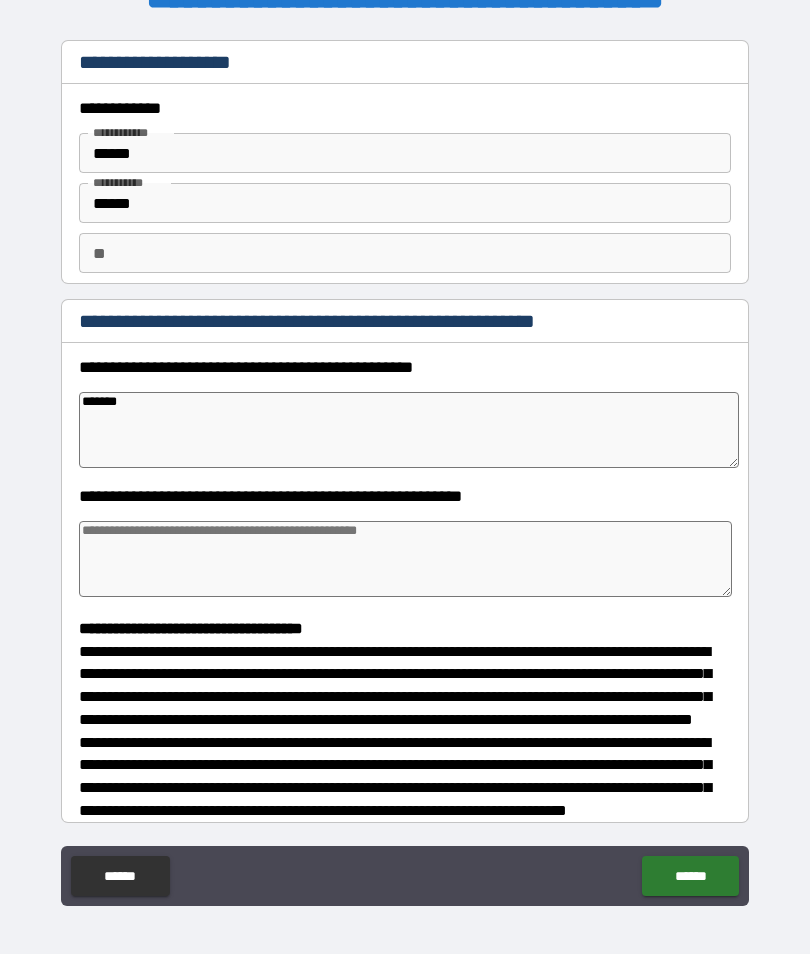 type on "*" 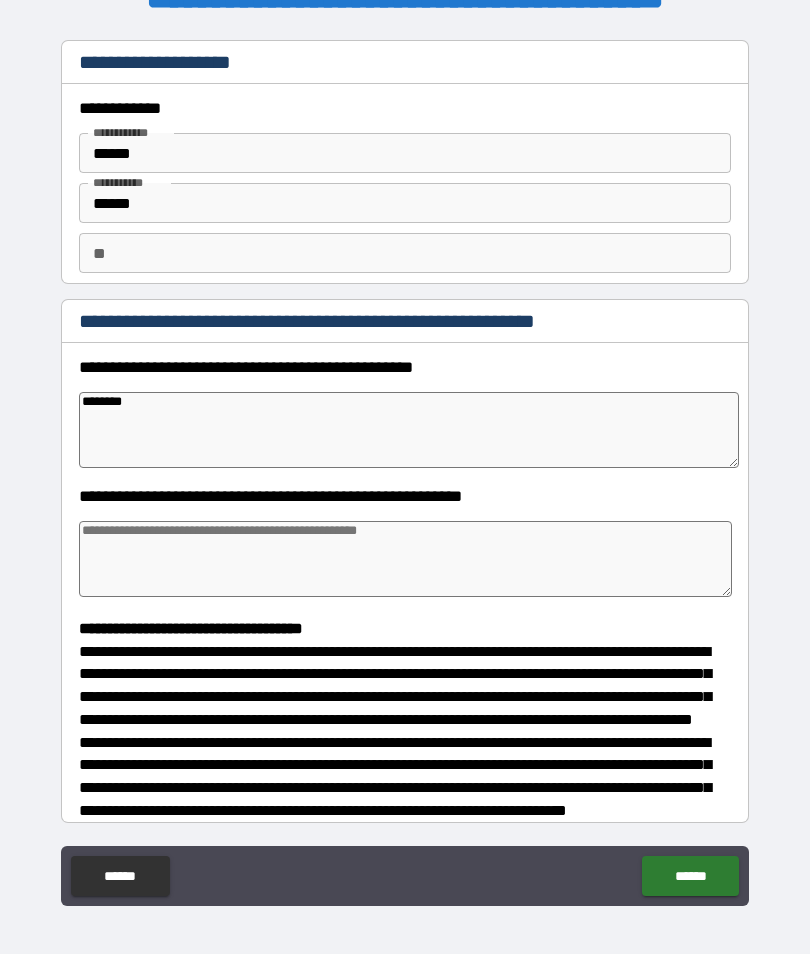 type on "*" 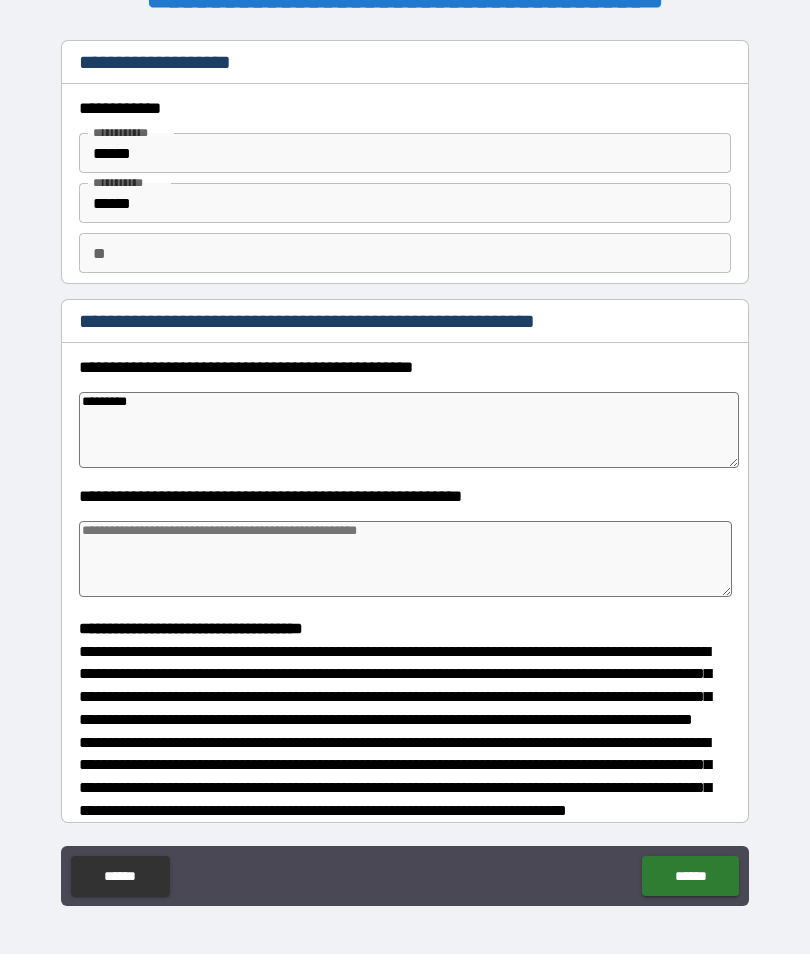 type on "*" 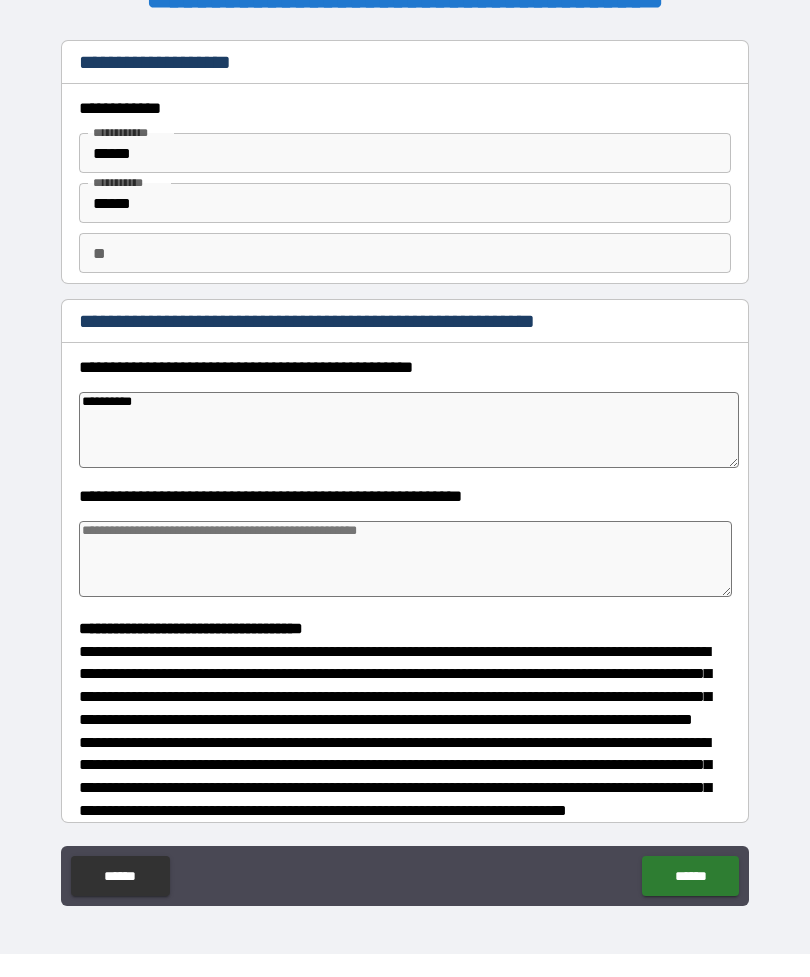 type on "*" 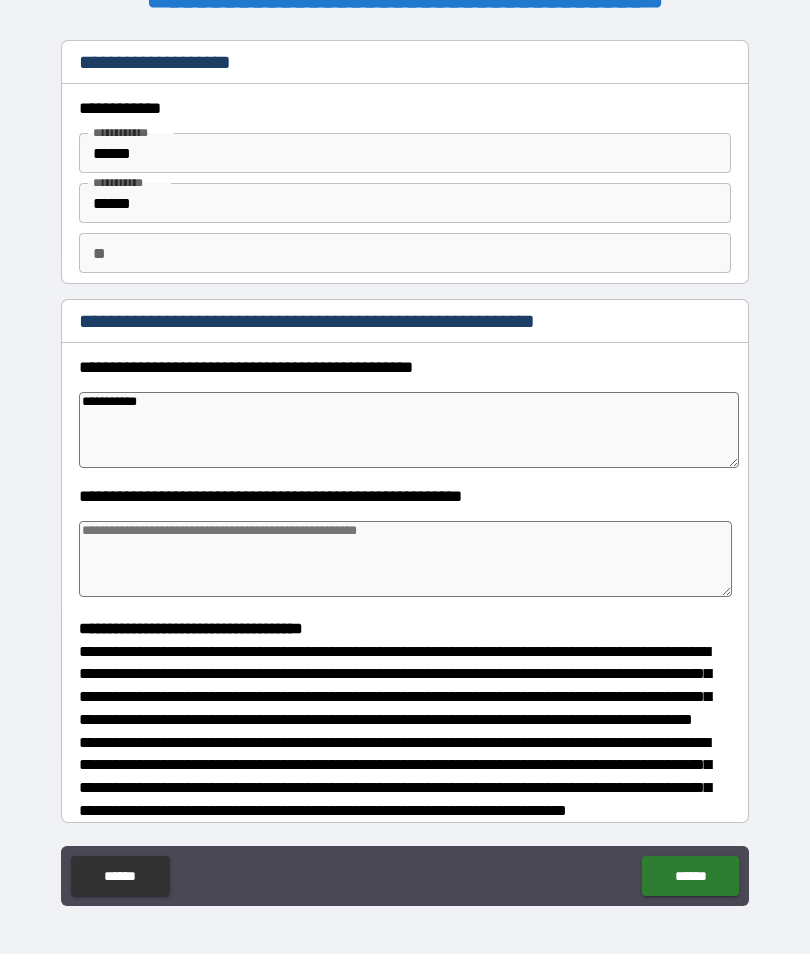 type on "*" 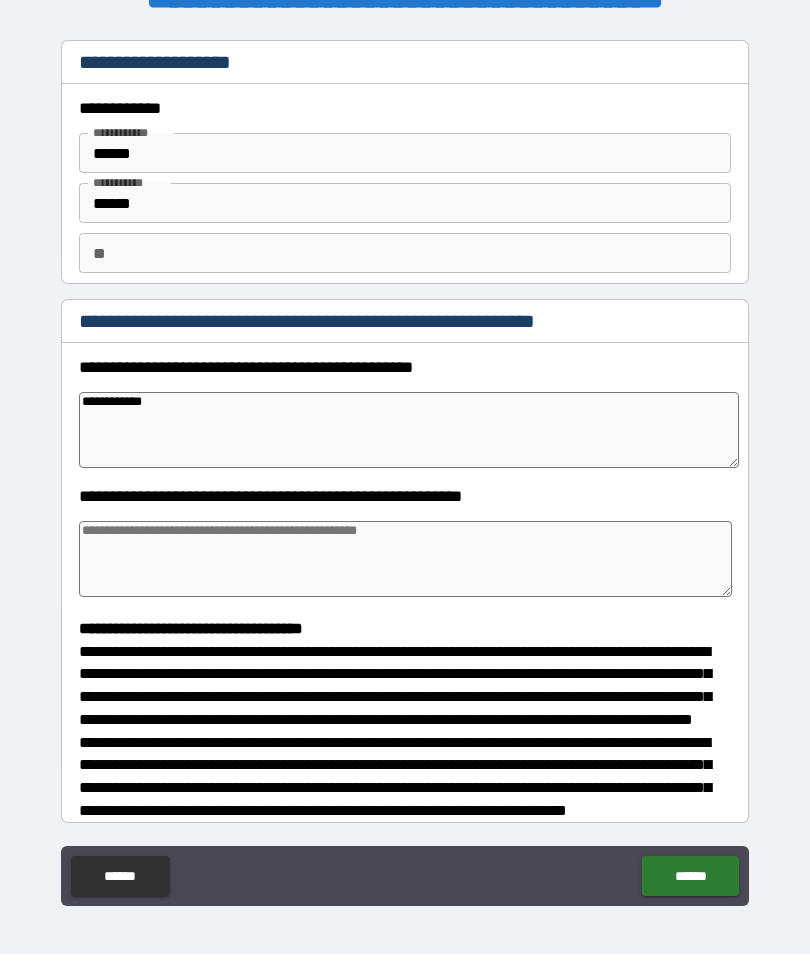 type on "*" 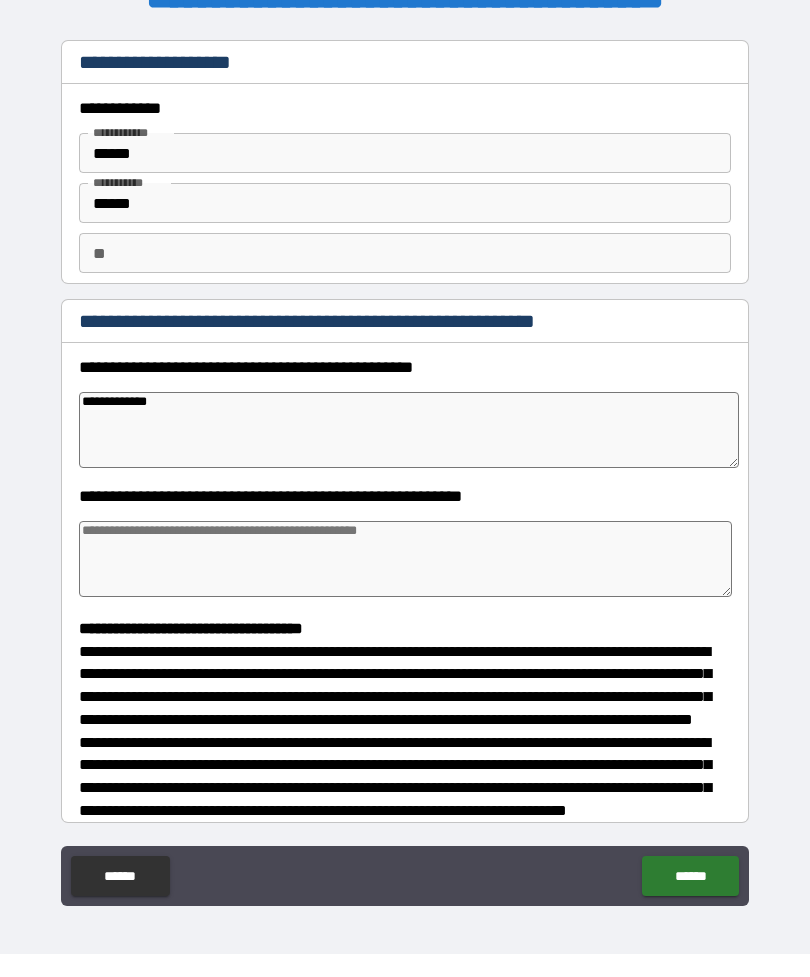 type on "*" 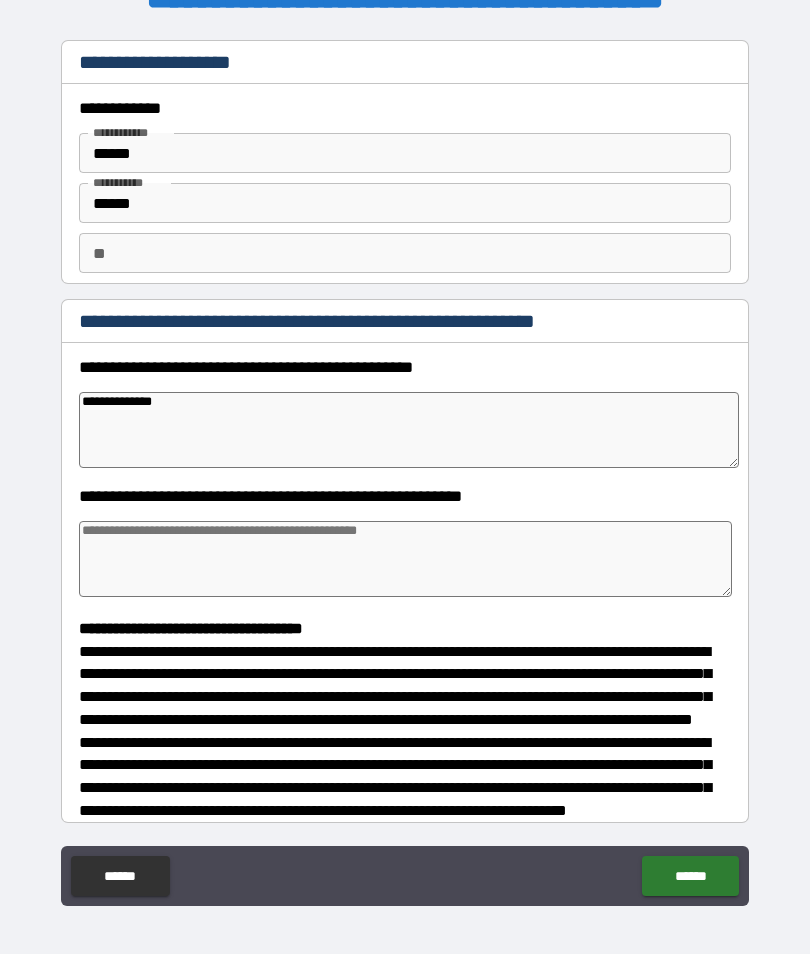 type on "*" 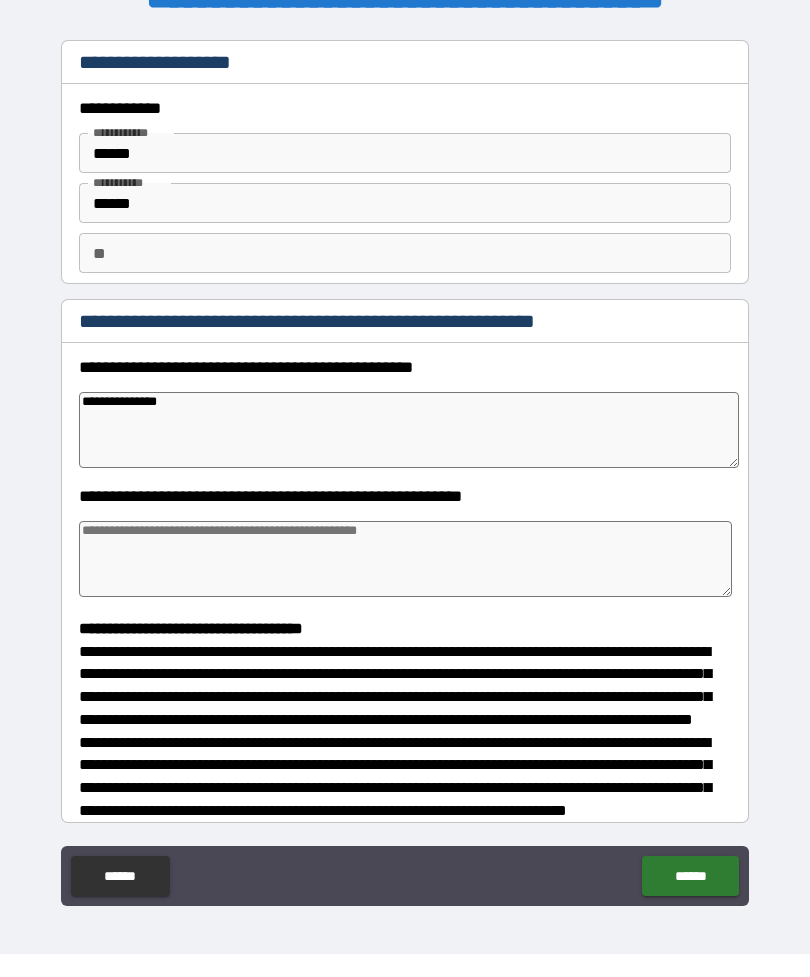 type on "*" 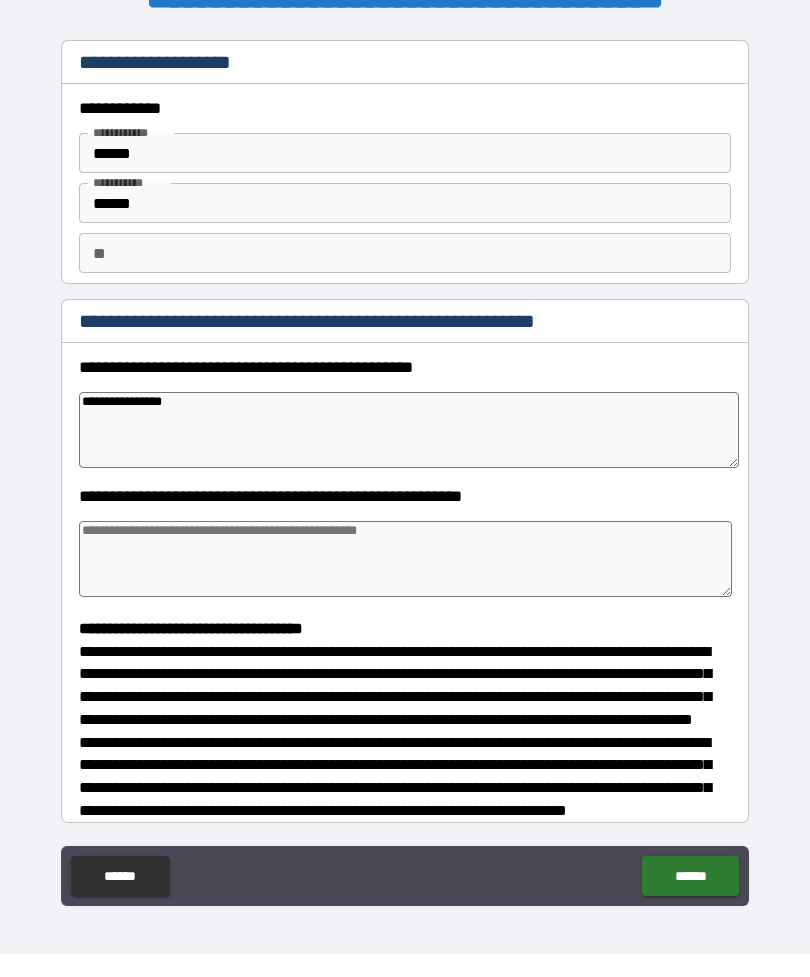 type on "*" 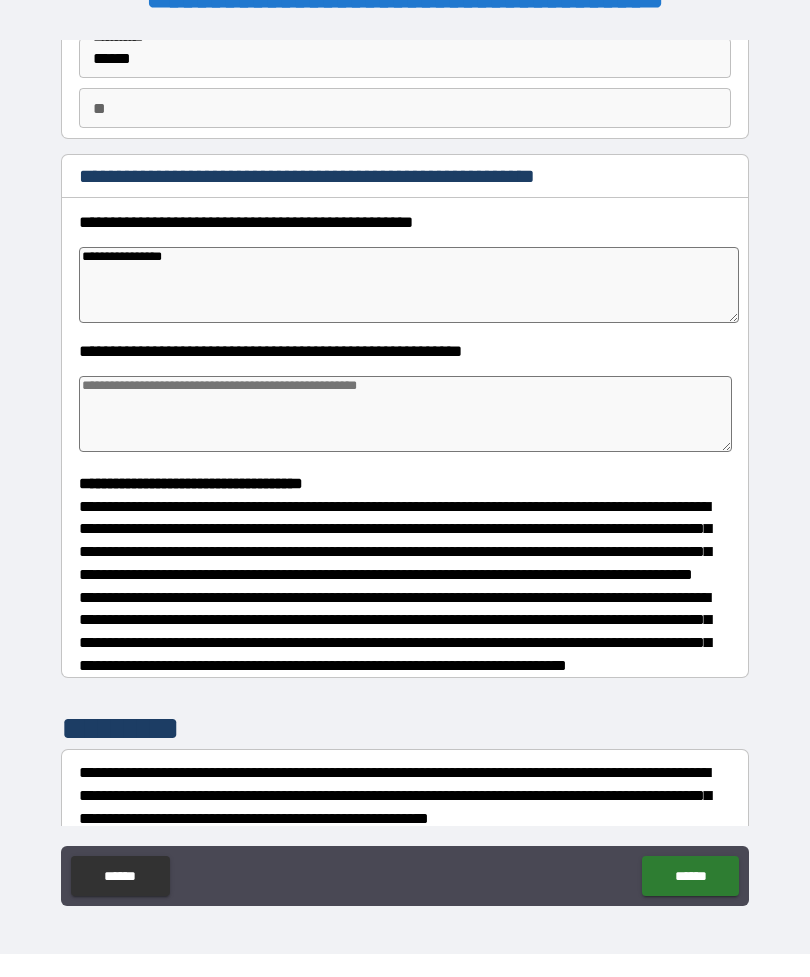scroll, scrollTop: 152, scrollLeft: 0, axis: vertical 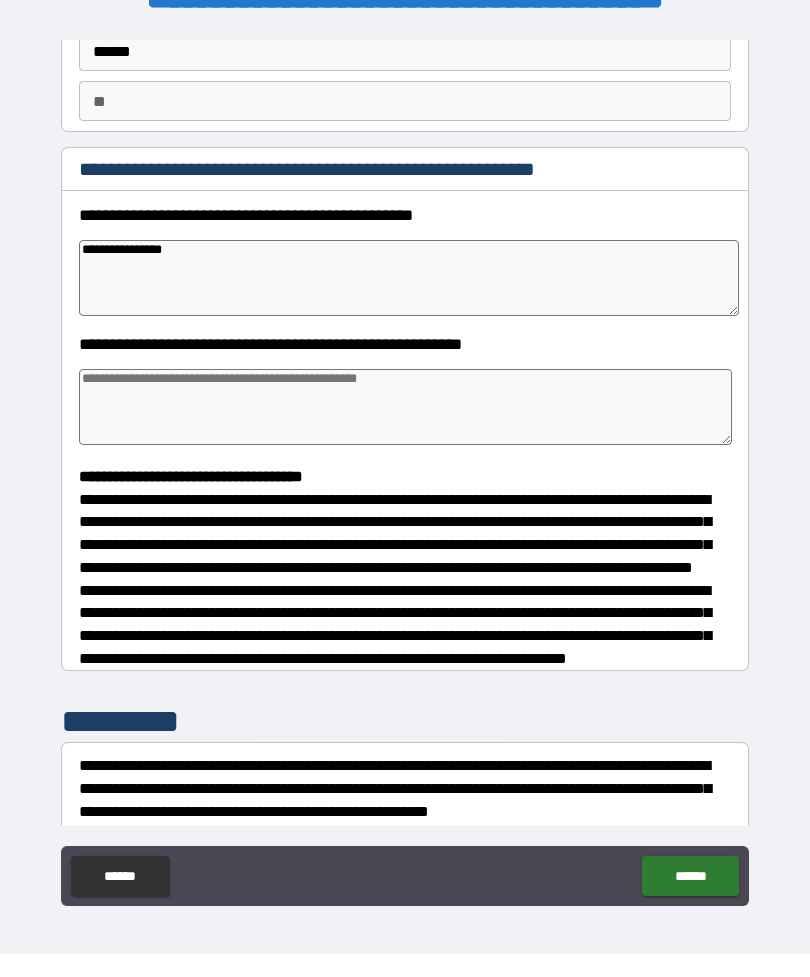 type on "**********" 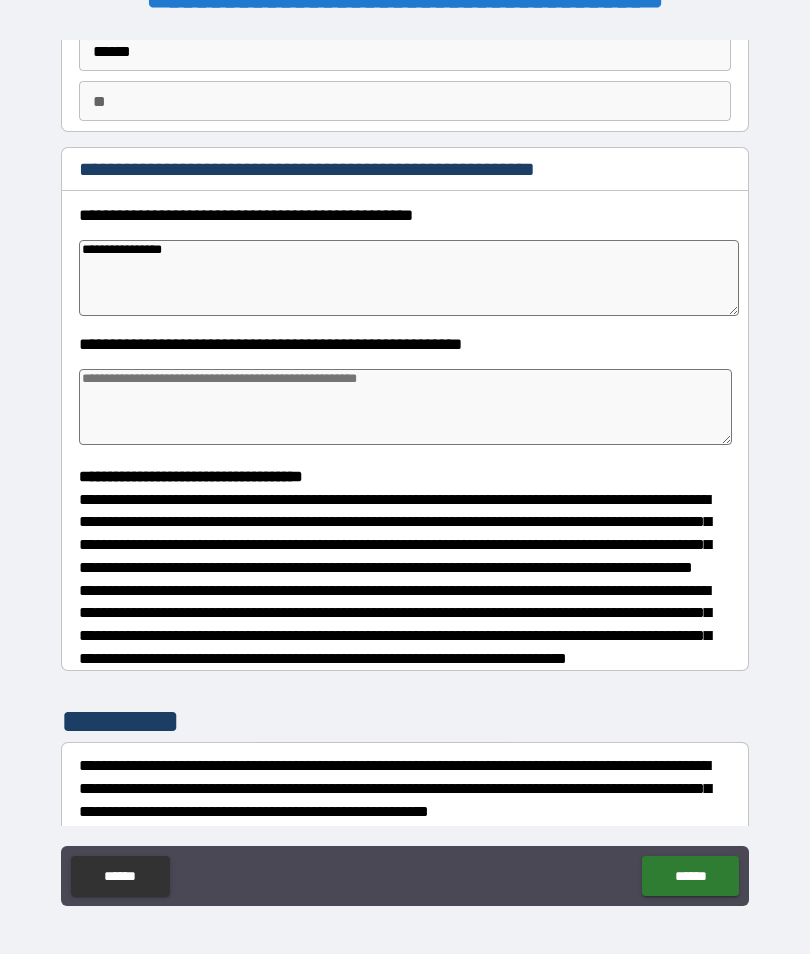 type on "*" 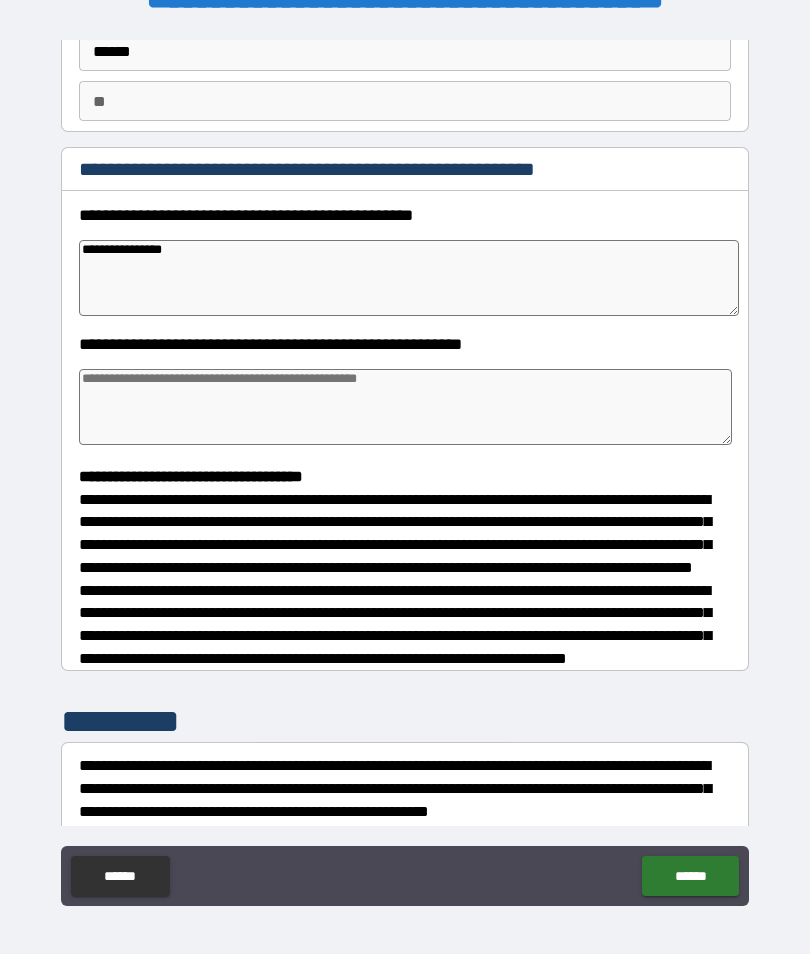 type on "*" 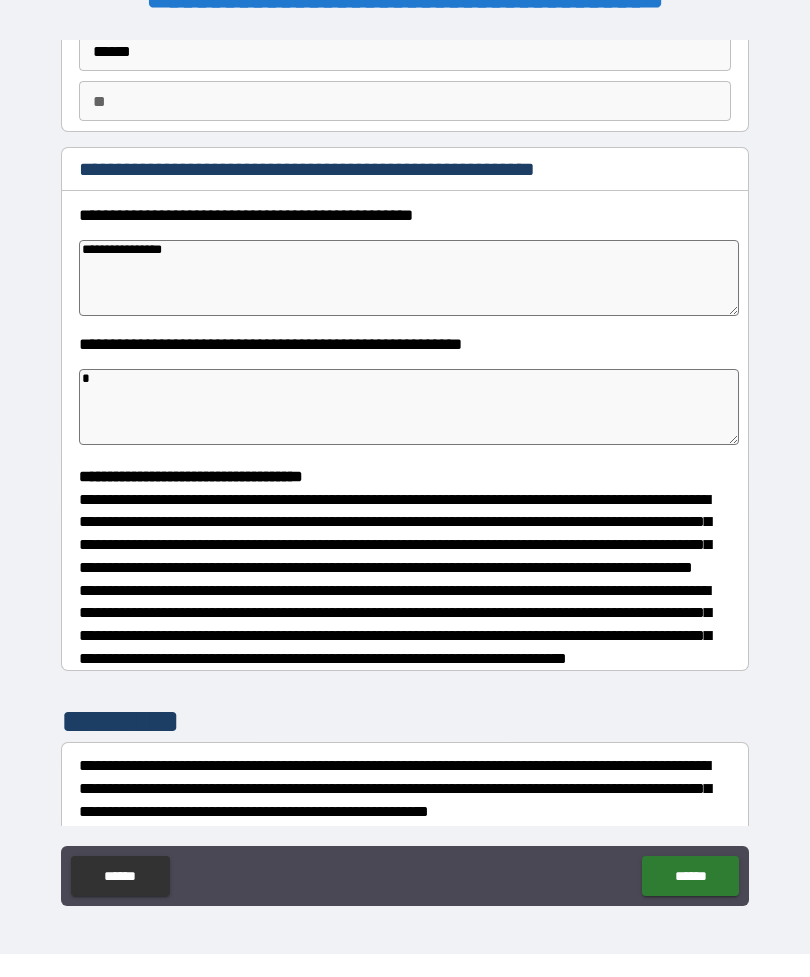 type on "*" 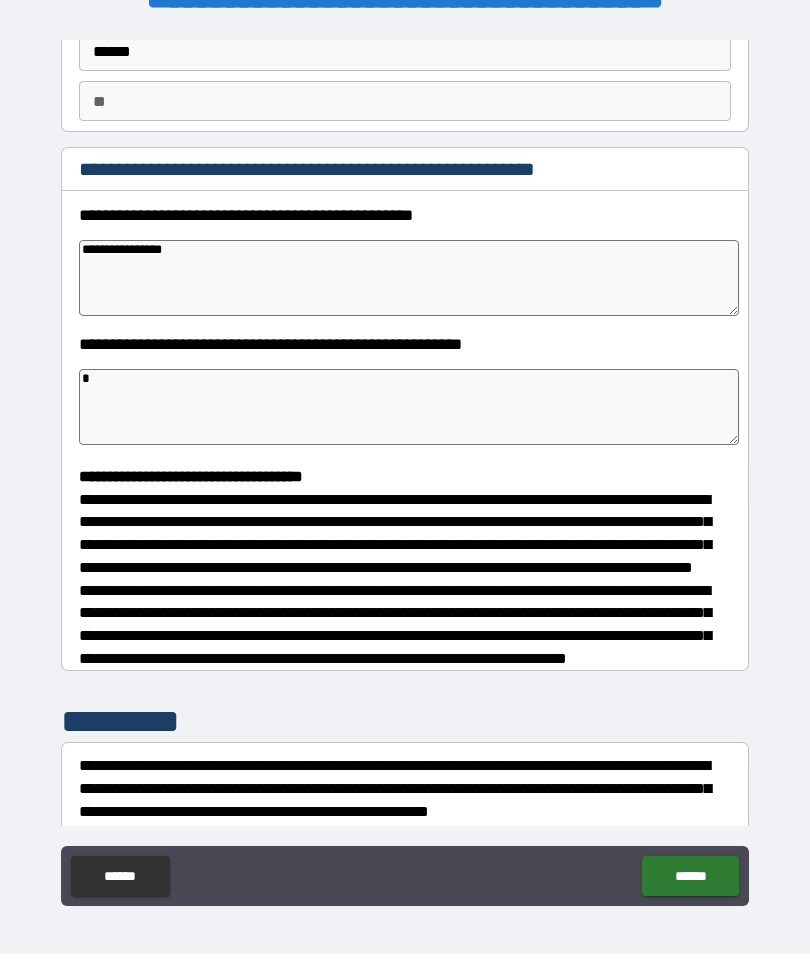 type on "*" 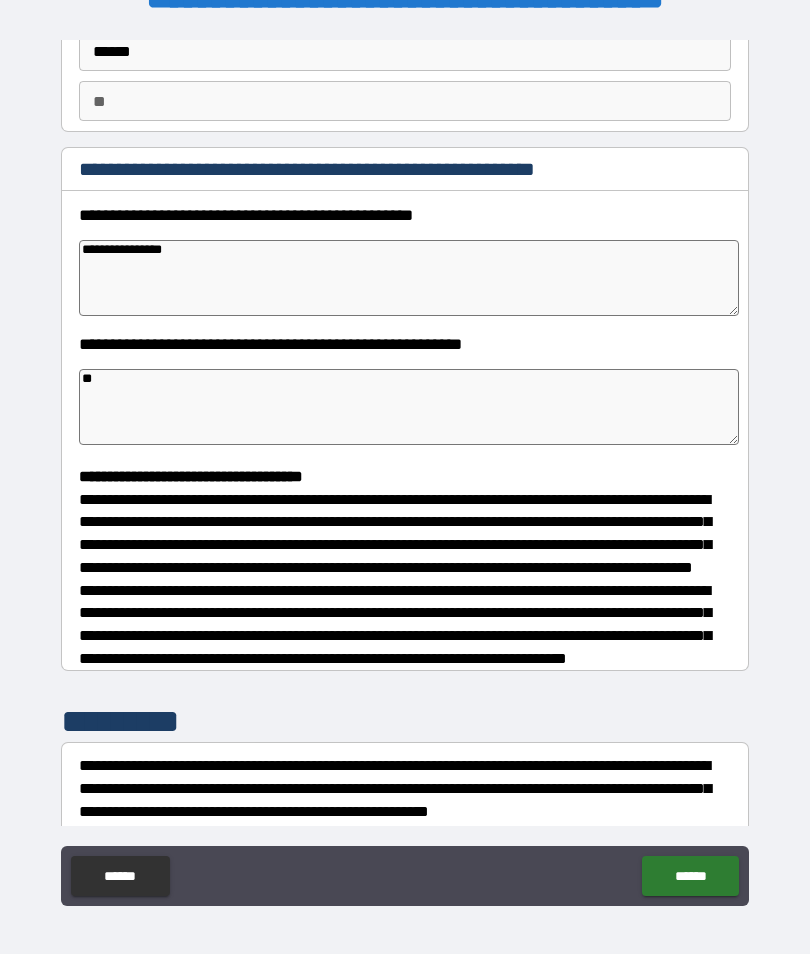 type on "*" 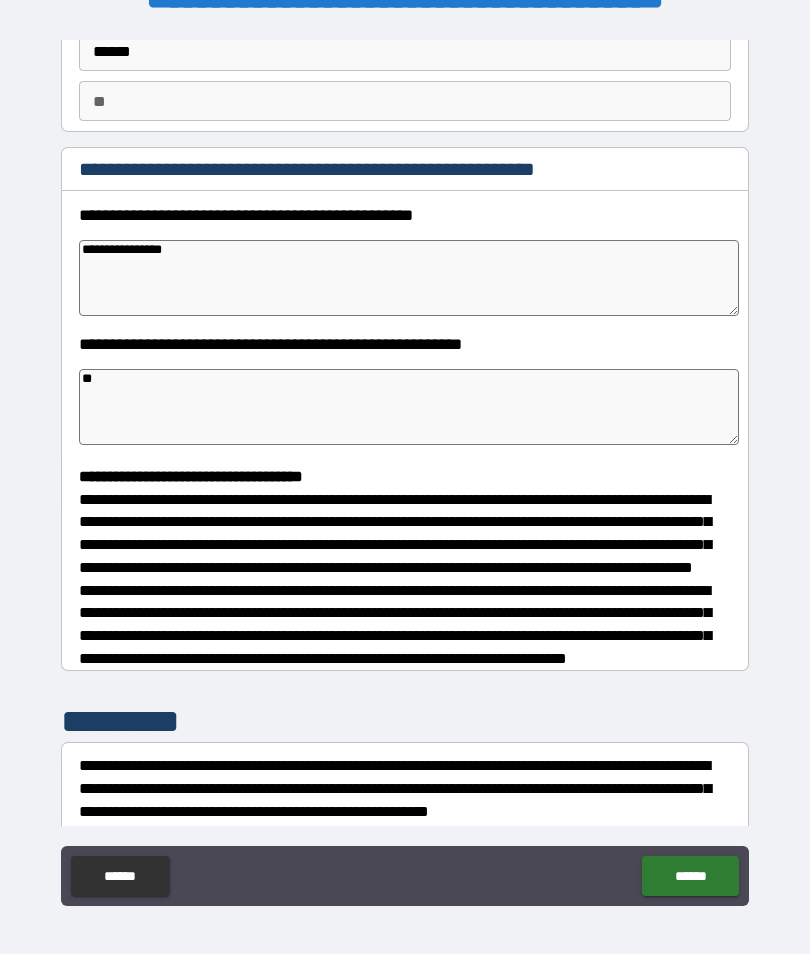 type on "*" 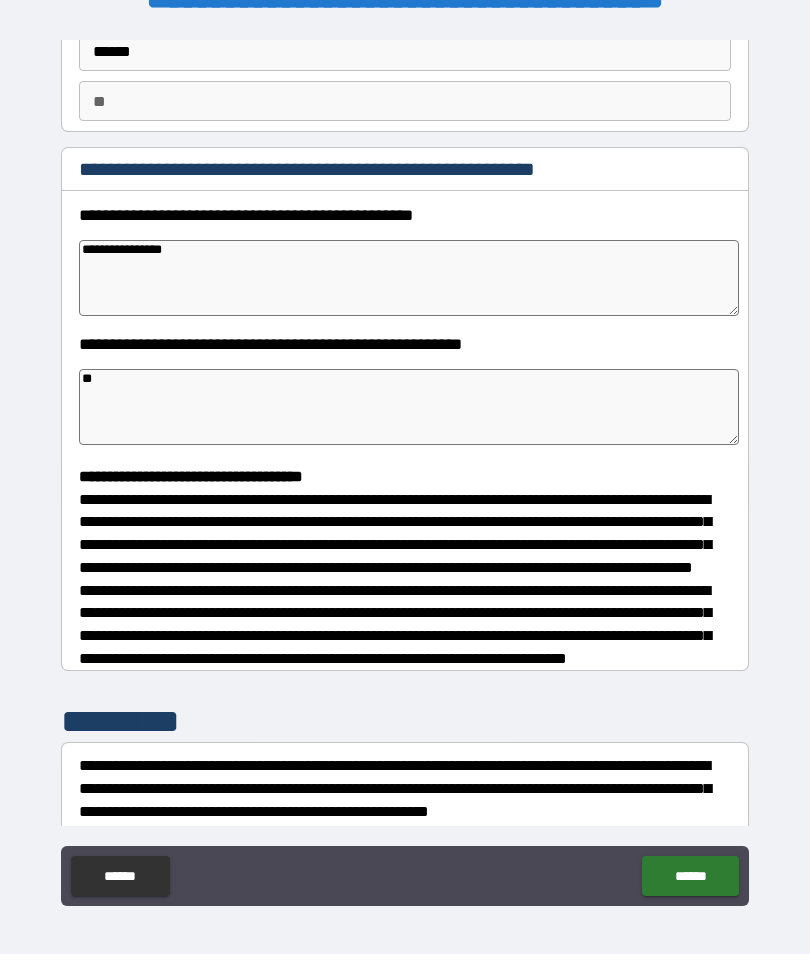 type on "*" 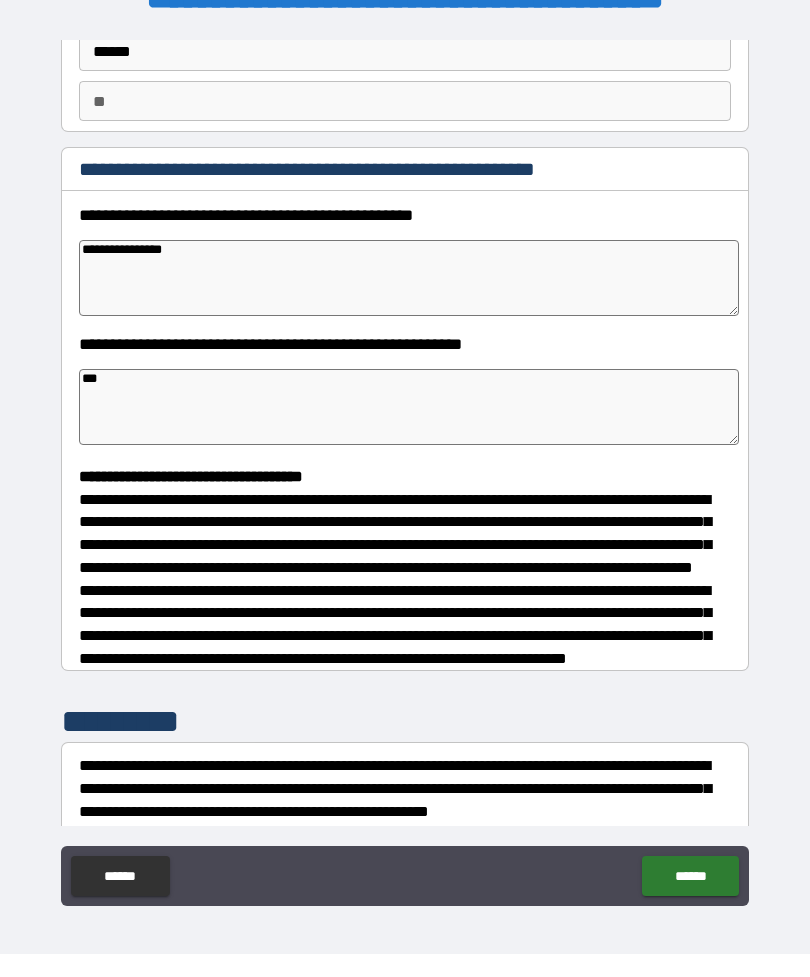 type on "*" 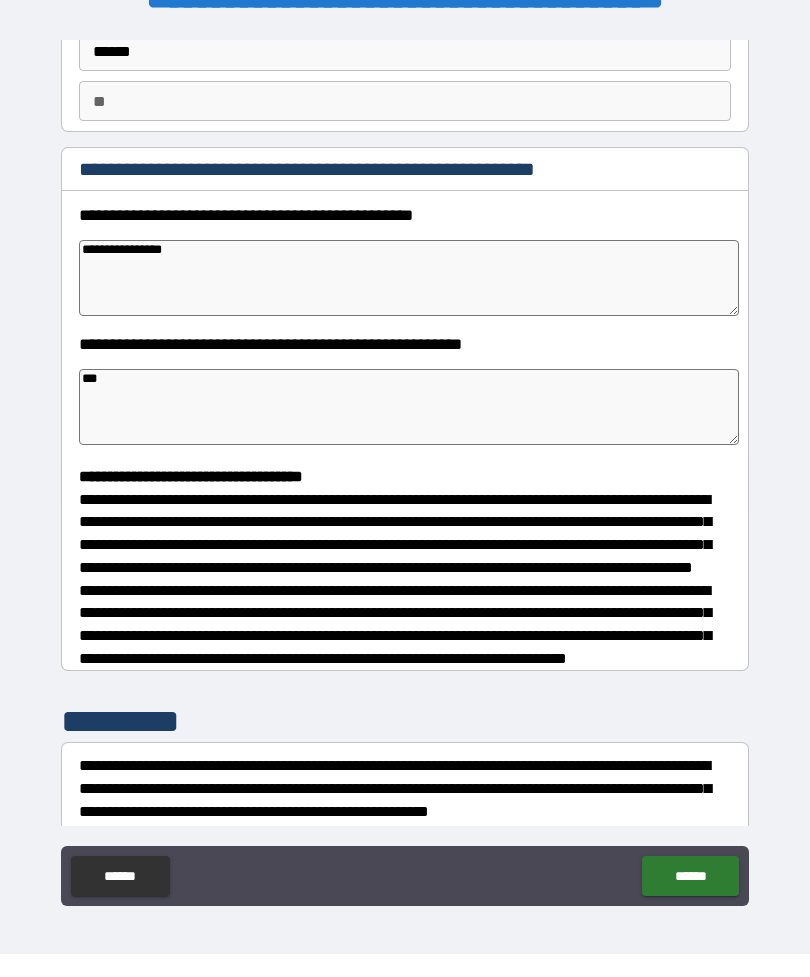 type on "****" 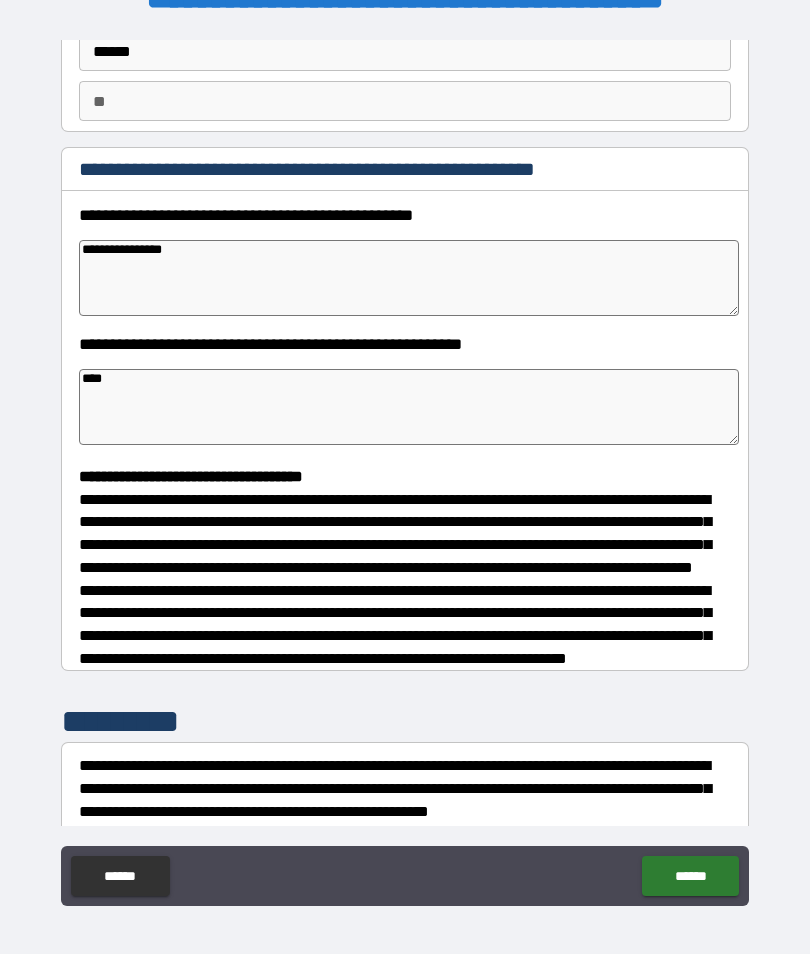 type on "*" 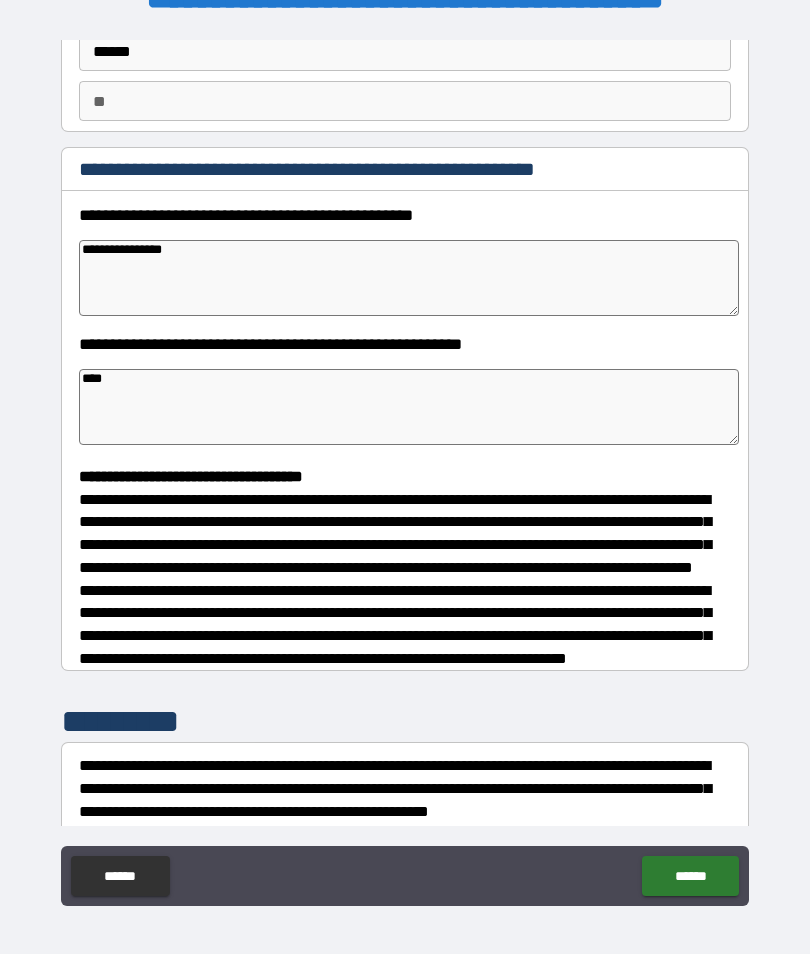 type on "*" 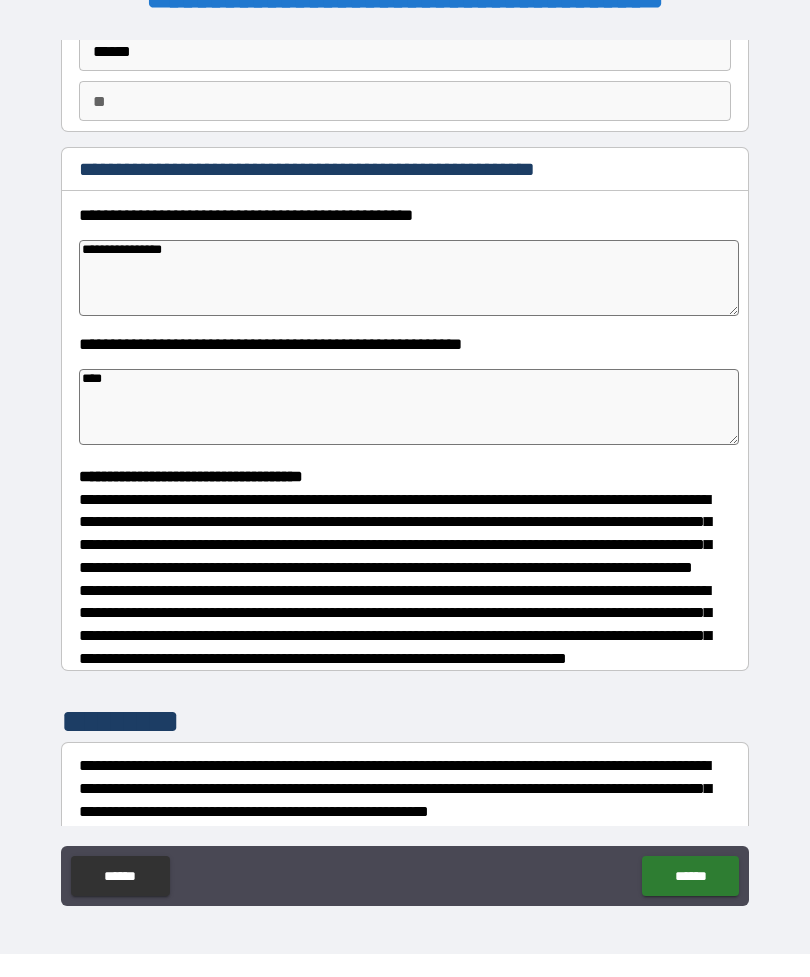 type on "*" 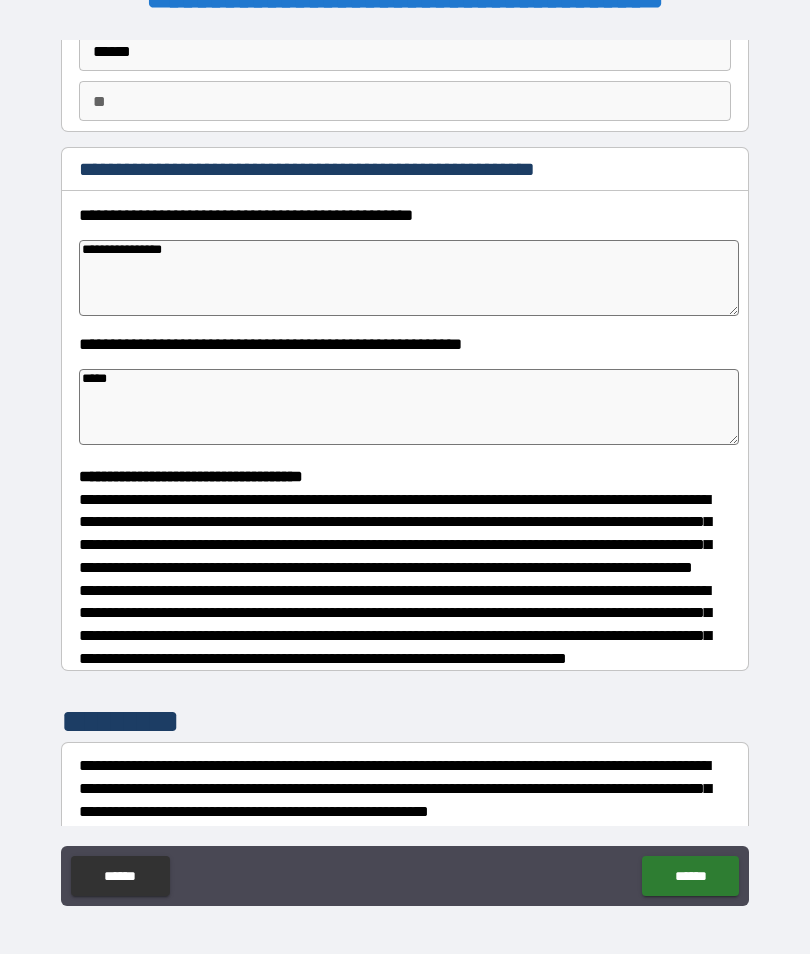 type on "*" 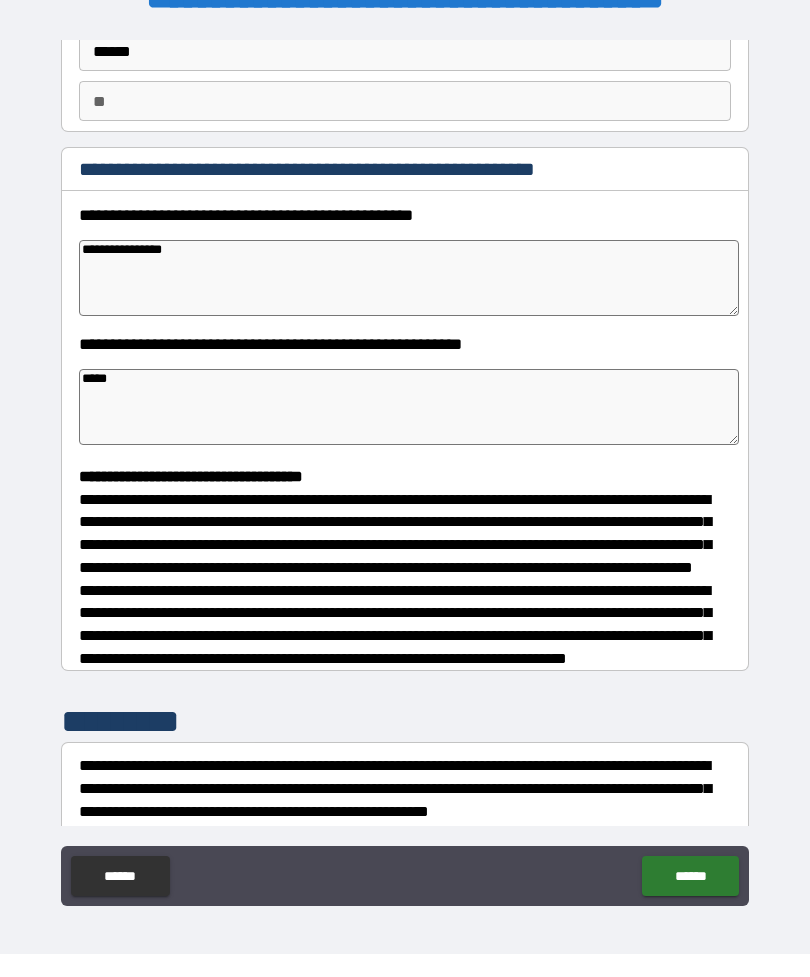 type on "******" 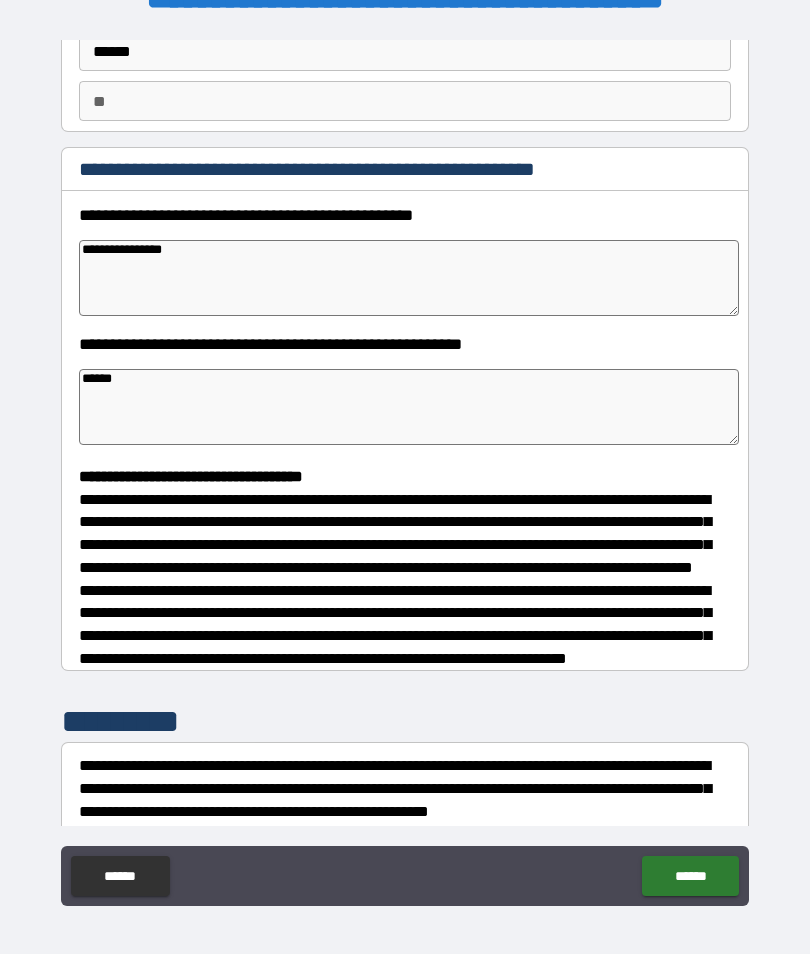 type on "*" 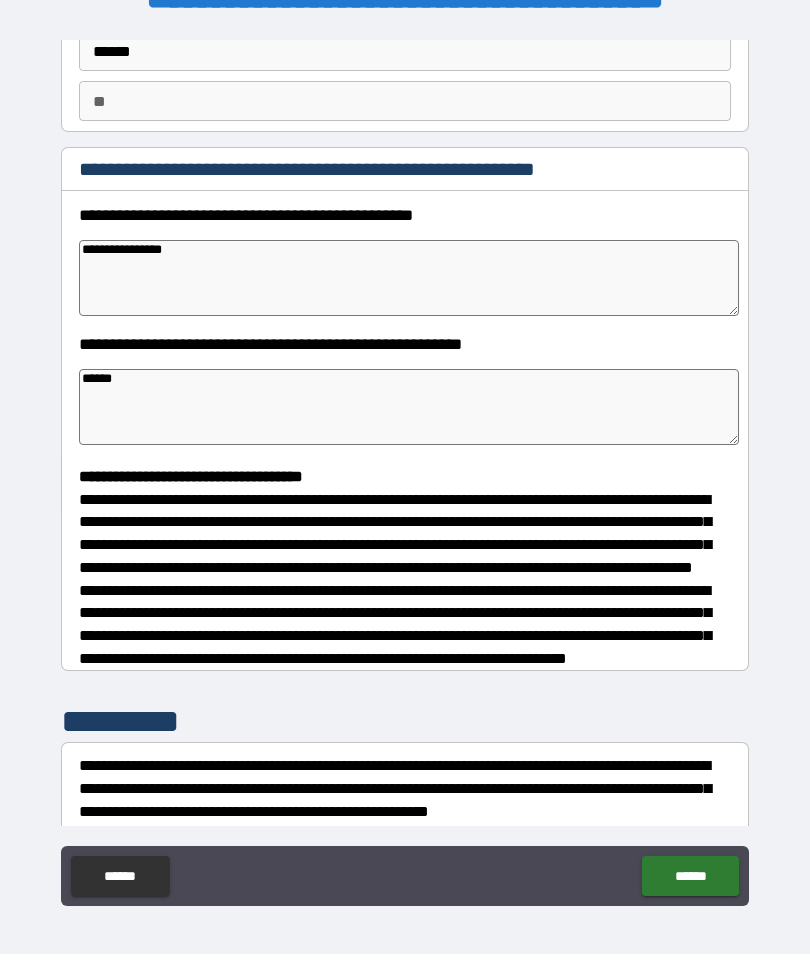 type on "*" 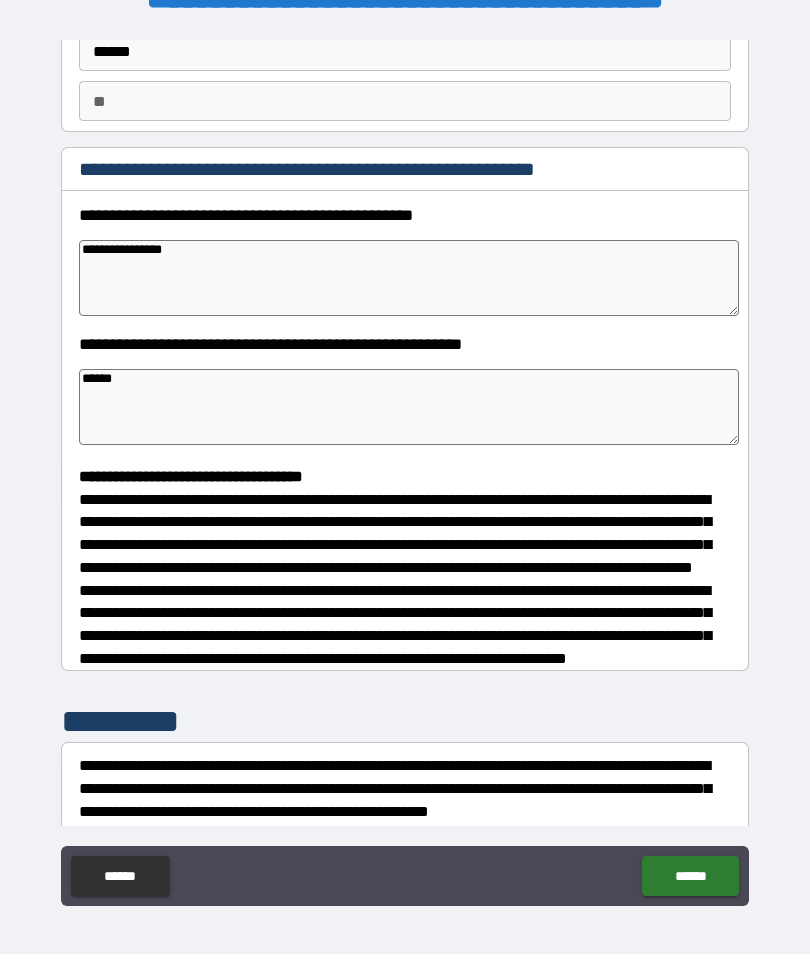 type on "*" 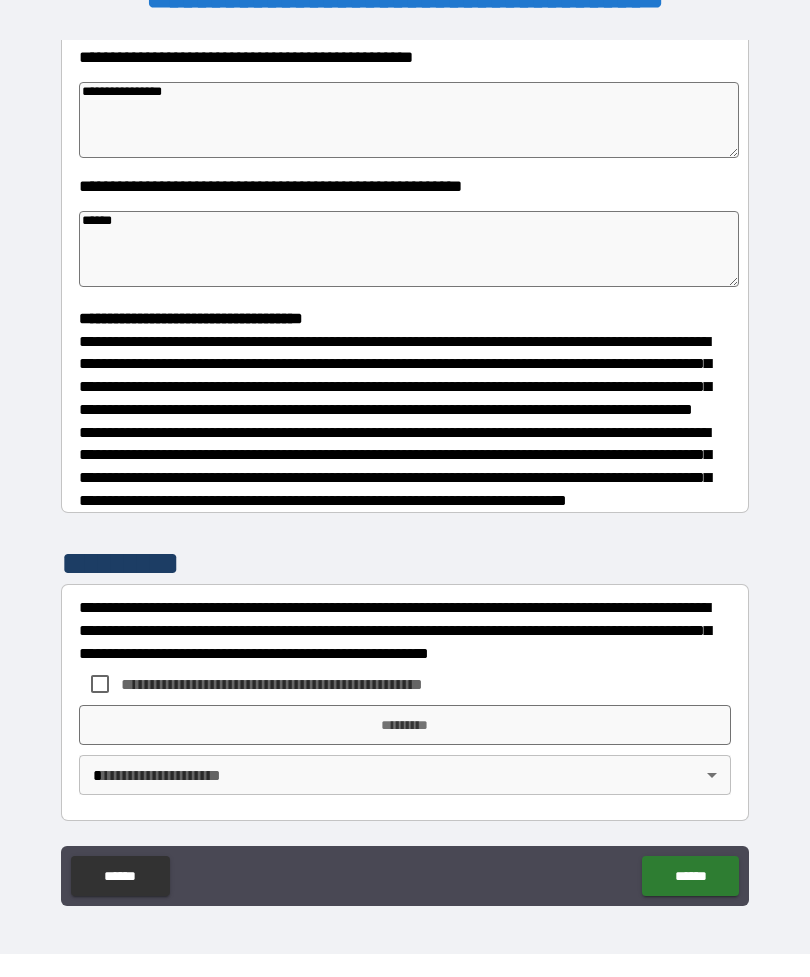 scroll, scrollTop: 348, scrollLeft: 0, axis: vertical 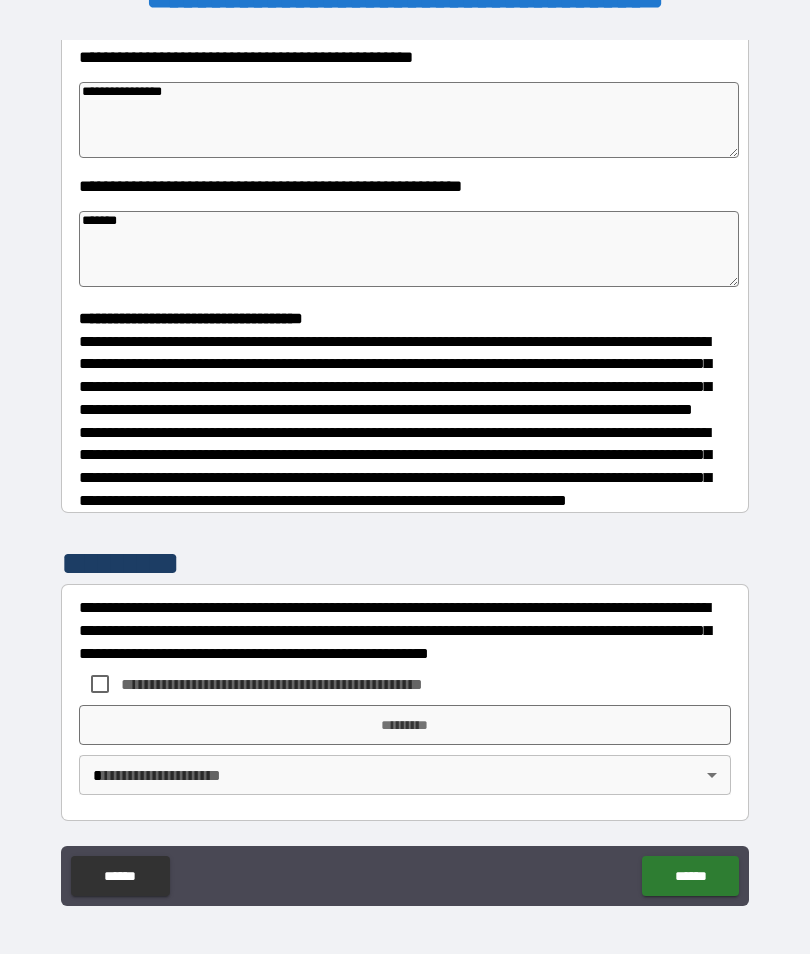 type on "*" 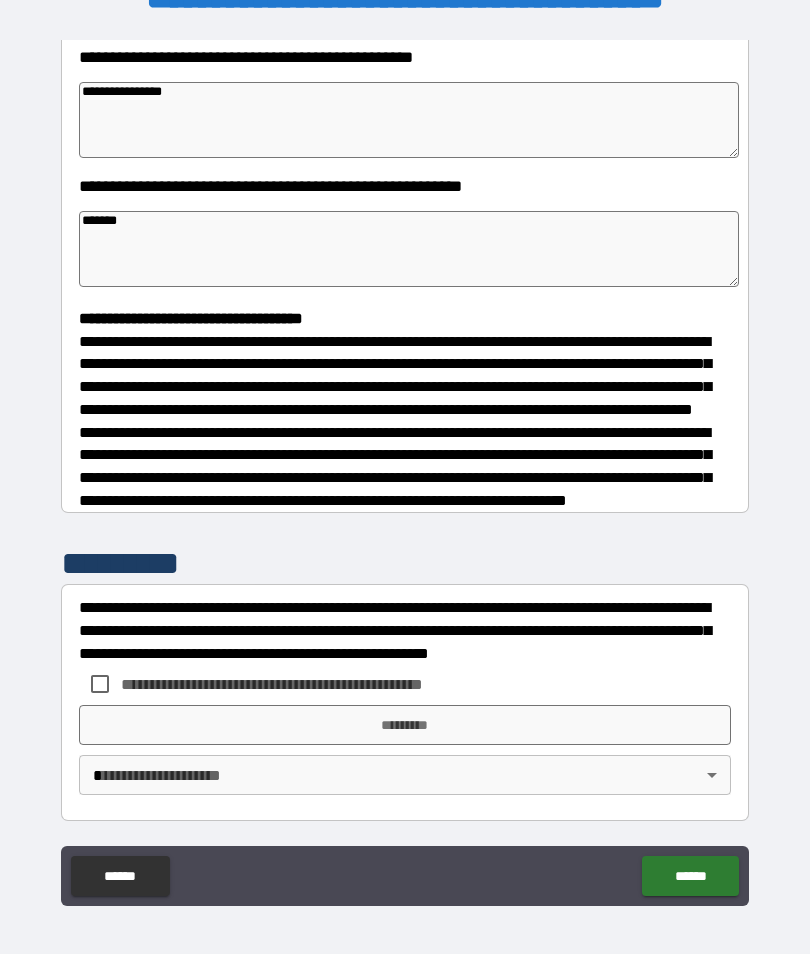 type on "*" 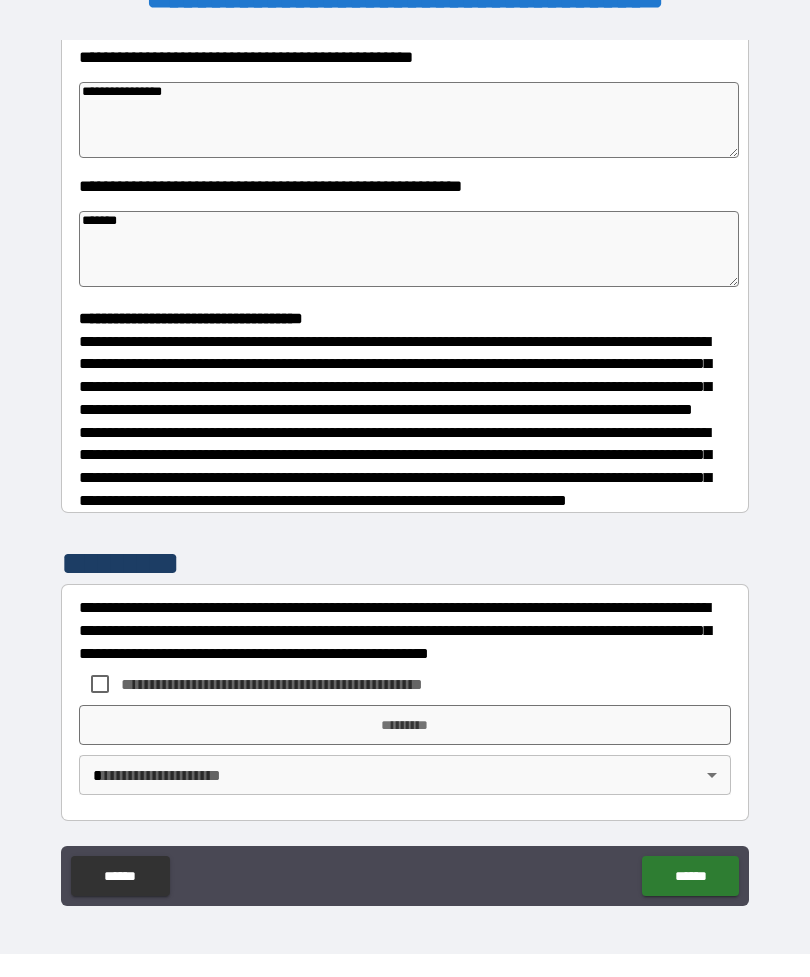 type on "*" 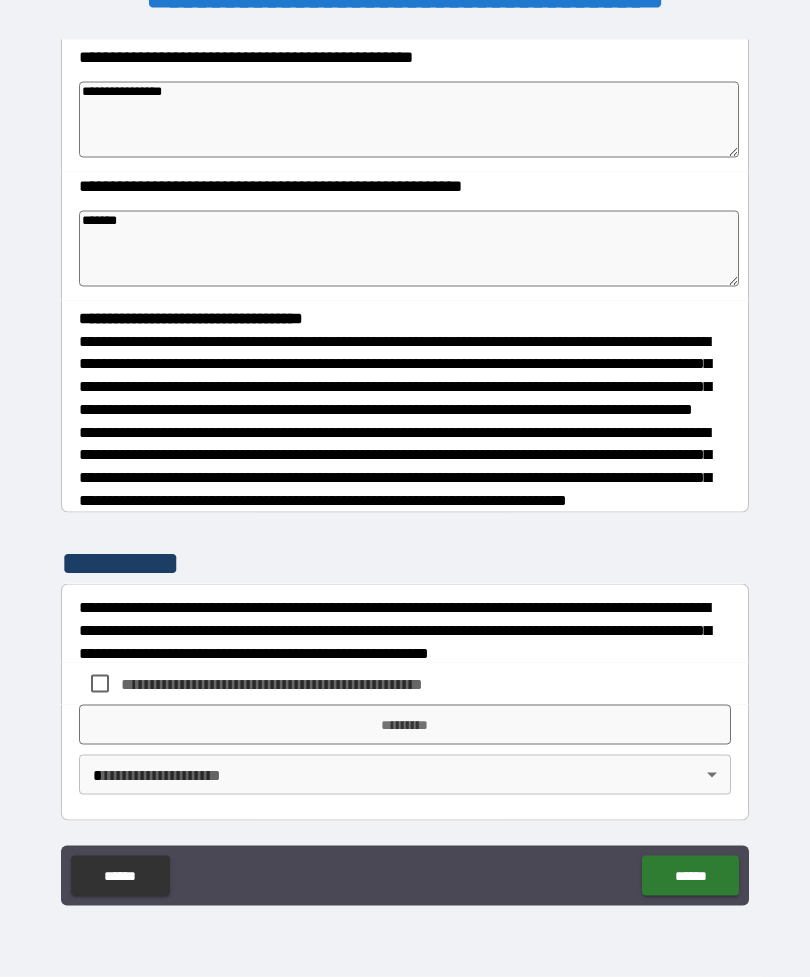 type on "******" 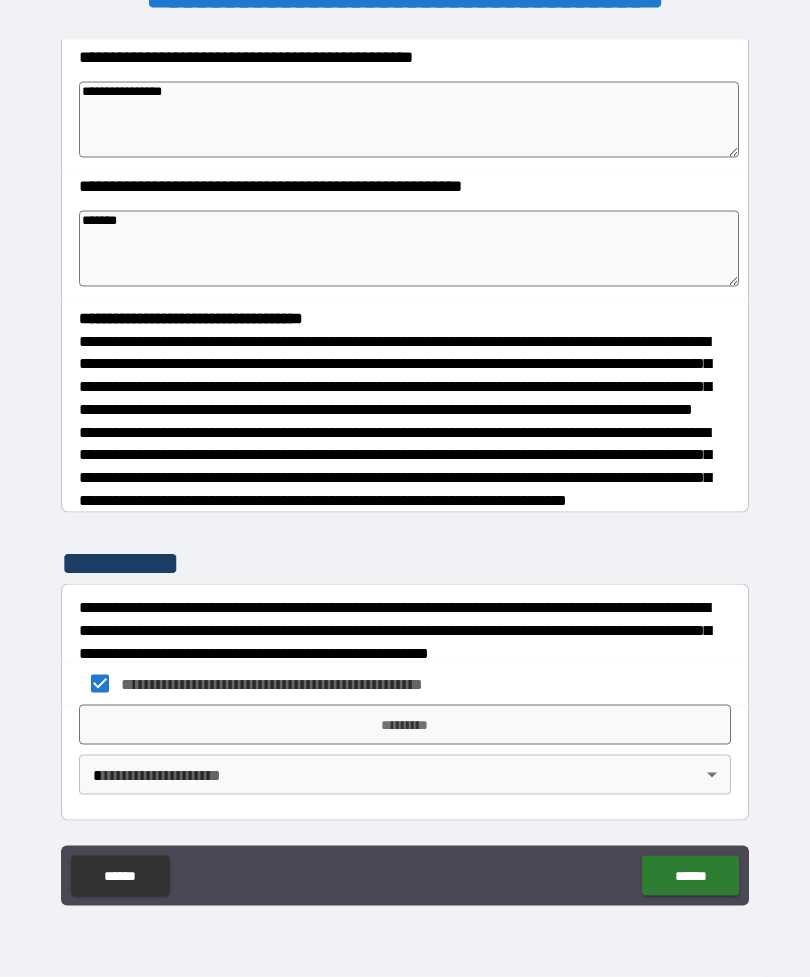 scroll, scrollTop: 51, scrollLeft: 0, axis: vertical 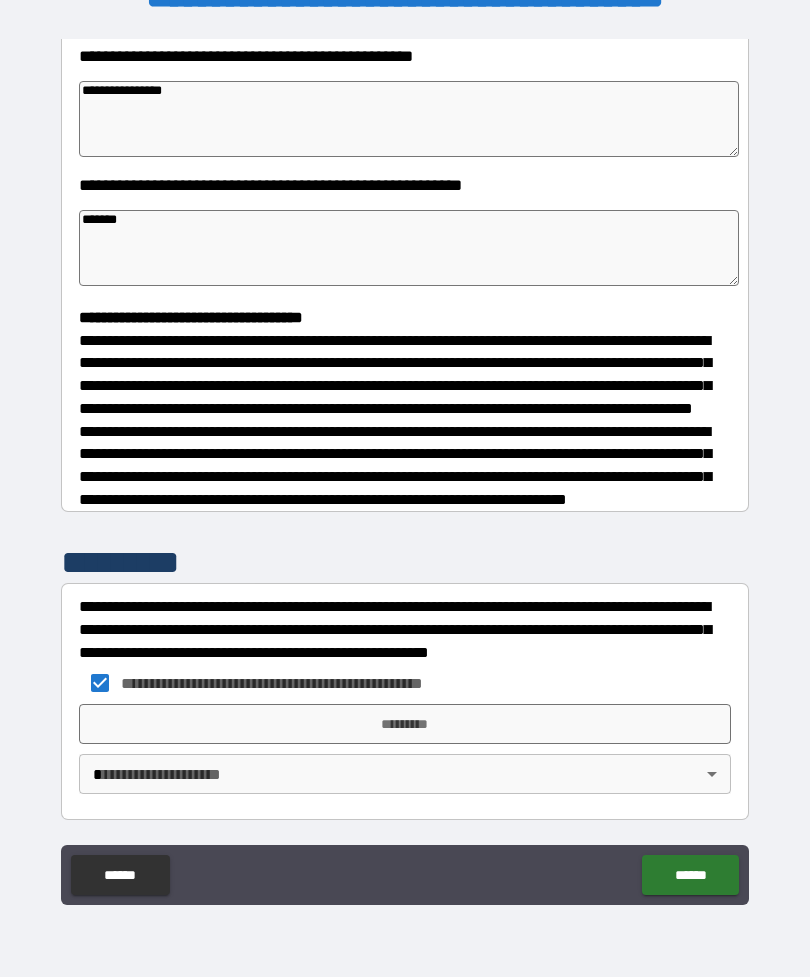 type on "*" 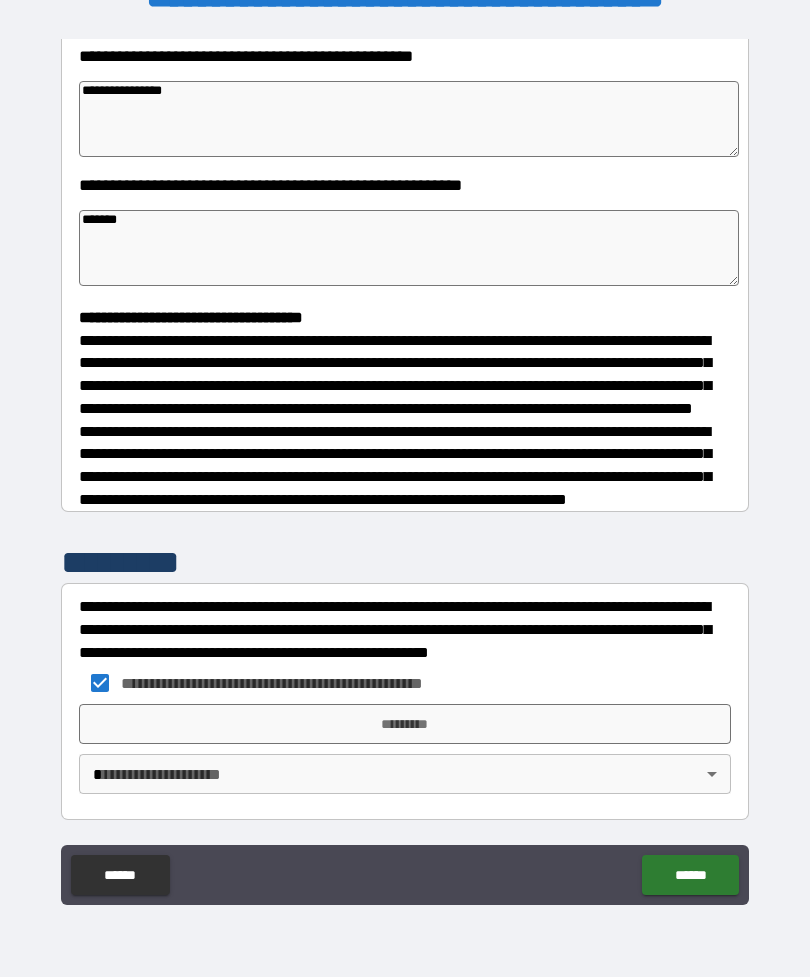 type on "*" 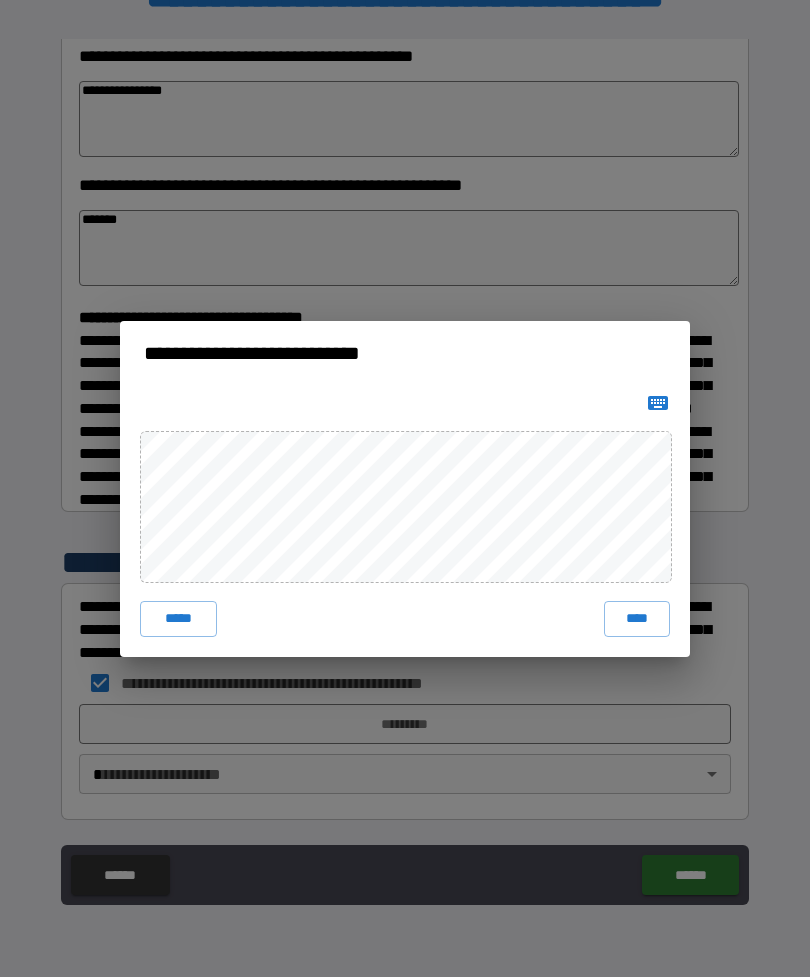 click on "****" at bounding box center [637, 619] 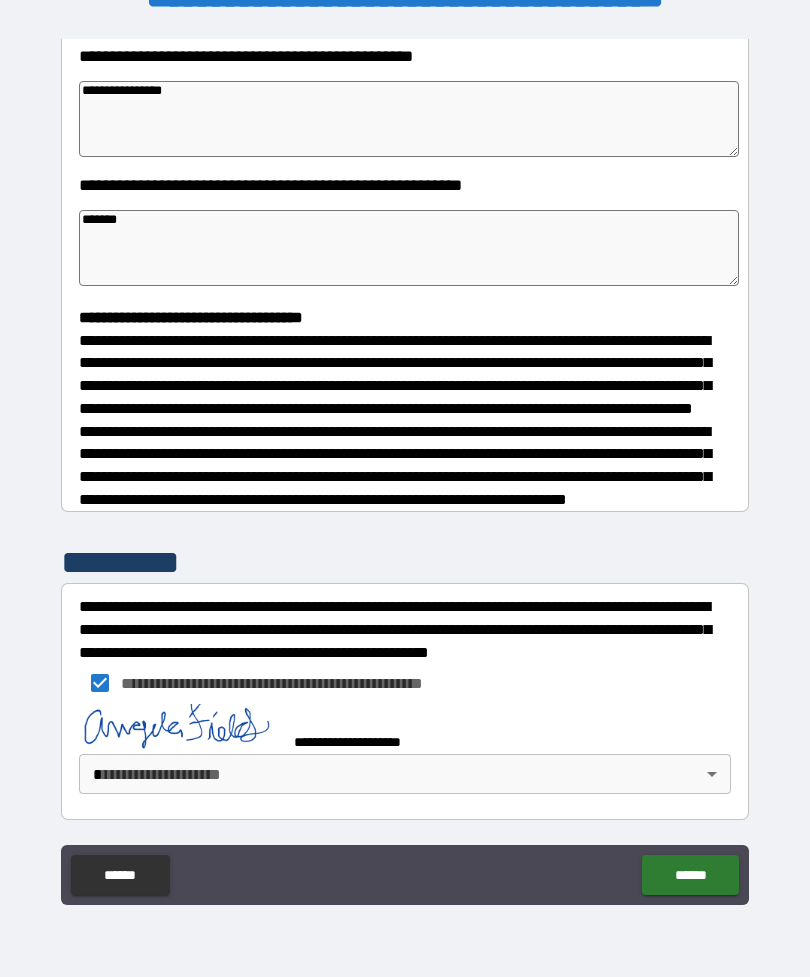 scroll, scrollTop: 338, scrollLeft: 0, axis: vertical 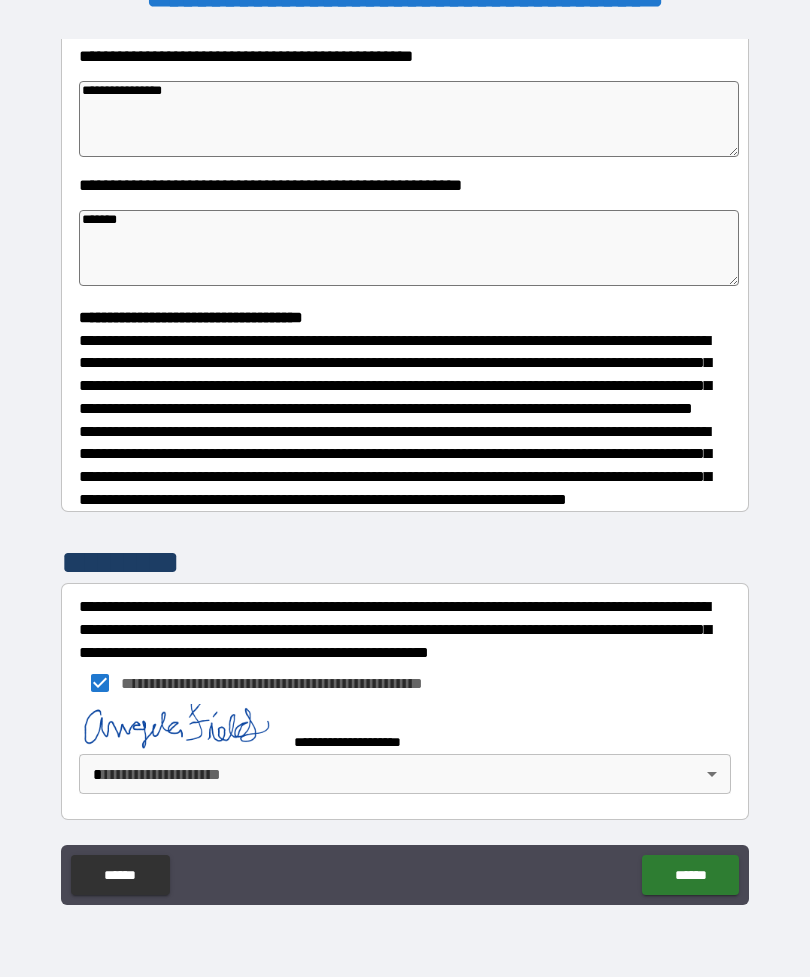 type on "*" 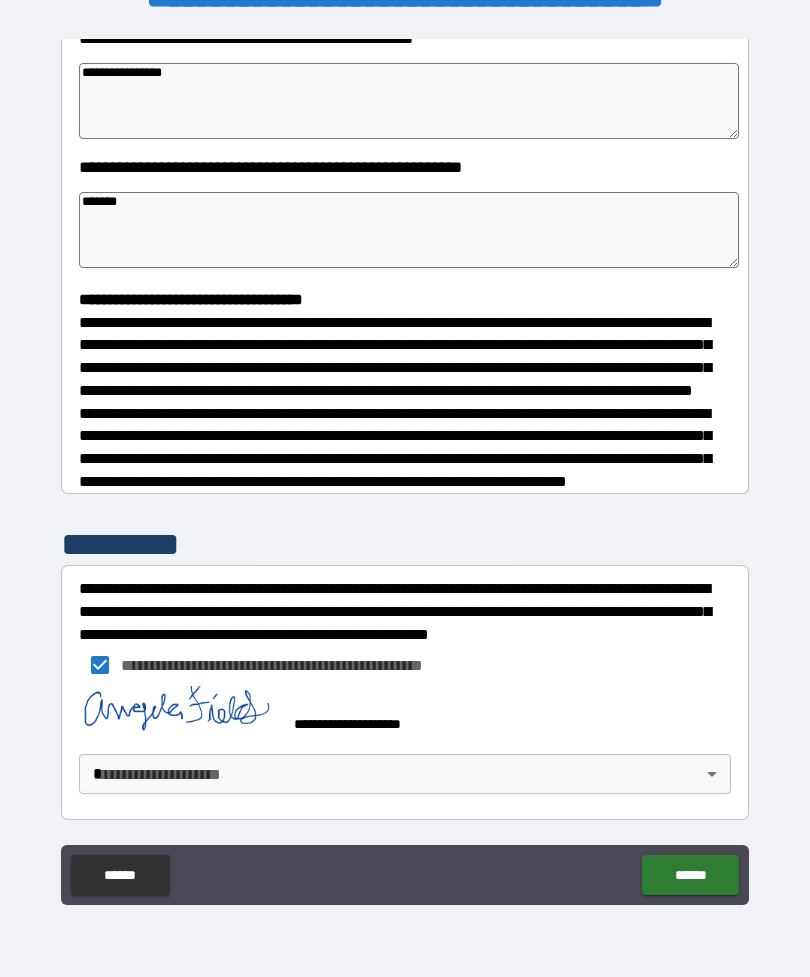 click on "**********" at bounding box center (405, 469) 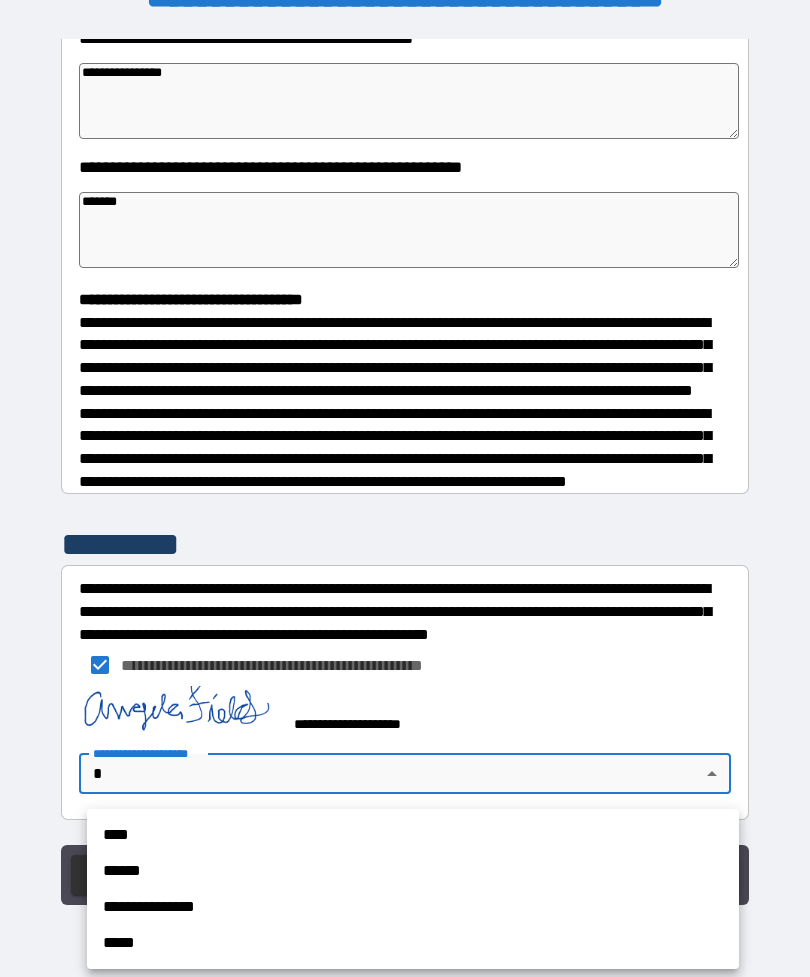 click on "****" at bounding box center (413, 835) 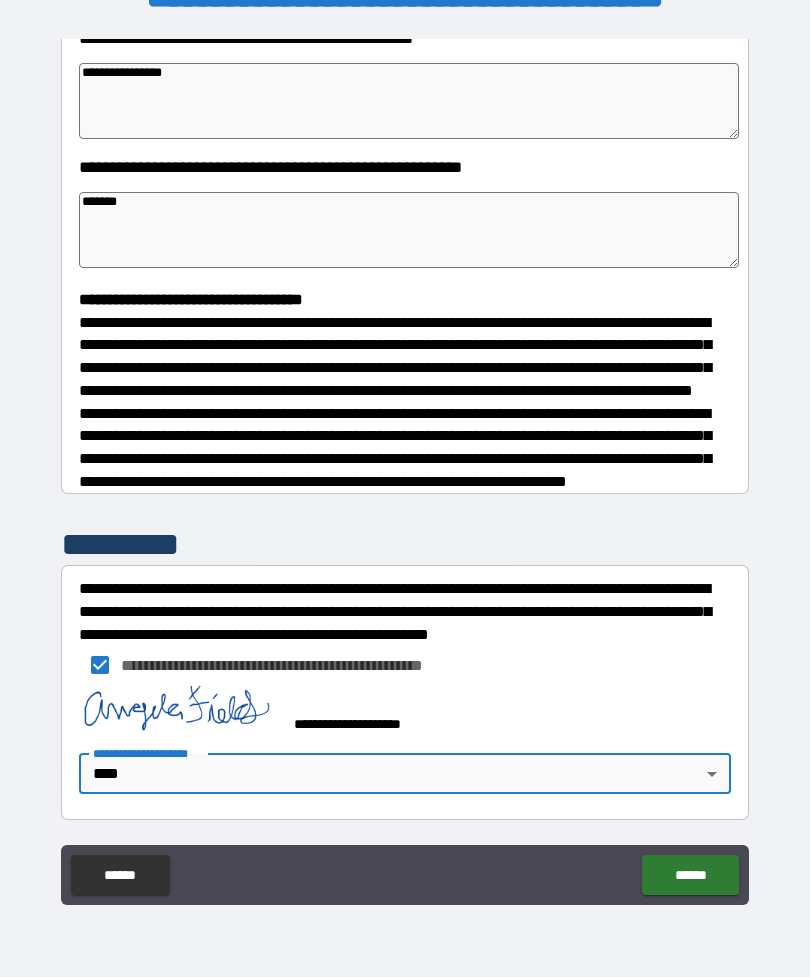 type on "*" 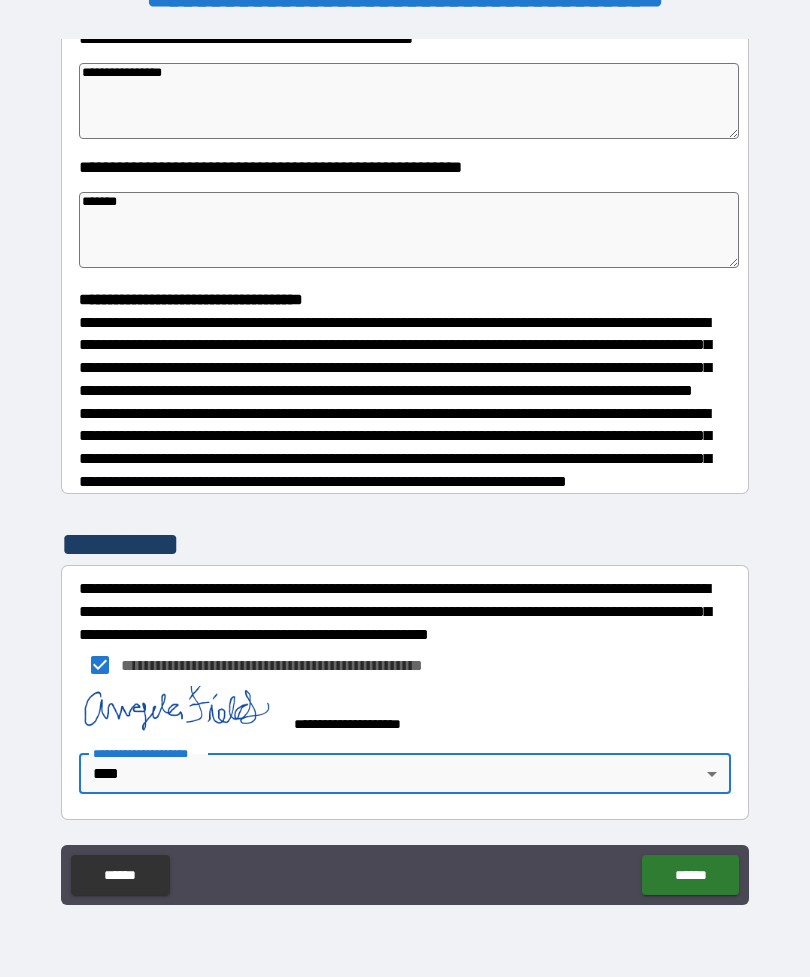type on "*" 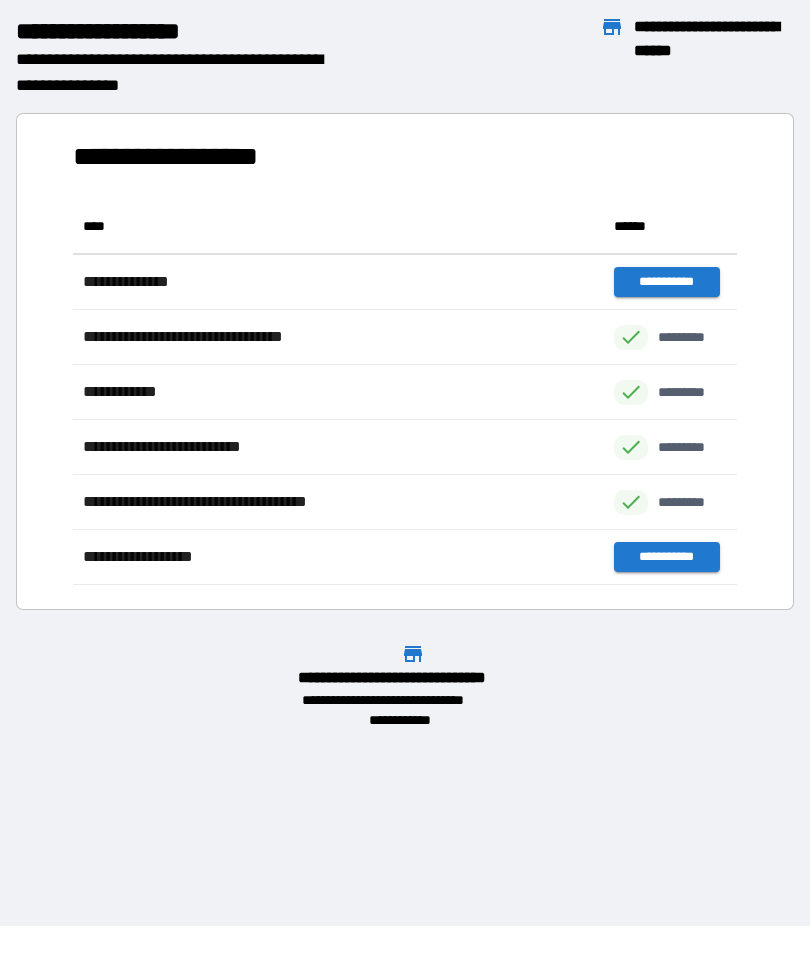 scroll, scrollTop: 1, scrollLeft: 1, axis: both 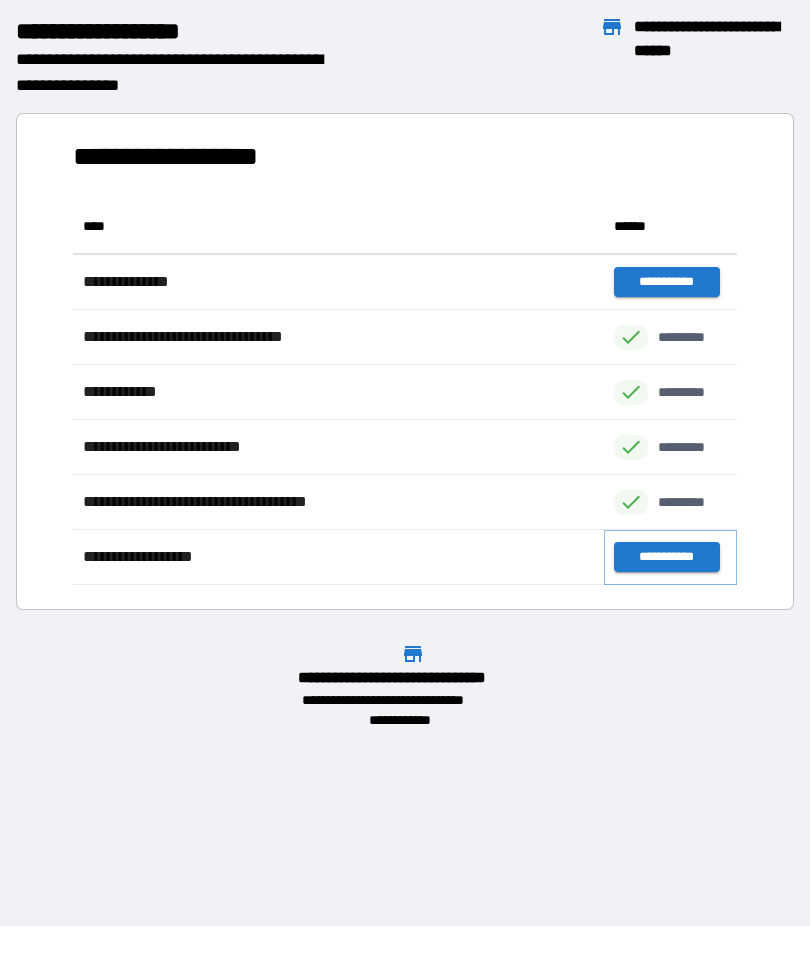 click on "**********" at bounding box center (666, 557) 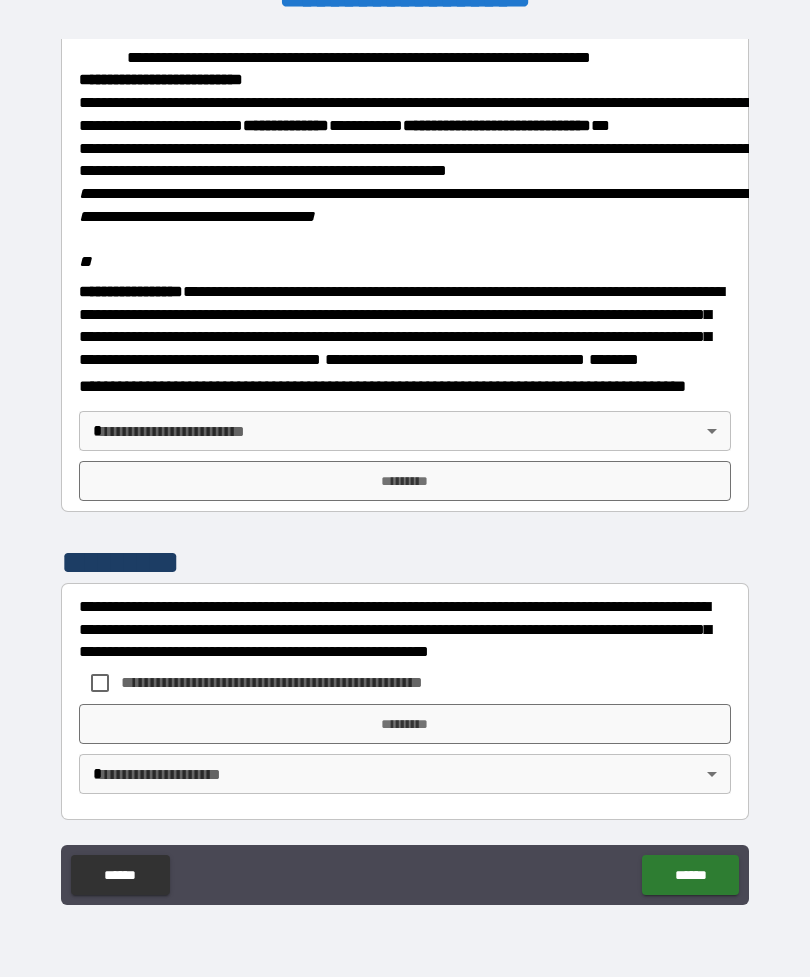 scroll, scrollTop: 2323, scrollLeft: 0, axis: vertical 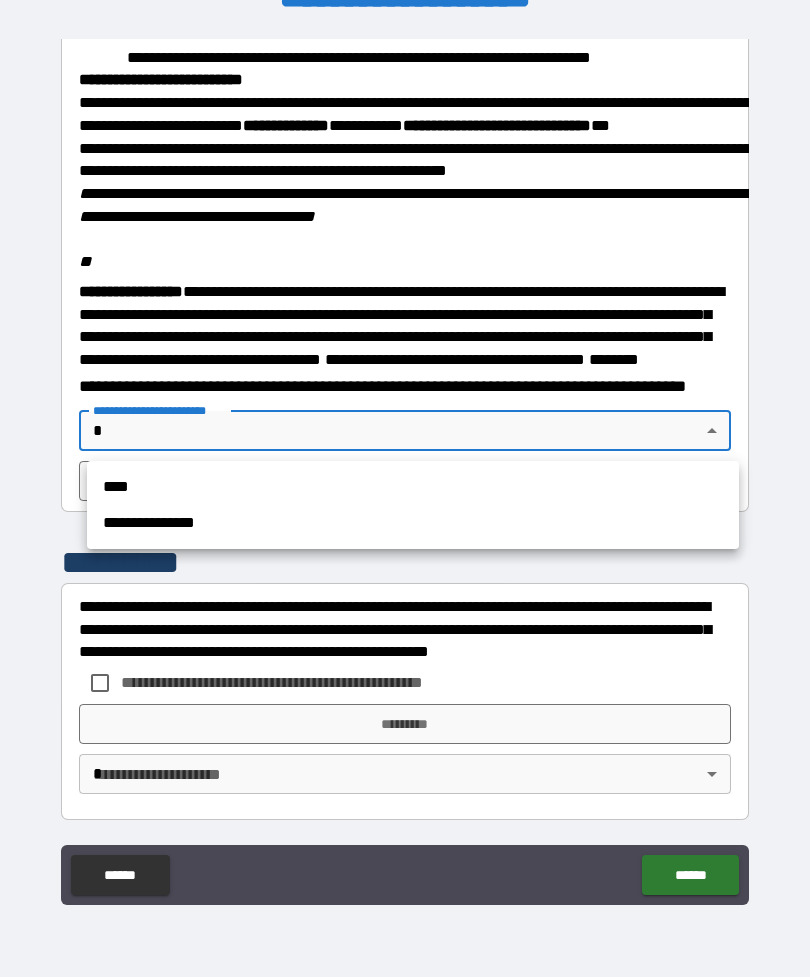 click on "****" at bounding box center (413, 487) 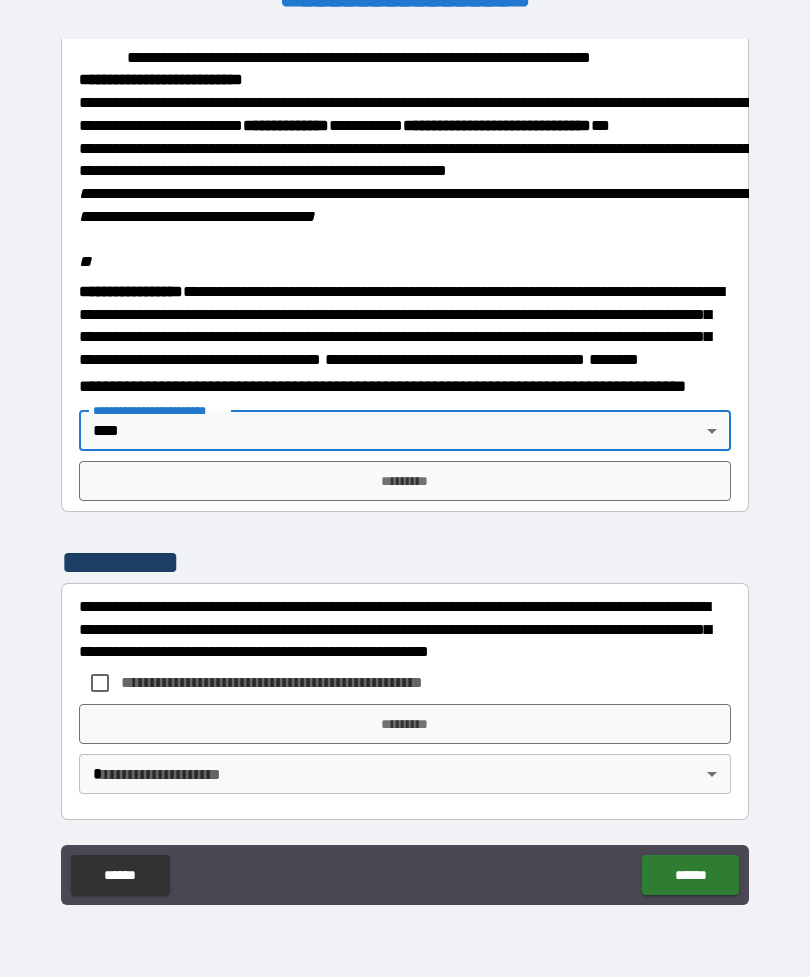 click on "*********" at bounding box center [405, 481] 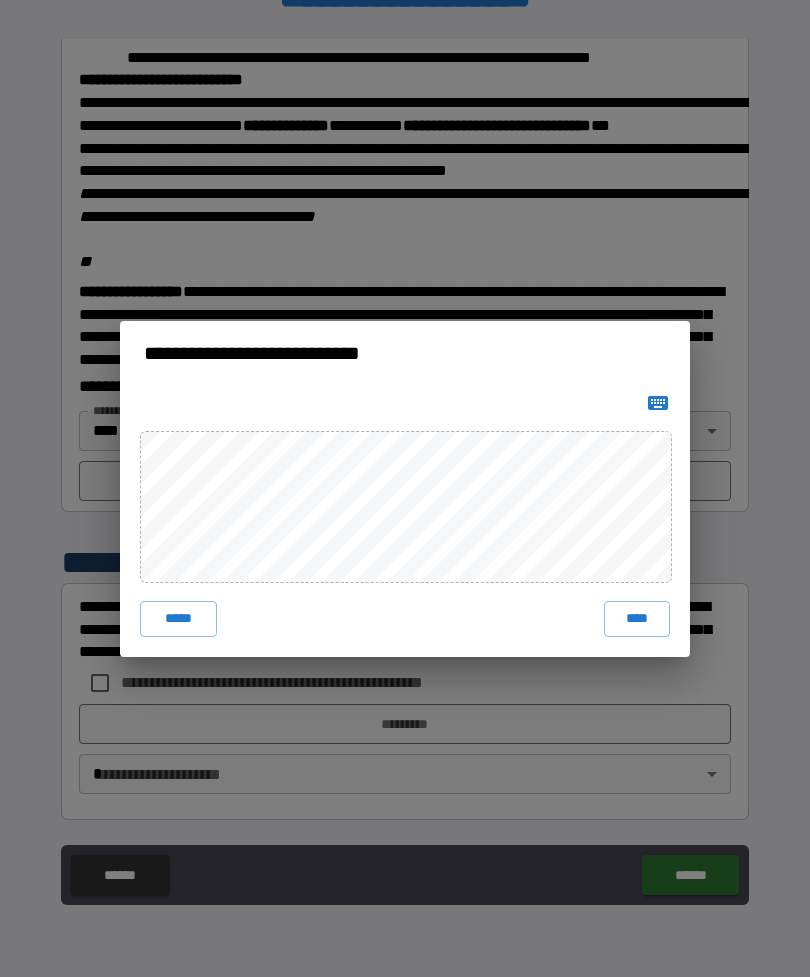 click on "****" at bounding box center (637, 619) 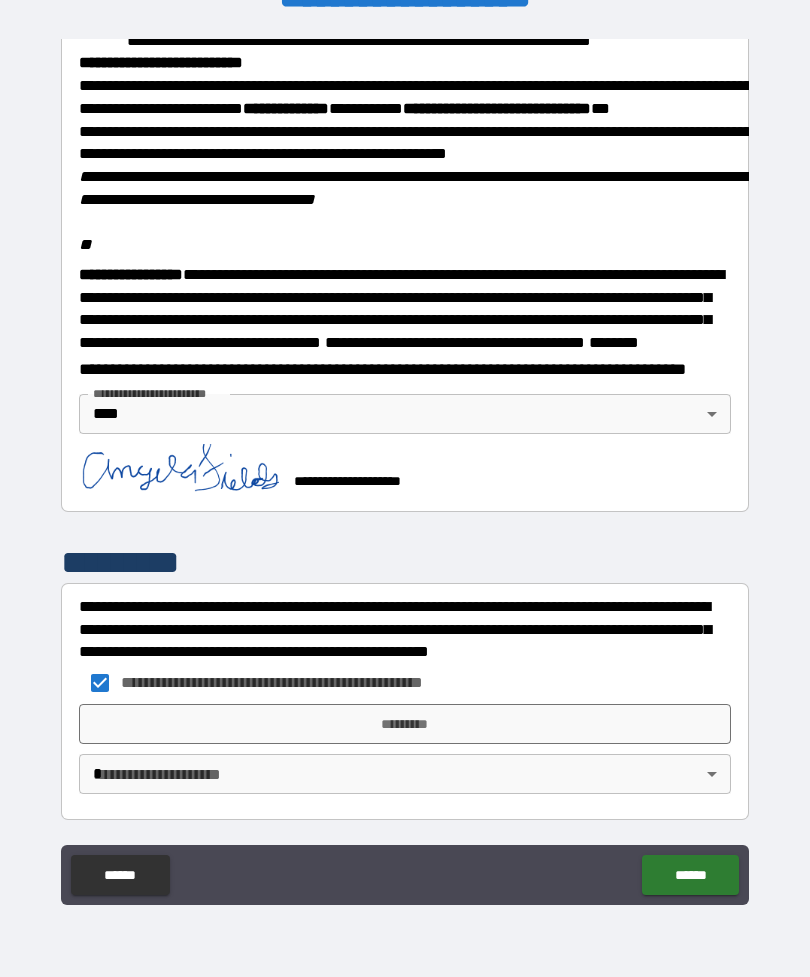 scroll, scrollTop: 2340, scrollLeft: 0, axis: vertical 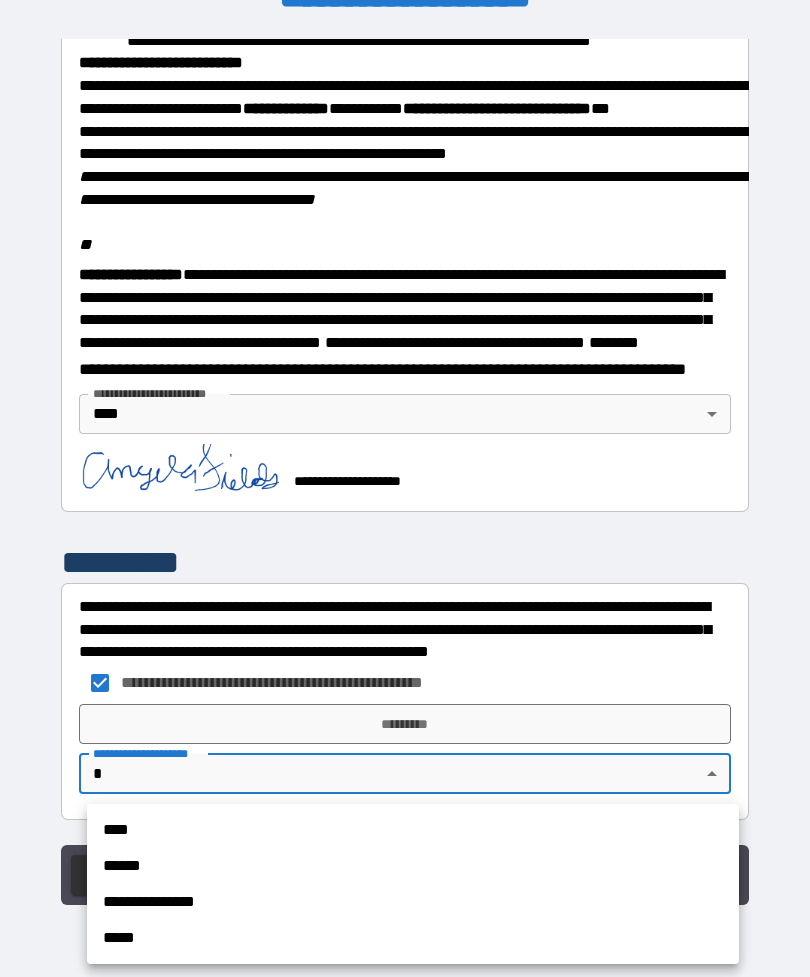 click on "****" at bounding box center [413, 830] 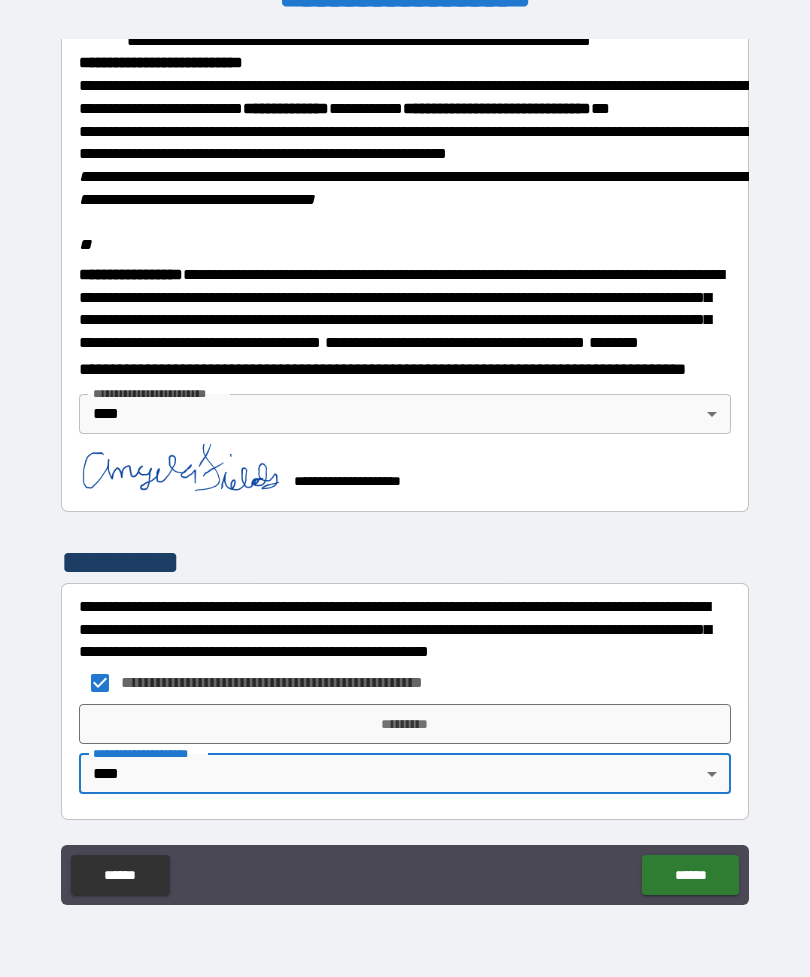 click on "*********" at bounding box center [405, 724] 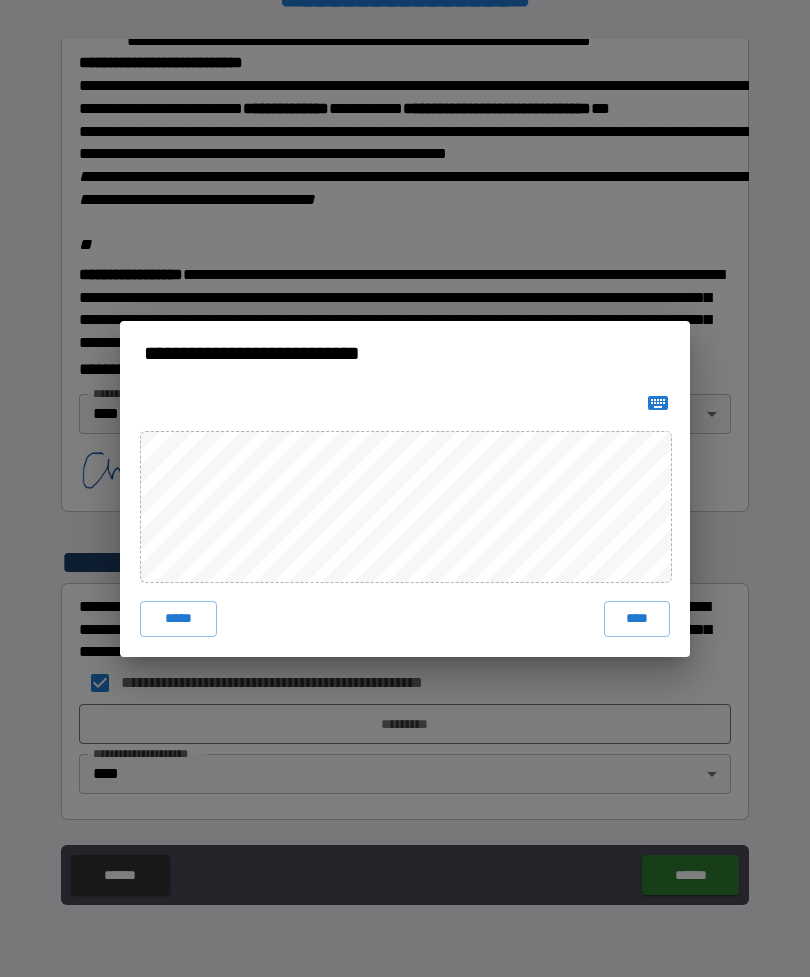 click on "****" at bounding box center (637, 619) 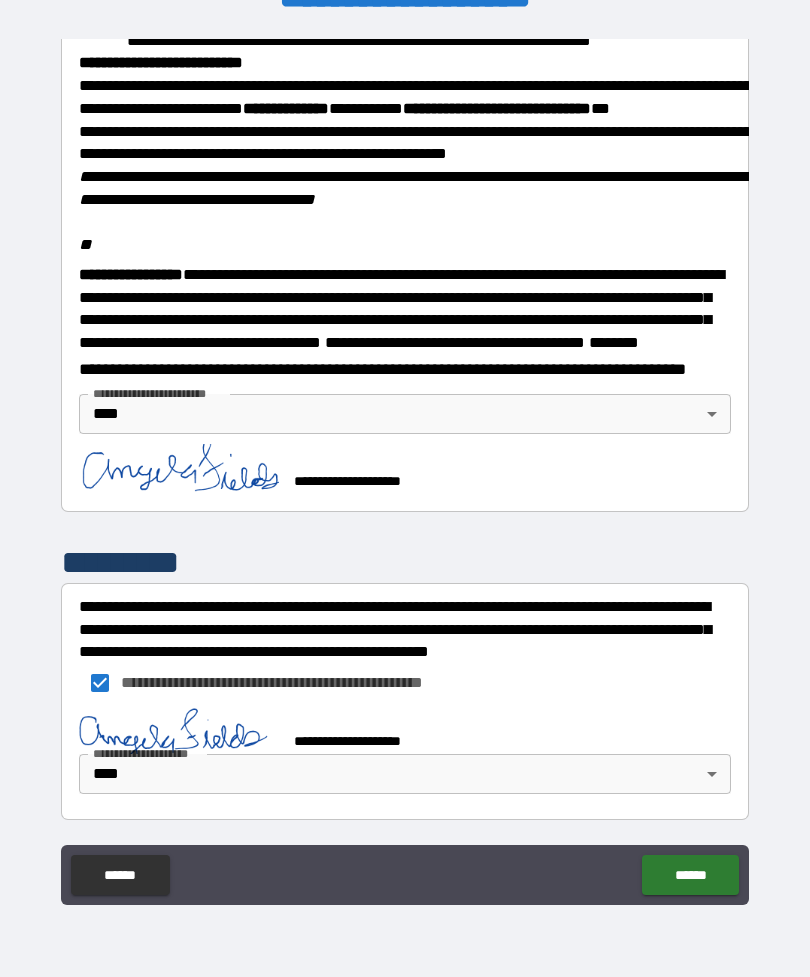 scroll, scrollTop: 2330, scrollLeft: 0, axis: vertical 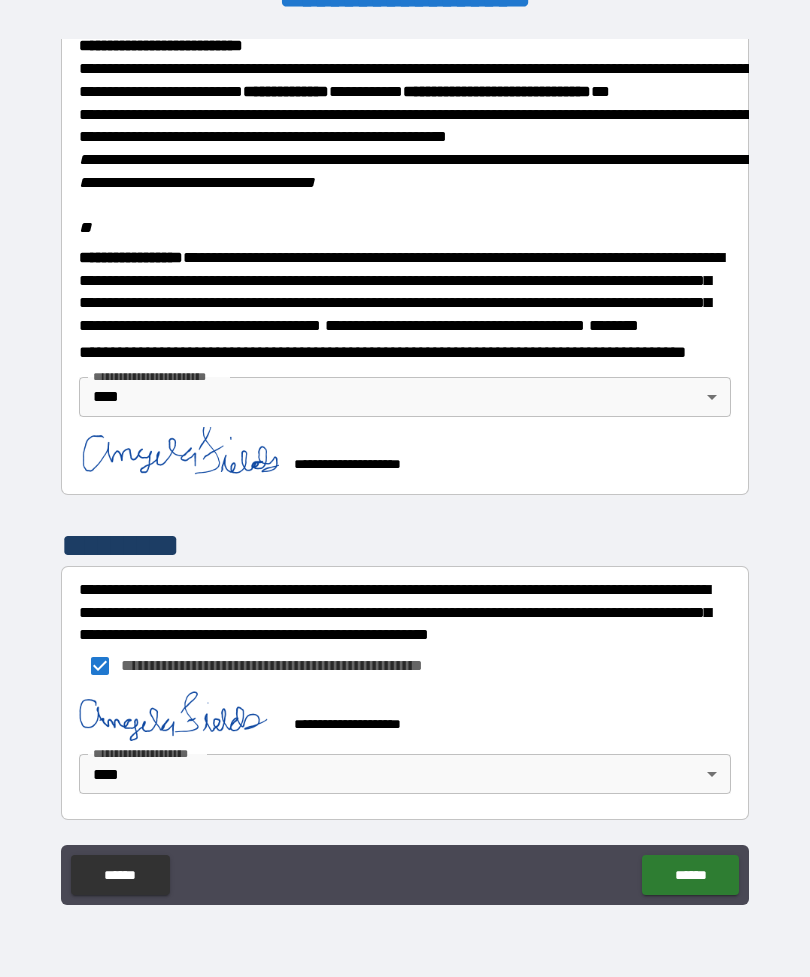 click on "******" at bounding box center [690, 875] 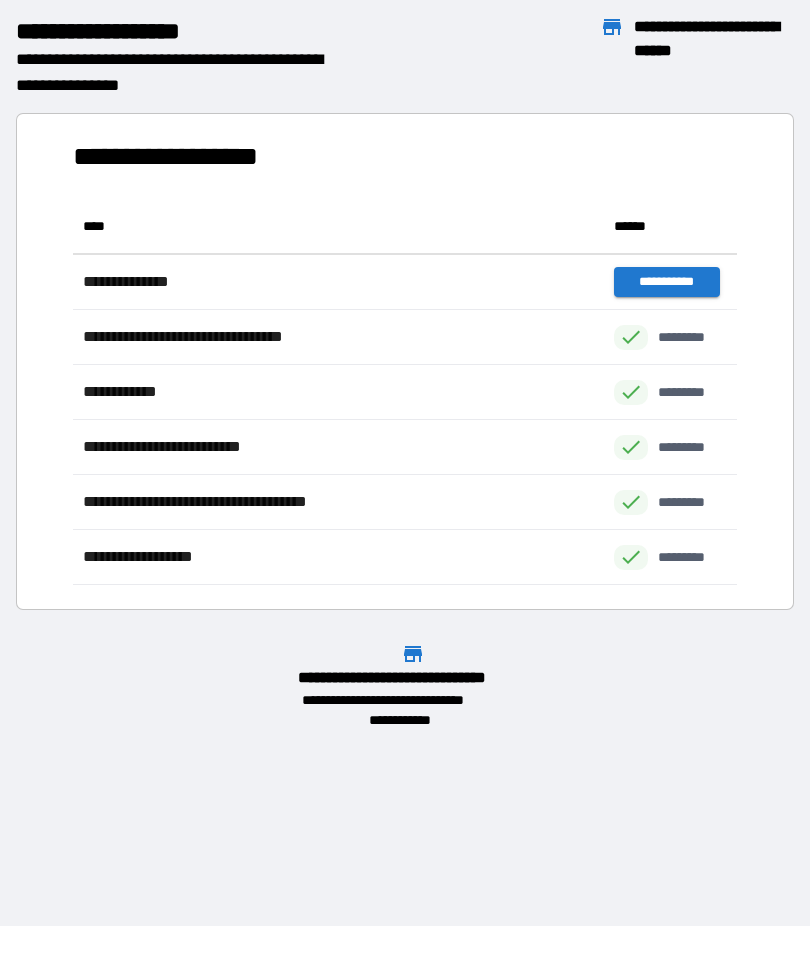 scroll, scrollTop: 386, scrollLeft: 664, axis: both 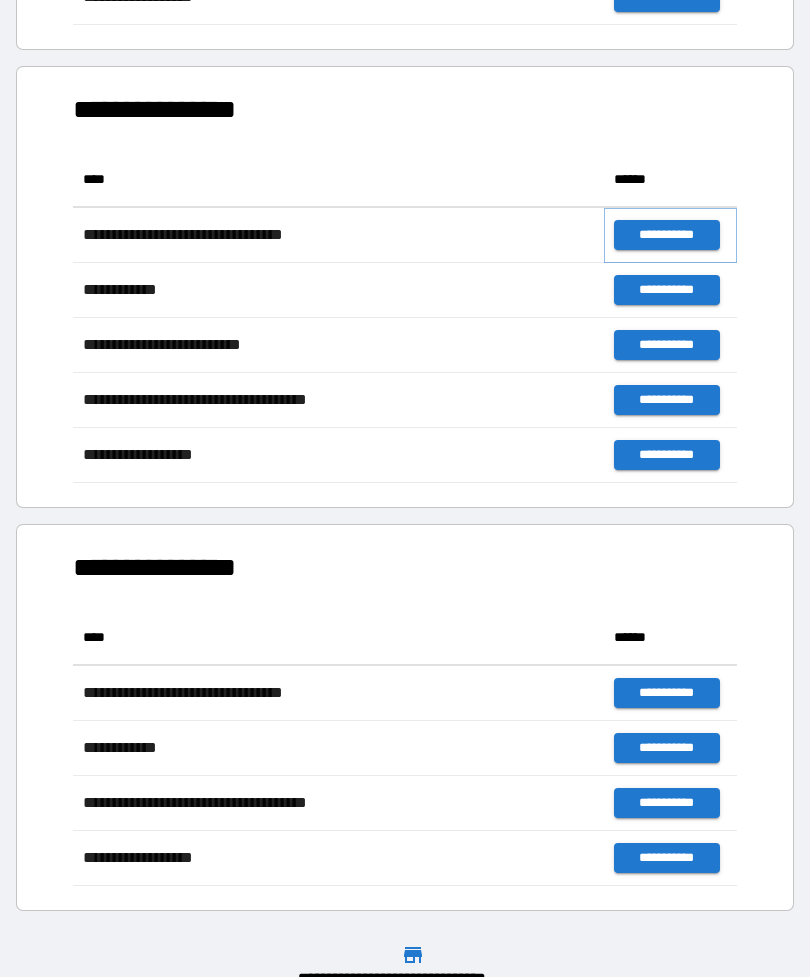 click on "**********" at bounding box center [666, 235] 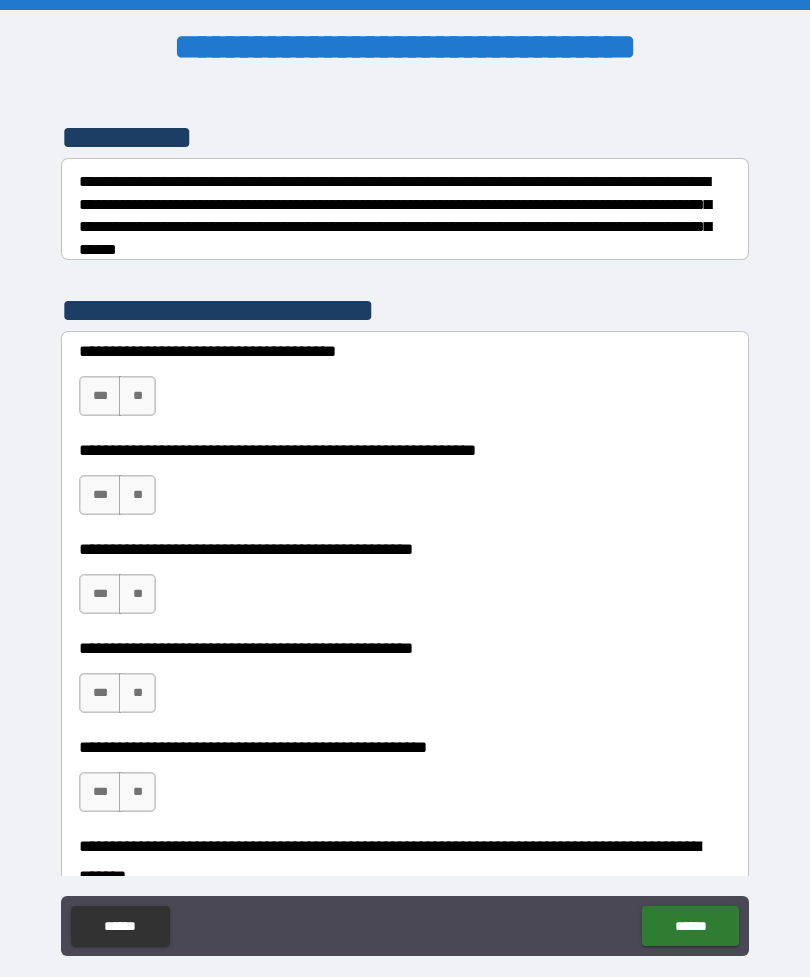 scroll, scrollTop: 249, scrollLeft: 0, axis: vertical 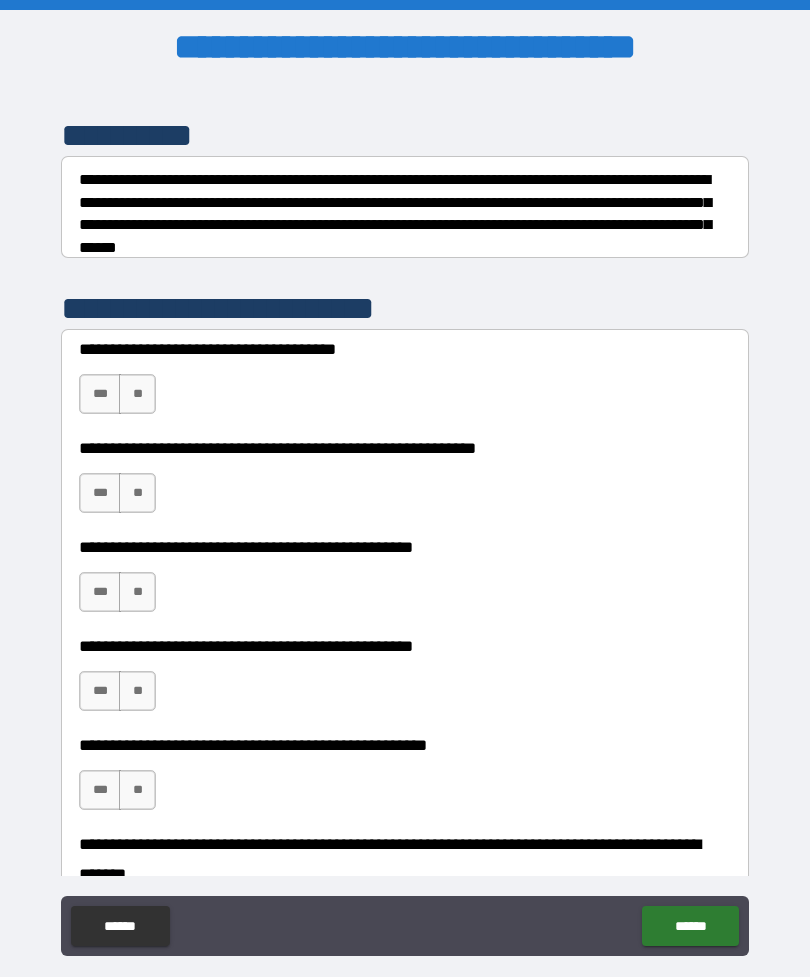 click on "**" at bounding box center [137, 394] 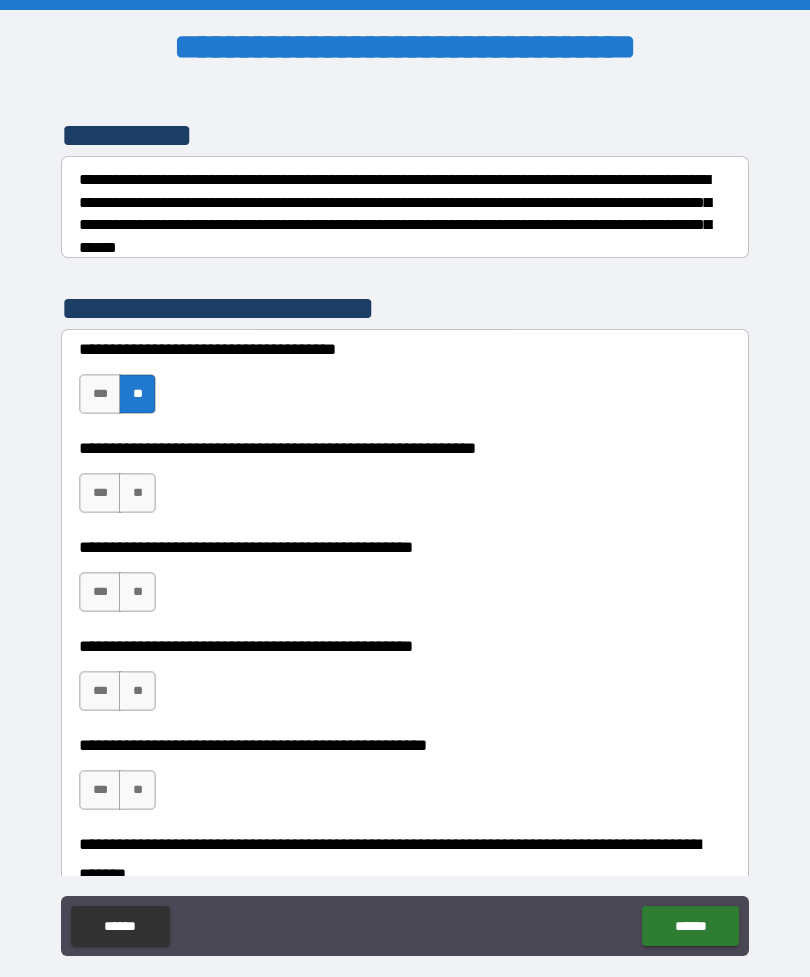 click on "**" at bounding box center (137, 493) 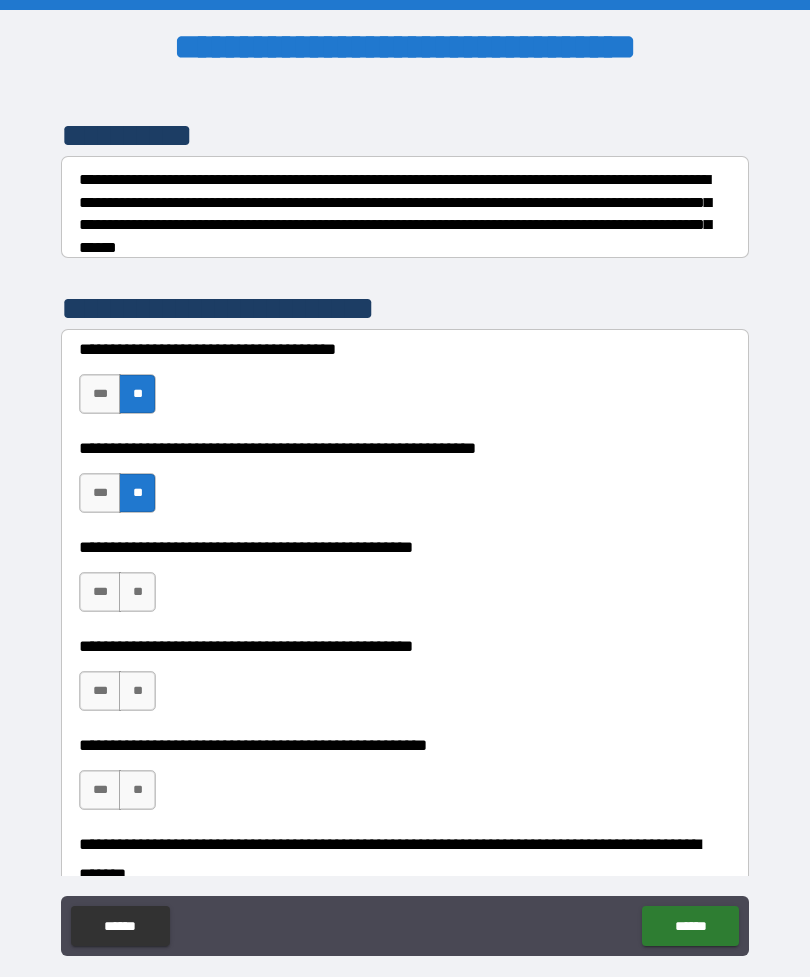click on "**" at bounding box center [137, 592] 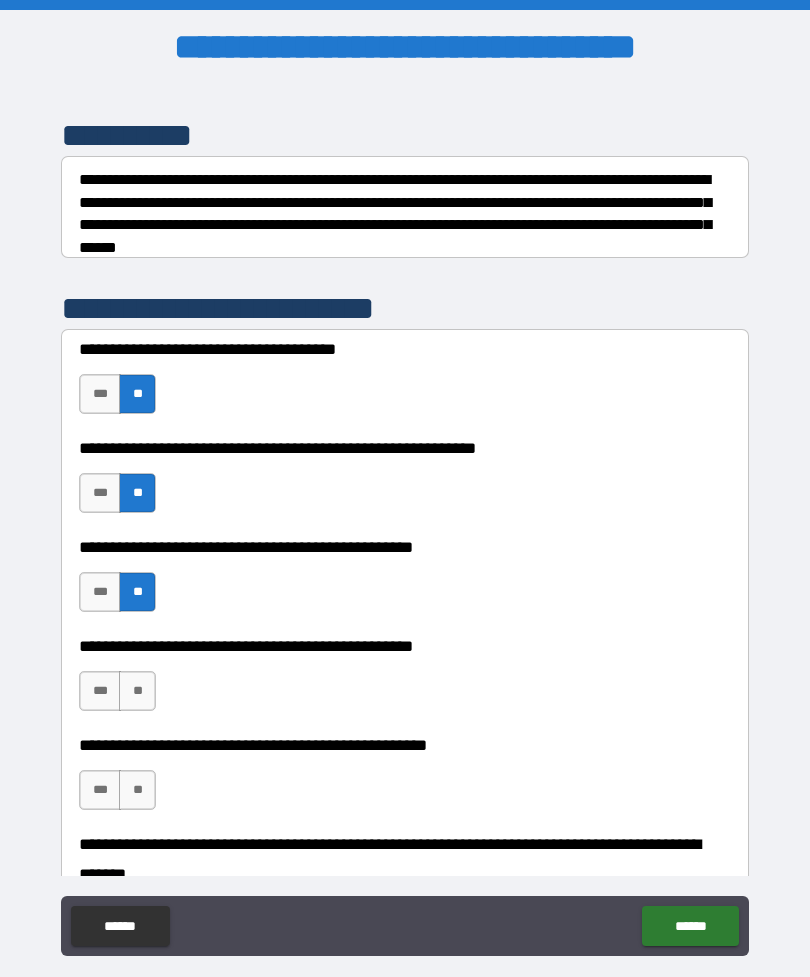 click on "**" at bounding box center (137, 691) 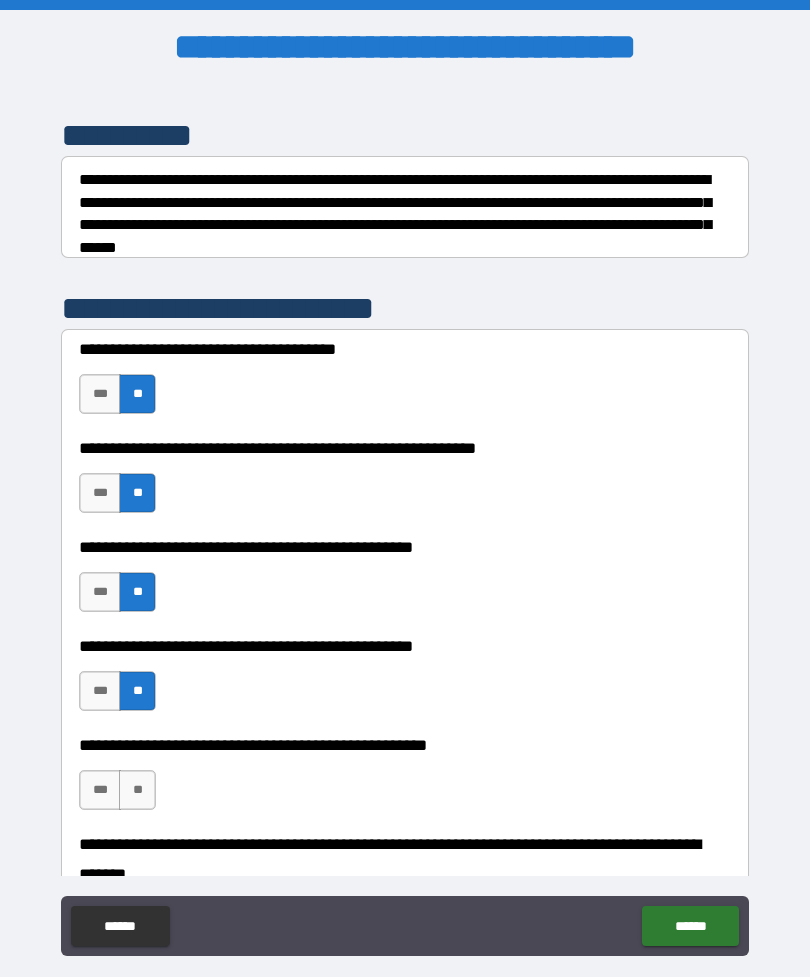 click on "**" at bounding box center [137, 790] 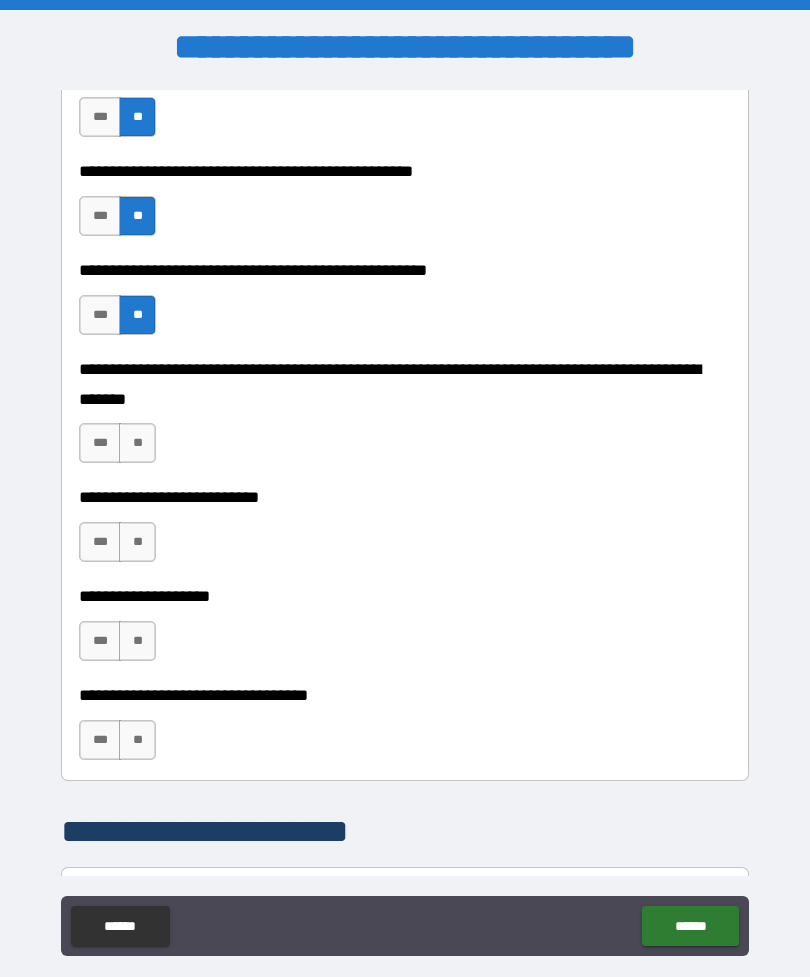 scroll, scrollTop: 725, scrollLeft: 0, axis: vertical 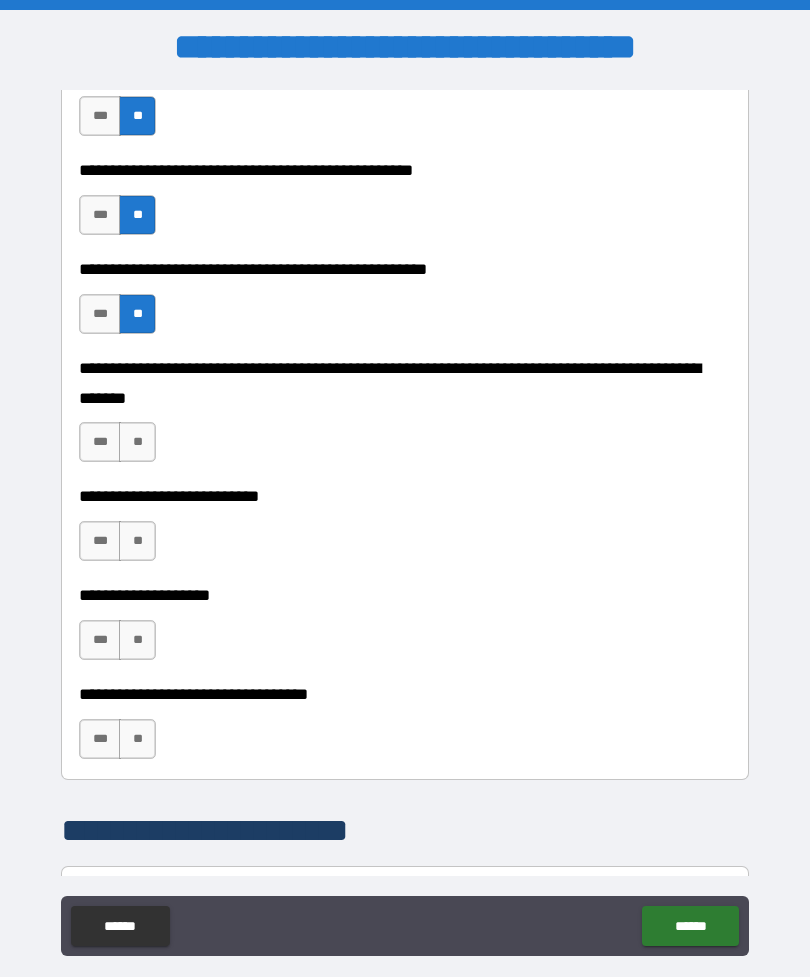 click on "**" at bounding box center [137, 442] 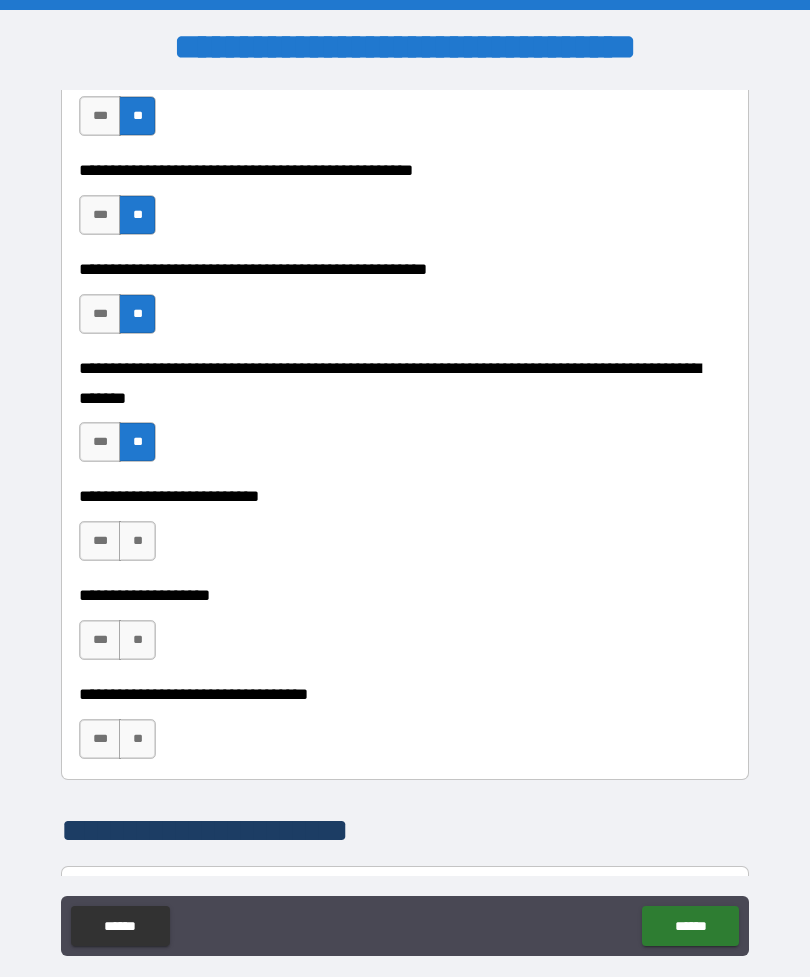 click on "**" at bounding box center (137, 541) 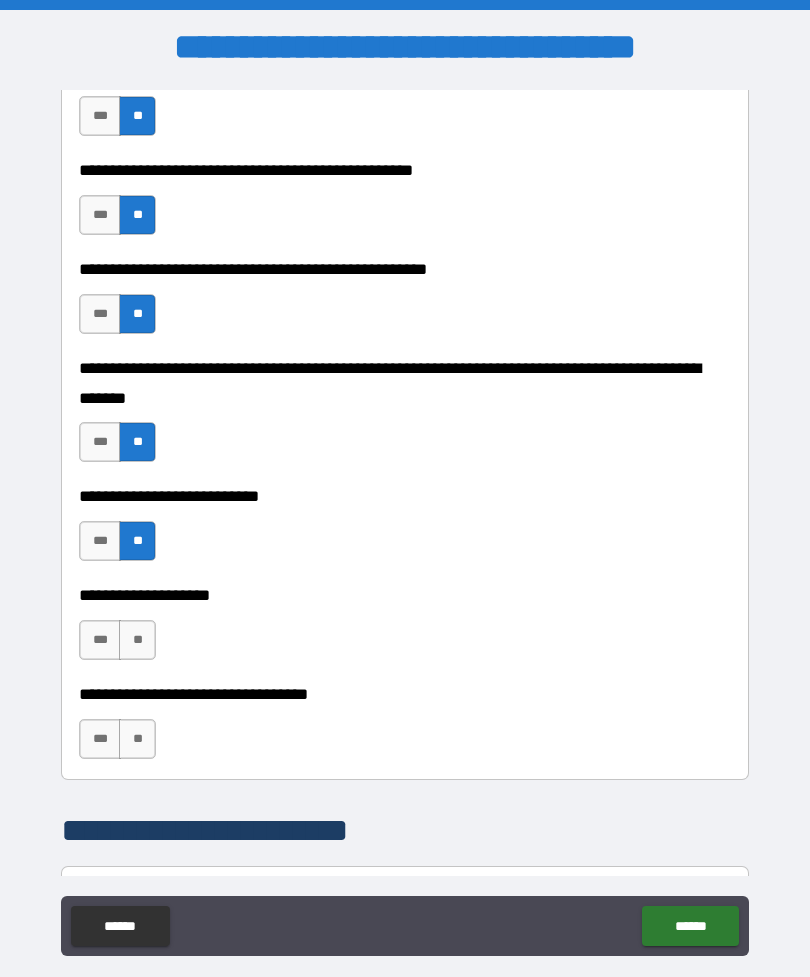 click on "**" at bounding box center [137, 640] 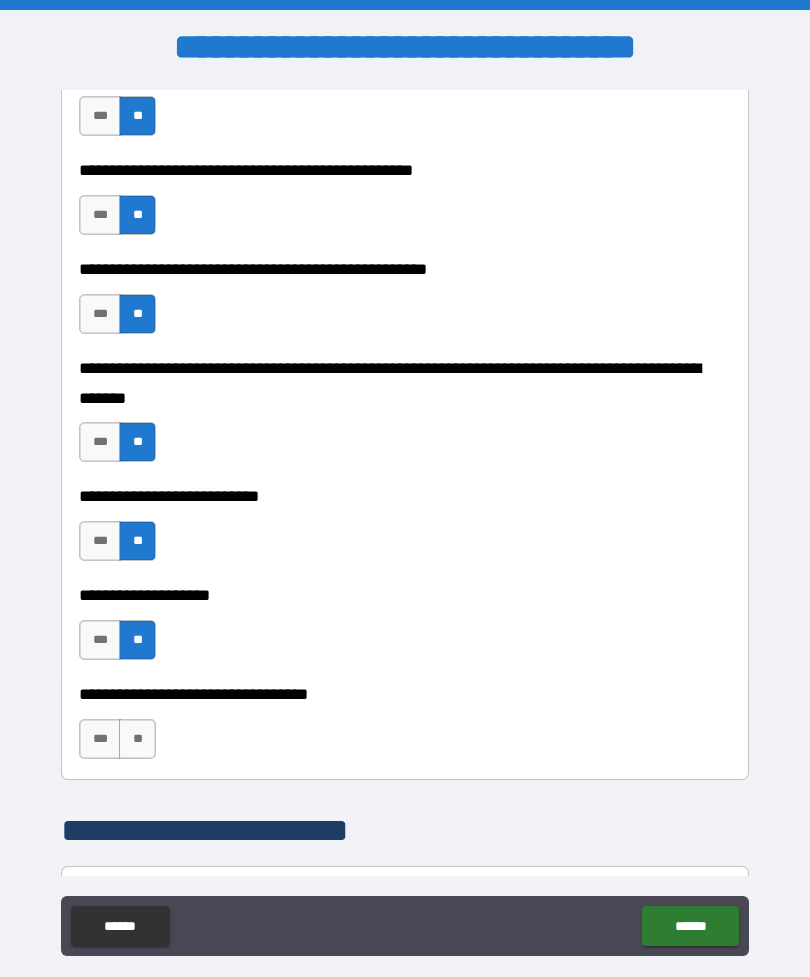click on "**" at bounding box center [137, 739] 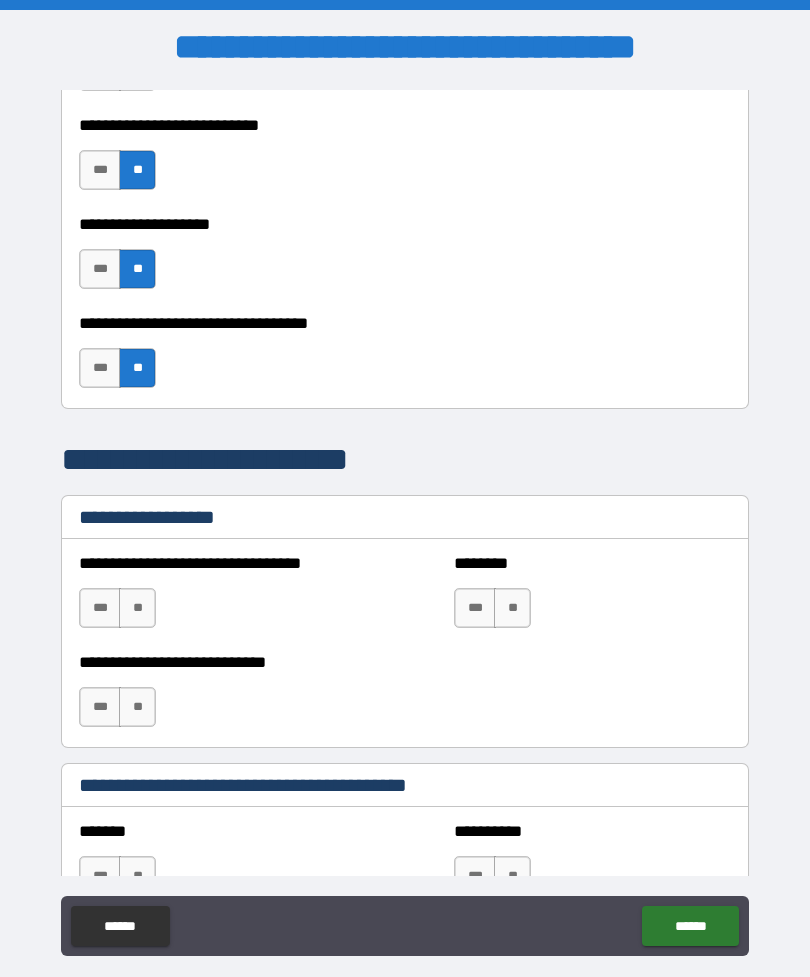 scroll, scrollTop: 1099, scrollLeft: 0, axis: vertical 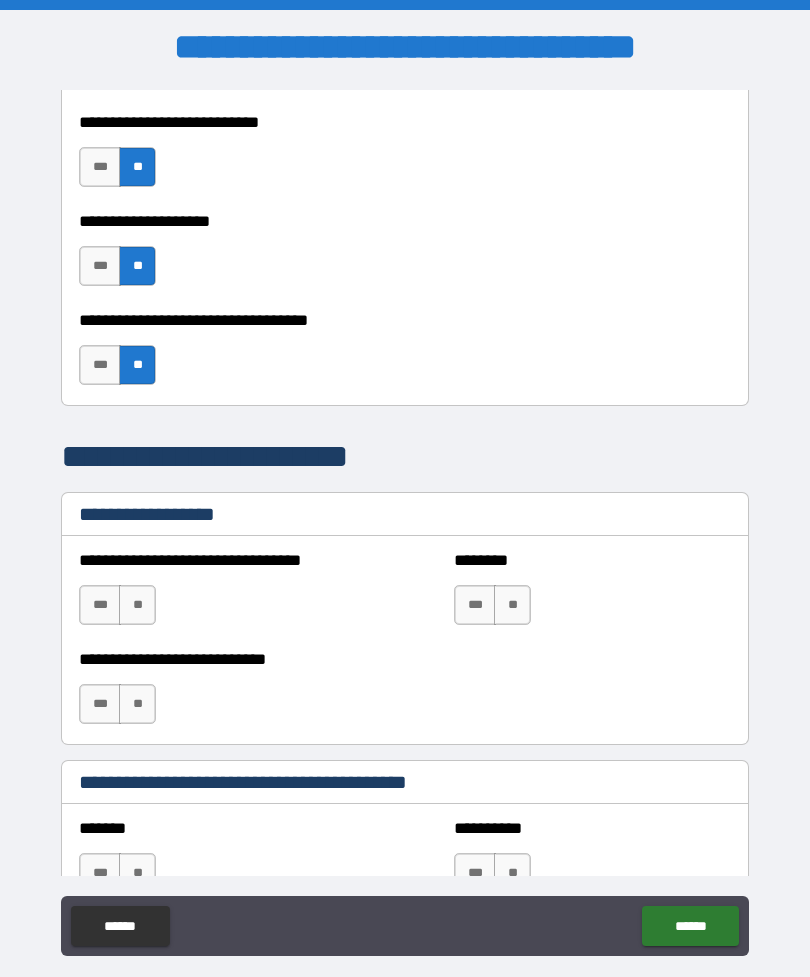 click on "**" at bounding box center (137, 605) 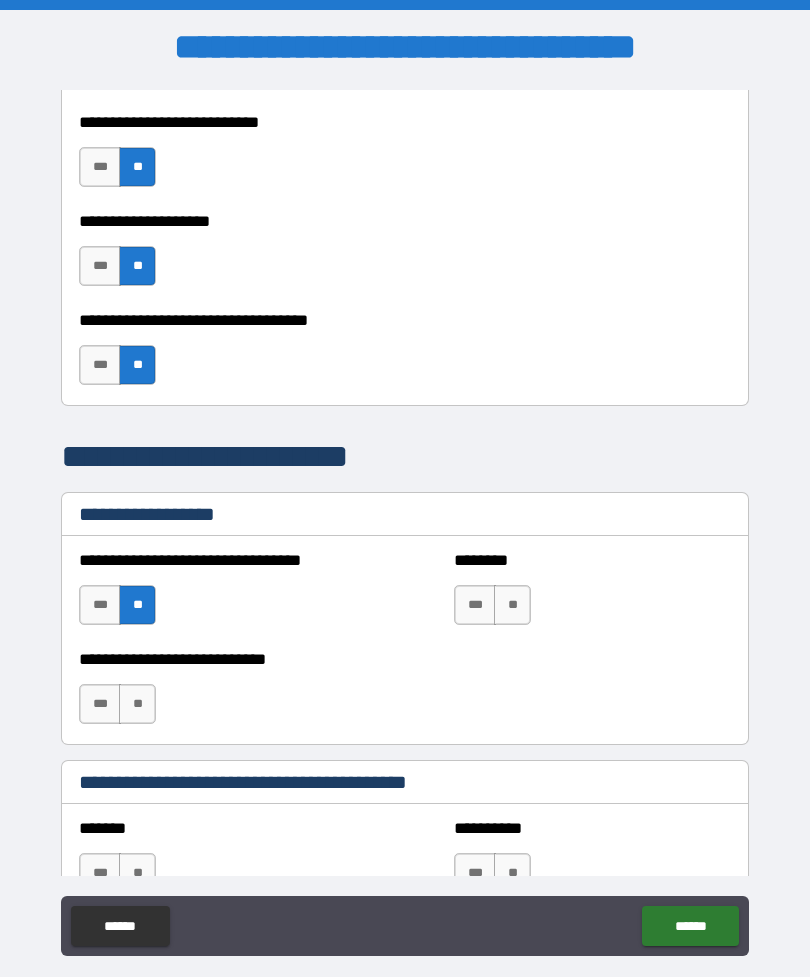 click on "**" at bounding box center [512, 605] 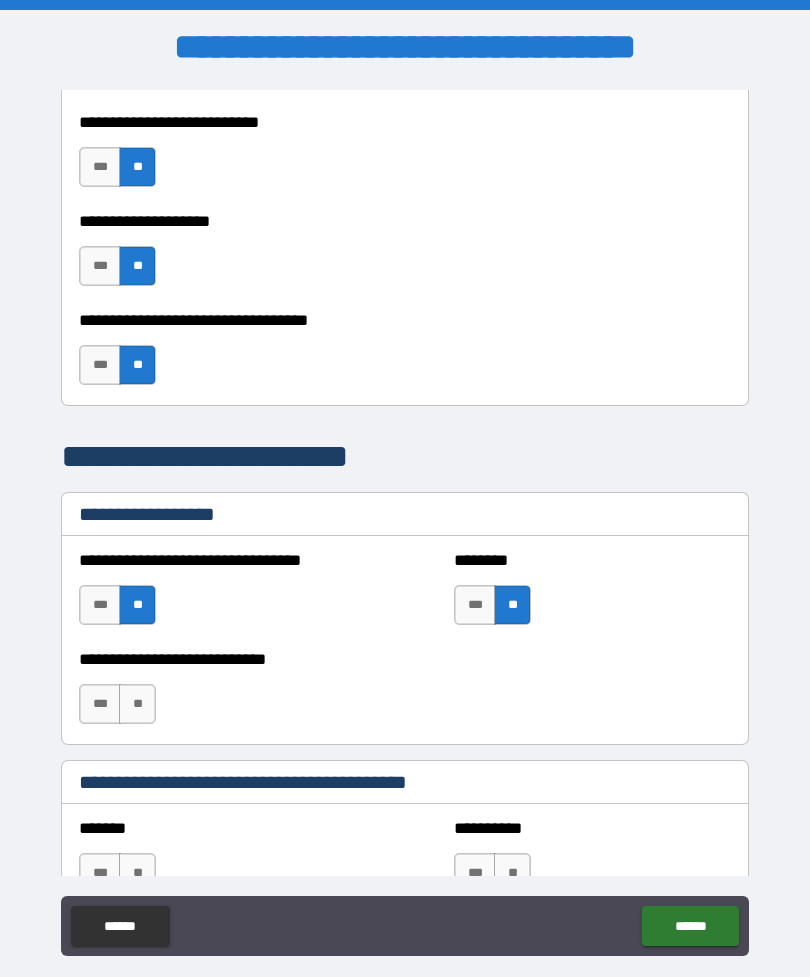 click on "**" at bounding box center (137, 704) 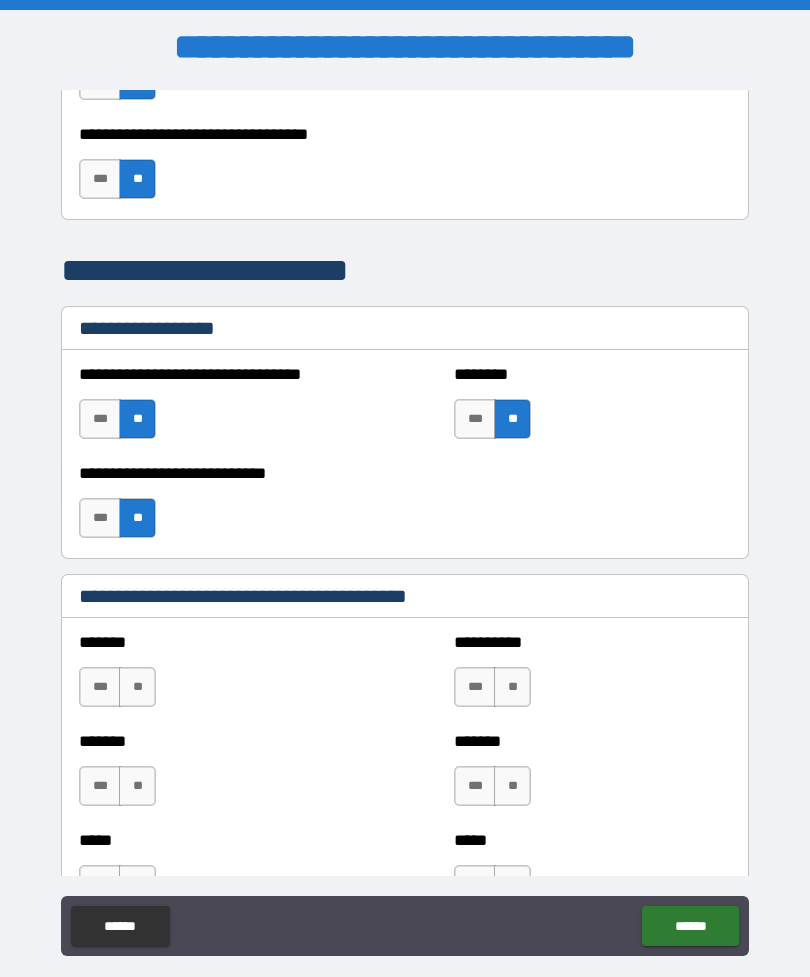 scroll, scrollTop: 1288, scrollLeft: 0, axis: vertical 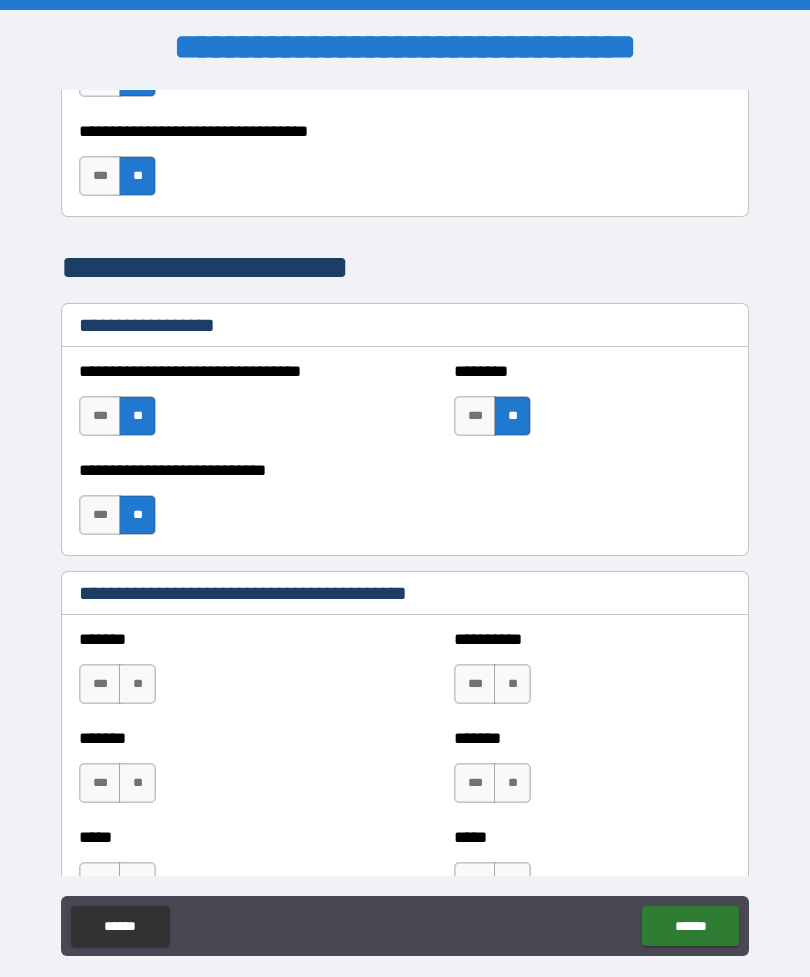 click on "**" at bounding box center (137, 684) 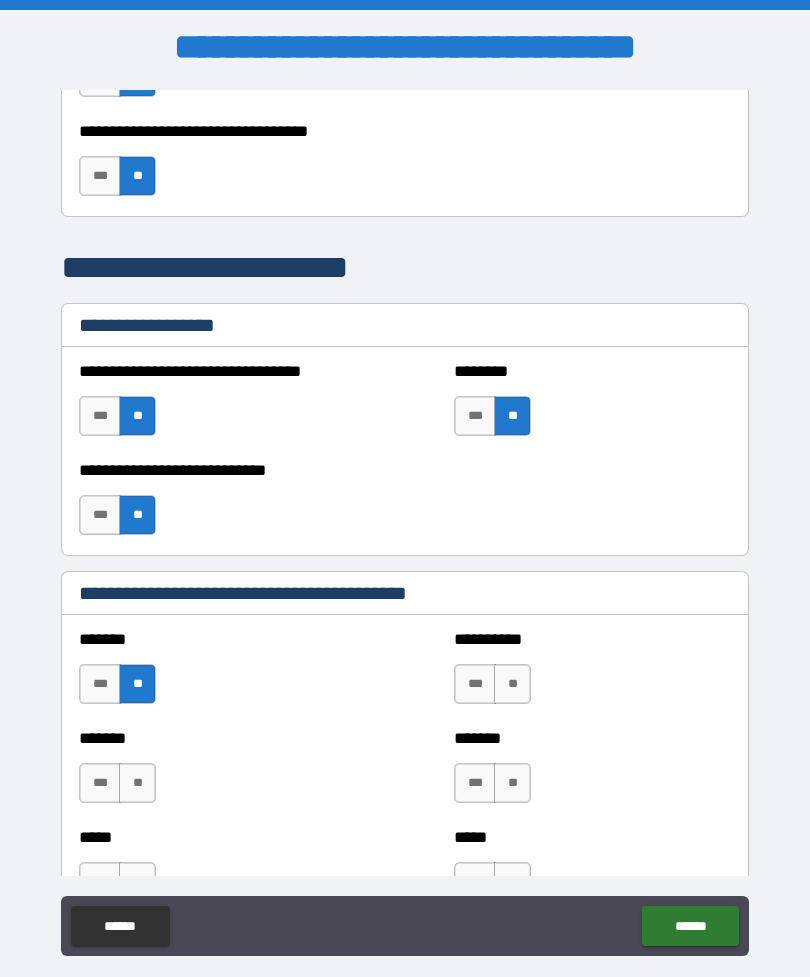 click on "**" at bounding box center (512, 684) 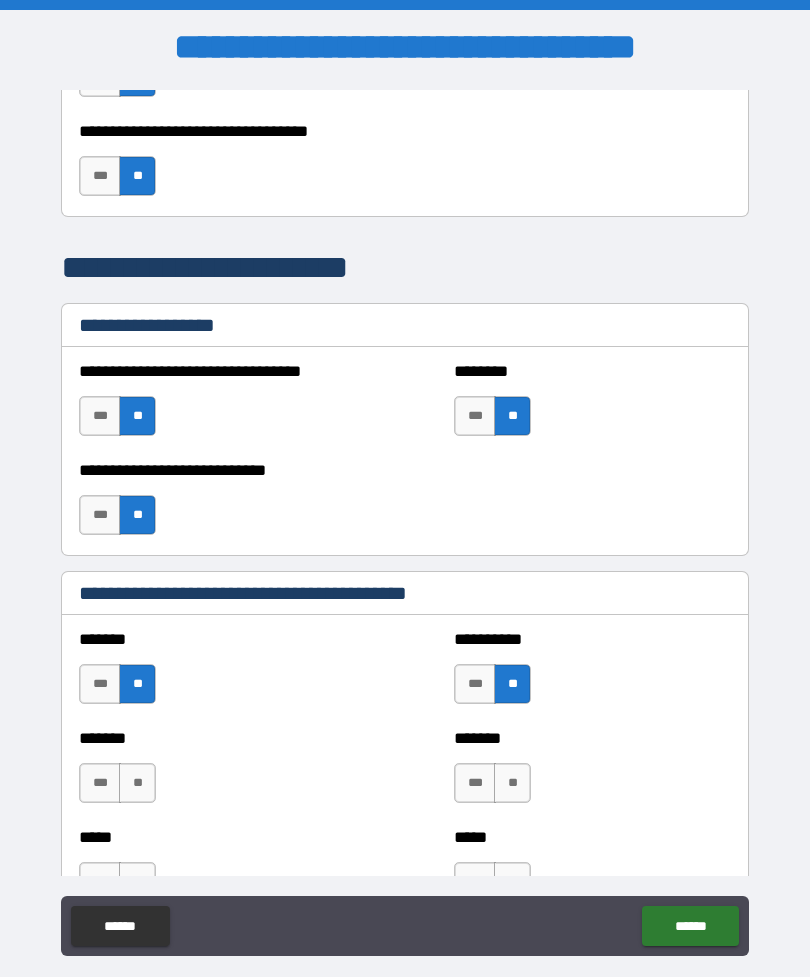 click on "**" at bounding box center (137, 783) 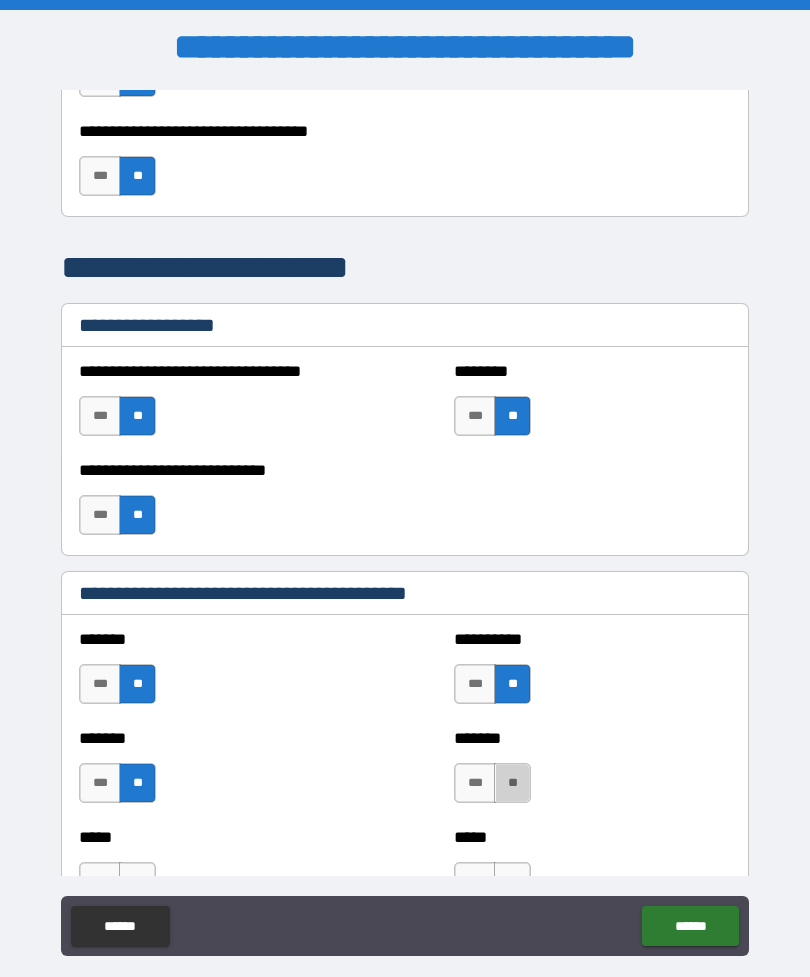 click on "**" at bounding box center (512, 783) 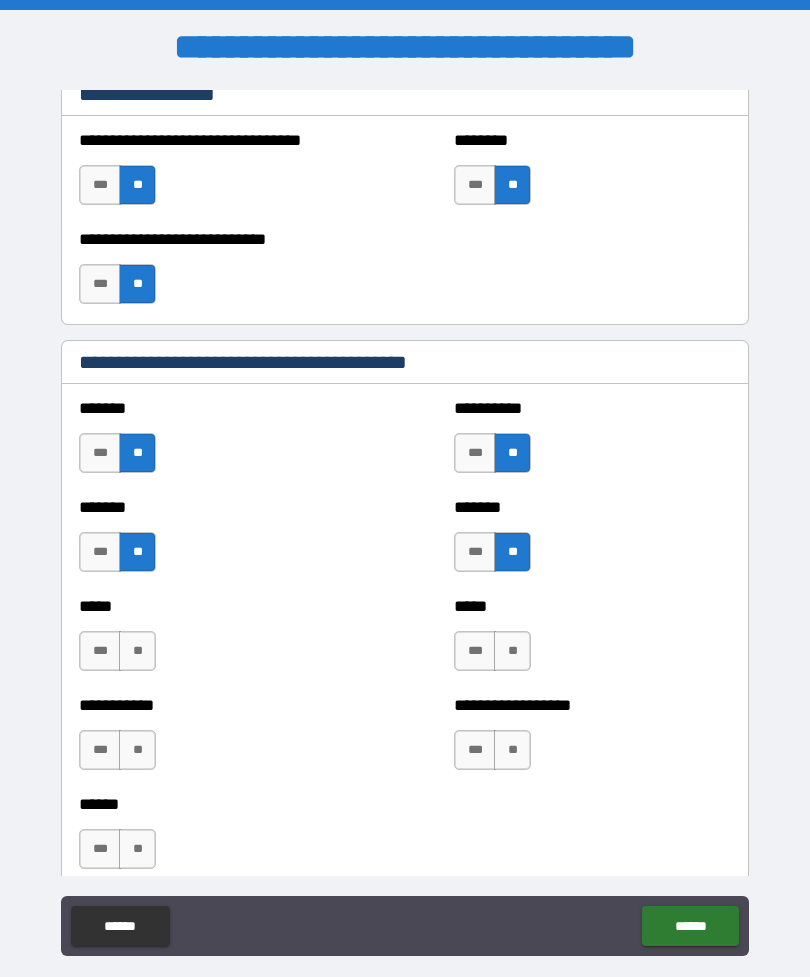 scroll, scrollTop: 1521, scrollLeft: 0, axis: vertical 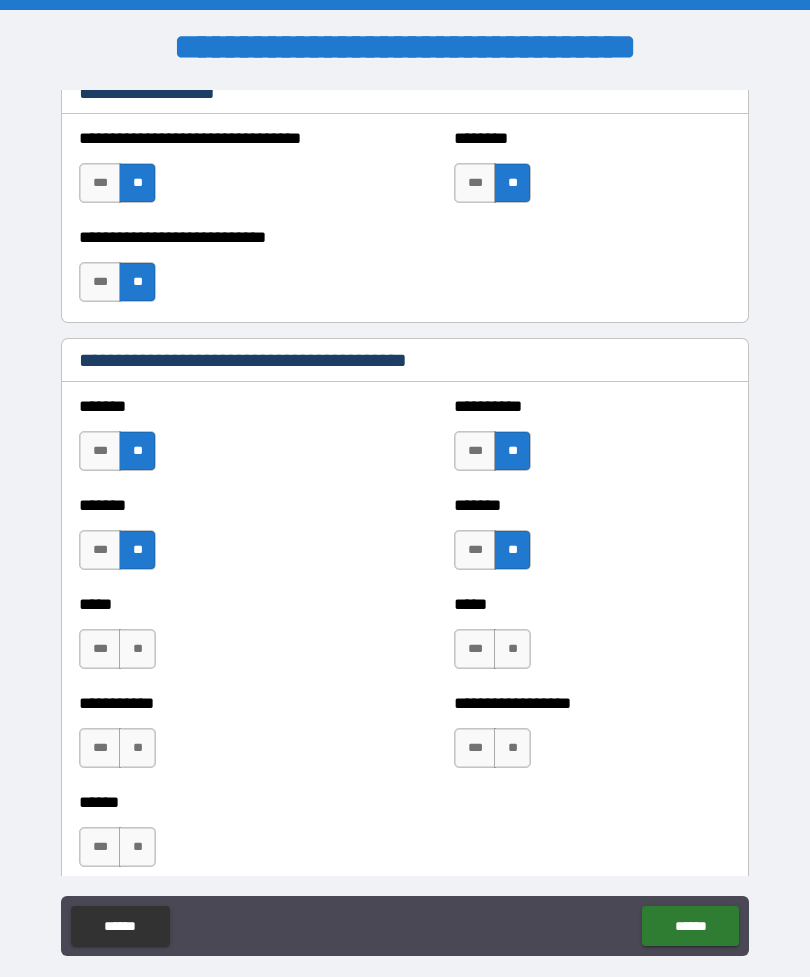 click on "**" at bounding box center [137, 649] 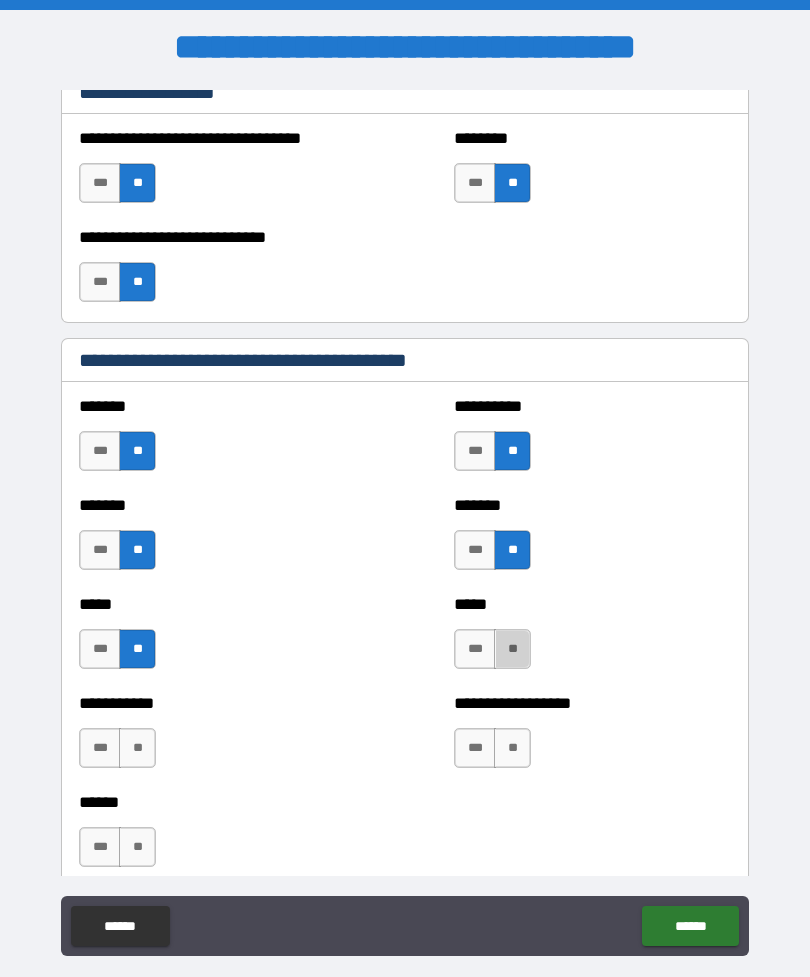 click on "**" at bounding box center (512, 649) 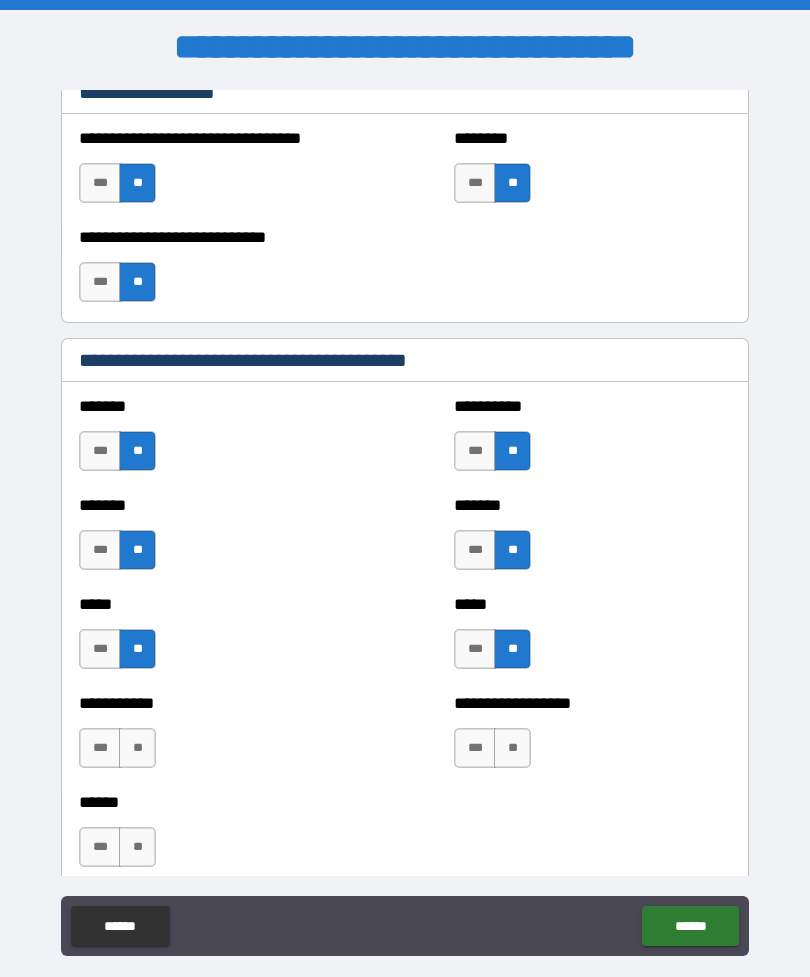 click on "**" at bounding box center [512, 748] 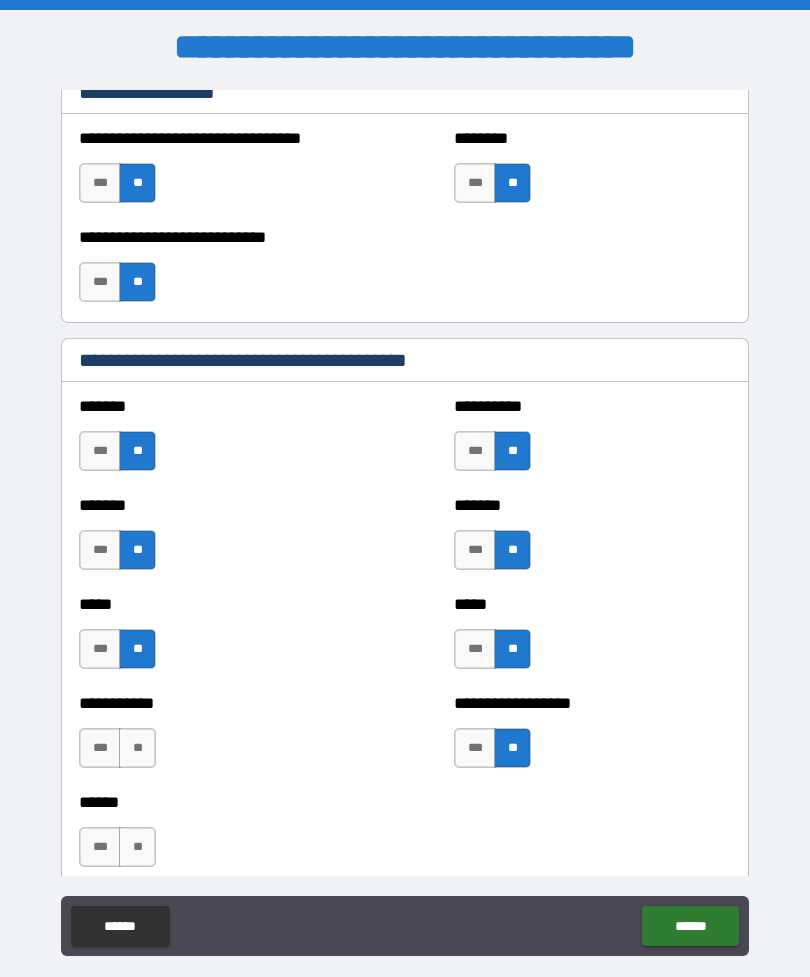 click on "**" at bounding box center [137, 748] 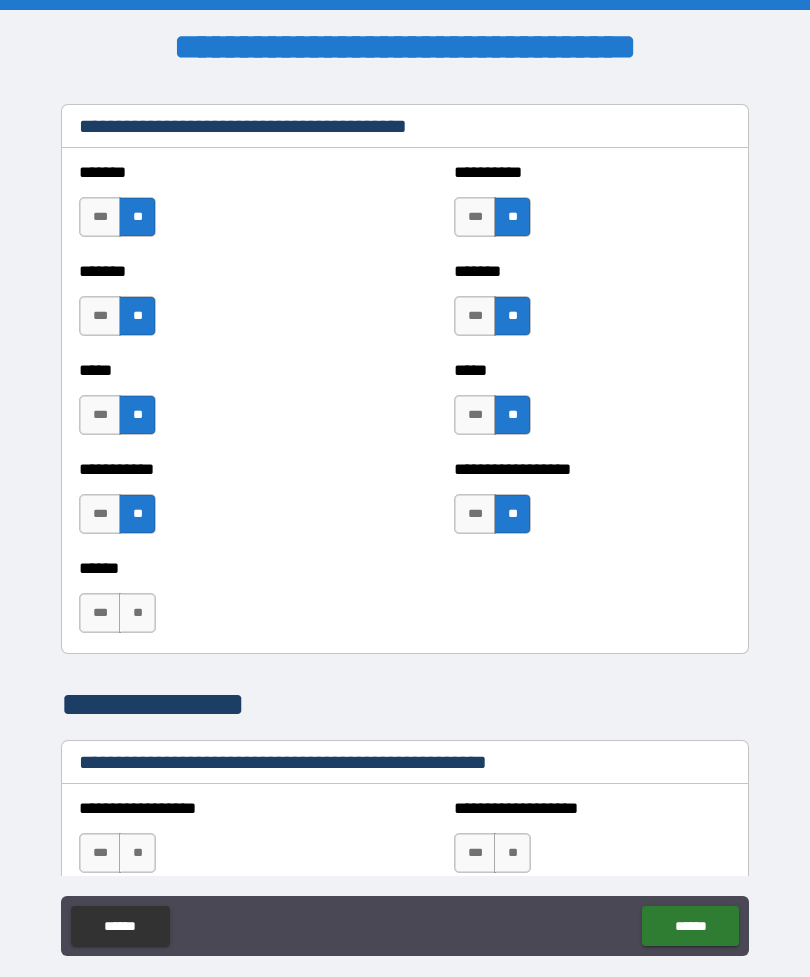 scroll, scrollTop: 1756, scrollLeft: 0, axis: vertical 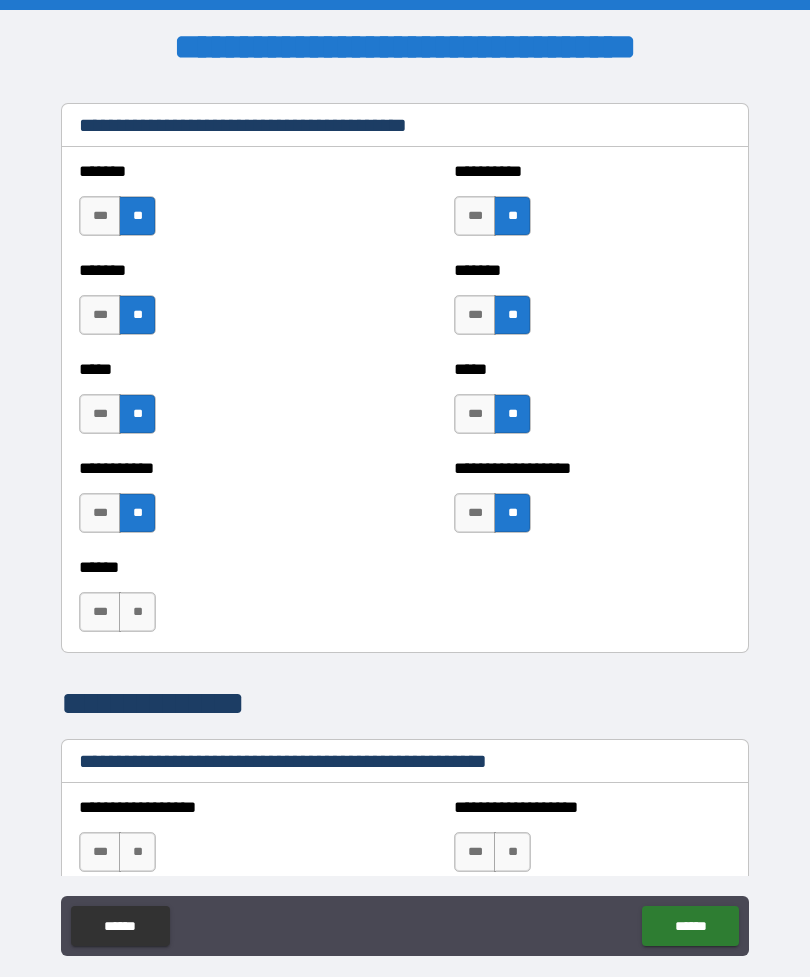 click on "**" at bounding box center (137, 612) 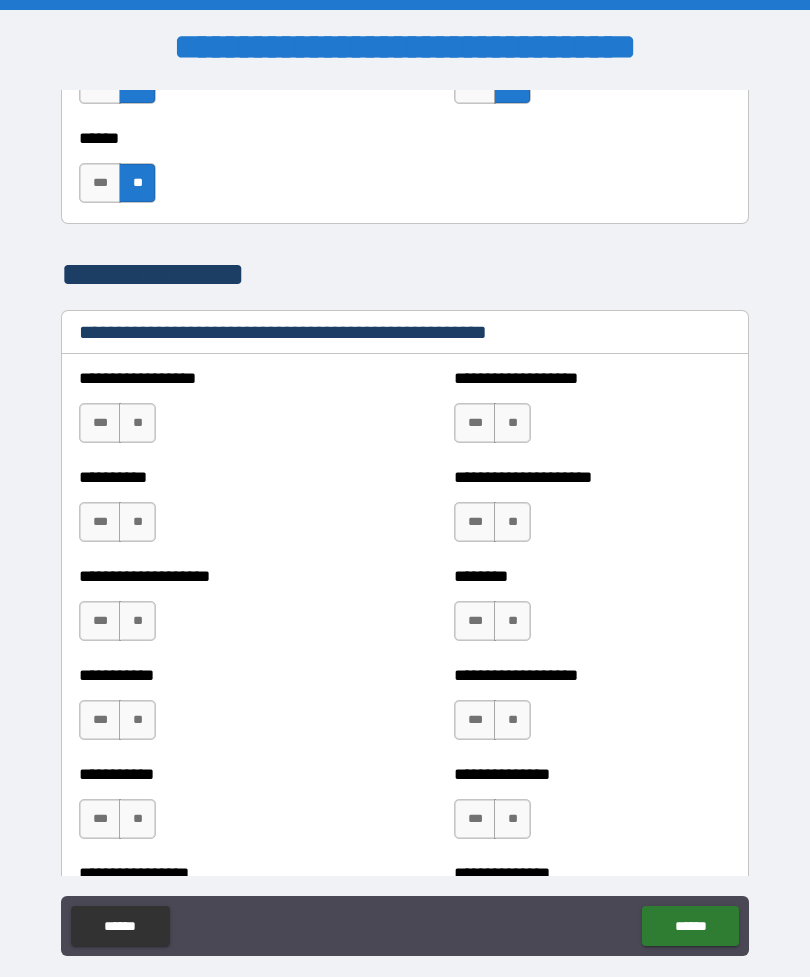 scroll, scrollTop: 2186, scrollLeft: 0, axis: vertical 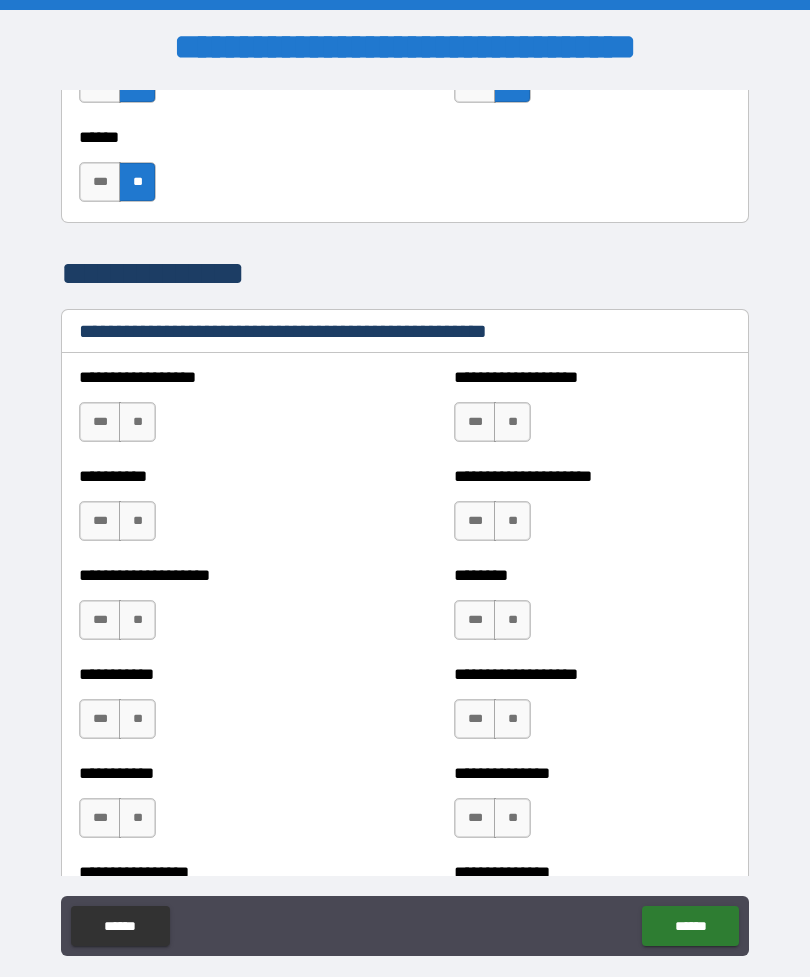 click on "**********" at bounding box center (217, 412) 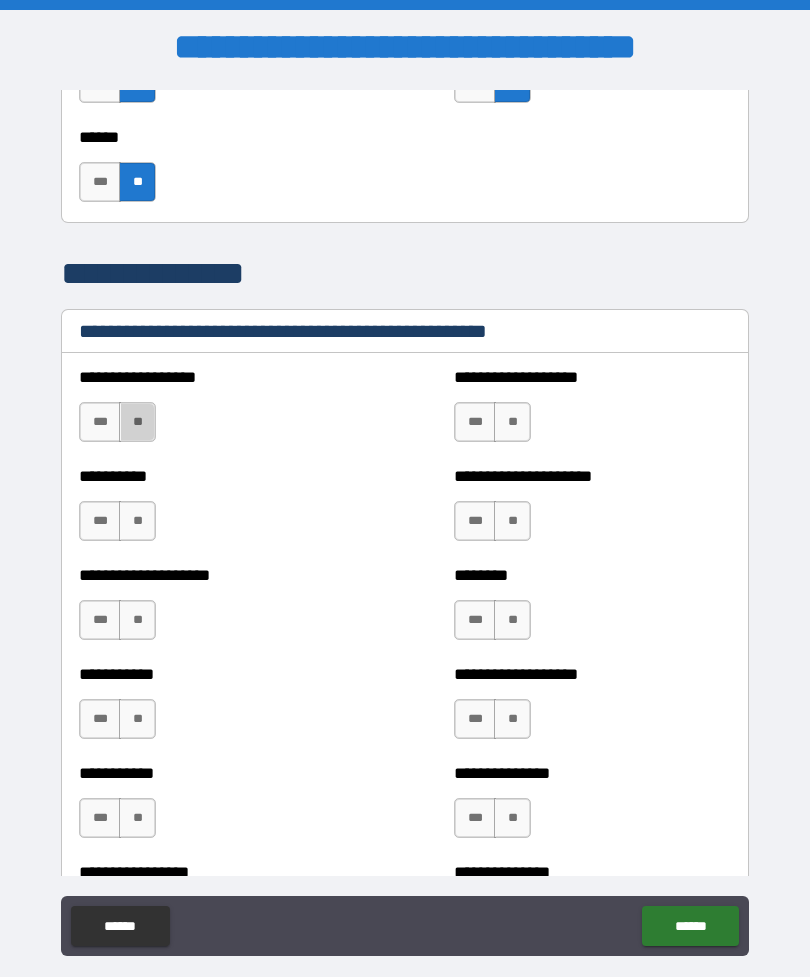 click on "**" at bounding box center (137, 422) 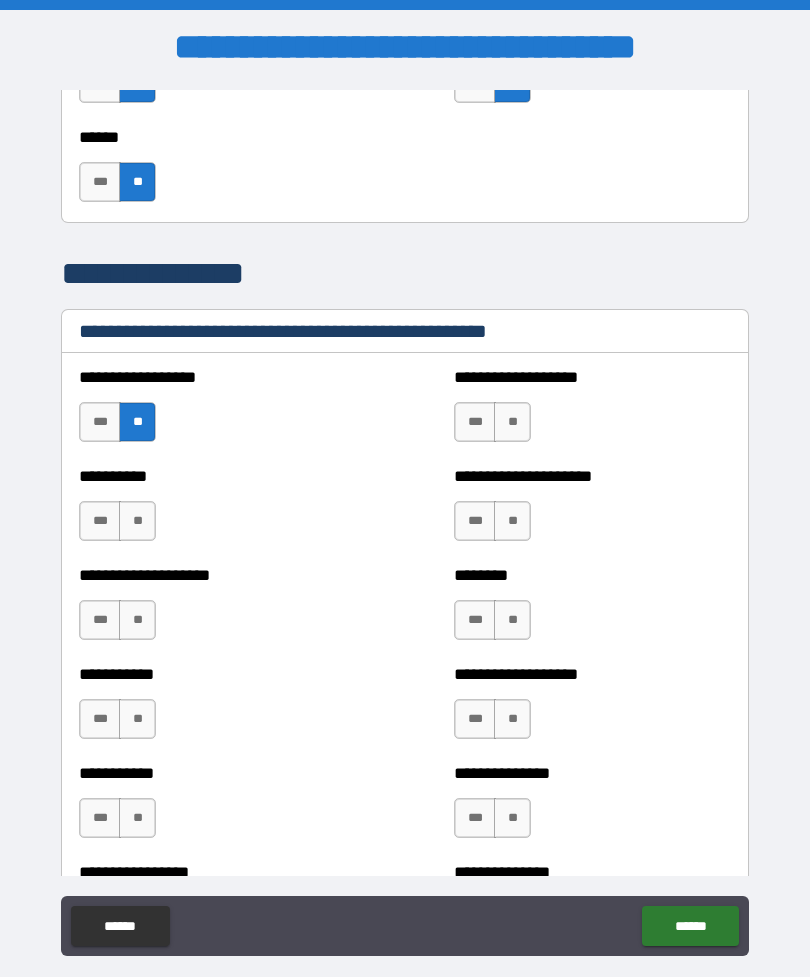 click on "**" at bounding box center (137, 521) 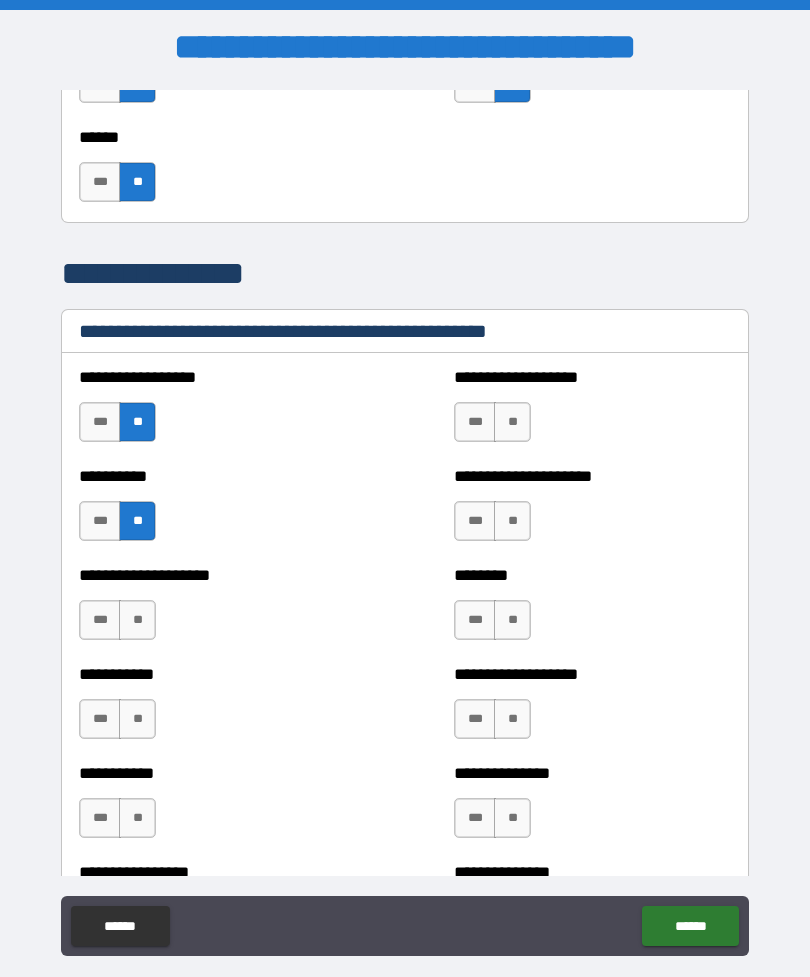 click on "**" at bounding box center [137, 620] 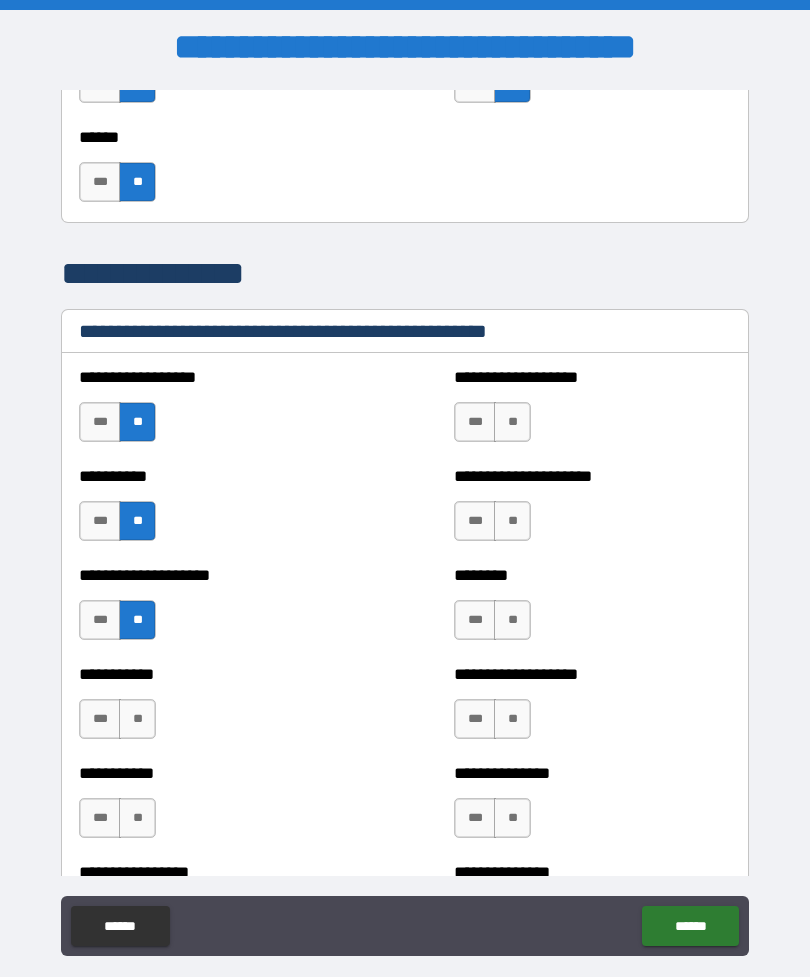 click on "**" at bounding box center (137, 719) 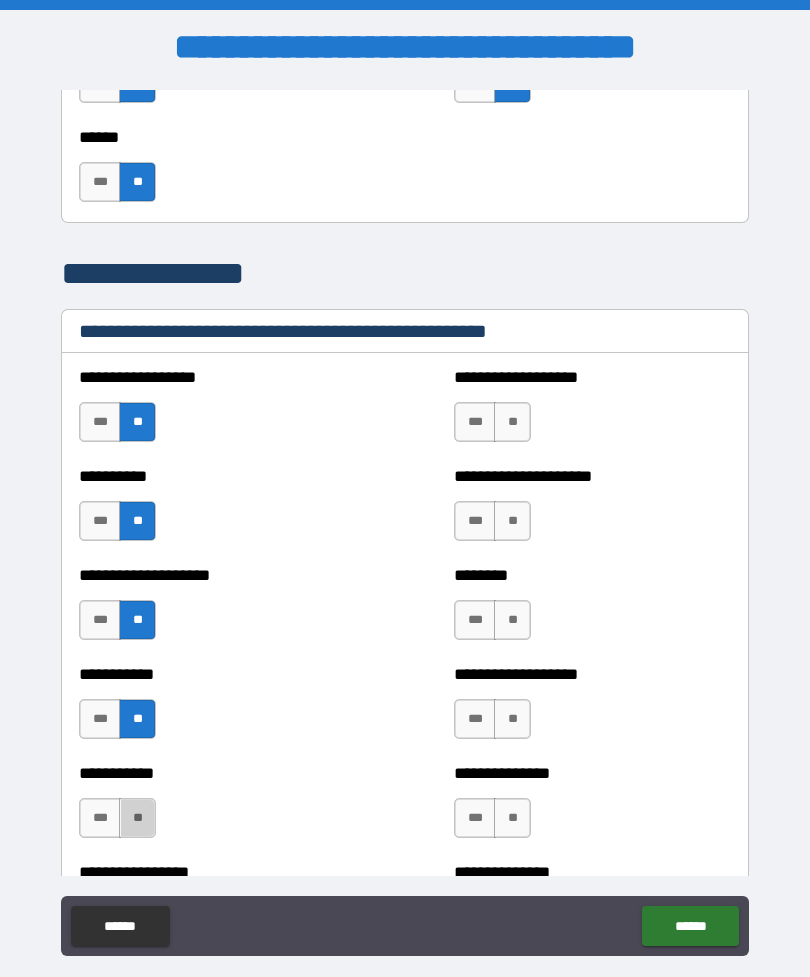 click on "**" at bounding box center [137, 818] 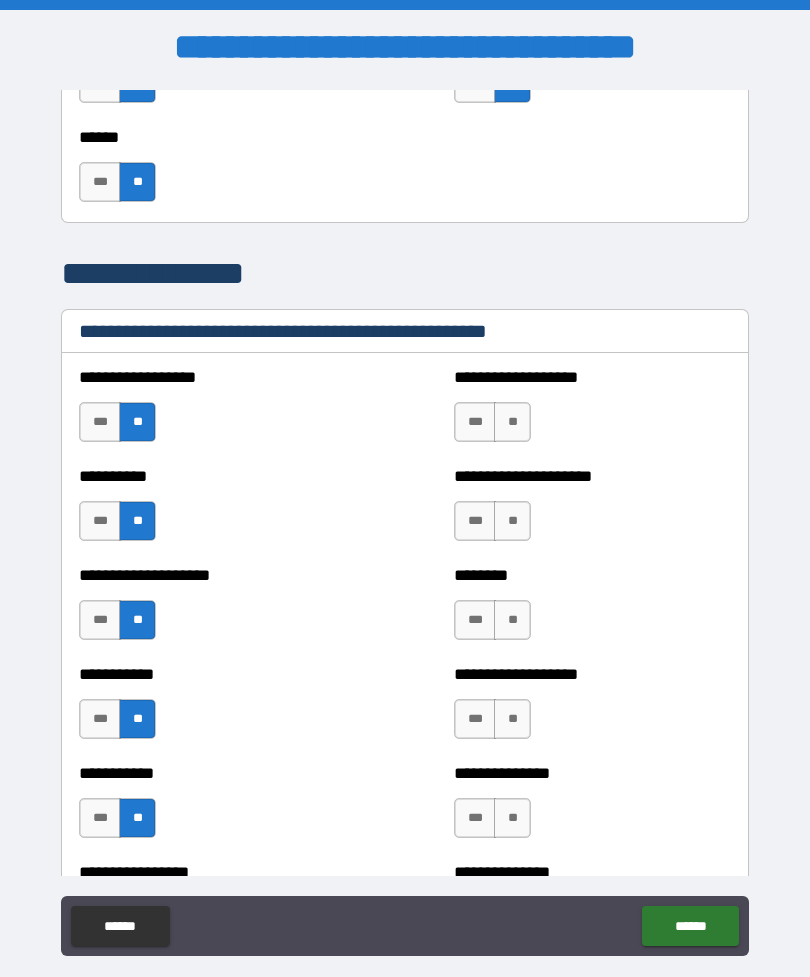 click on "**" at bounding box center [512, 422] 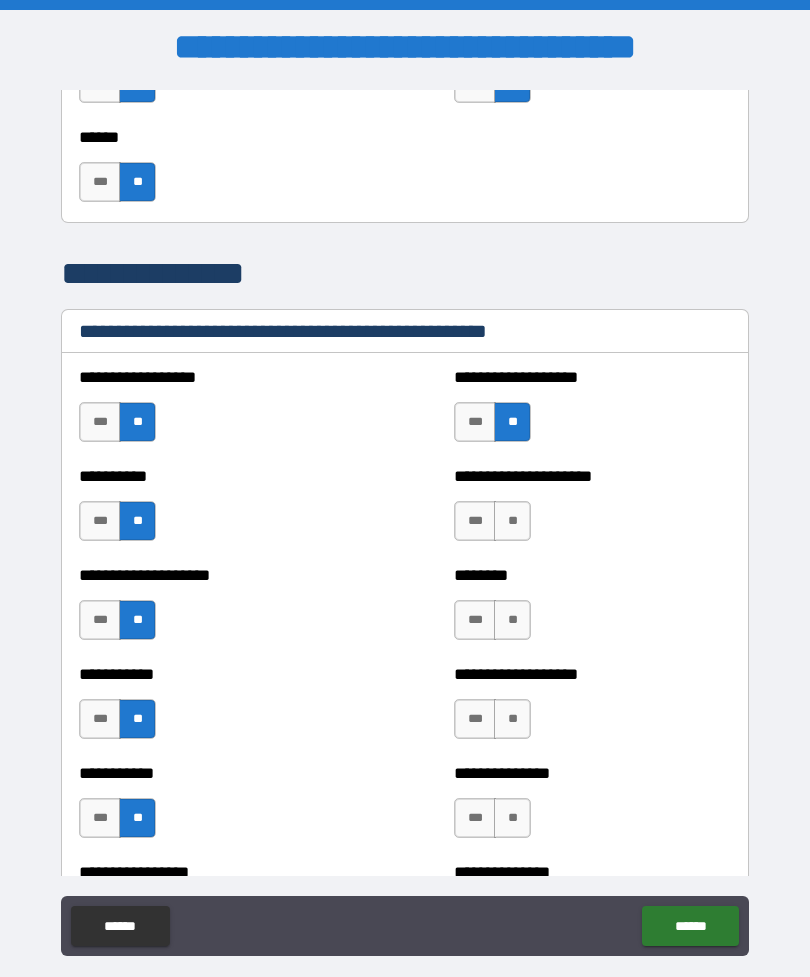 click on "**" at bounding box center [512, 521] 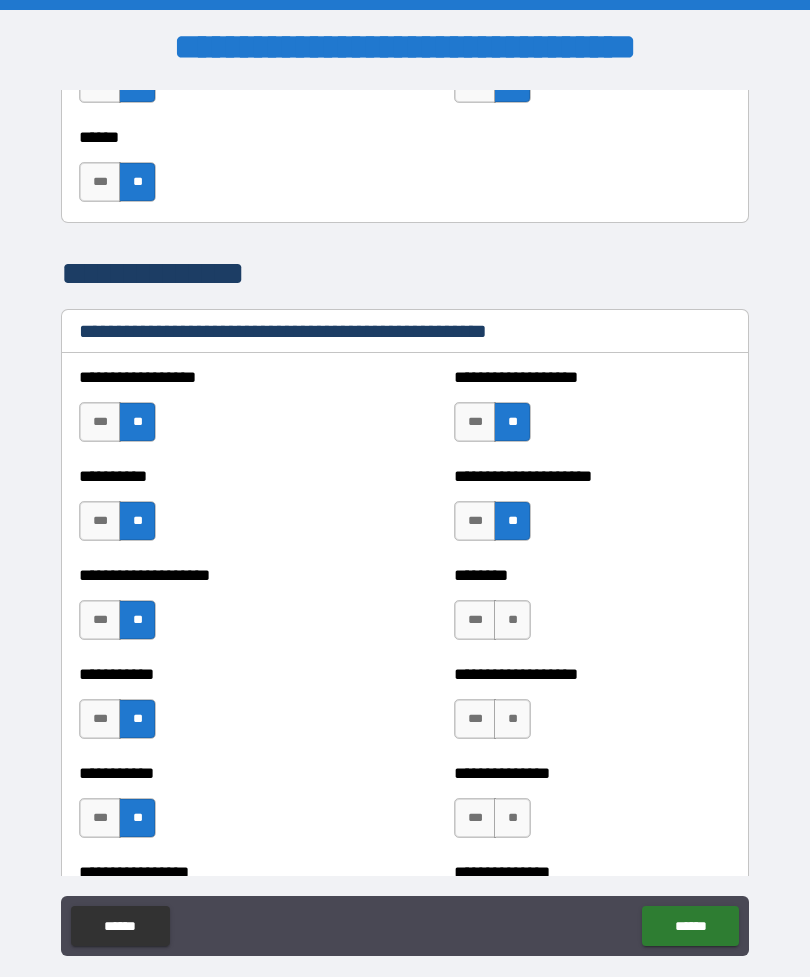 click on "**" at bounding box center [512, 620] 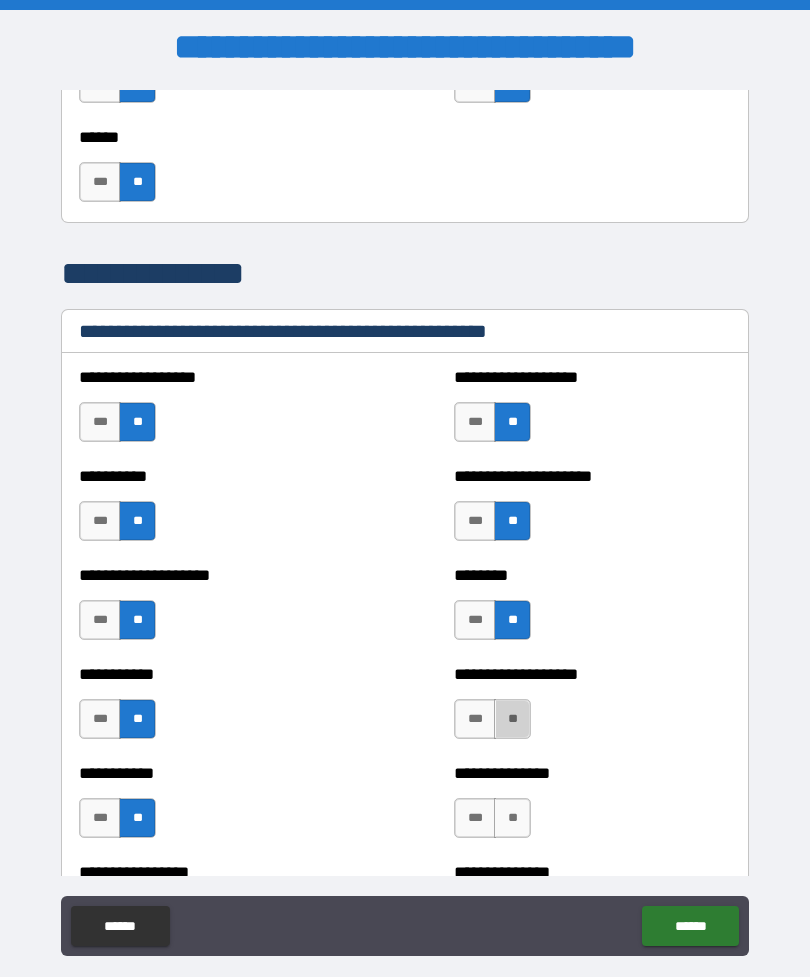 click on "**" at bounding box center [512, 719] 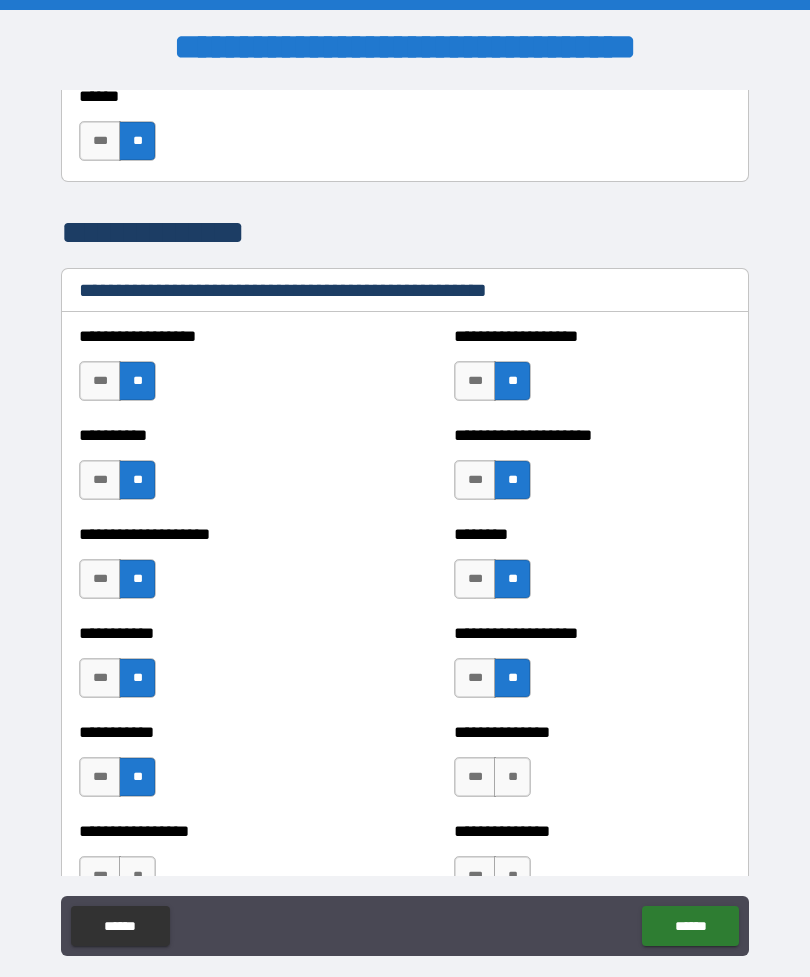 scroll, scrollTop: 2255, scrollLeft: 0, axis: vertical 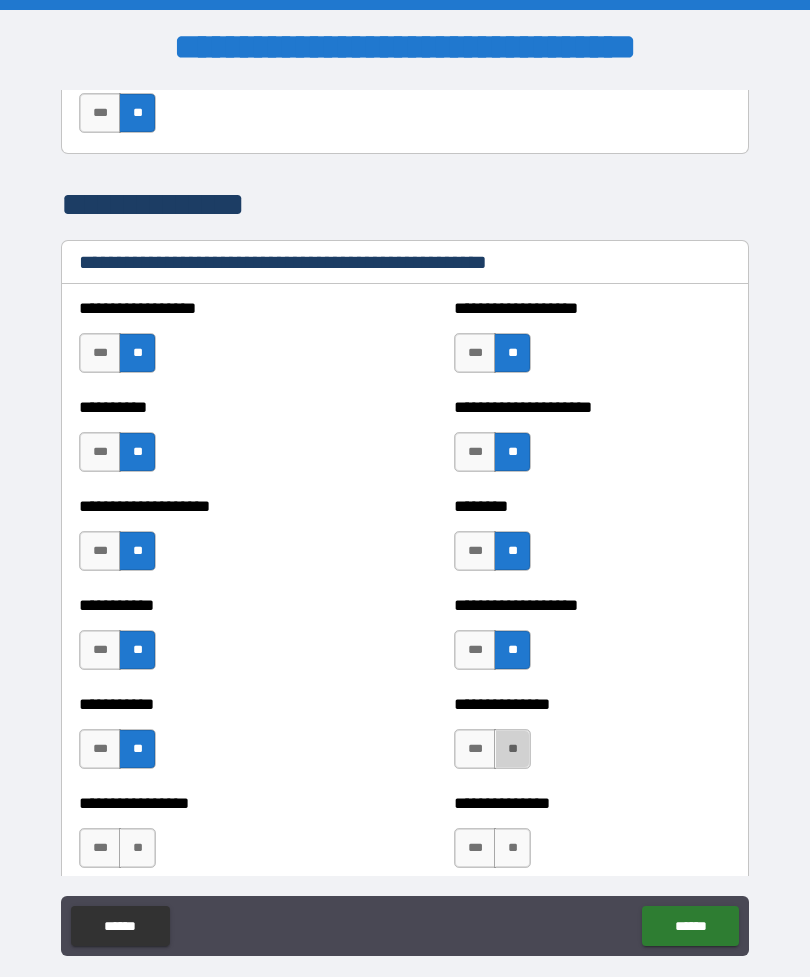 click on "**" at bounding box center [512, 749] 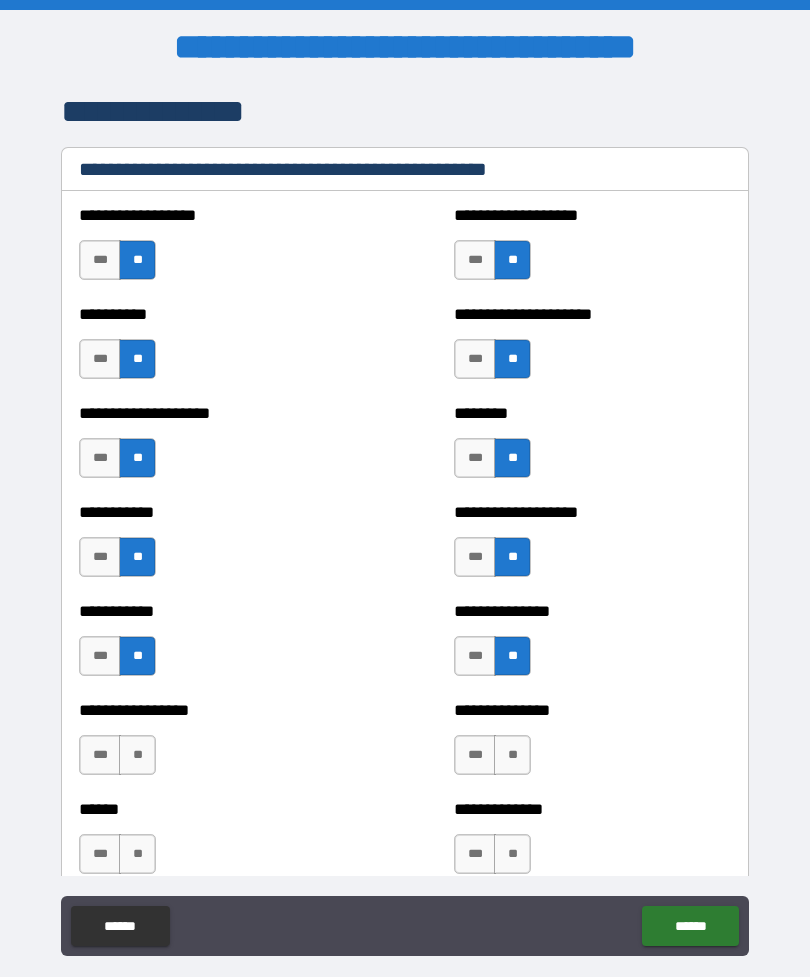 scroll, scrollTop: 2349, scrollLeft: 0, axis: vertical 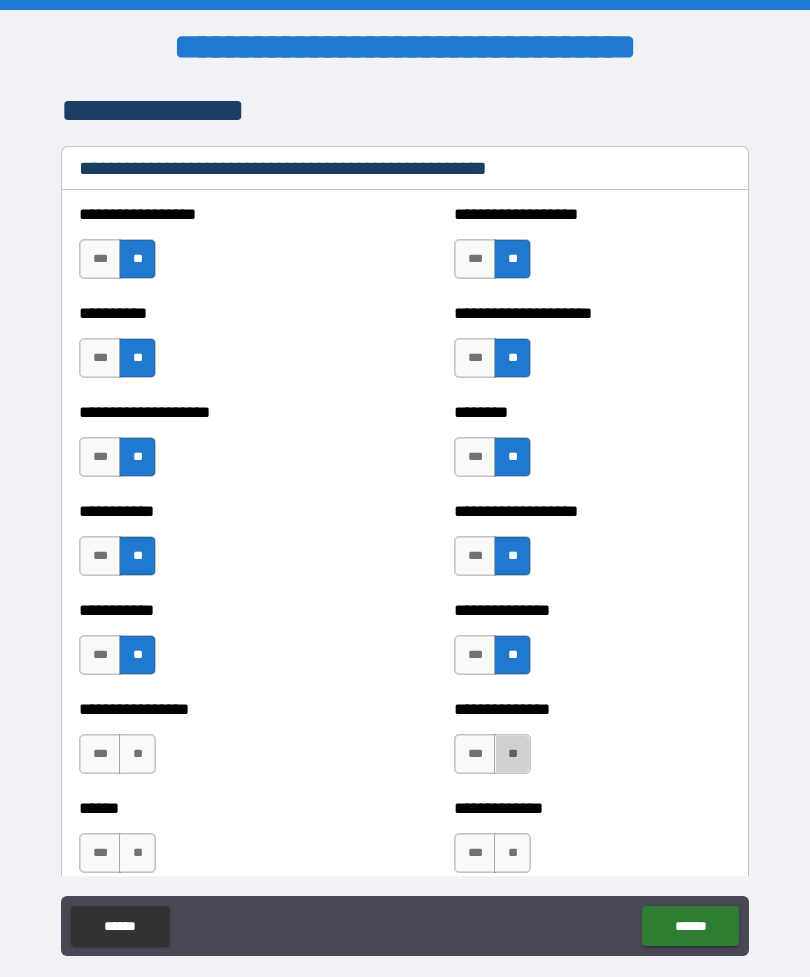 click on "**" at bounding box center [512, 754] 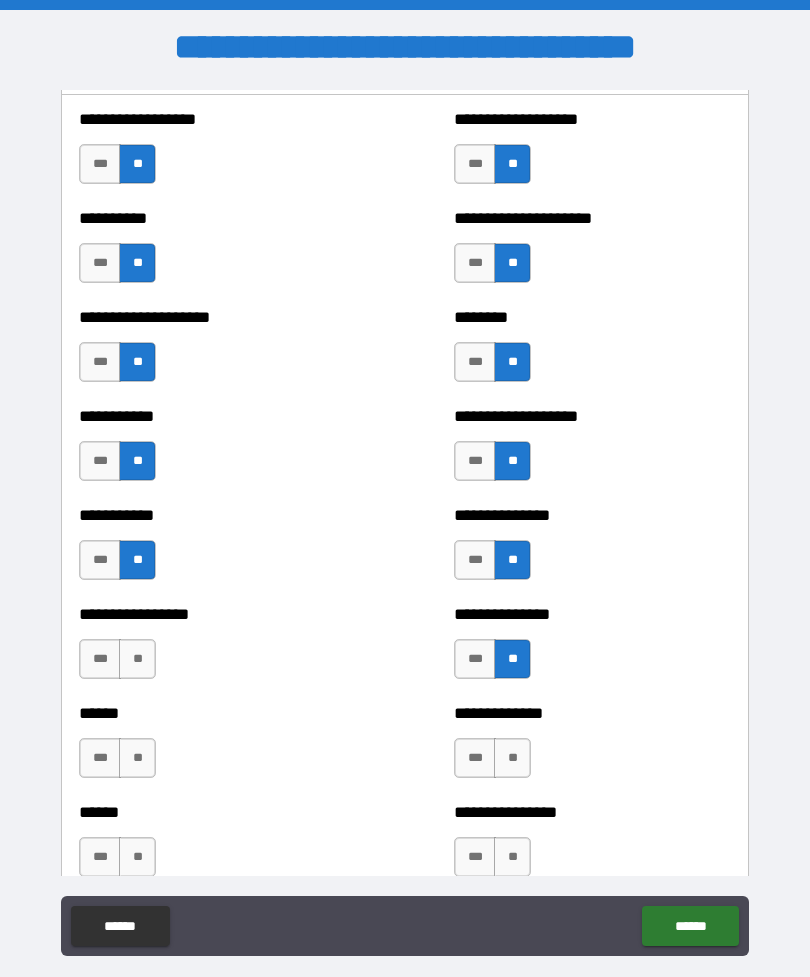 scroll, scrollTop: 2445, scrollLeft: 0, axis: vertical 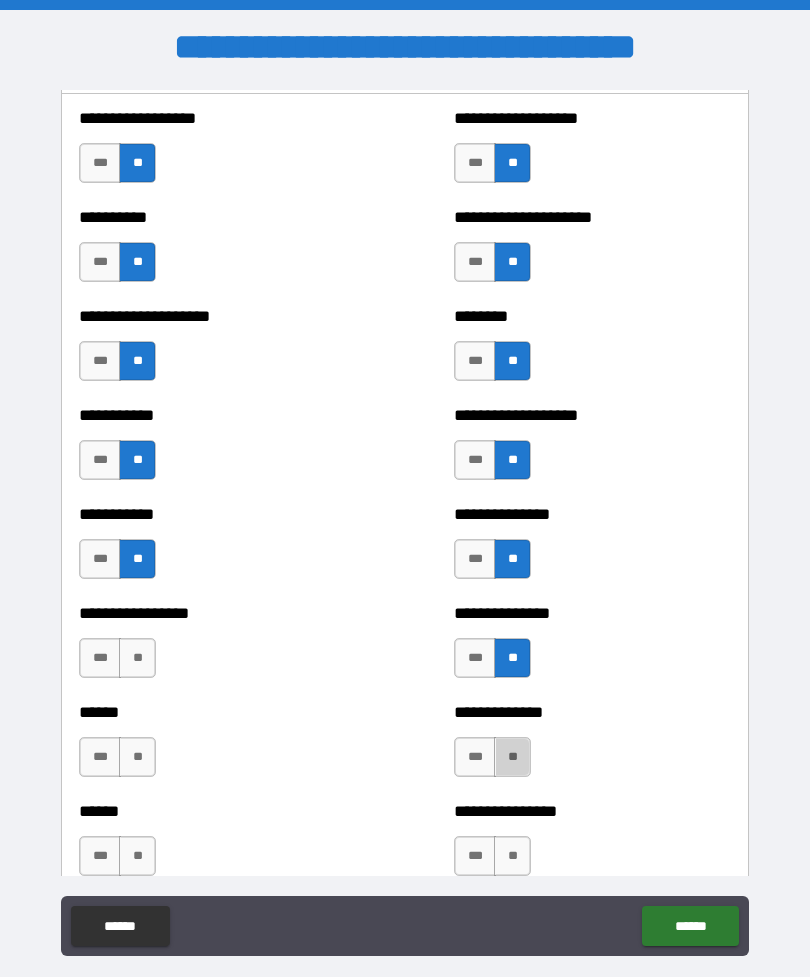 click on "**" at bounding box center [512, 757] 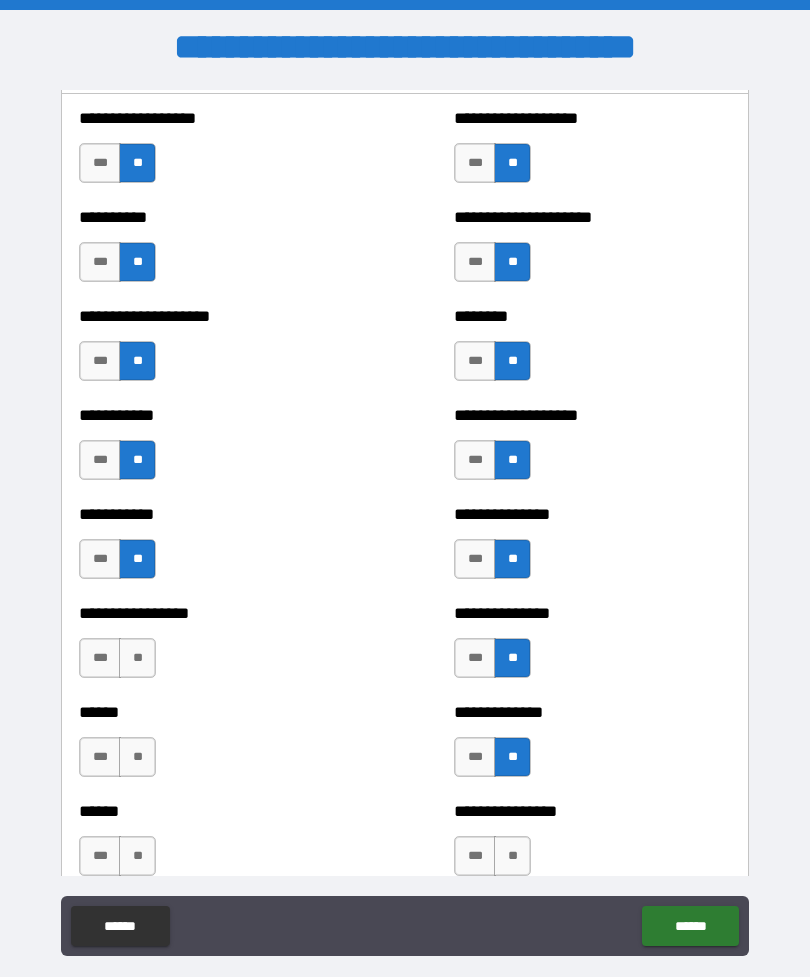 click on "**" at bounding box center [512, 856] 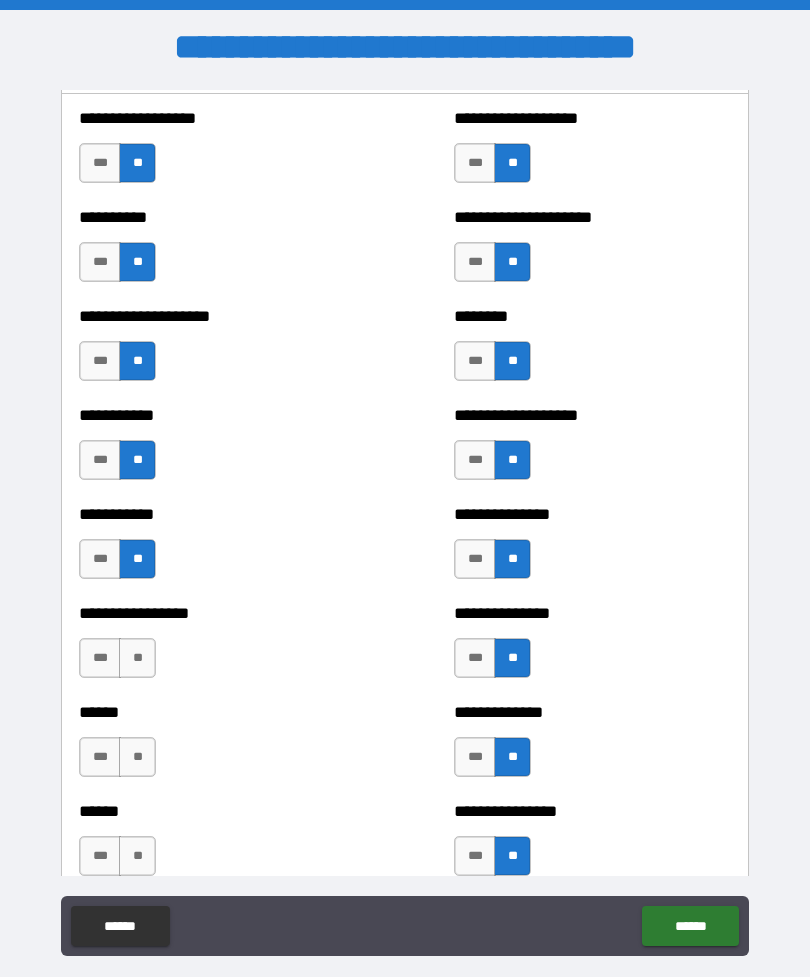 click on "**" at bounding box center (137, 658) 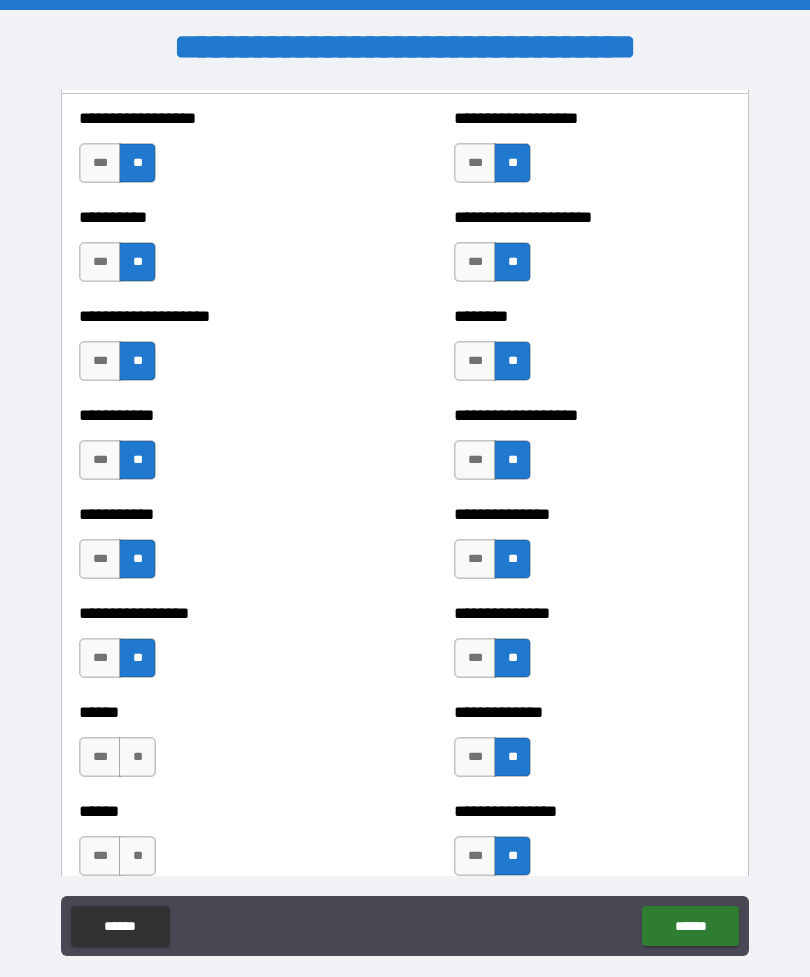 click on "**" at bounding box center [137, 757] 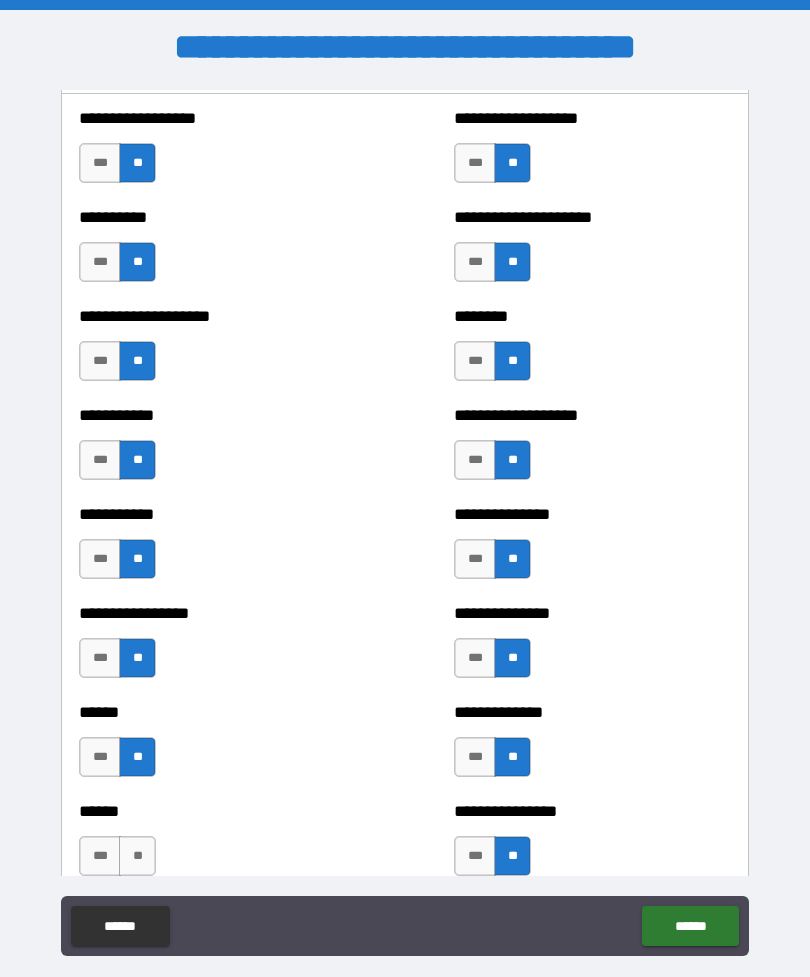 click on "**" at bounding box center [137, 856] 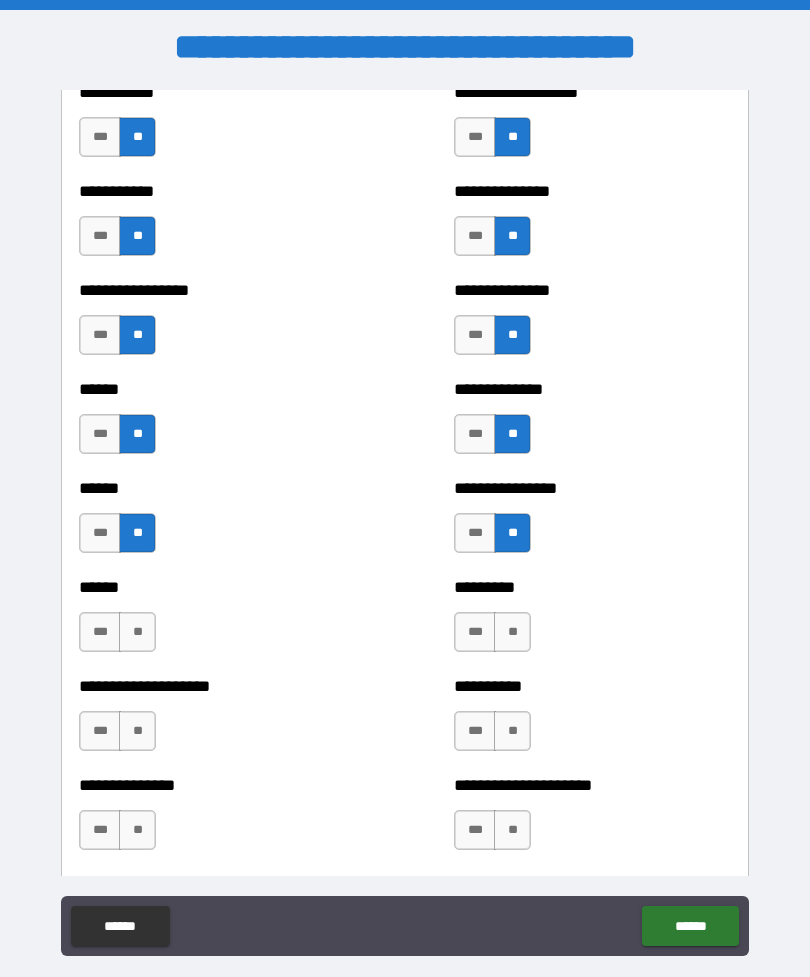 scroll, scrollTop: 2824, scrollLeft: 0, axis: vertical 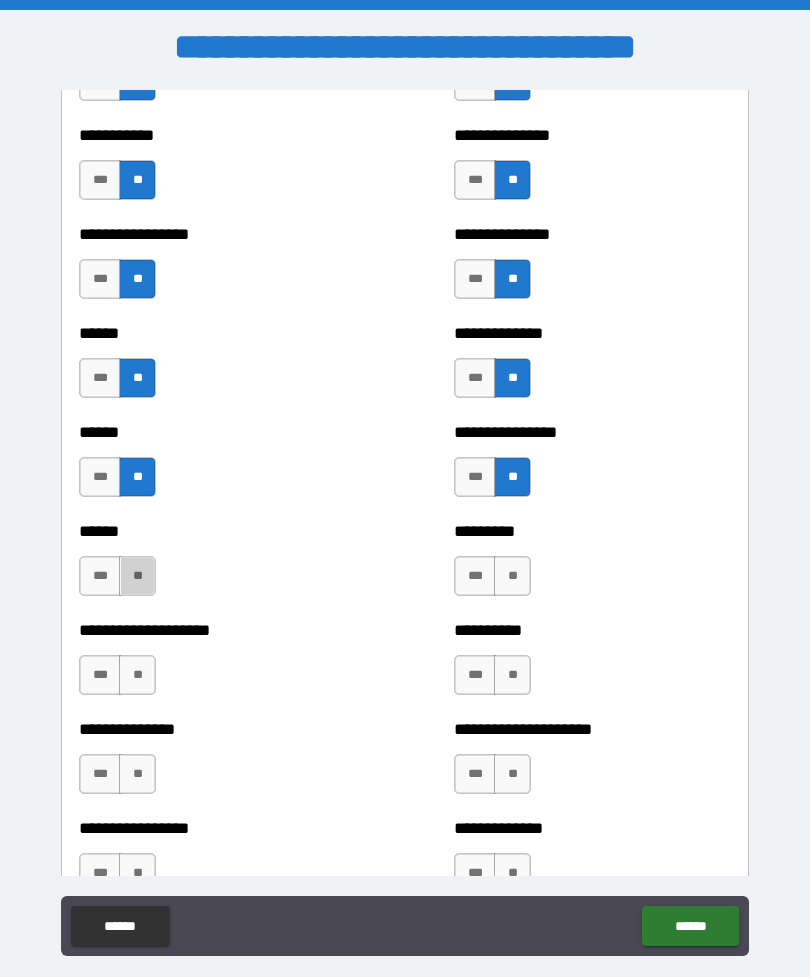 click on "**" at bounding box center (137, 576) 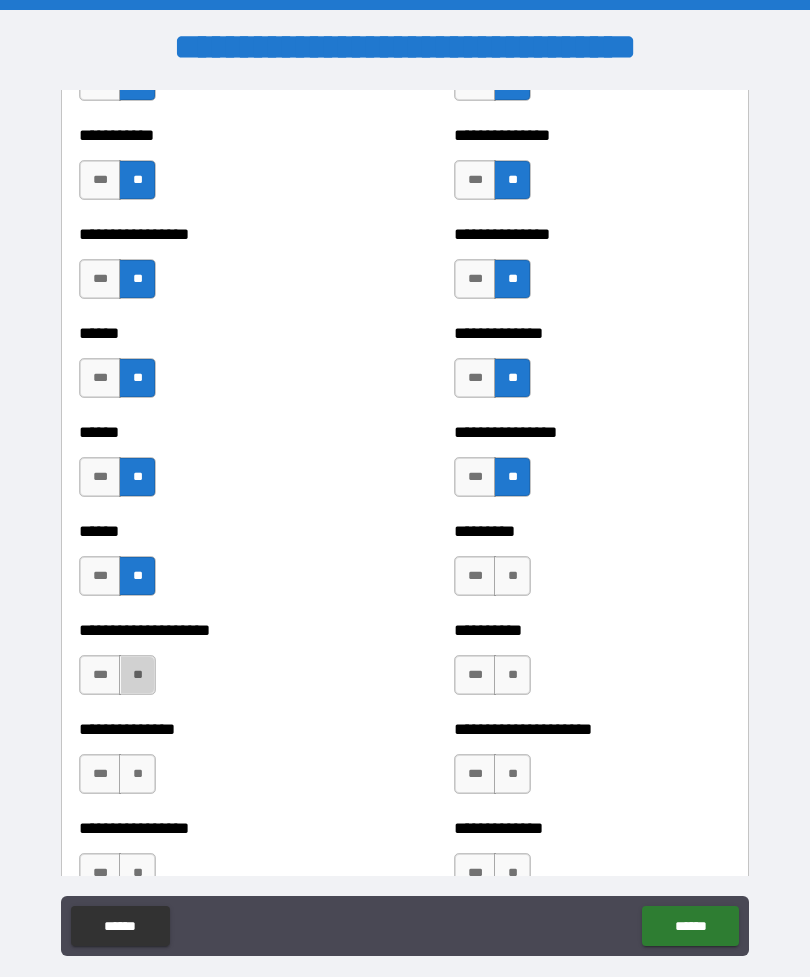 click on "**" at bounding box center [137, 675] 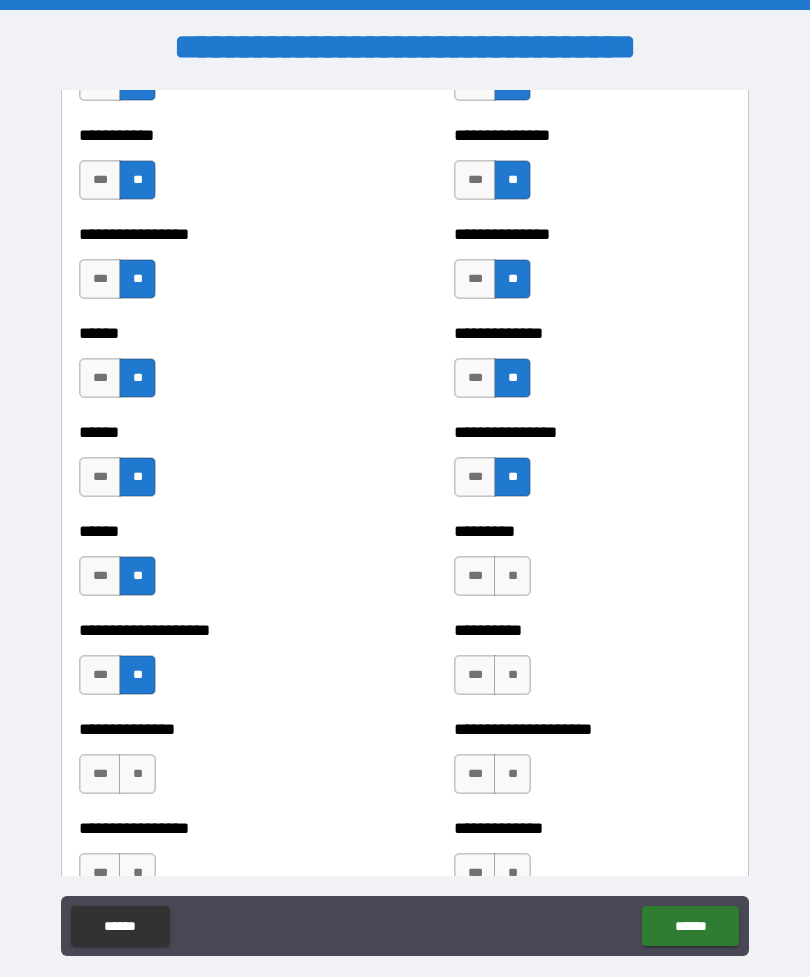 click on "**" at bounding box center [137, 774] 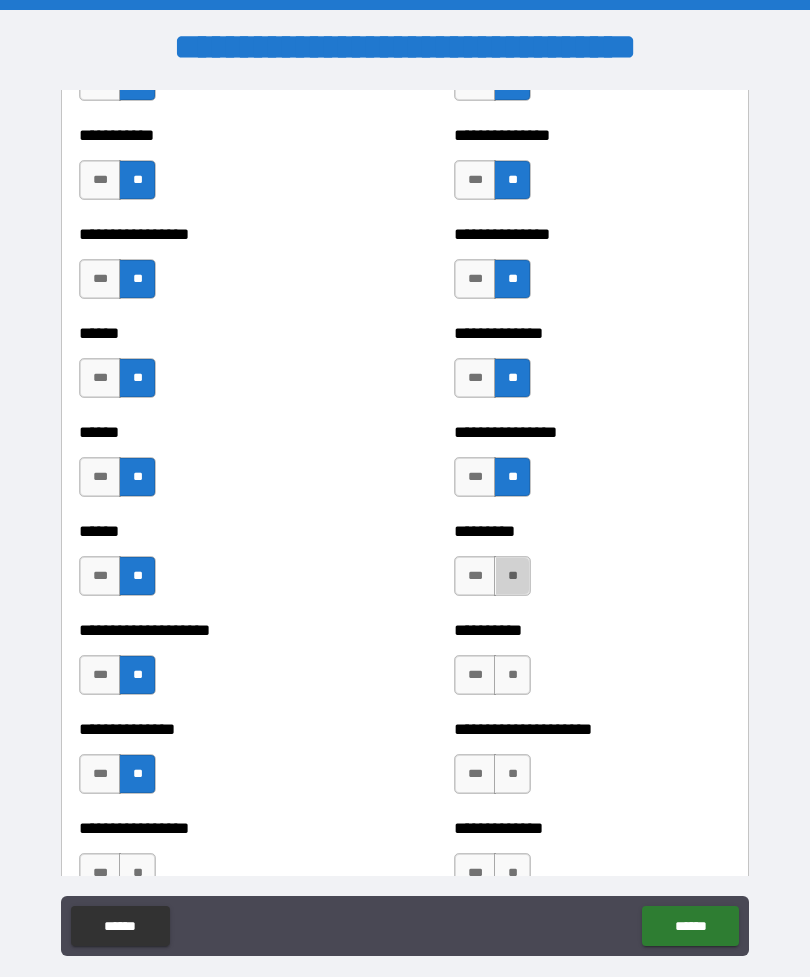click on "**" at bounding box center [512, 576] 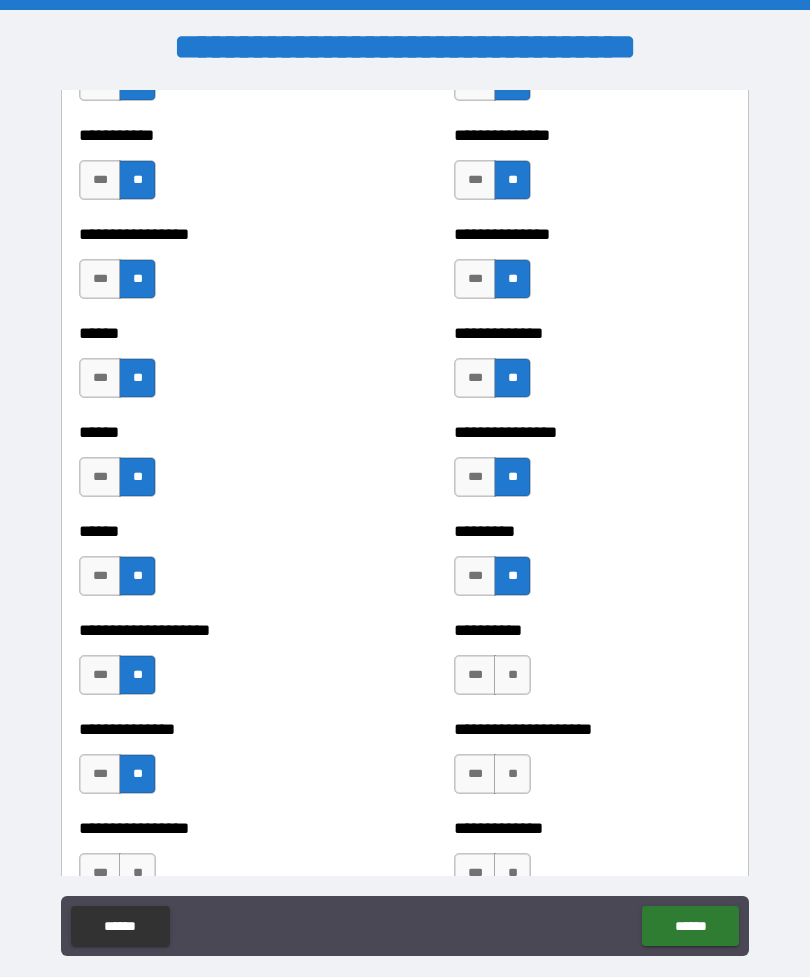 click on "**" at bounding box center [512, 675] 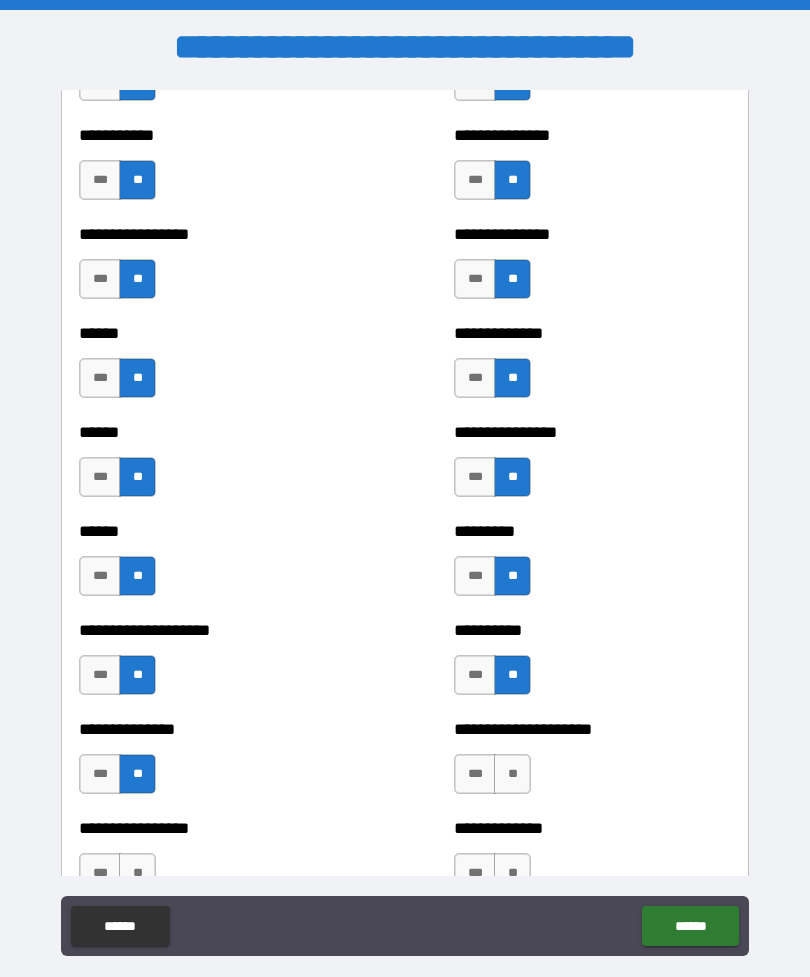 click on "**" at bounding box center (512, 774) 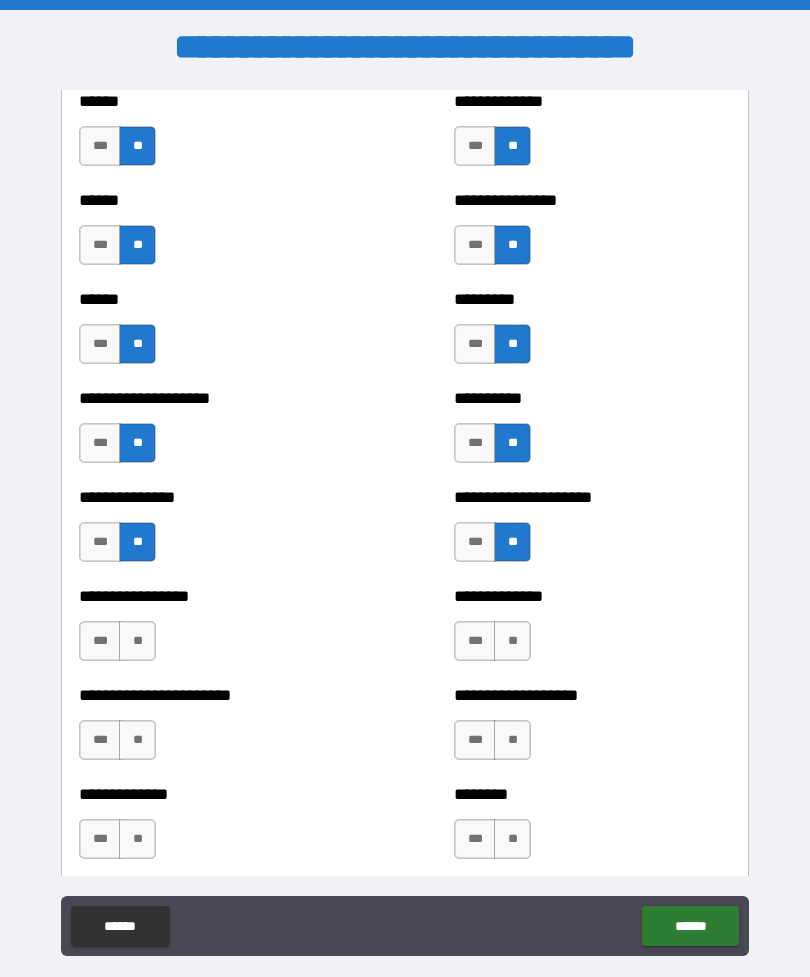scroll, scrollTop: 3056, scrollLeft: 0, axis: vertical 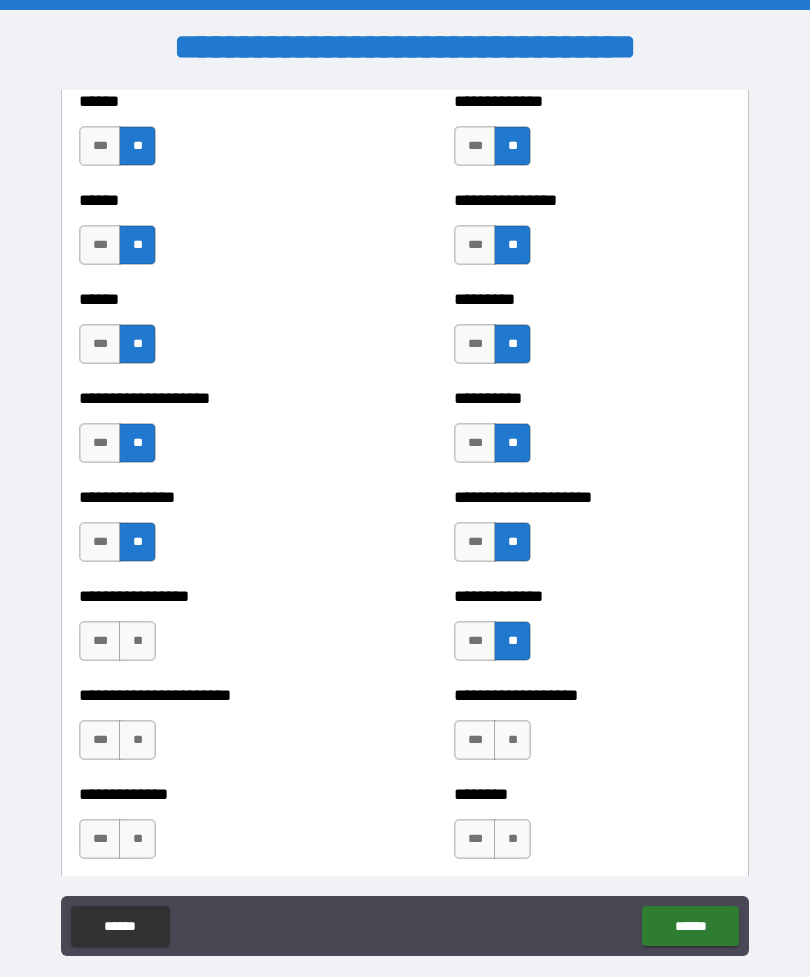 click on "**" at bounding box center [512, 740] 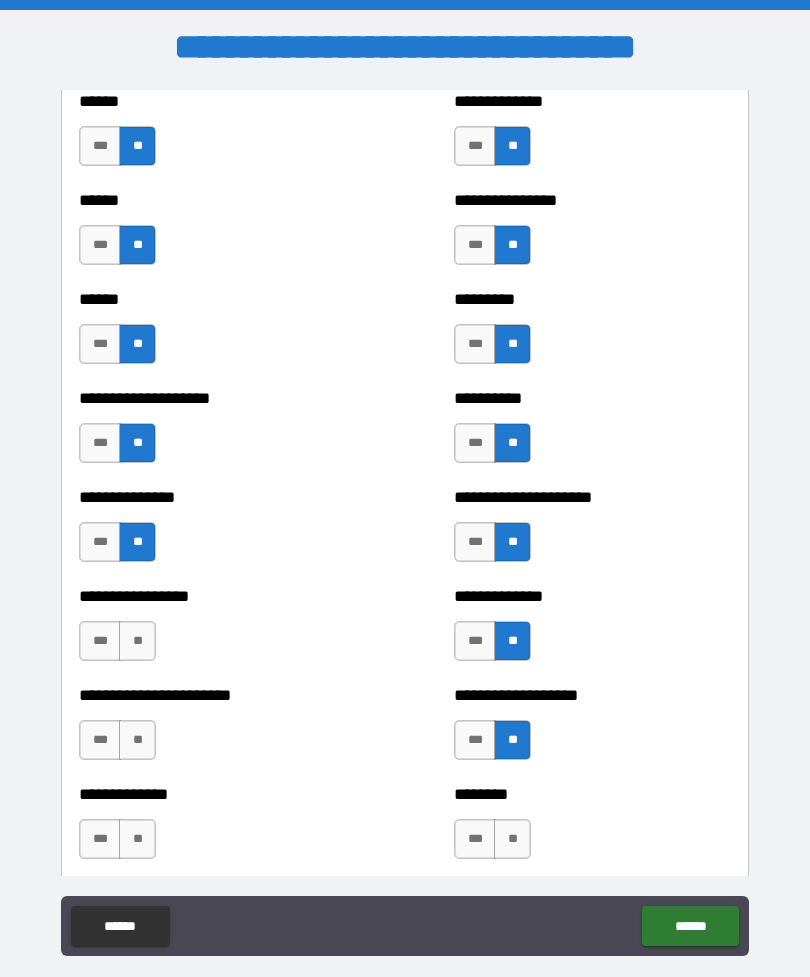 click on "**" at bounding box center (137, 641) 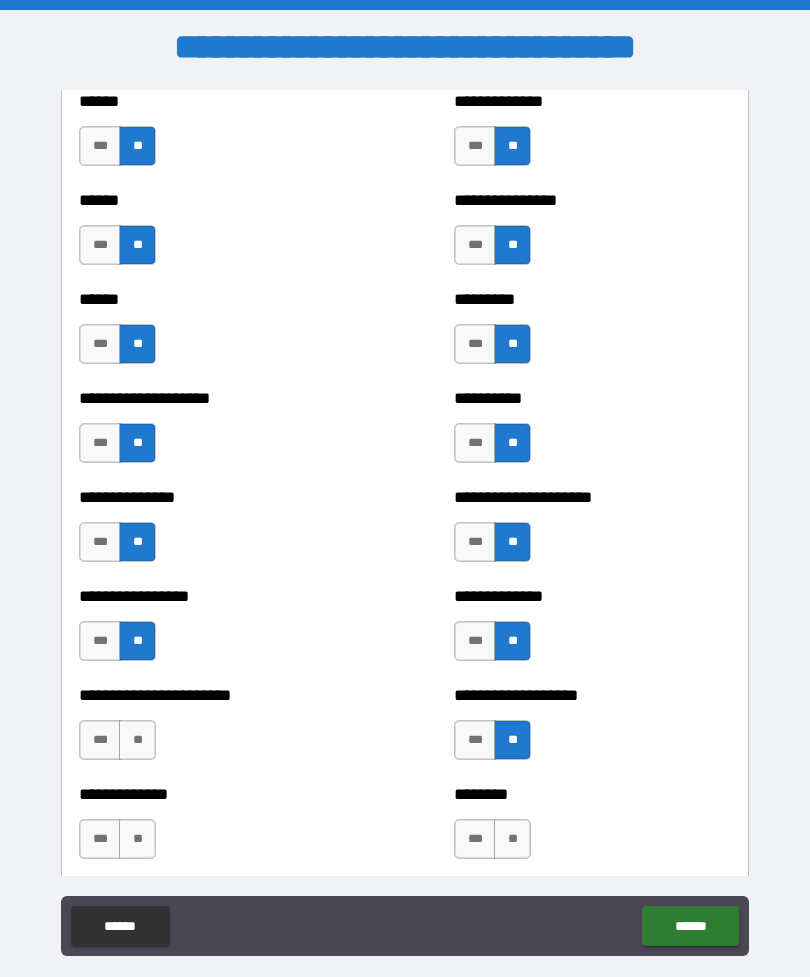 click on "**" at bounding box center [137, 740] 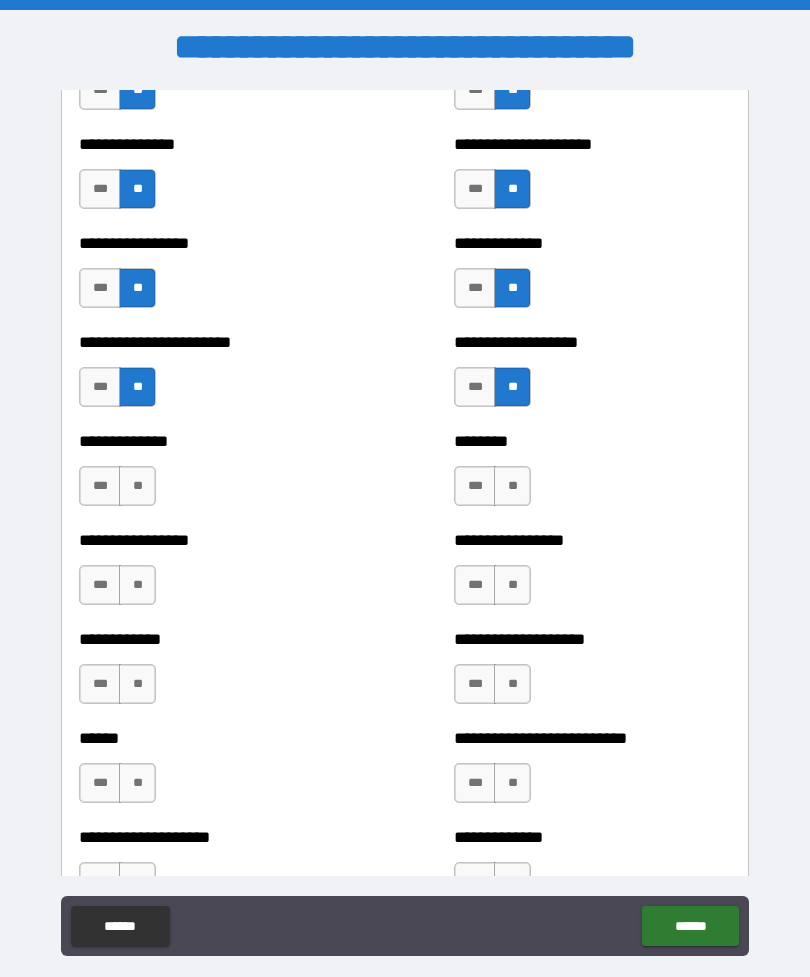 scroll, scrollTop: 3411, scrollLeft: 0, axis: vertical 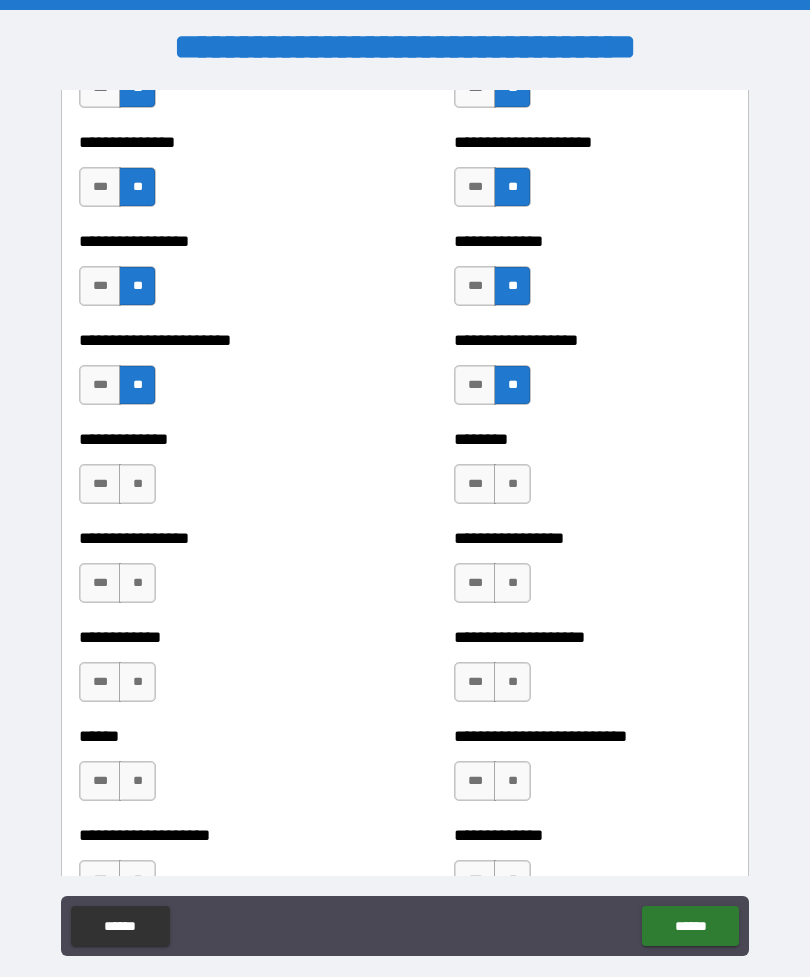 click on "**" at bounding box center (512, 484) 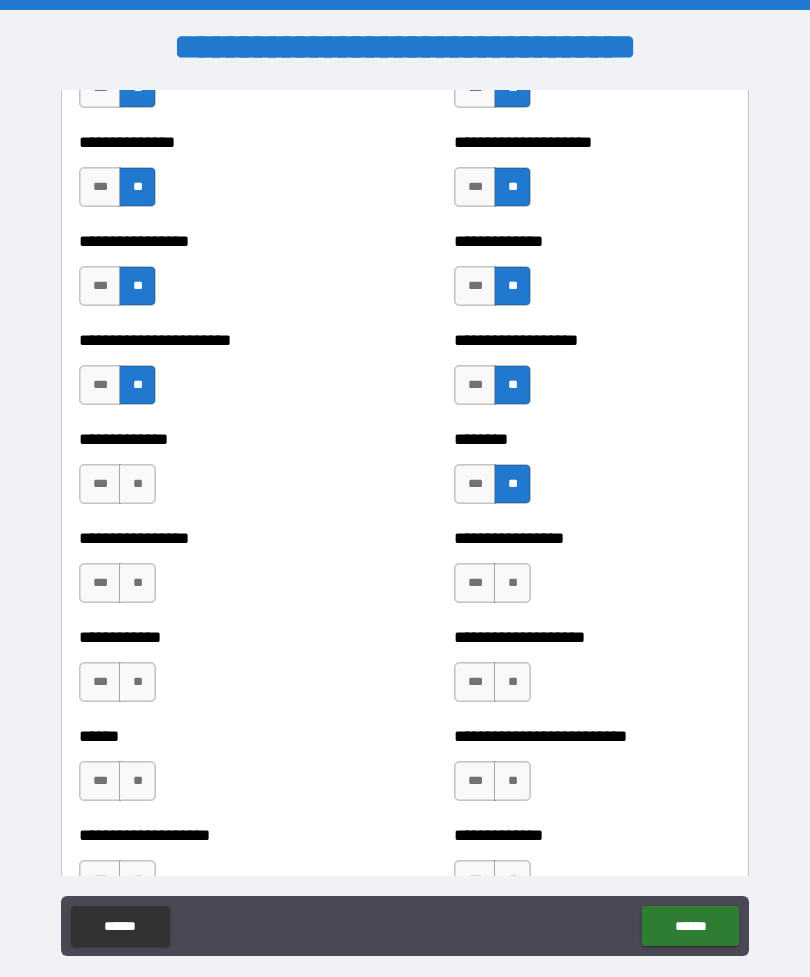 click on "**" at bounding box center [137, 484] 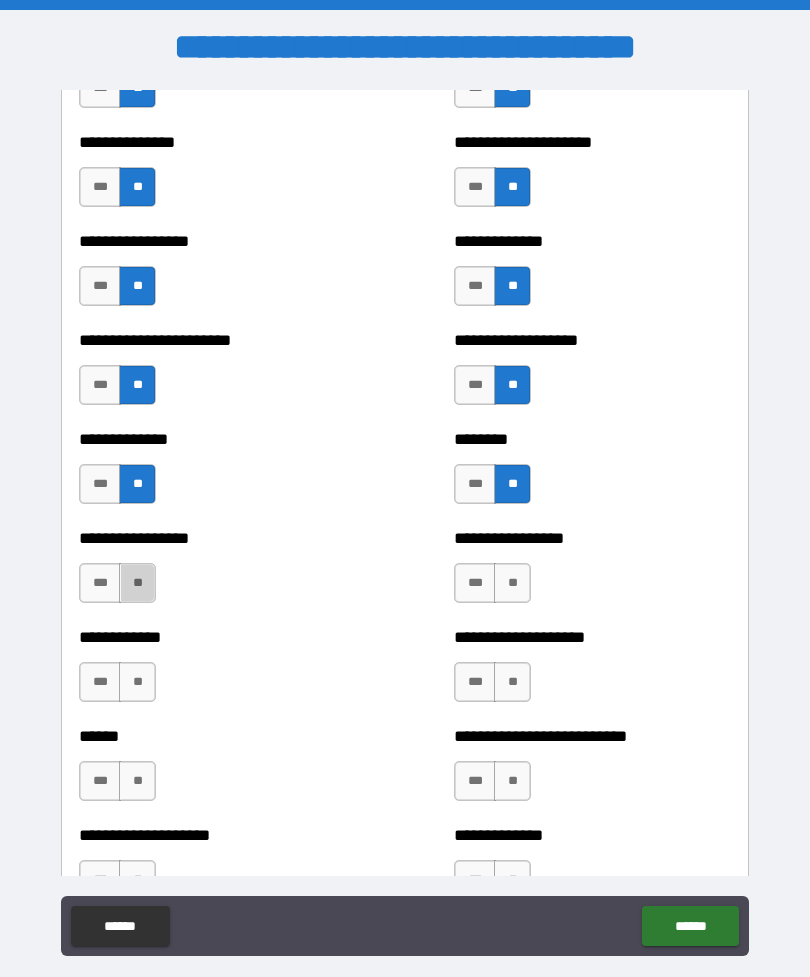 click on "**" at bounding box center [137, 583] 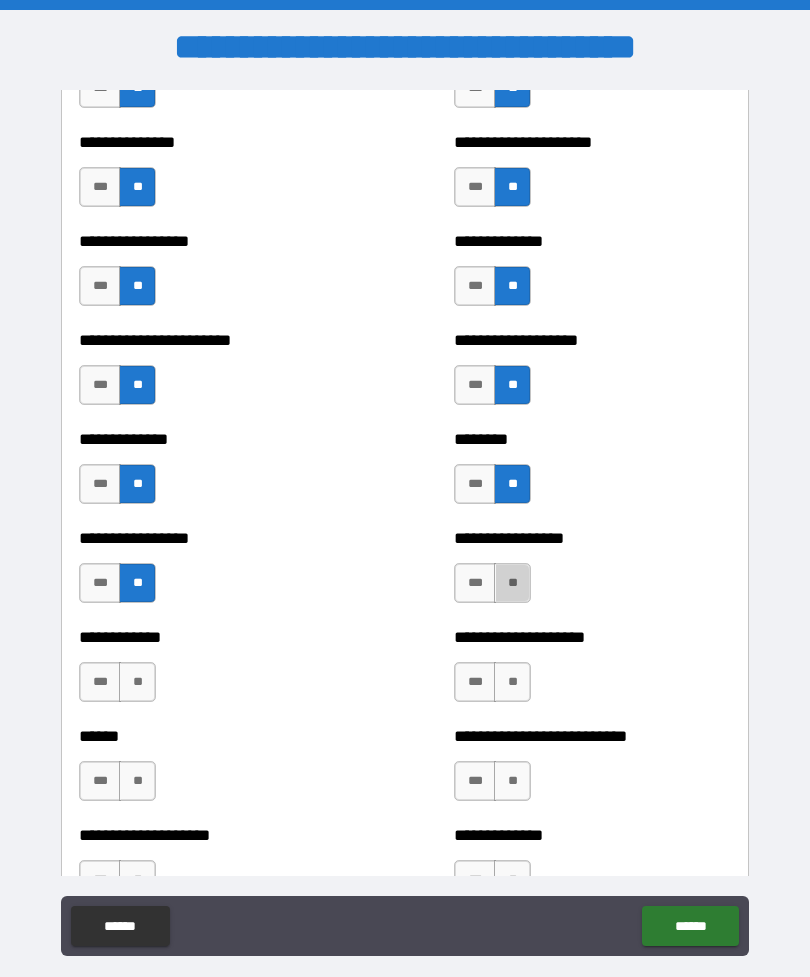 click on "**" at bounding box center (512, 583) 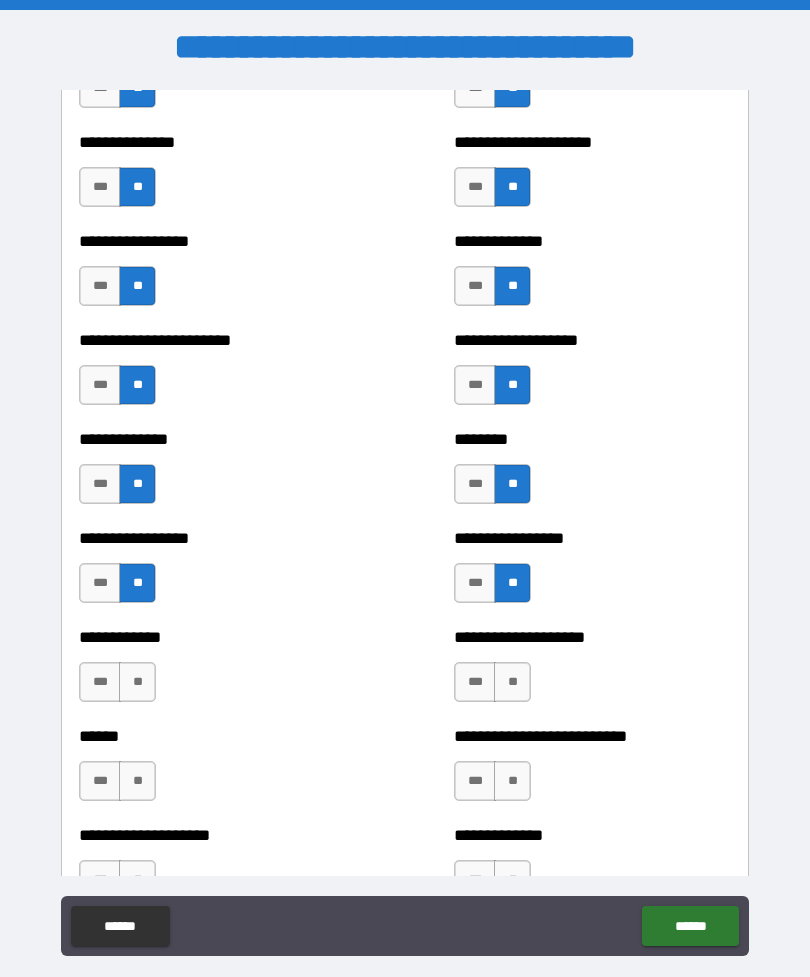 click on "**" at bounding box center [512, 682] 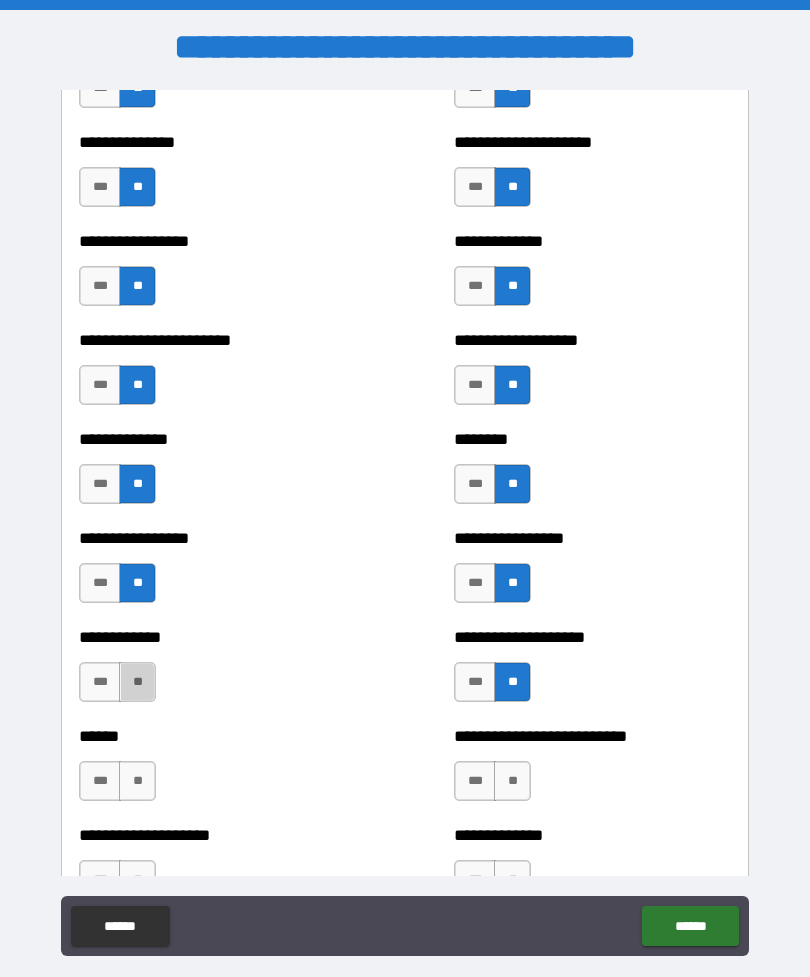 click on "**" at bounding box center [137, 682] 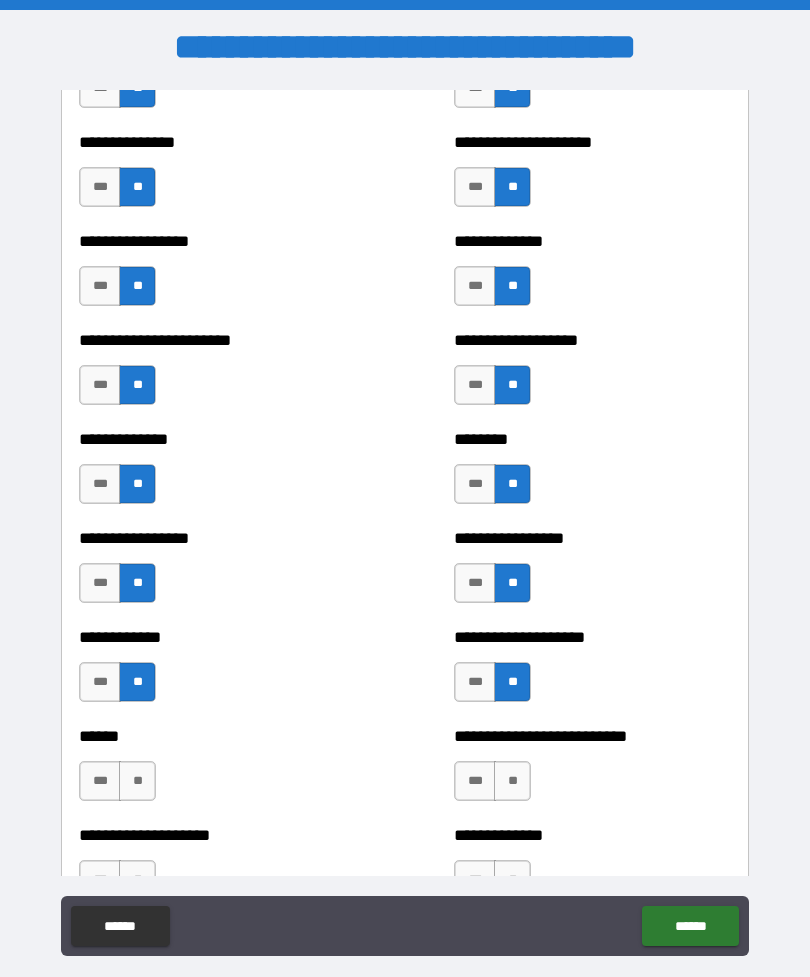 click on "**" at bounding box center [137, 781] 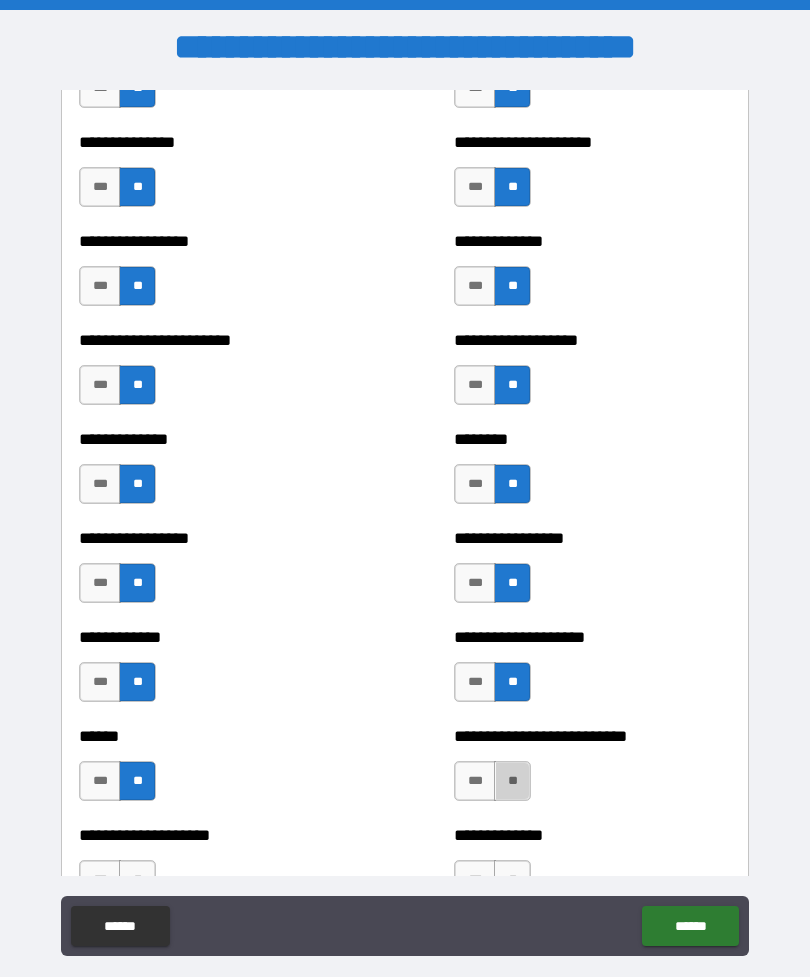 click on "**" at bounding box center [512, 781] 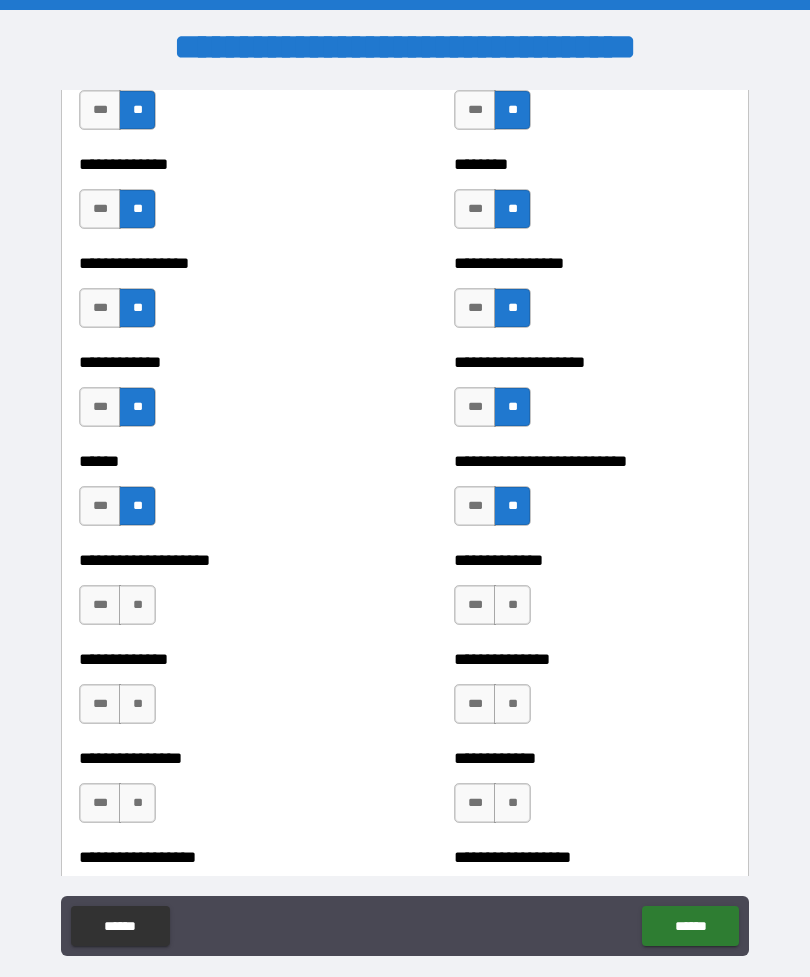 scroll, scrollTop: 3688, scrollLeft: 0, axis: vertical 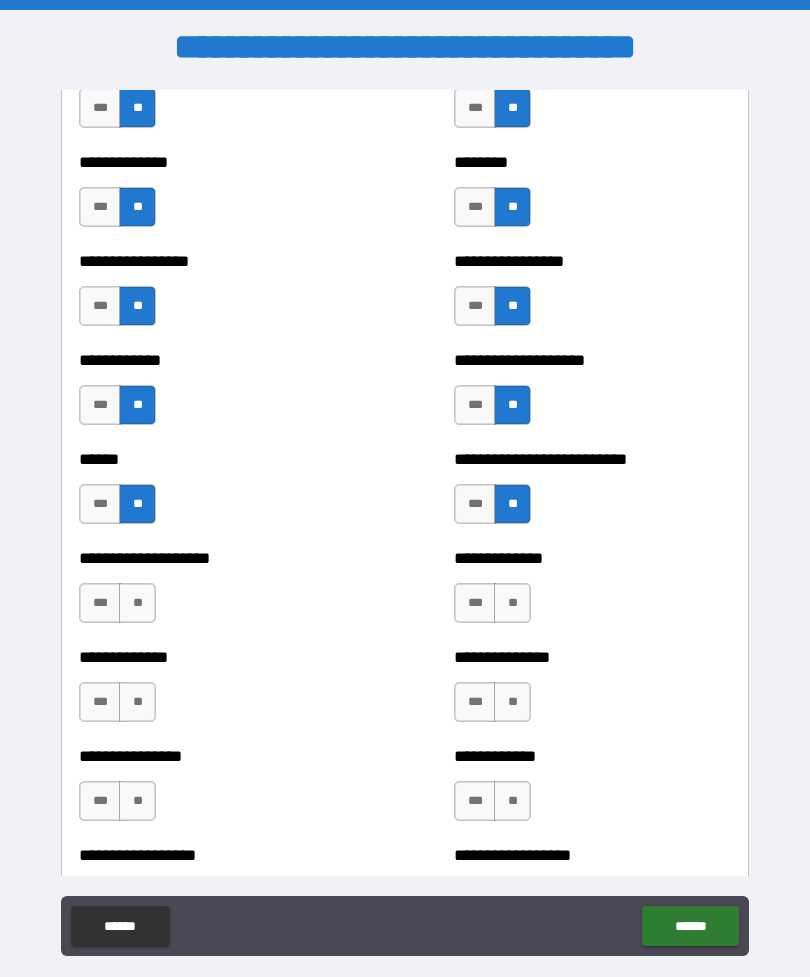 click on "**" at bounding box center [137, 603] 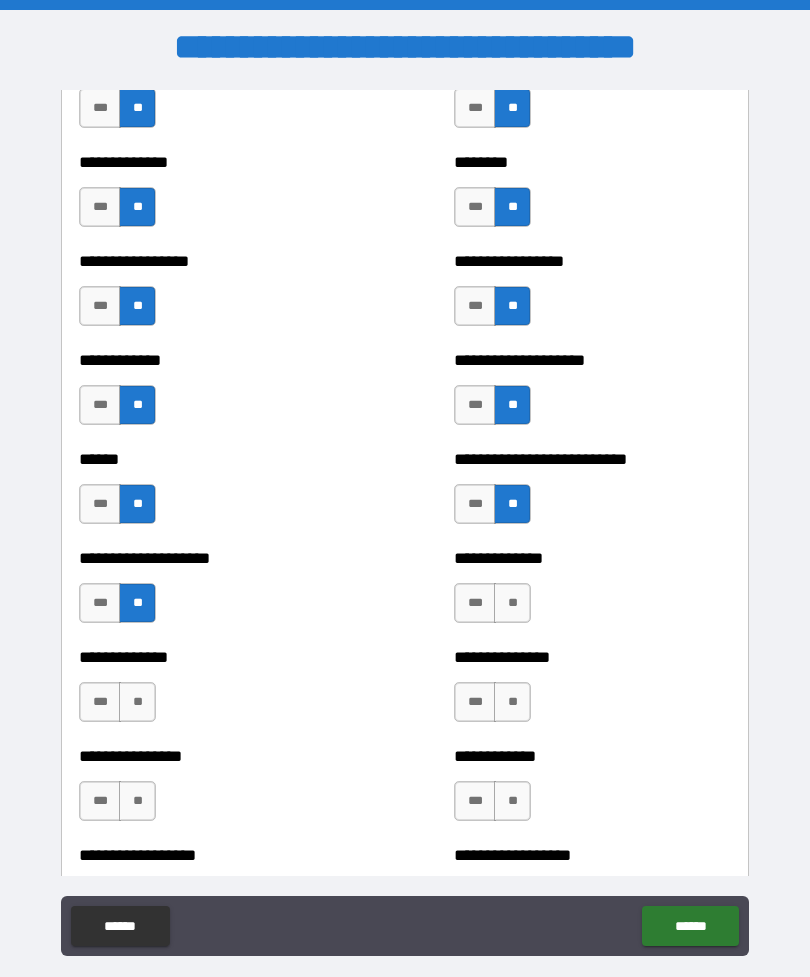 click on "**" at bounding box center (137, 702) 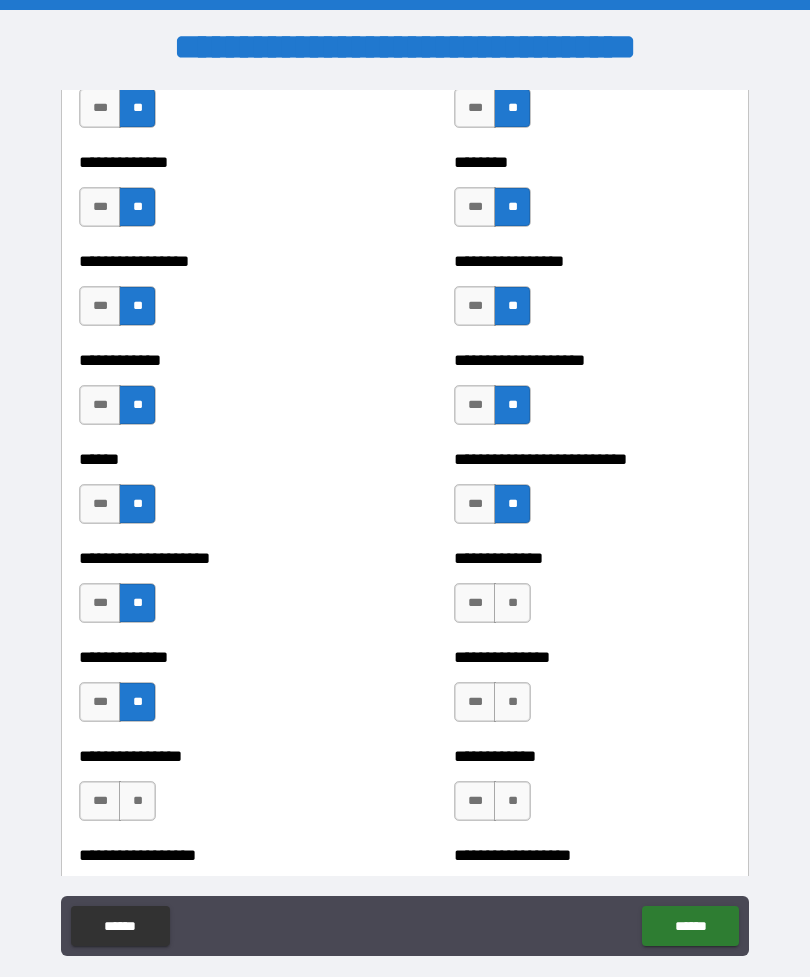 click on "**" at bounding box center [137, 801] 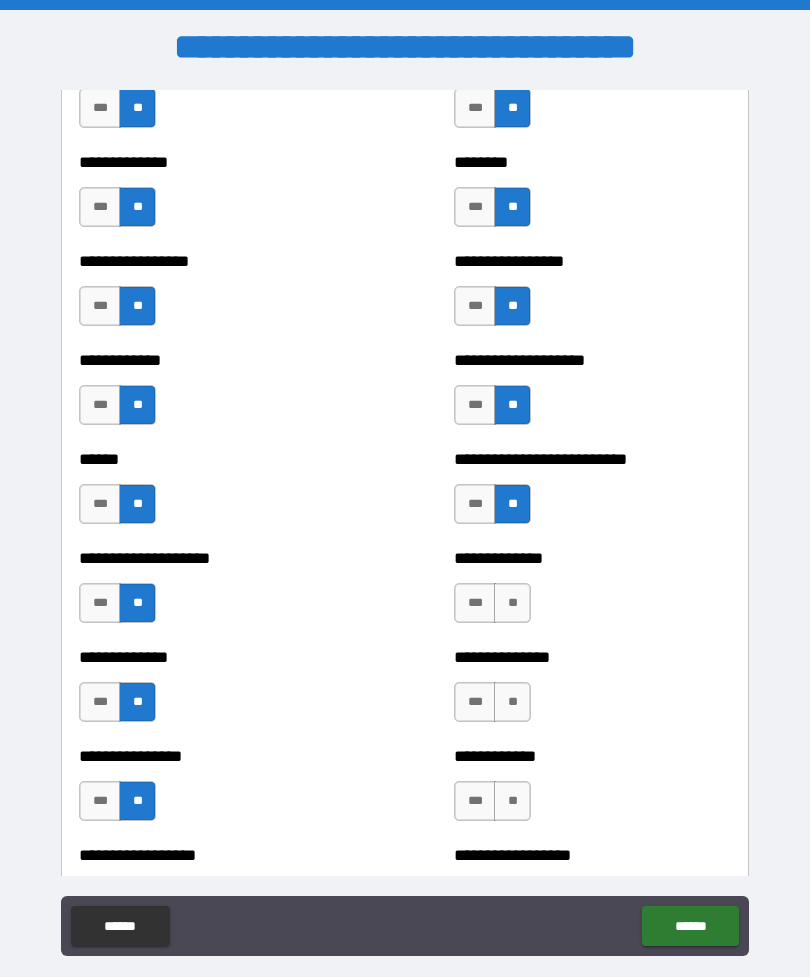 click on "**" at bounding box center (512, 603) 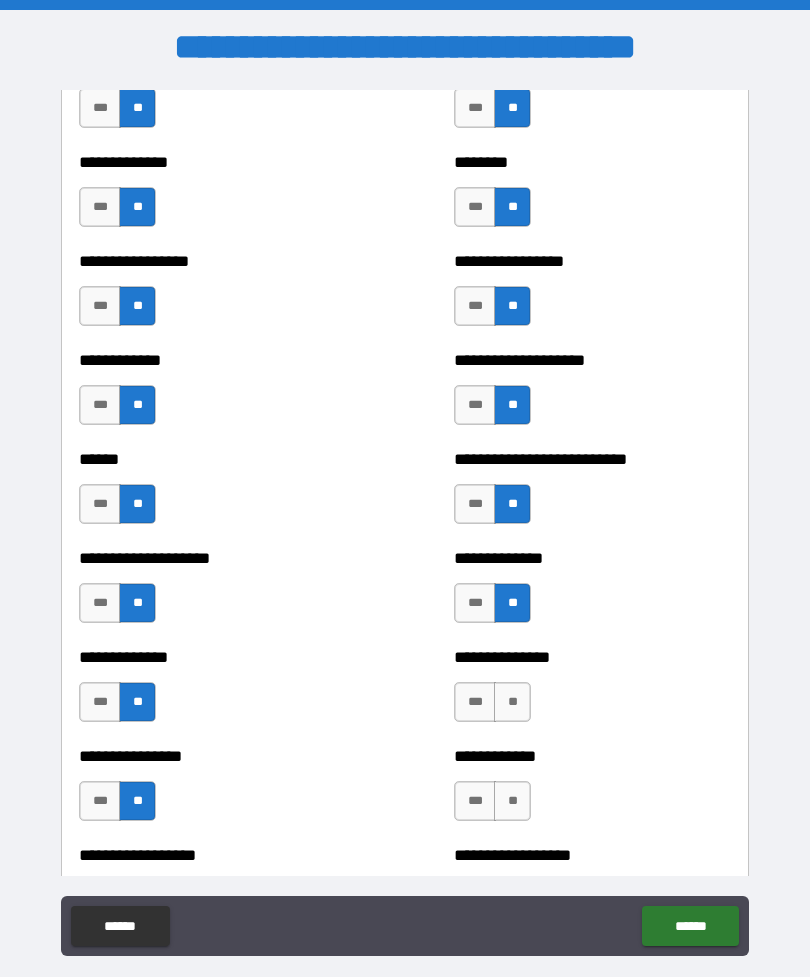 click on "**" at bounding box center [512, 702] 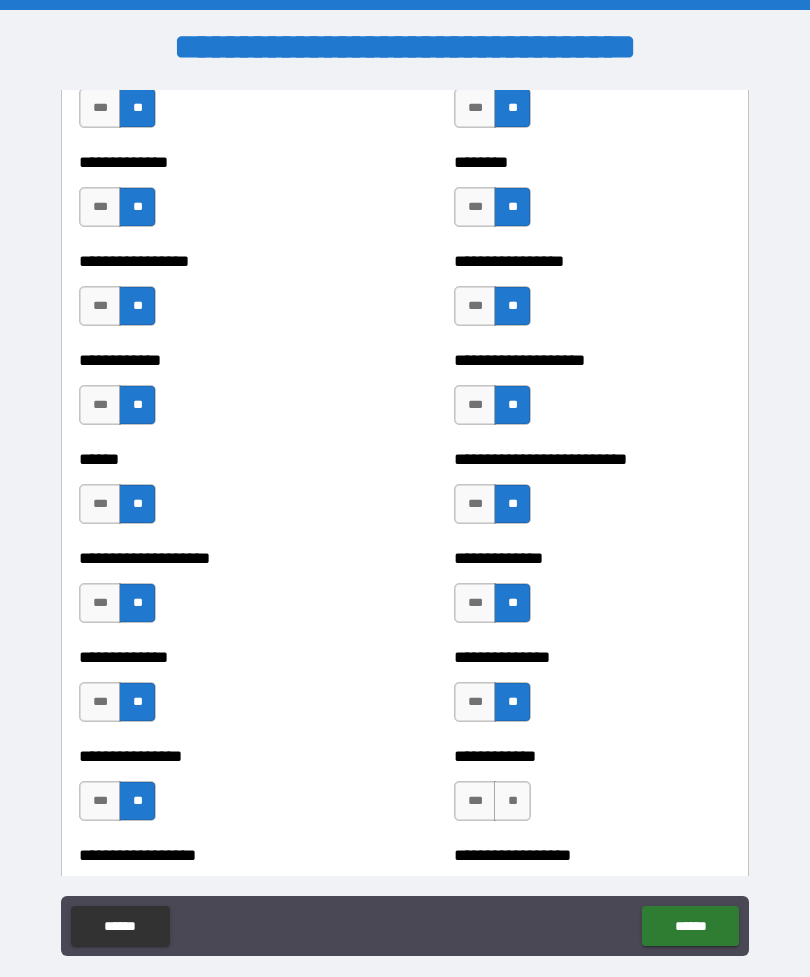 click on "**" at bounding box center [512, 801] 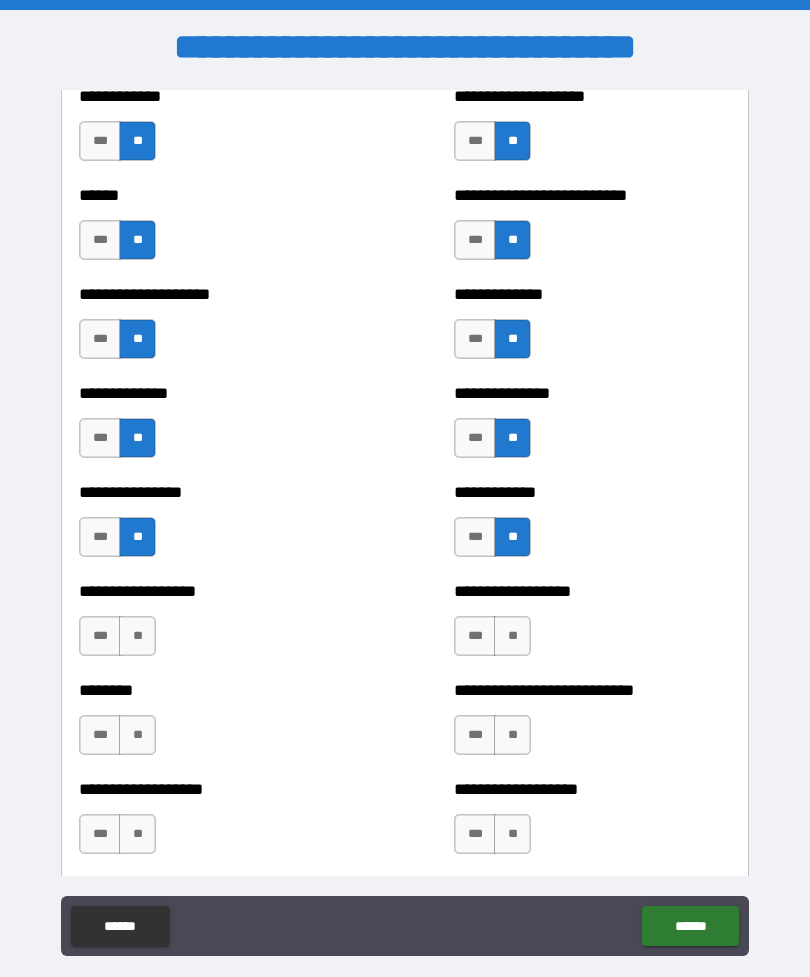 scroll, scrollTop: 3953, scrollLeft: 0, axis: vertical 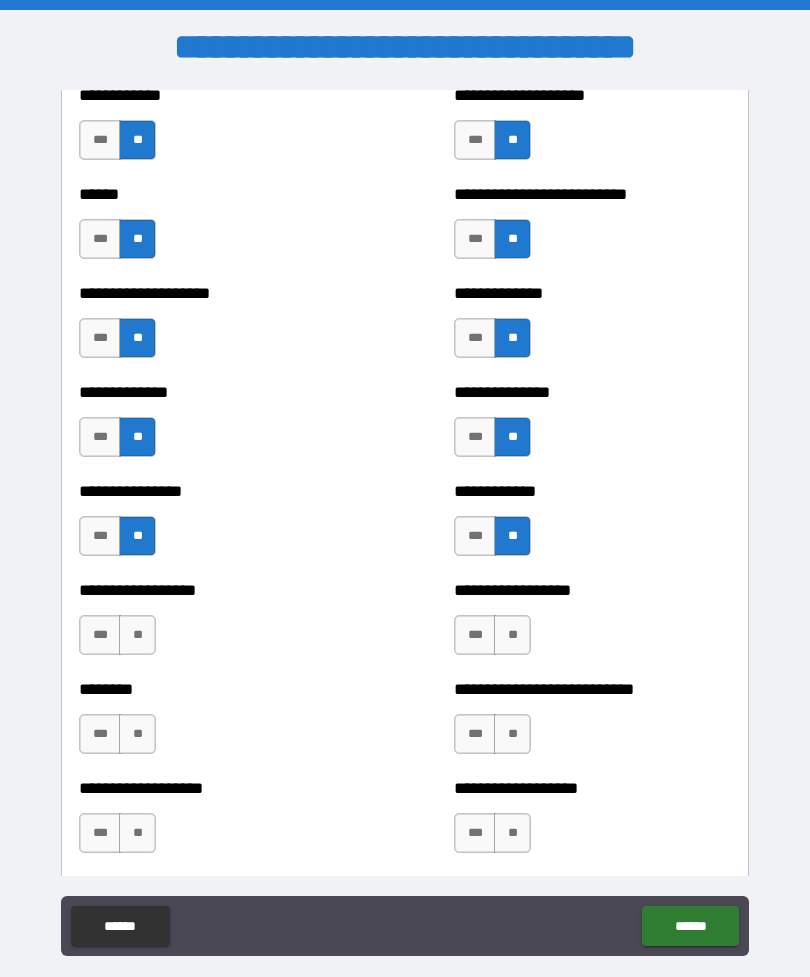 click on "**" at bounding box center [137, 635] 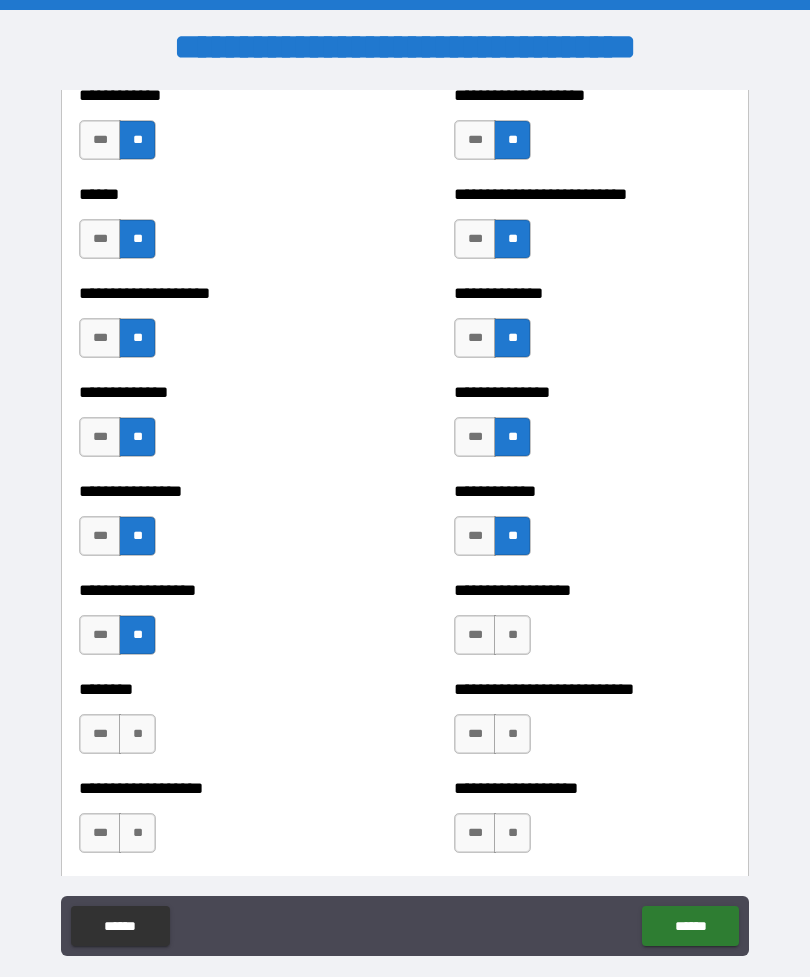 click on "**" at bounding box center [137, 734] 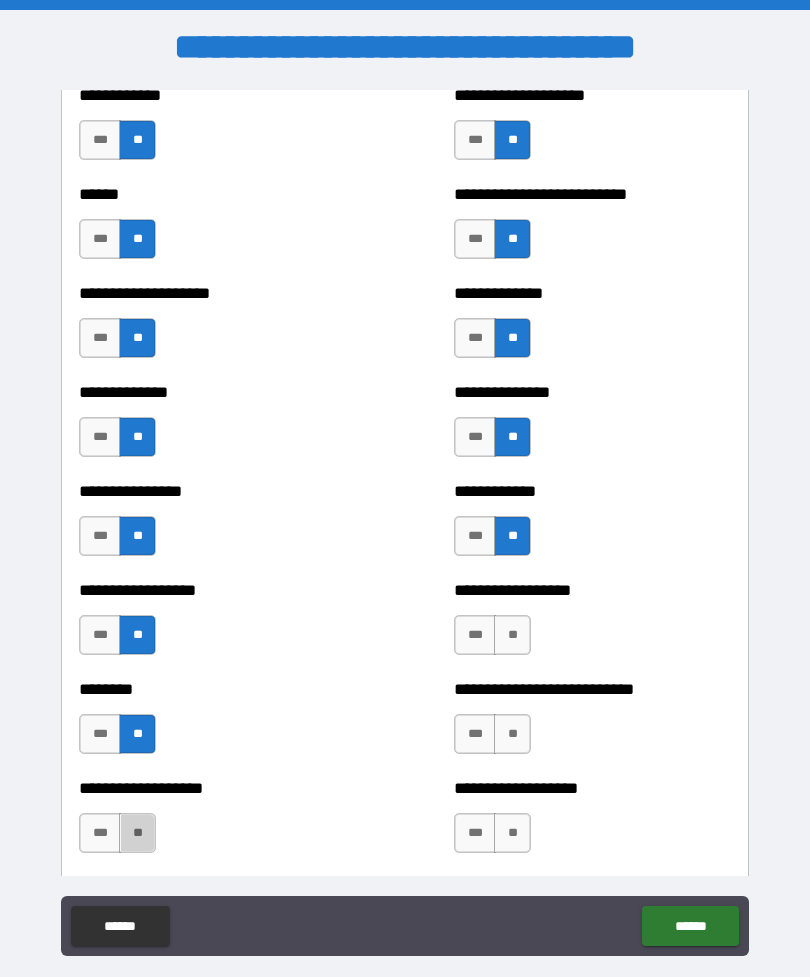 click on "**" at bounding box center [137, 833] 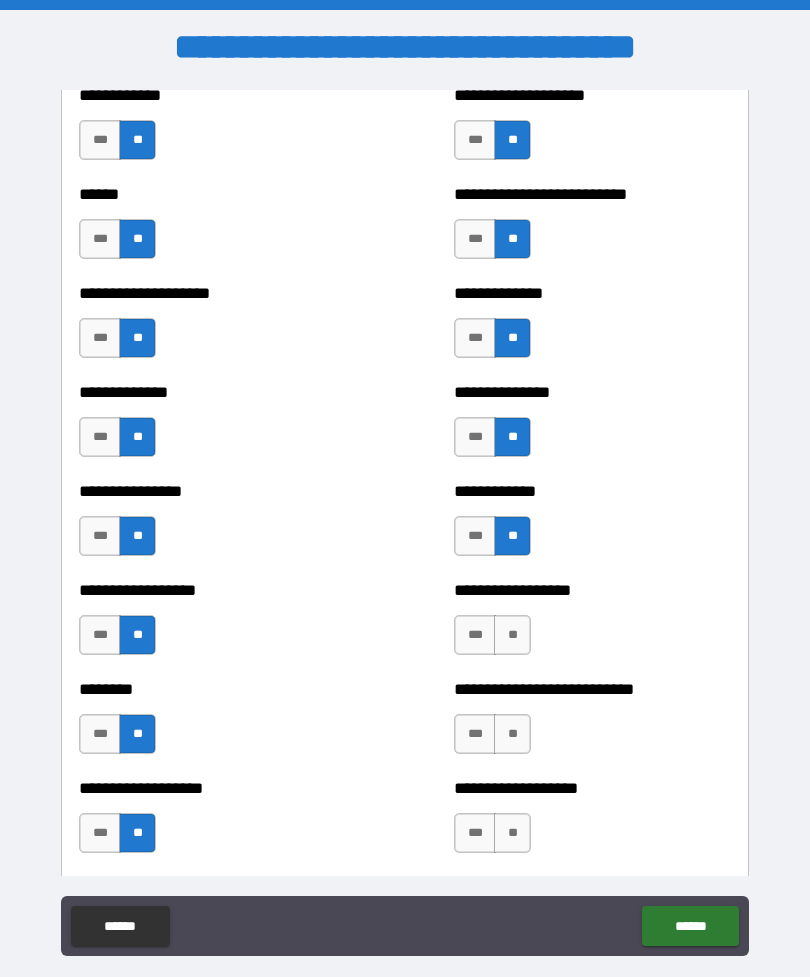click on "**" at bounding box center (512, 635) 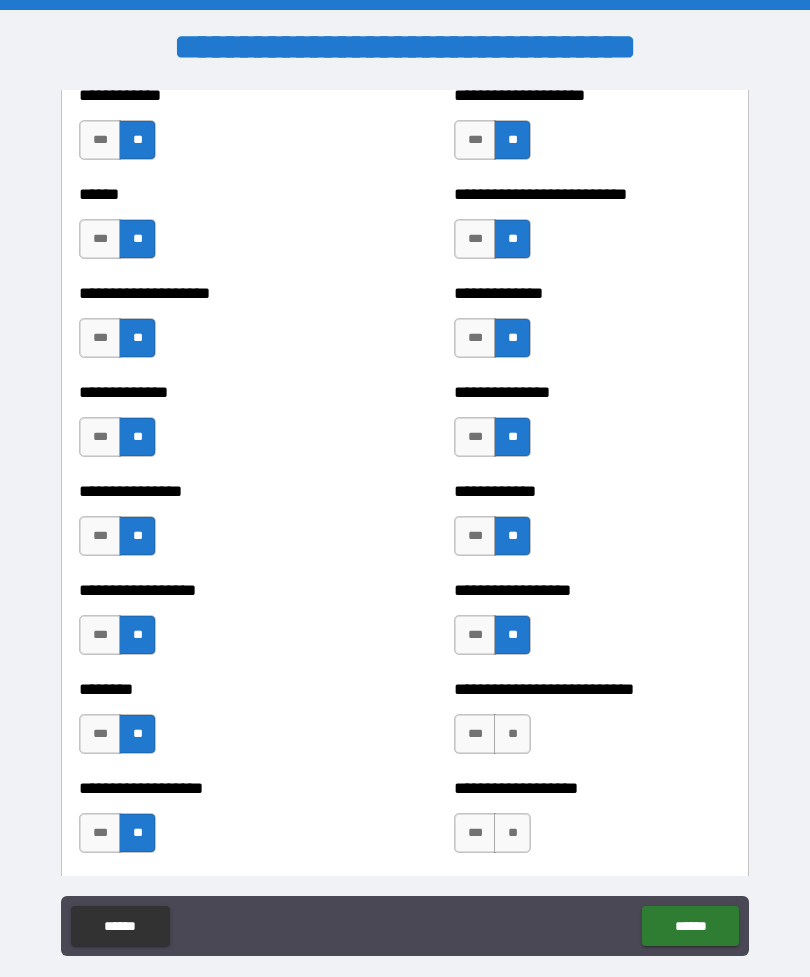 click on "**" at bounding box center [512, 734] 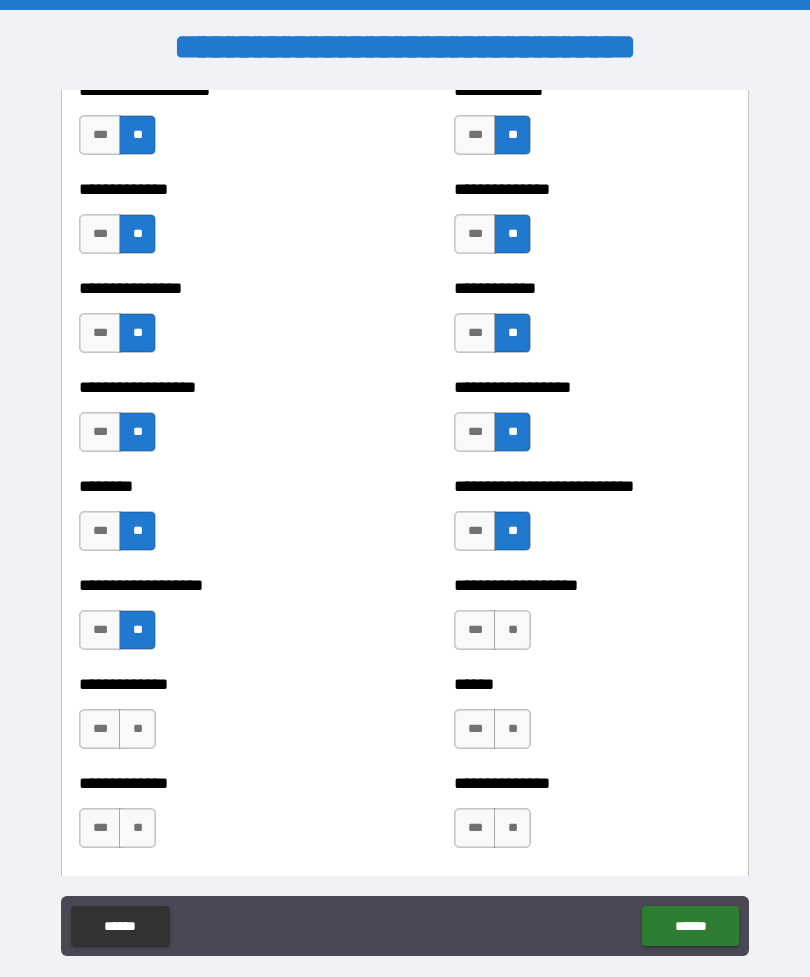 scroll, scrollTop: 4158, scrollLeft: 0, axis: vertical 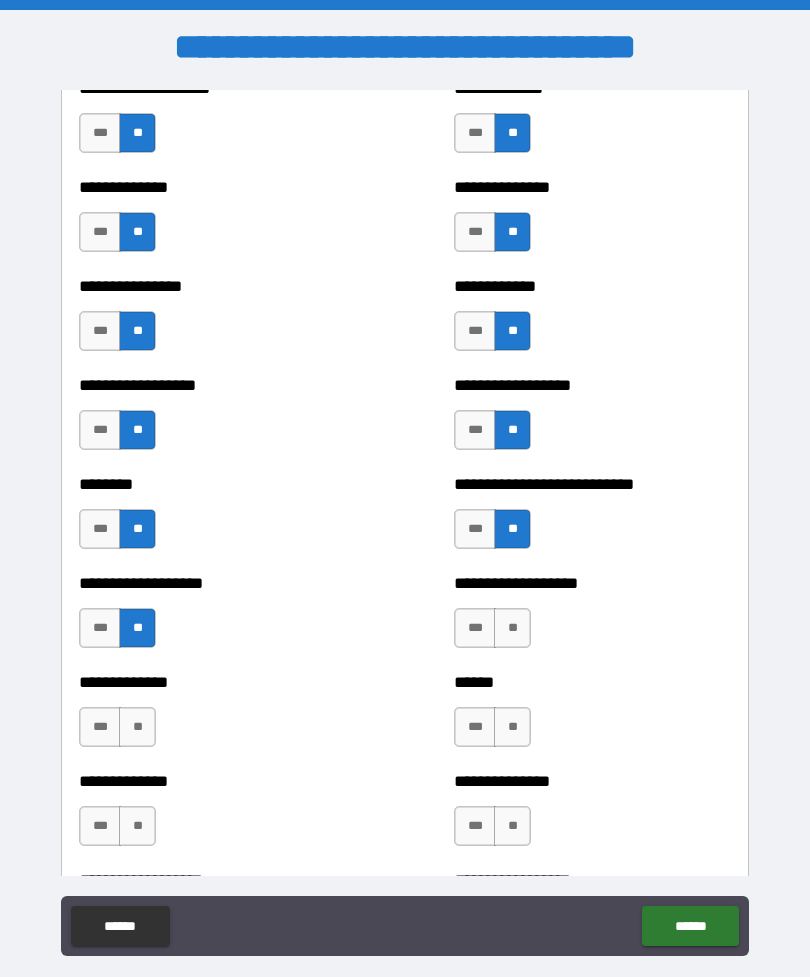 click on "*** **" at bounding box center [495, 633] 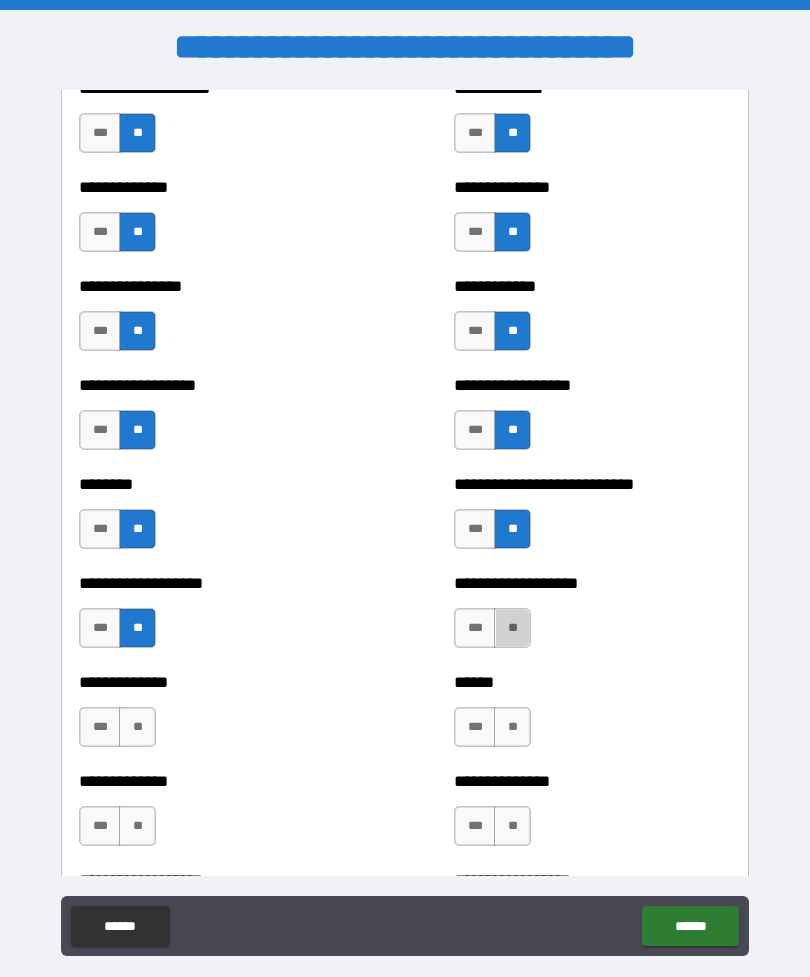 click on "**" at bounding box center (512, 628) 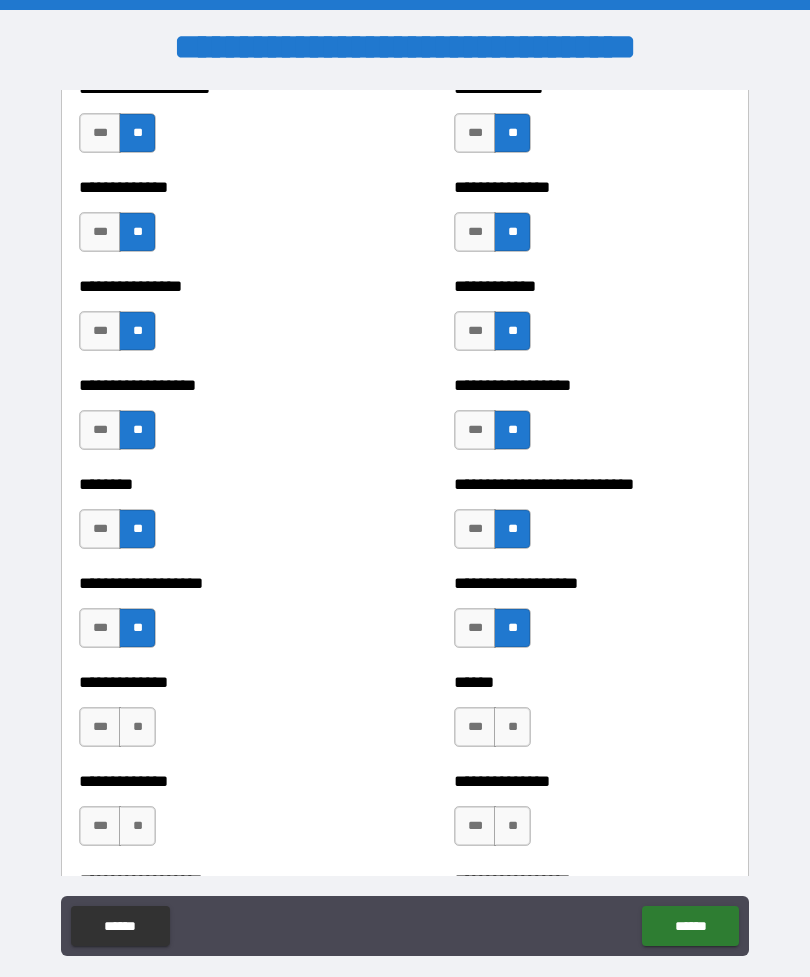 click on "**" at bounding box center [512, 727] 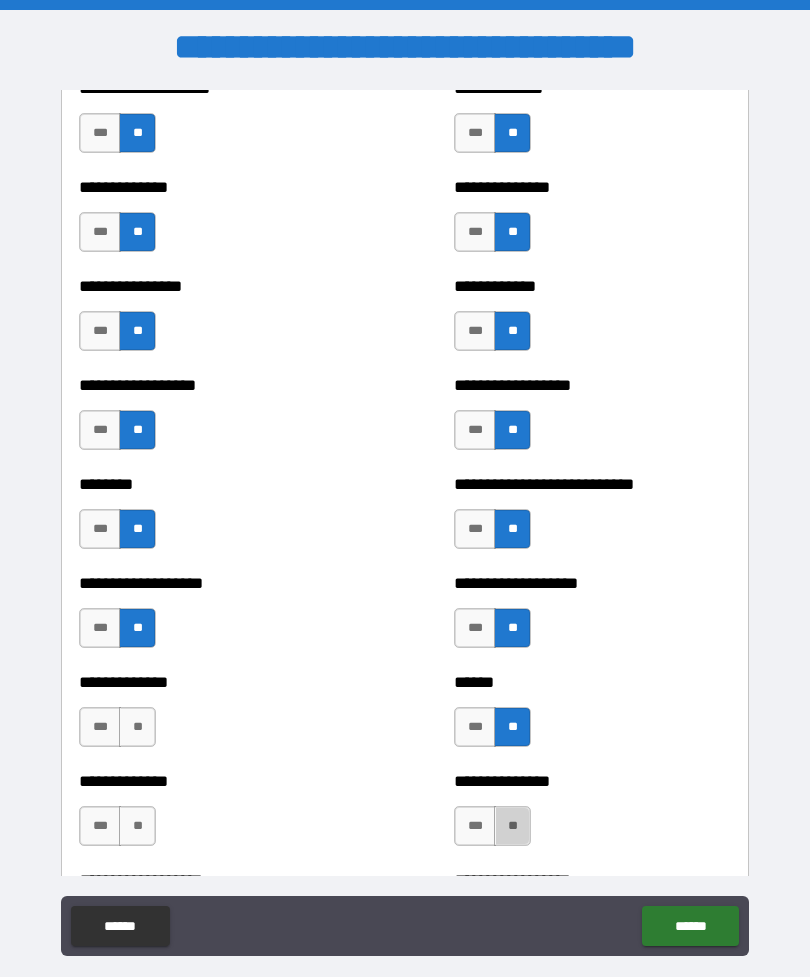 click on "**" at bounding box center [512, 826] 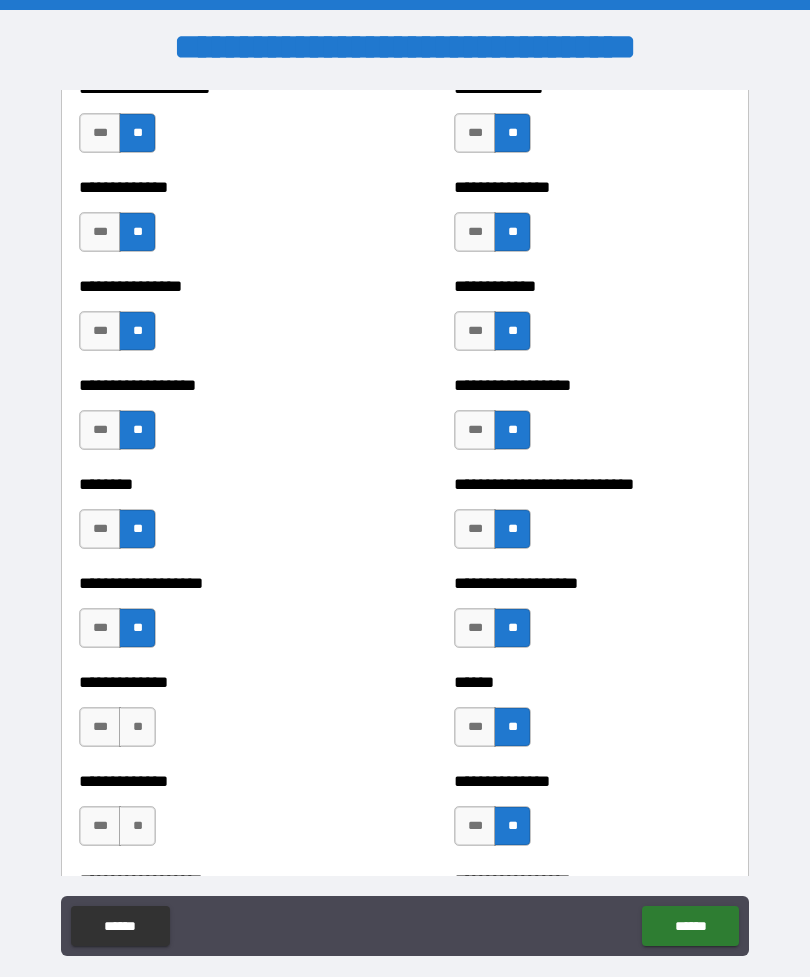 click on "**" at bounding box center (137, 727) 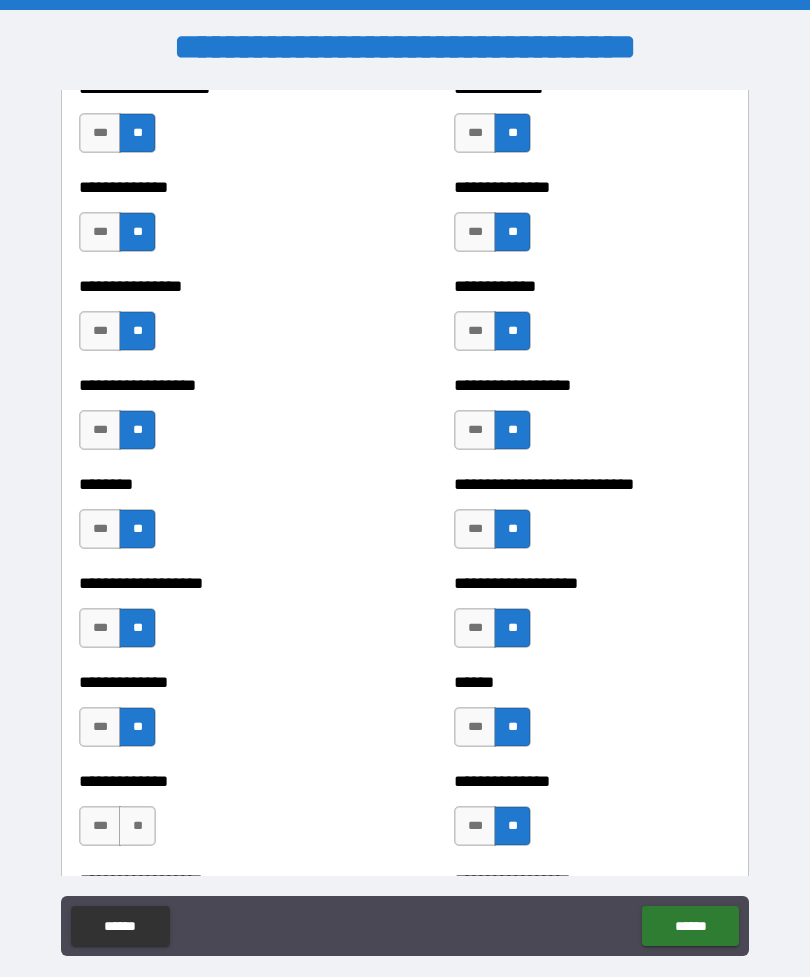 click on "**" at bounding box center [137, 826] 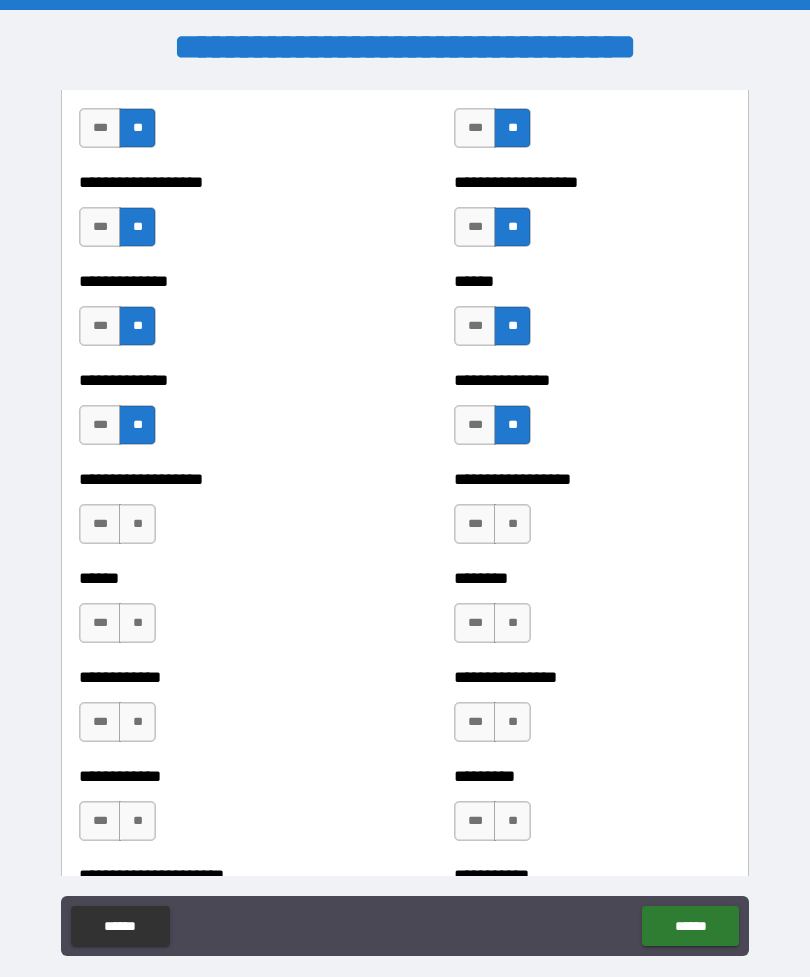 scroll, scrollTop: 4561, scrollLeft: 0, axis: vertical 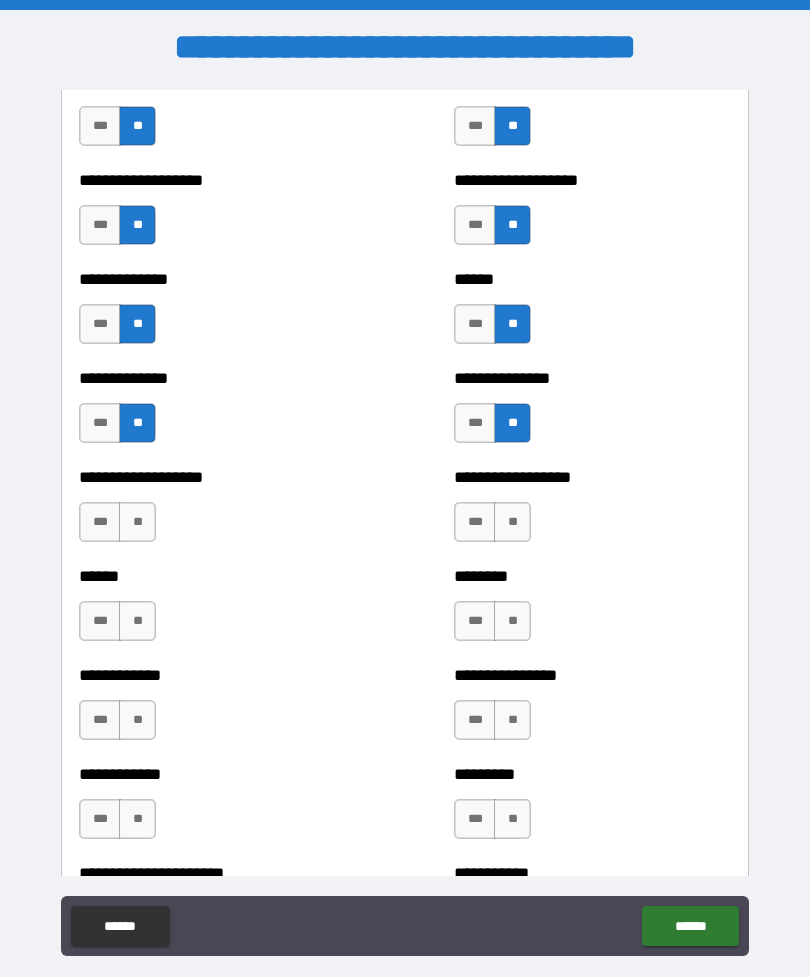 click on "**" at bounding box center [137, 522] 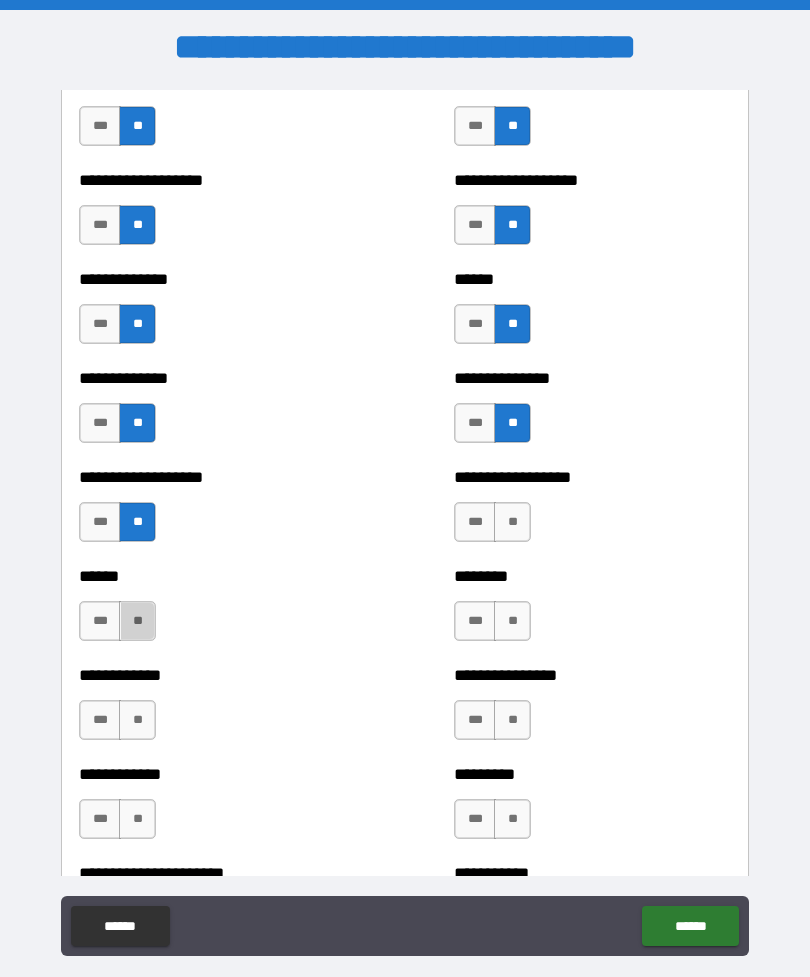 click on "**" at bounding box center (137, 621) 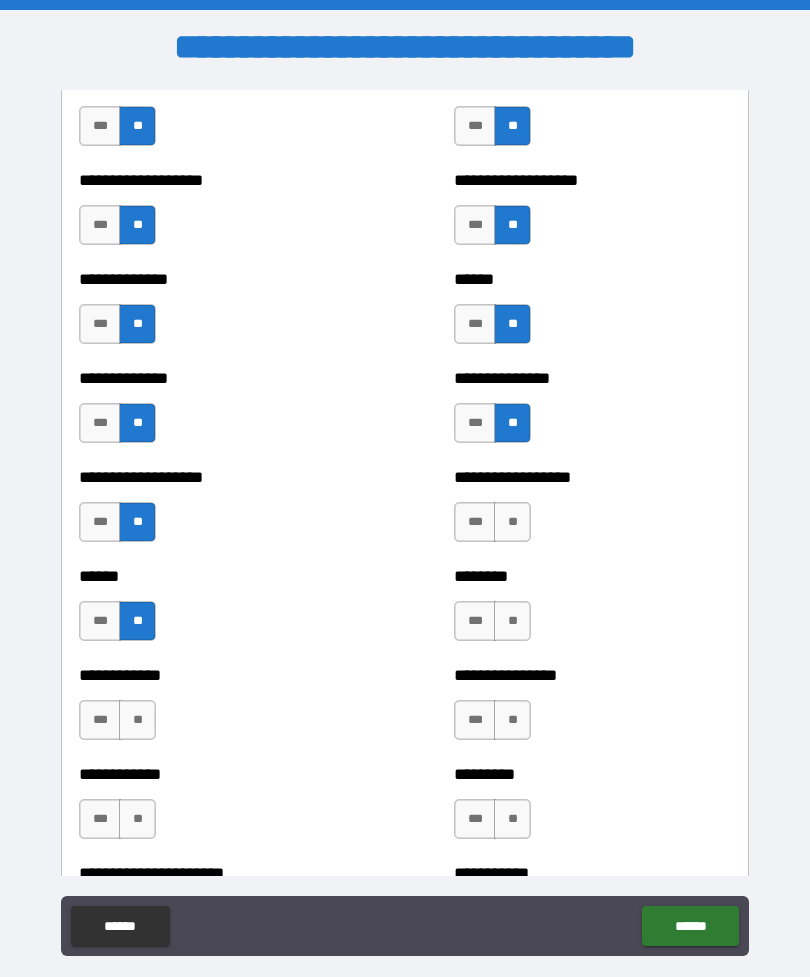 click on "**" at bounding box center (137, 720) 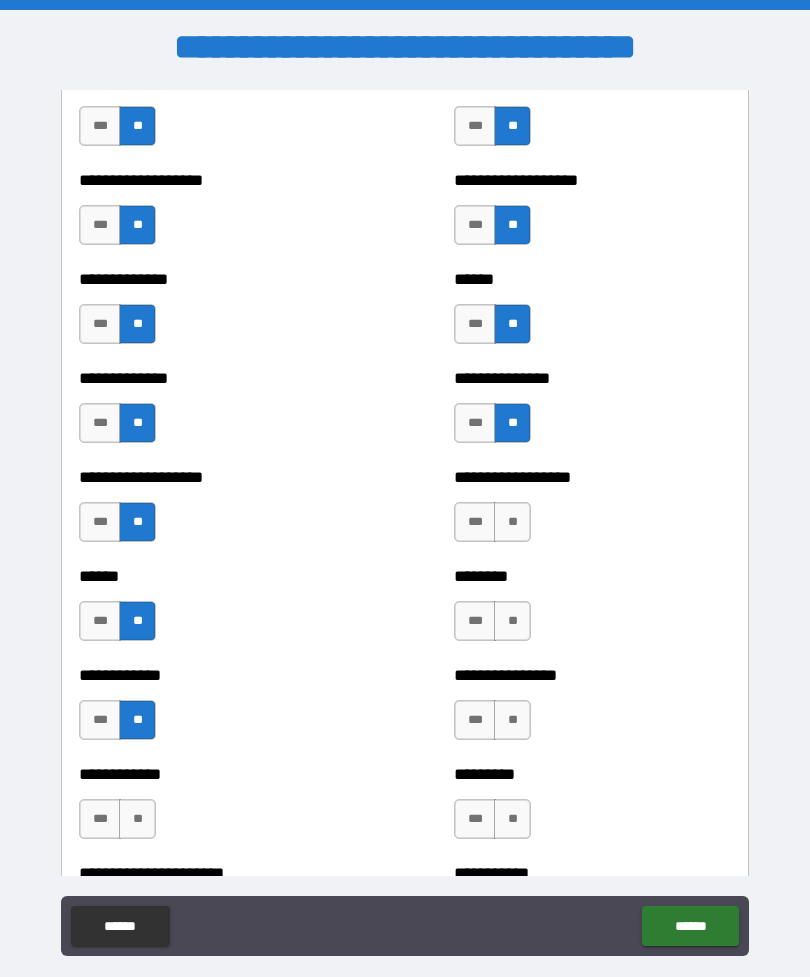 click on "**" at bounding box center (137, 819) 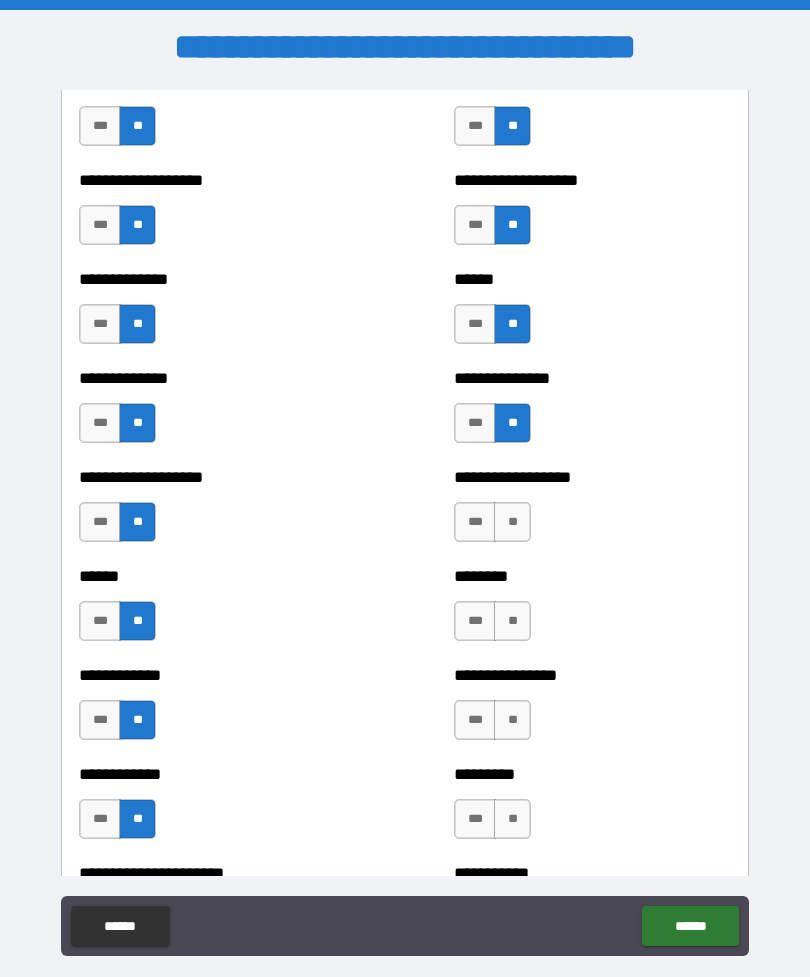 click on "**" at bounding box center [512, 522] 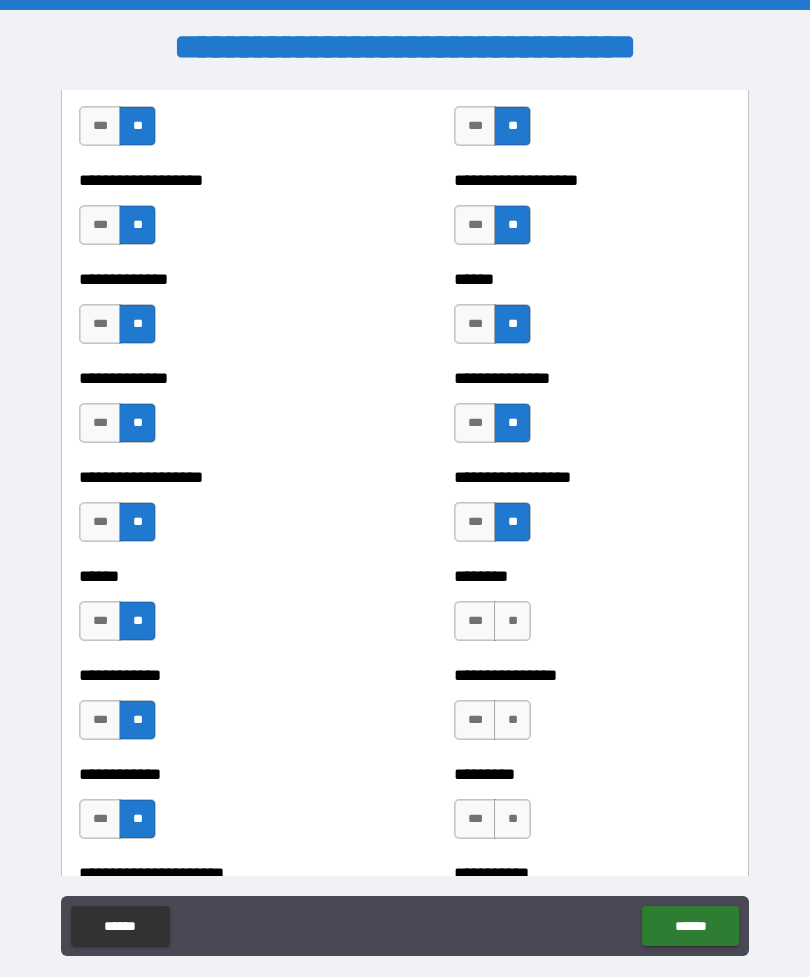 click on "**" at bounding box center [512, 621] 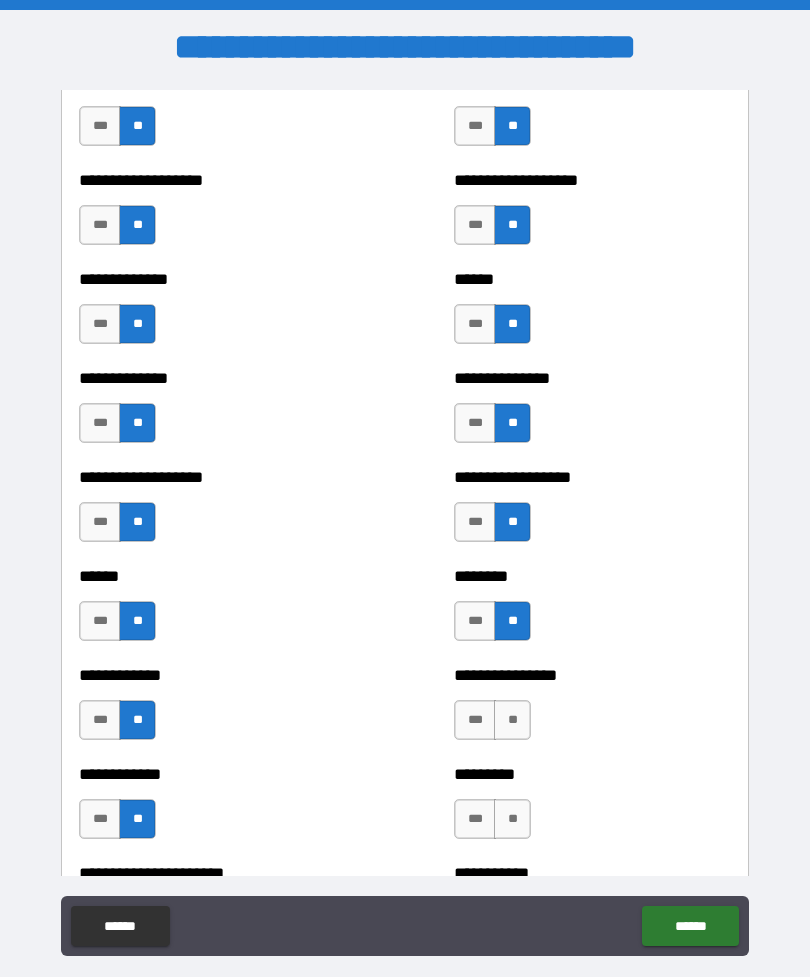 click on "**" at bounding box center (512, 720) 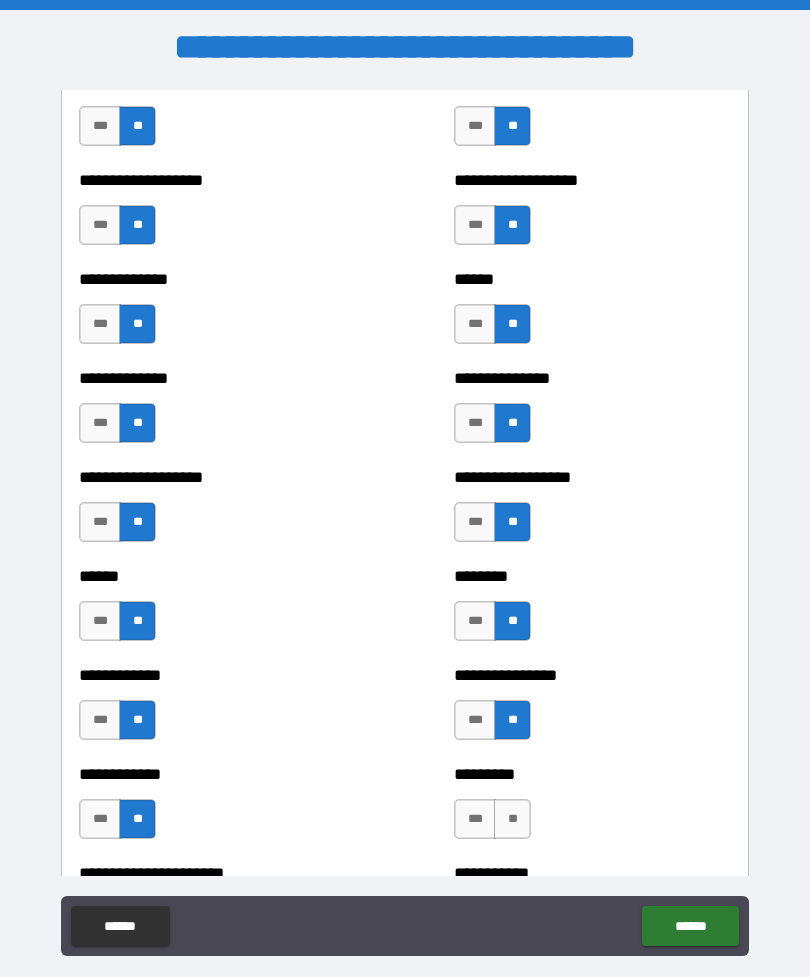 click on "**" at bounding box center [512, 819] 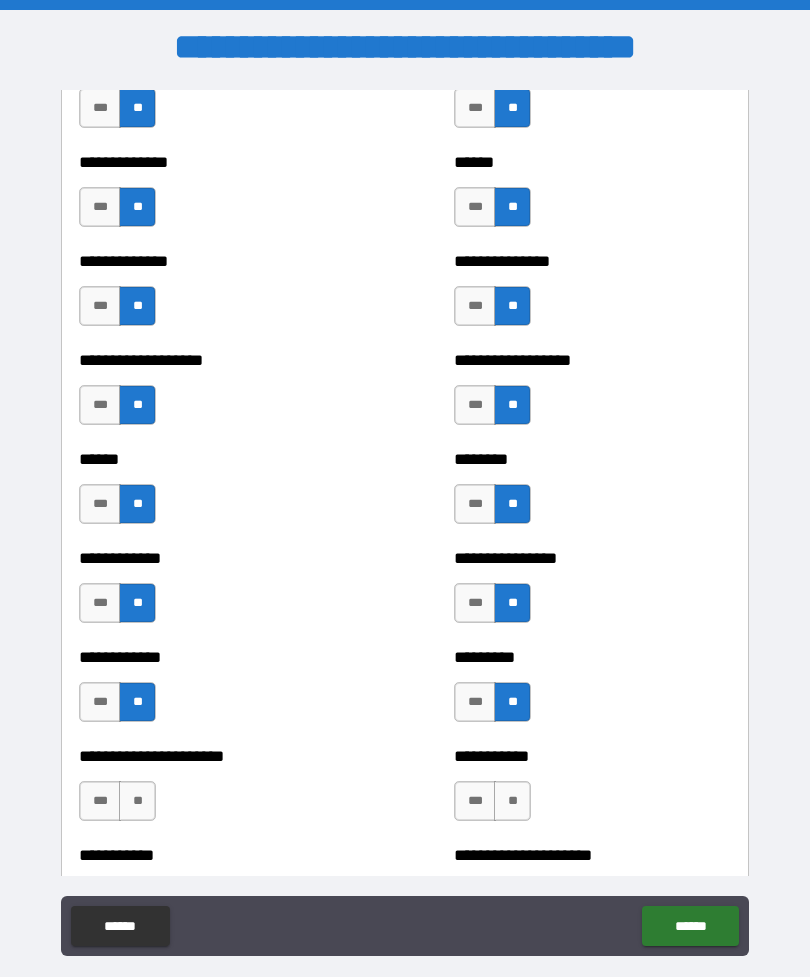 scroll, scrollTop: 4717, scrollLeft: 0, axis: vertical 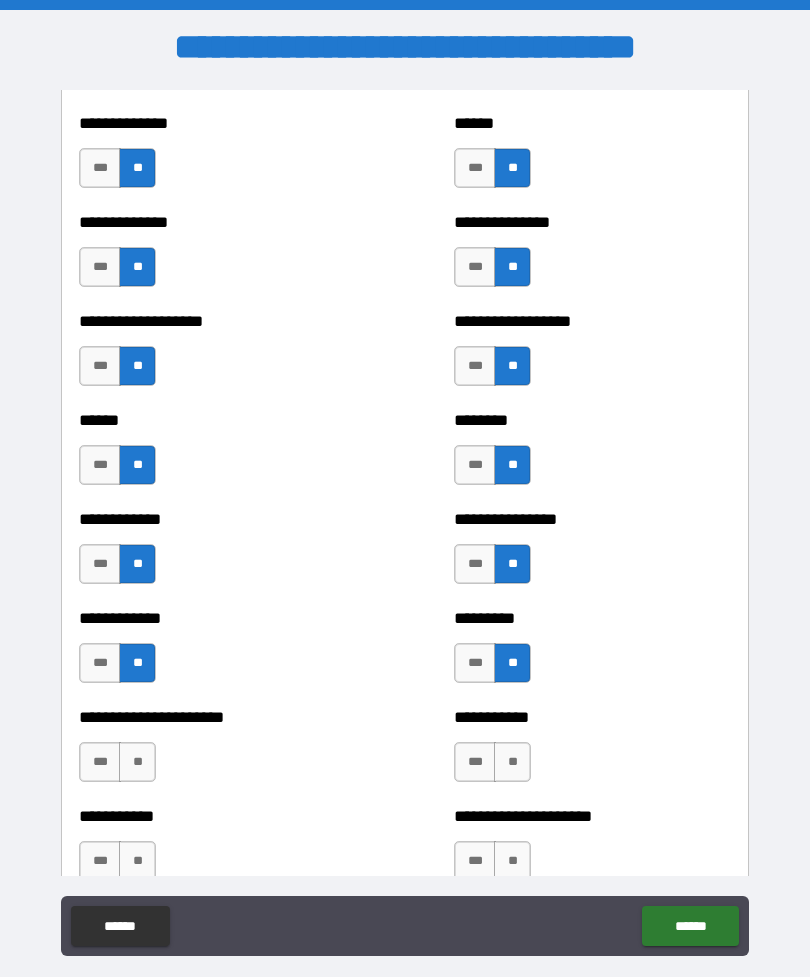 click on "**" at bounding box center (512, 762) 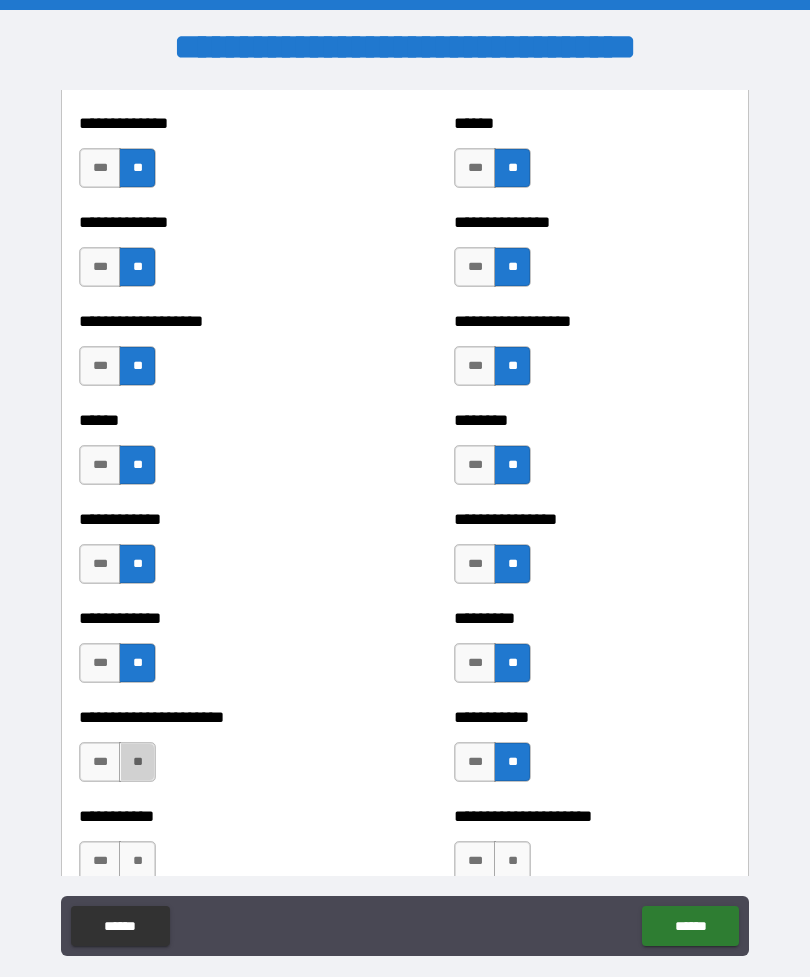 click on "**" at bounding box center (137, 762) 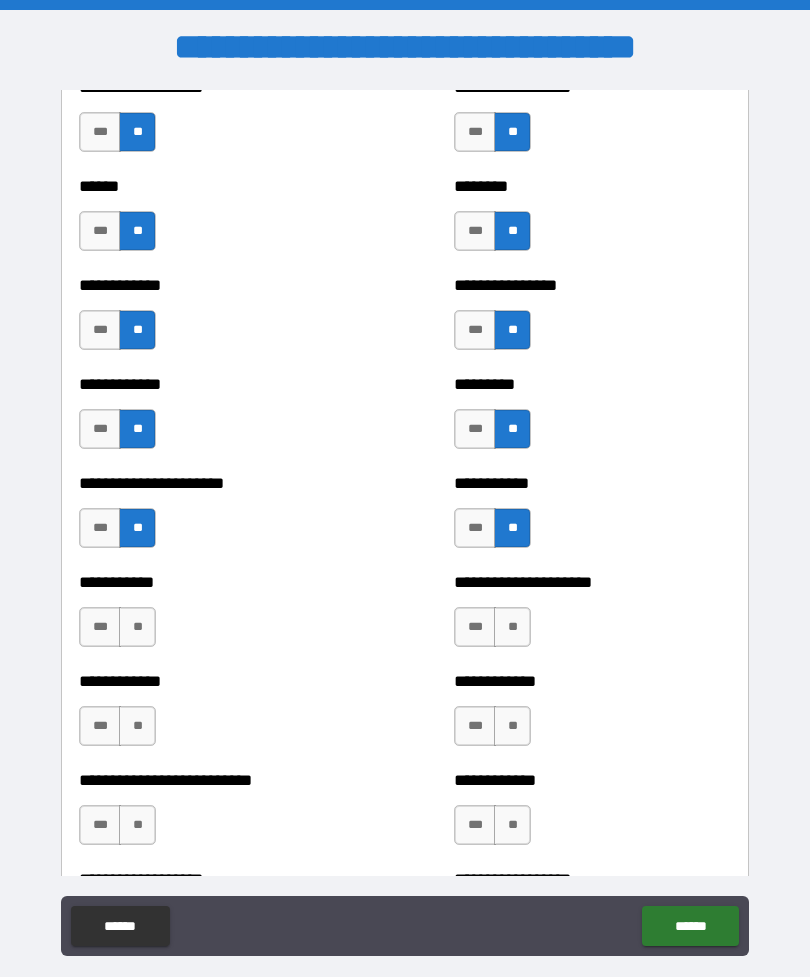 scroll, scrollTop: 4967, scrollLeft: 0, axis: vertical 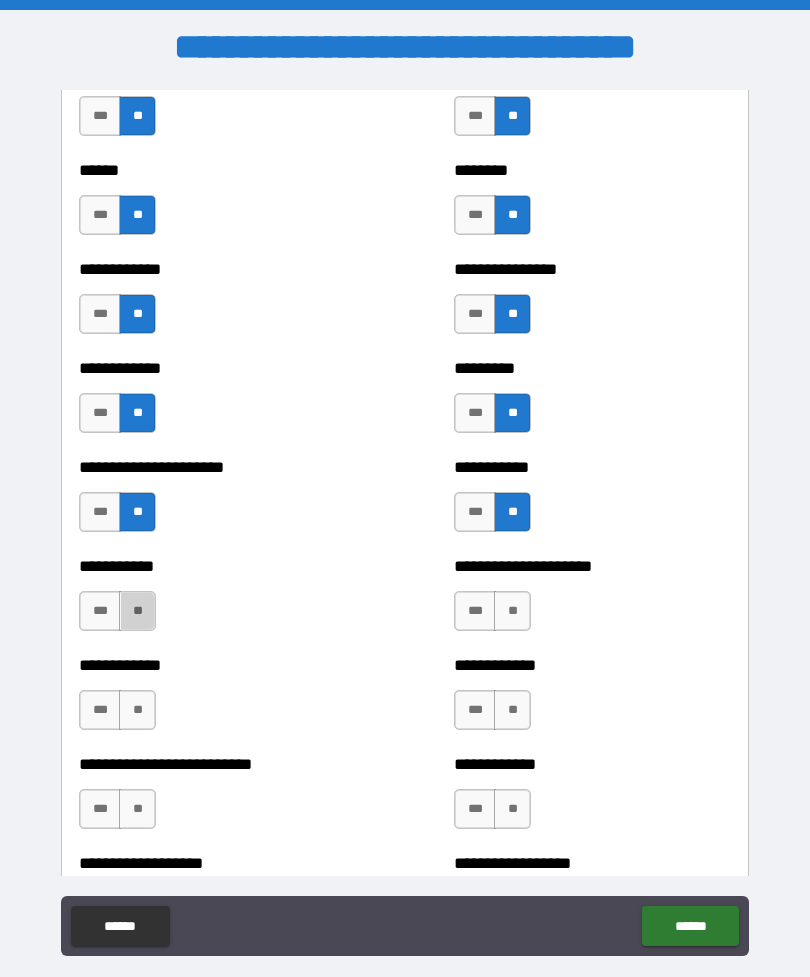click on "**" at bounding box center (137, 611) 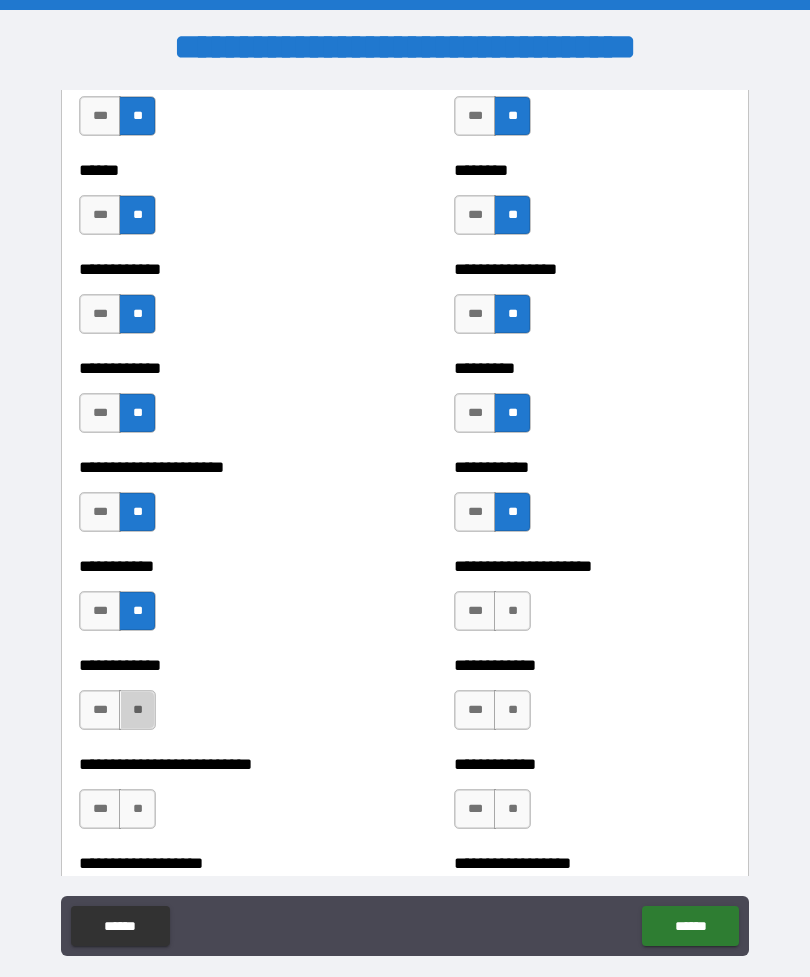 click on "**" at bounding box center [137, 710] 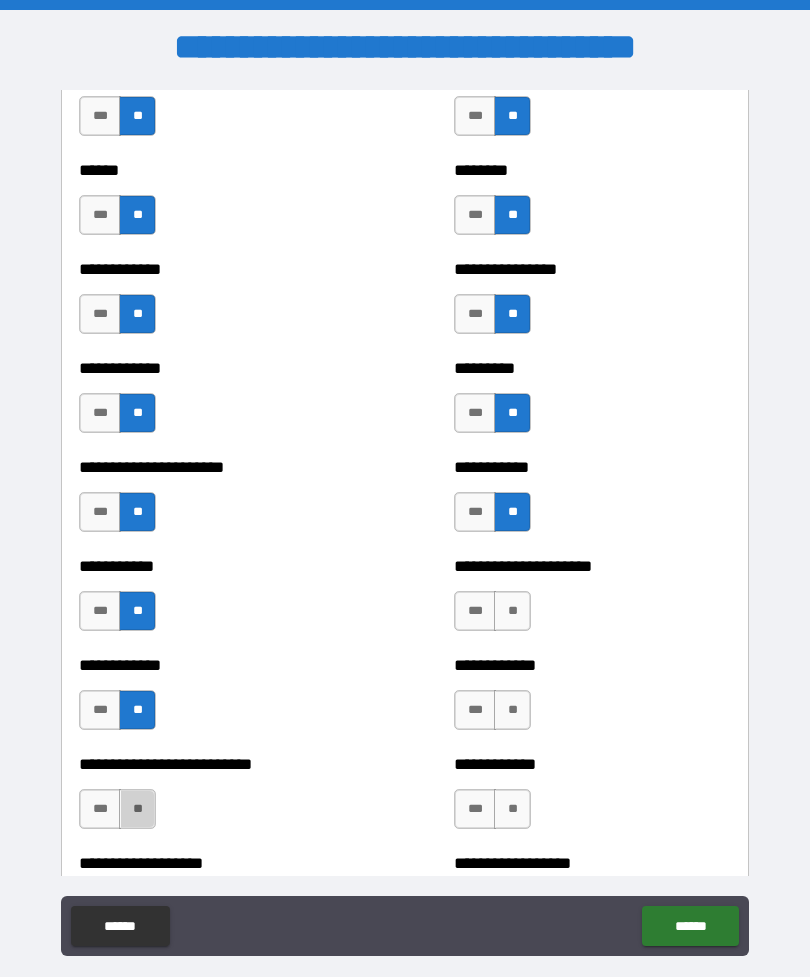 click on "**" at bounding box center (137, 809) 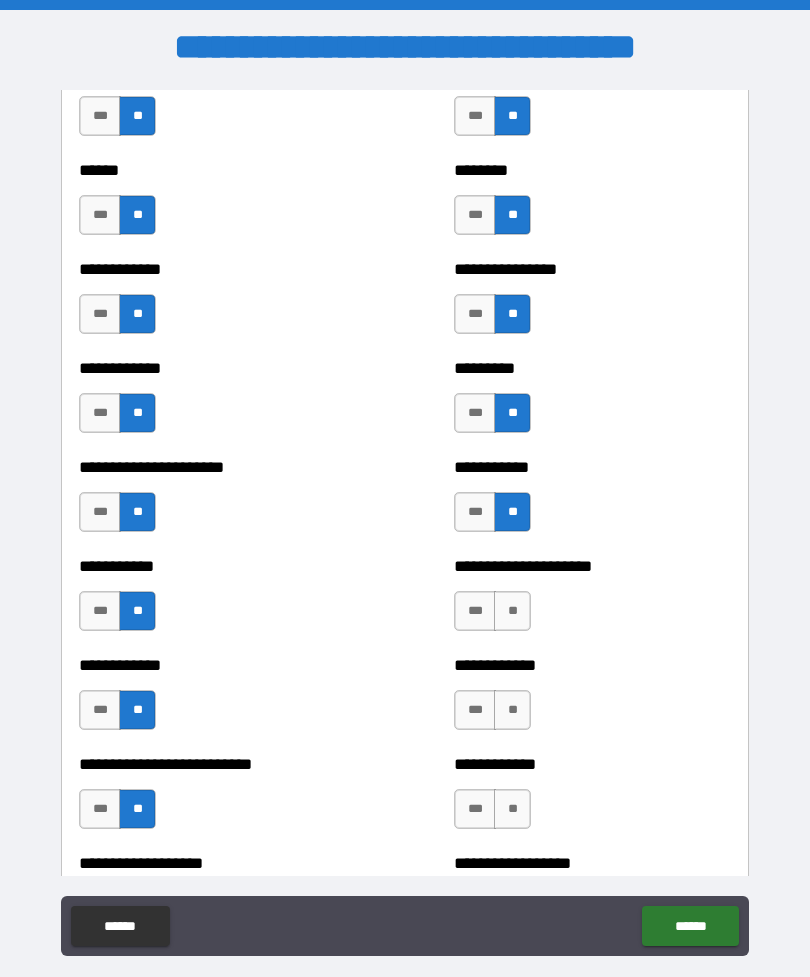 click on "**" at bounding box center [512, 611] 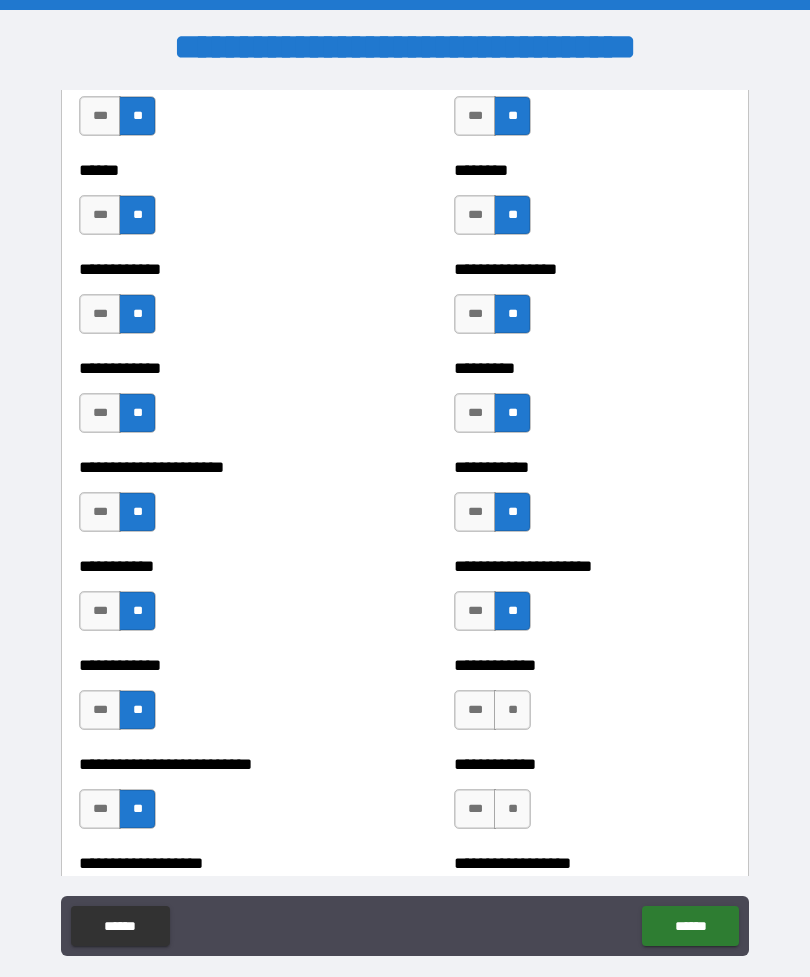 click on "**" at bounding box center [512, 710] 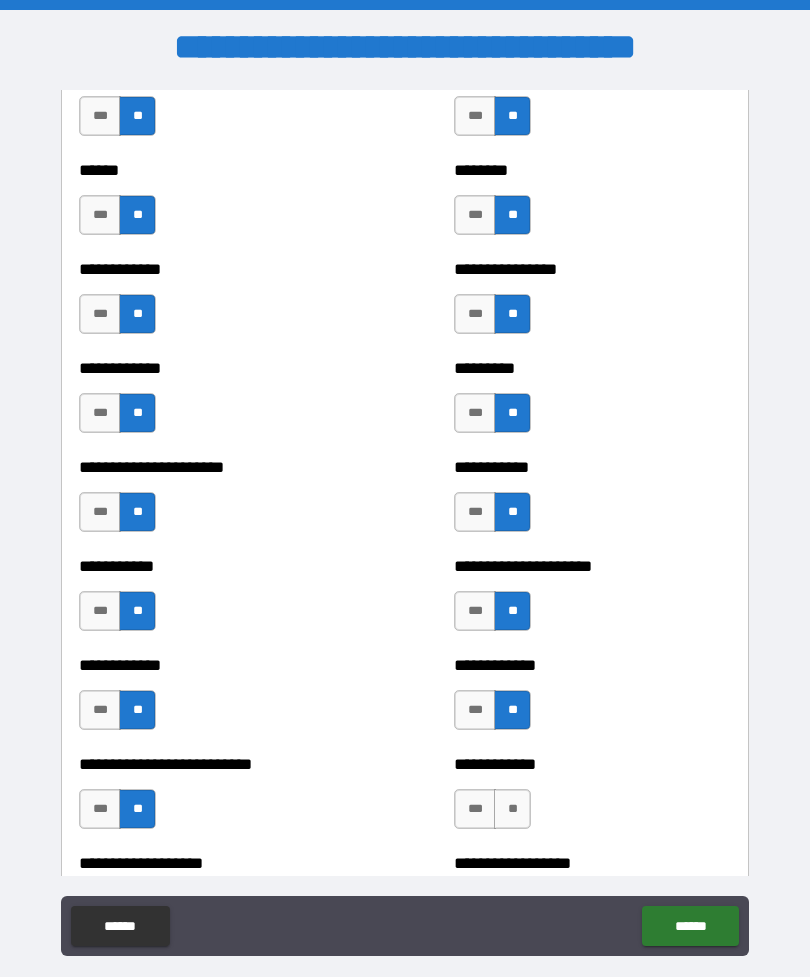 click on "**" at bounding box center [512, 809] 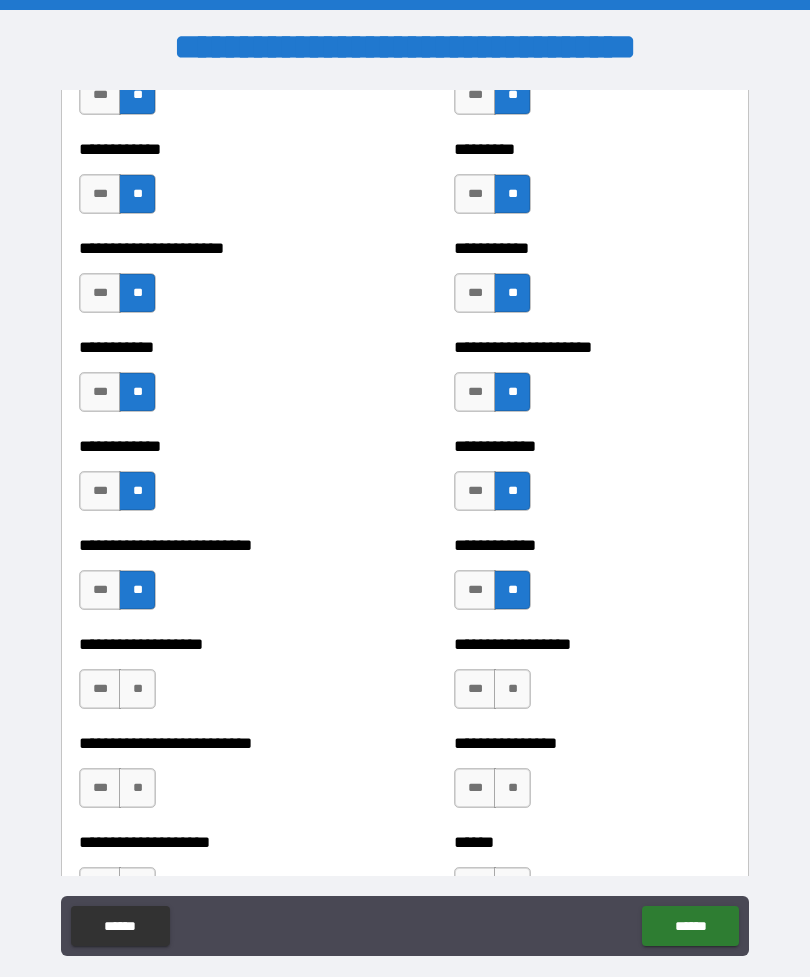 scroll, scrollTop: 5237, scrollLeft: 0, axis: vertical 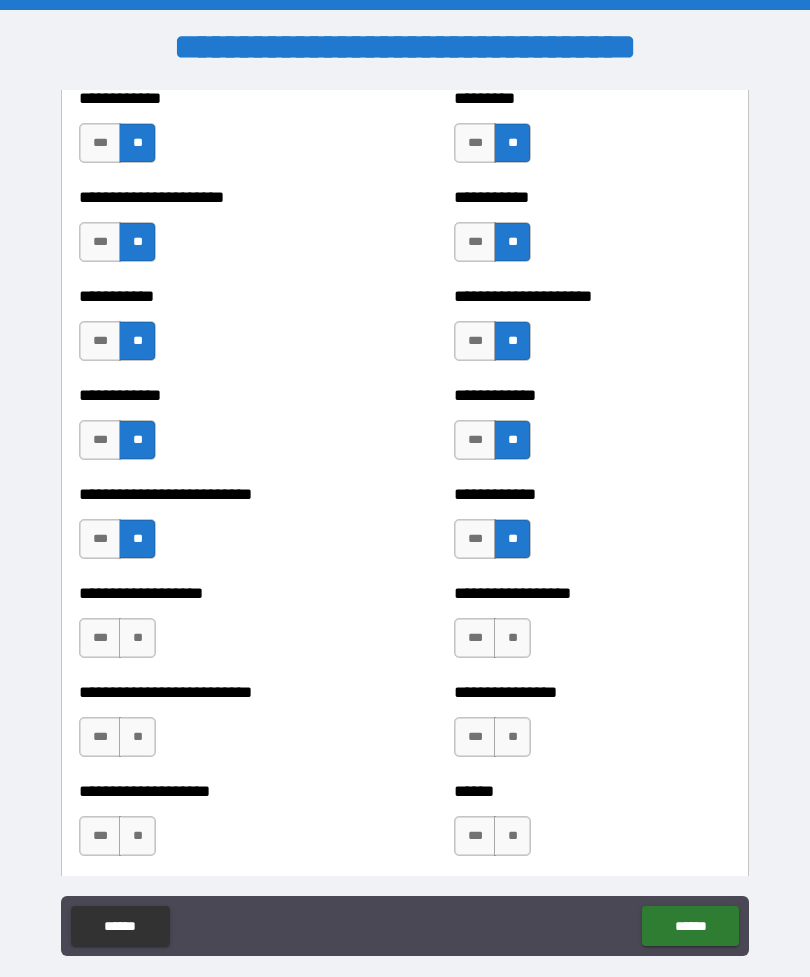 click on "**" at bounding box center (137, 638) 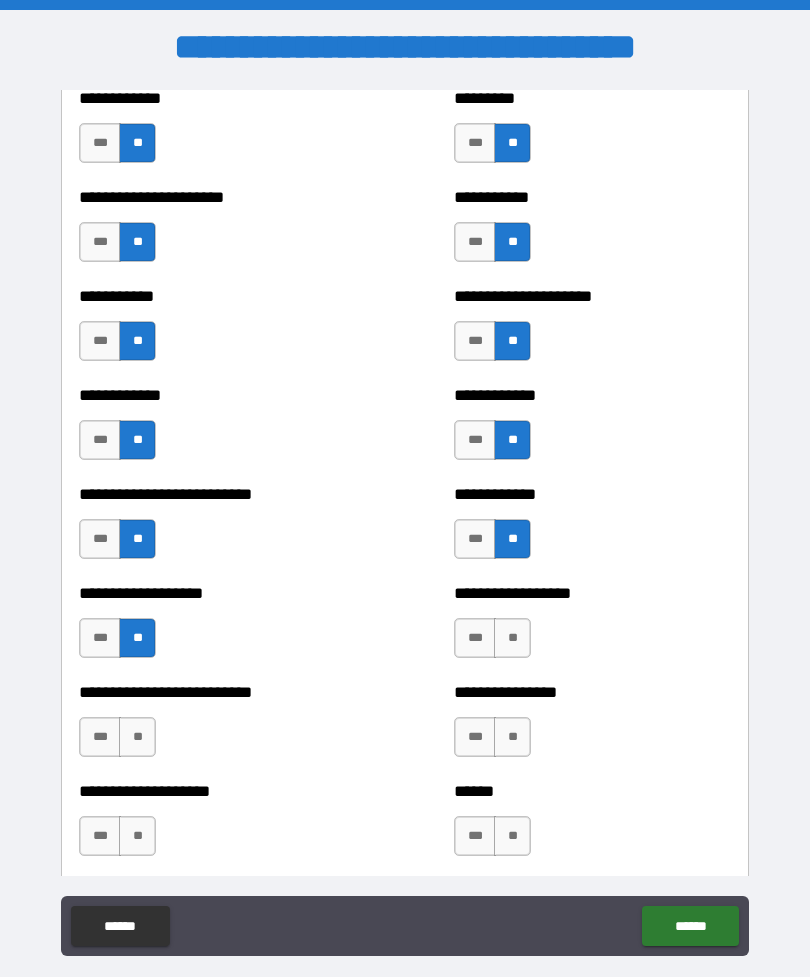 click on "**" at bounding box center [137, 737] 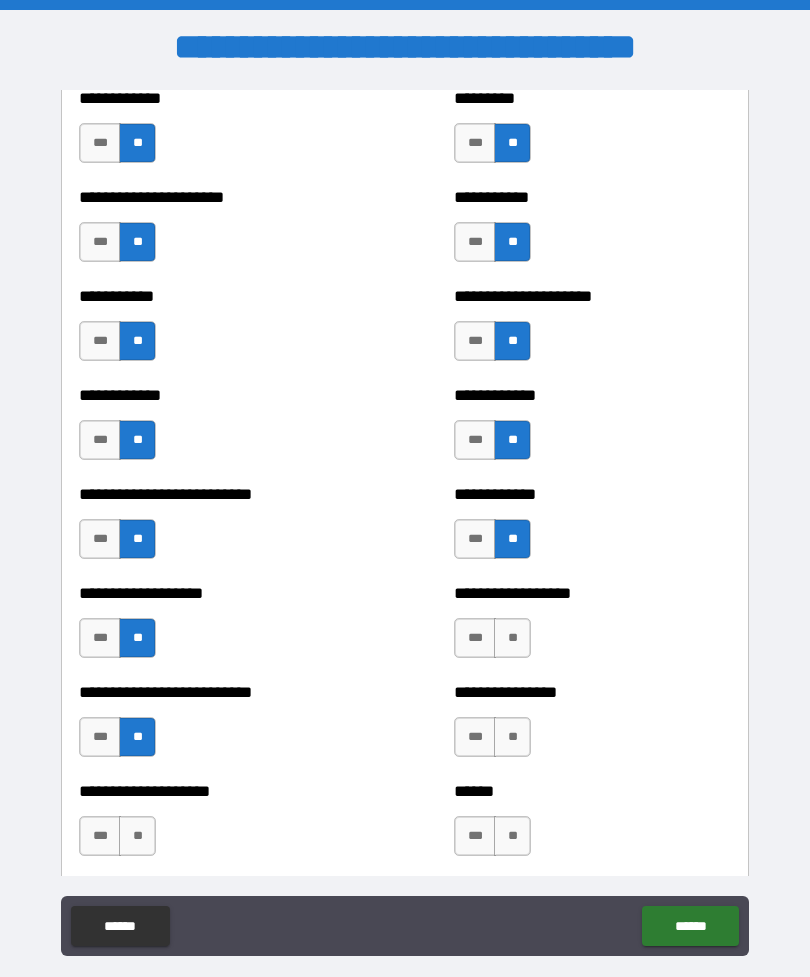 click on "**" at bounding box center (137, 836) 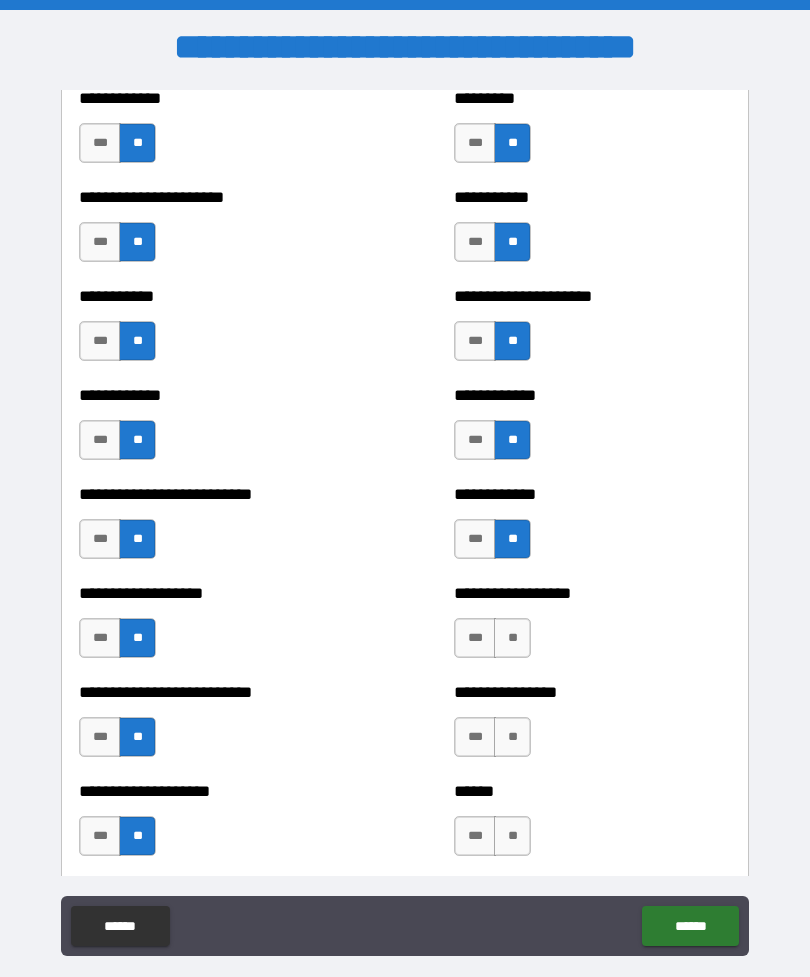 click on "**" at bounding box center [512, 638] 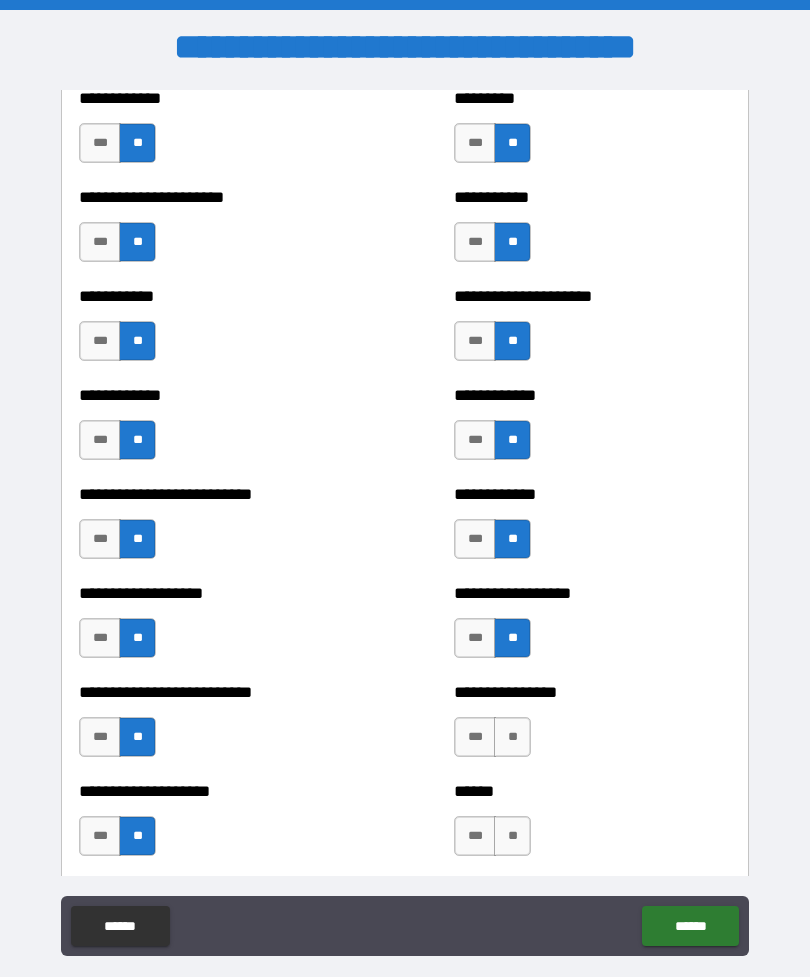 click on "**" at bounding box center (512, 737) 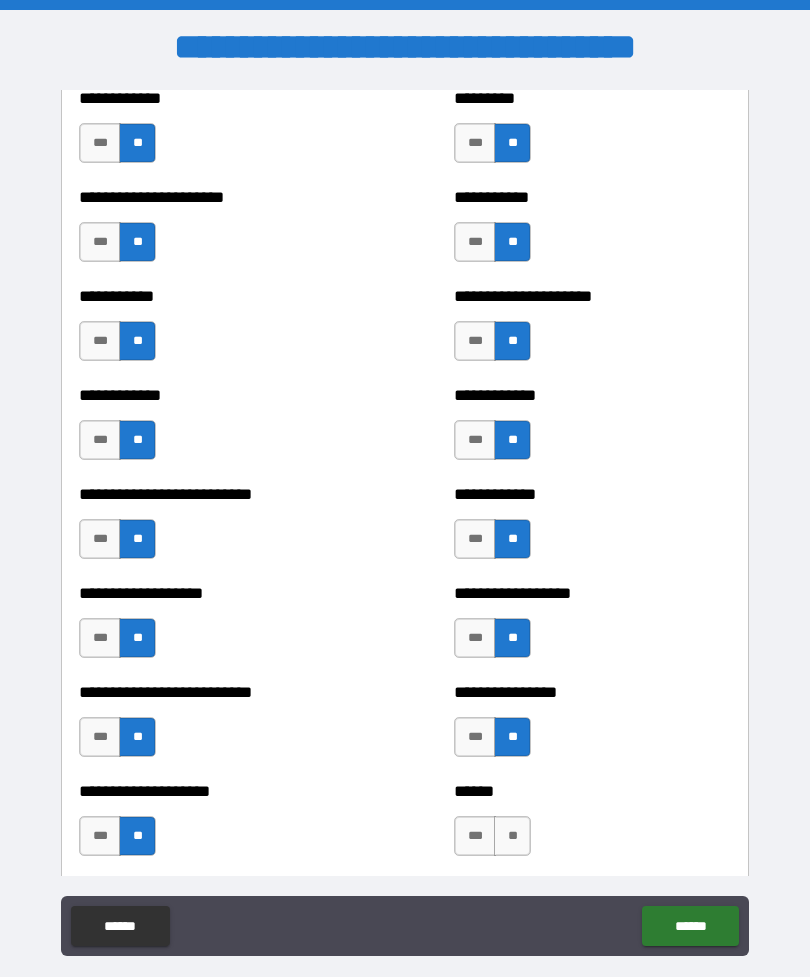 click on "**" at bounding box center (512, 836) 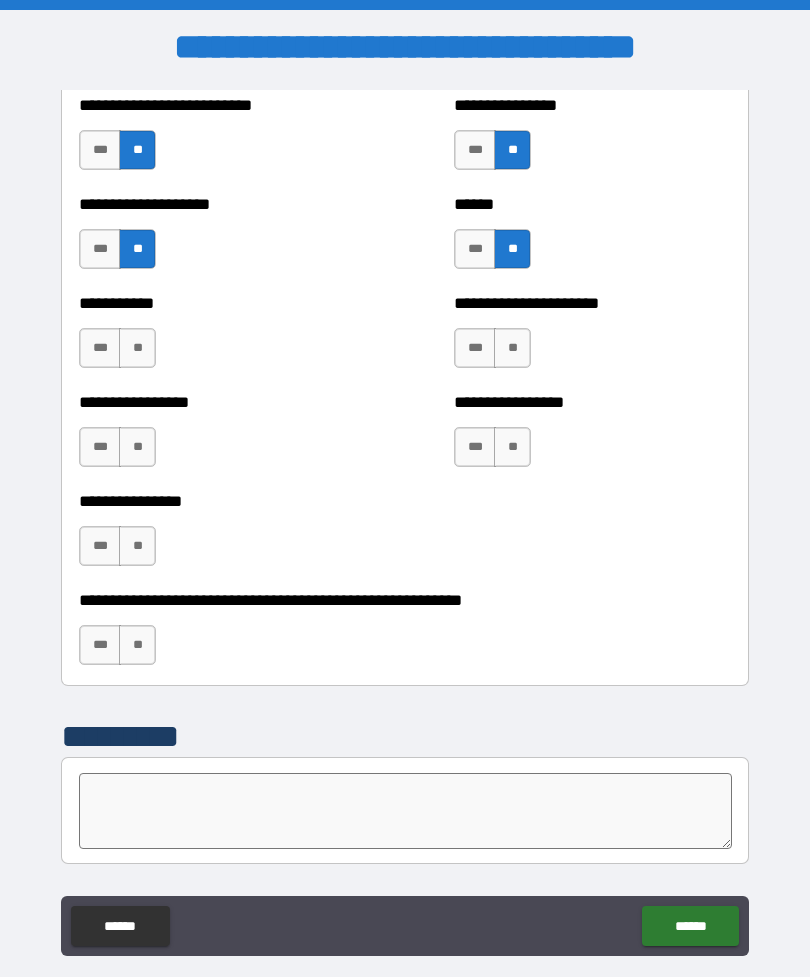 scroll, scrollTop: 5816, scrollLeft: 0, axis: vertical 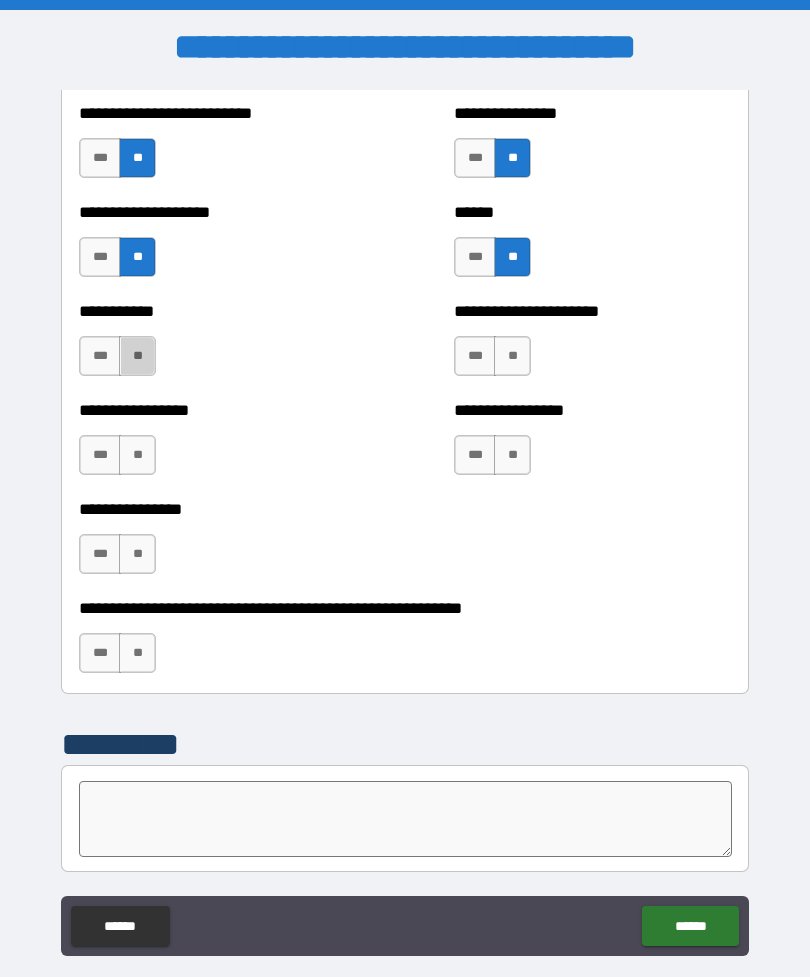 click on "**" at bounding box center [137, 356] 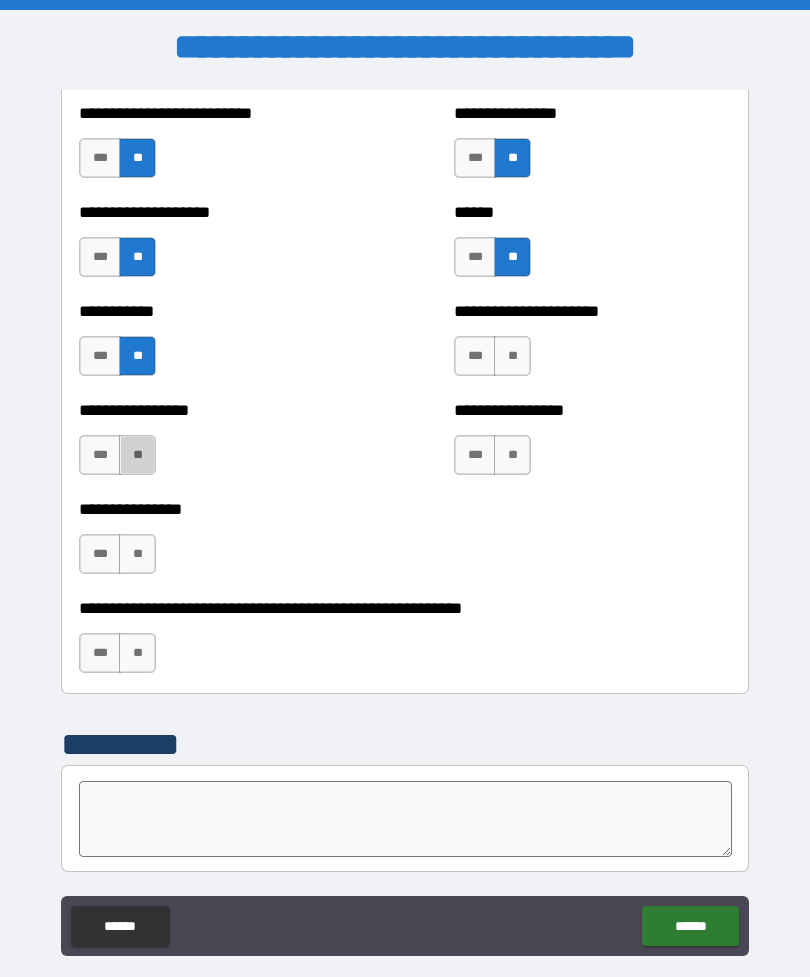 click on "**" at bounding box center (137, 455) 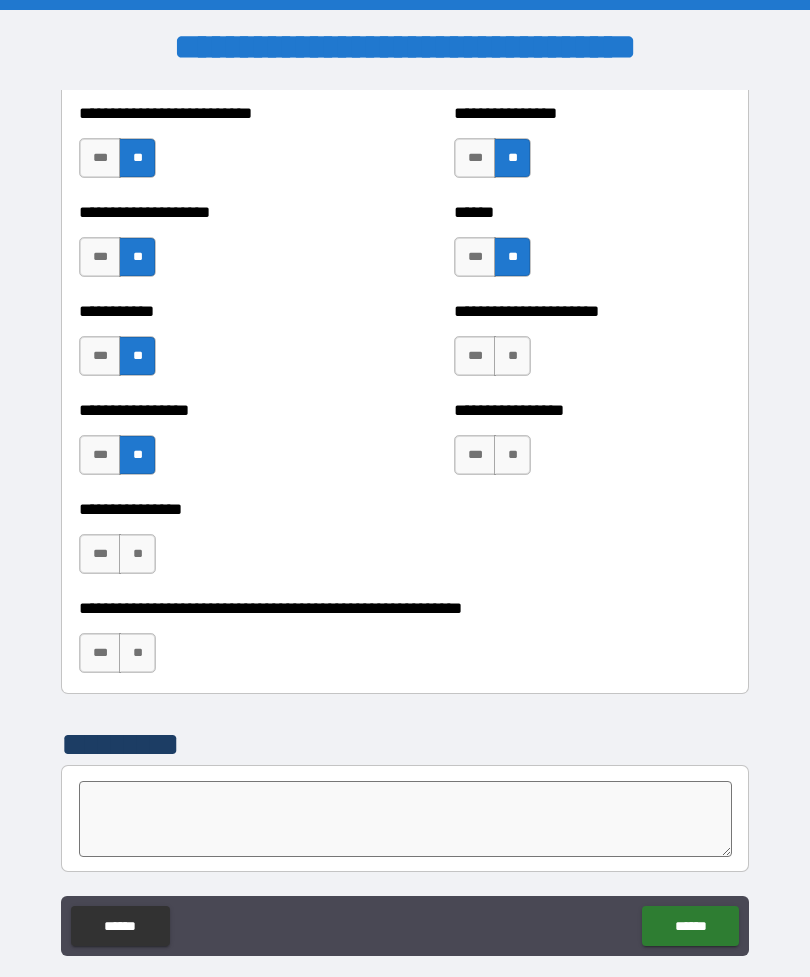click on "**" at bounding box center (512, 356) 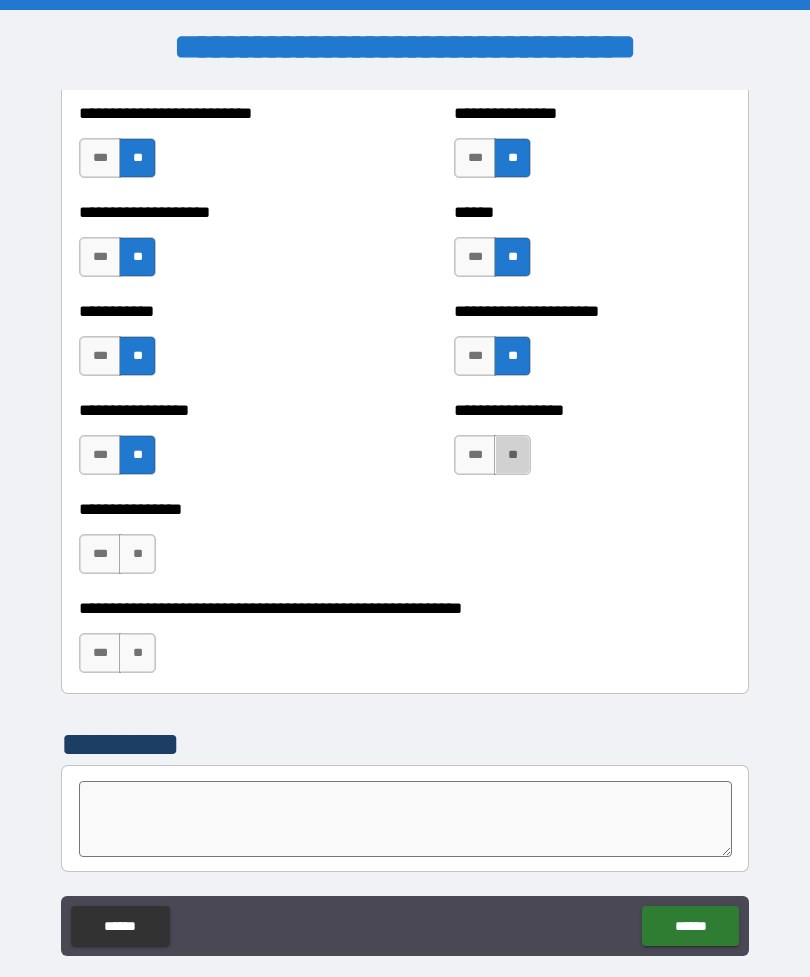 click on "**" at bounding box center [512, 455] 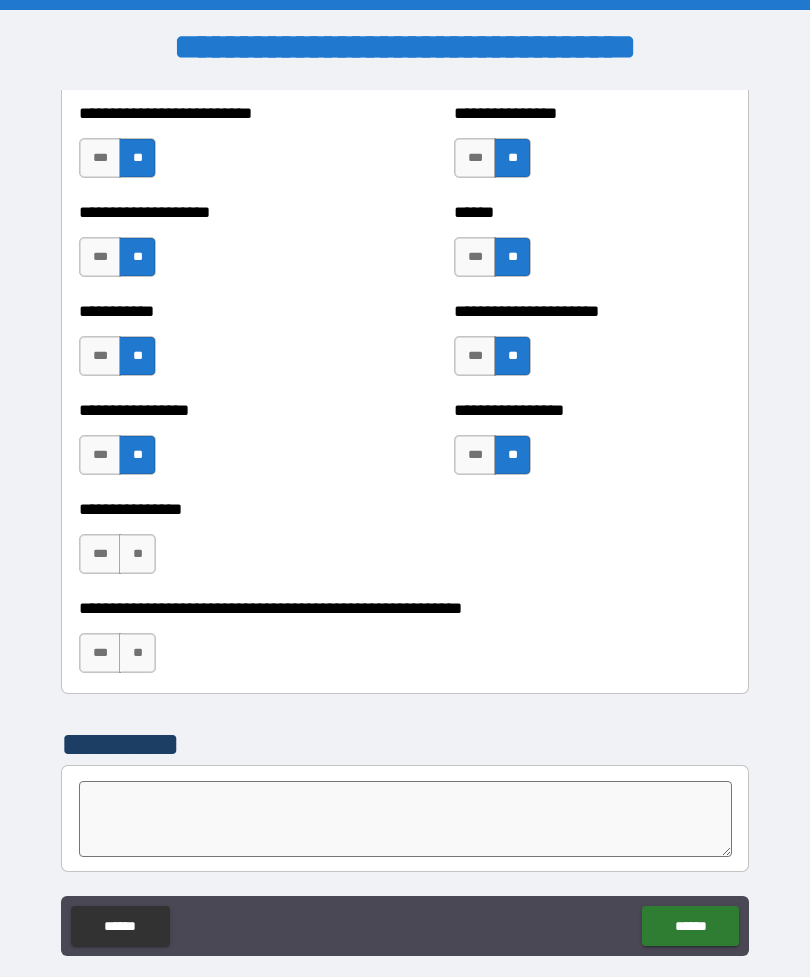 click on "**" at bounding box center [137, 554] 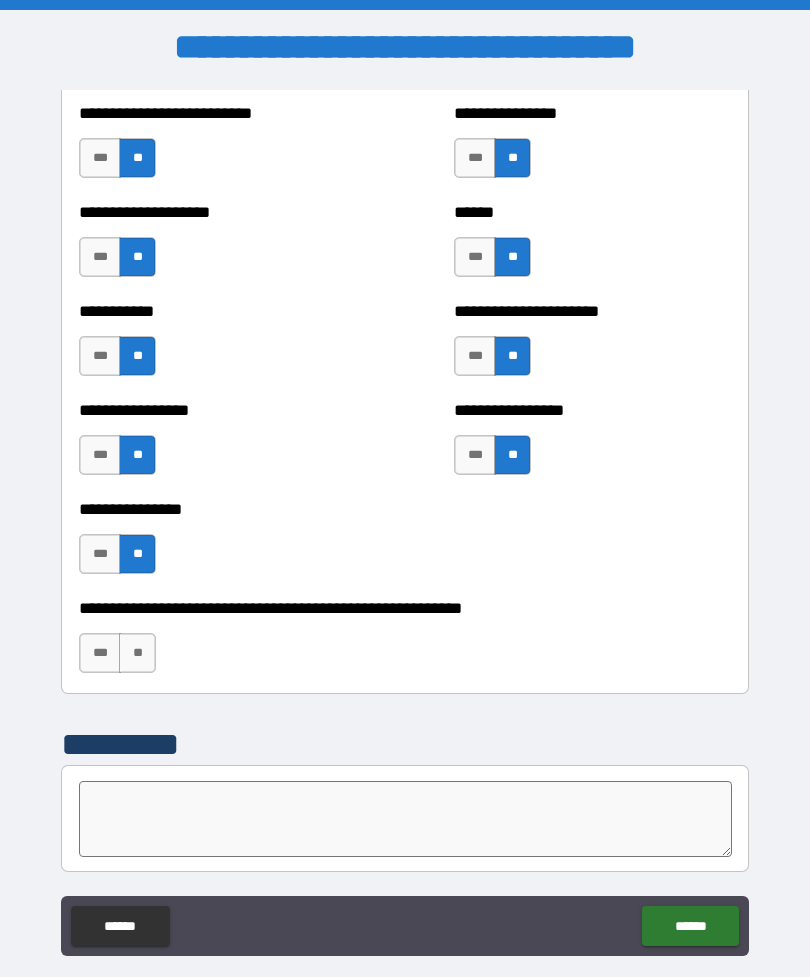 click on "**" at bounding box center (137, 653) 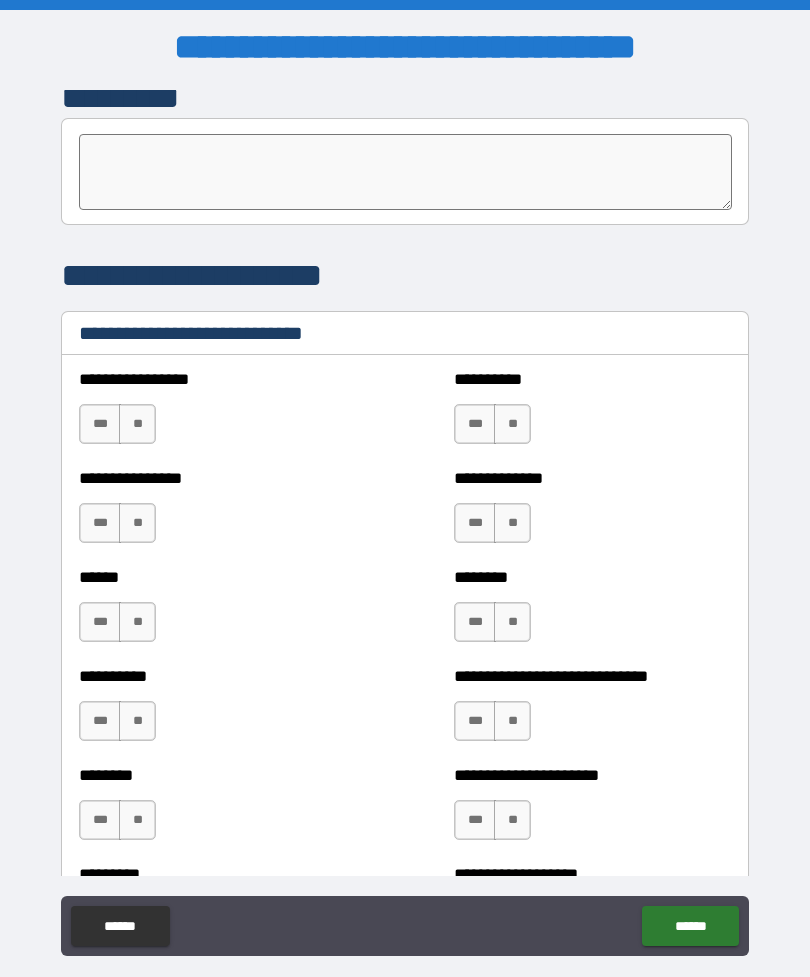 scroll, scrollTop: 6464, scrollLeft: 0, axis: vertical 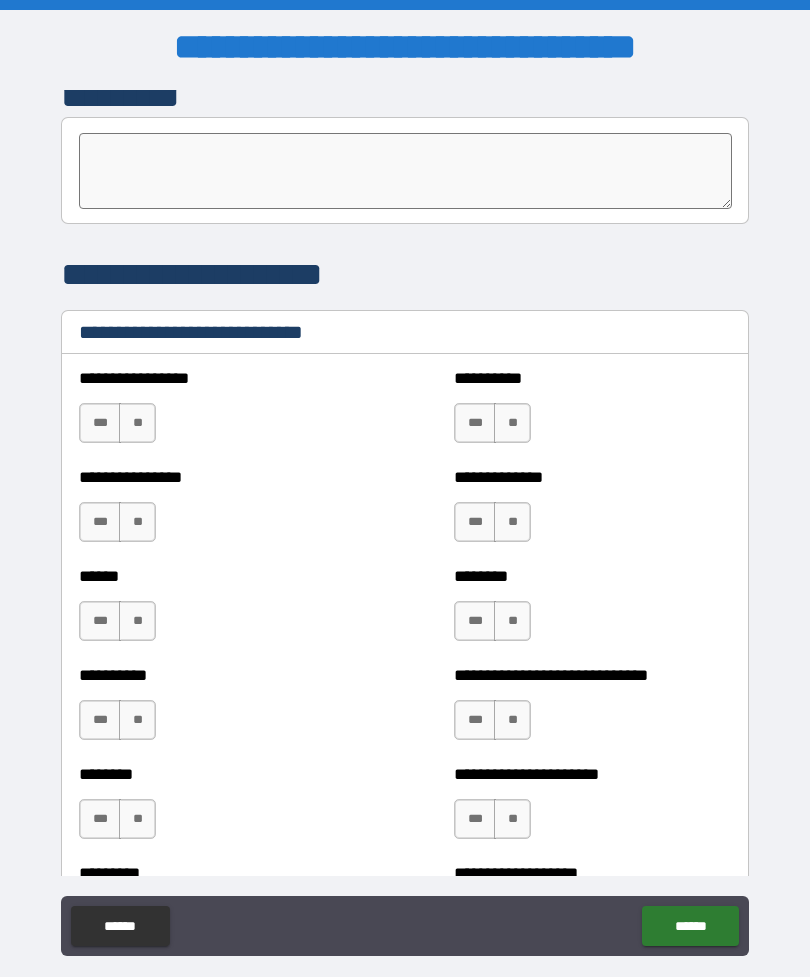 click on "**" at bounding box center (137, 423) 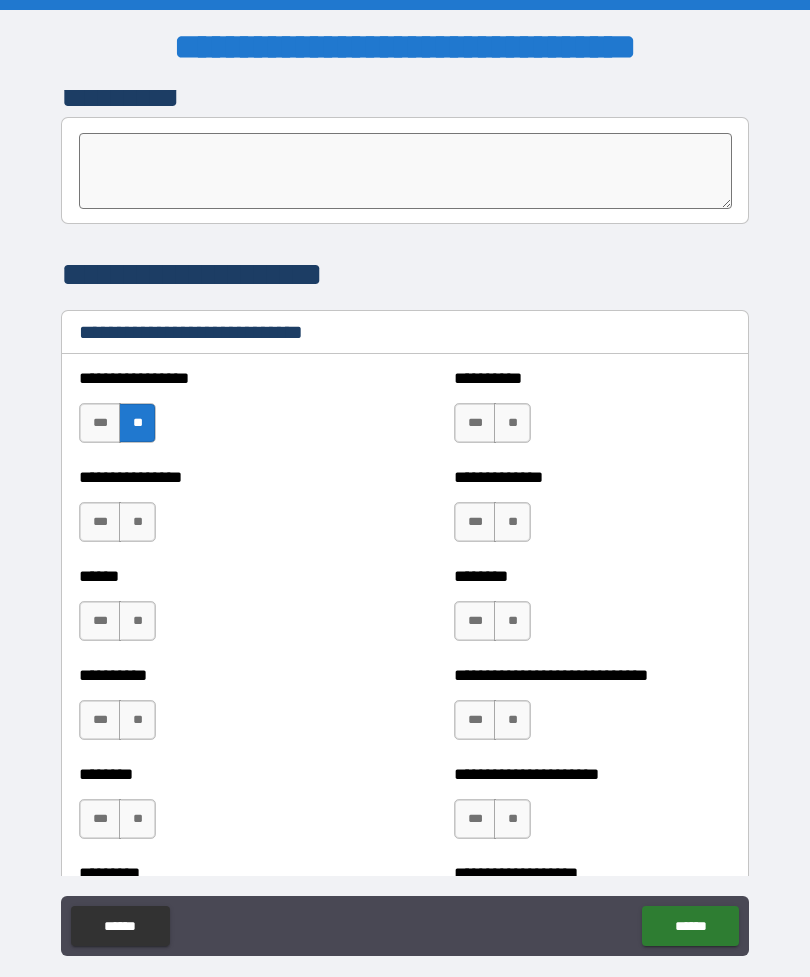 click on "**" at bounding box center [512, 423] 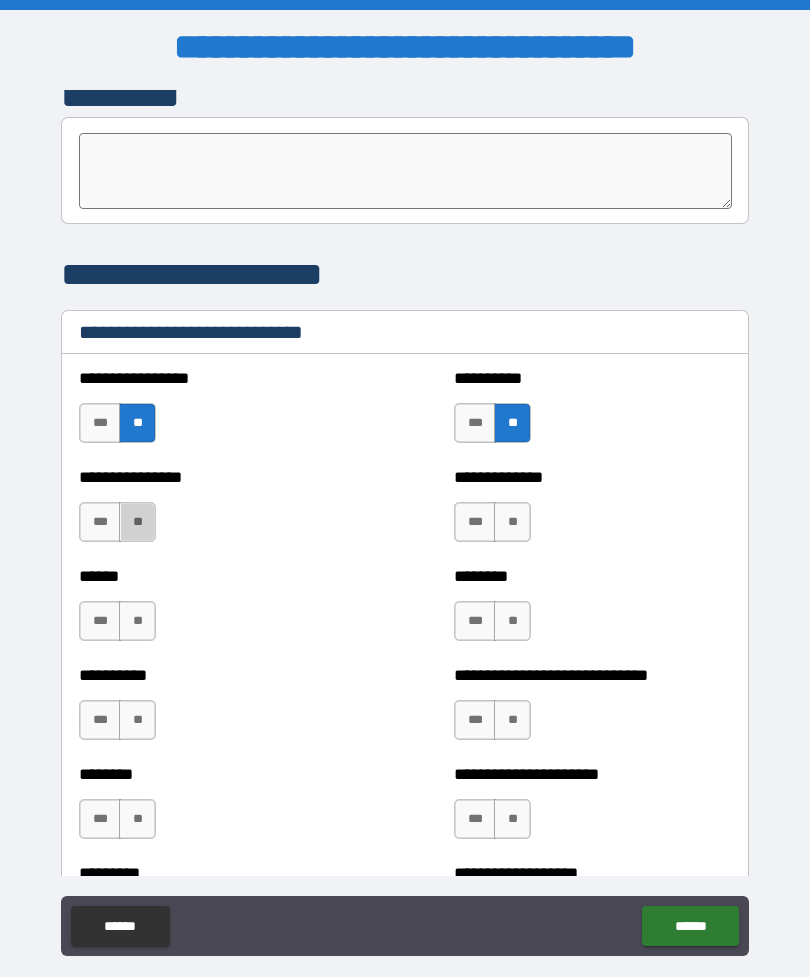 click on "**" at bounding box center (137, 522) 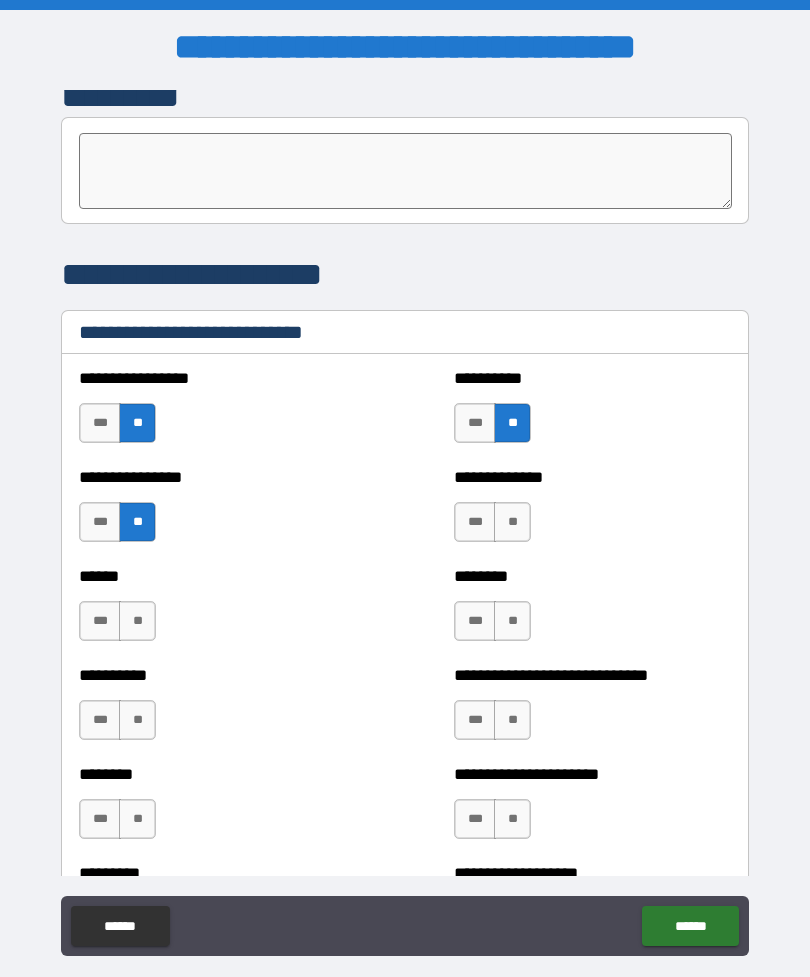 click on "**" at bounding box center (512, 522) 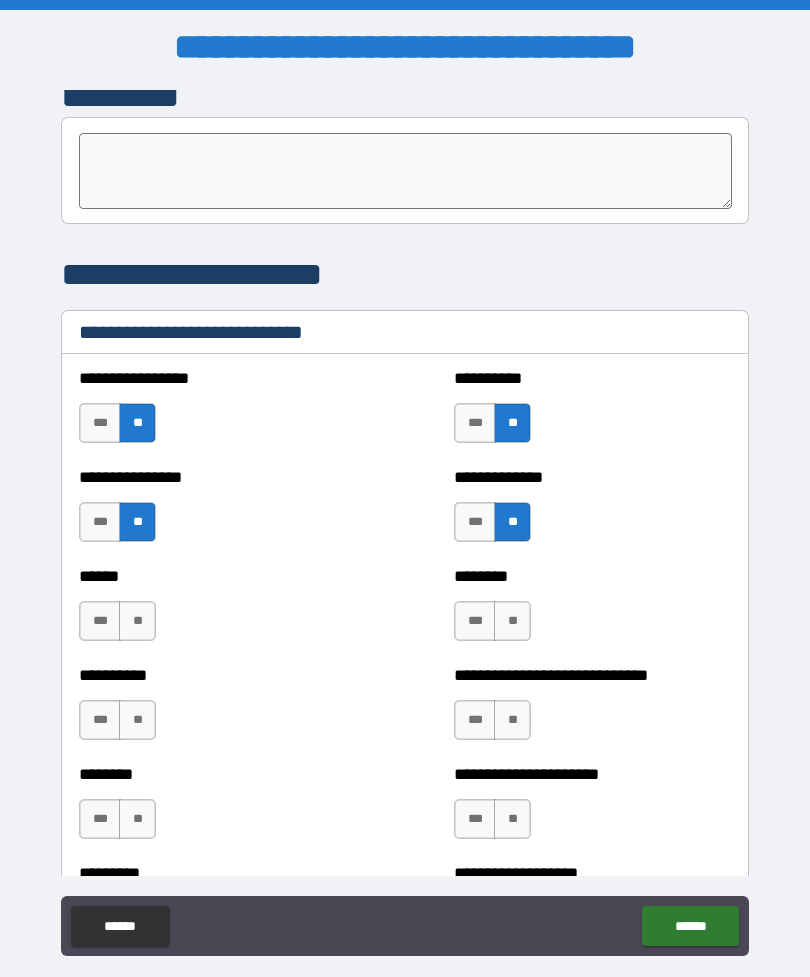 click on "**" at bounding box center (512, 621) 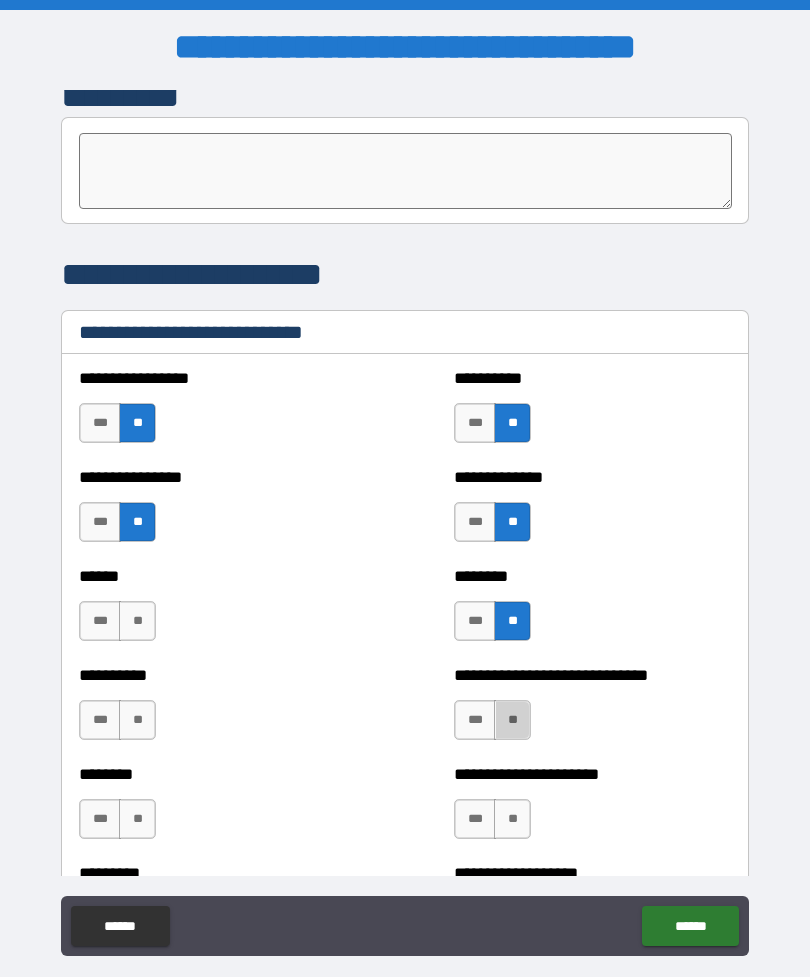 click on "**" at bounding box center [512, 720] 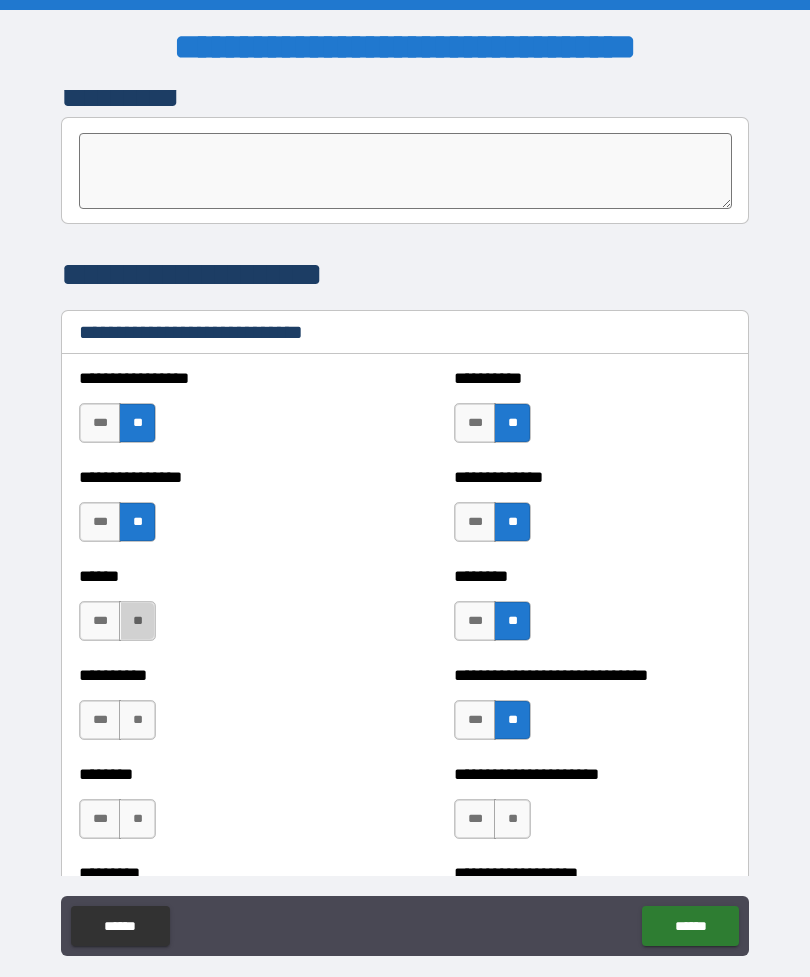 click on "**" at bounding box center (137, 621) 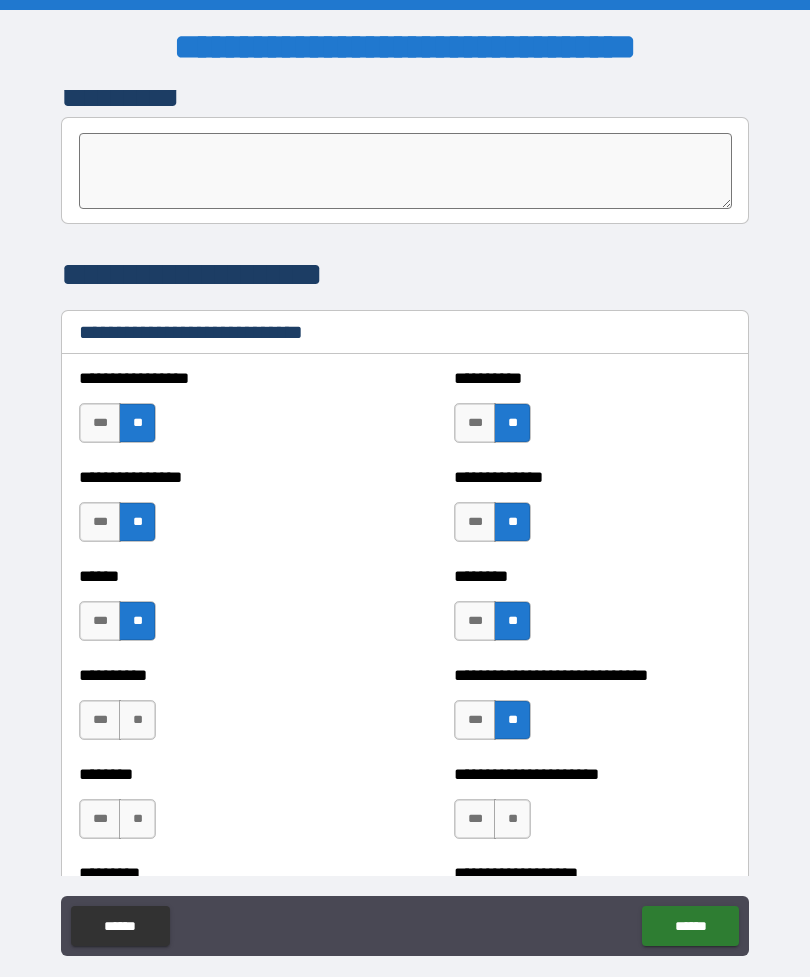 click on "**" at bounding box center [137, 720] 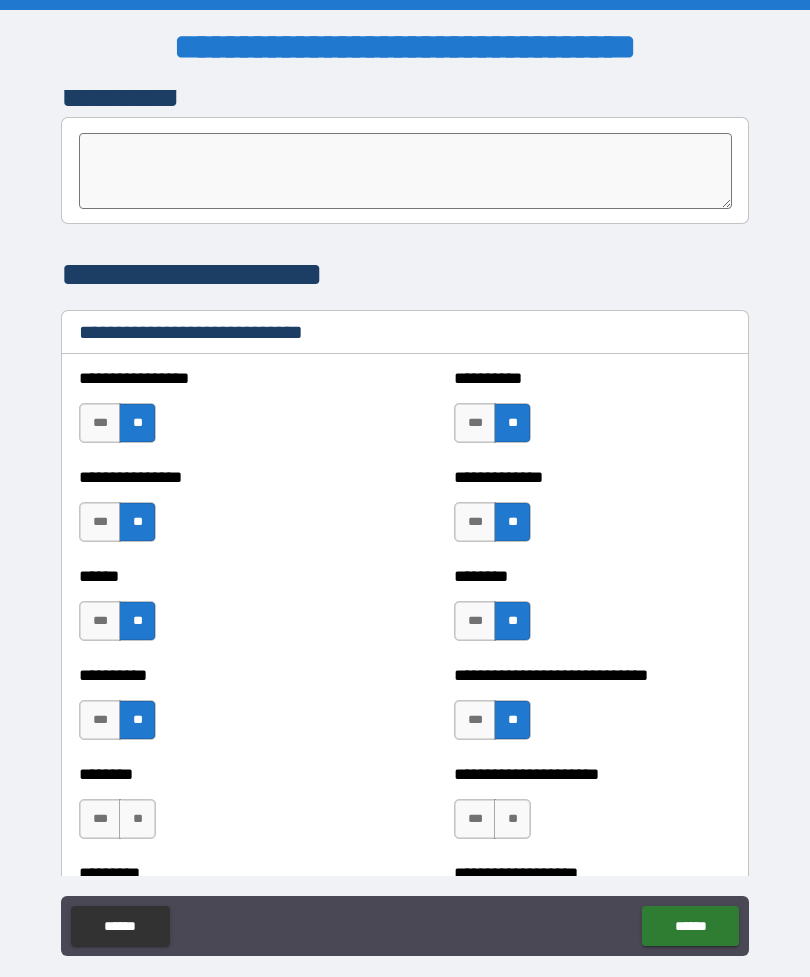 click on "**" at bounding box center [137, 819] 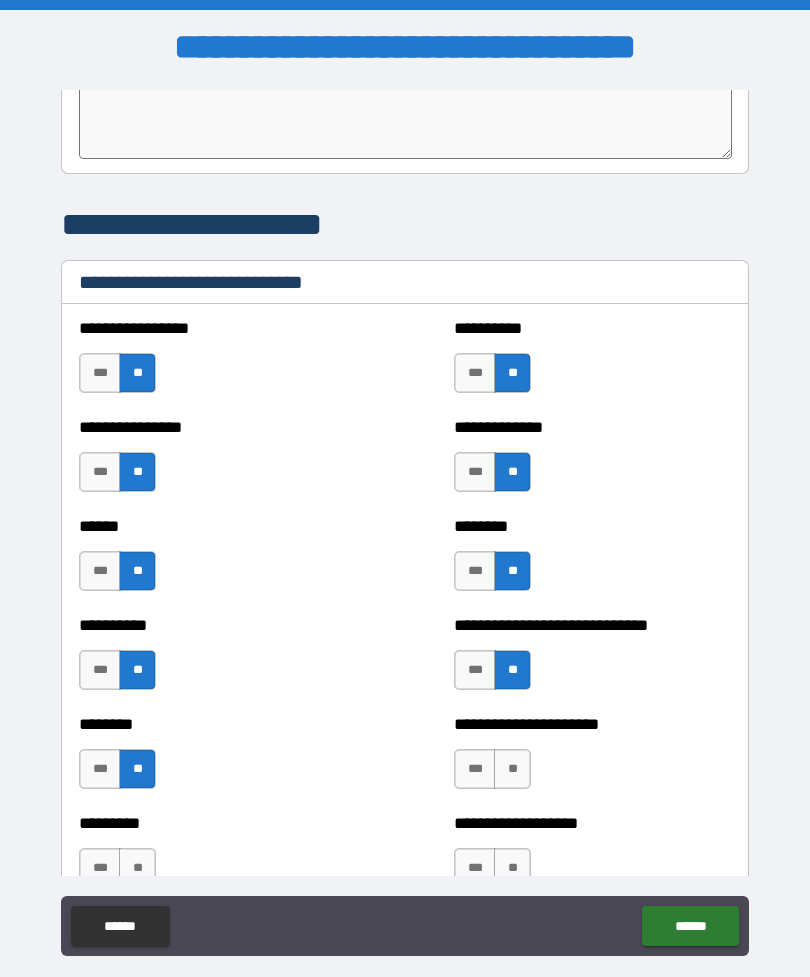 scroll, scrollTop: 6541, scrollLeft: 0, axis: vertical 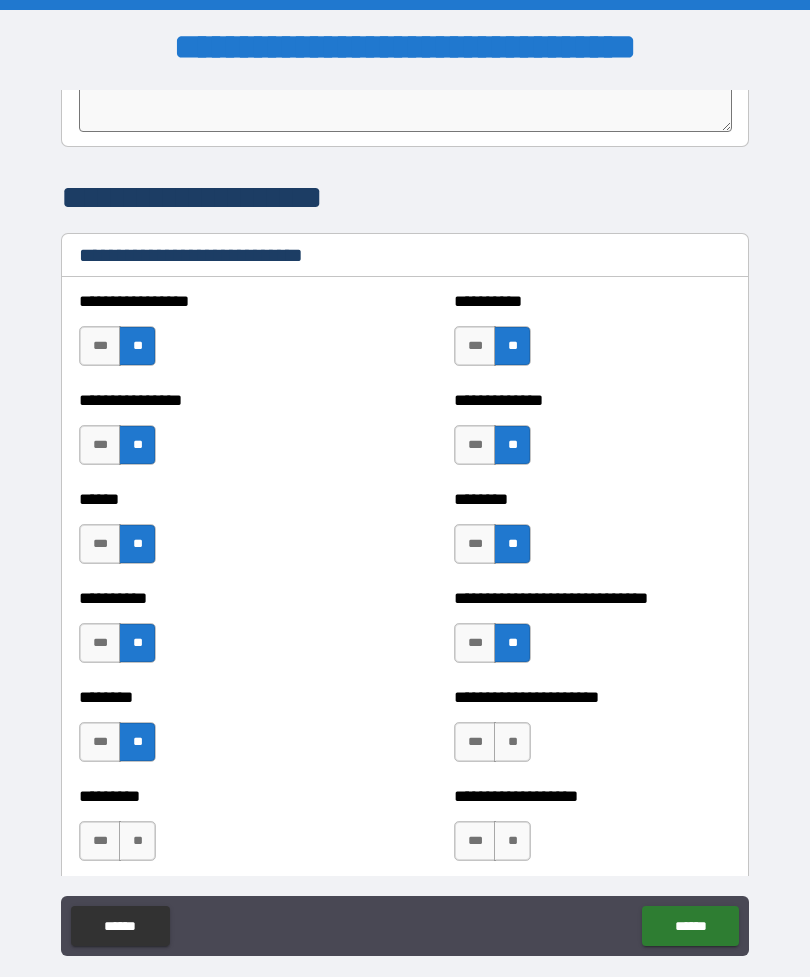 click on "**" at bounding box center (512, 742) 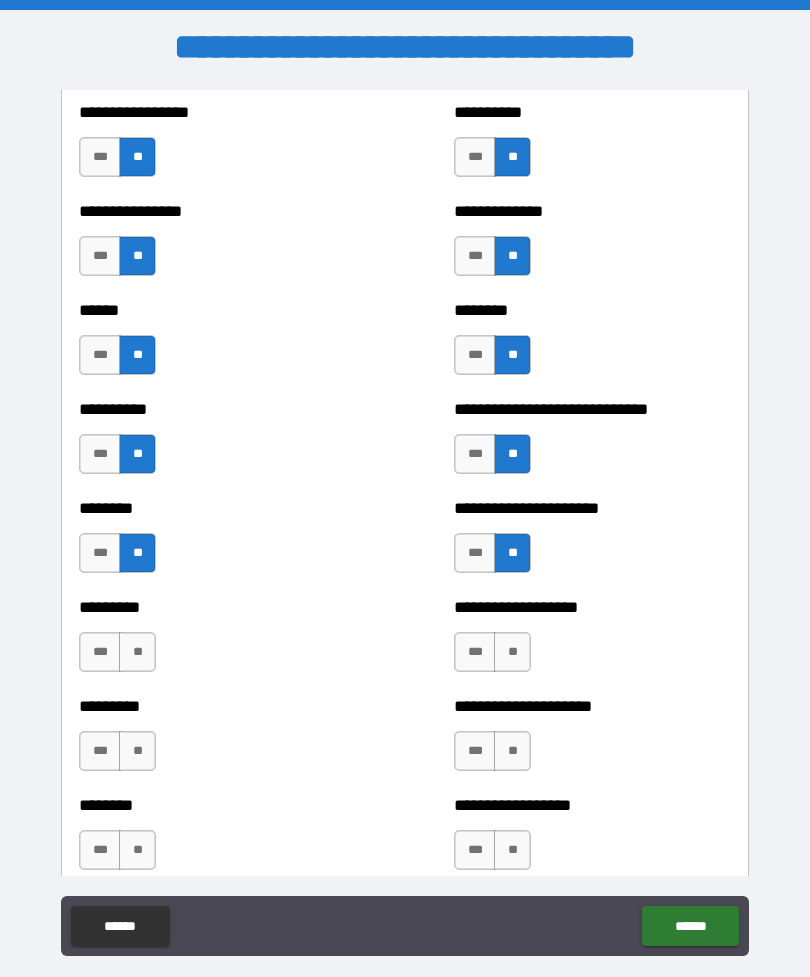 scroll, scrollTop: 6732, scrollLeft: 0, axis: vertical 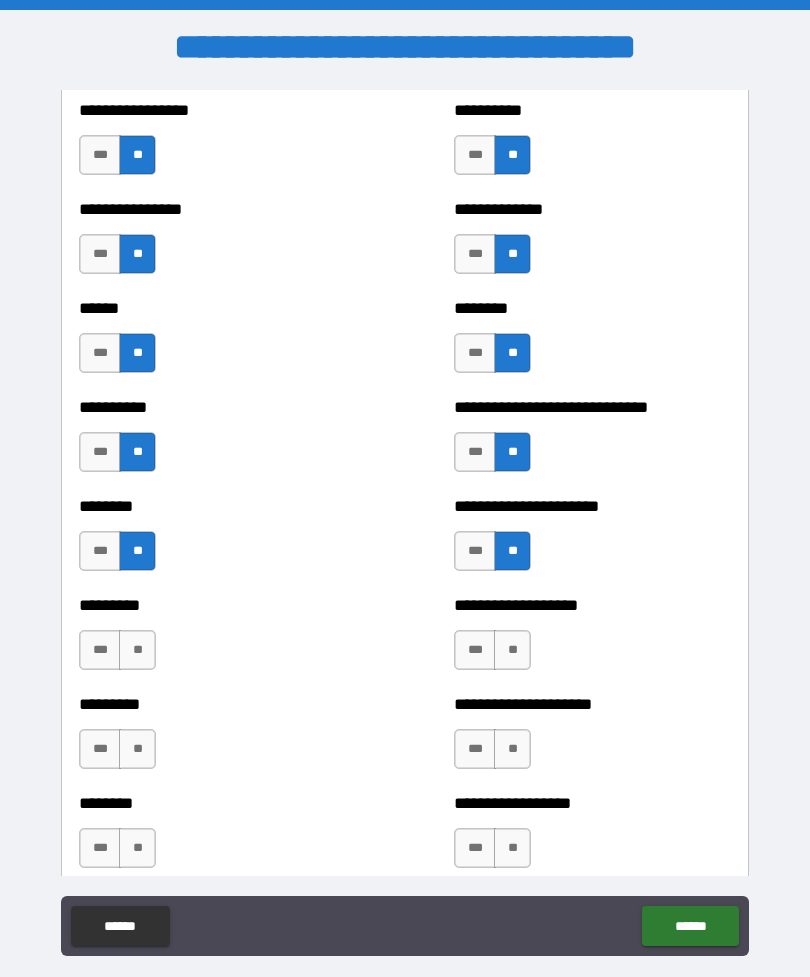 click on "**" at bounding box center [512, 650] 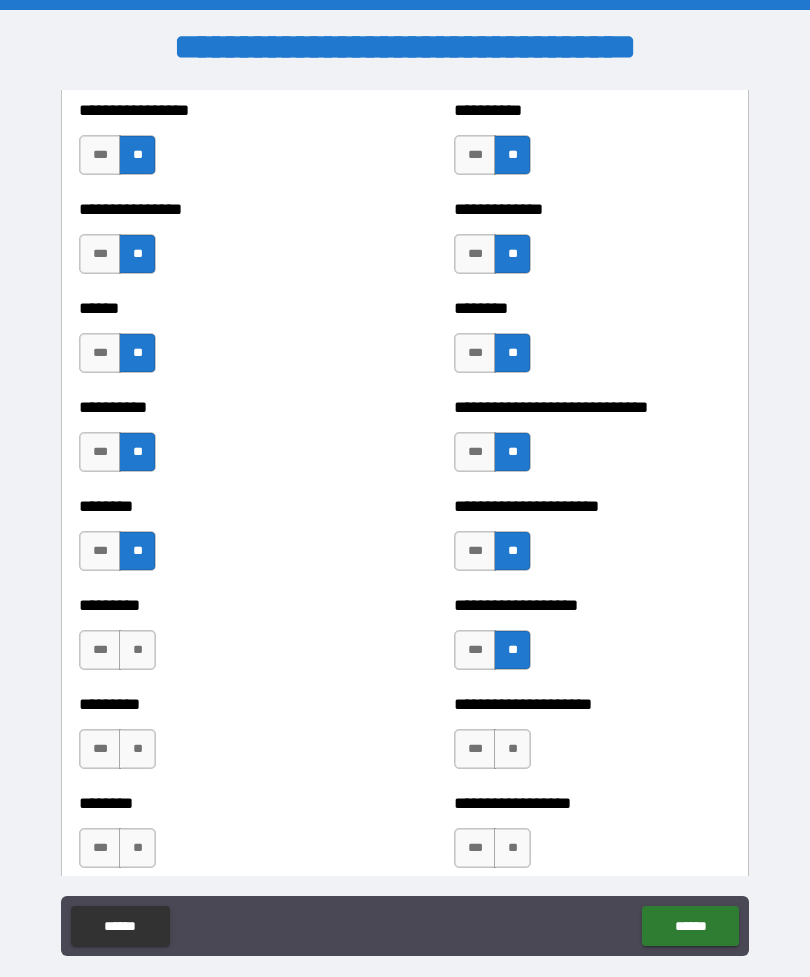 click on "**" at bounding box center [137, 650] 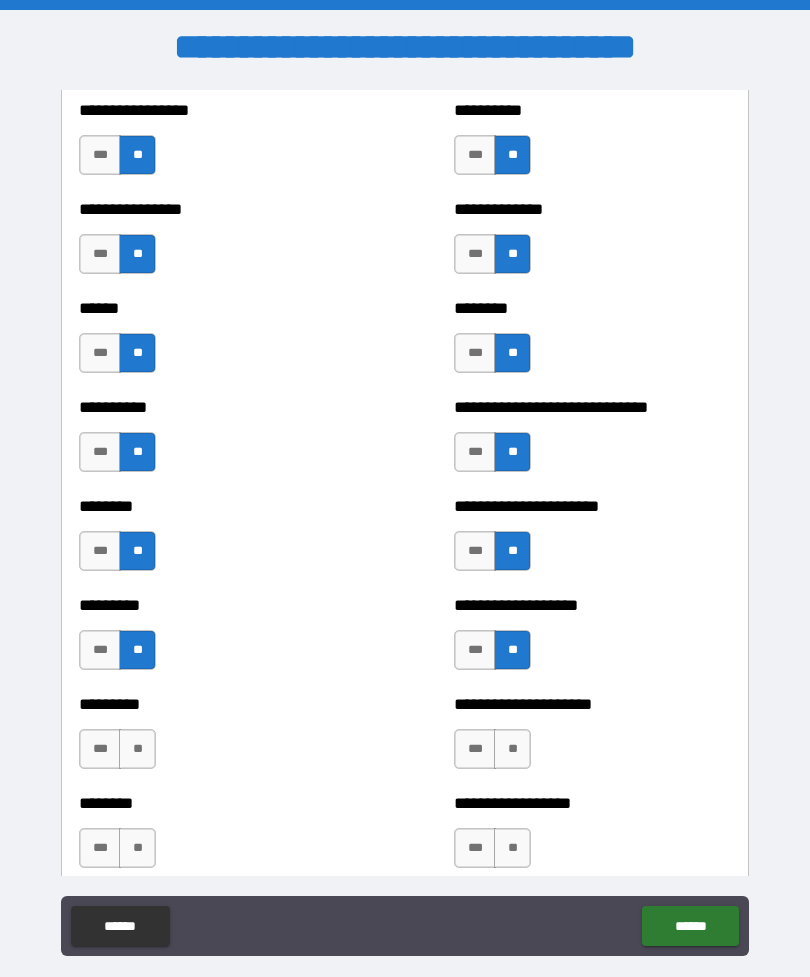 click on "**" at bounding box center [137, 749] 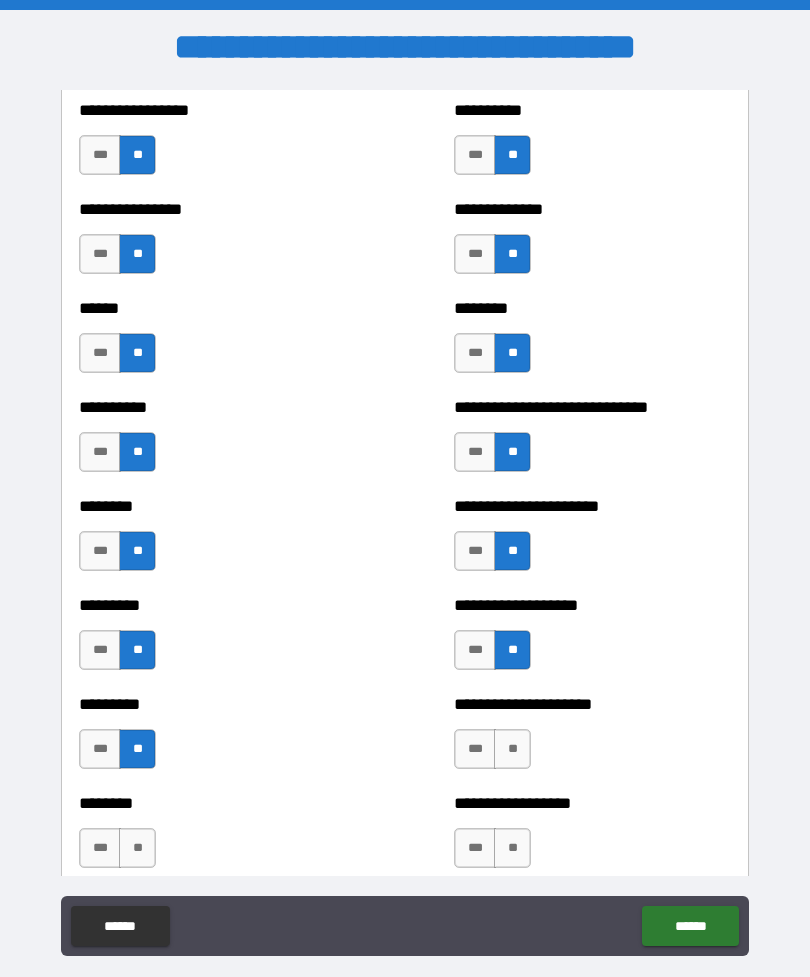 click on "**" at bounding box center (512, 749) 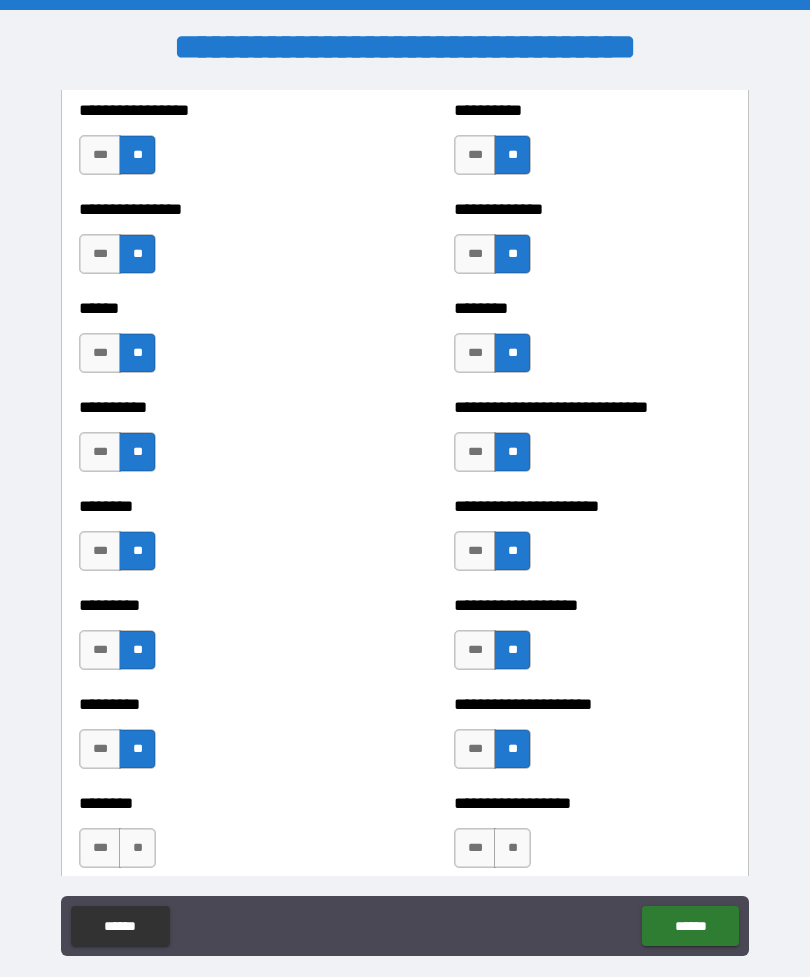 click on "**" at bounding box center (512, 848) 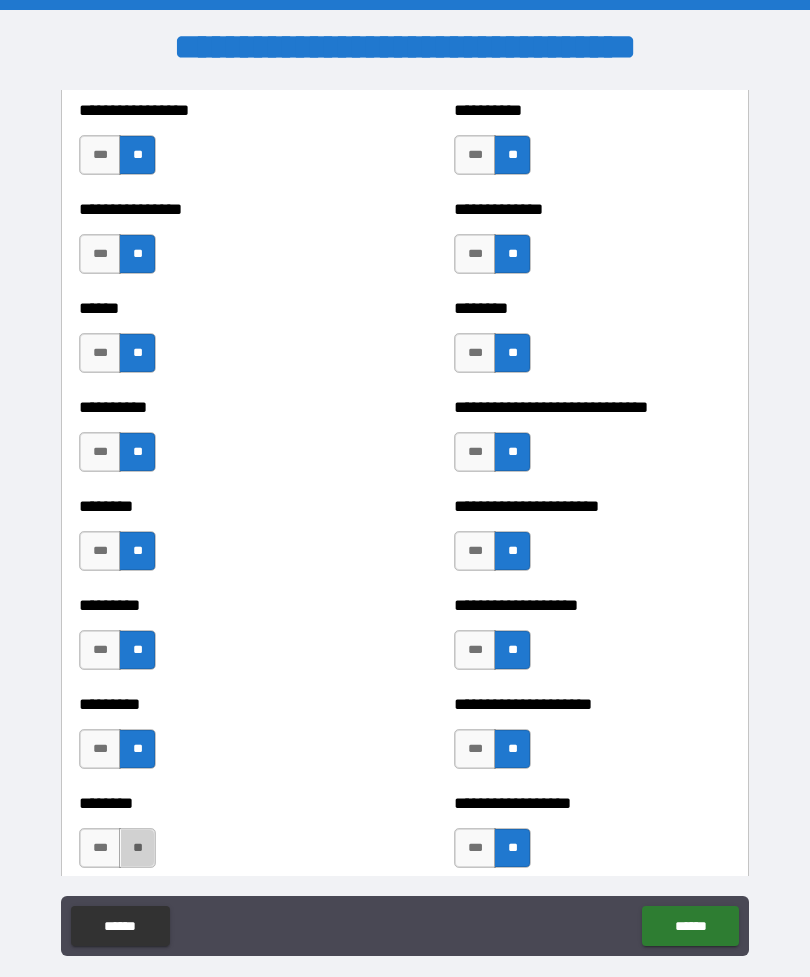 click on "**" at bounding box center (137, 848) 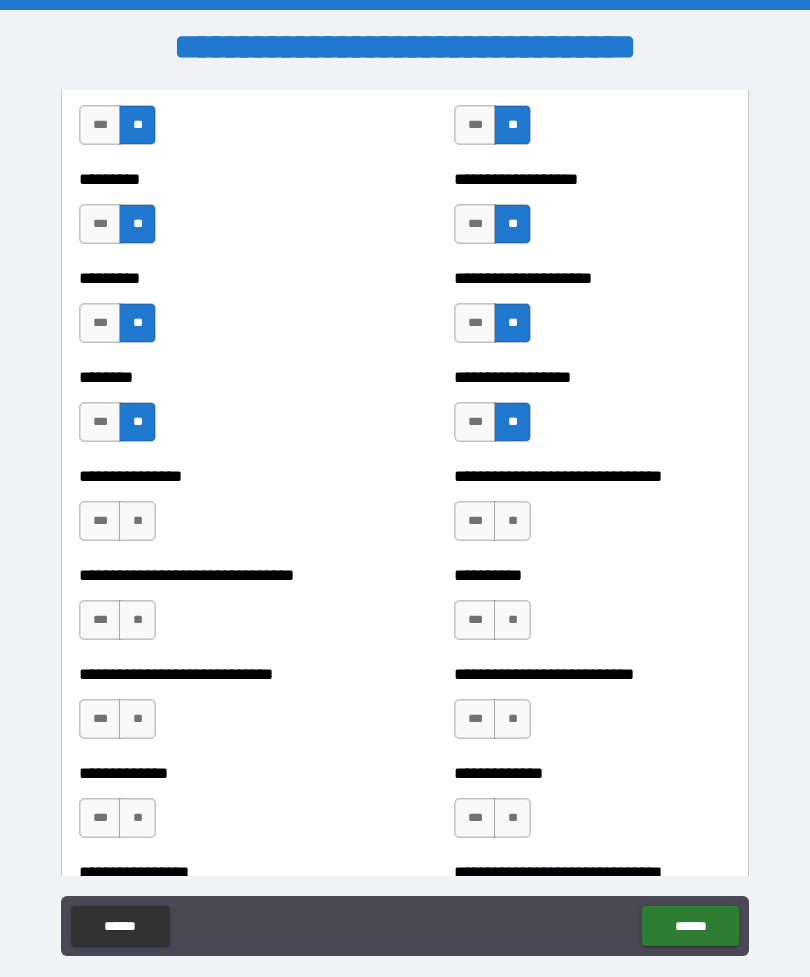 scroll, scrollTop: 7159, scrollLeft: 0, axis: vertical 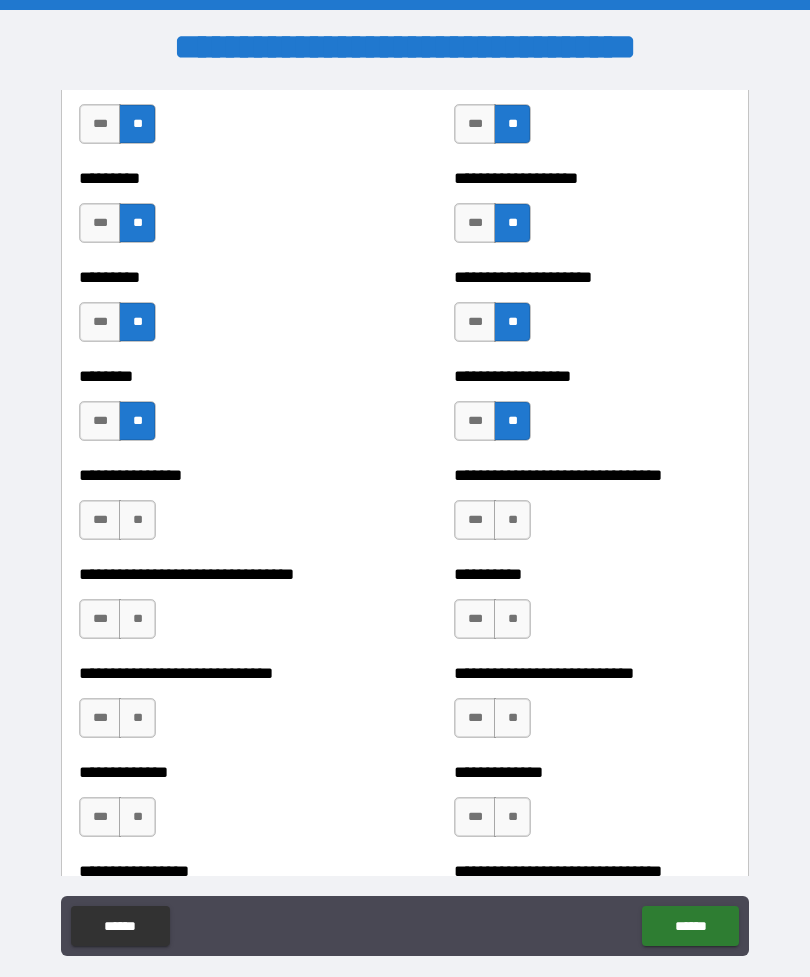 click on "**" at bounding box center (137, 520) 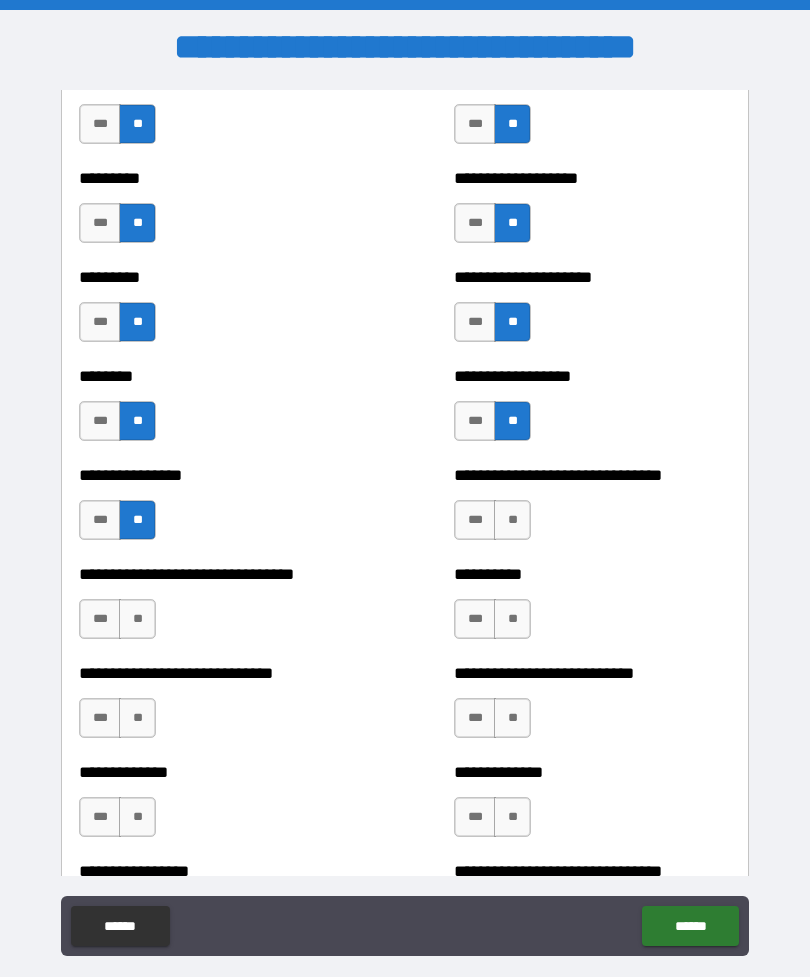 click on "**" at bounding box center [512, 520] 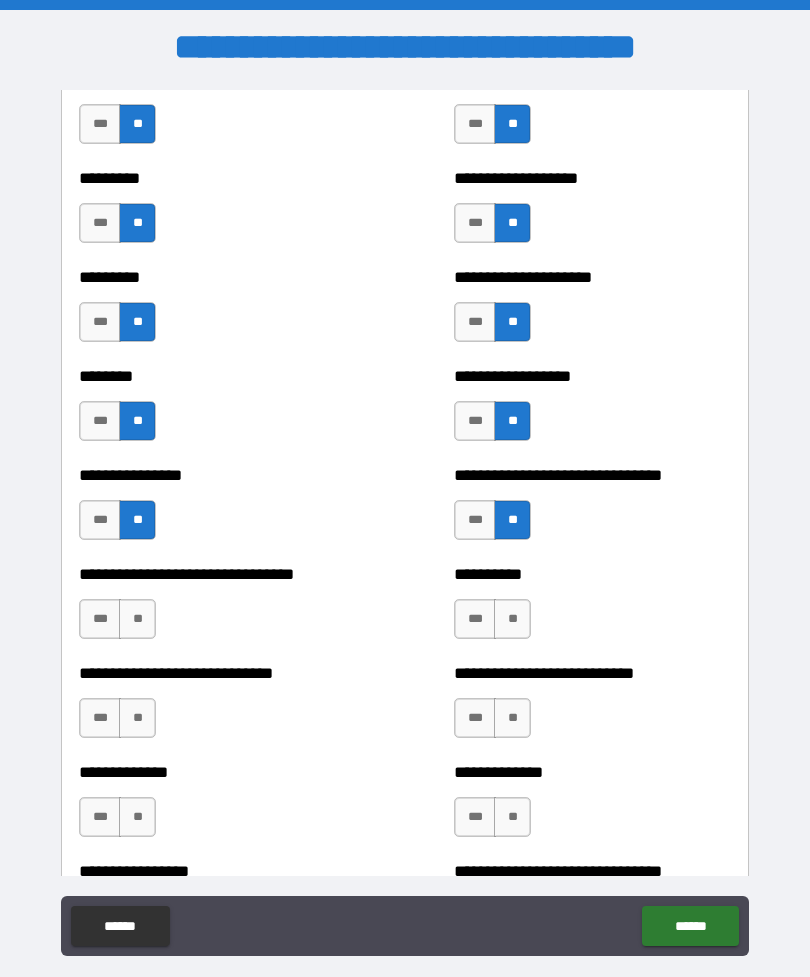 click on "**" at bounding box center [512, 619] 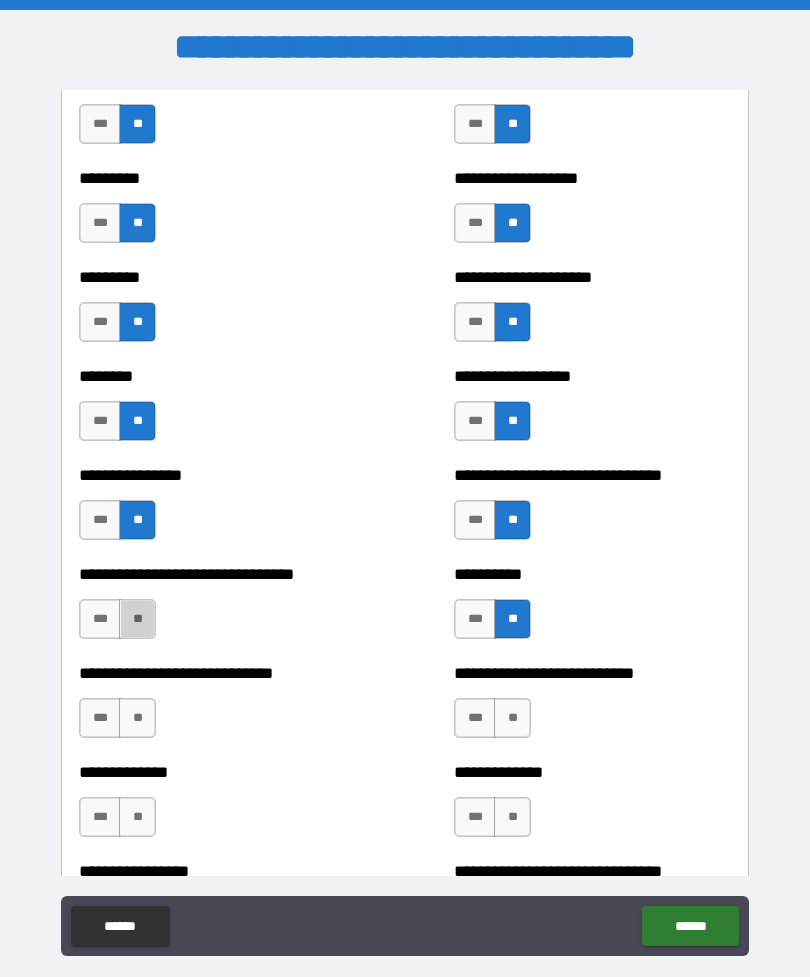 click on "**" at bounding box center [137, 619] 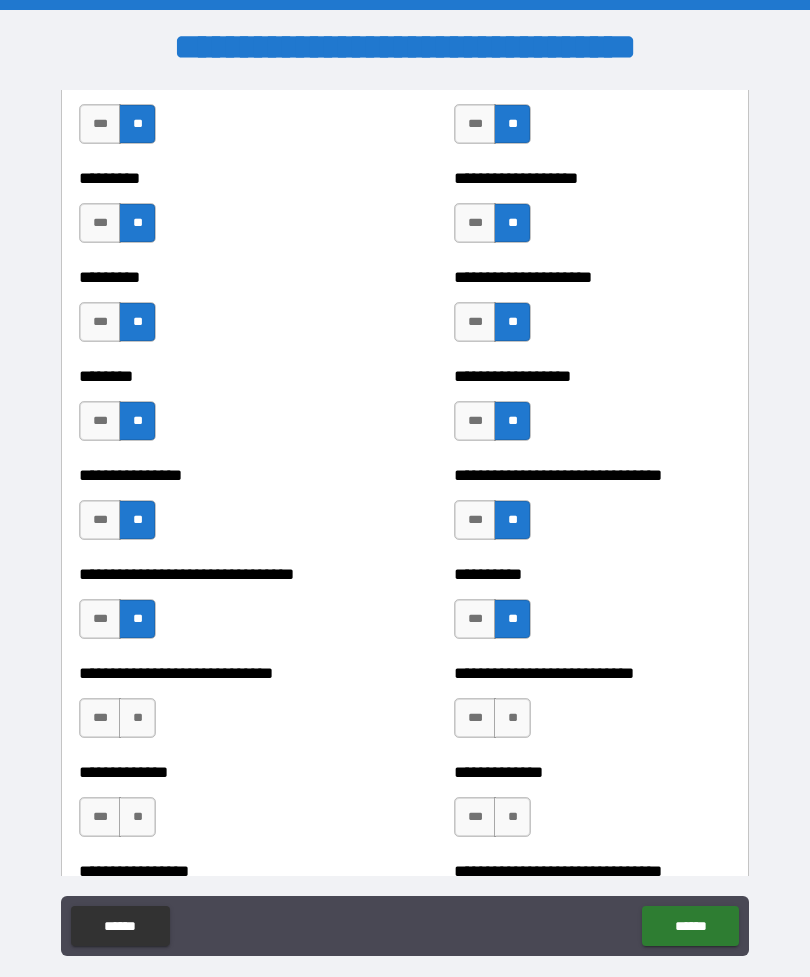click on "**" at bounding box center (137, 718) 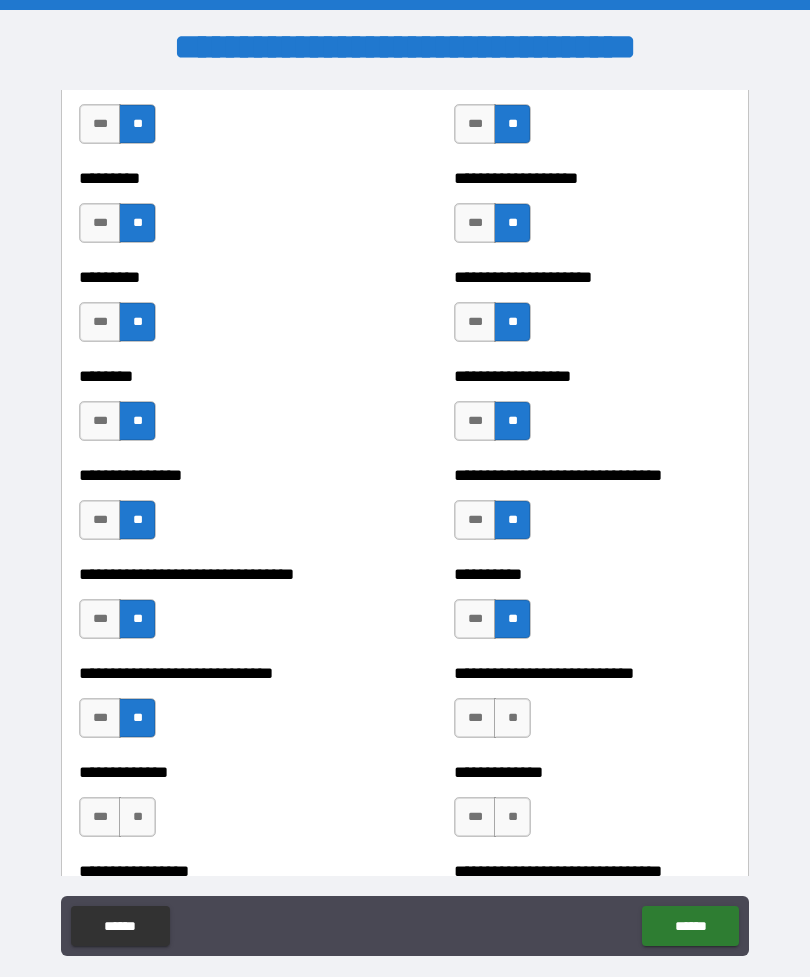 click on "**" at bounding box center [512, 718] 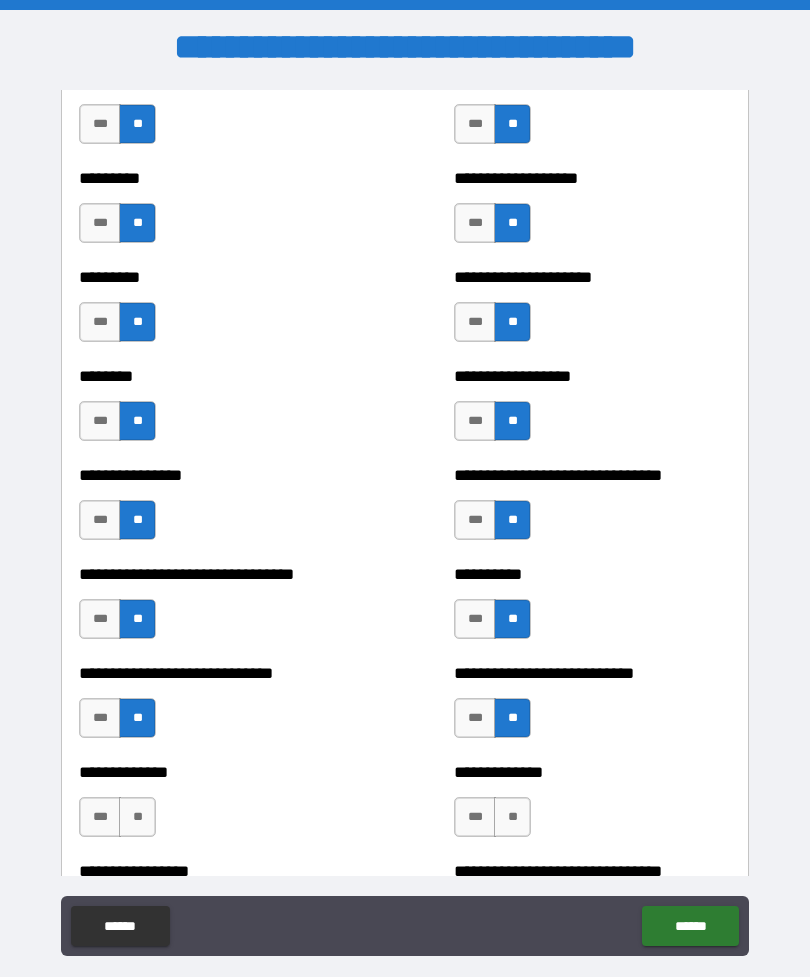 click on "**" at bounding box center [512, 817] 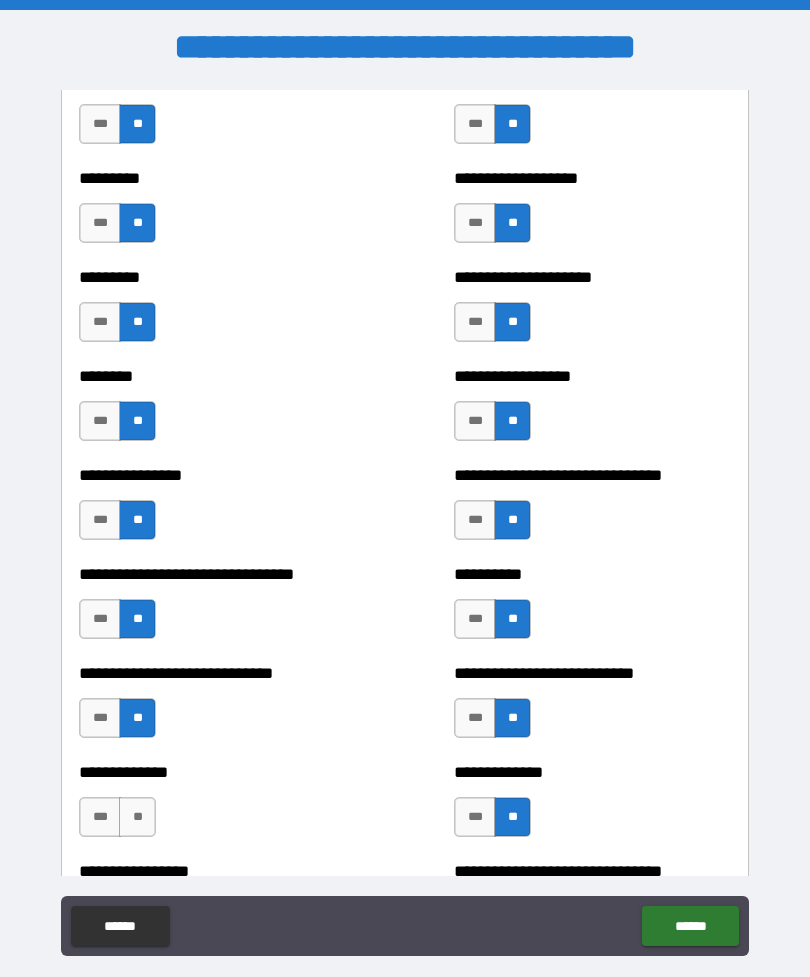 click on "**" at bounding box center (137, 817) 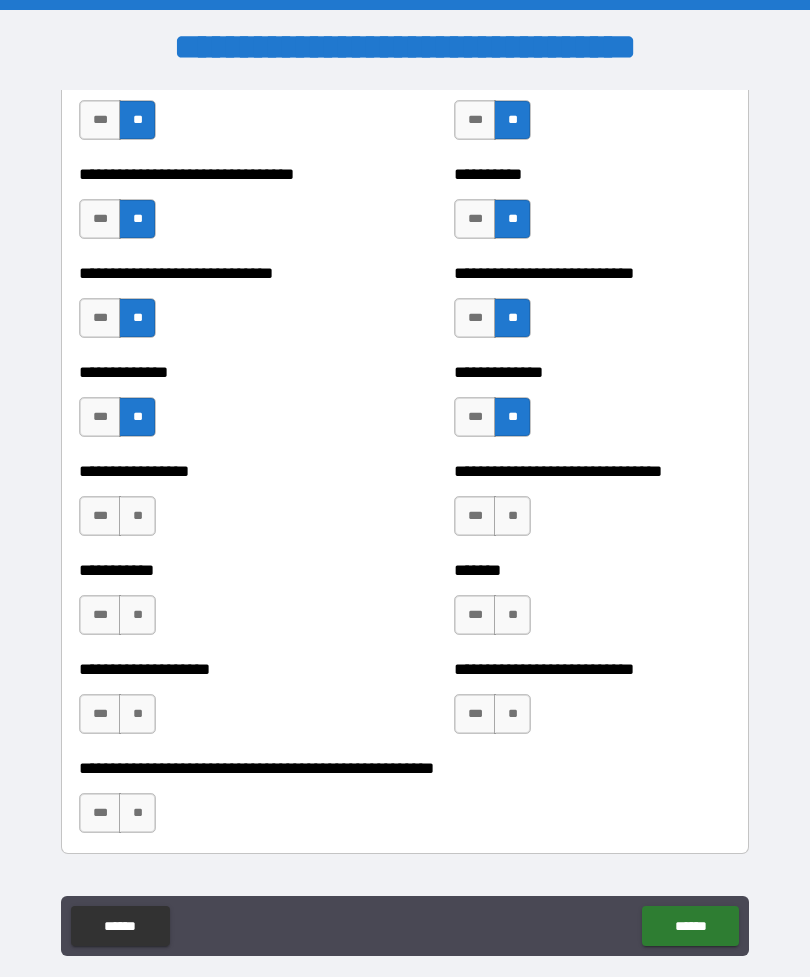 scroll, scrollTop: 7559, scrollLeft: 0, axis: vertical 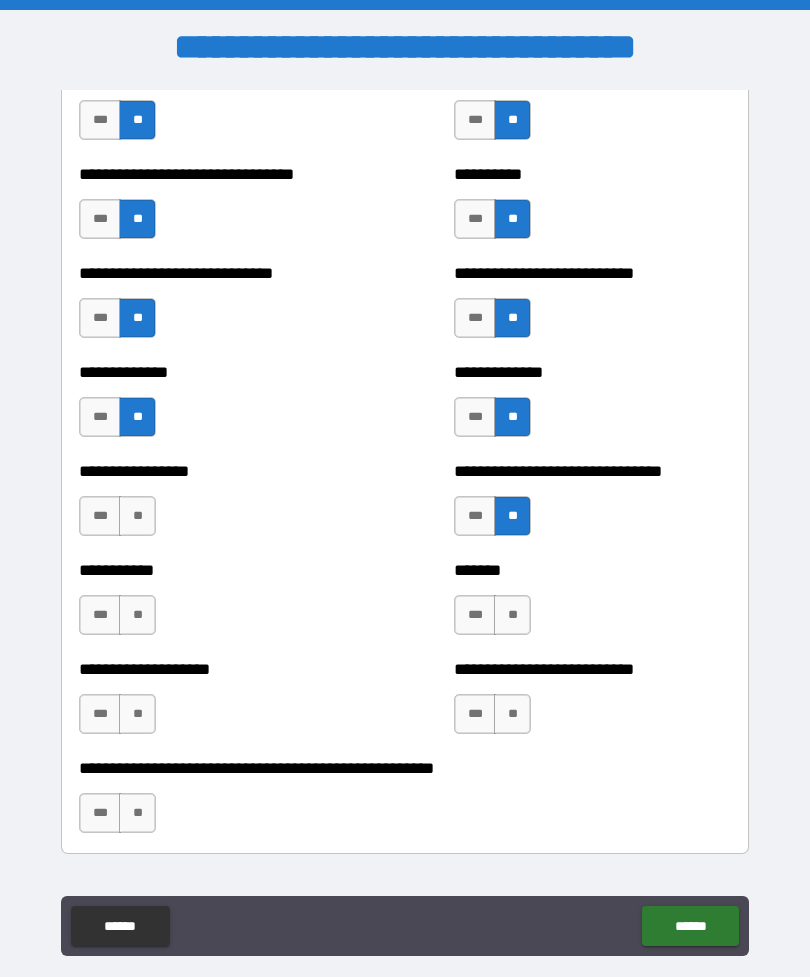 click on "**" at bounding box center [512, 615] 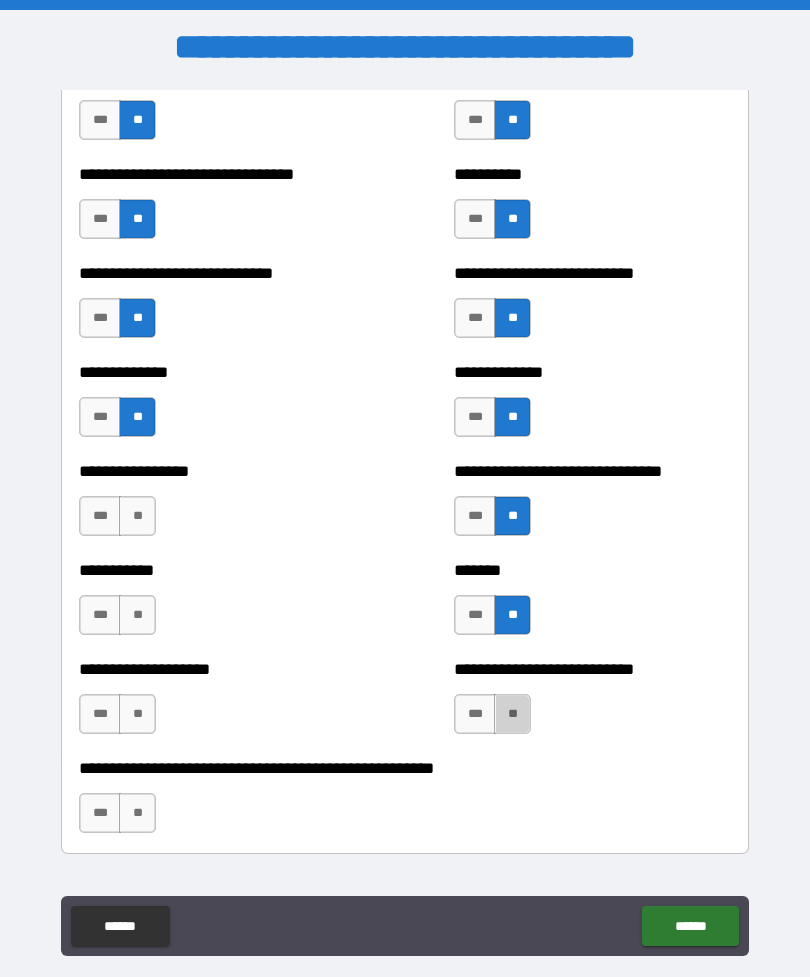 click on "**" at bounding box center [512, 714] 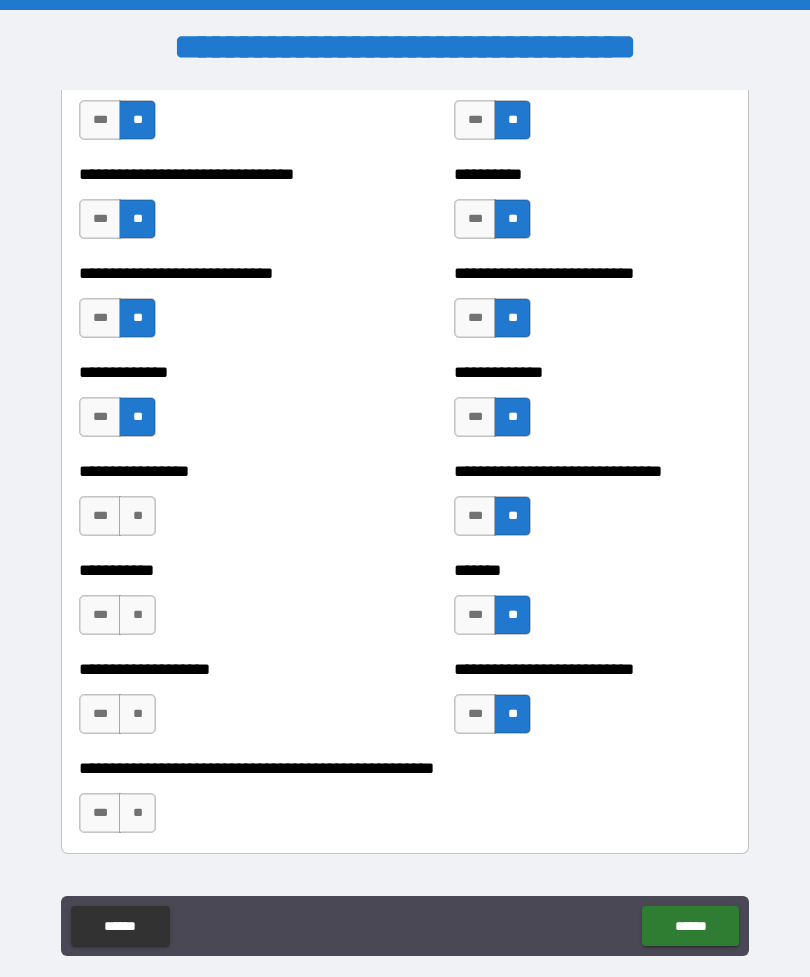 click on "**" at bounding box center (137, 516) 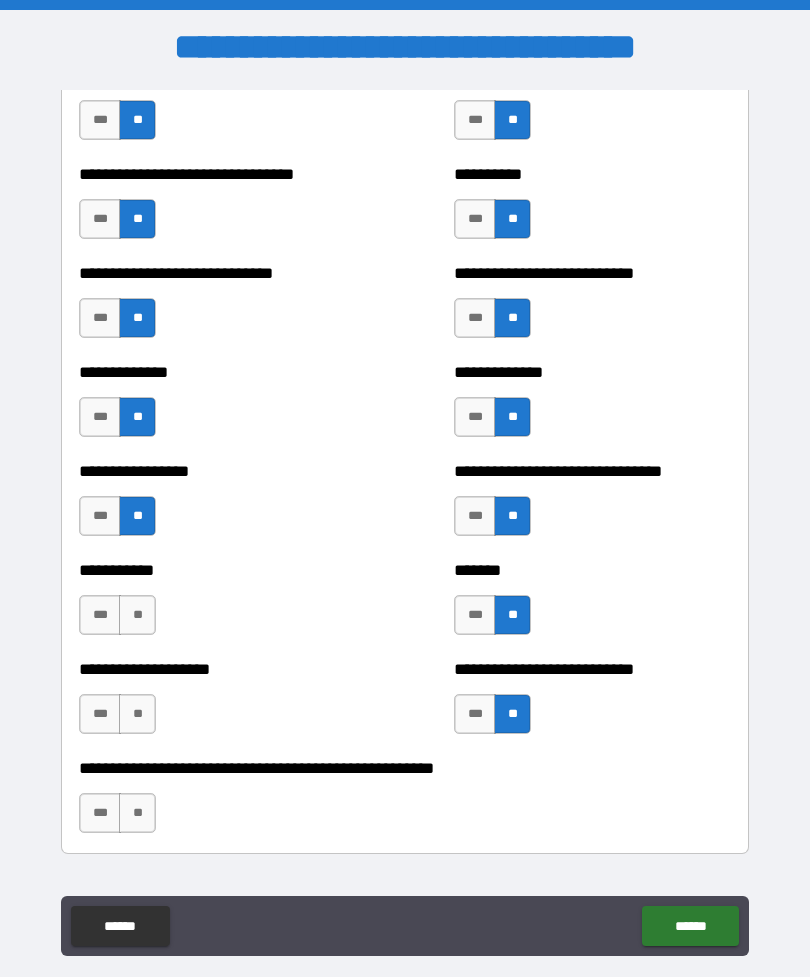 click on "**" at bounding box center (137, 615) 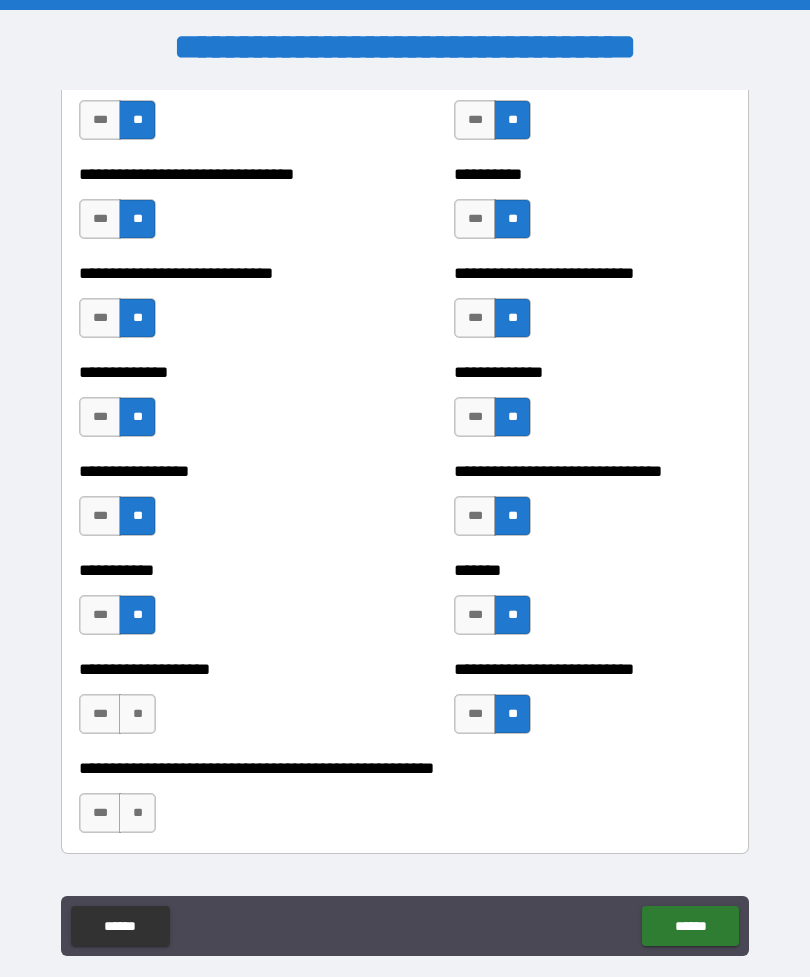 click on "**" at bounding box center [137, 714] 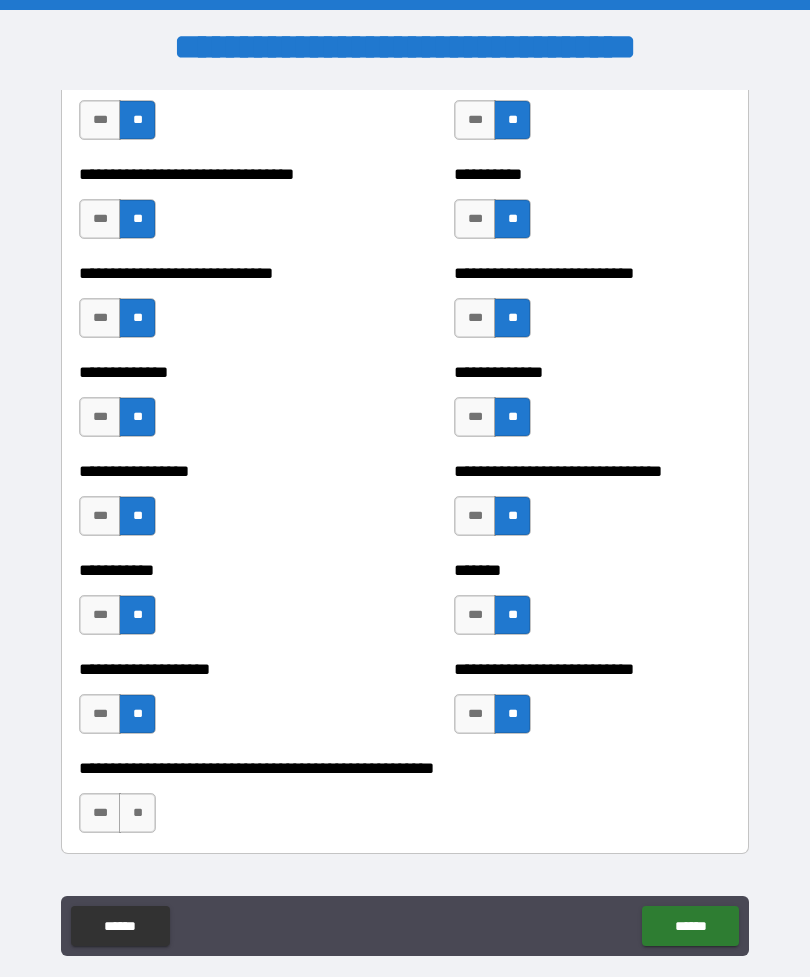 click on "**" at bounding box center [137, 813] 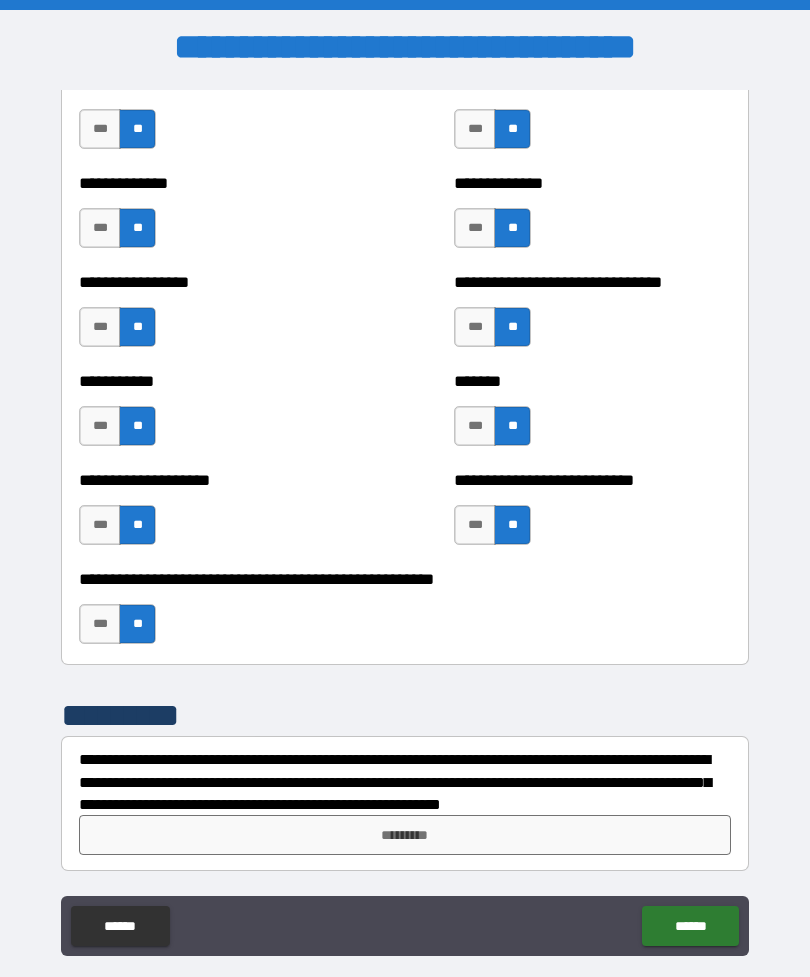 scroll, scrollTop: 7748, scrollLeft: 0, axis: vertical 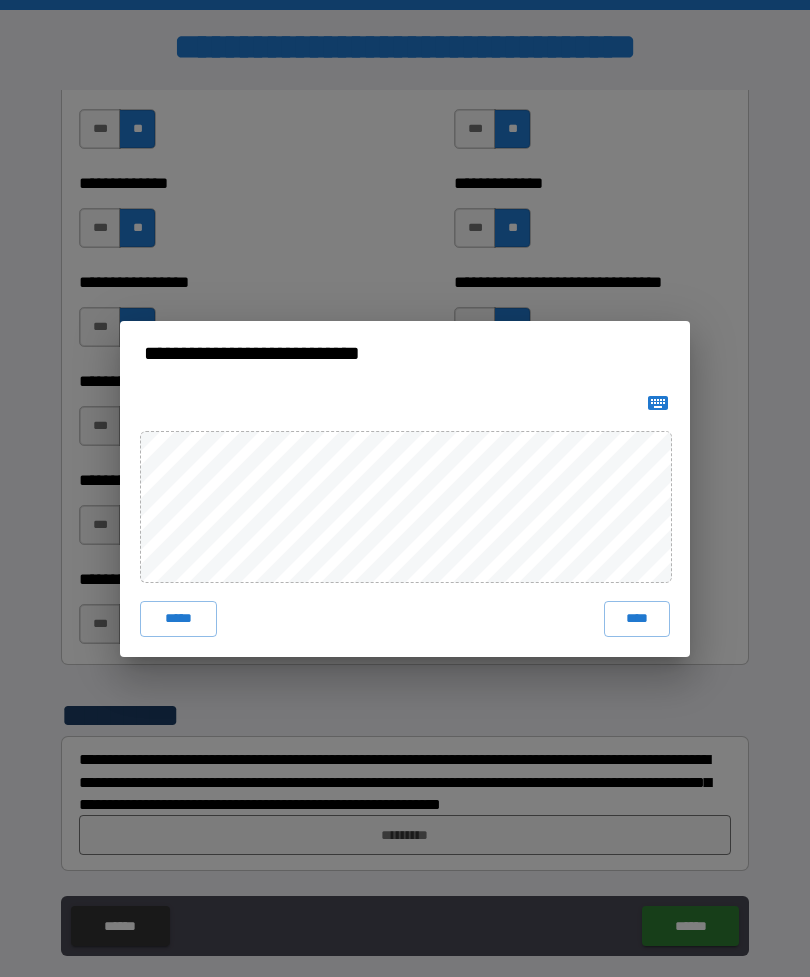 click on "****" at bounding box center (637, 619) 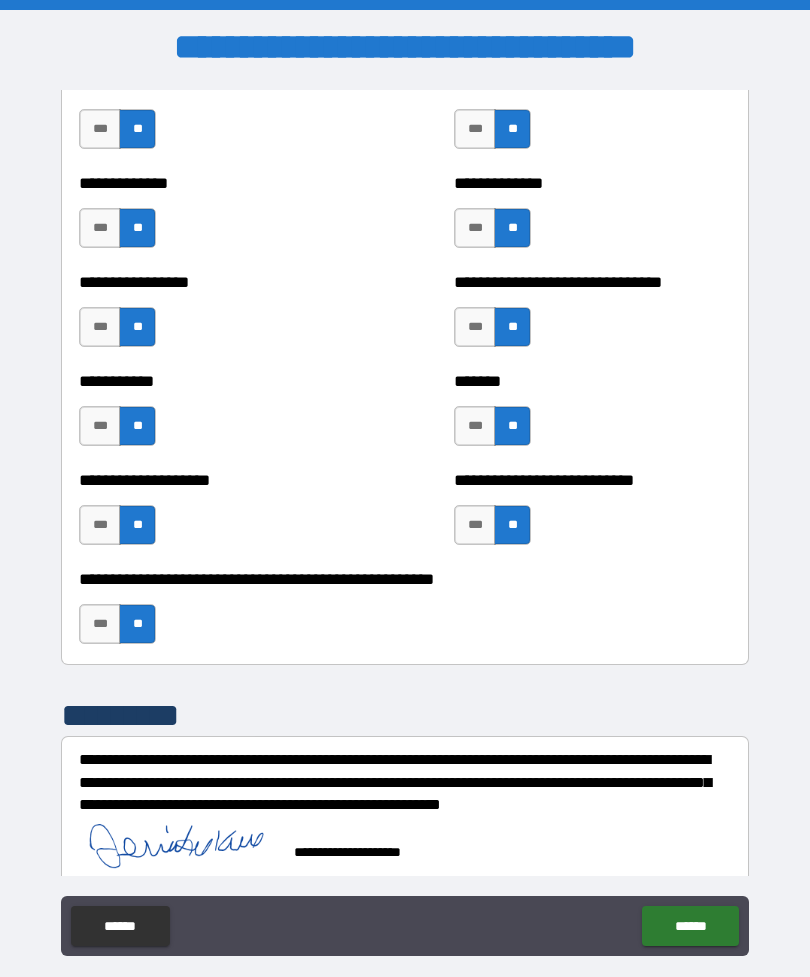 scroll, scrollTop: 7738, scrollLeft: 0, axis: vertical 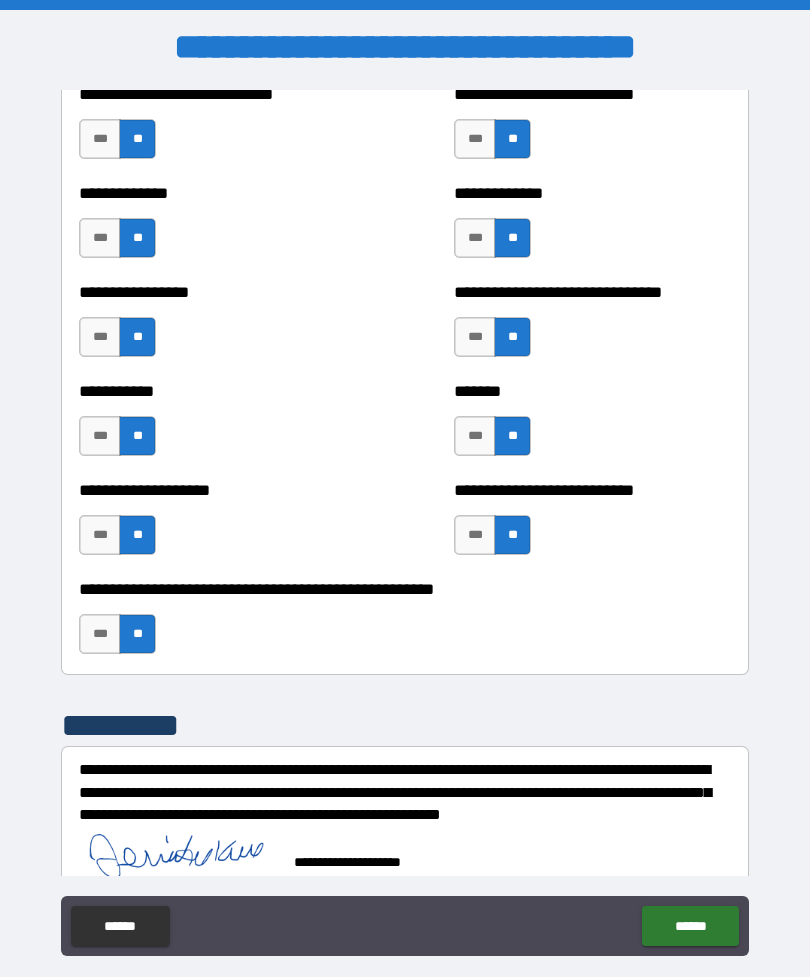 click on "******" at bounding box center (690, 926) 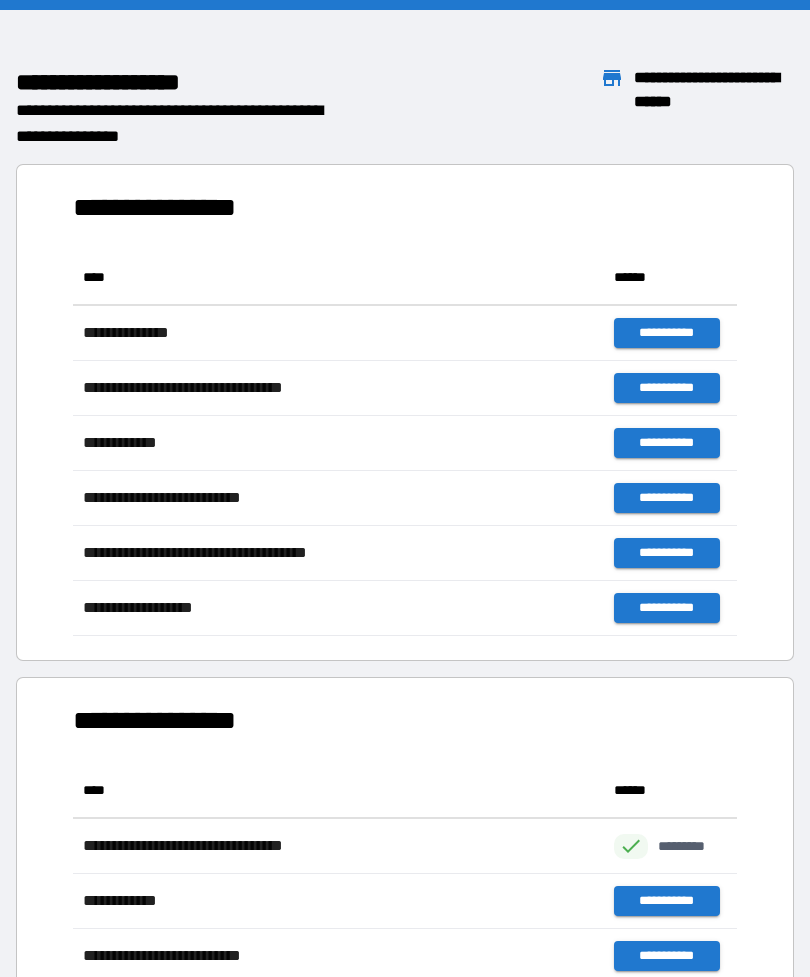 scroll, scrollTop: 386, scrollLeft: 664, axis: both 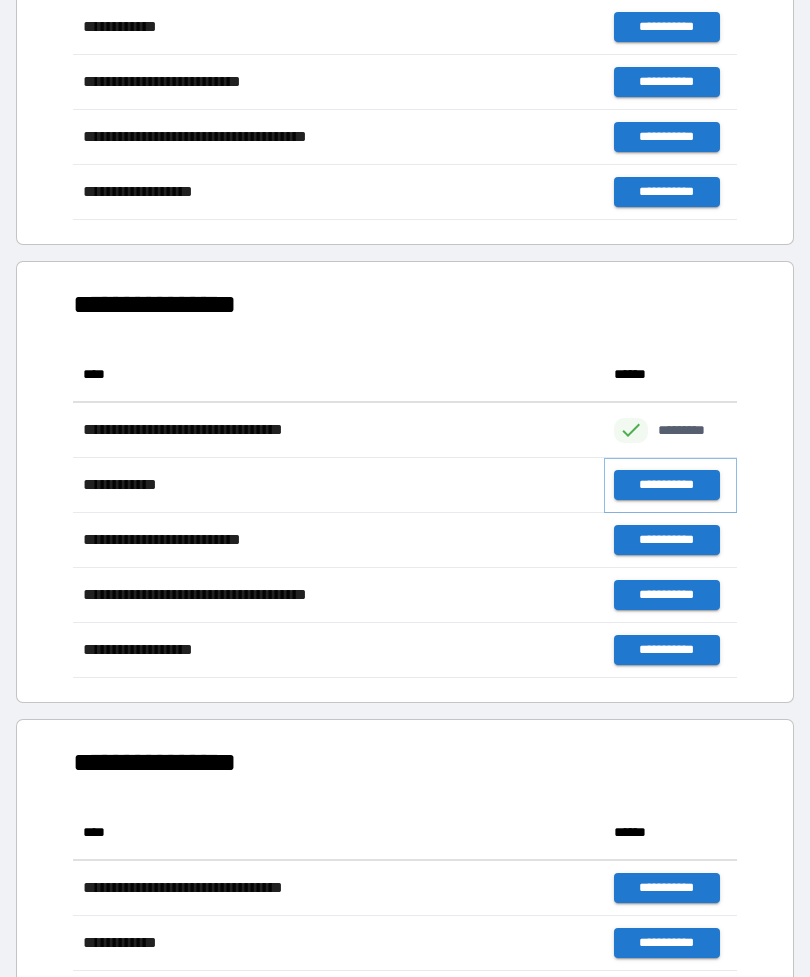 click on "**********" at bounding box center (666, 485) 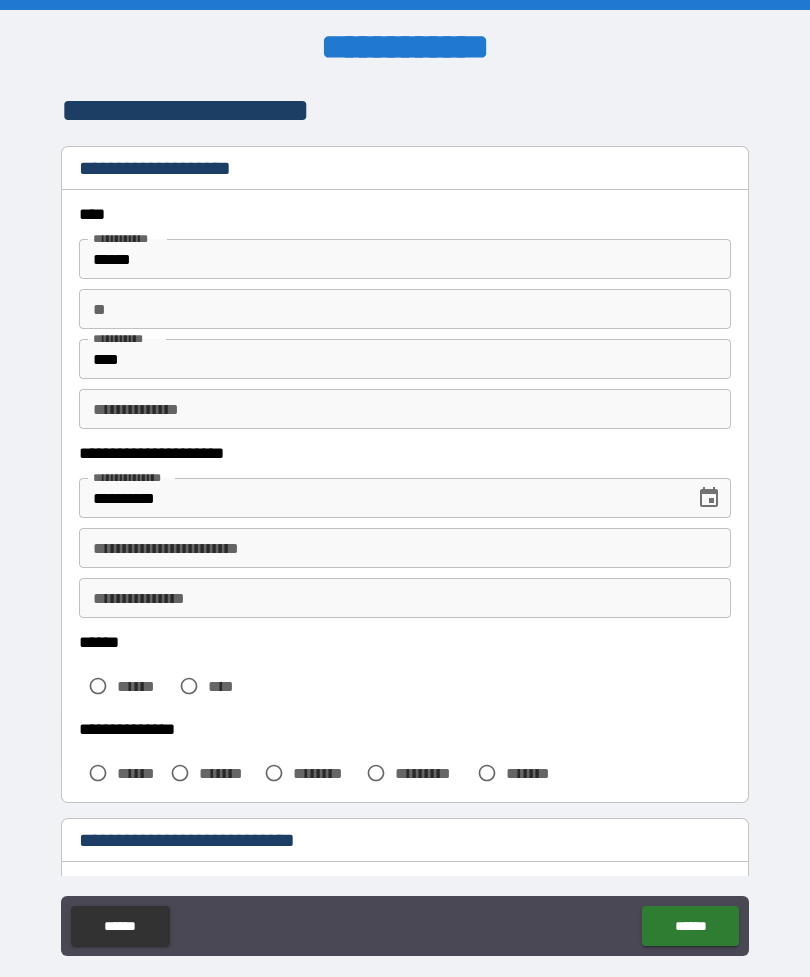 click on "**********" at bounding box center [405, 548] 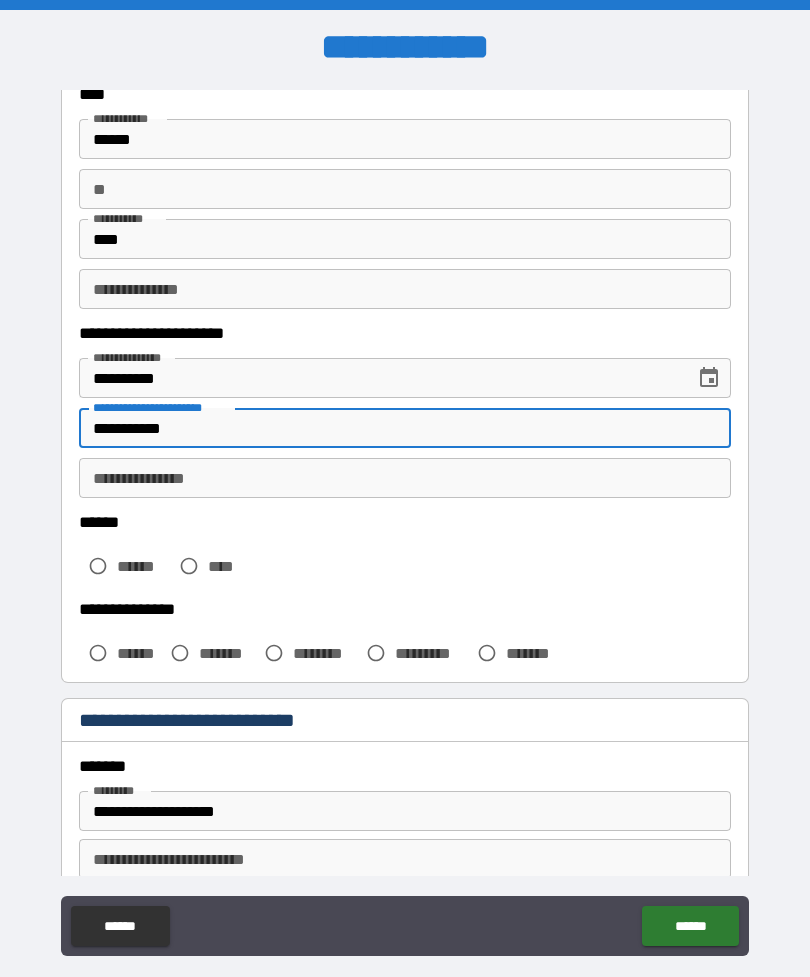 scroll, scrollTop: 121, scrollLeft: 0, axis: vertical 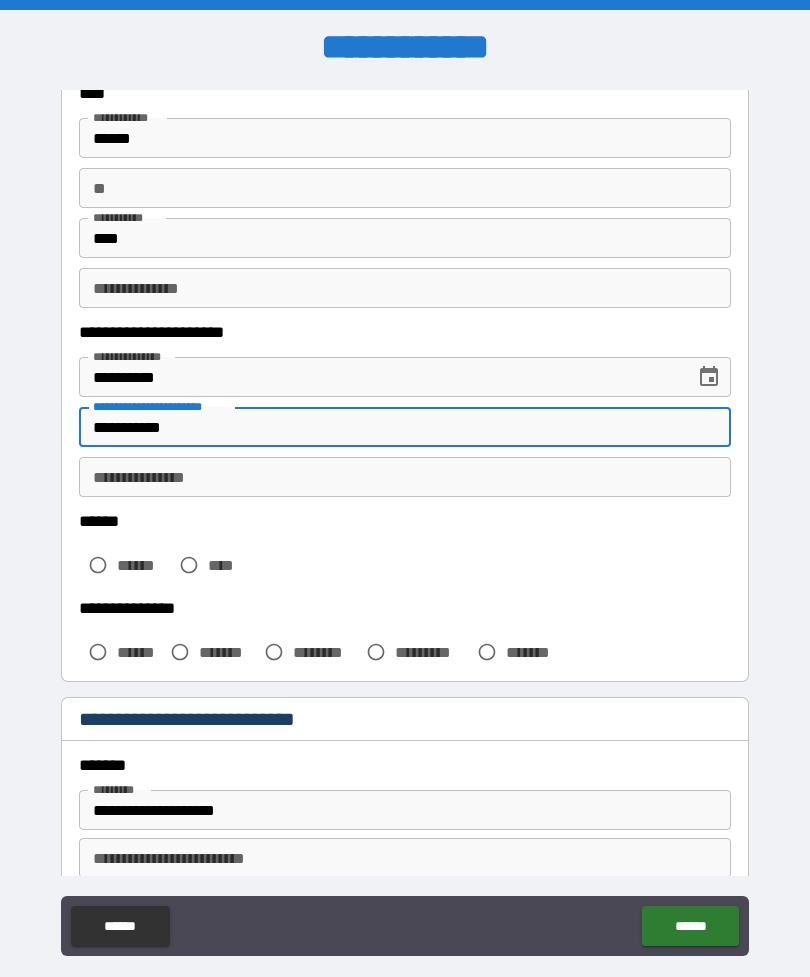 type on "**********" 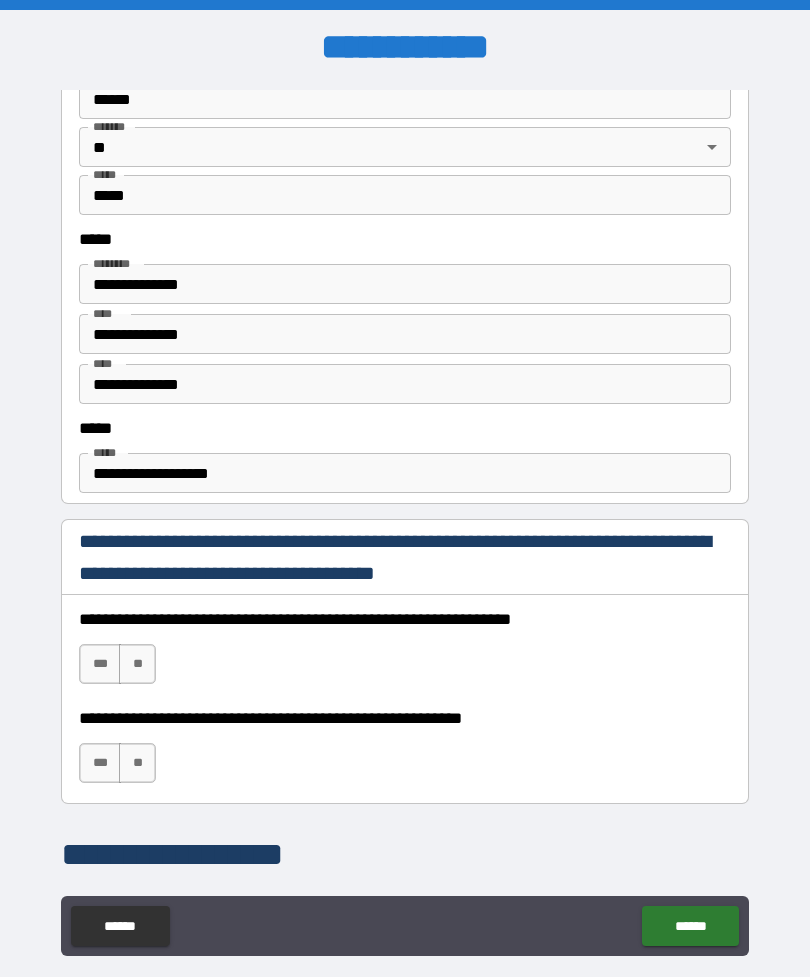 scroll, scrollTop: 929, scrollLeft: 0, axis: vertical 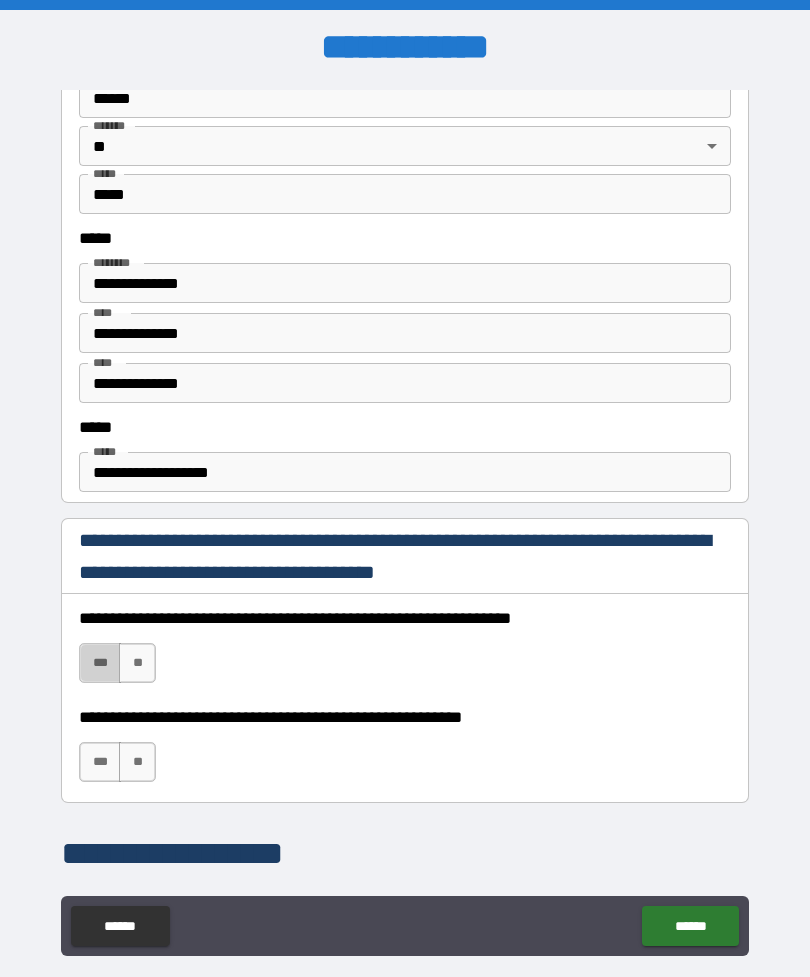 click on "***" at bounding box center (100, 663) 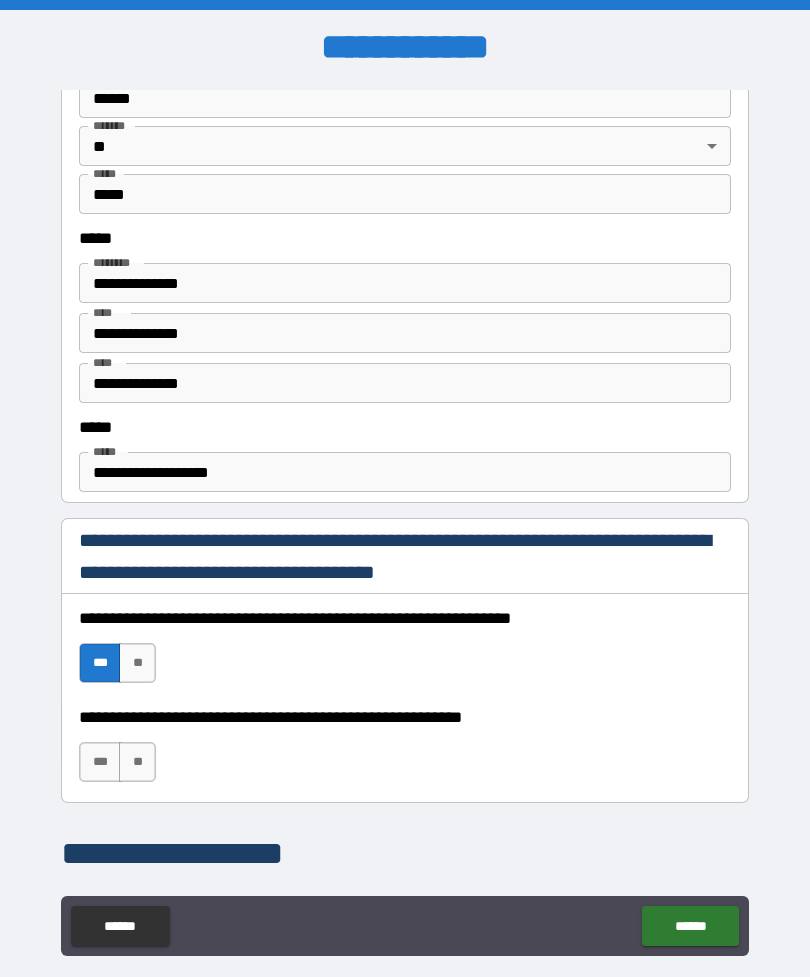 click on "***" at bounding box center [100, 762] 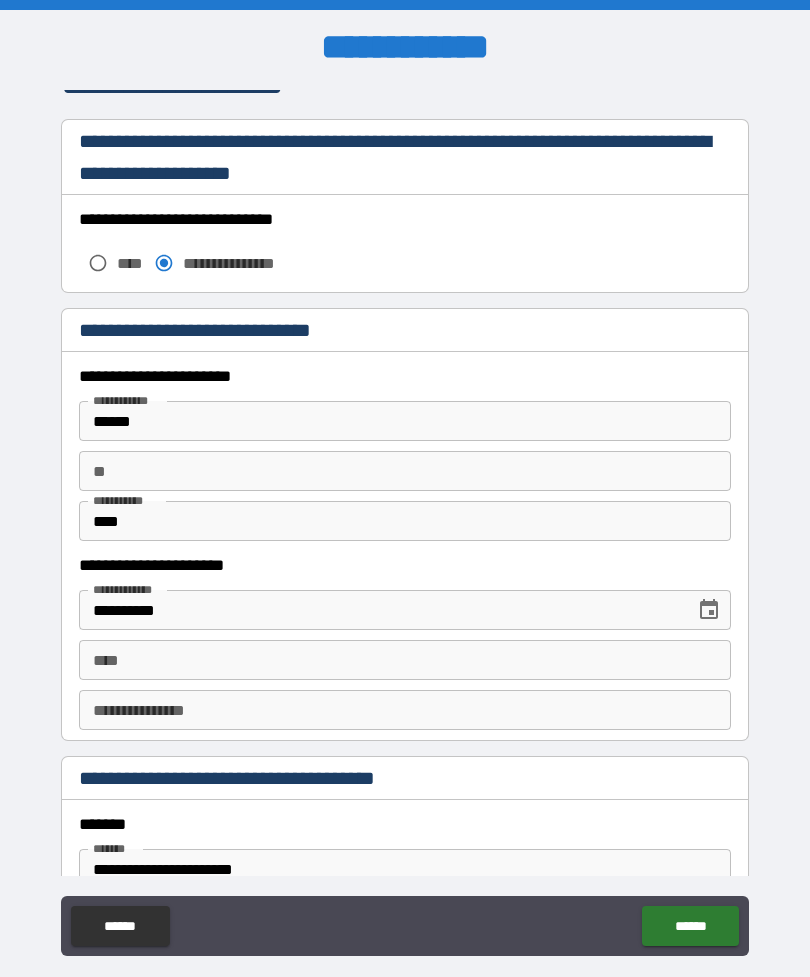 scroll, scrollTop: 1699, scrollLeft: 0, axis: vertical 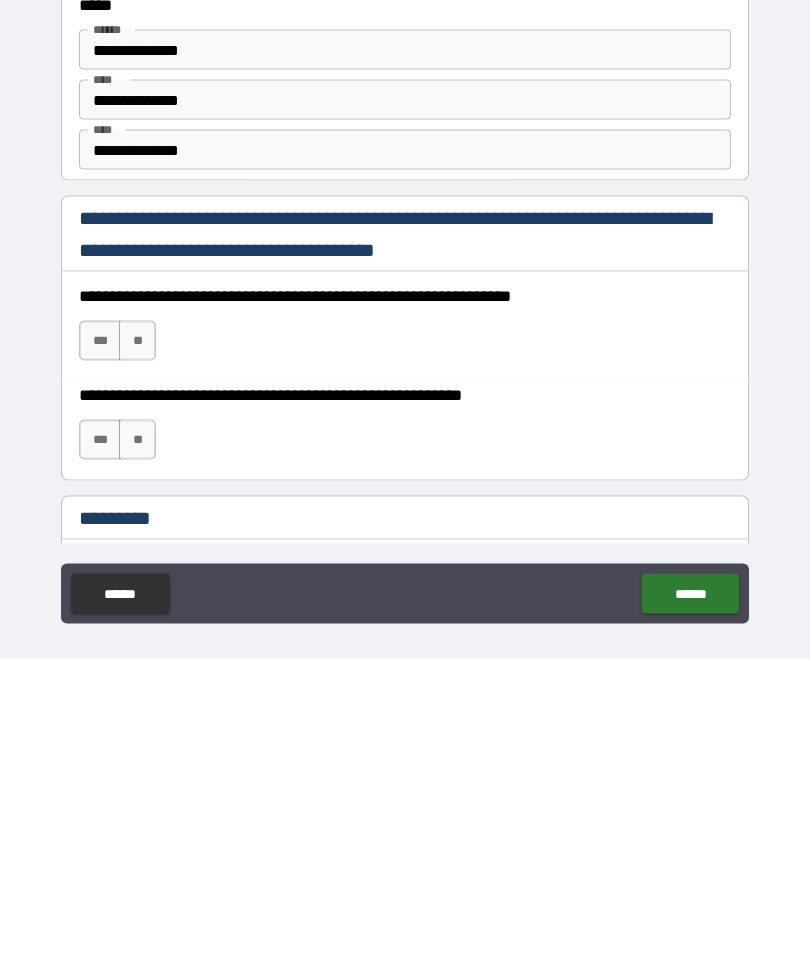 type on "**********" 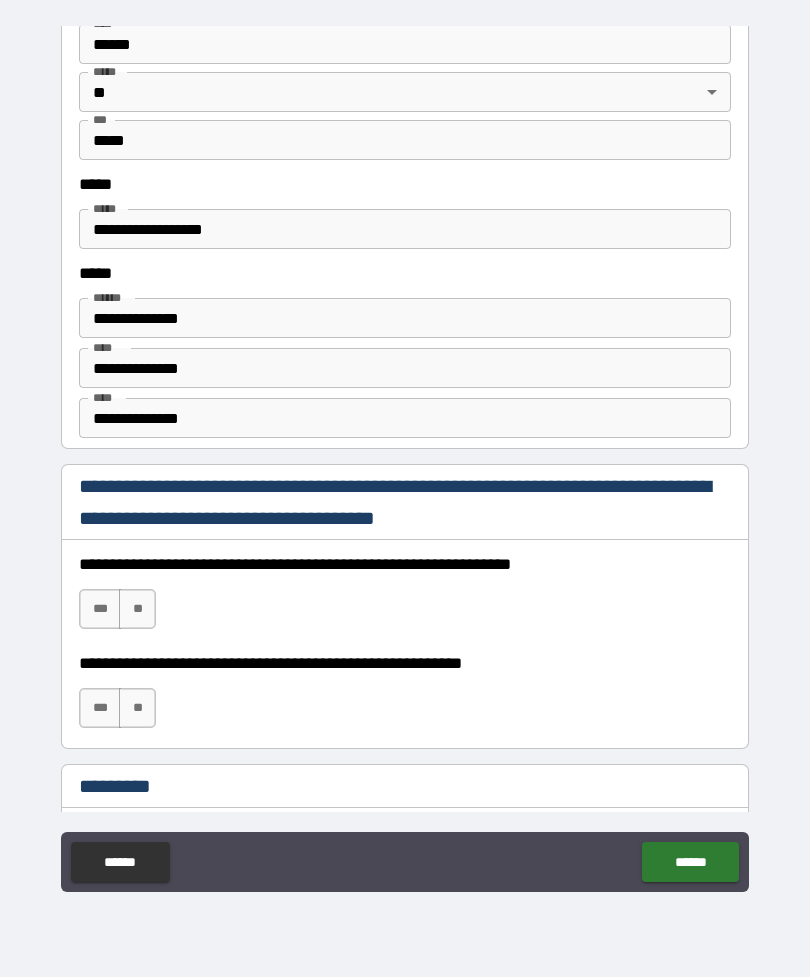 click on "***" at bounding box center (100, 609) 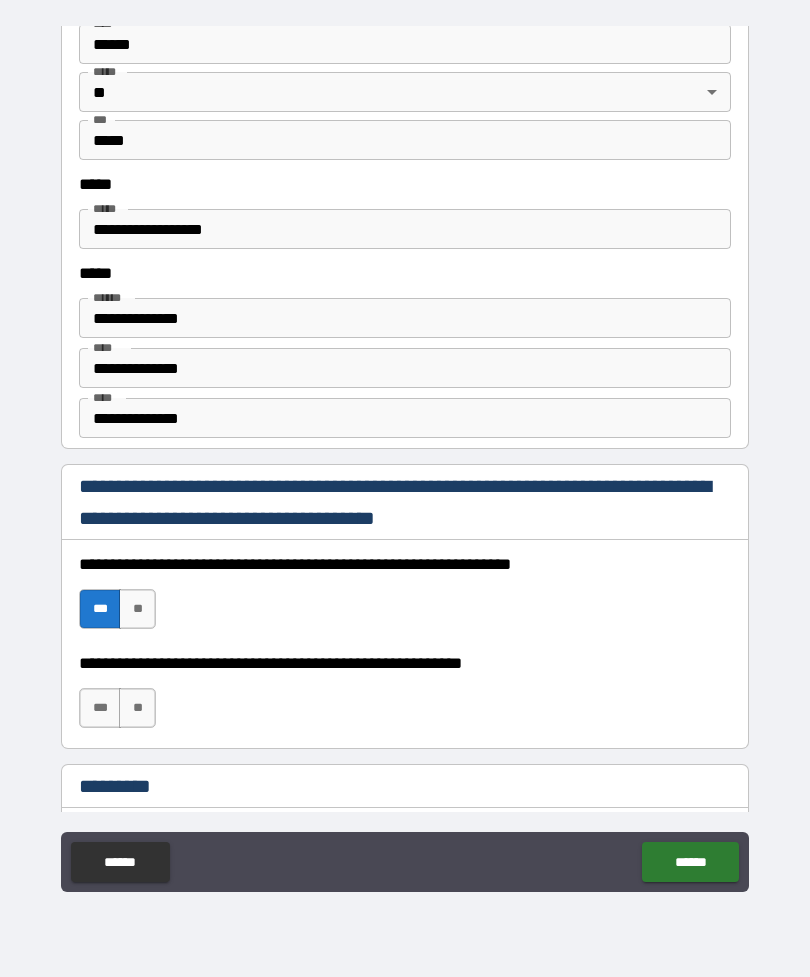click on "***" at bounding box center (100, 708) 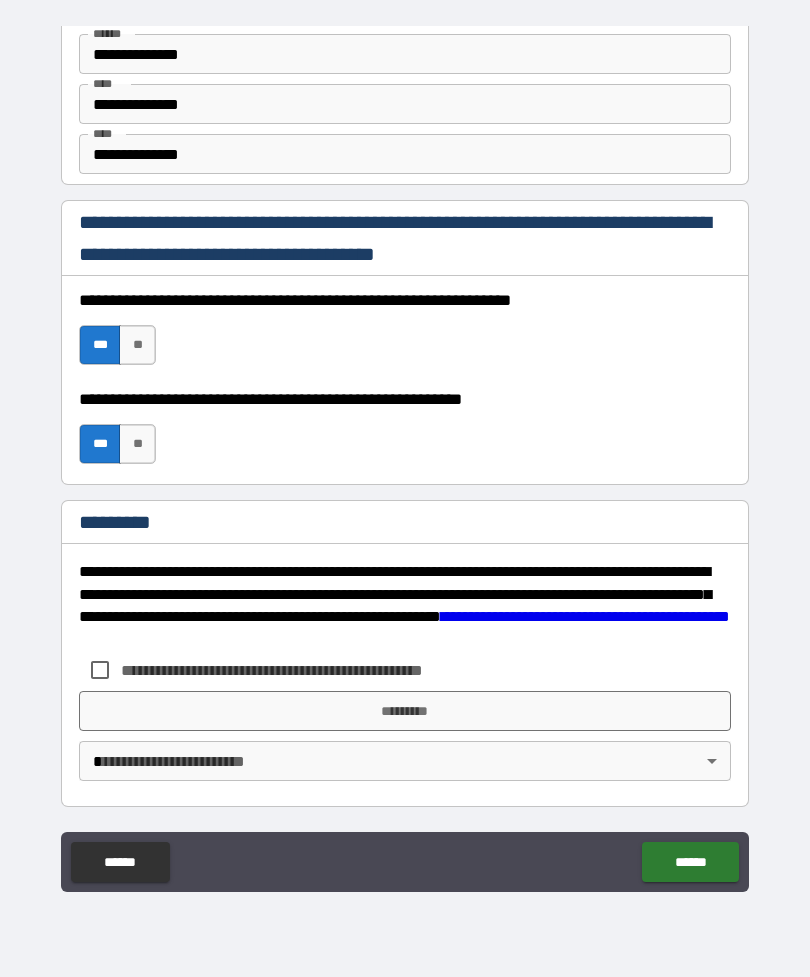scroll, scrollTop: 2820, scrollLeft: 0, axis: vertical 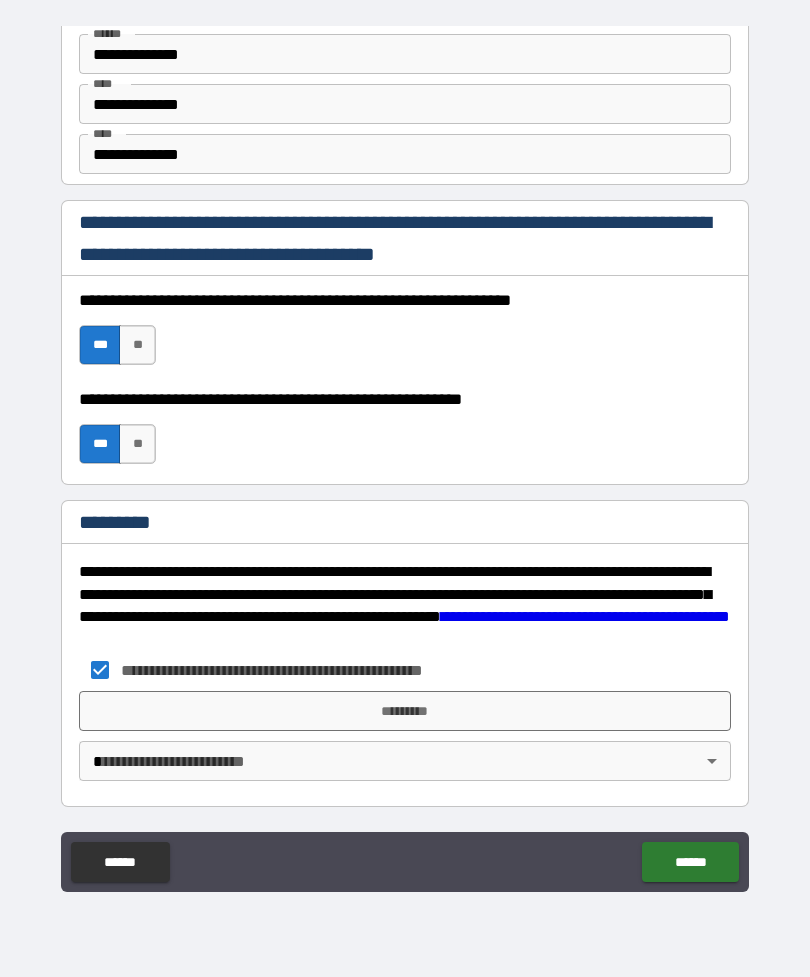 click on "*********" at bounding box center (405, 711) 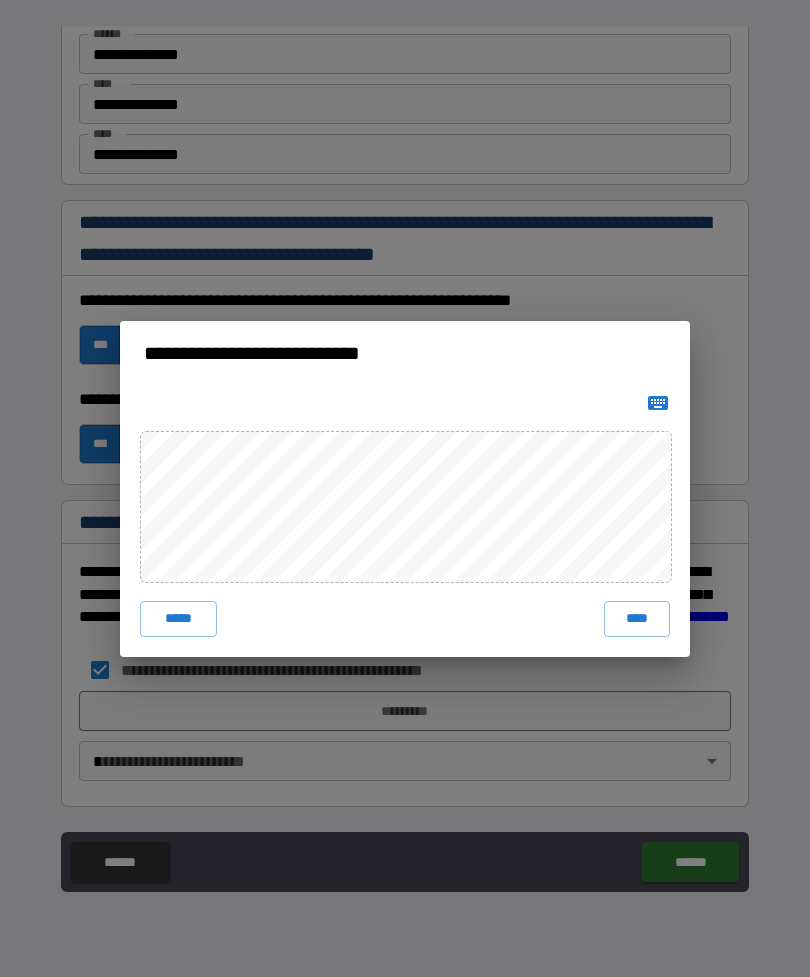 click on "****" at bounding box center [637, 619] 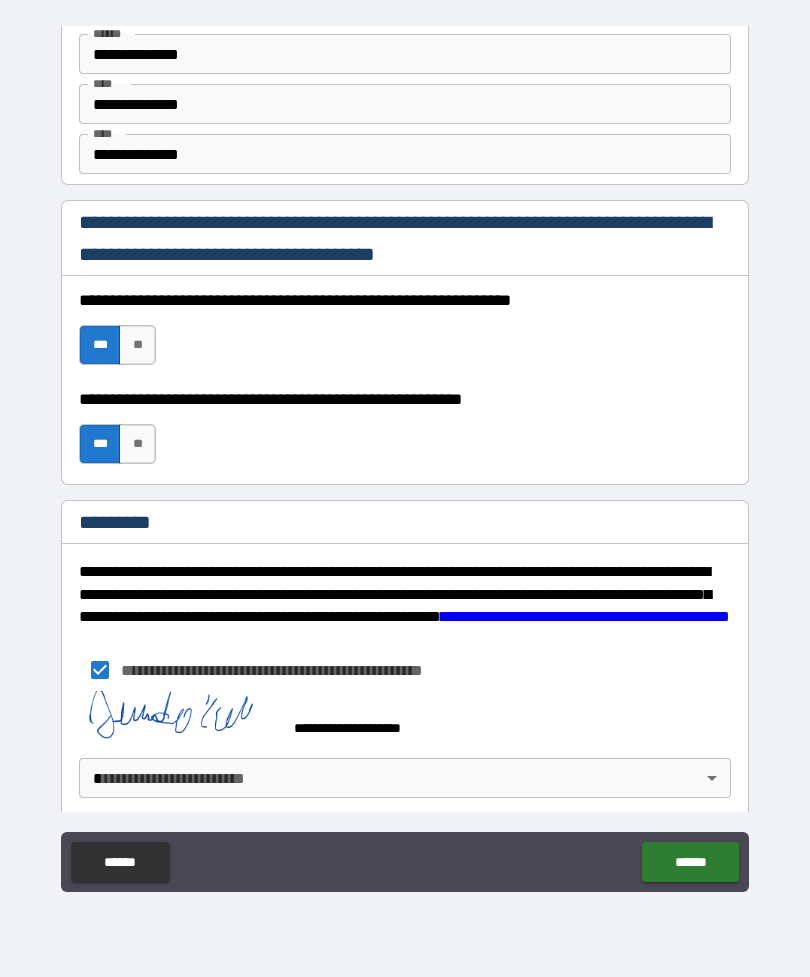 scroll, scrollTop: 2810, scrollLeft: 0, axis: vertical 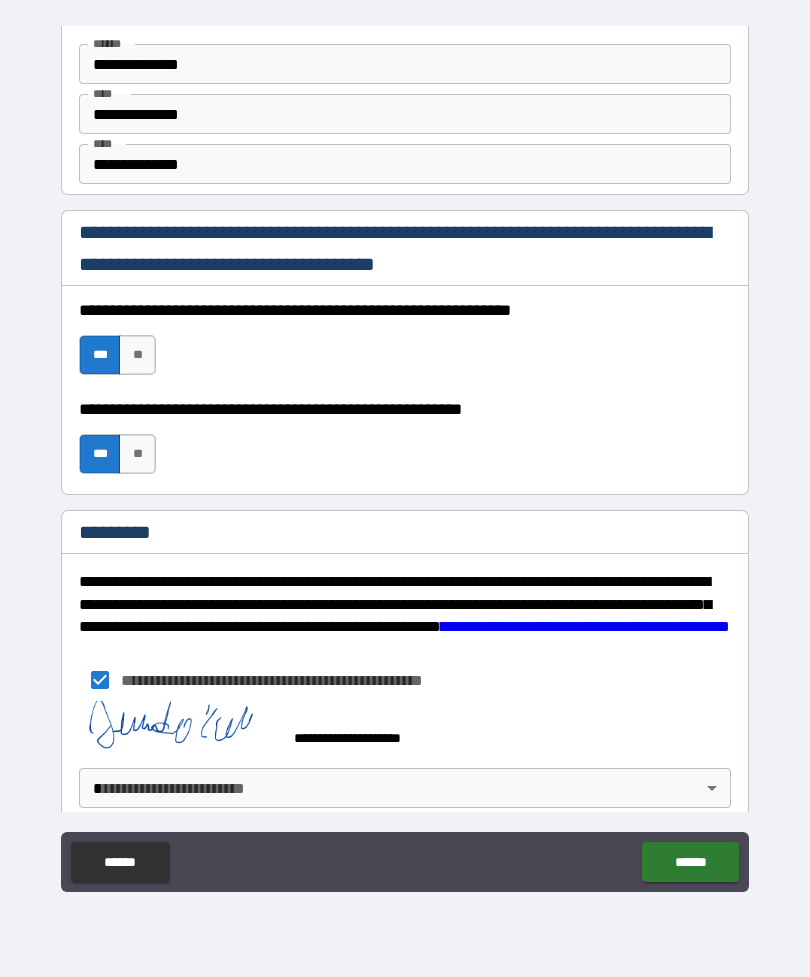 click on "**********" at bounding box center (405, 456) 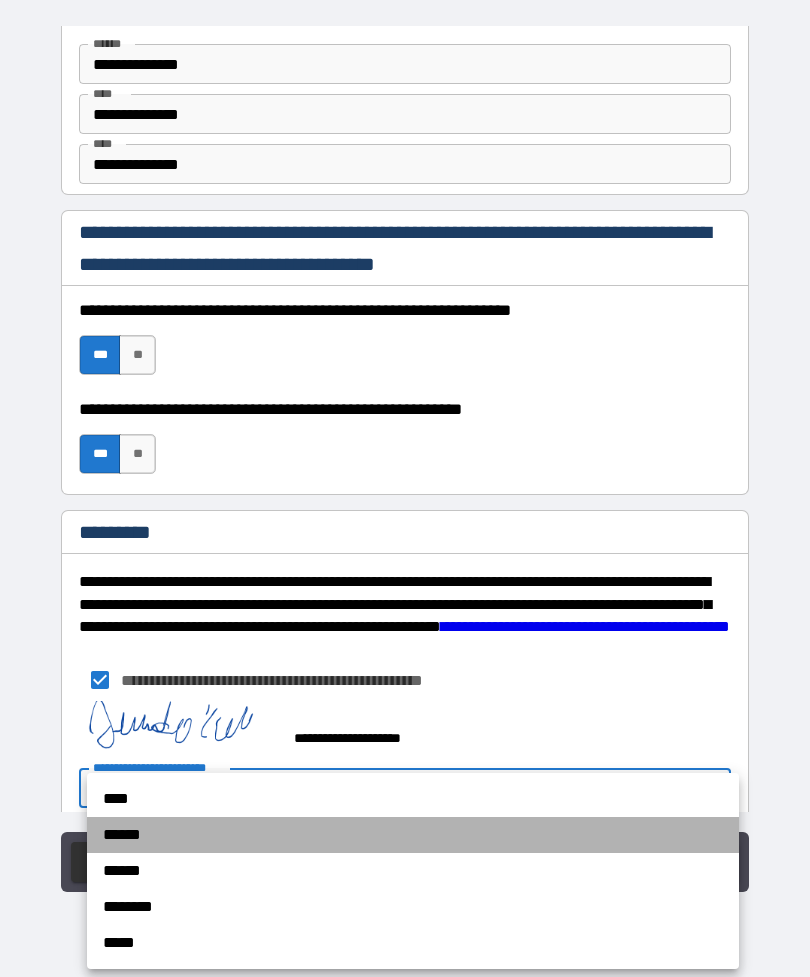 click on "******" at bounding box center [413, 835] 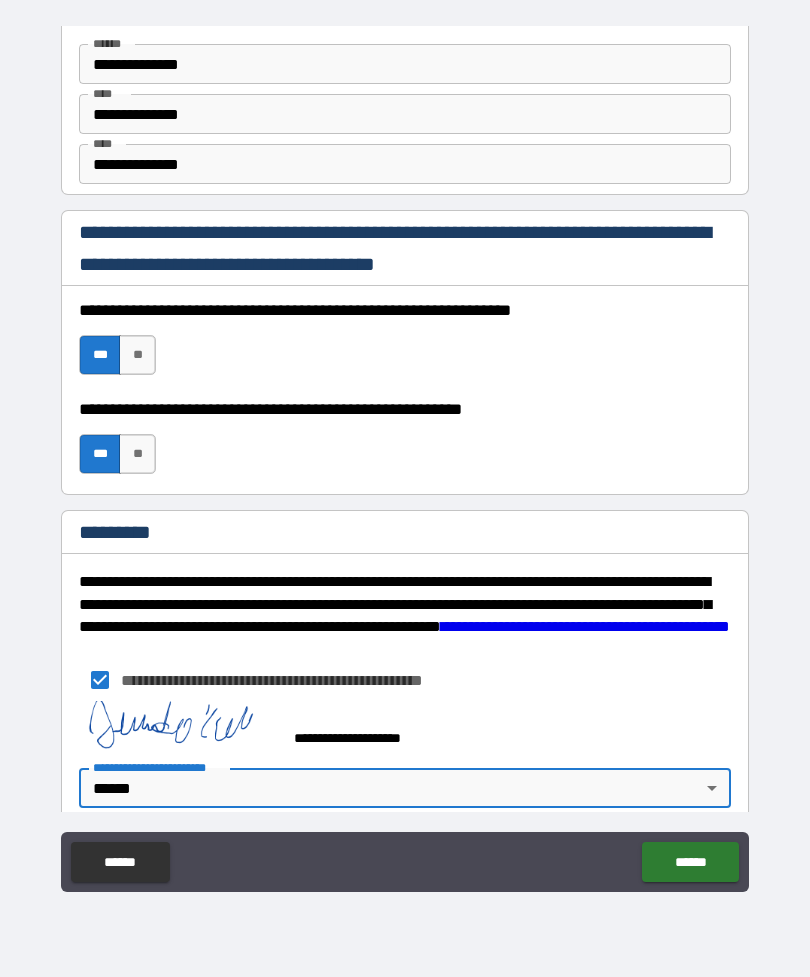 click on "******" at bounding box center [690, 862] 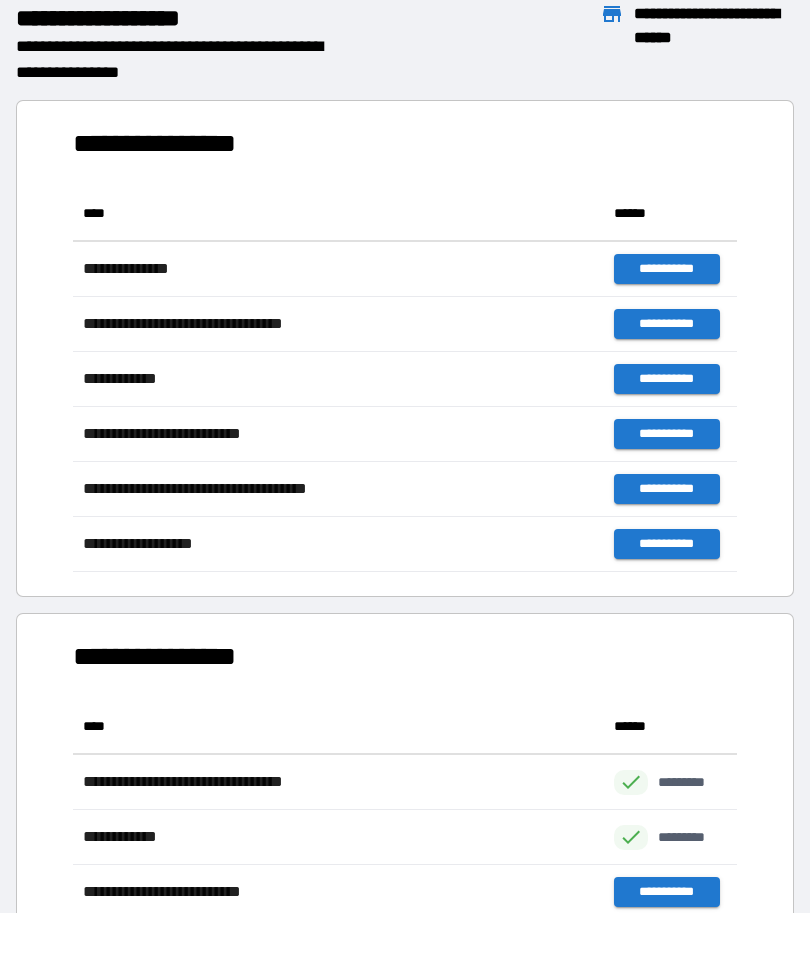 scroll, scrollTop: 1, scrollLeft: 1, axis: both 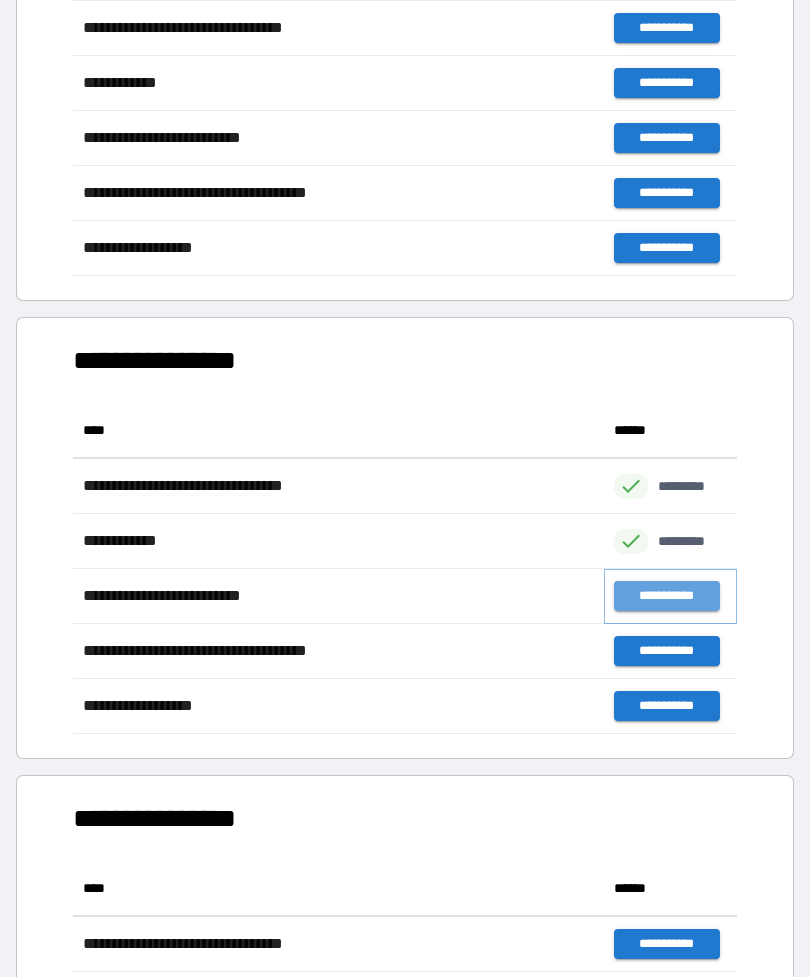 click on "**********" at bounding box center (666, 596) 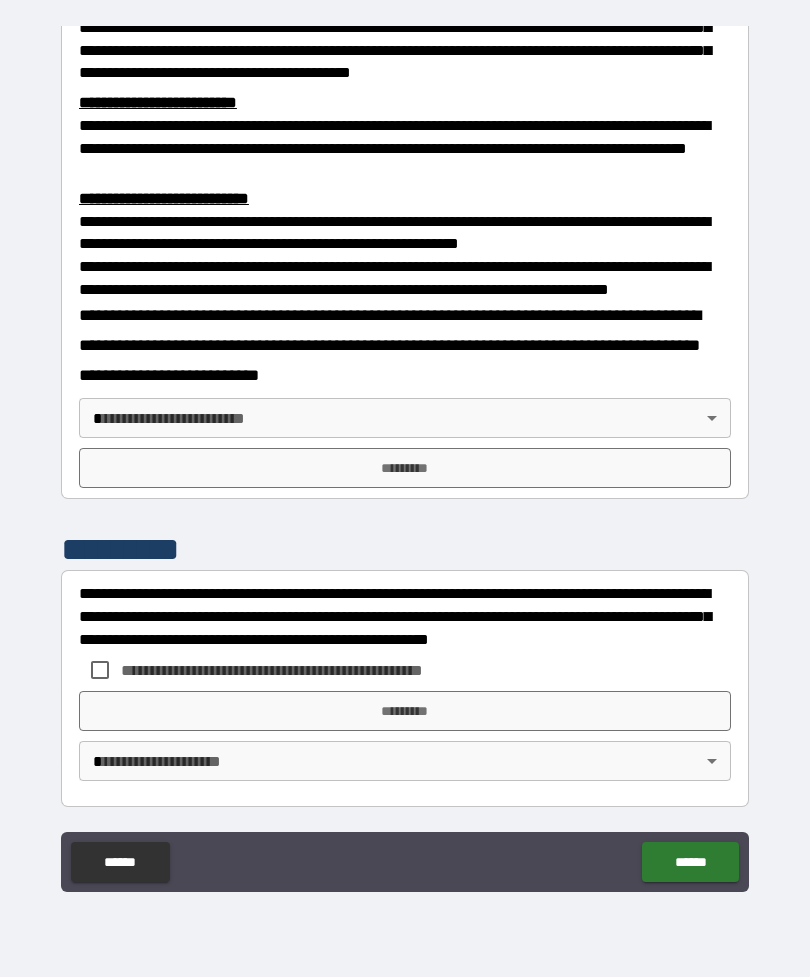 scroll, scrollTop: 660, scrollLeft: 0, axis: vertical 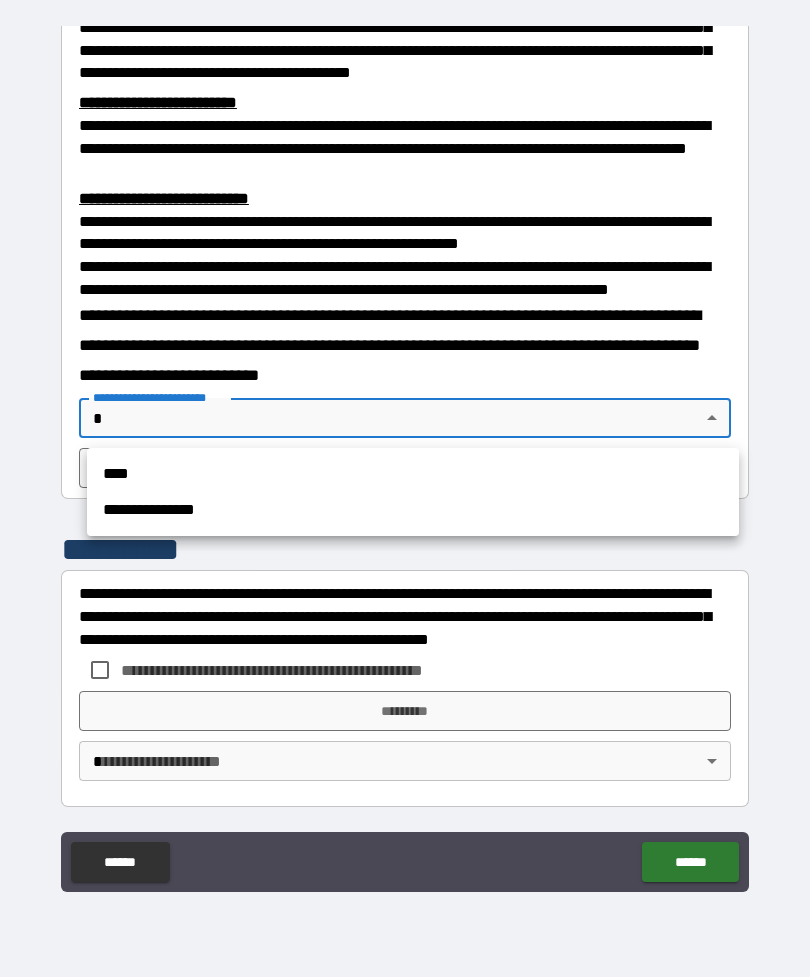 click on "**********" at bounding box center [413, 510] 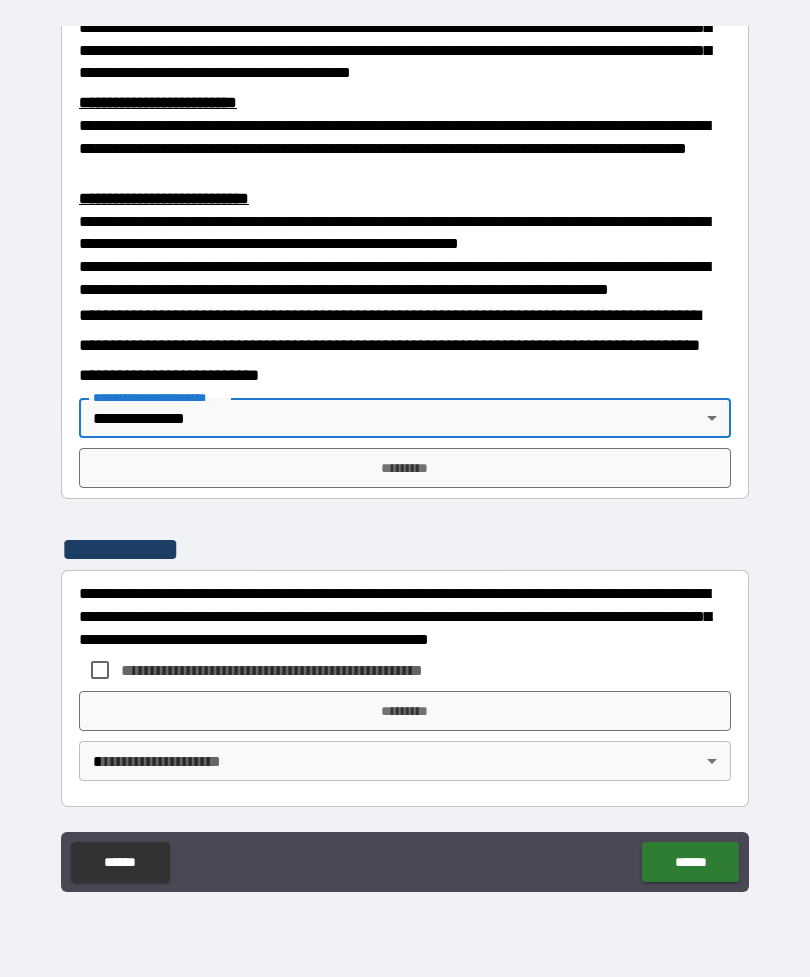 click on "*********" at bounding box center [405, 468] 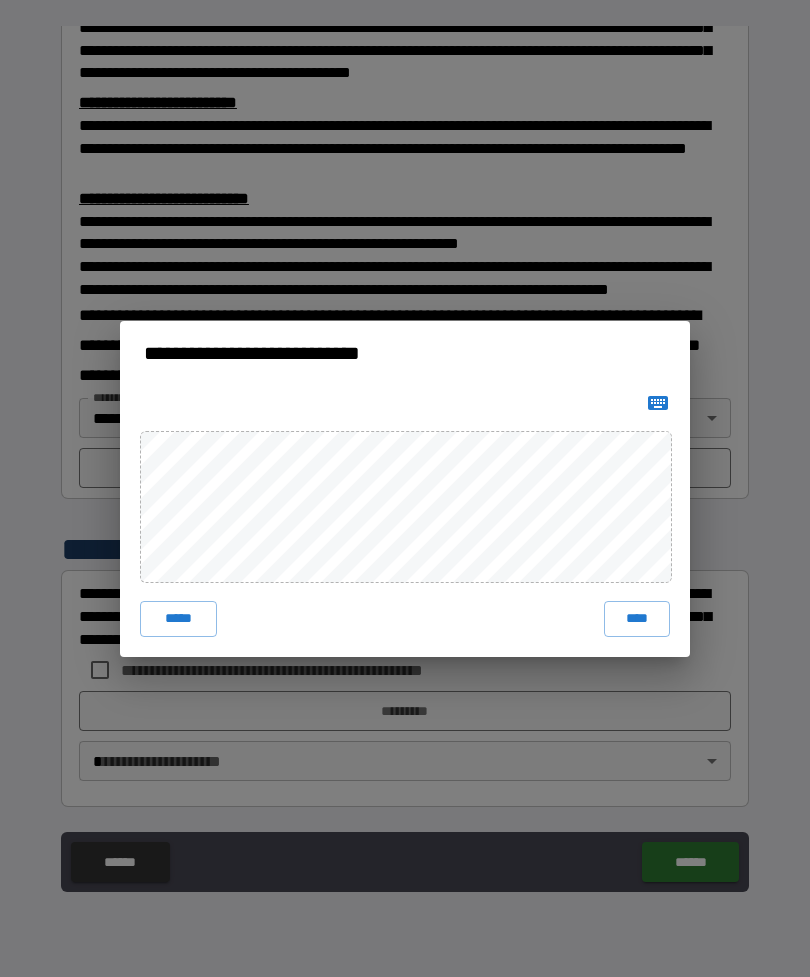 click on "****" at bounding box center [637, 619] 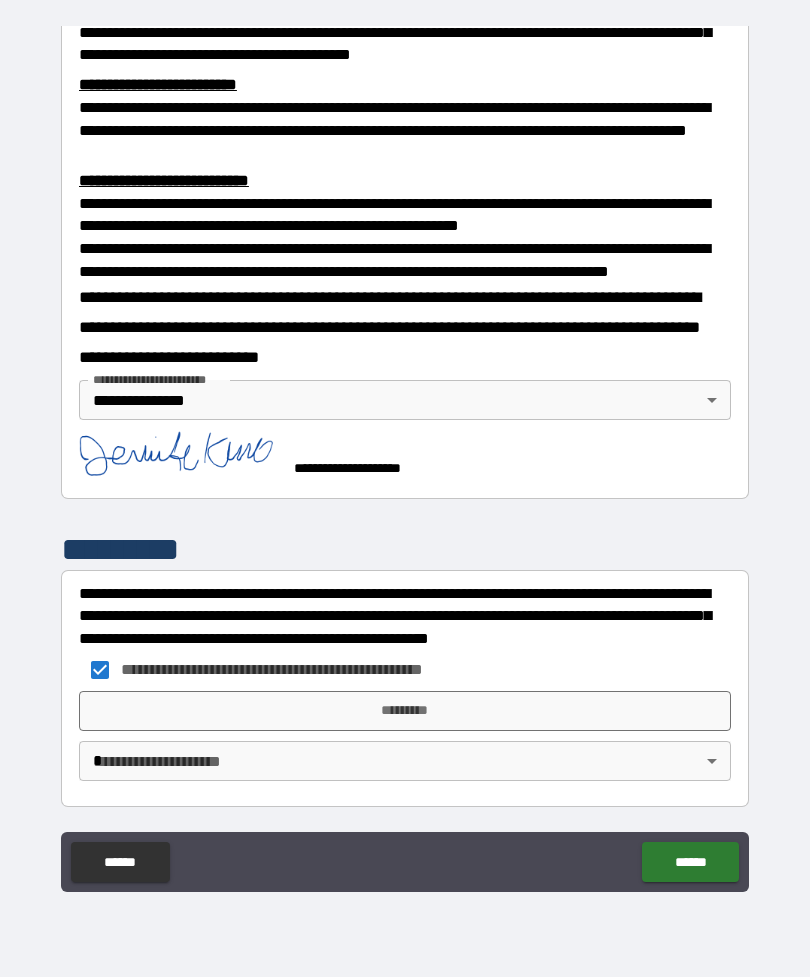 click on "**********" at bounding box center [405, 456] 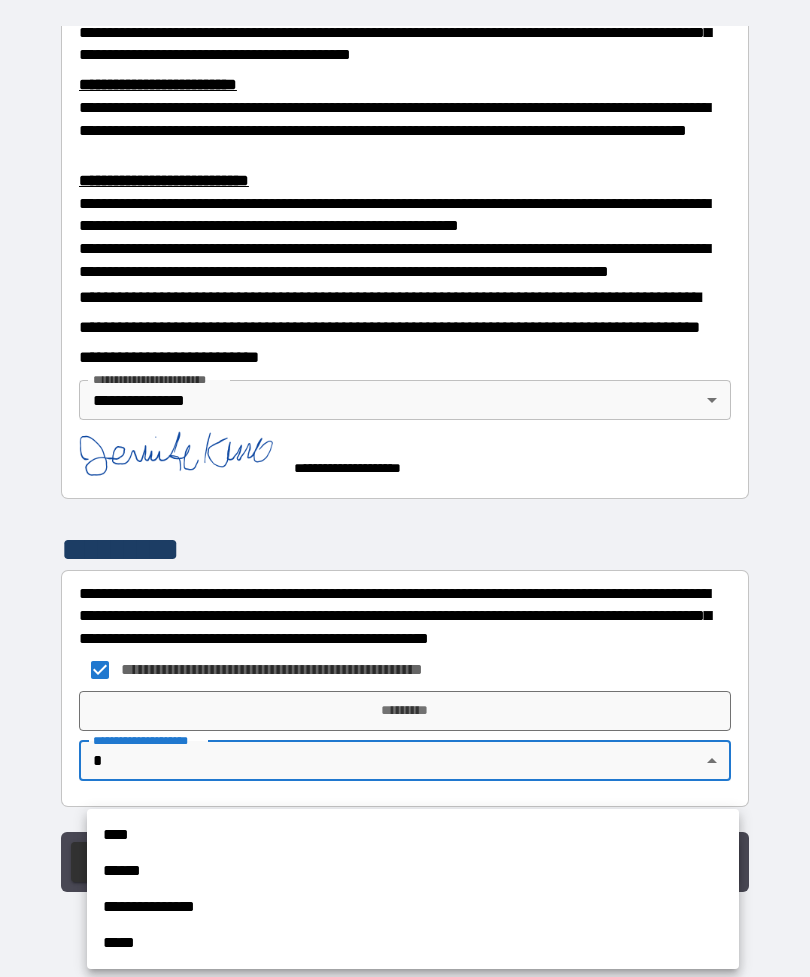 click on "**********" at bounding box center (413, 907) 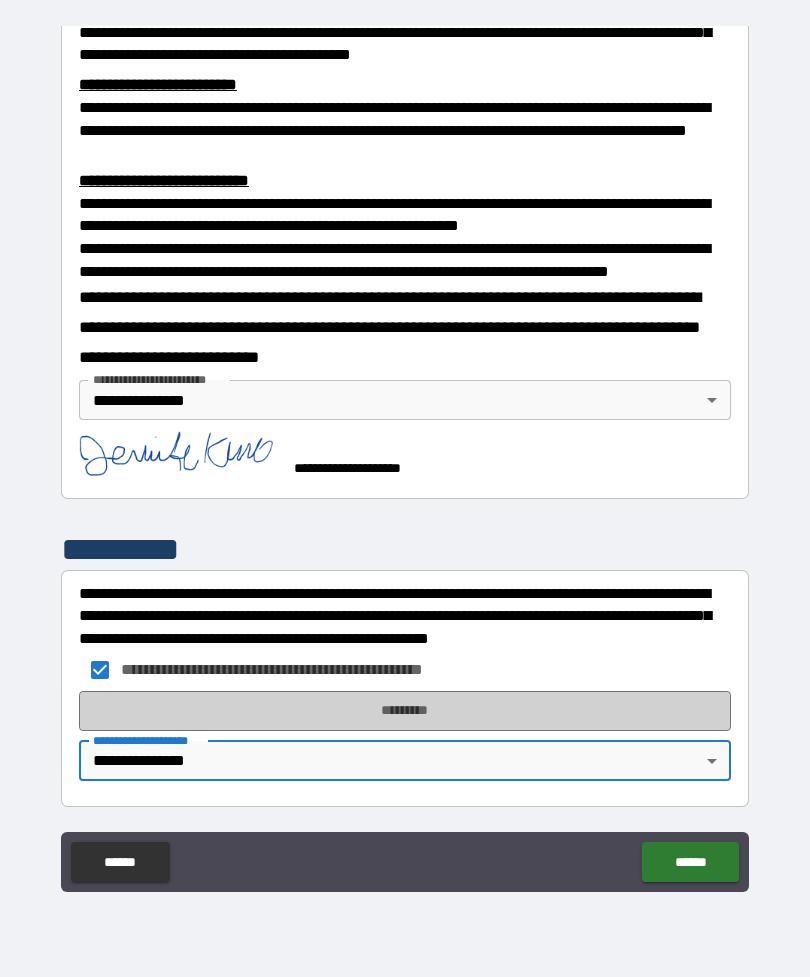 click on "*********" at bounding box center [405, 711] 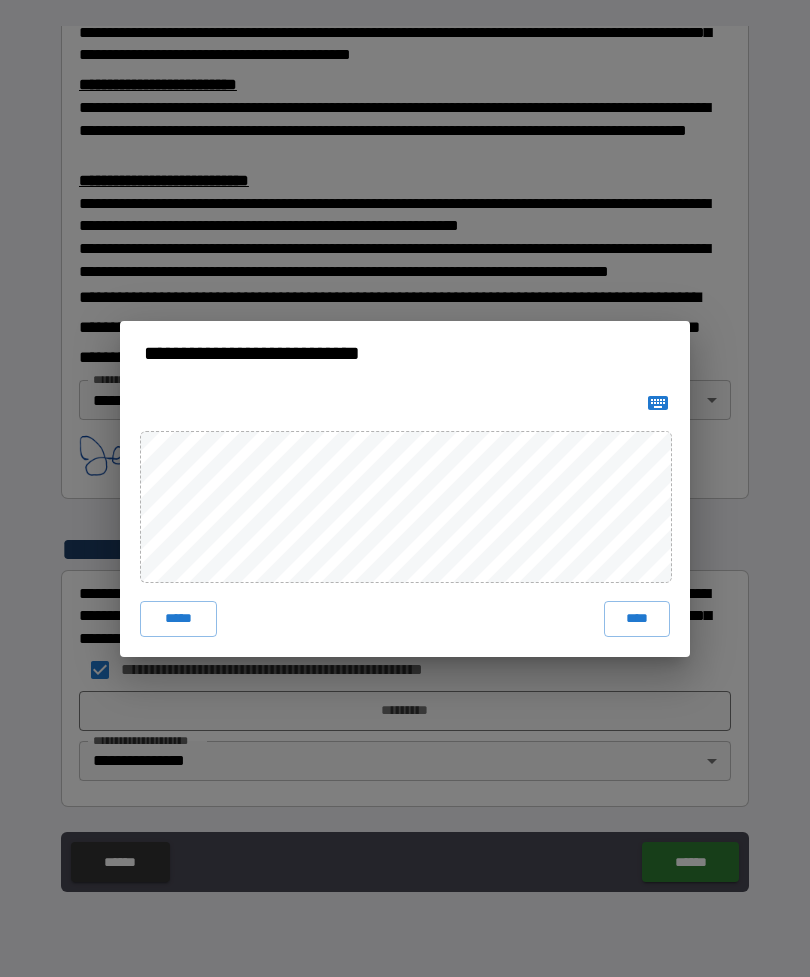 click on "****" at bounding box center [637, 619] 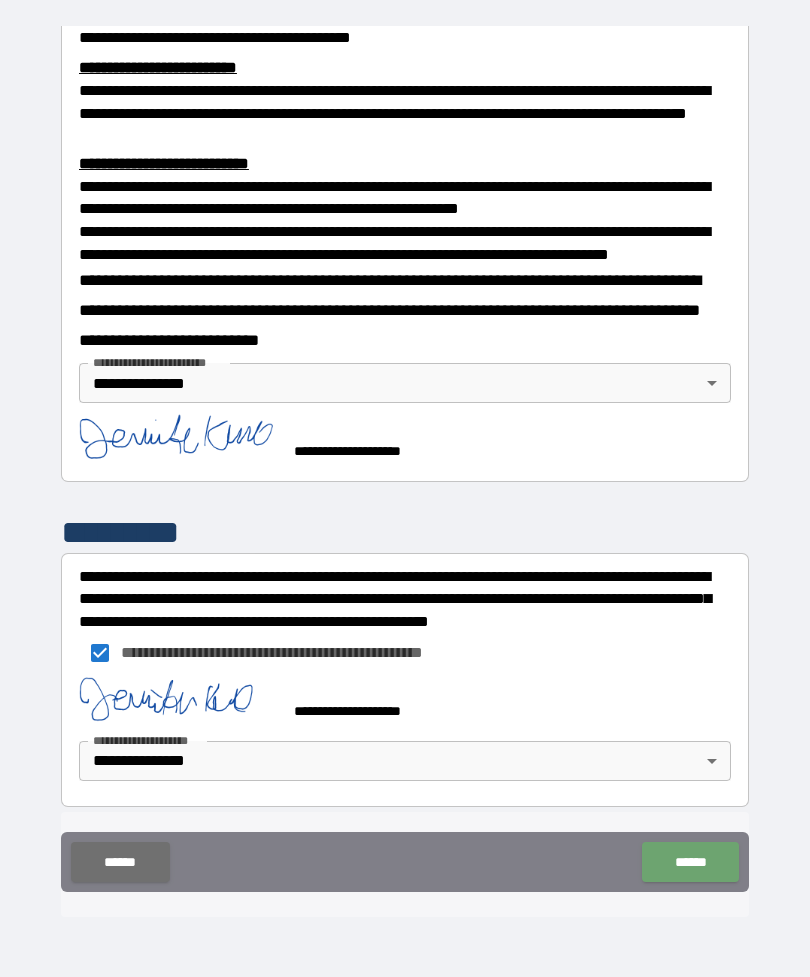 click on "******" at bounding box center (690, 862) 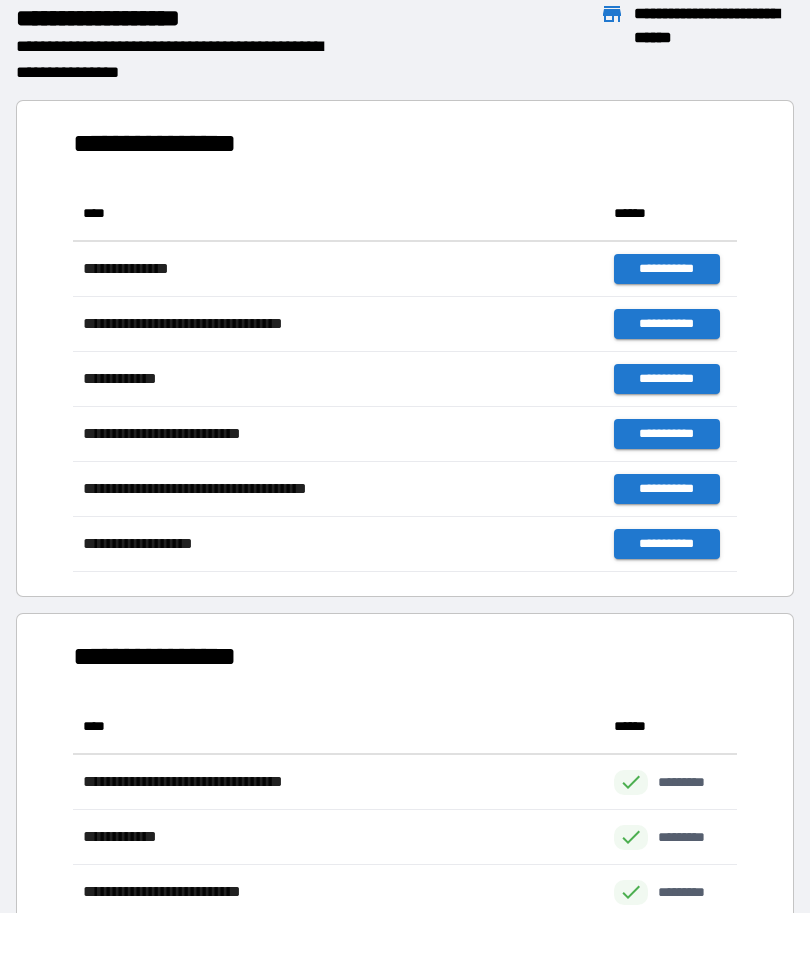 scroll, scrollTop: 1, scrollLeft: 1, axis: both 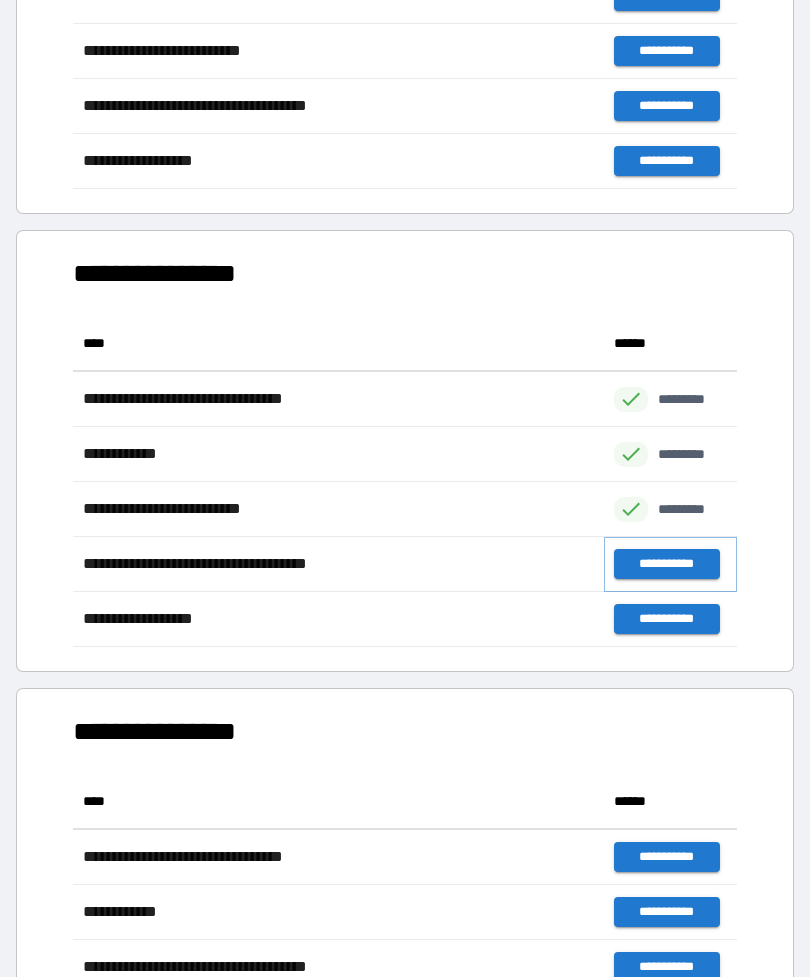 click on "**********" at bounding box center [666, 564] 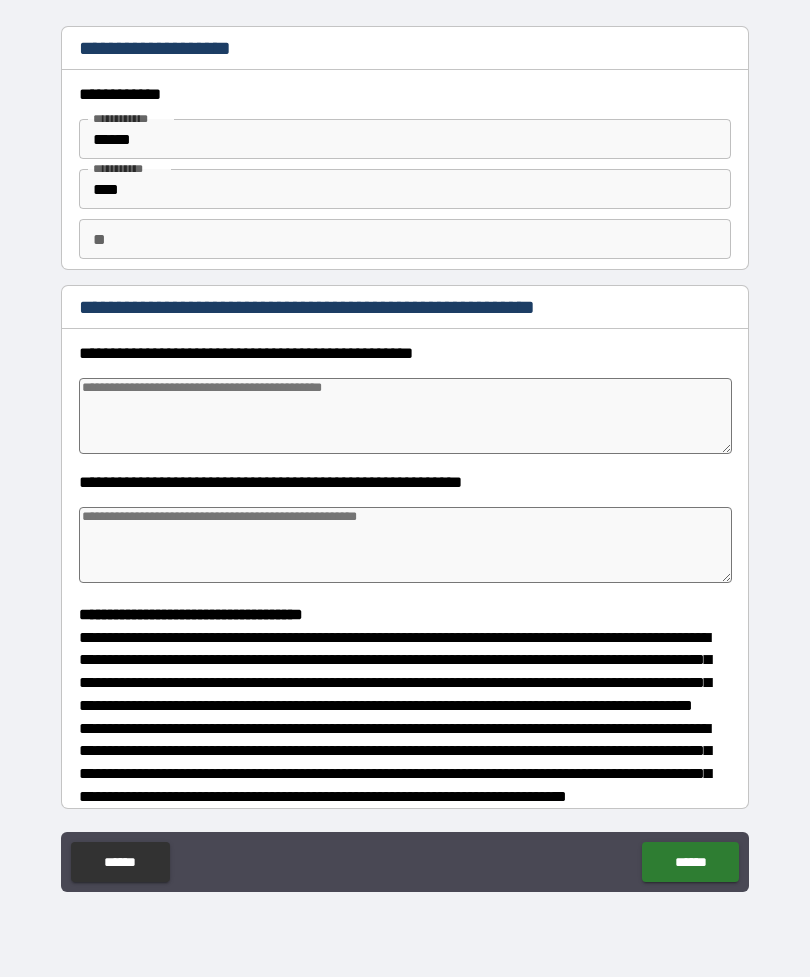type on "*" 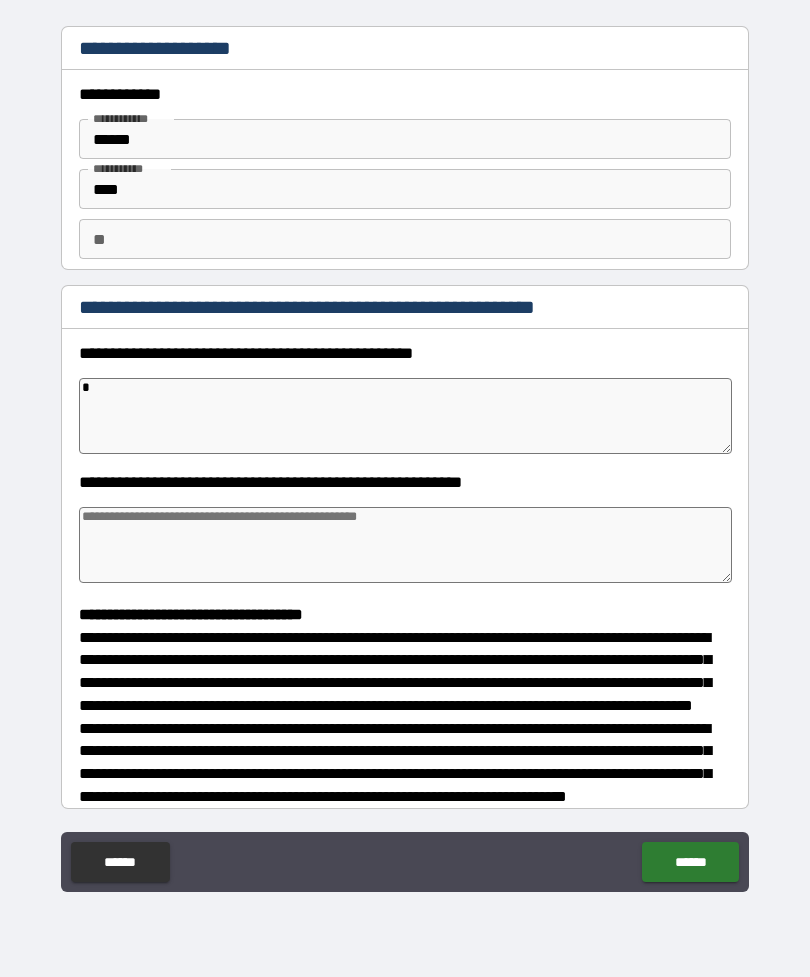 type on "*" 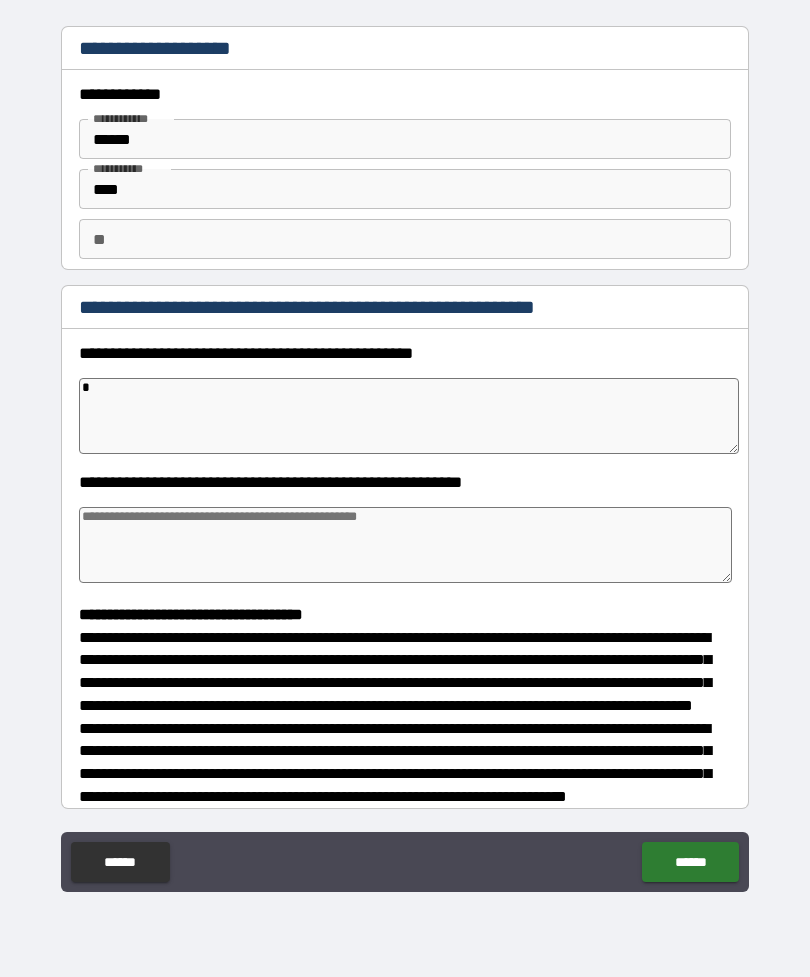 type on "**" 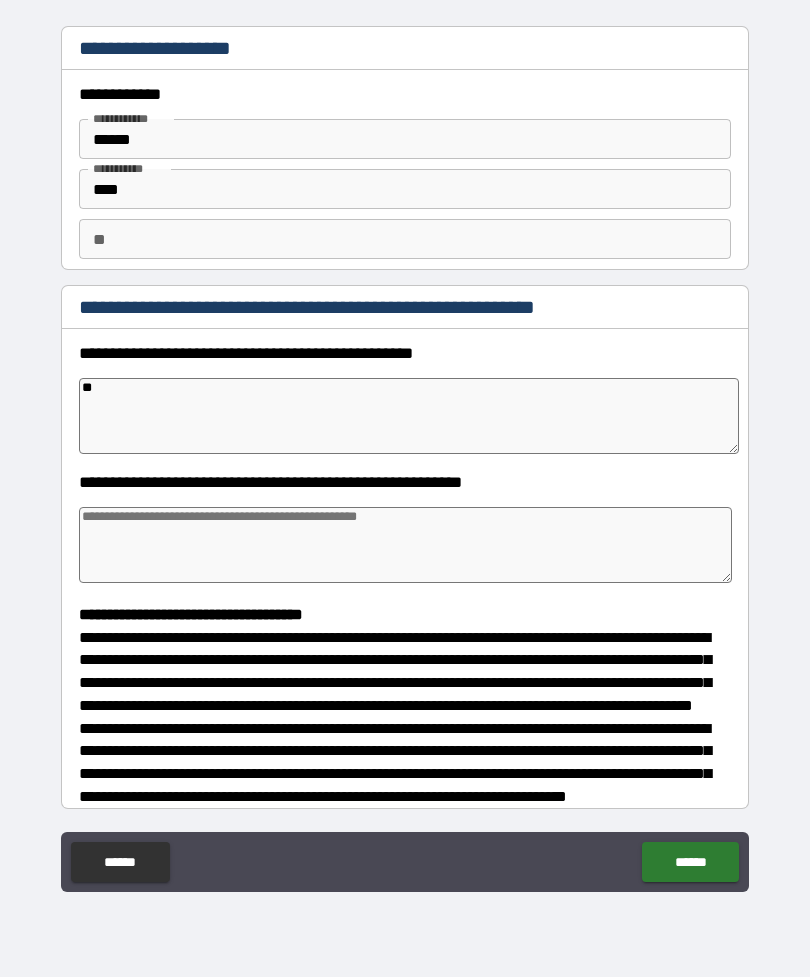 type on "*" 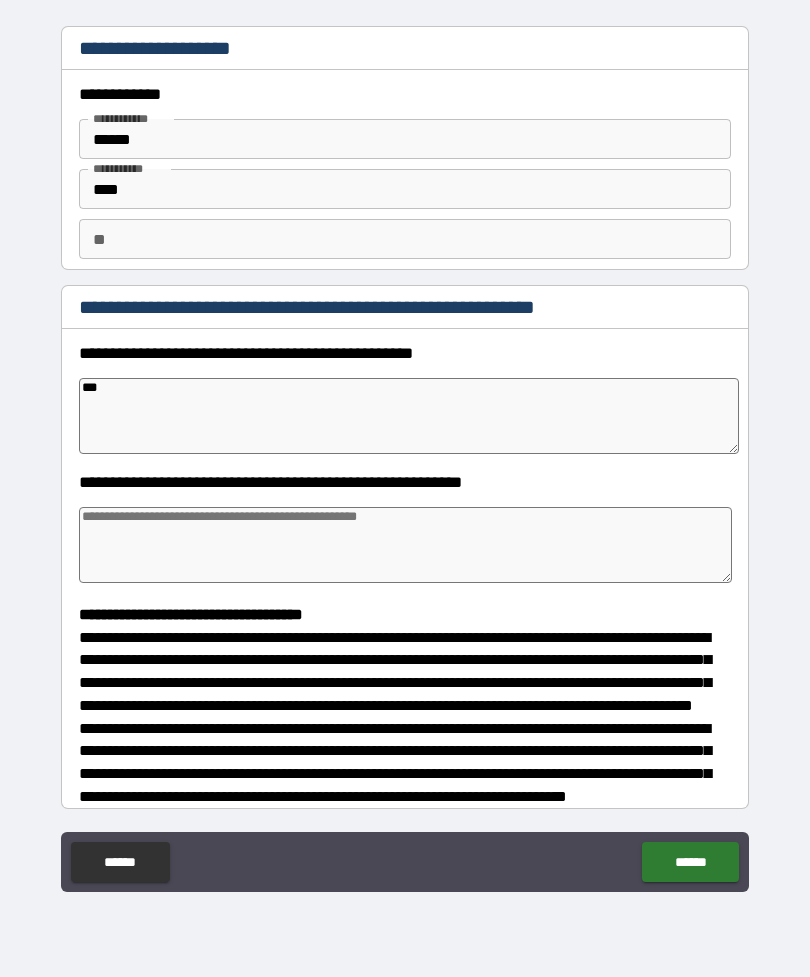 type on "*" 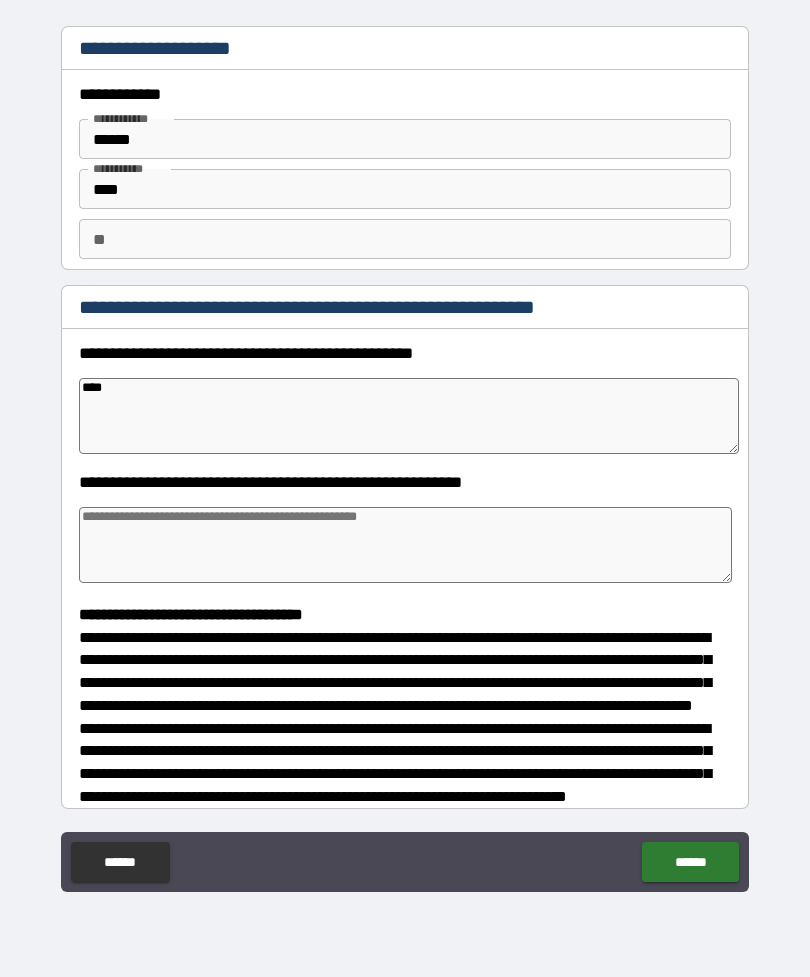 type on "*" 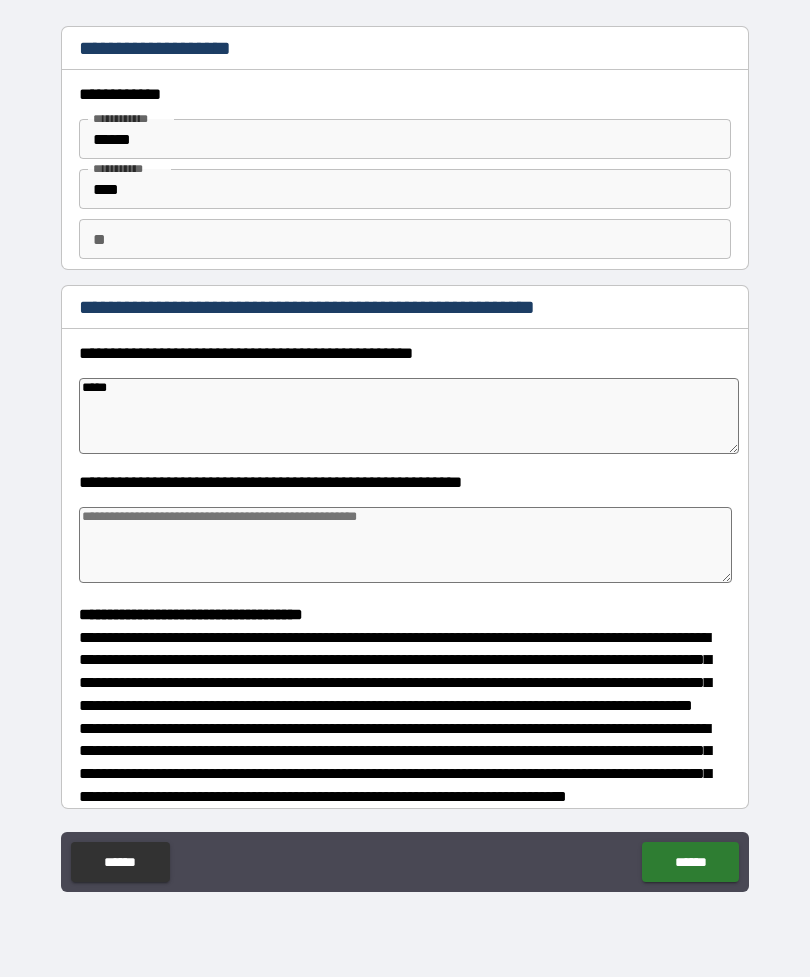 type on "*" 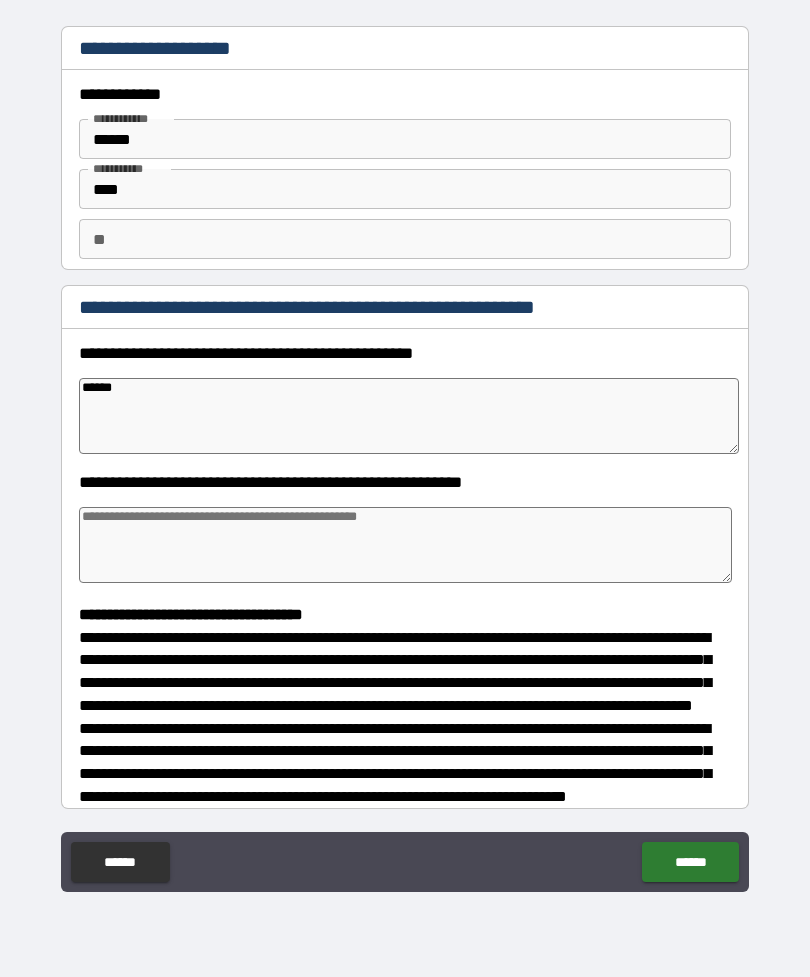 type on "*" 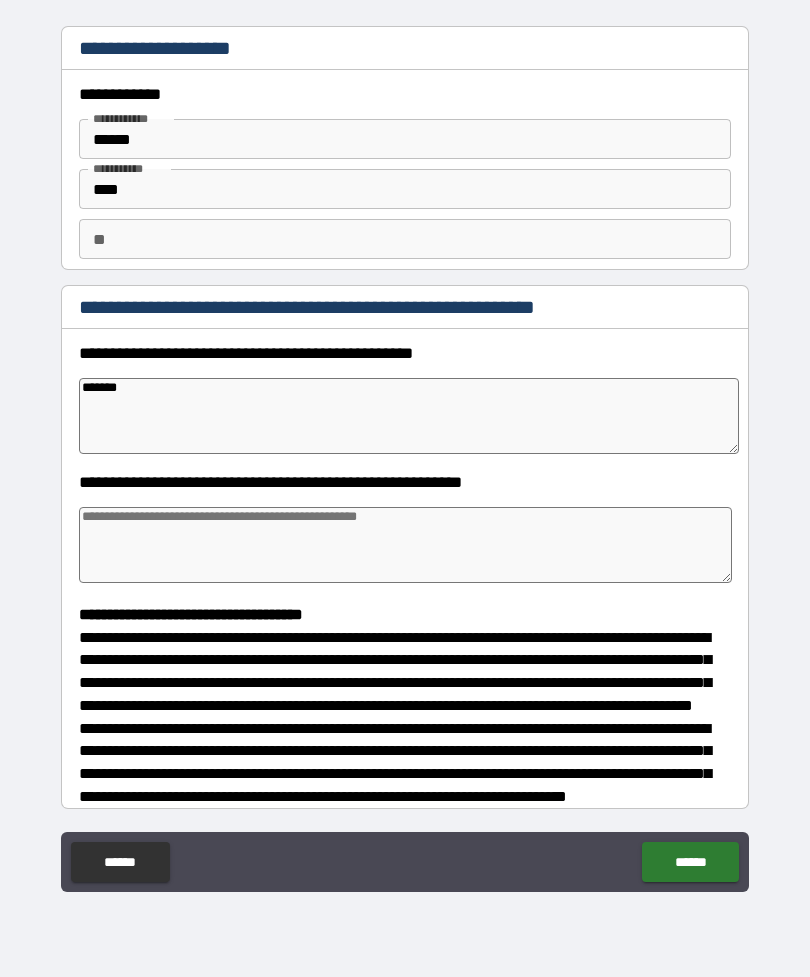 type on "*" 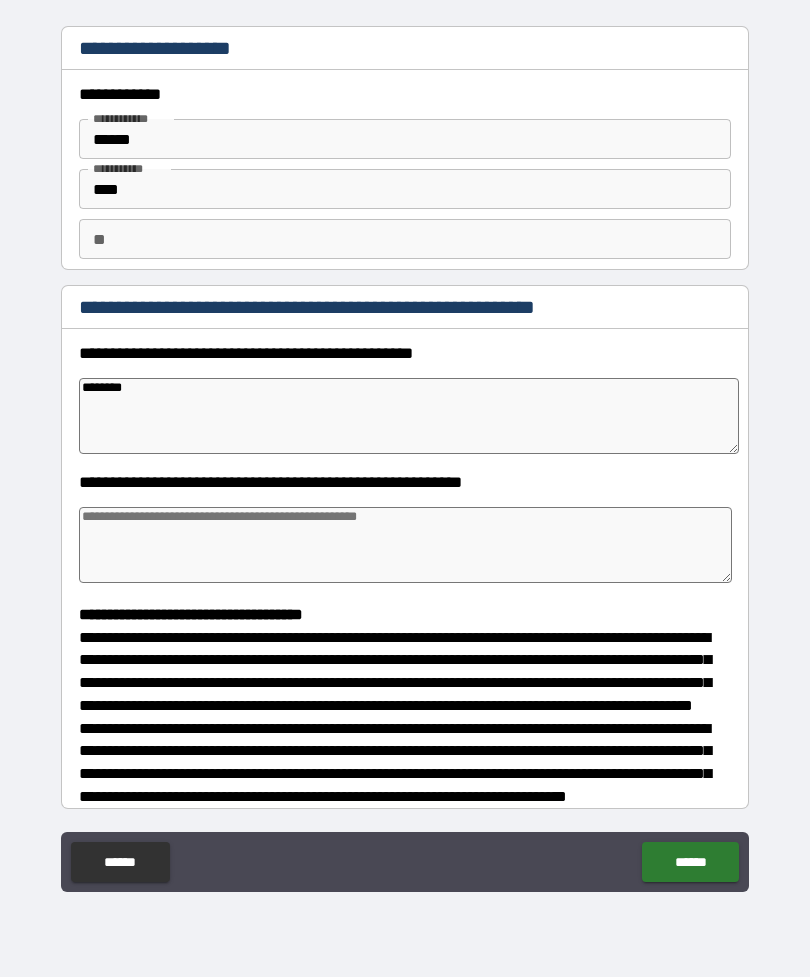 type on "*" 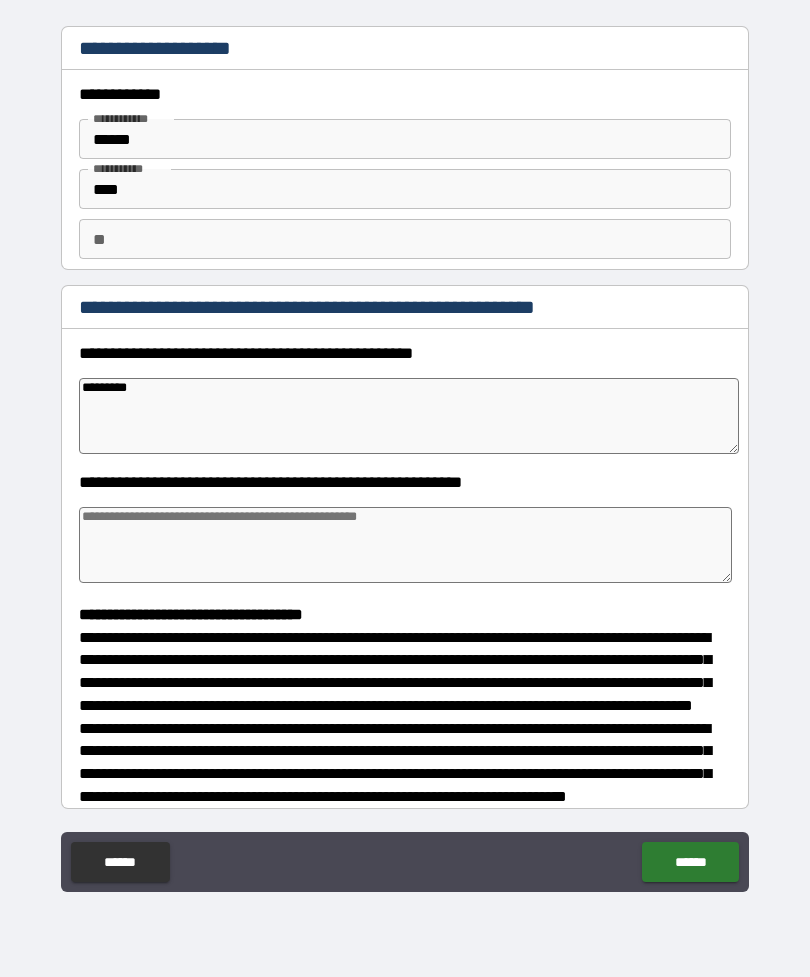 type on "*" 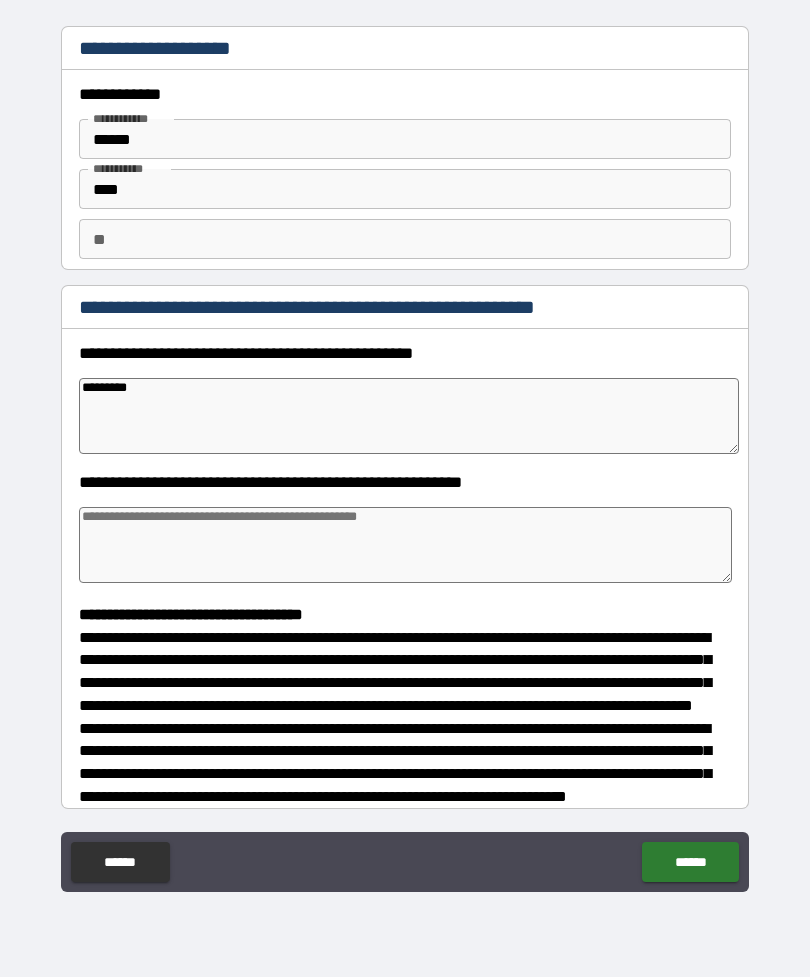 type on "**********" 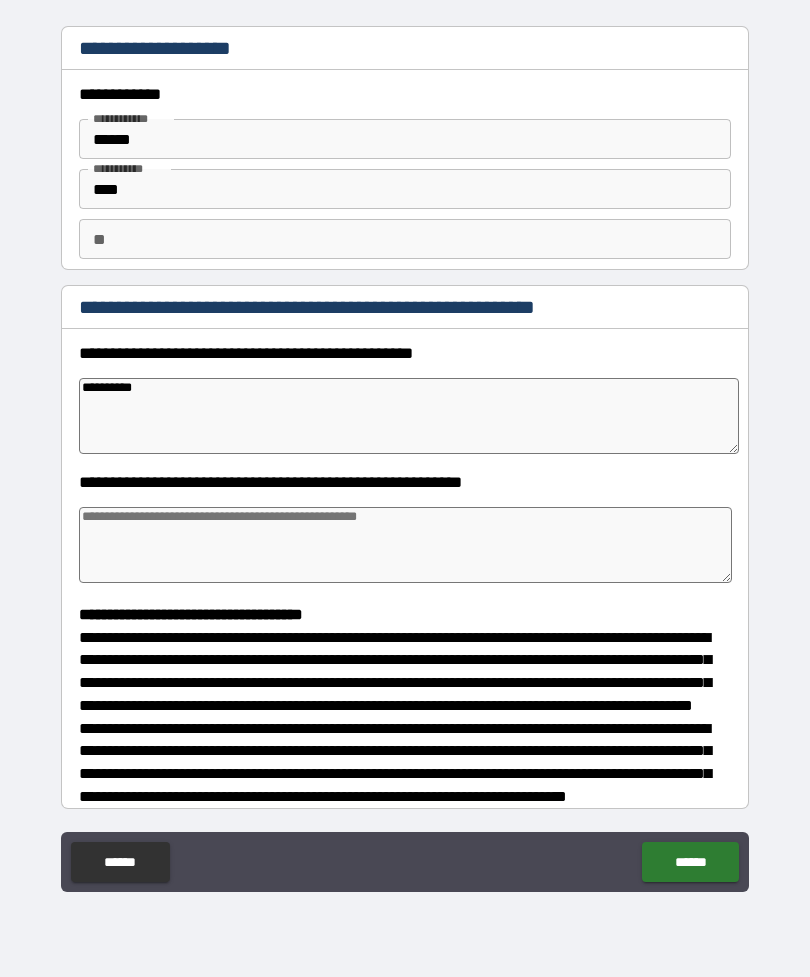 type on "*" 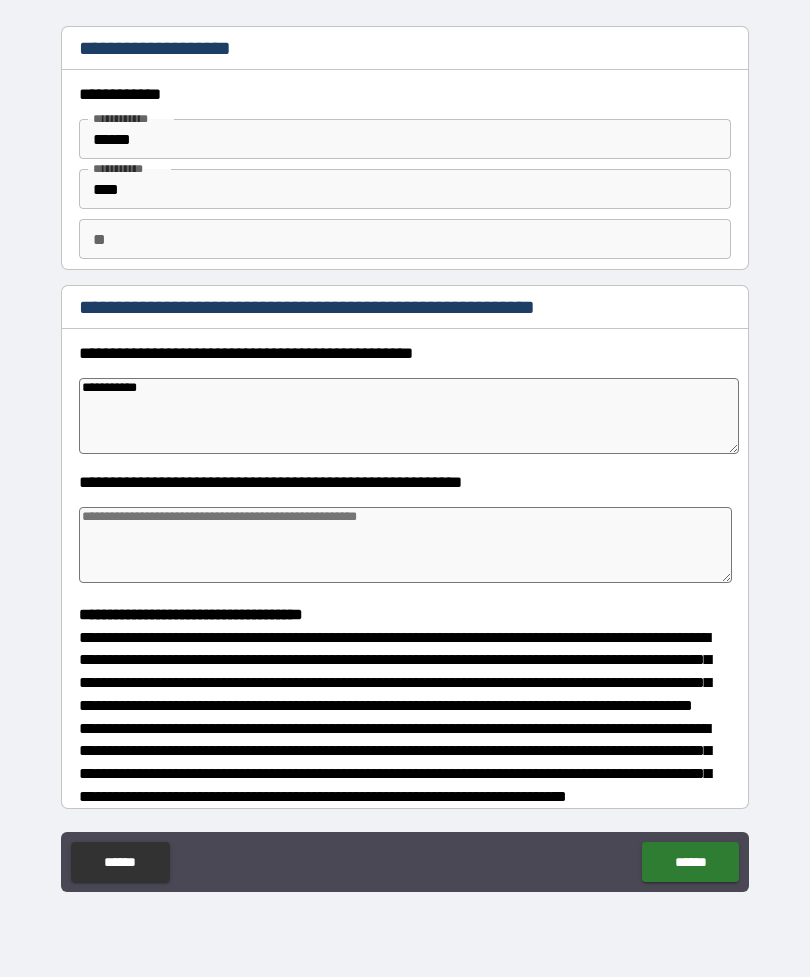 type on "*" 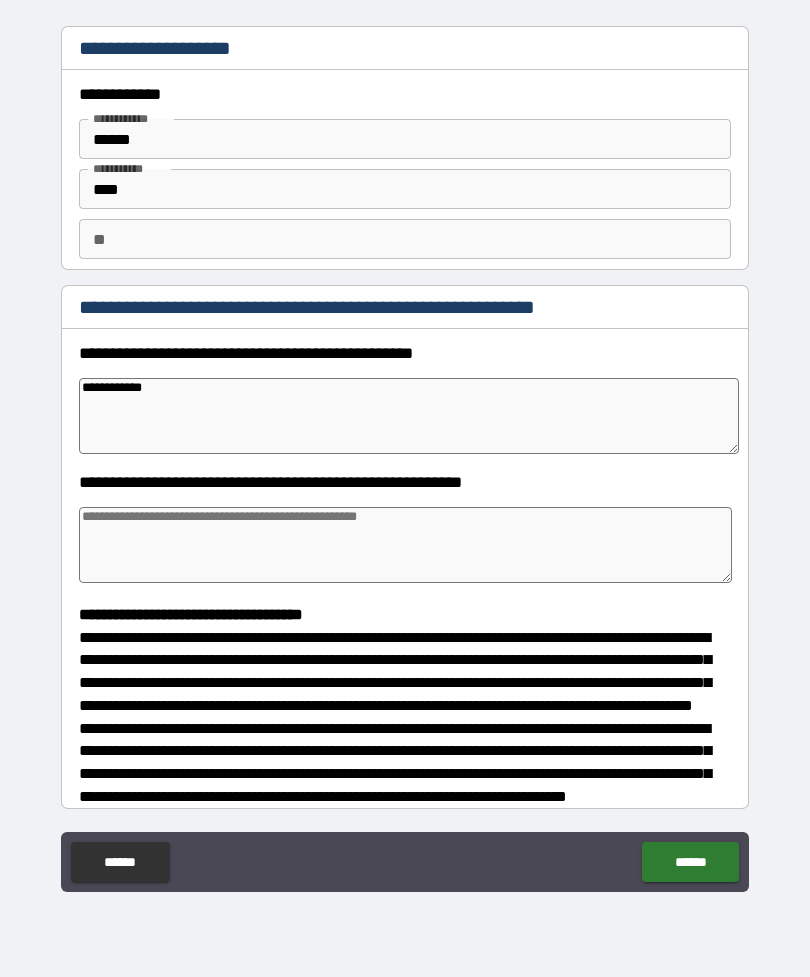 type on "*" 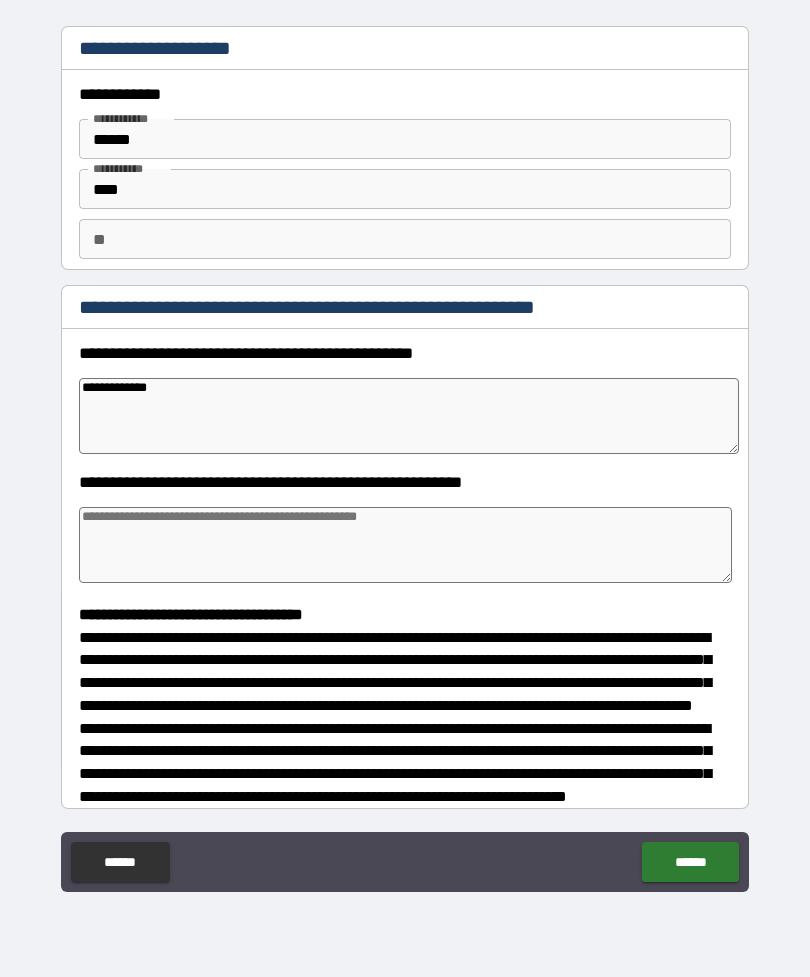 type on "*" 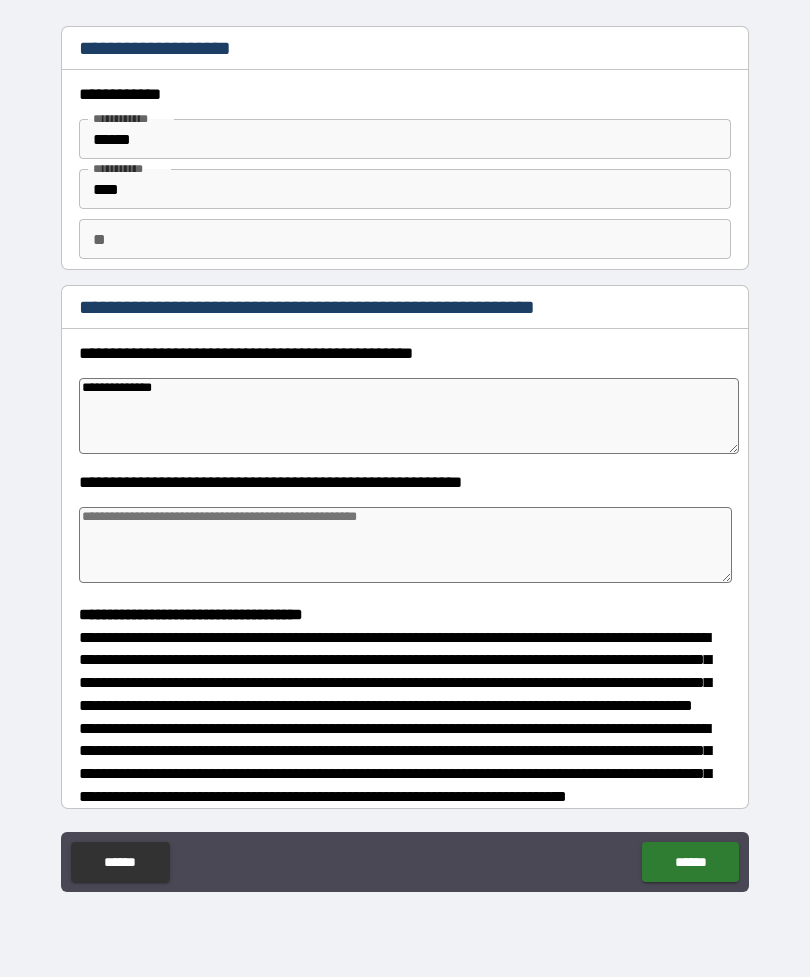 type on "*" 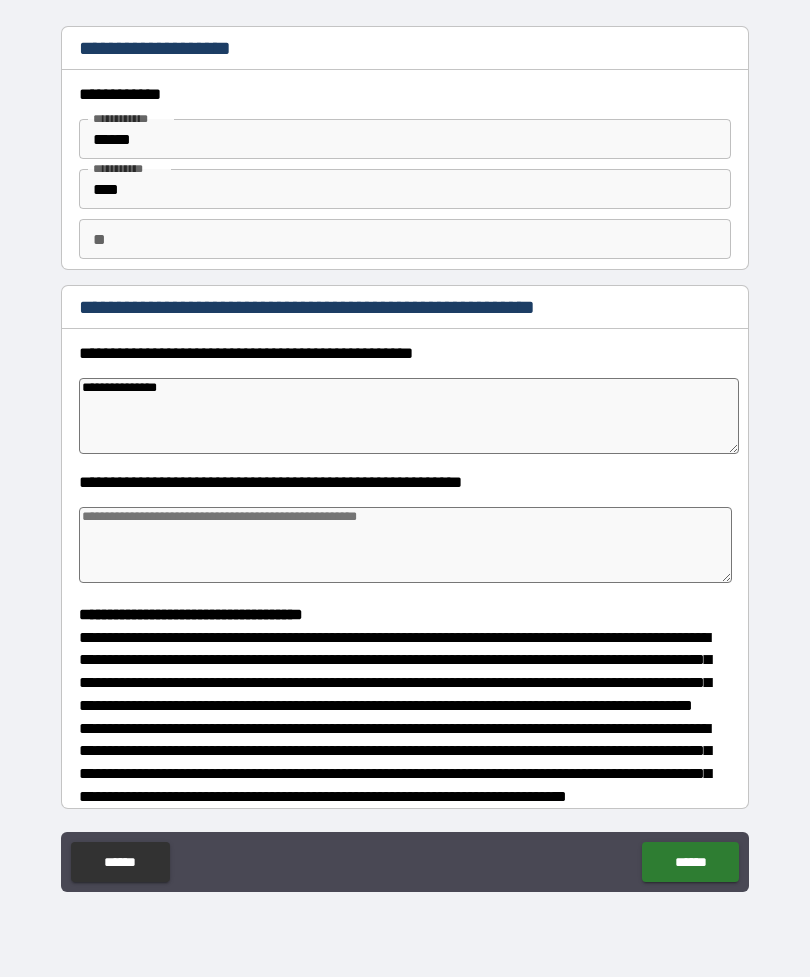 type on "*" 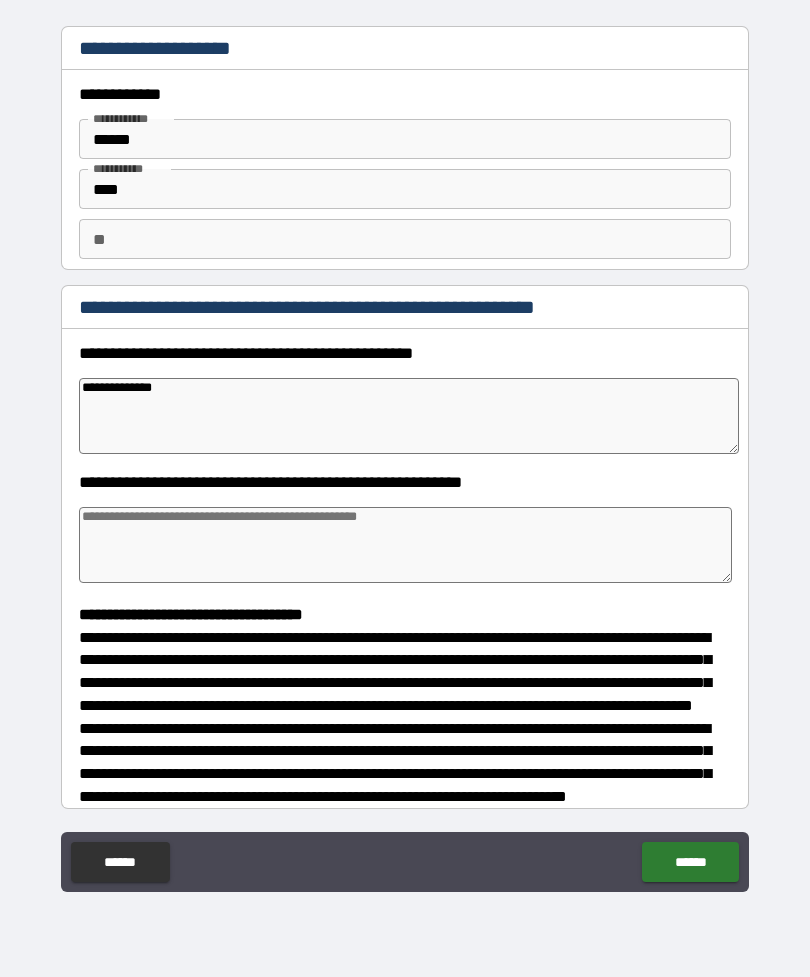 type on "*" 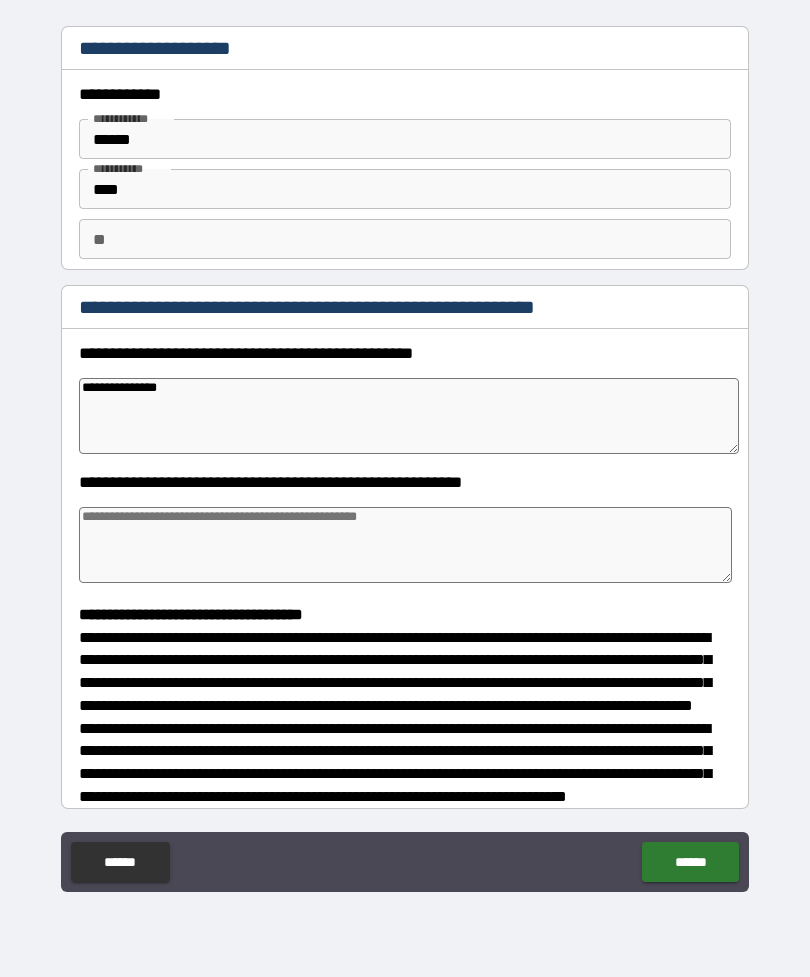 type on "*" 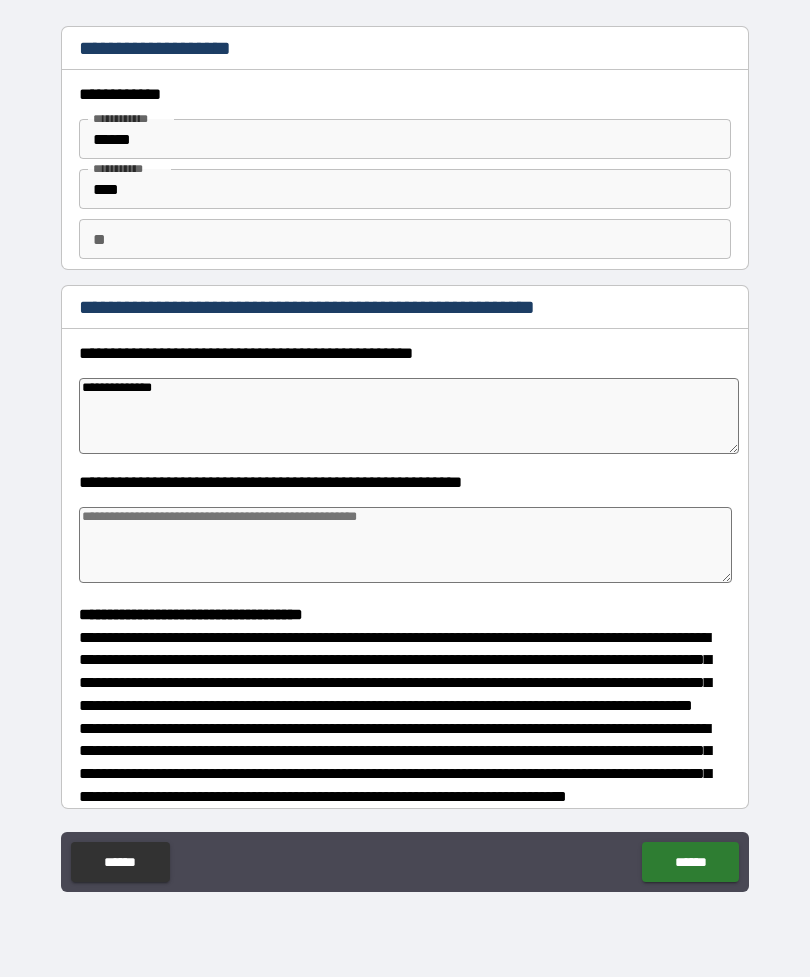 type on "*" 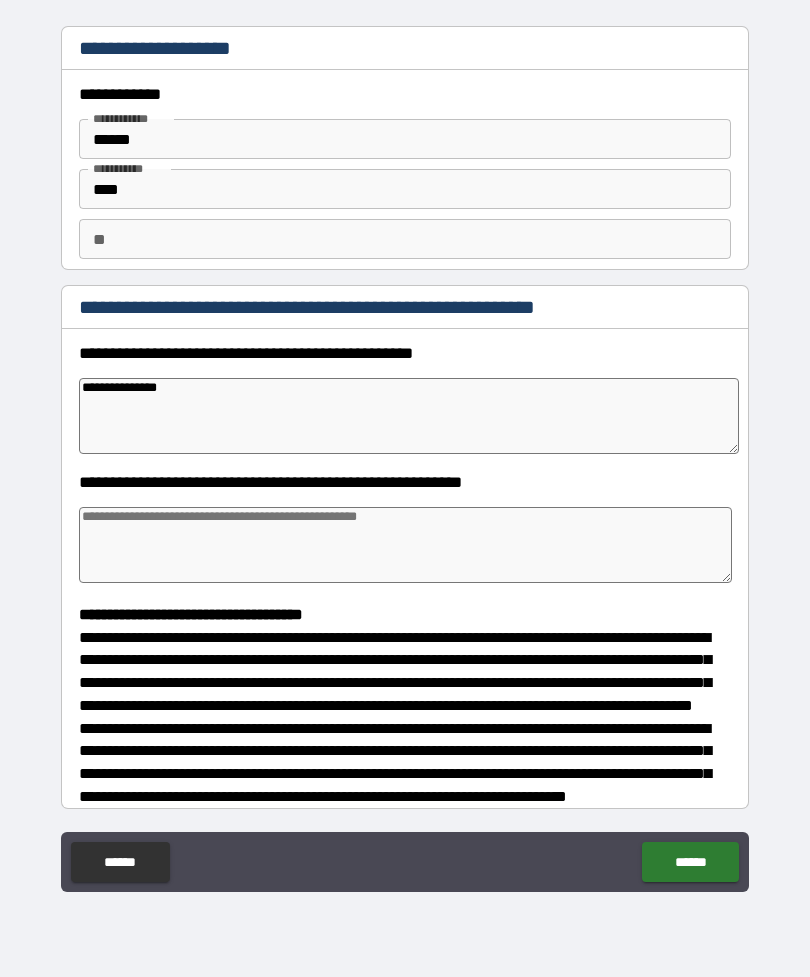 type on "*" 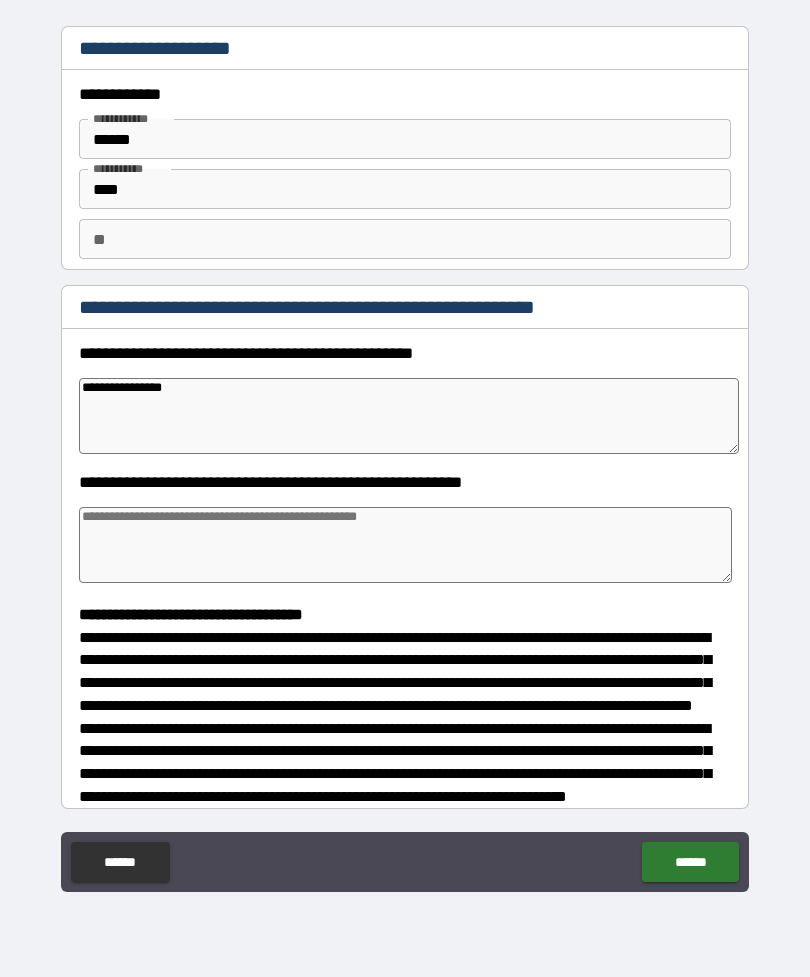 type on "*" 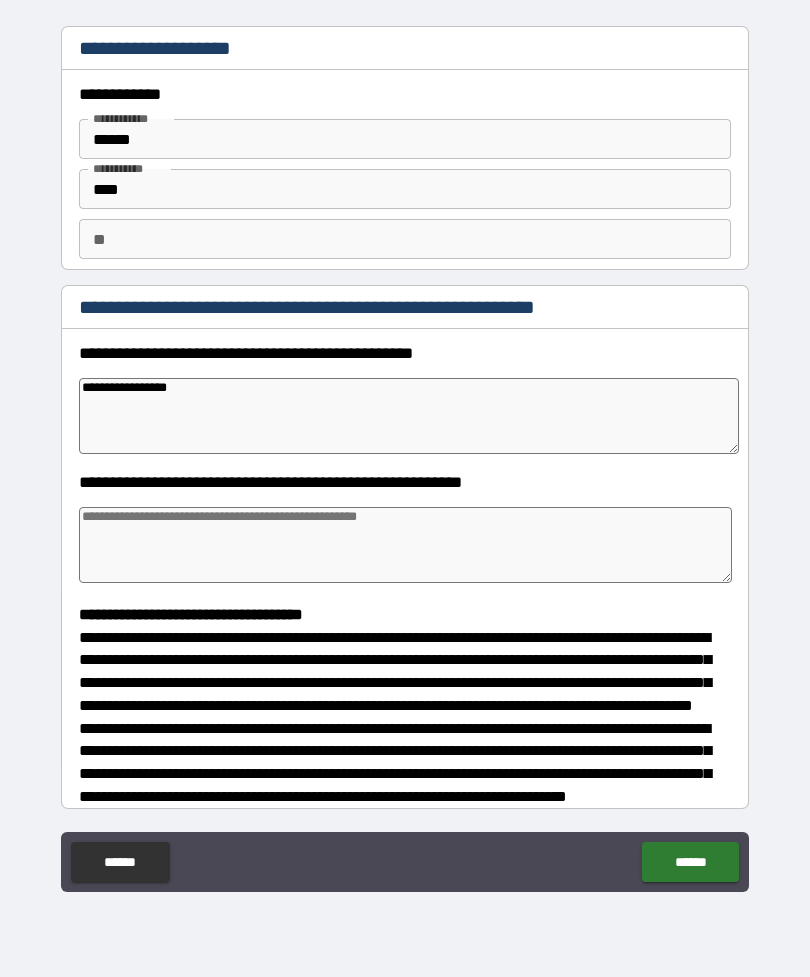 type on "*" 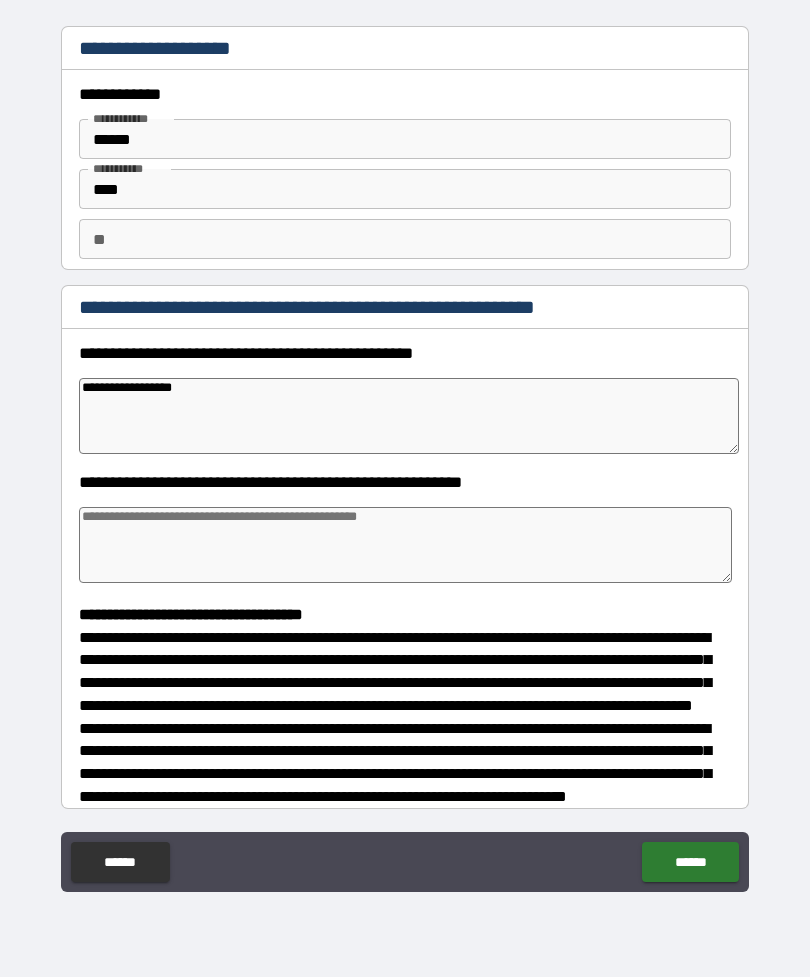 type on "*" 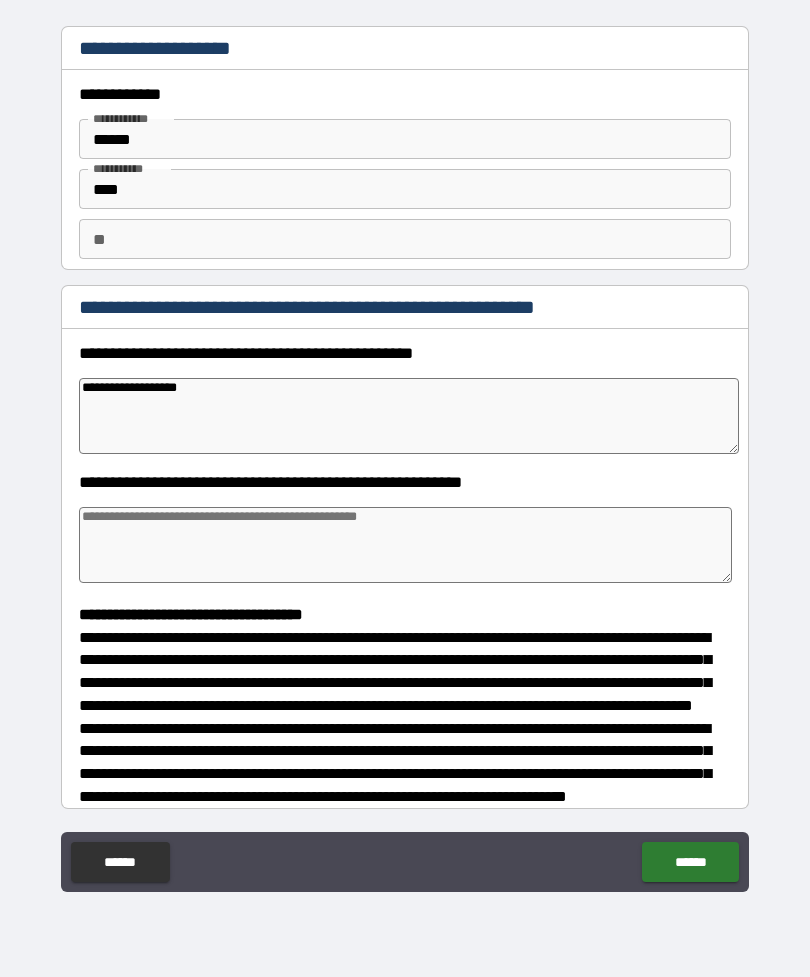 type on "**********" 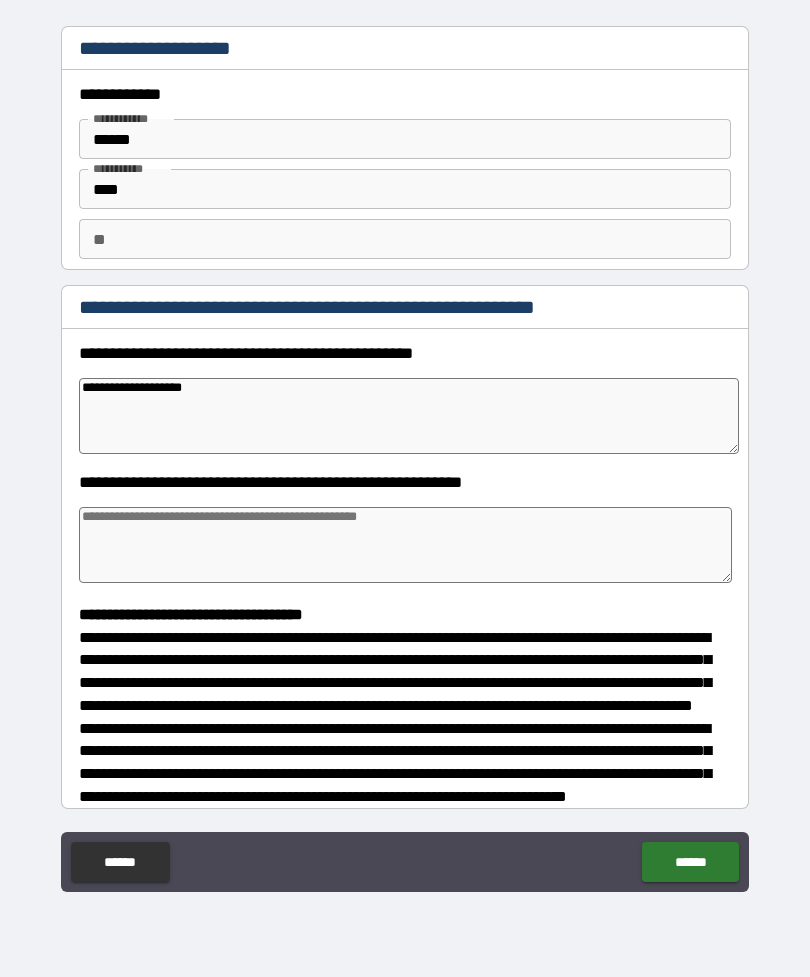 type on "*" 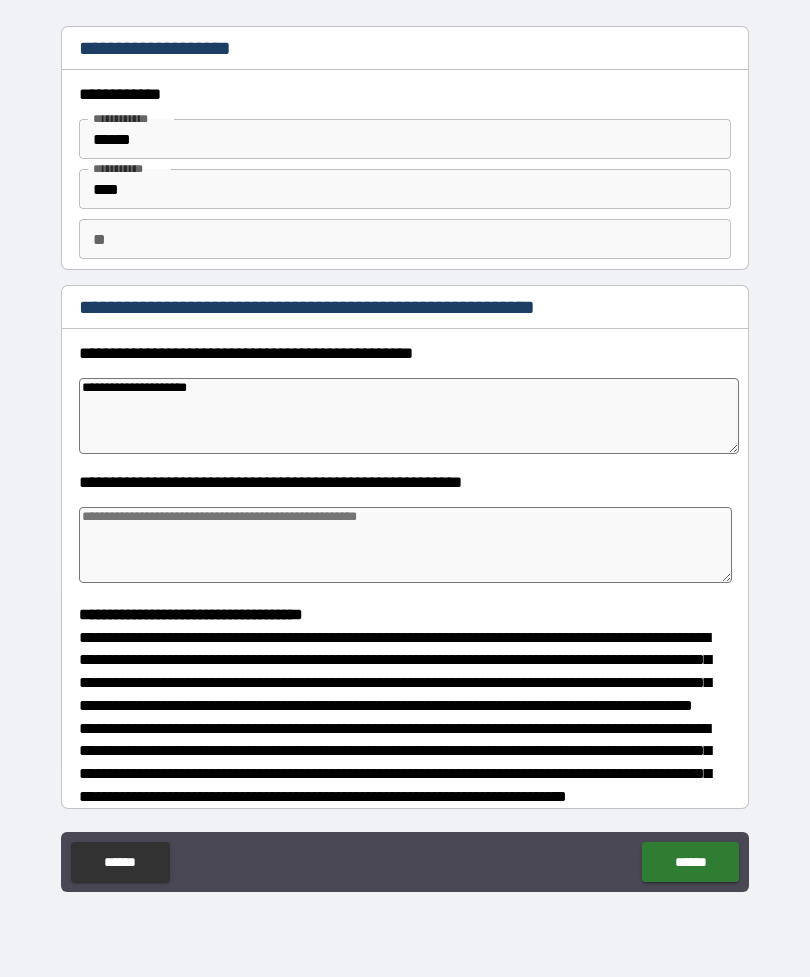 type on "*" 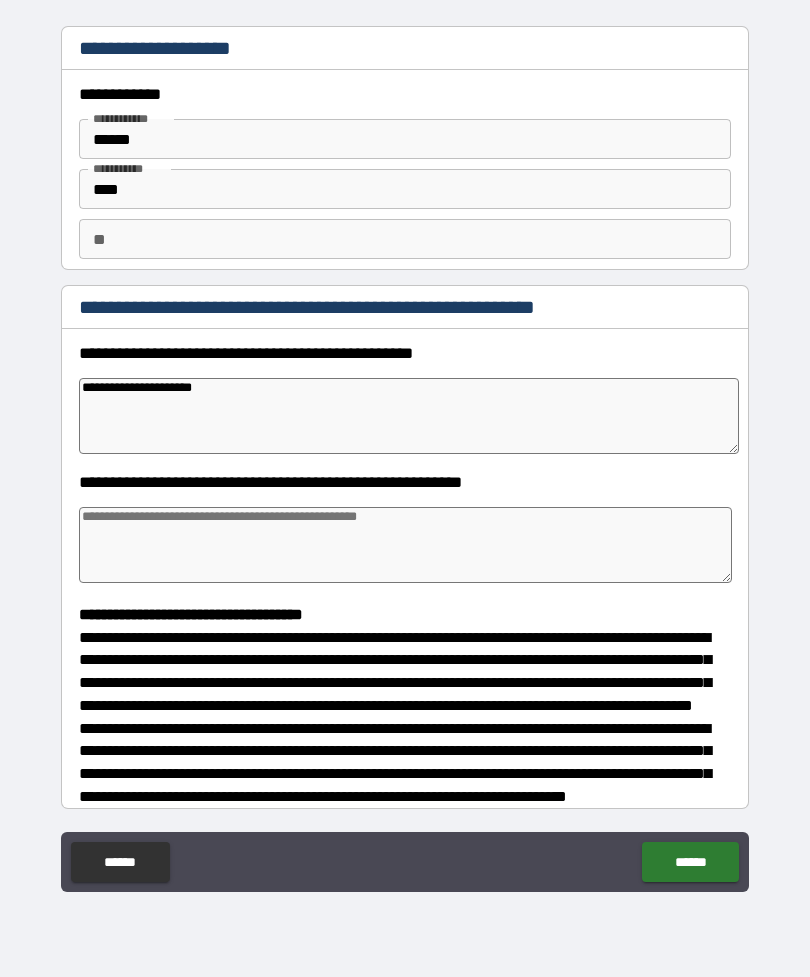 type on "*" 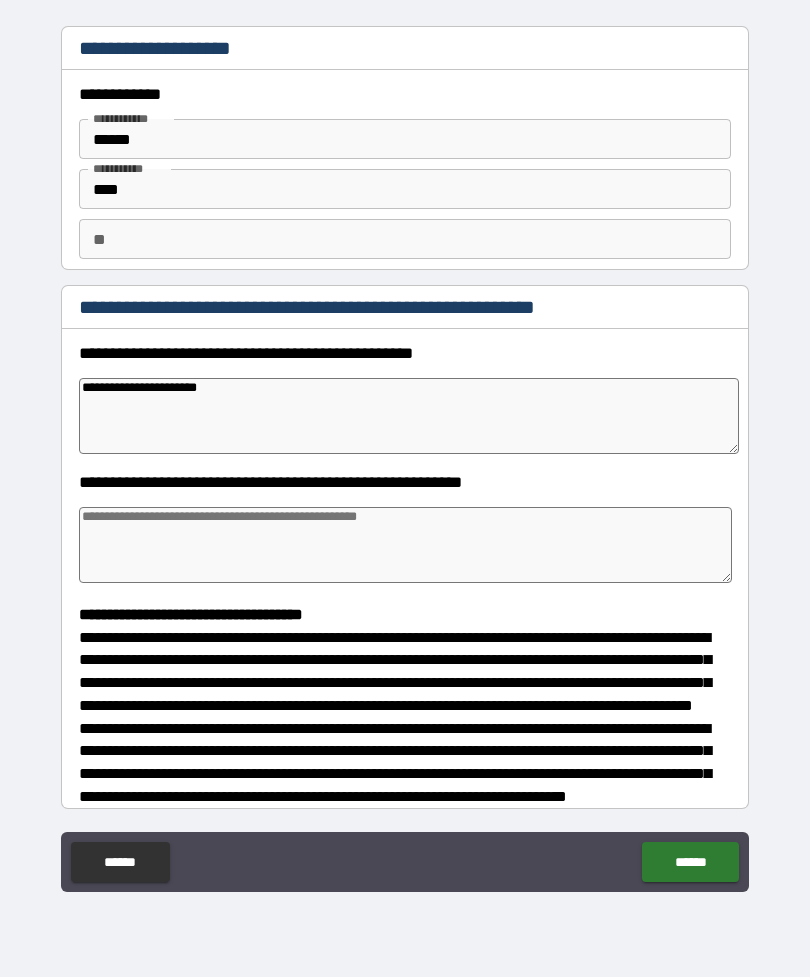 type on "*" 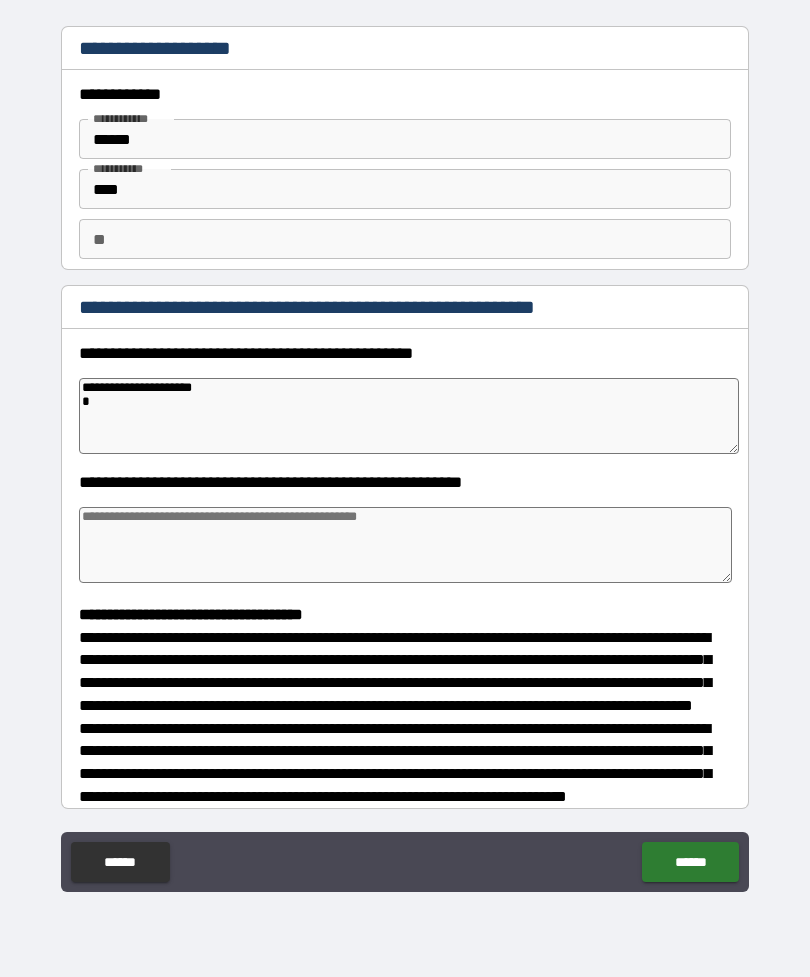 type on "*" 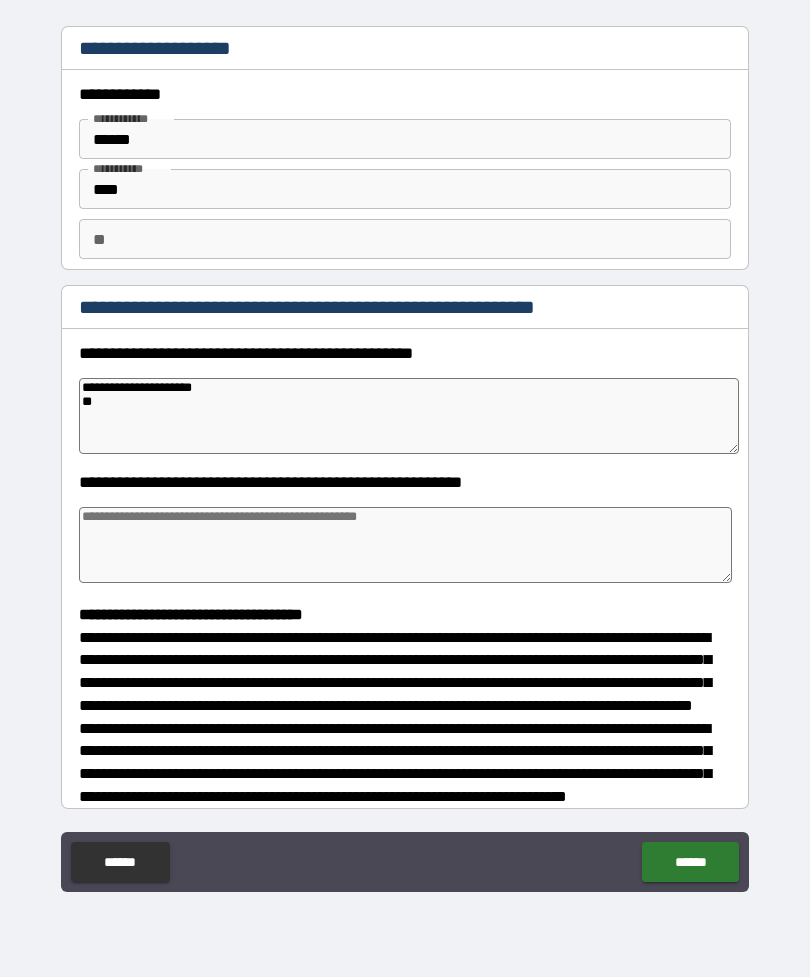 type on "*" 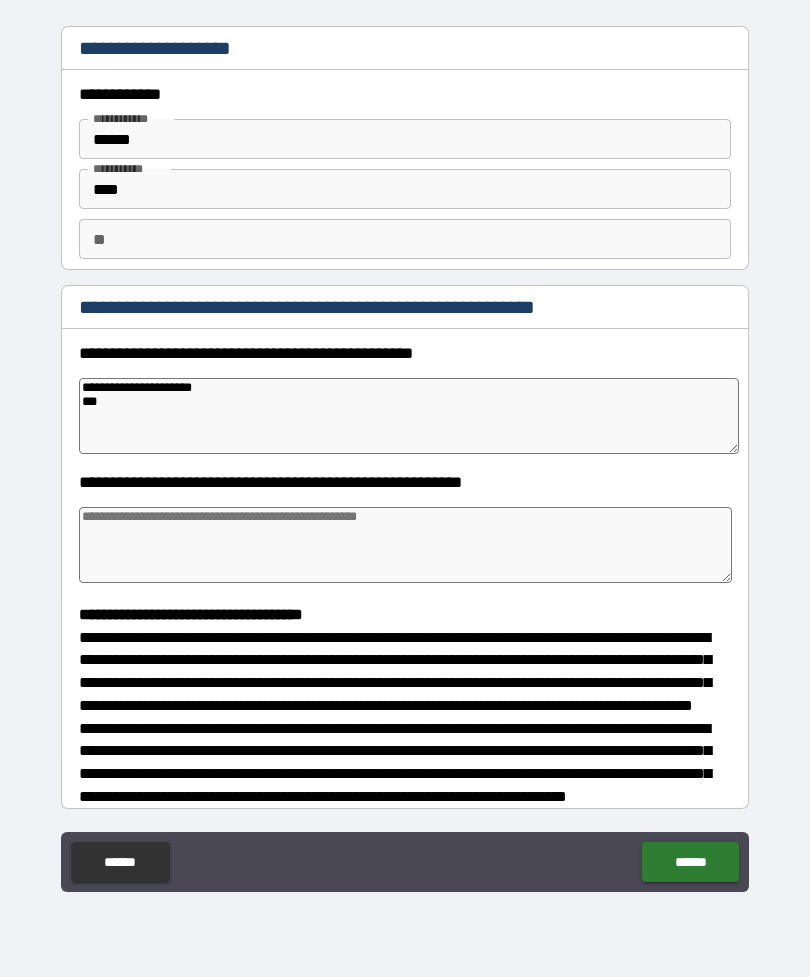 type on "*" 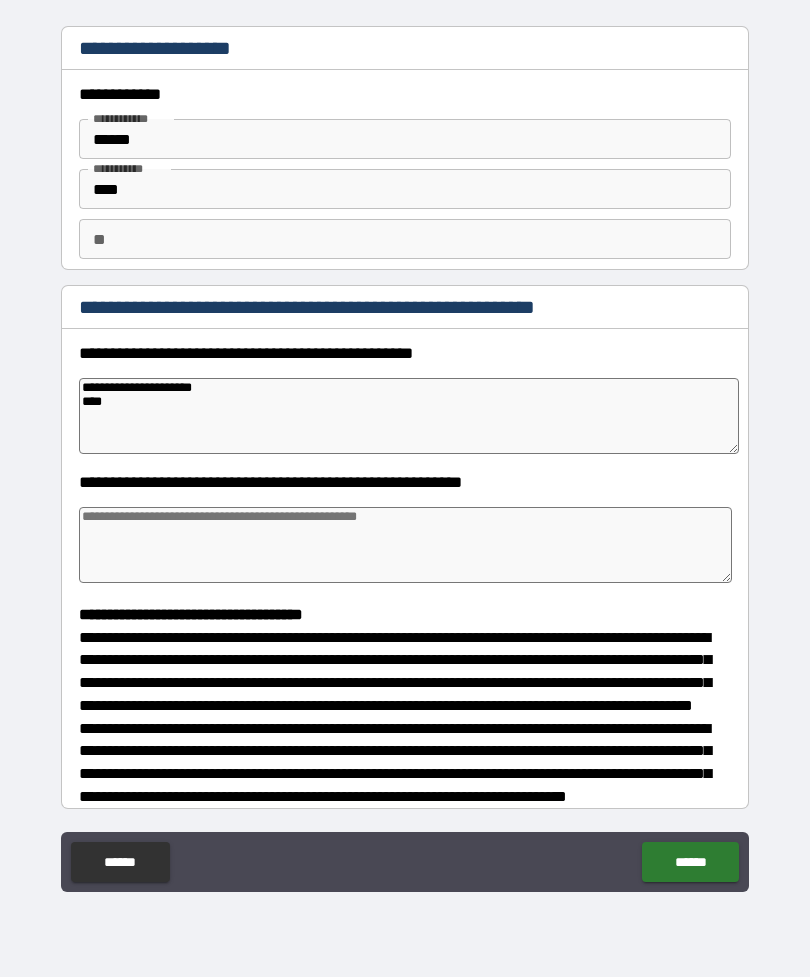 type on "*" 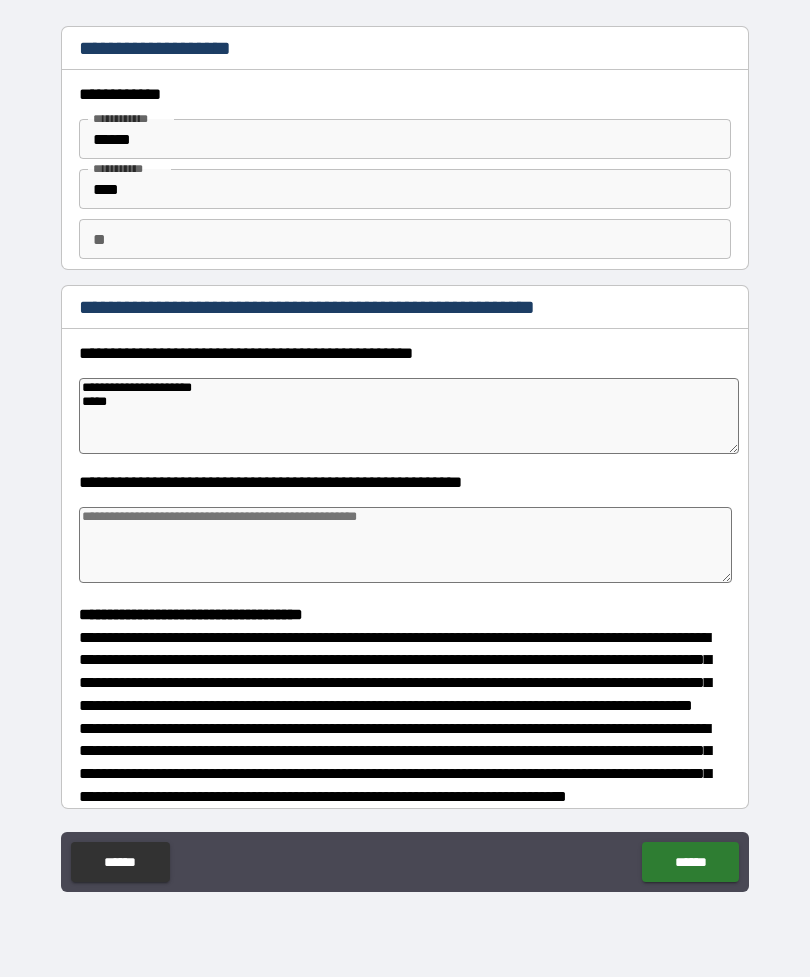 type on "*" 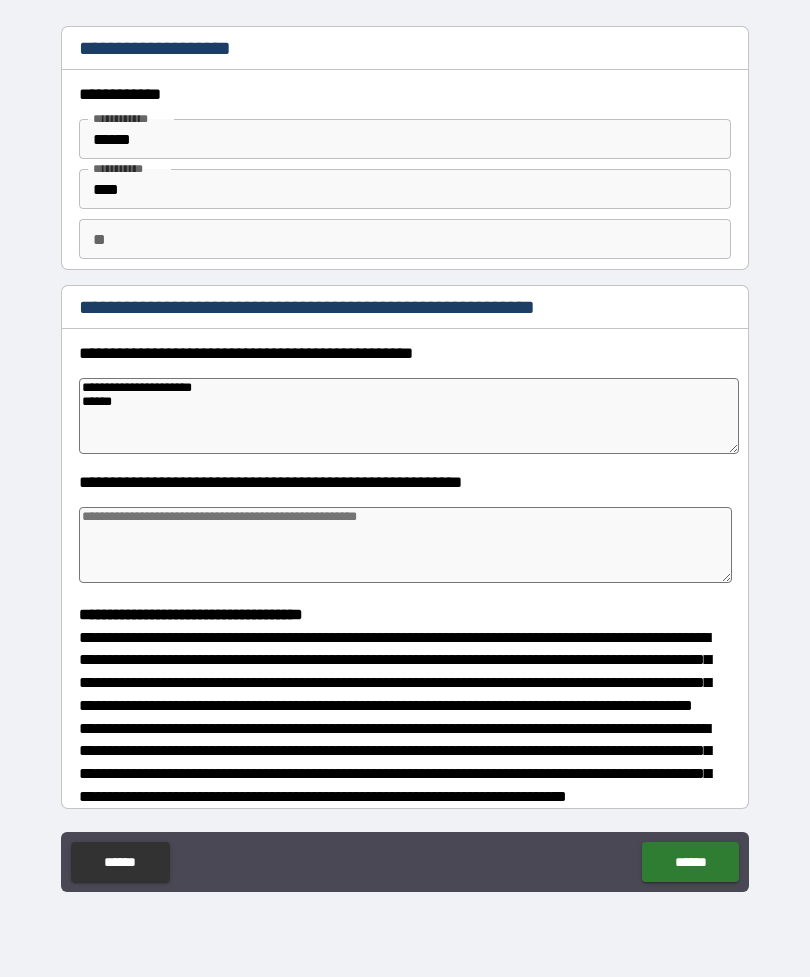 type on "*" 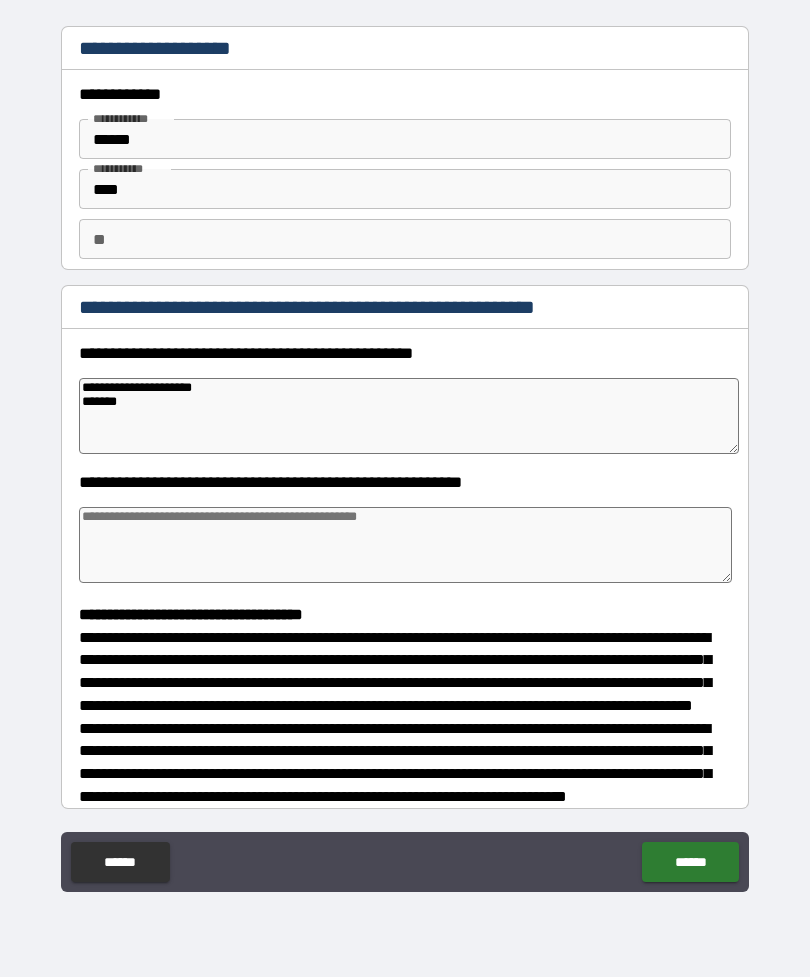 type on "*" 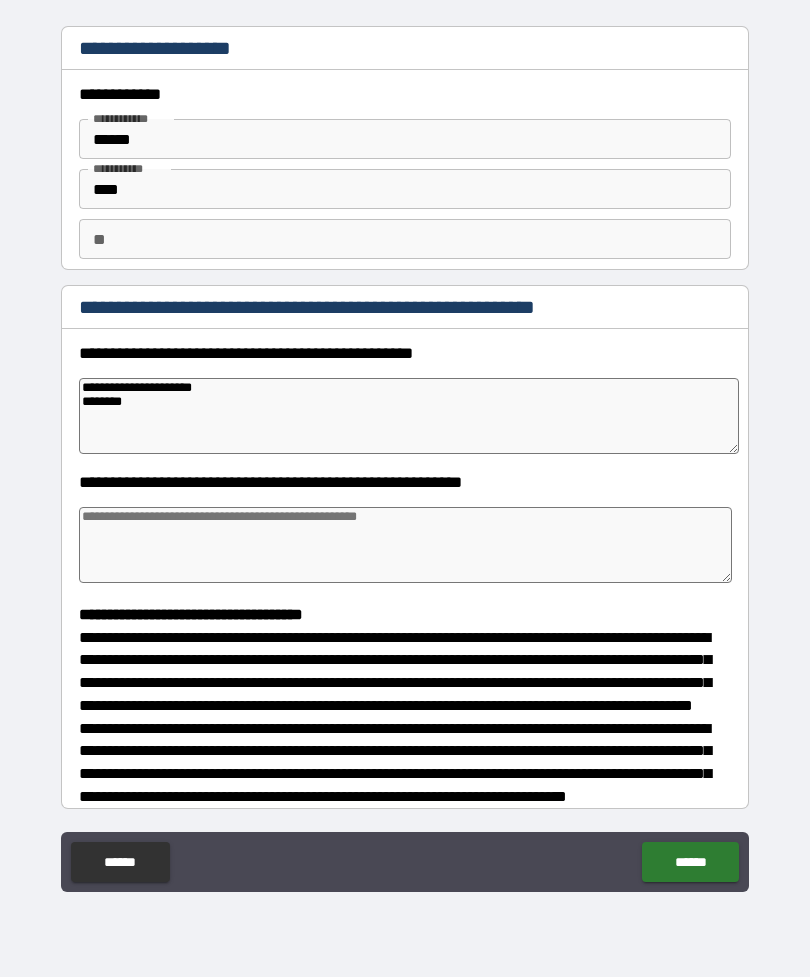 type on "*" 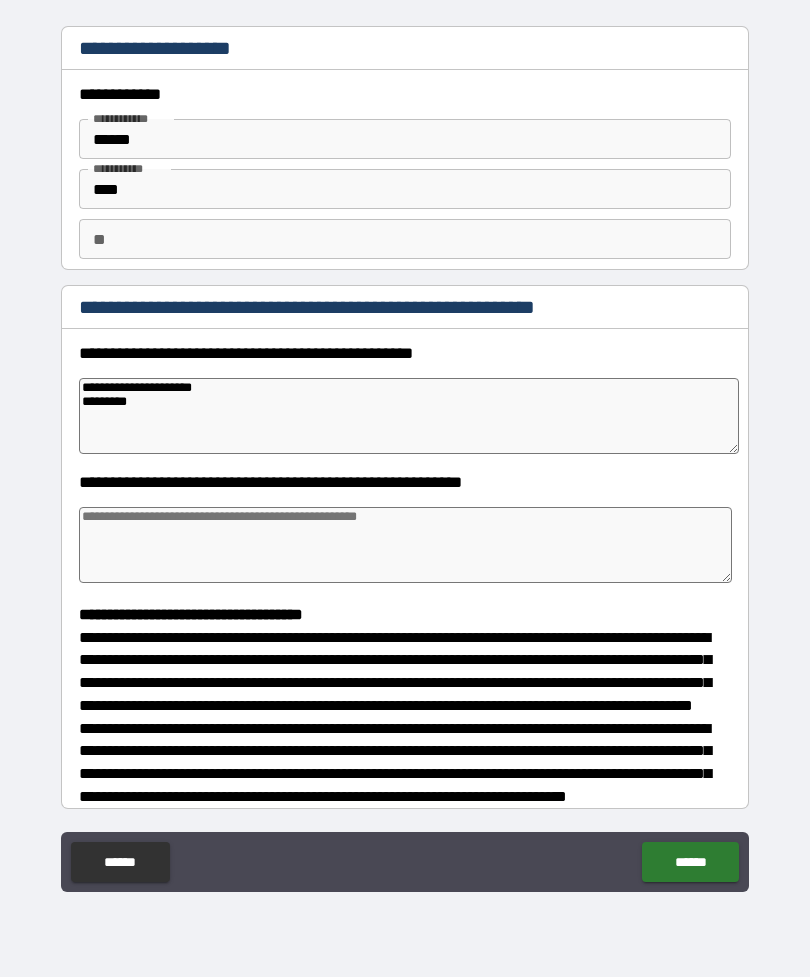 type on "*" 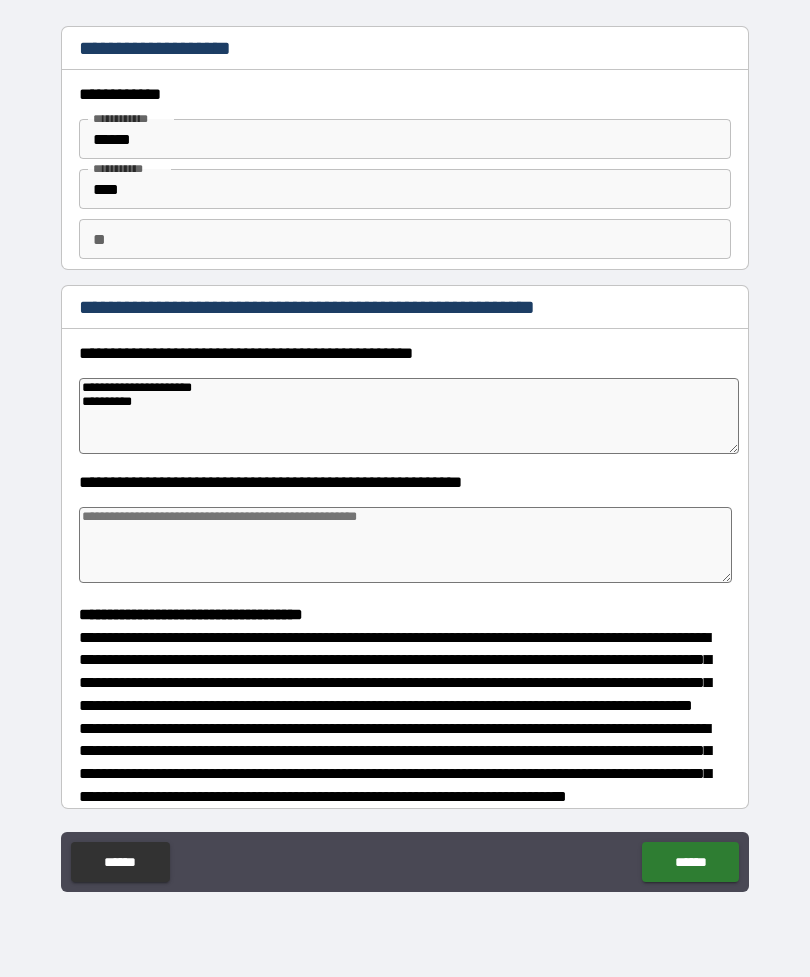 type on "*" 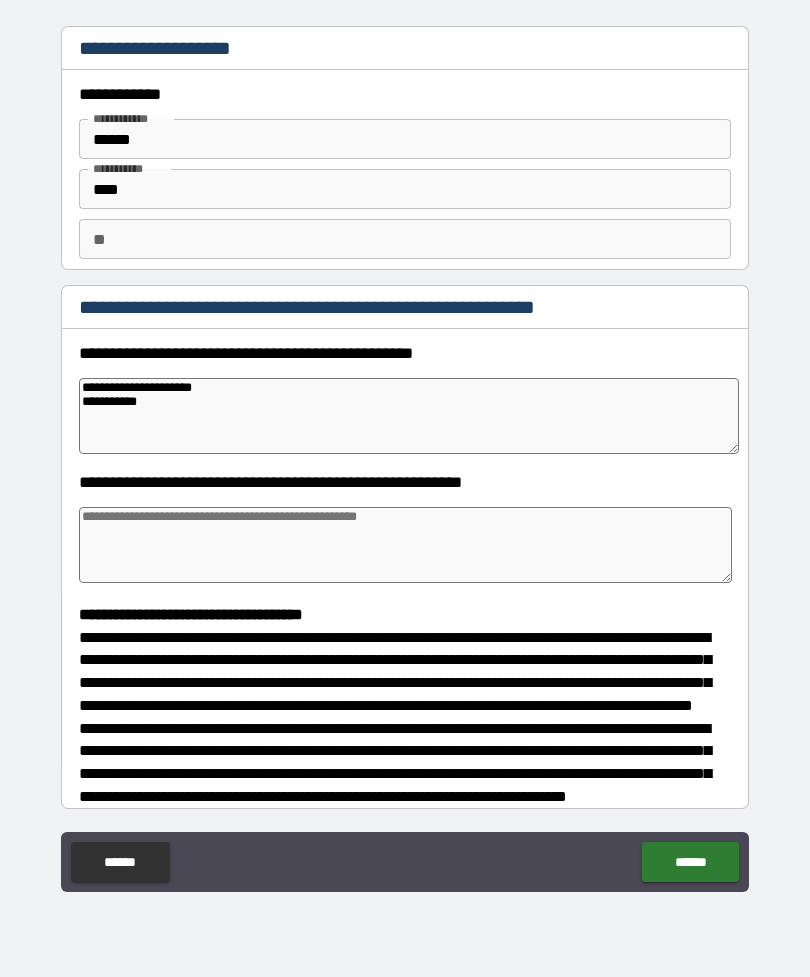 type on "*" 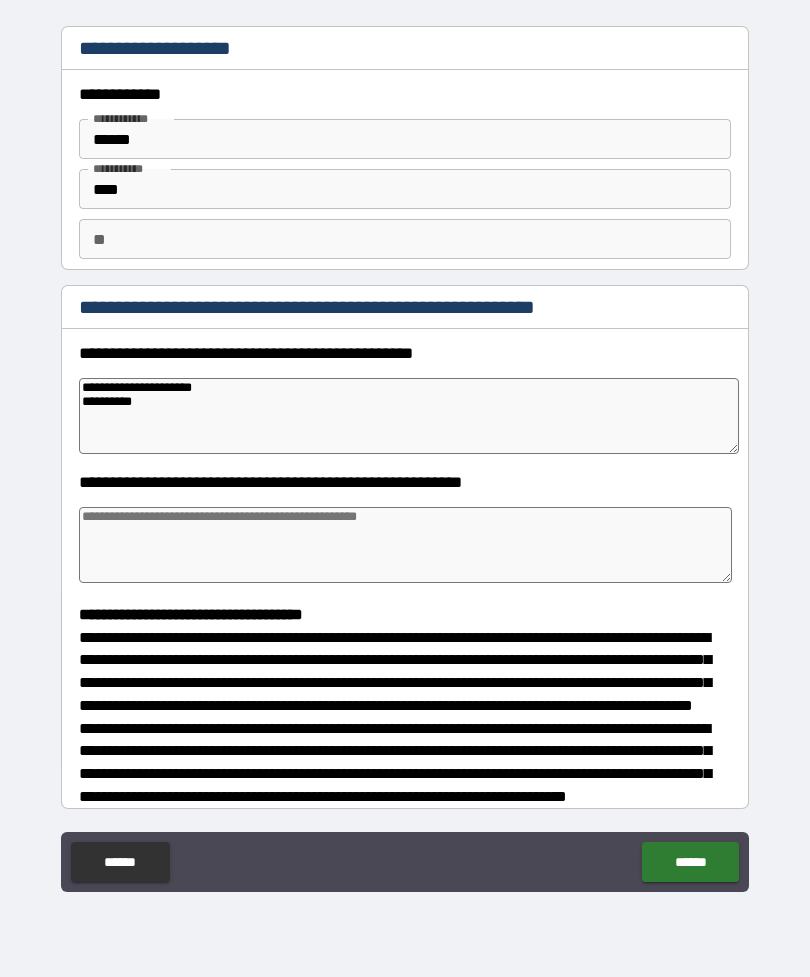 type on "*" 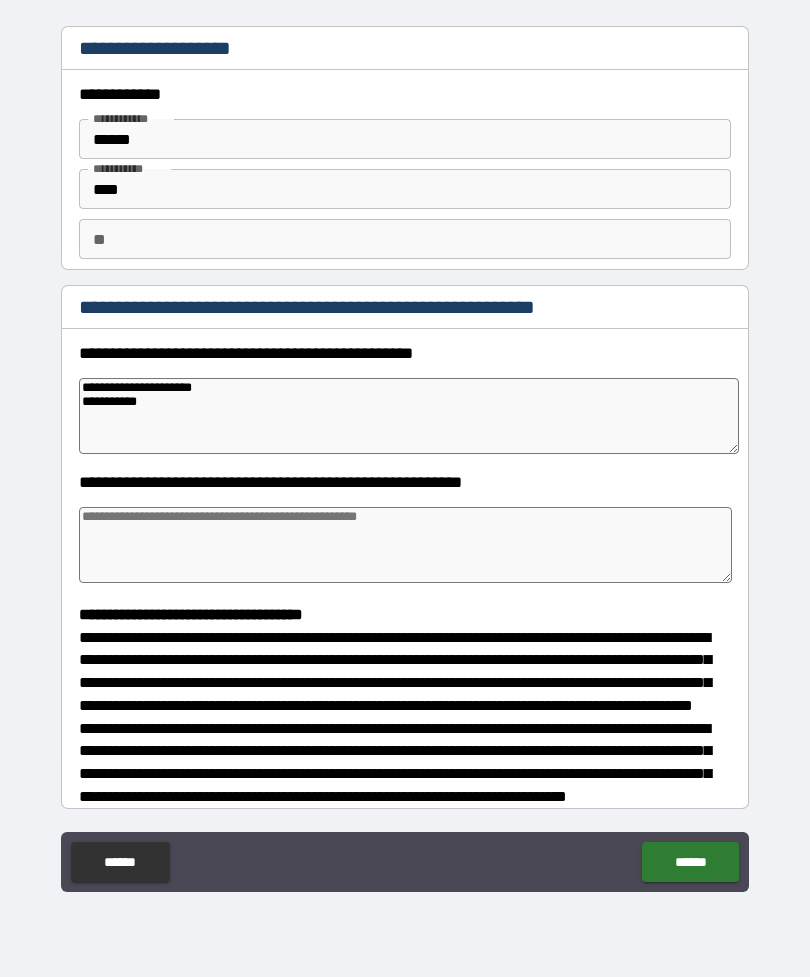type on "*" 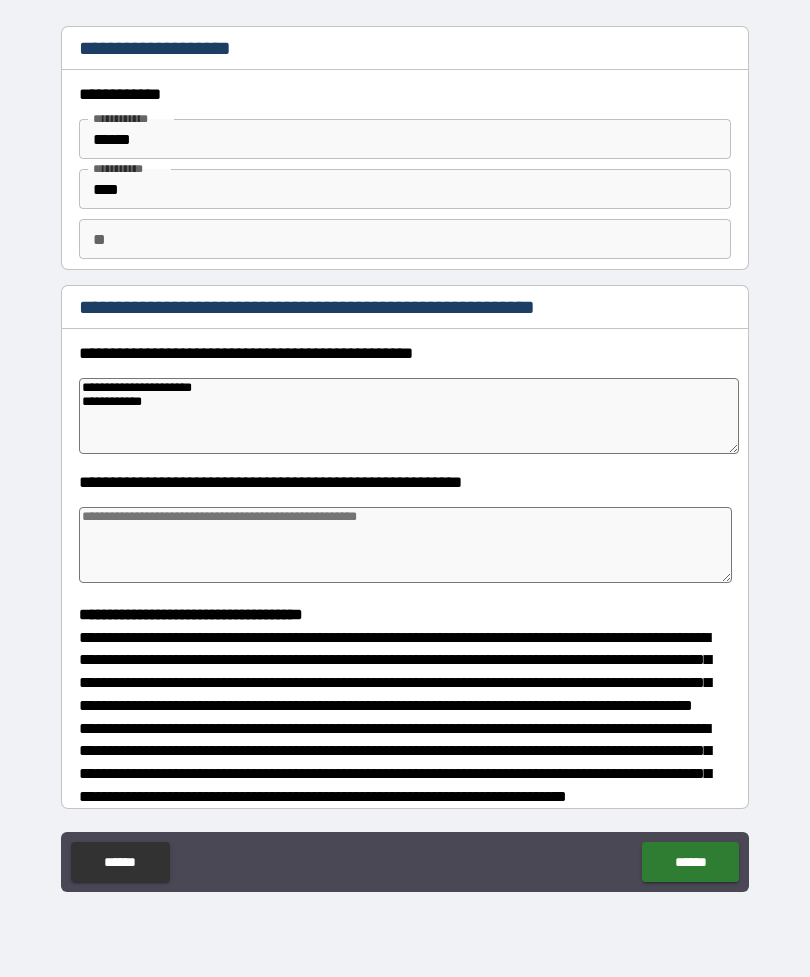 click at bounding box center (405, 545) 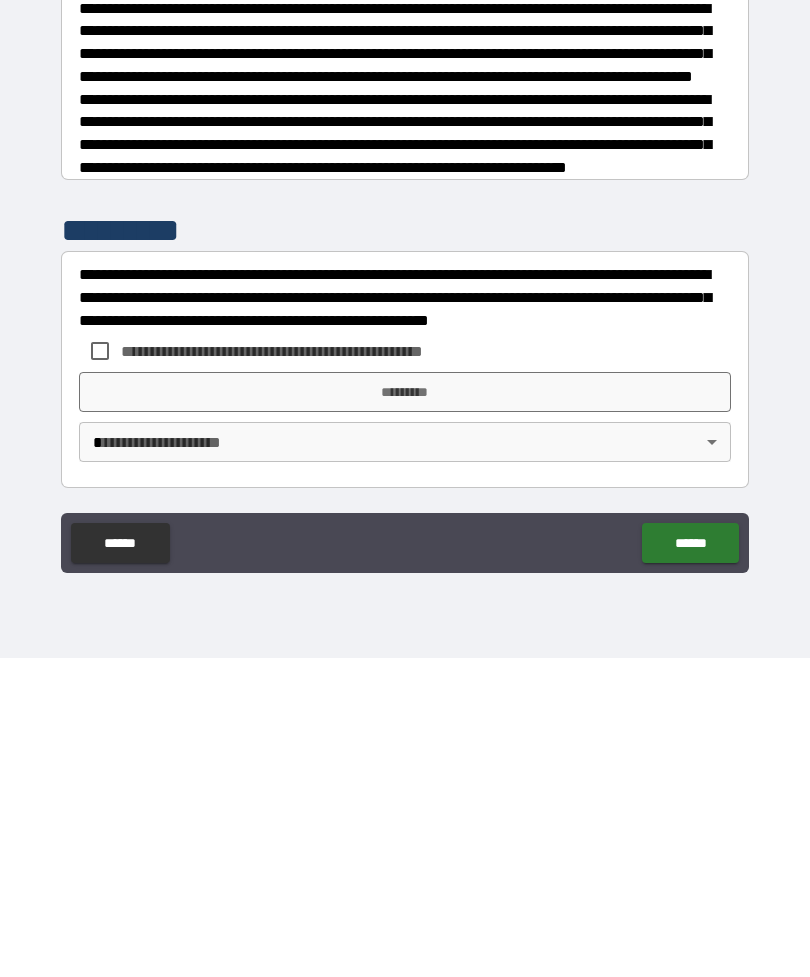 scroll, scrollTop: 348, scrollLeft: 0, axis: vertical 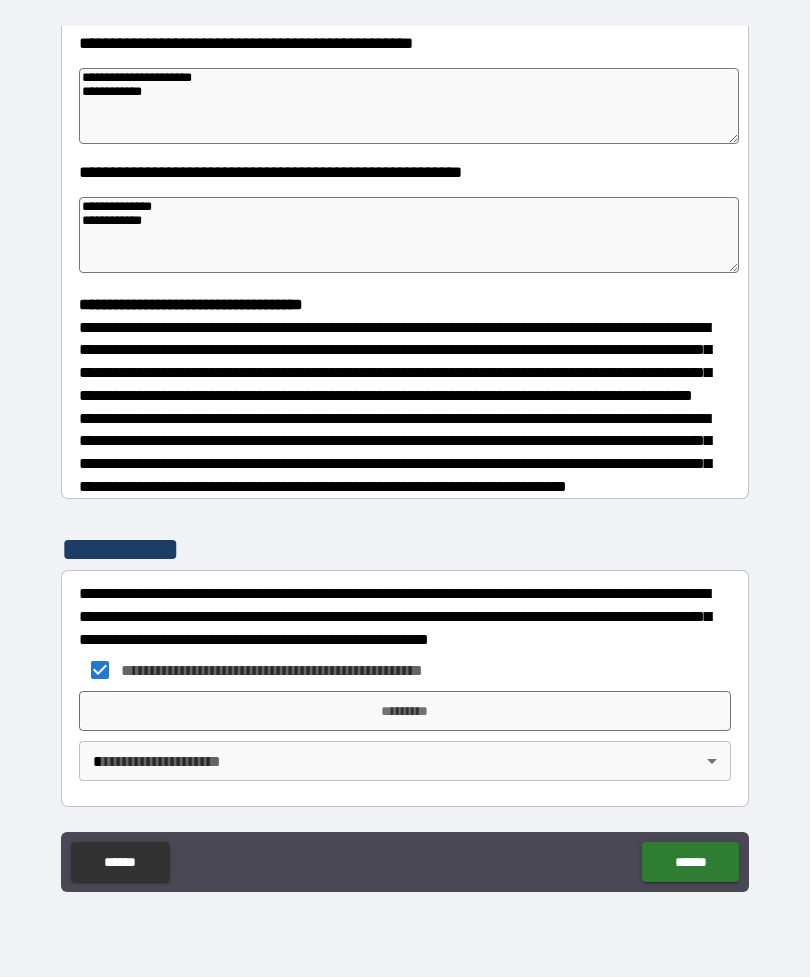 click on "*********" at bounding box center (405, 711) 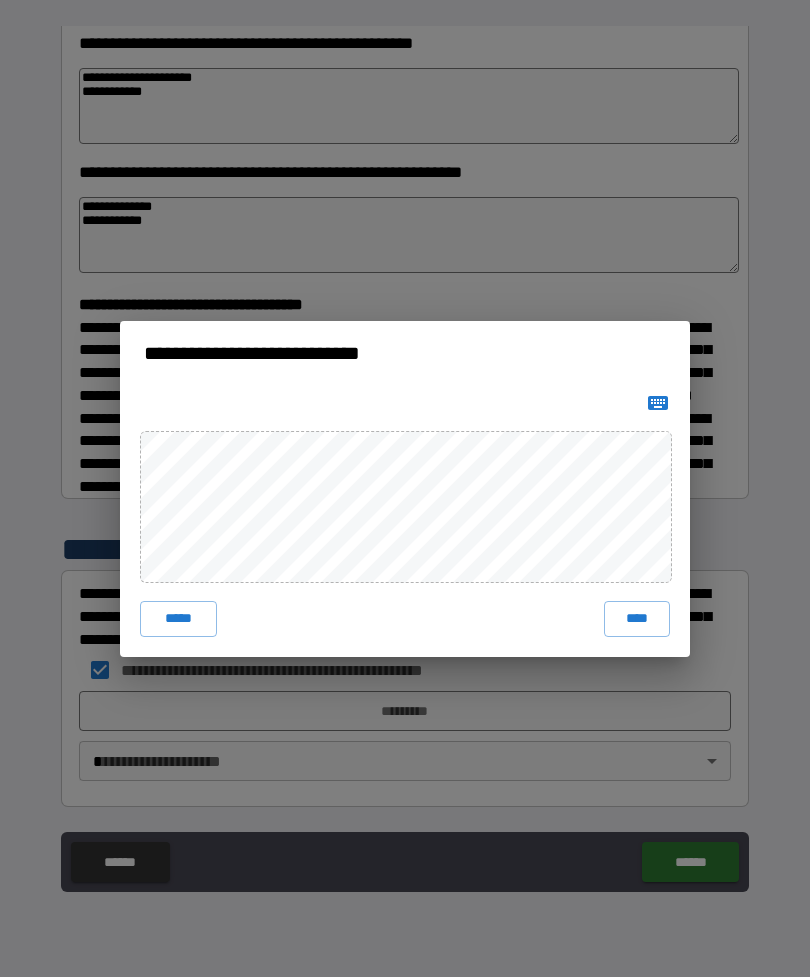 click on "****" at bounding box center (637, 619) 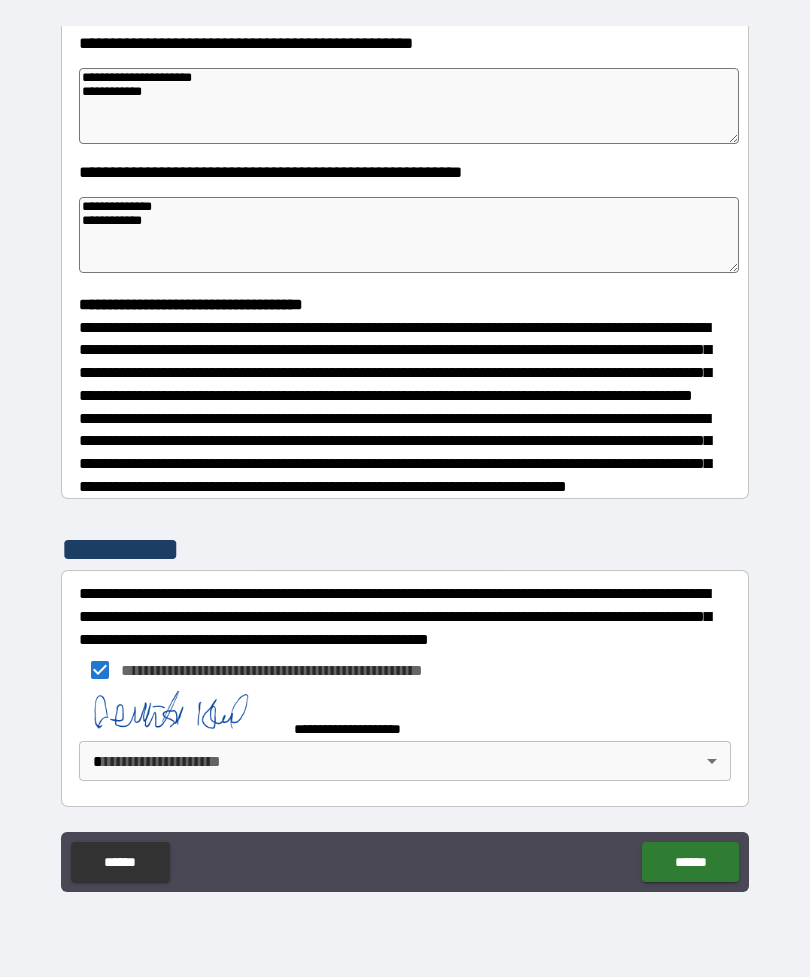 scroll, scrollTop: 338, scrollLeft: 0, axis: vertical 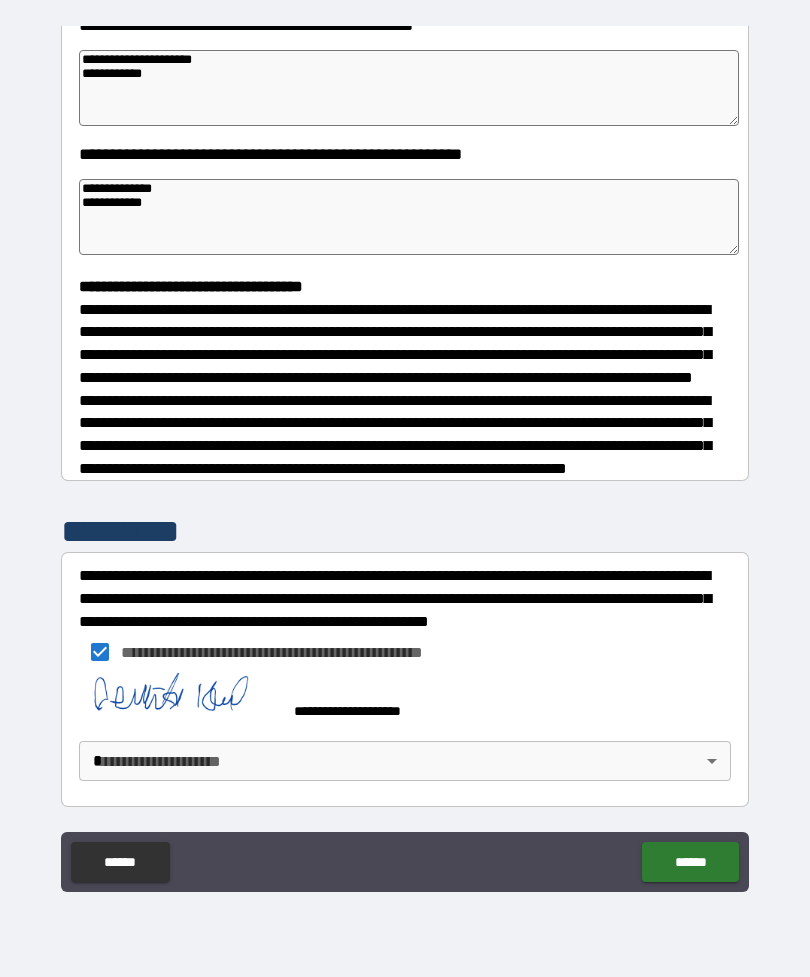 click on "**********" at bounding box center [405, 456] 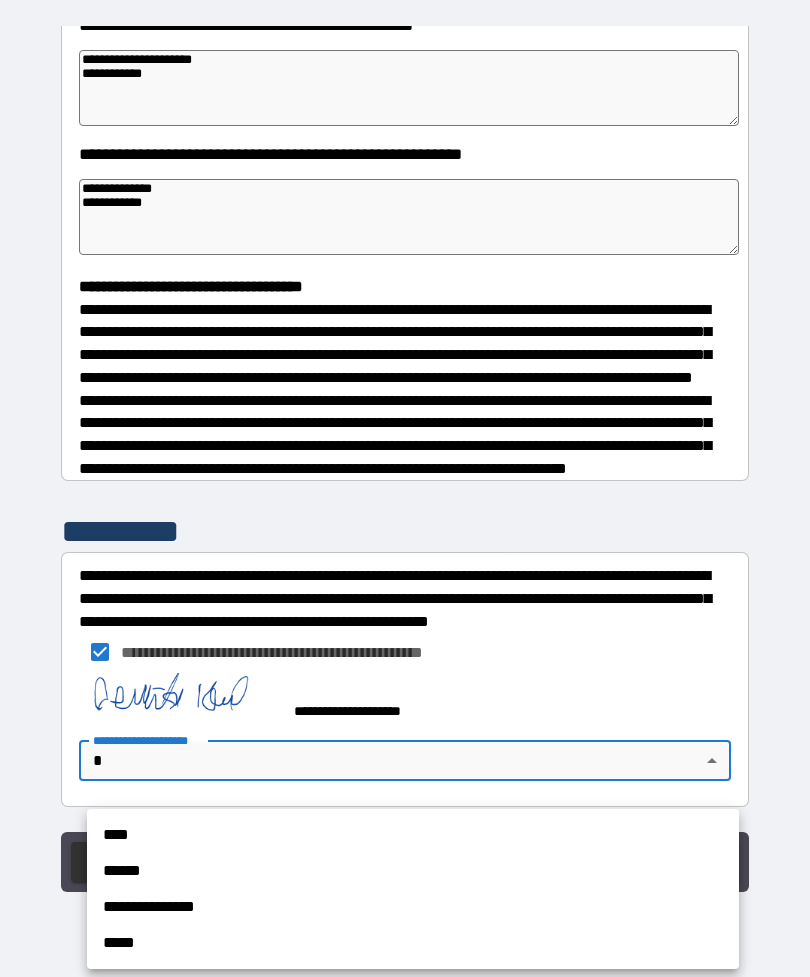 click on "**********" at bounding box center (413, 907) 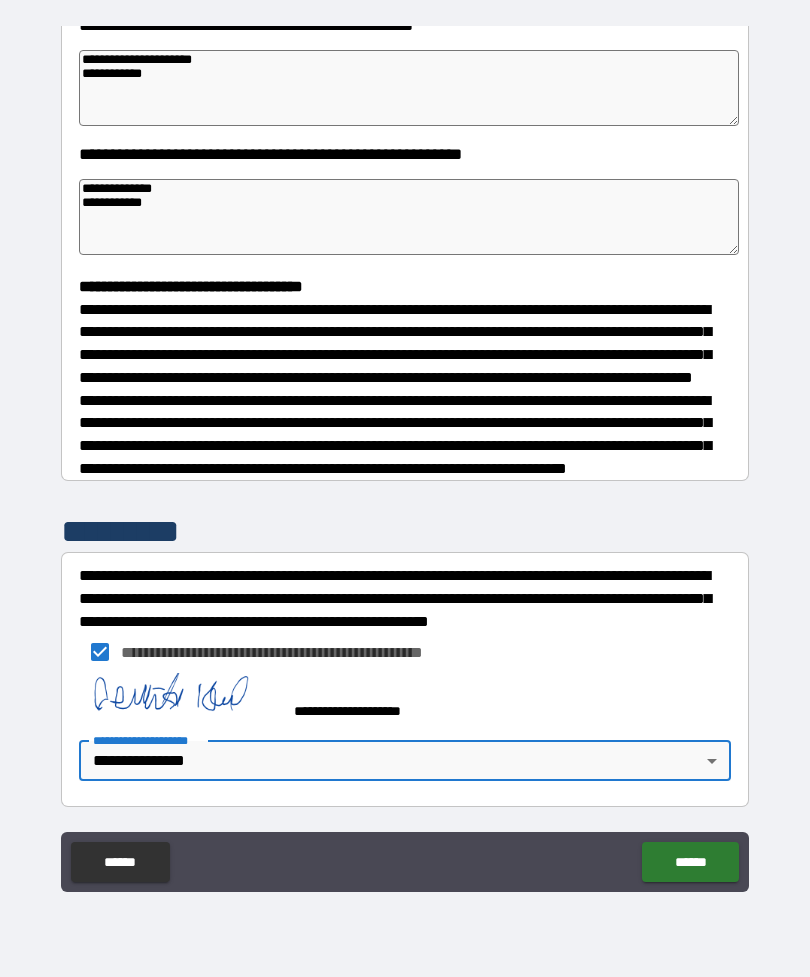 click on "******" at bounding box center (690, 862) 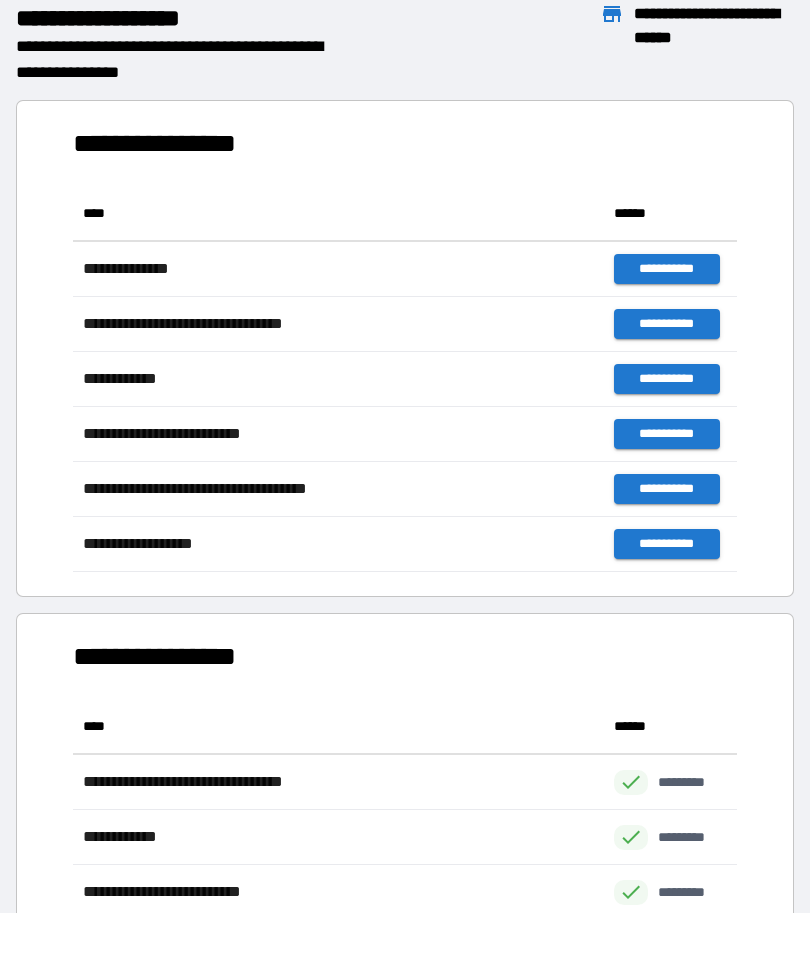 scroll, scrollTop: 1, scrollLeft: 1, axis: both 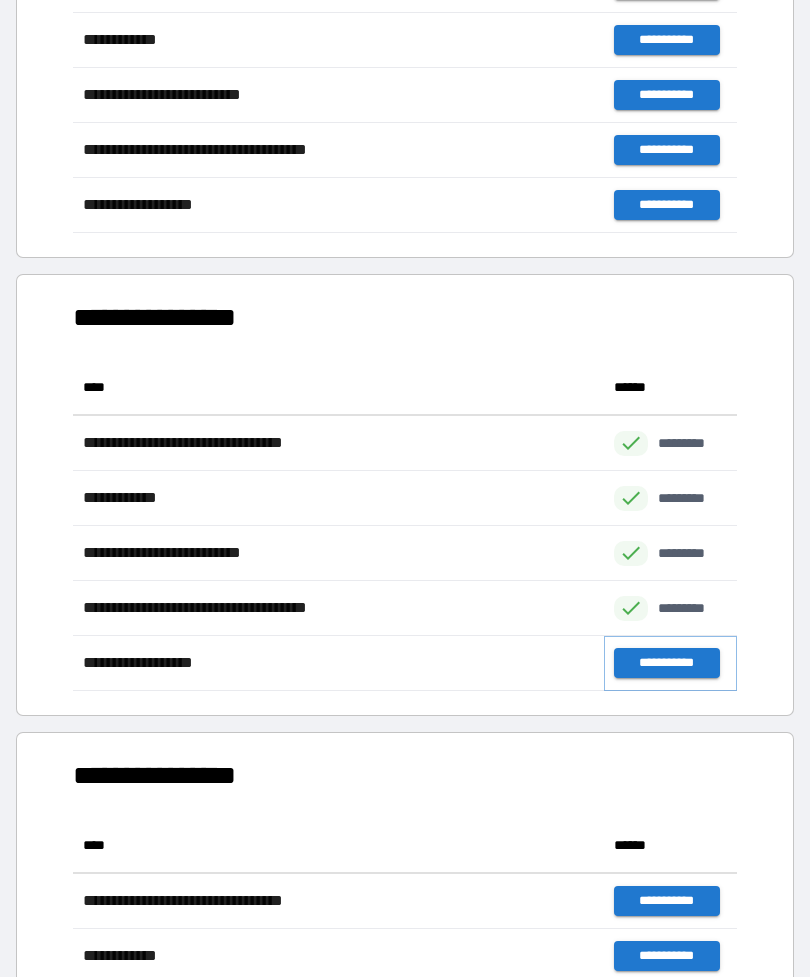 click on "**********" at bounding box center [666, 663] 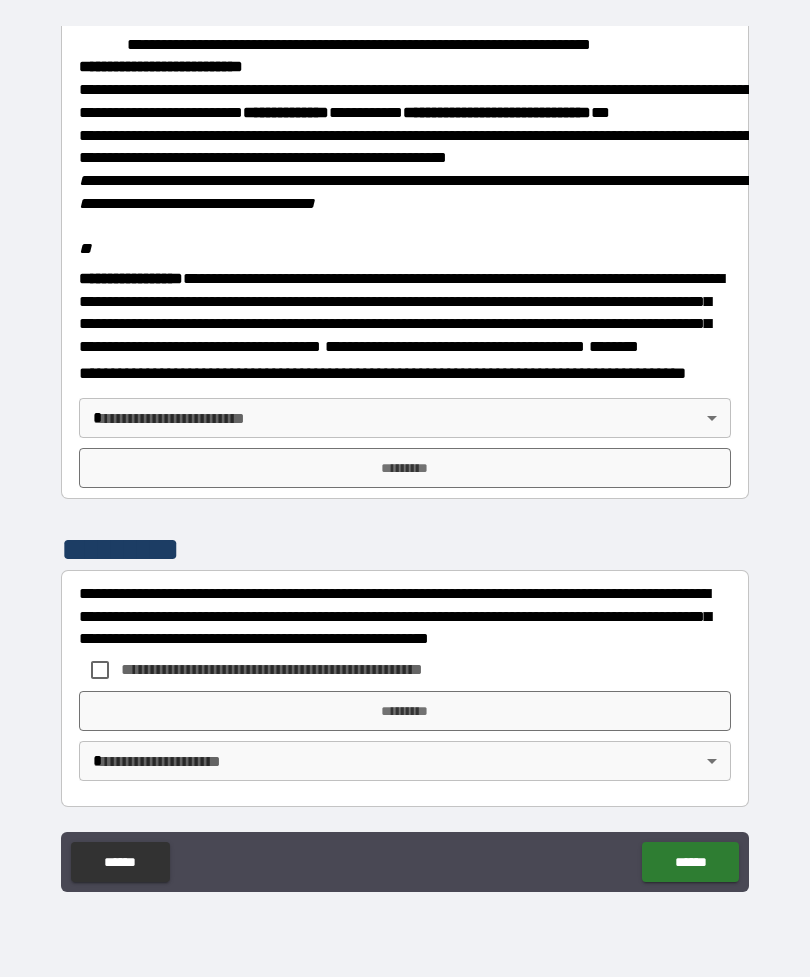 scroll, scrollTop: 2323, scrollLeft: 0, axis: vertical 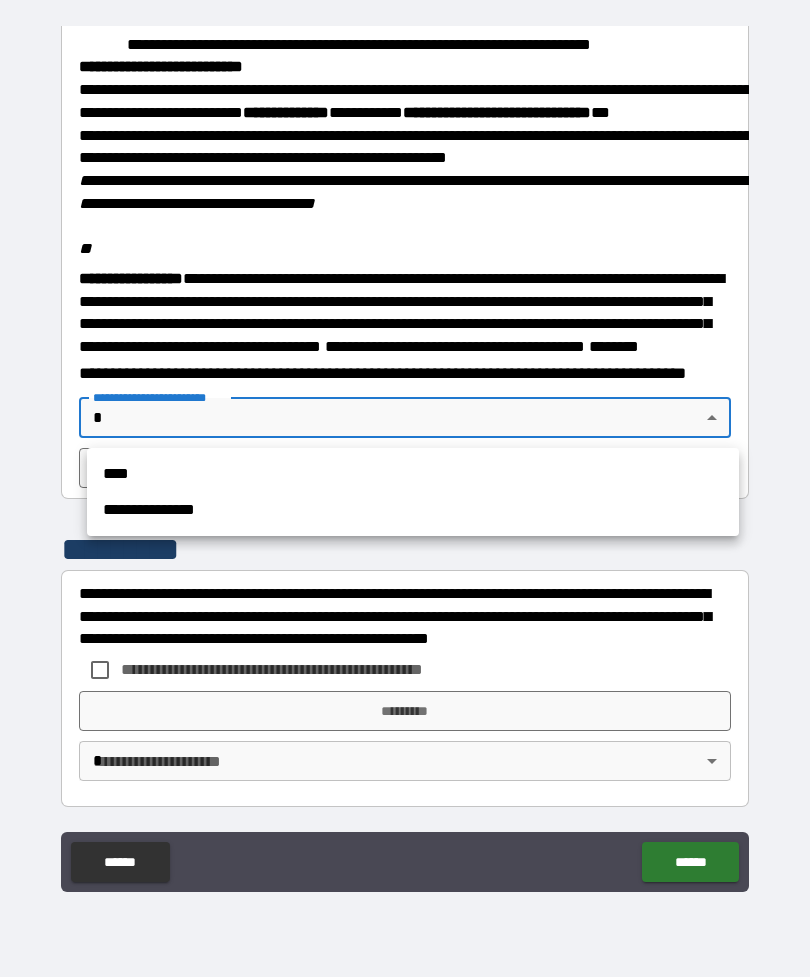 click on "**********" at bounding box center (413, 510) 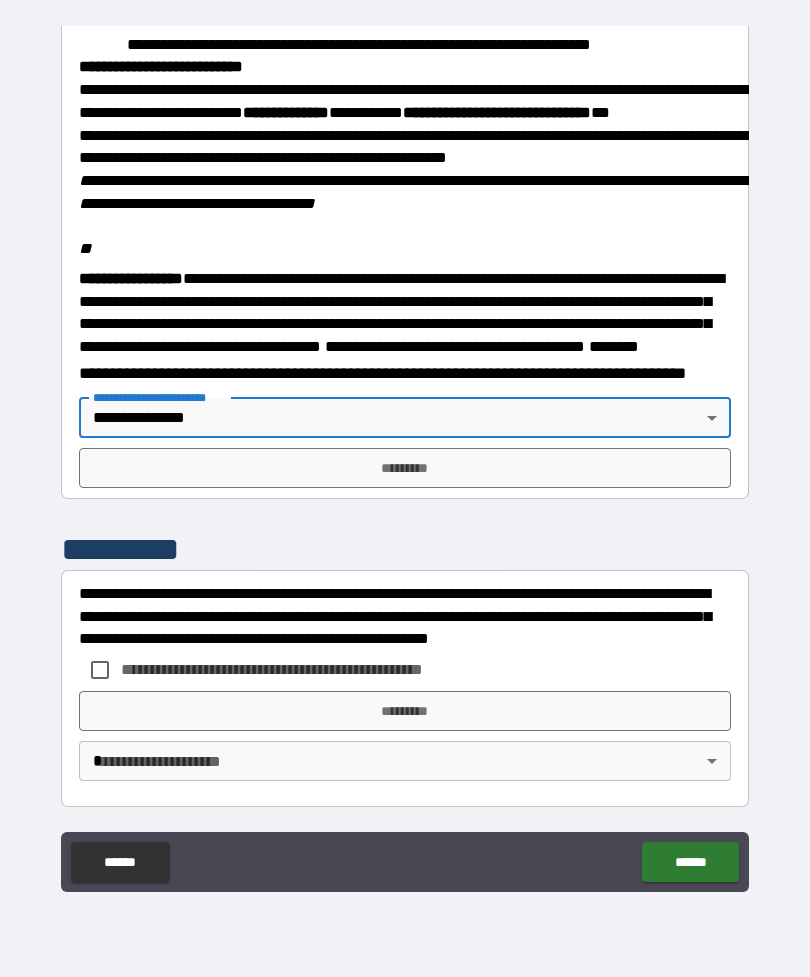 click on "*********" at bounding box center [405, 468] 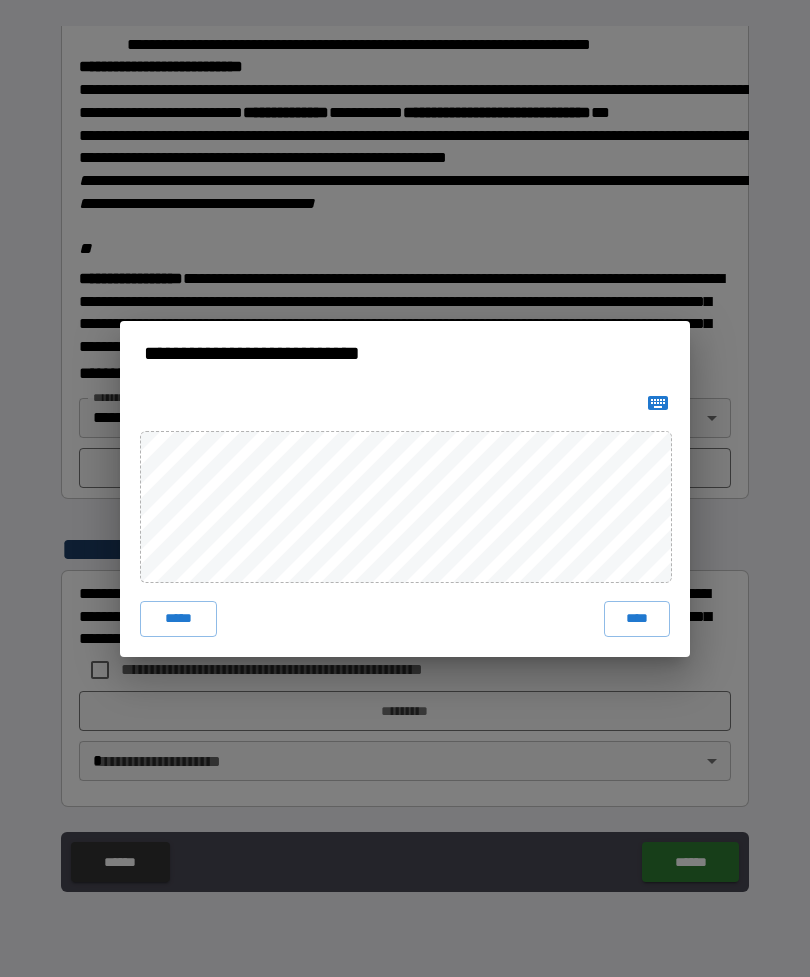 click on "****" at bounding box center [637, 619] 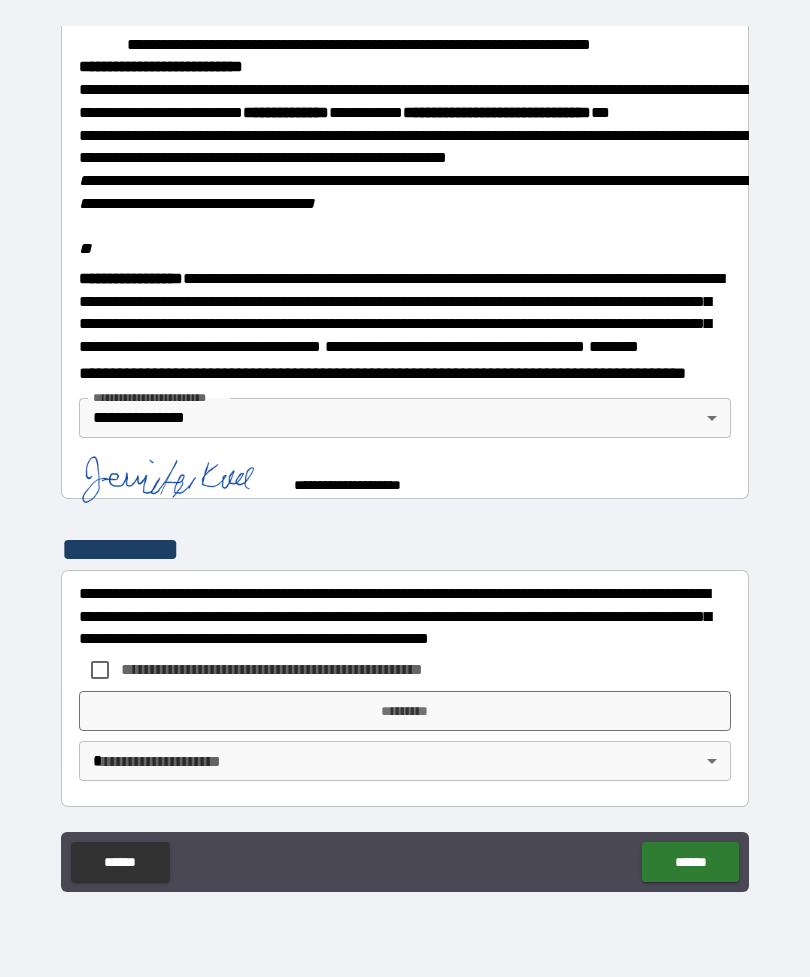 scroll, scrollTop: 2313, scrollLeft: 0, axis: vertical 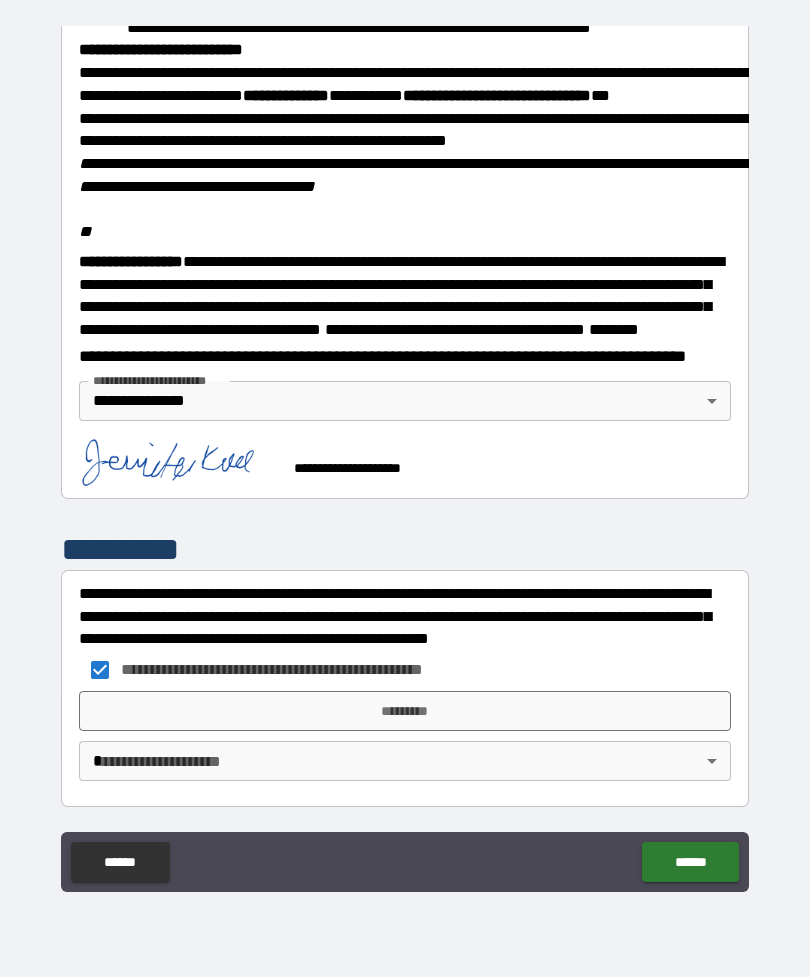 click on "*********" at bounding box center (405, 711) 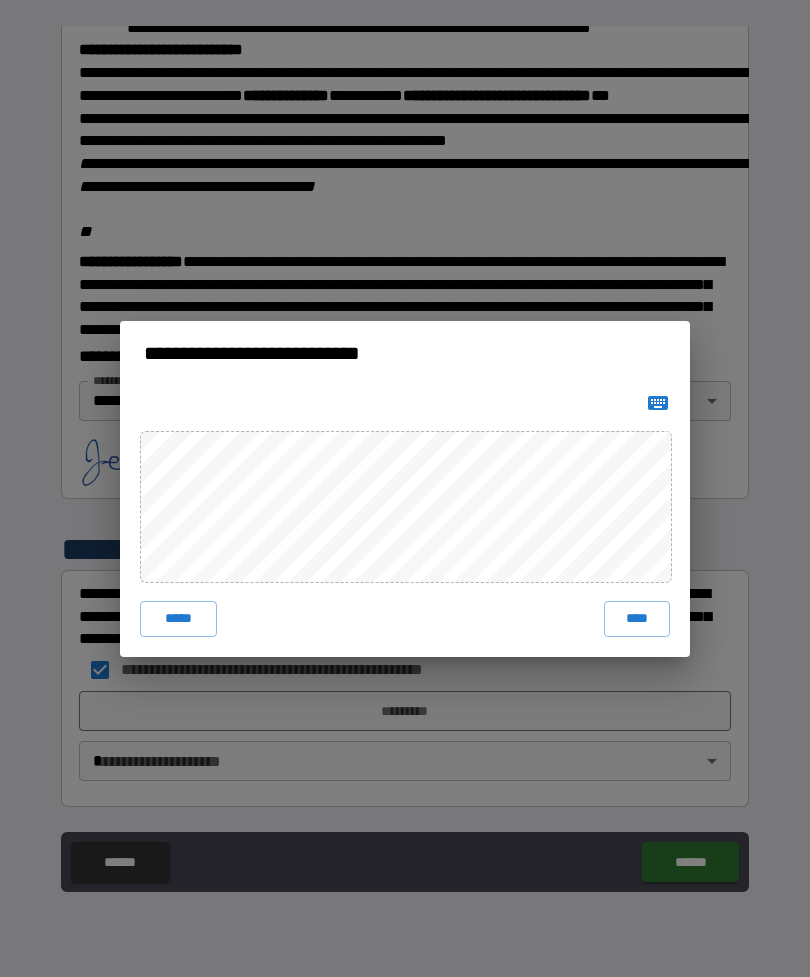 click on "****" at bounding box center [637, 619] 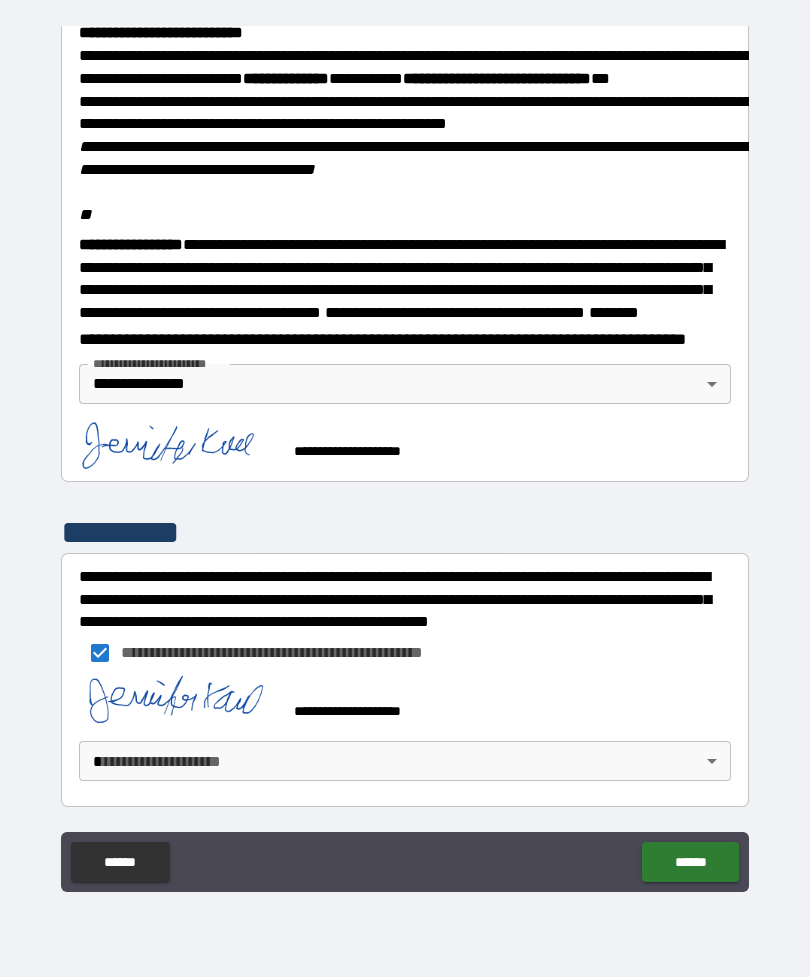 scroll, scrollTop: 2357, scrollLeft: 0, axis: vertical 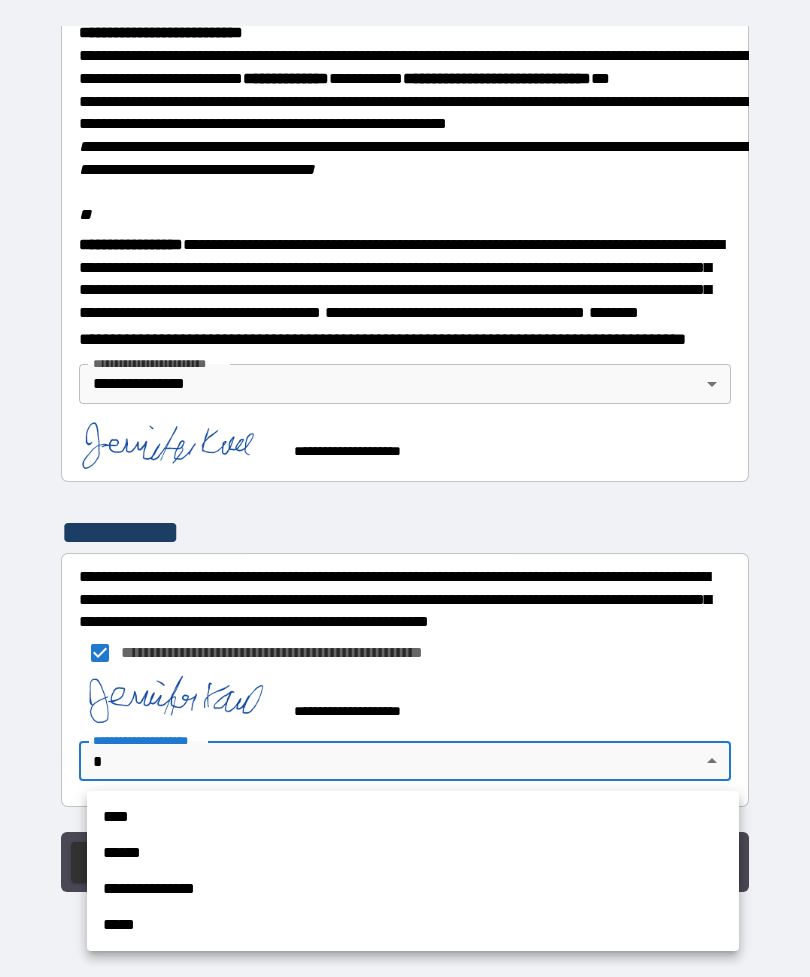 click on "**********" at bounding box center (413, 889) 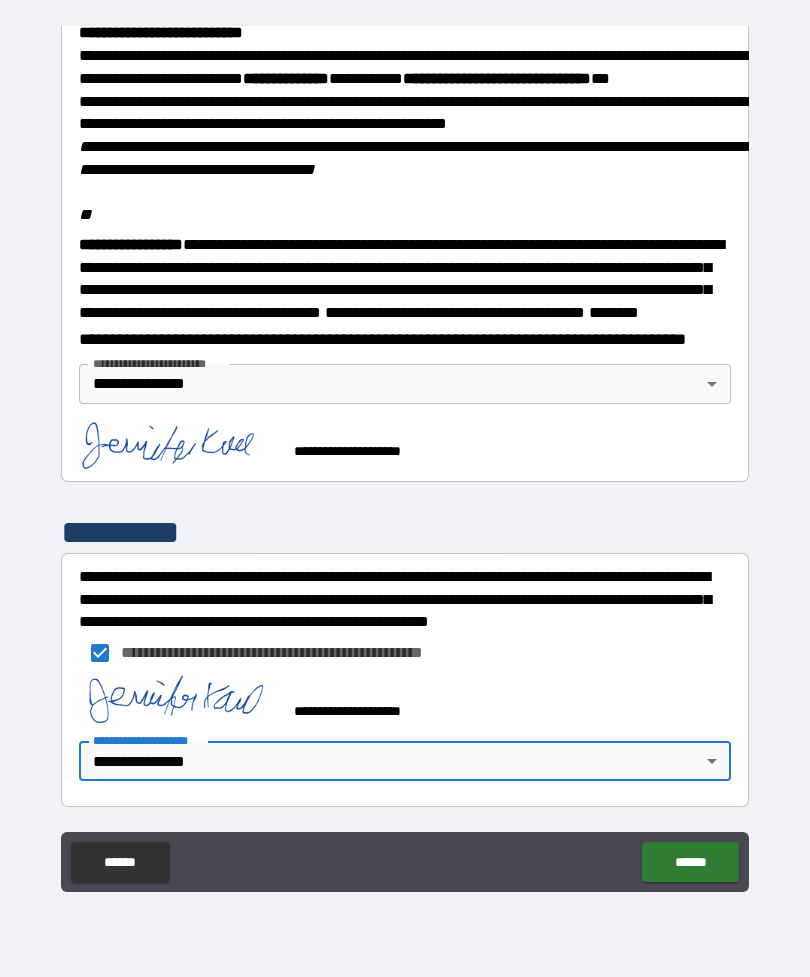 click on "******" at bounding box center (690, 862) 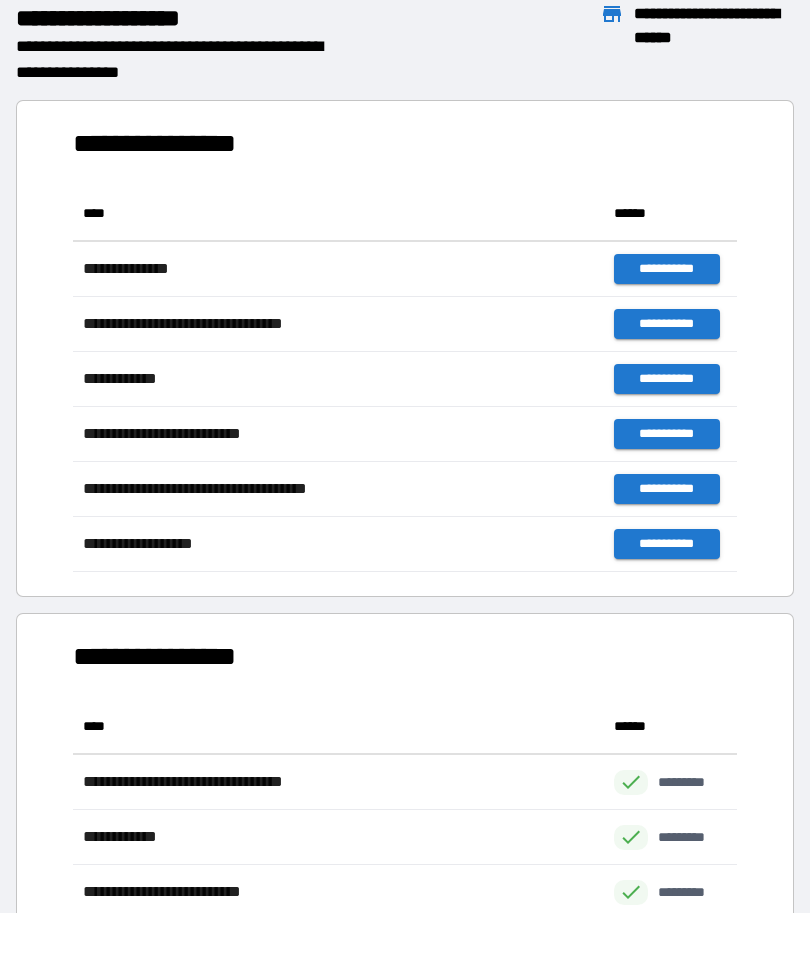 scroll, scrollTop: 1, scrollLeft: 1, axis: both 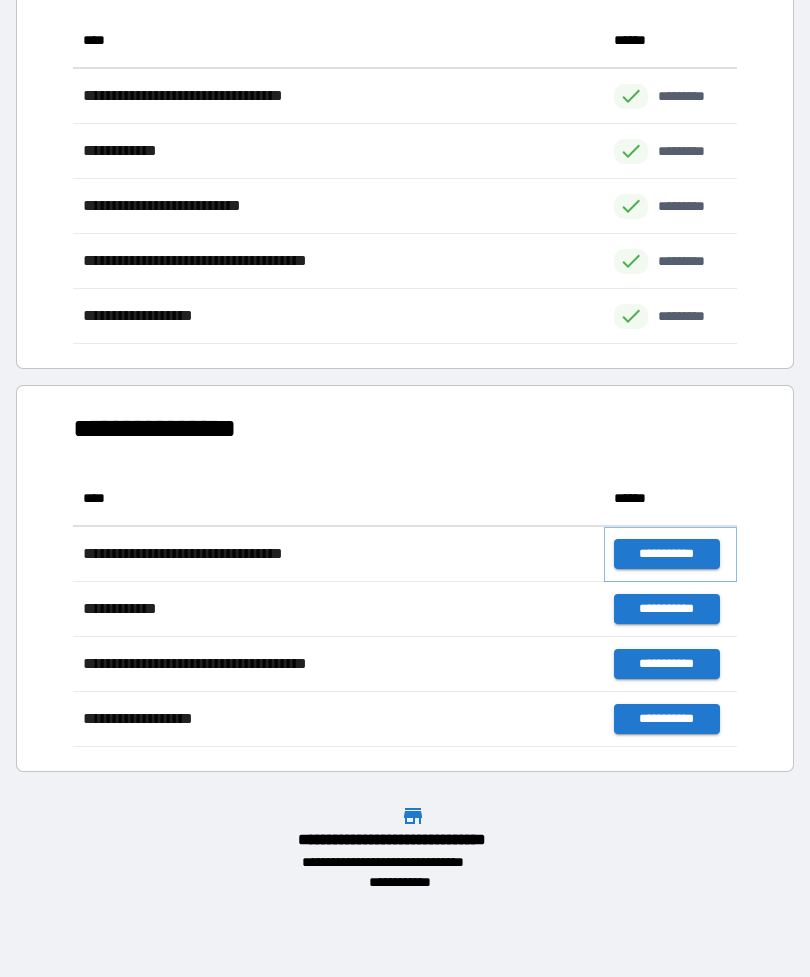 click on "**********" at bounding box center [666, 554] 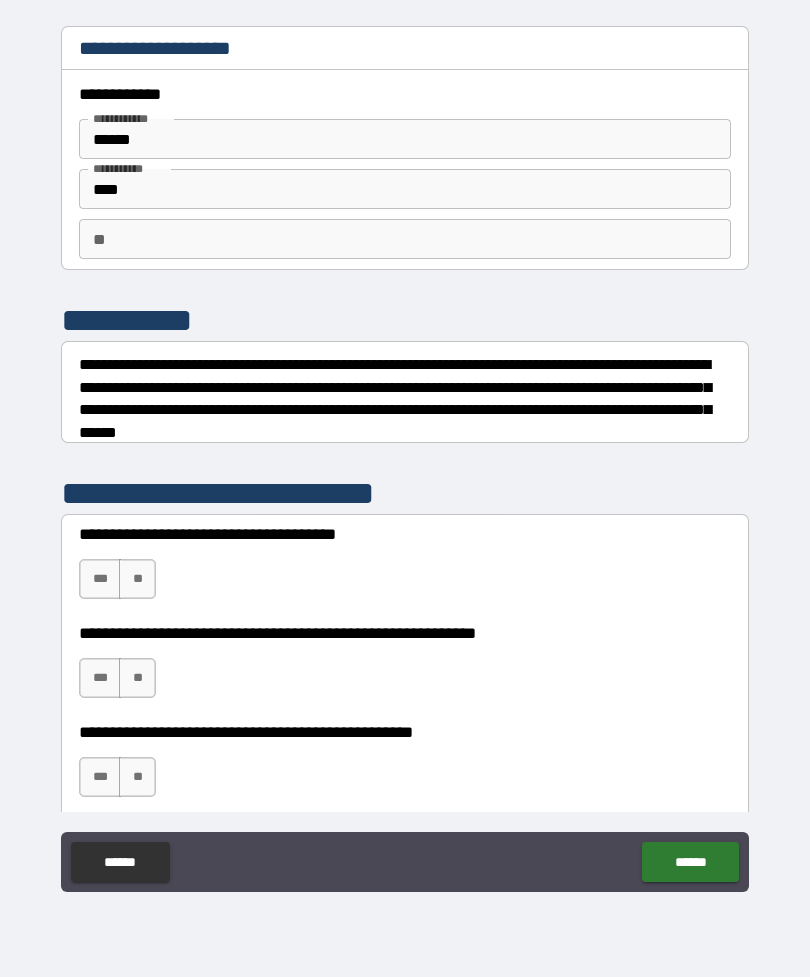 click on "**" at bounding box center [137, 579] 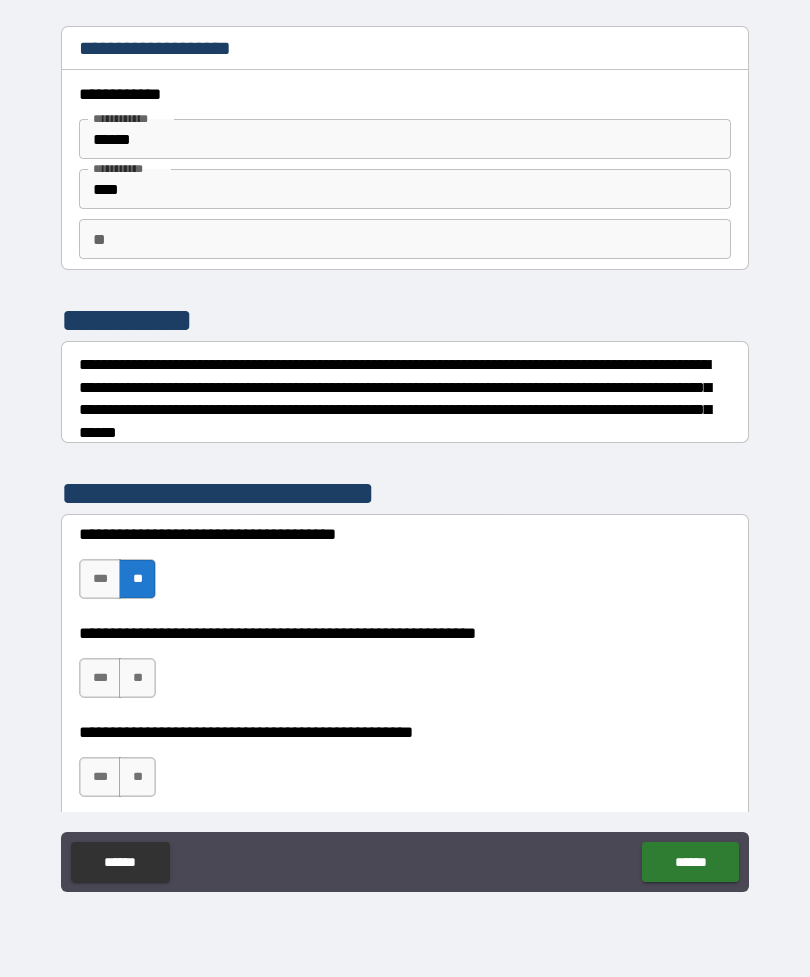 click on "**" at bounding box center (137, 678) 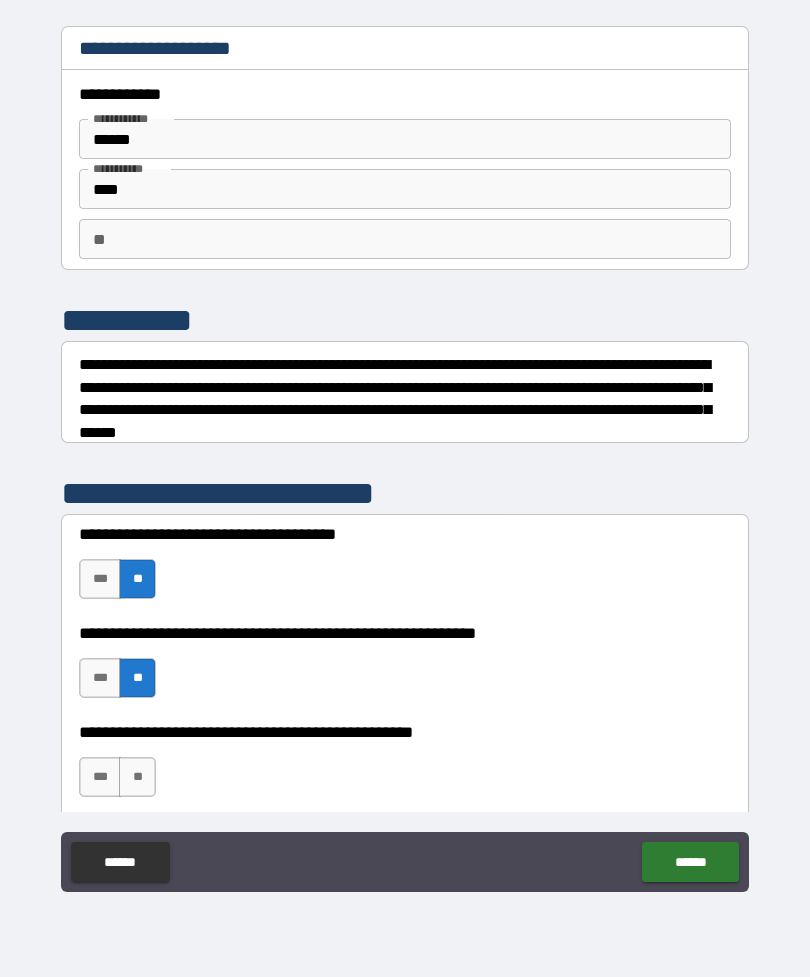 click on "**" at bounding box center [137, 777] 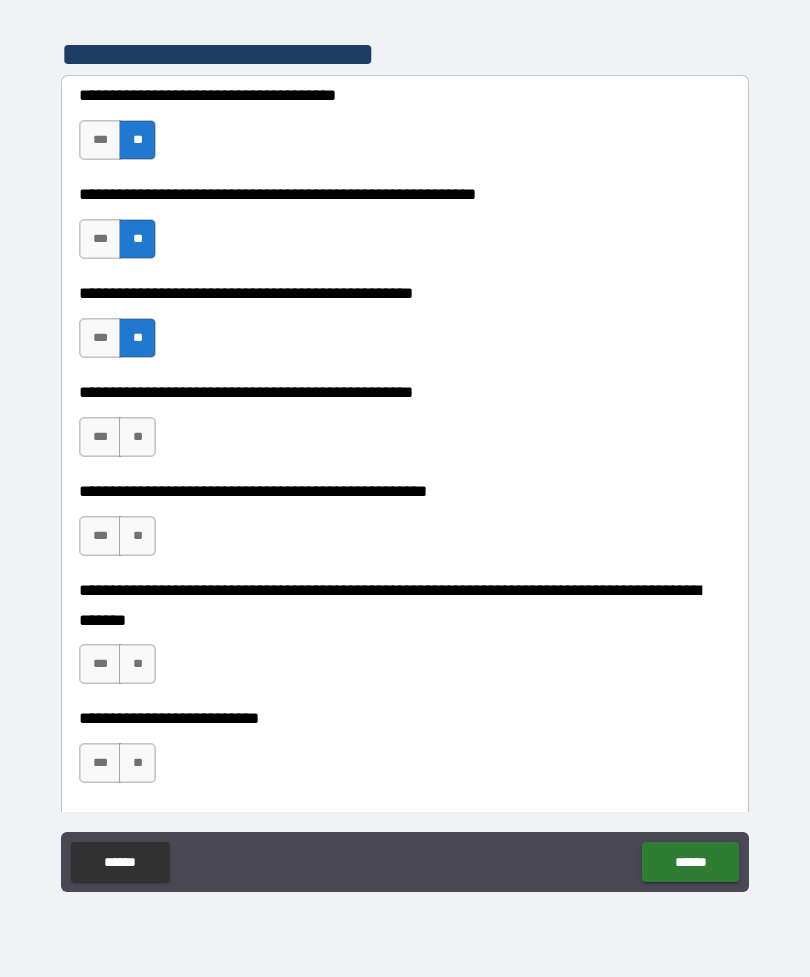 scroll, scrollTop: 440, scrollLeft: 0, axis: vertical 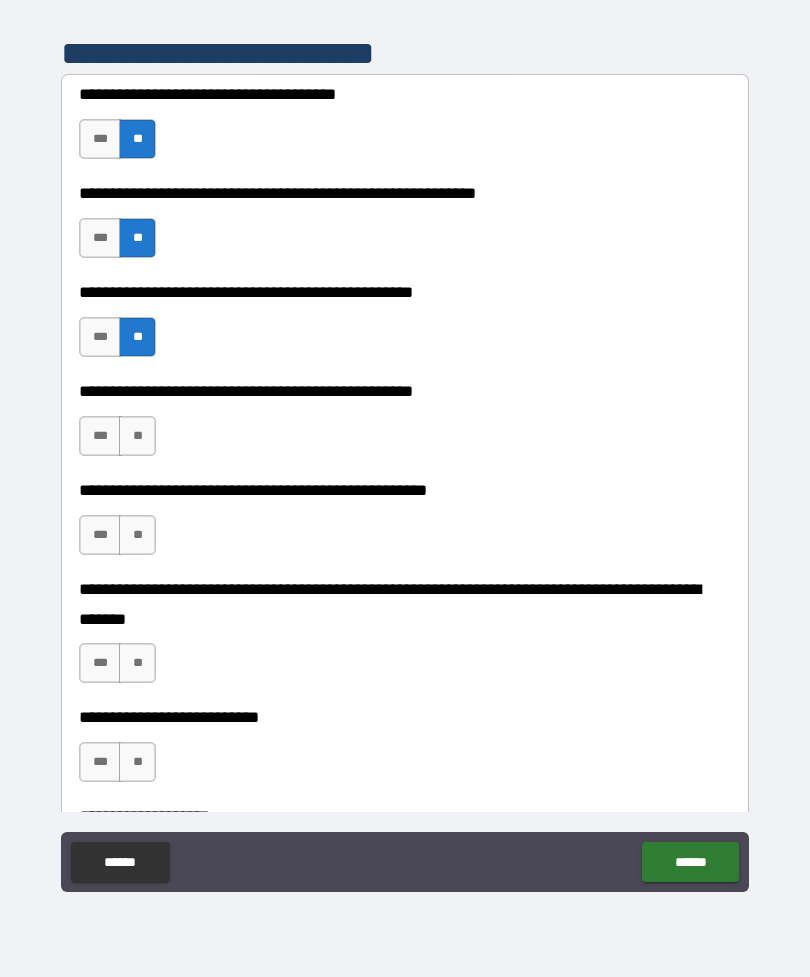 click on "**" at bounding box center (137, 436) 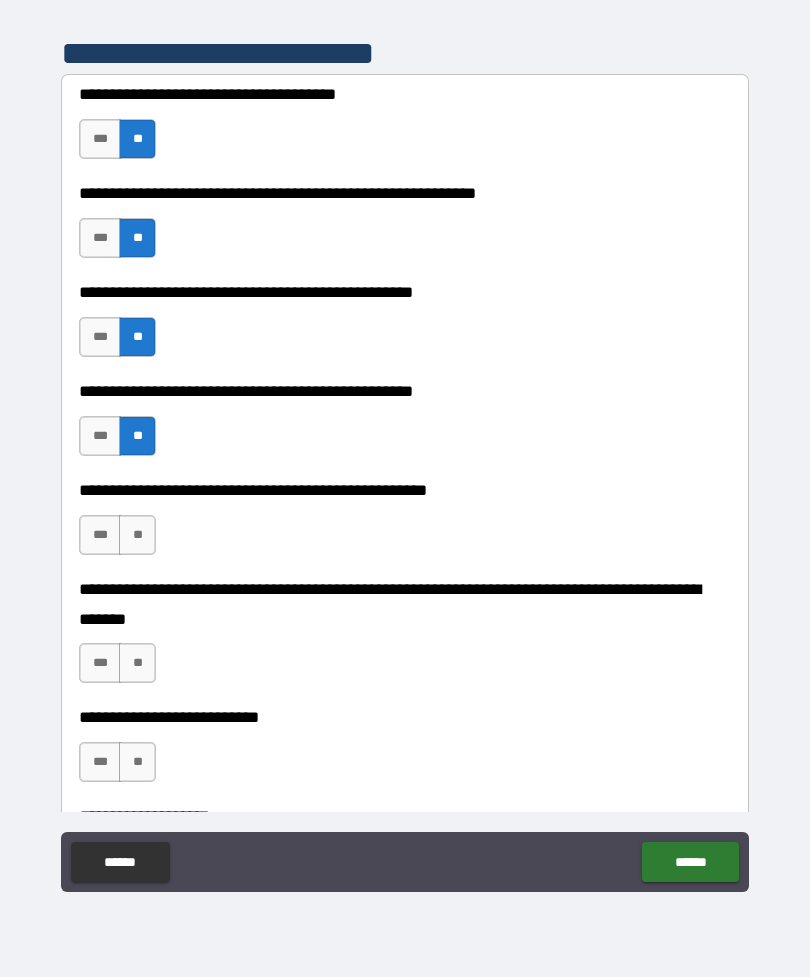 click on "**" at bounding box center [137, 535] 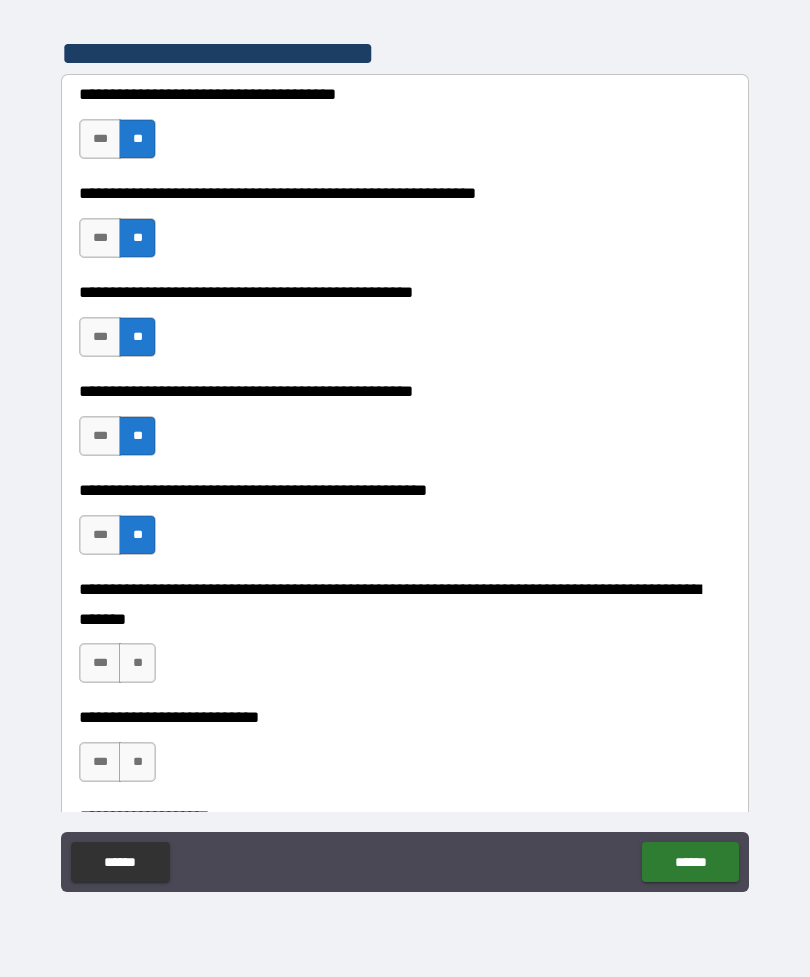click on "**" at bounding box center (137, 663) 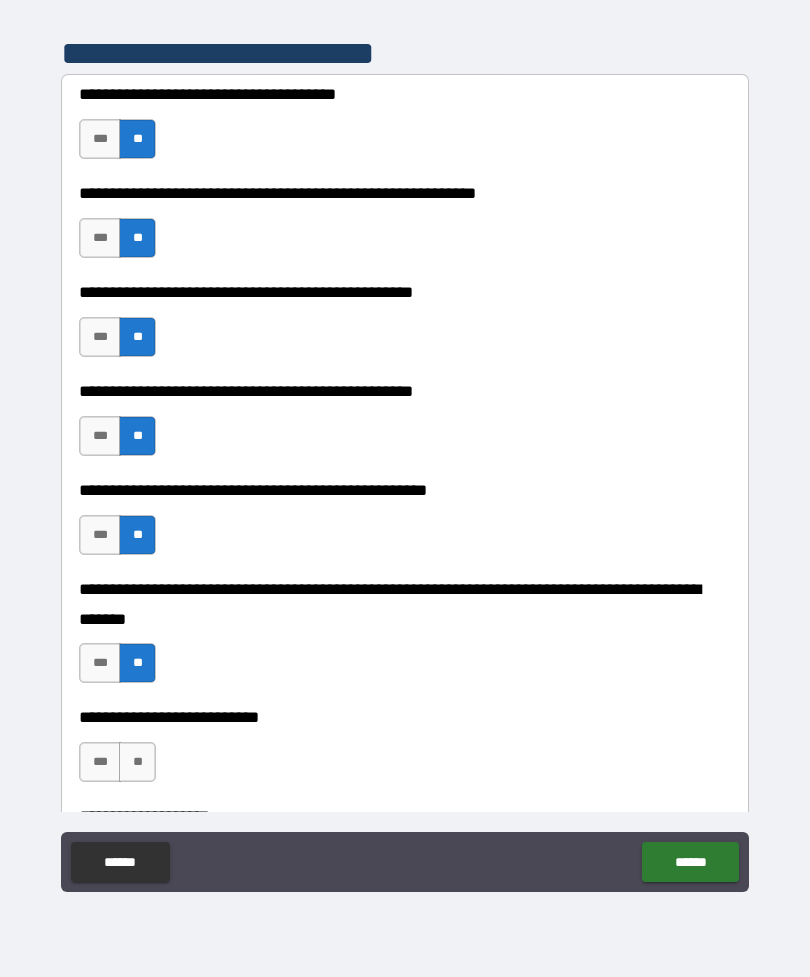 click on "**" at bounding box center [137, 762] 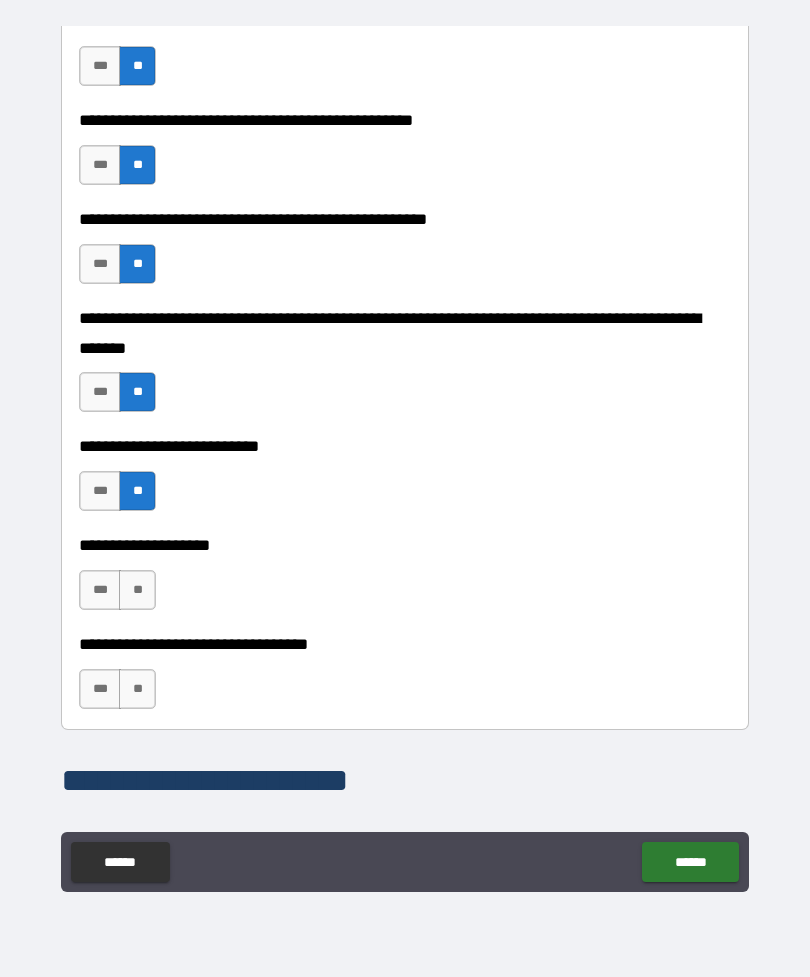 scroll, scrollTop: 712, scrollLeft: 0, axis: vertical 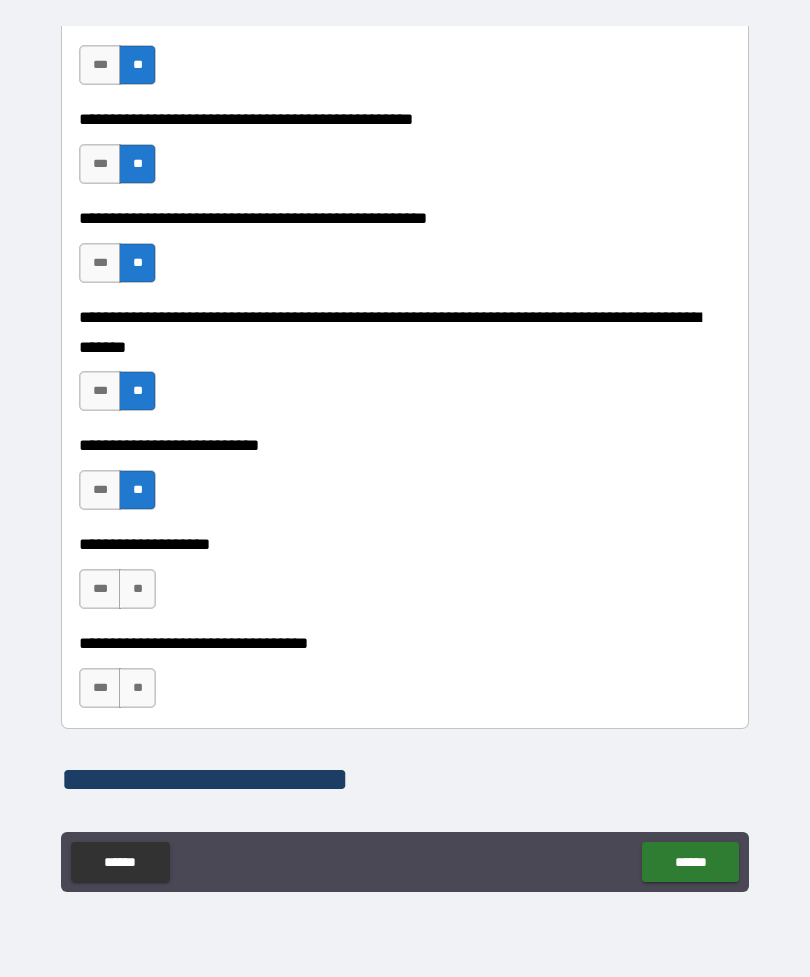 click on "**********" at bounding box center (405, 579) 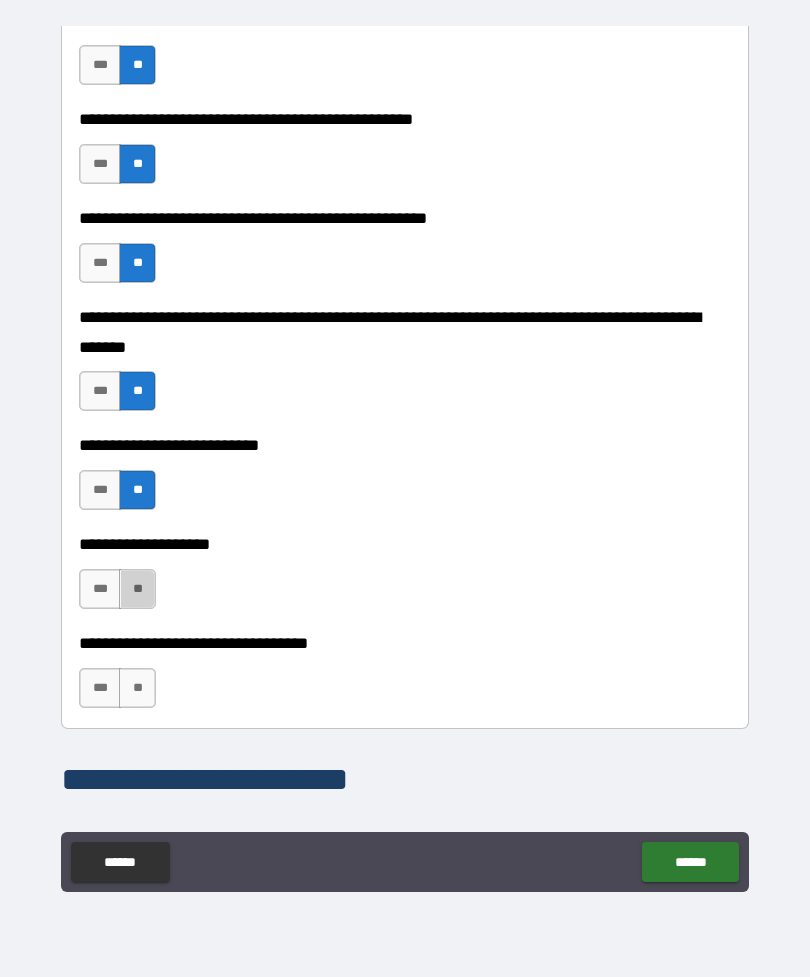 click on "**" at bounding box center [137, 589] 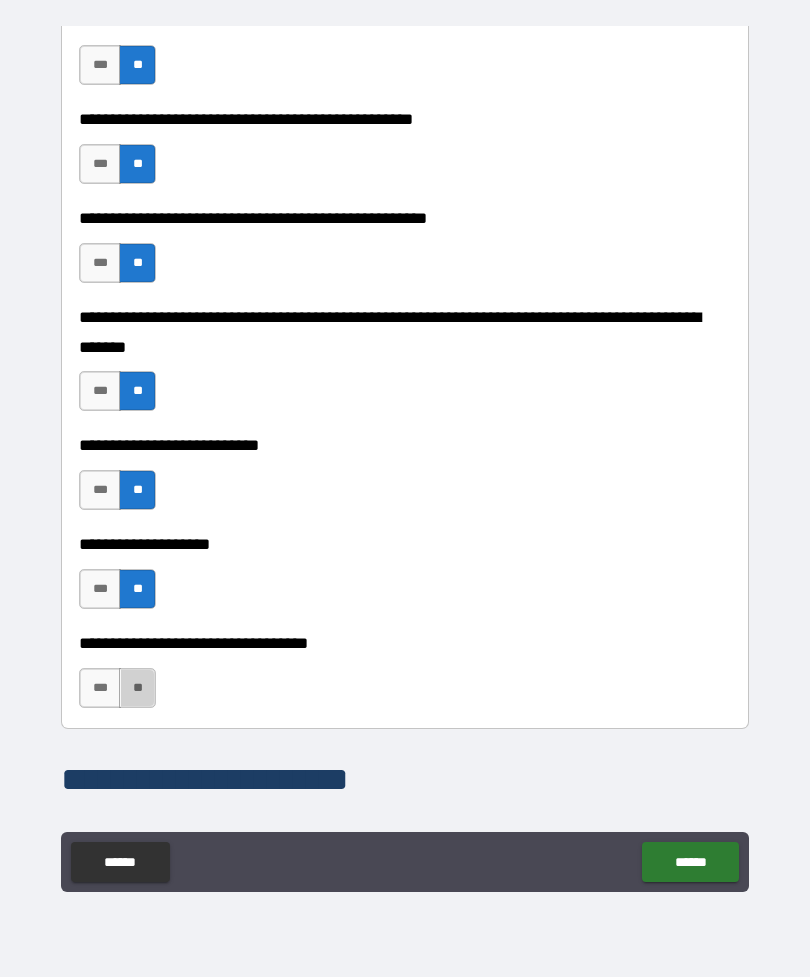 click on "**" at bounding box center (137, 688) 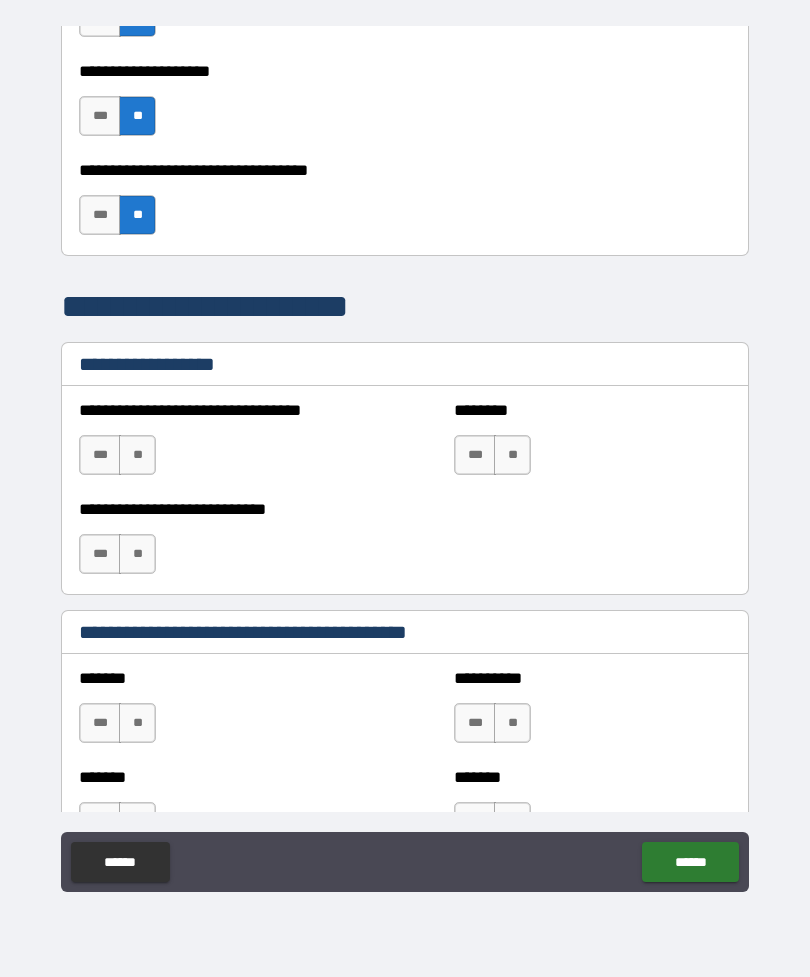 scroll, scrollTop: 1187, scrollLeft: 0, axis: vertical 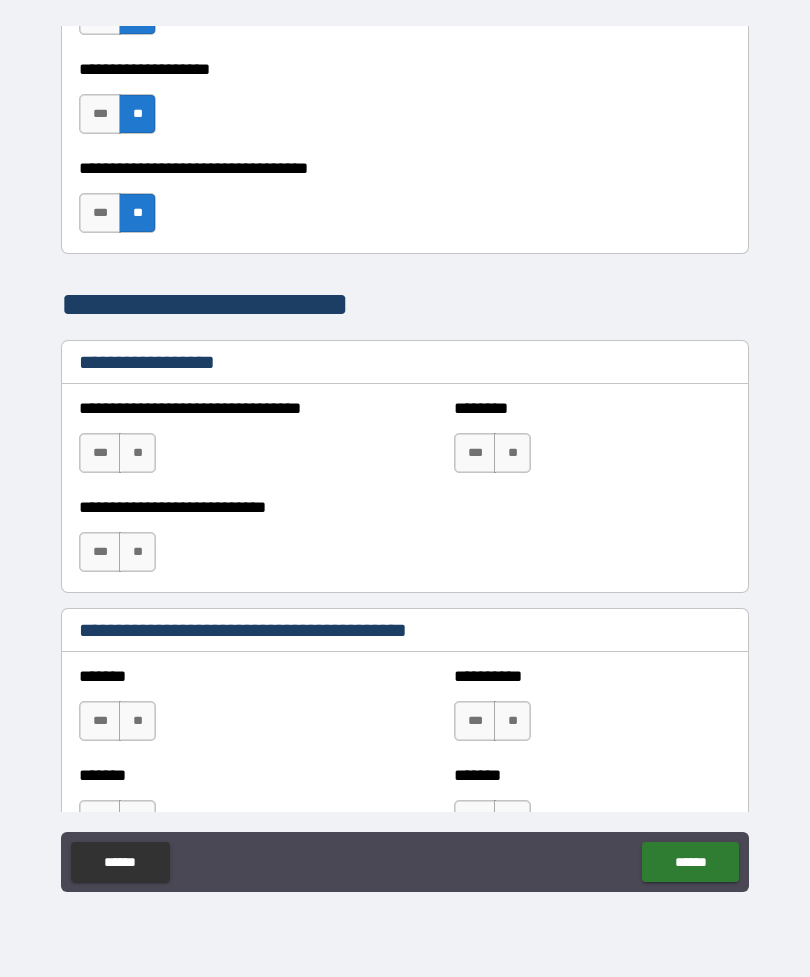 click on "**" at bounding box center [137, 453] 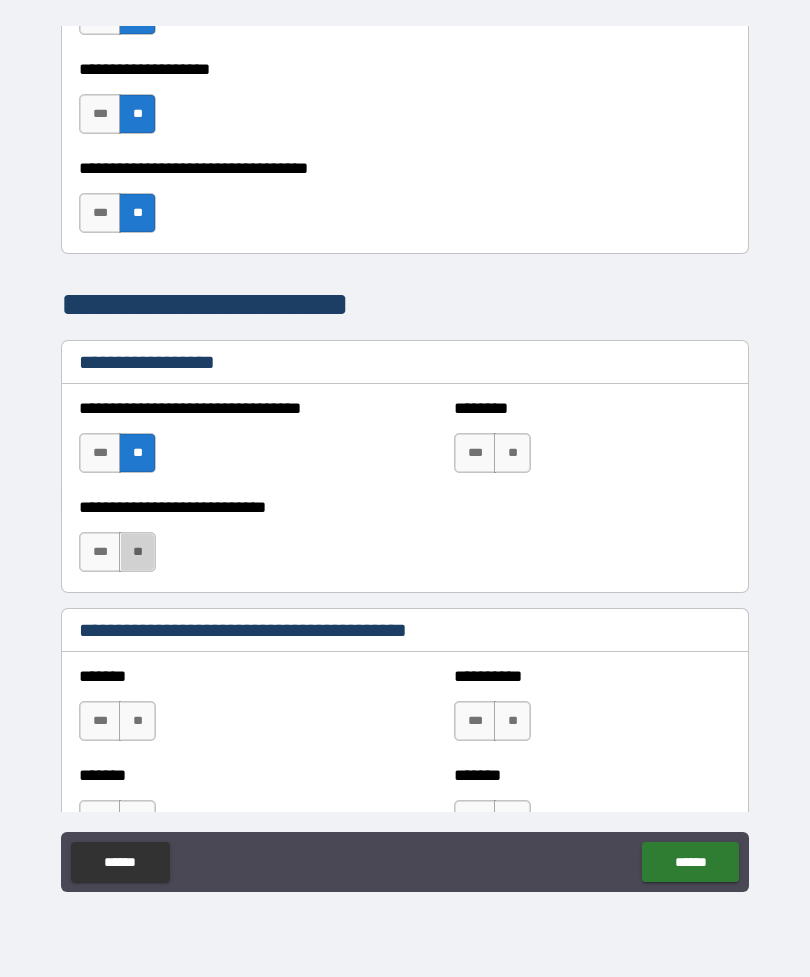 click on "**" at bounding box center (137, 552) 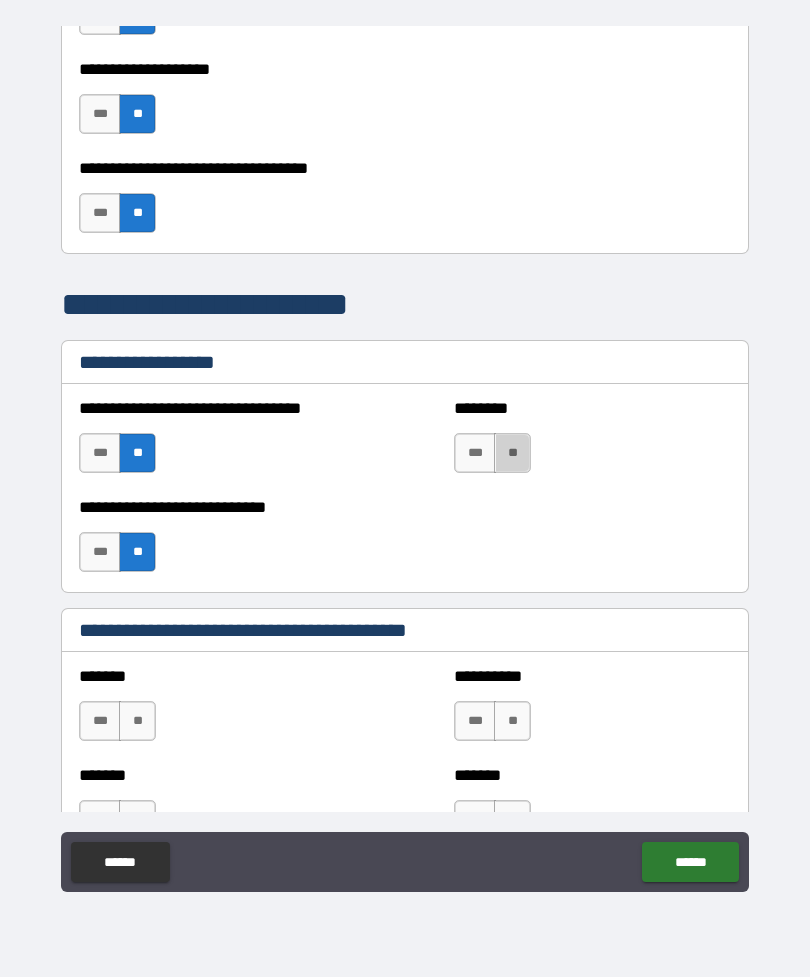 click on "**" at bounding box center [512, 453] 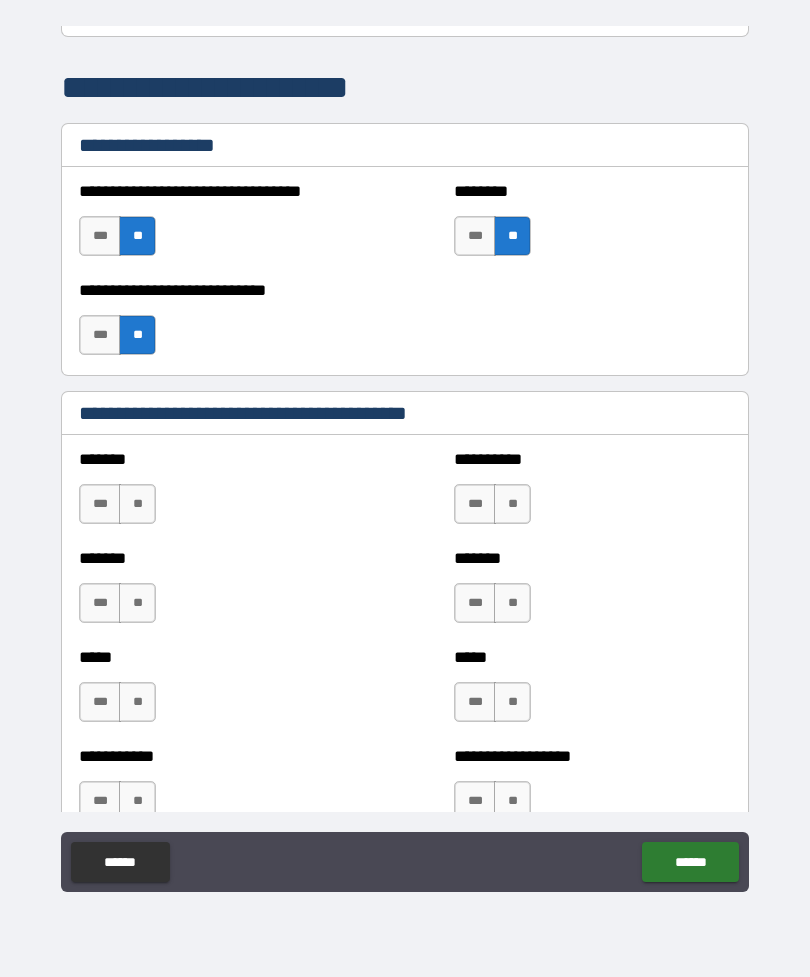 scroll, scrollTop: 1408, scrollLeft: 0, axis: vertical 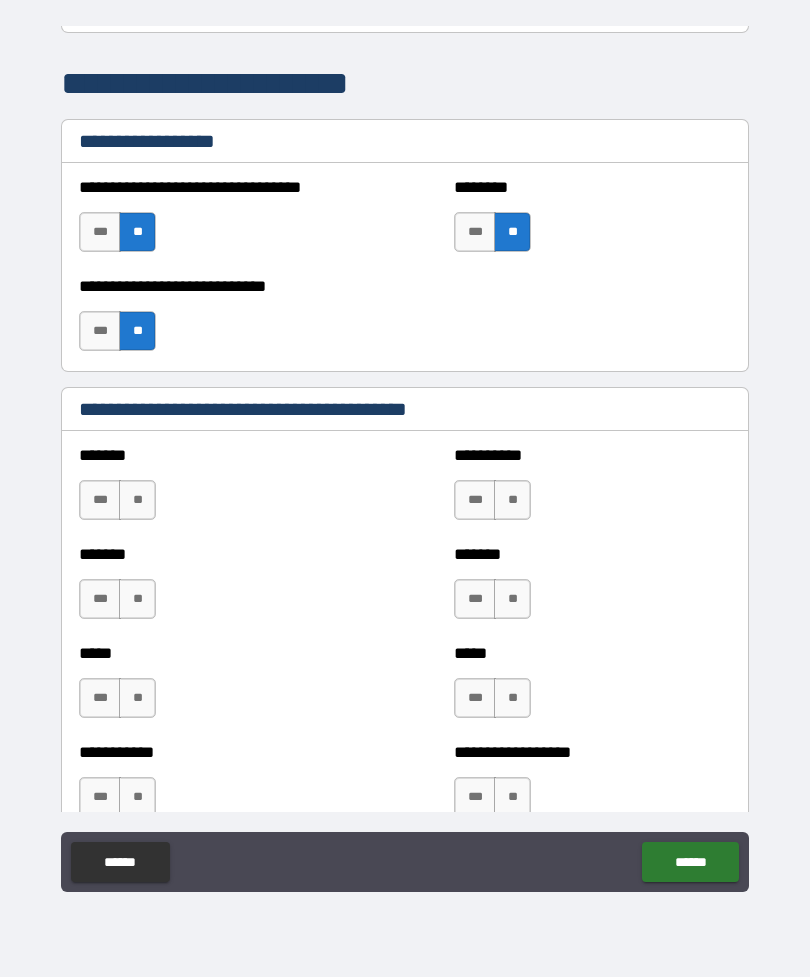 click on "**" at bounding box center (137, 500) 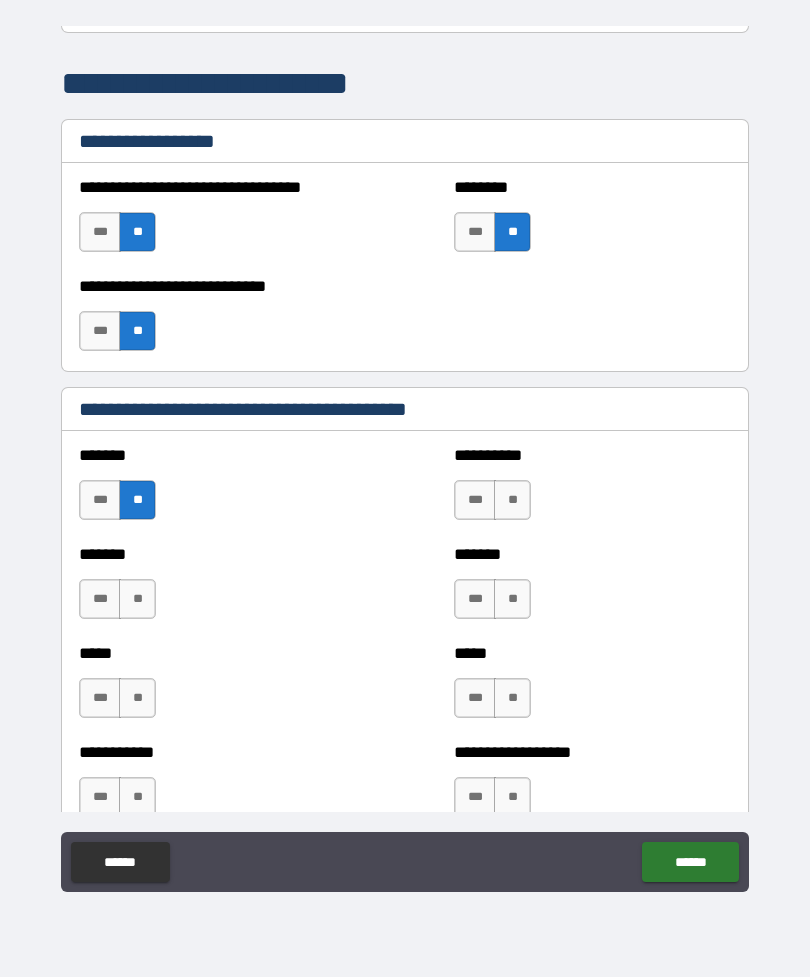 click on "**" at bounding box center (137, 599) 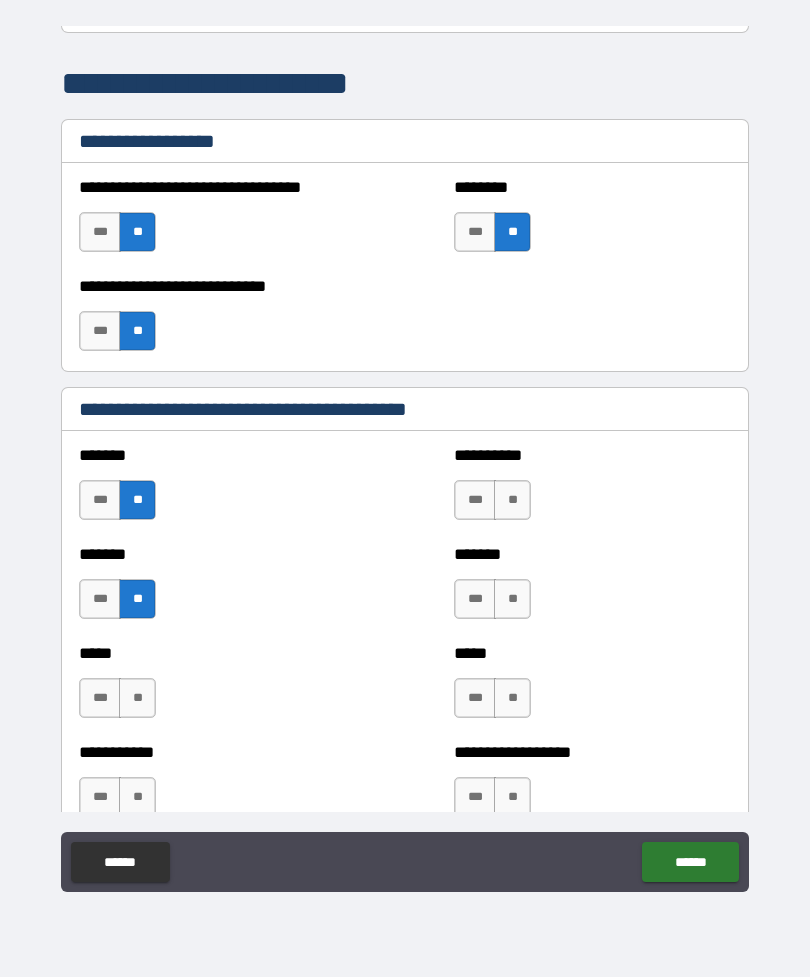click on "**" at bounding box center (137, 698) 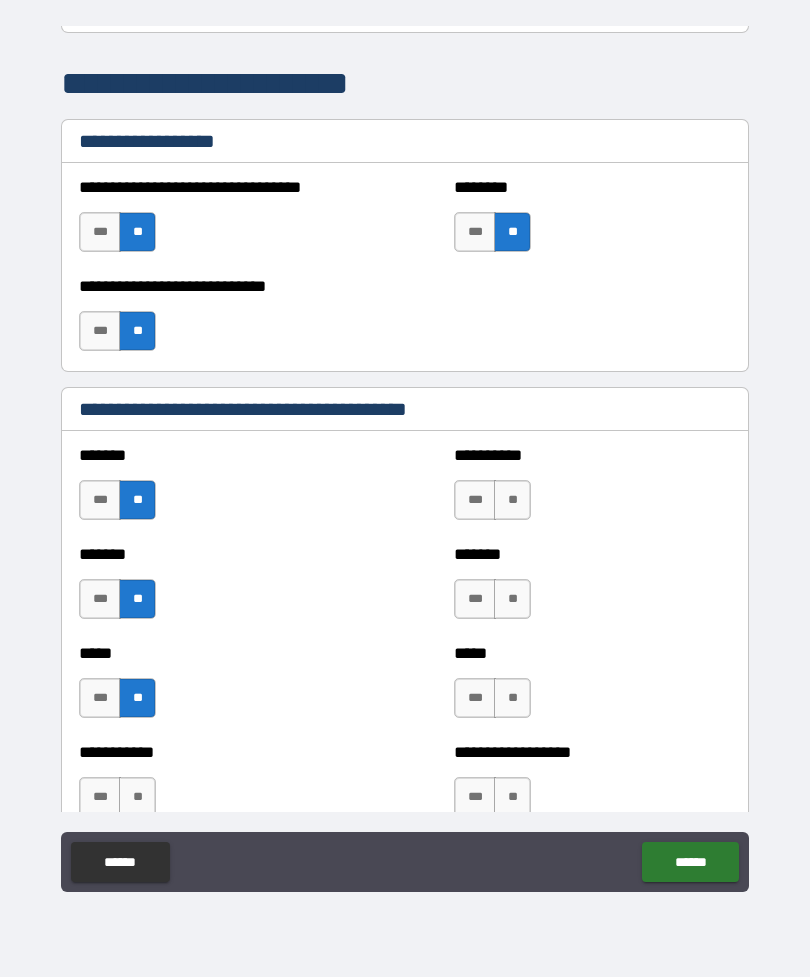 click on "**" at bounding box center [512, 500] 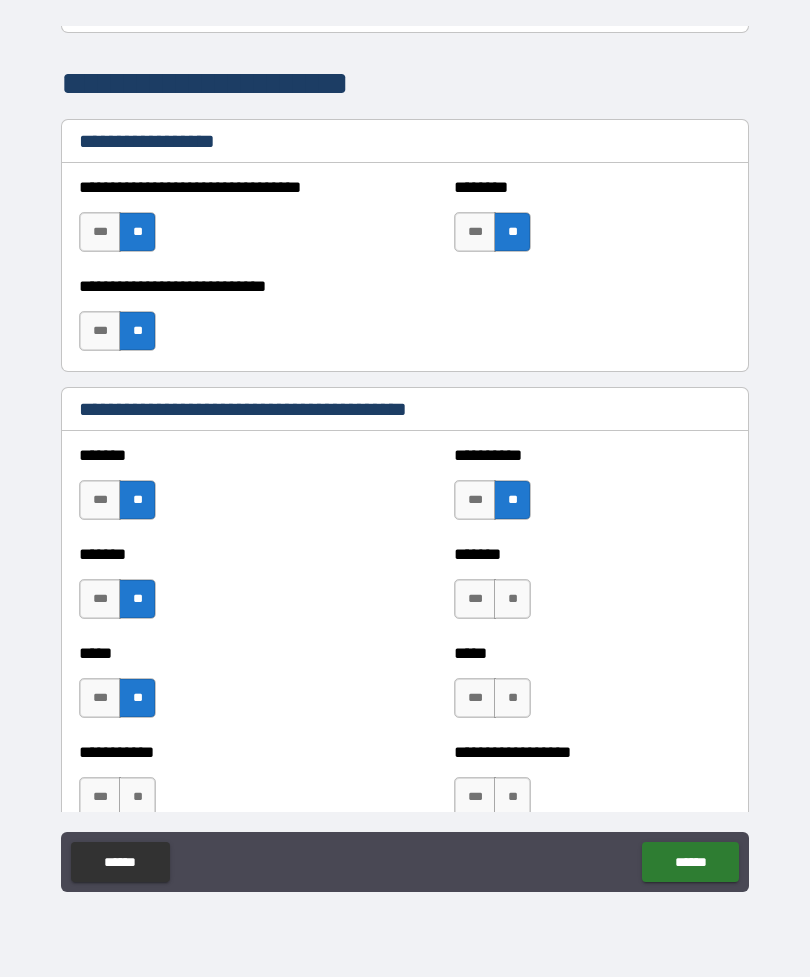 click on "**" at bounding box center [512, 599] 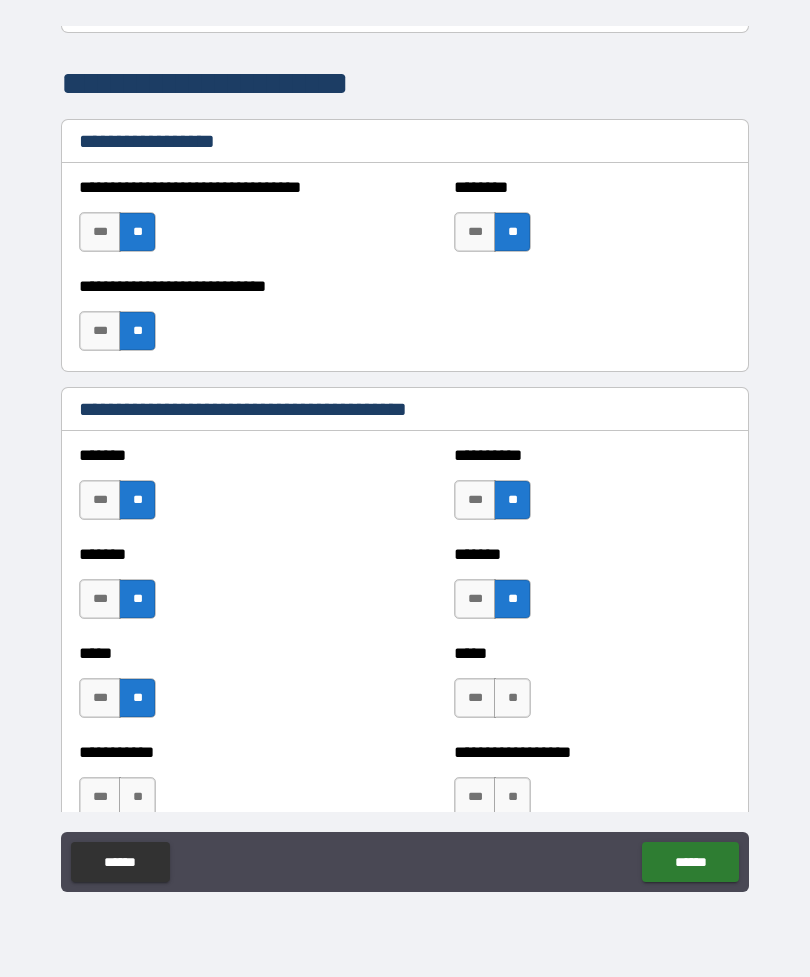 click on "**" at bounding box center (512, 698) 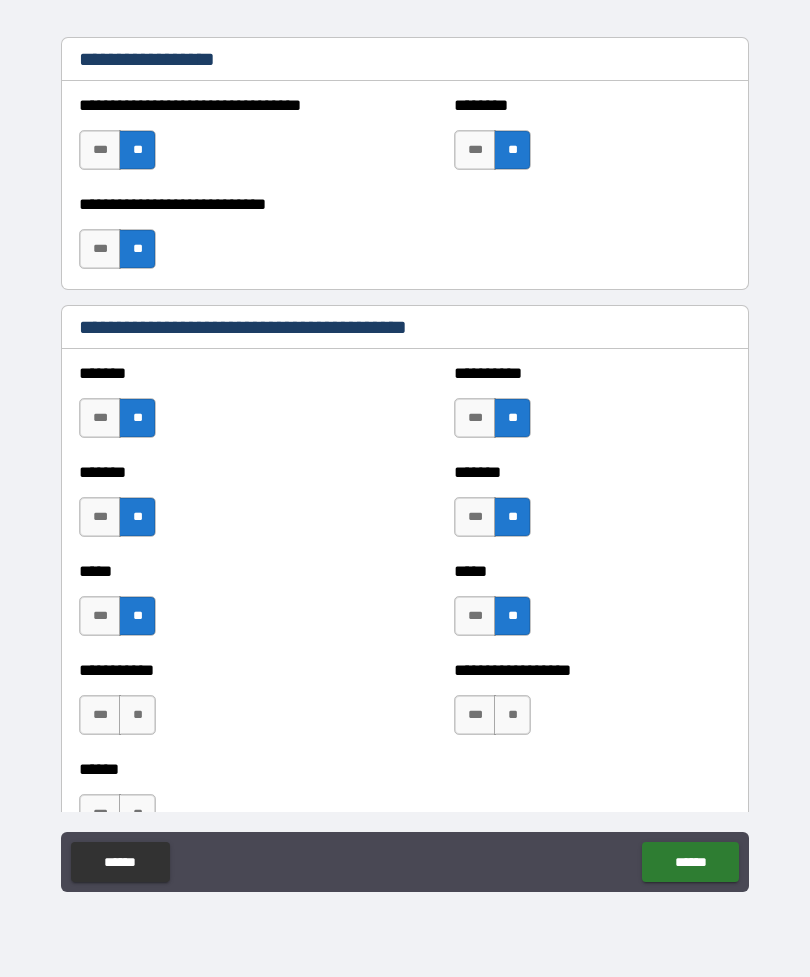 scroll, scrollTop: 1509, scrollLeft: 0, axis: vertical 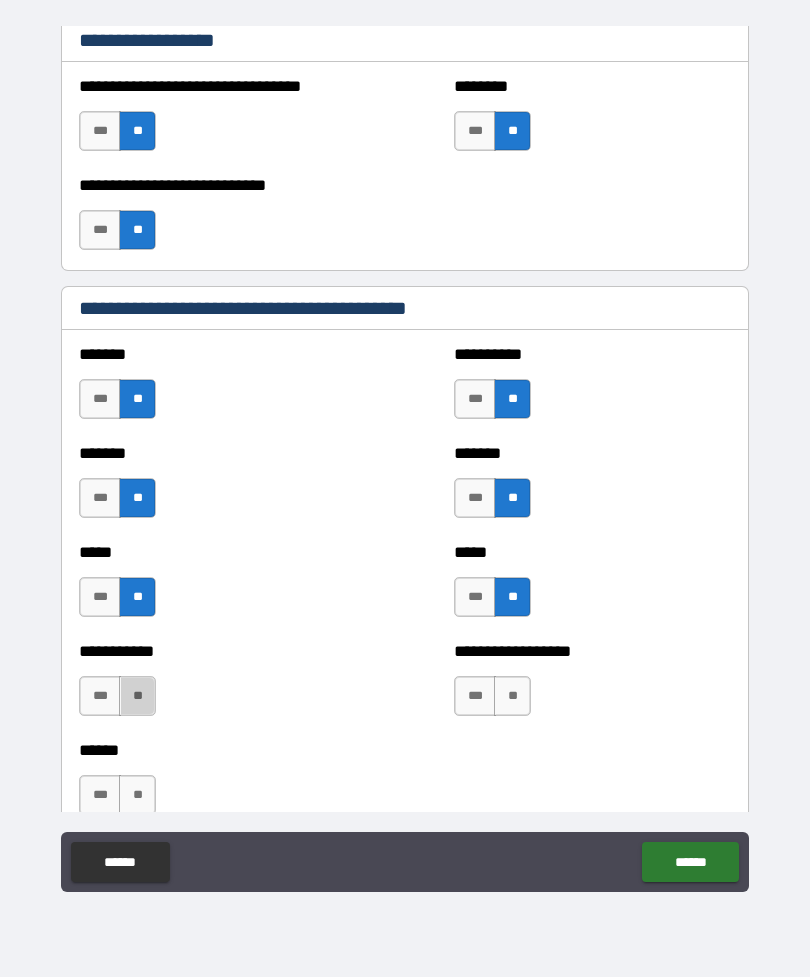 click on "**" at bounding box center (137, 696) 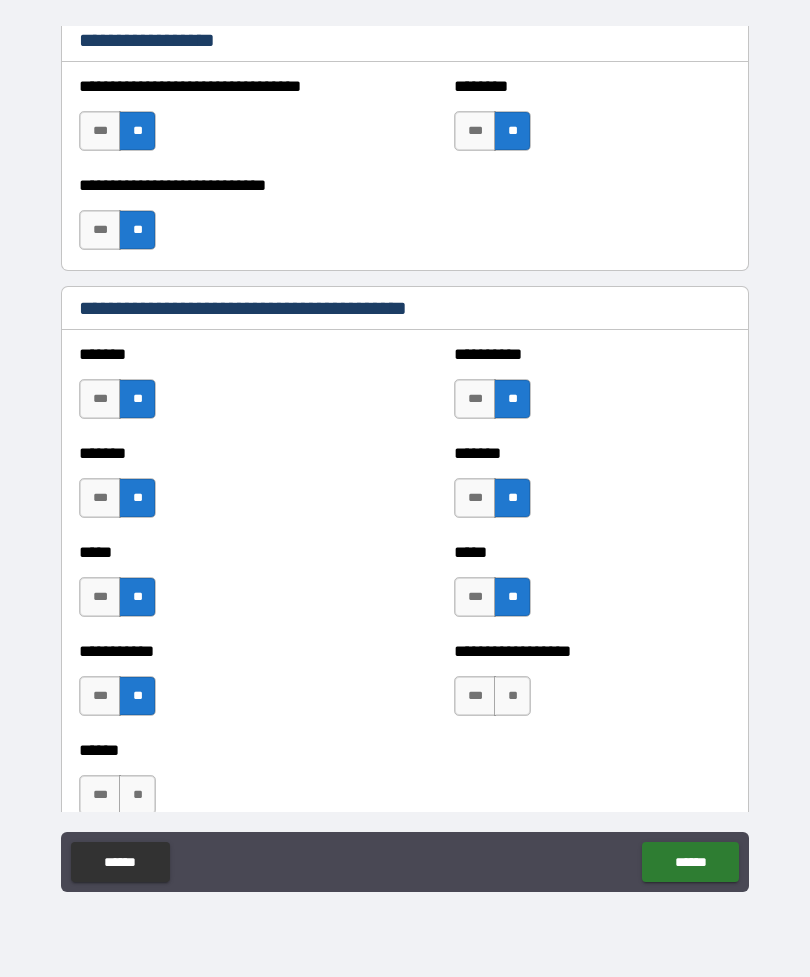 click on "**" at bounding box center [512, 696] 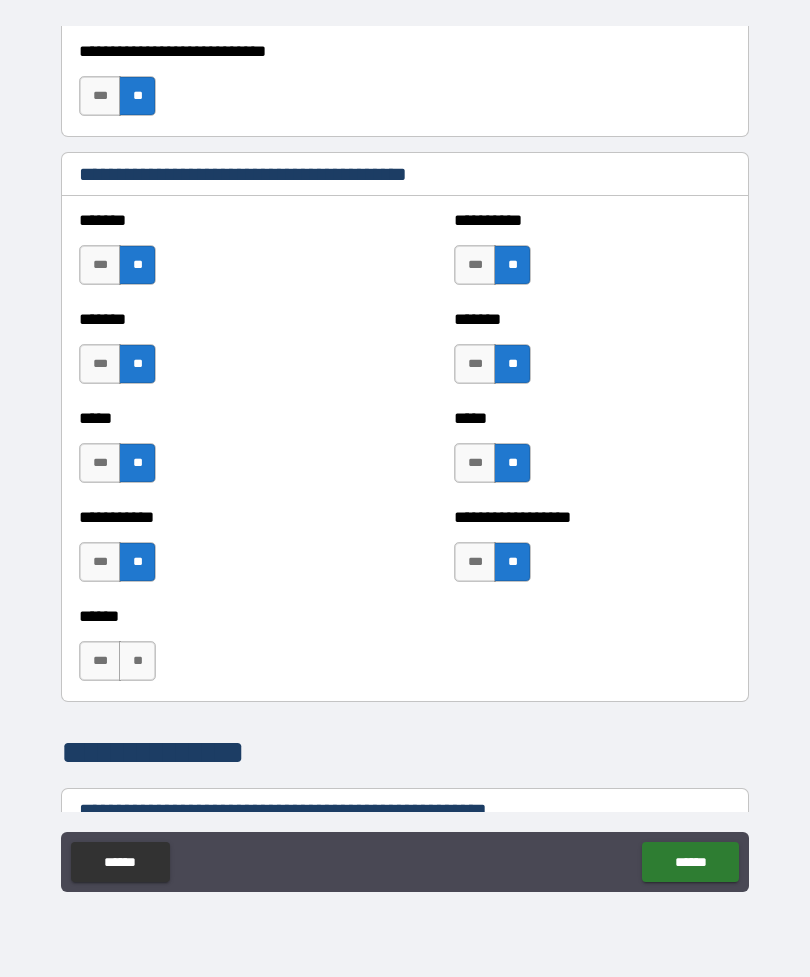 scroll, scrollTop: 1655, scrollLeft: 0, axis: vertical 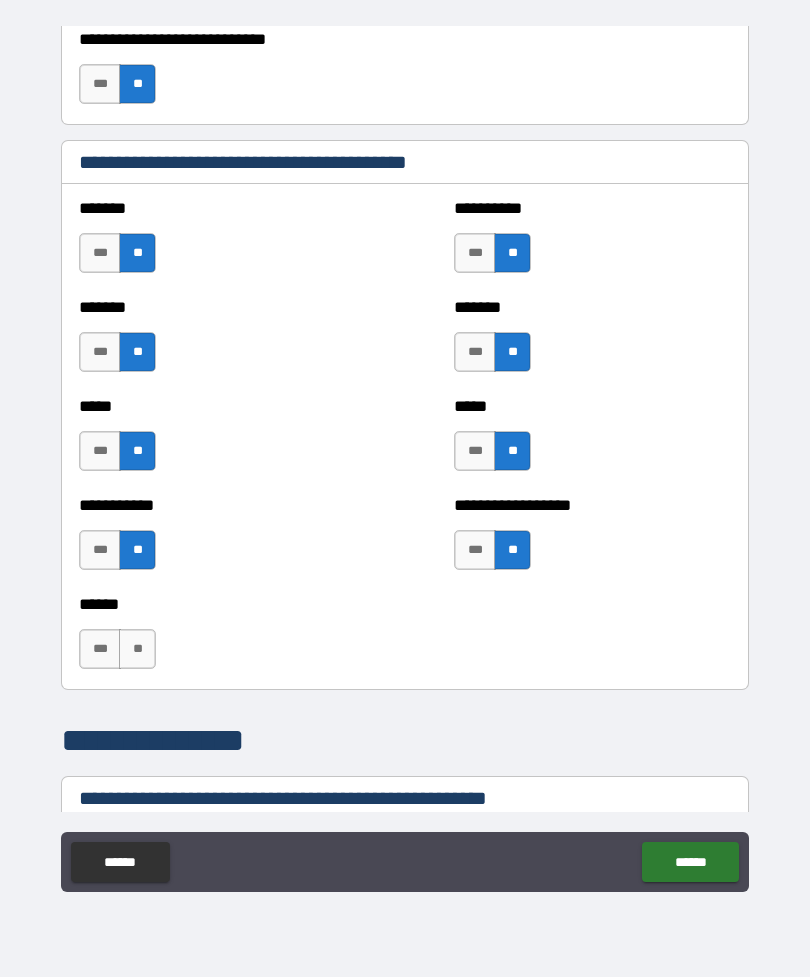 click on "**" at bounding box center [137, 649] 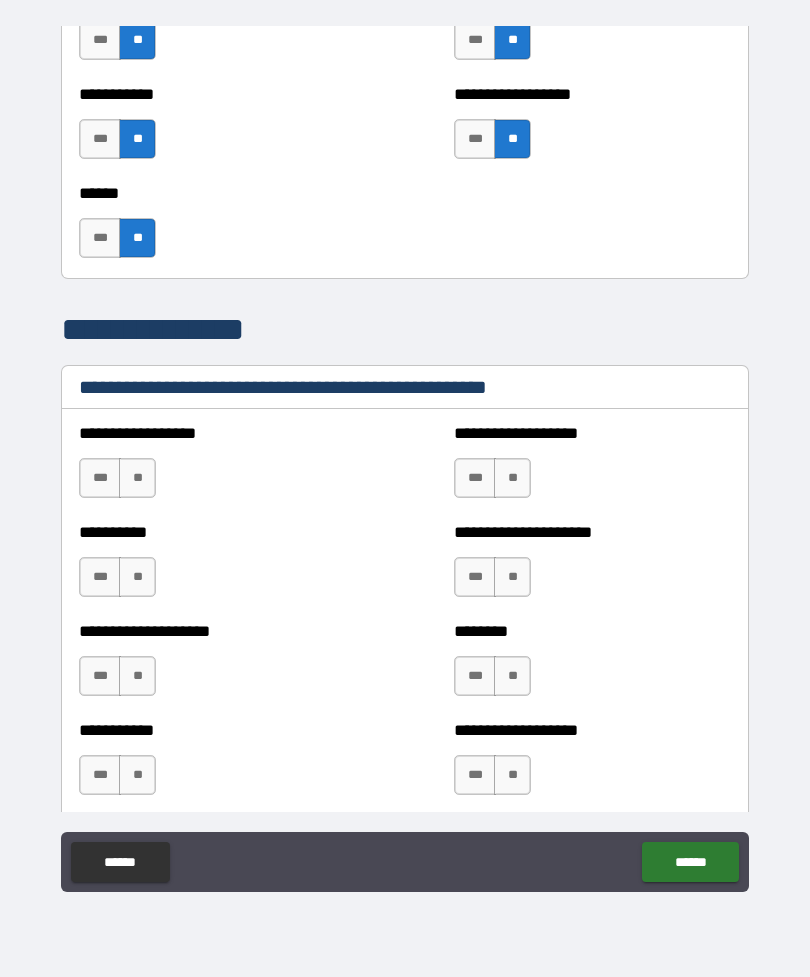 scroll, scrollTop: 2067, scrollLeft: 0, axis: vertical 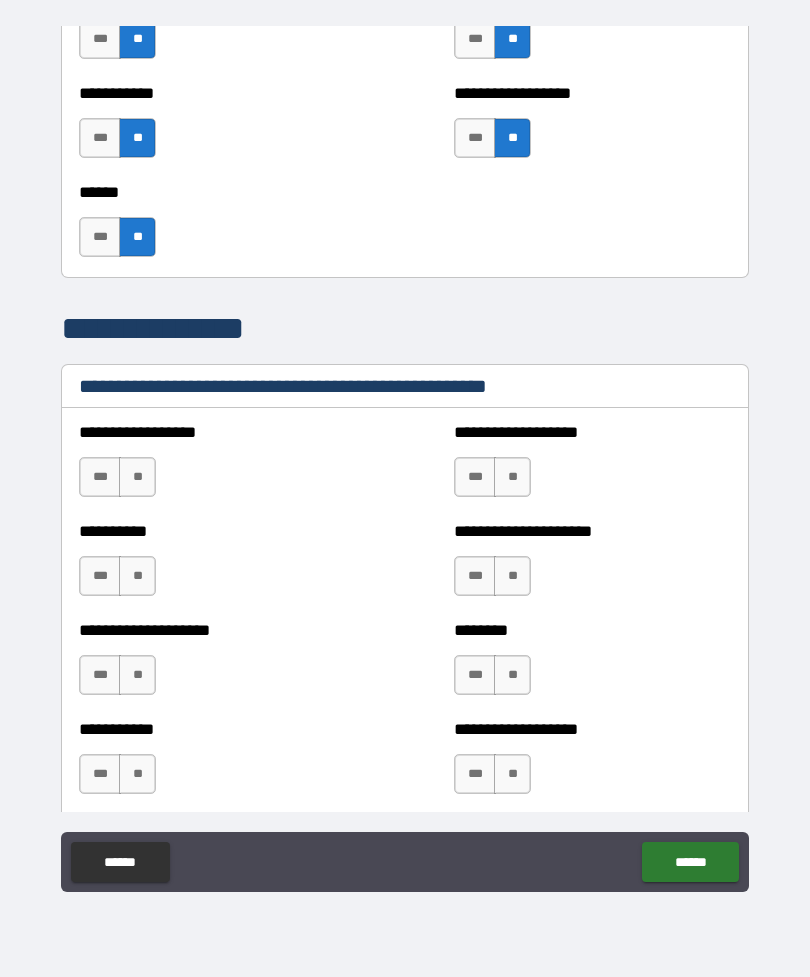 click on "**" at bounding box center (137, 477) 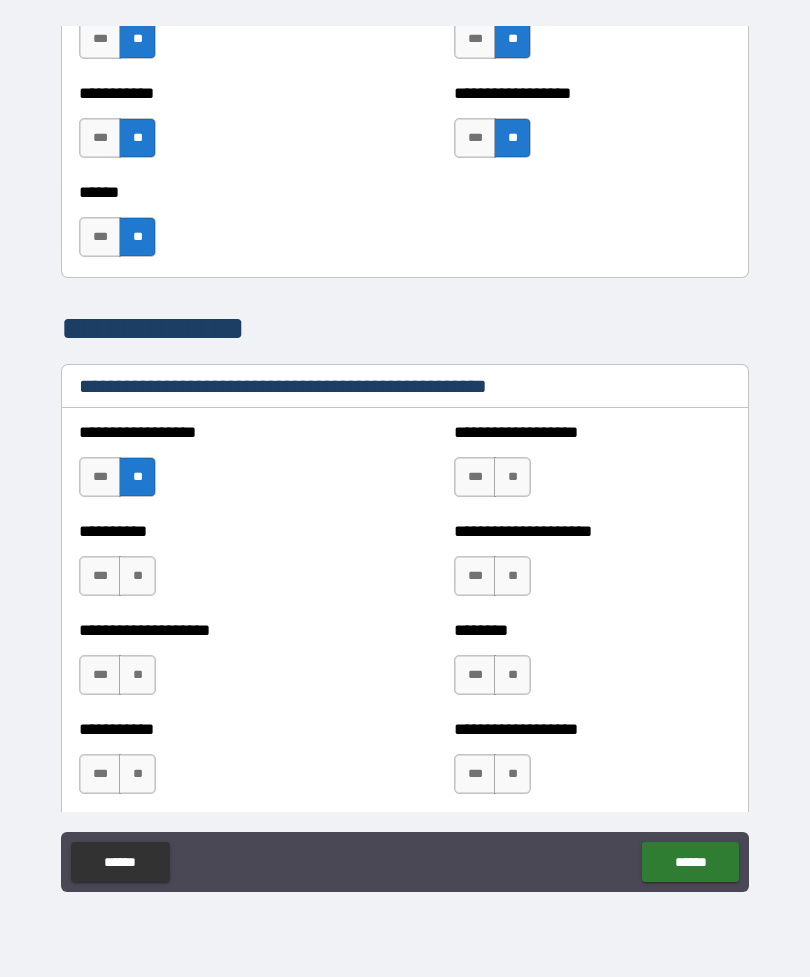 click on "**" at bounding box center (137, 576) 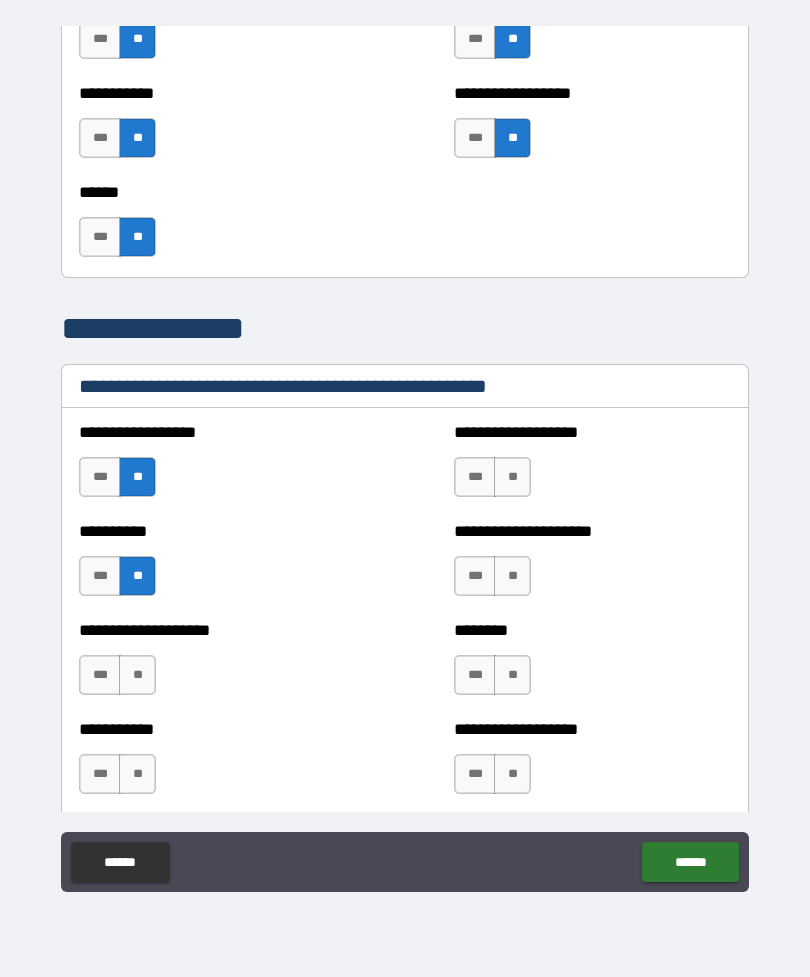 click on "**" at bounding box center (137, 675) 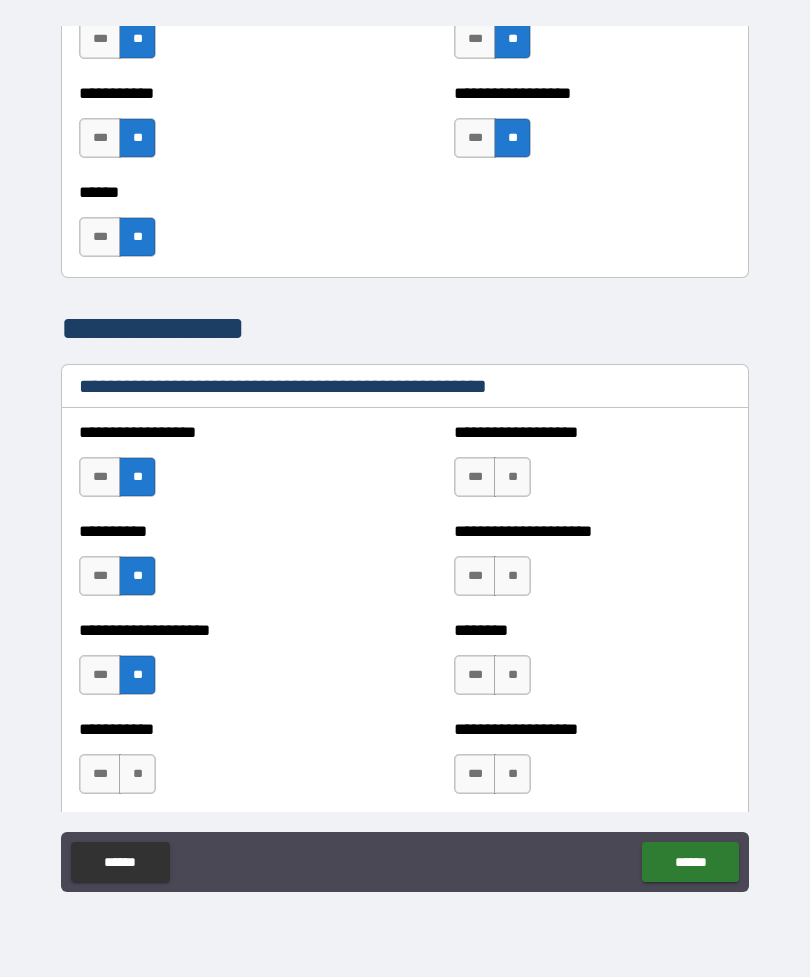 click on "**" at bounding box center [137, 774] 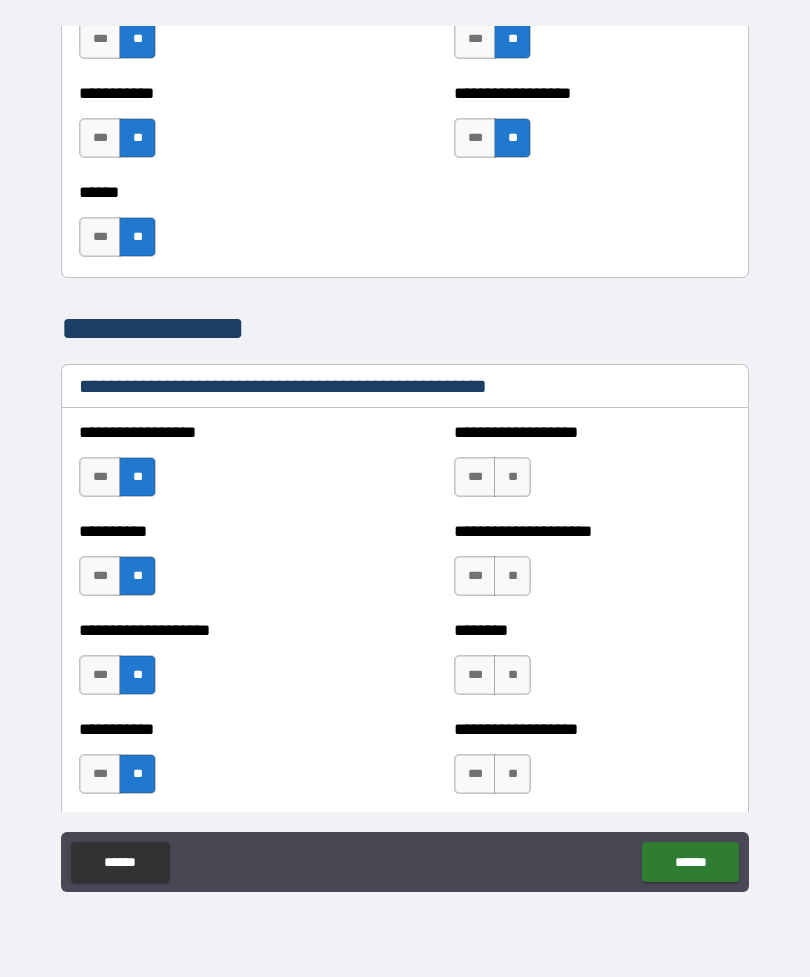 click on "**" at bounding box center (512, 477) 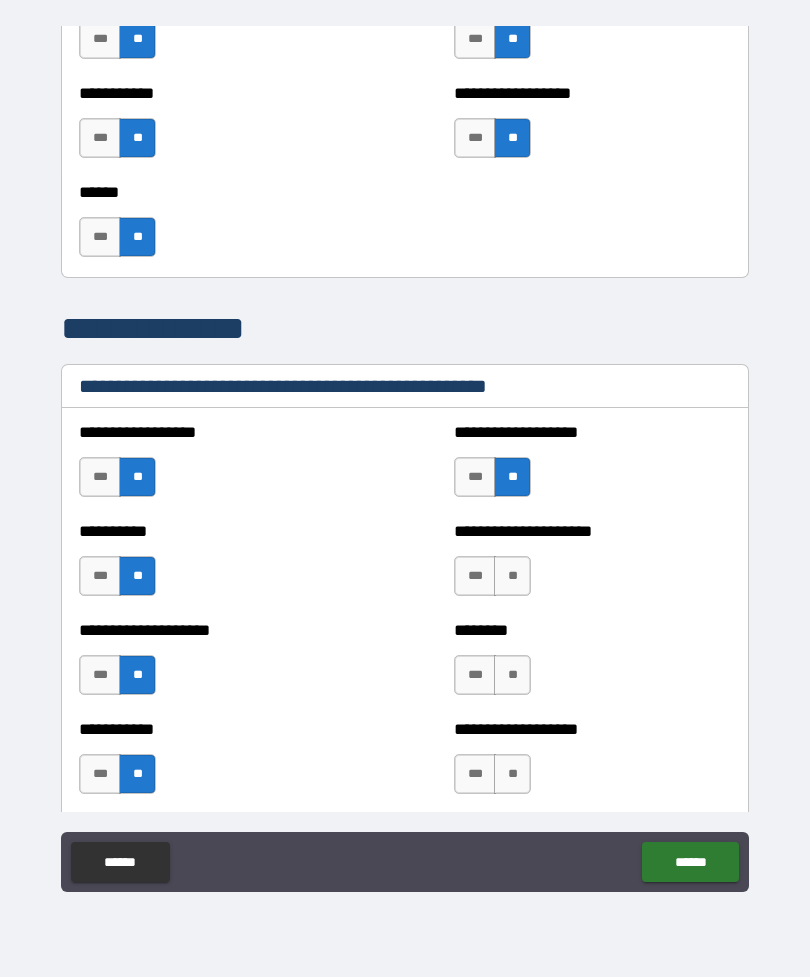 click on "**" at bounding box center (512, 576) 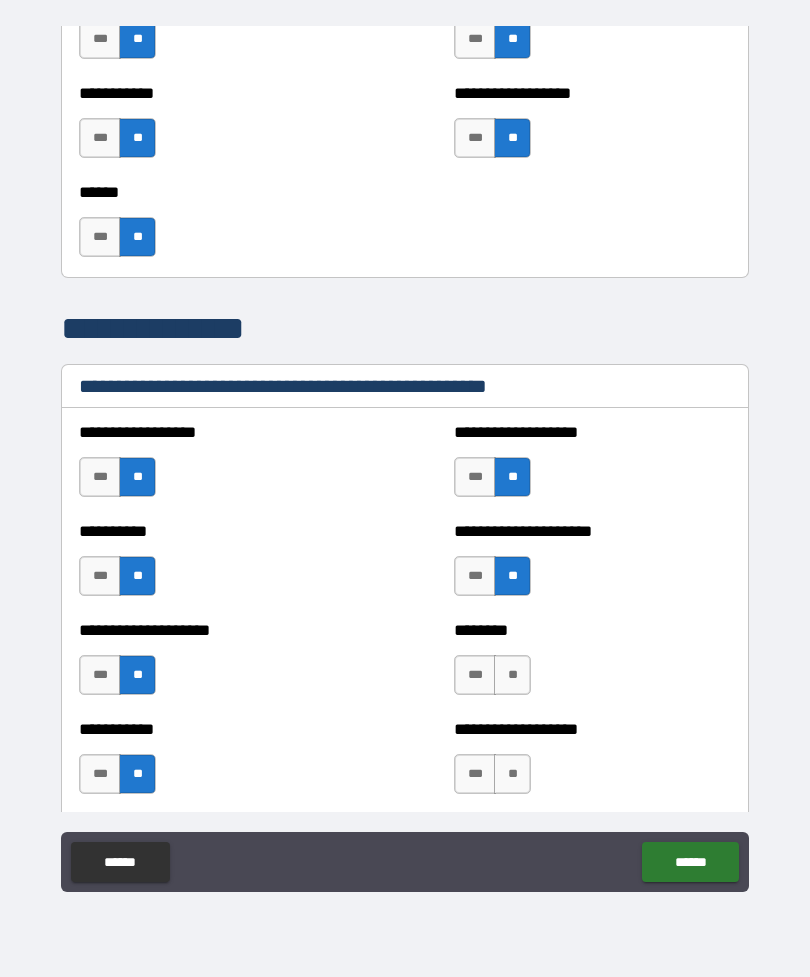 click on "**" at bounding box center [512, 675] 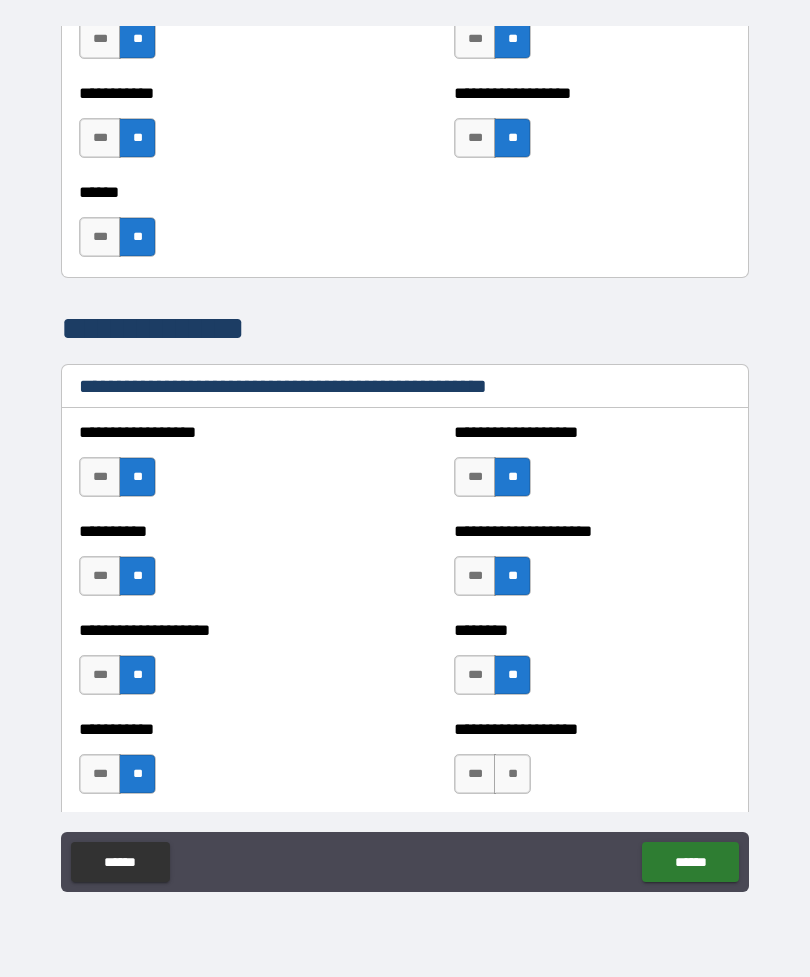 click on "**" at bounding box center (512, 774) 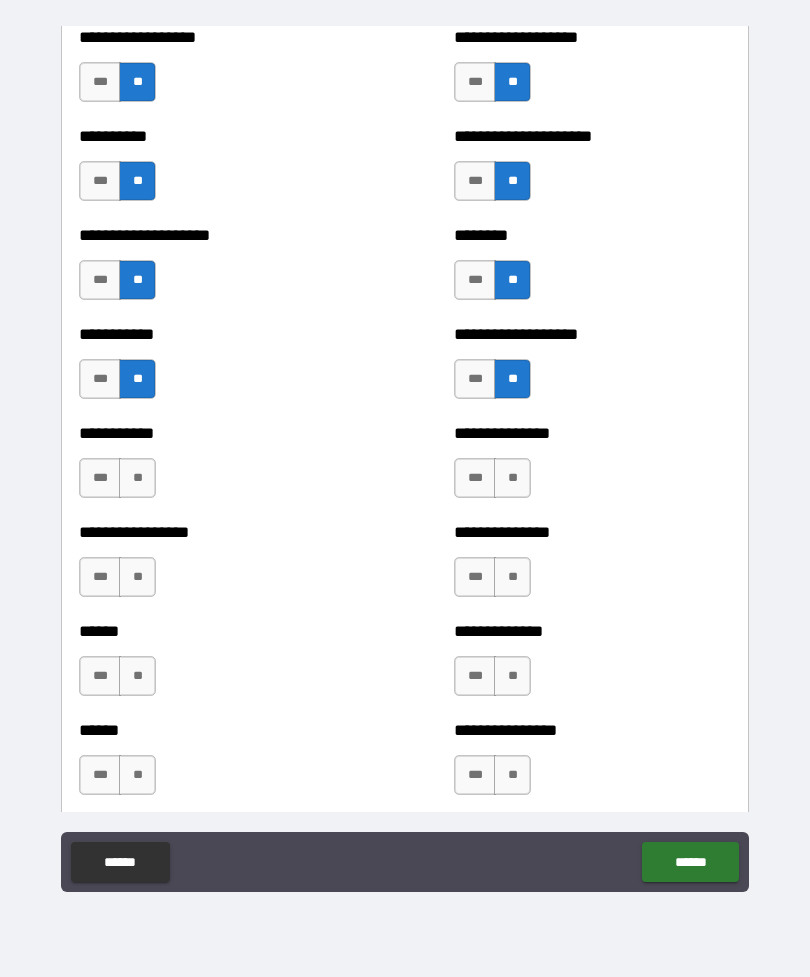 scroll, scrollTop: 2465, scrollLeft: 0, axis: vertical 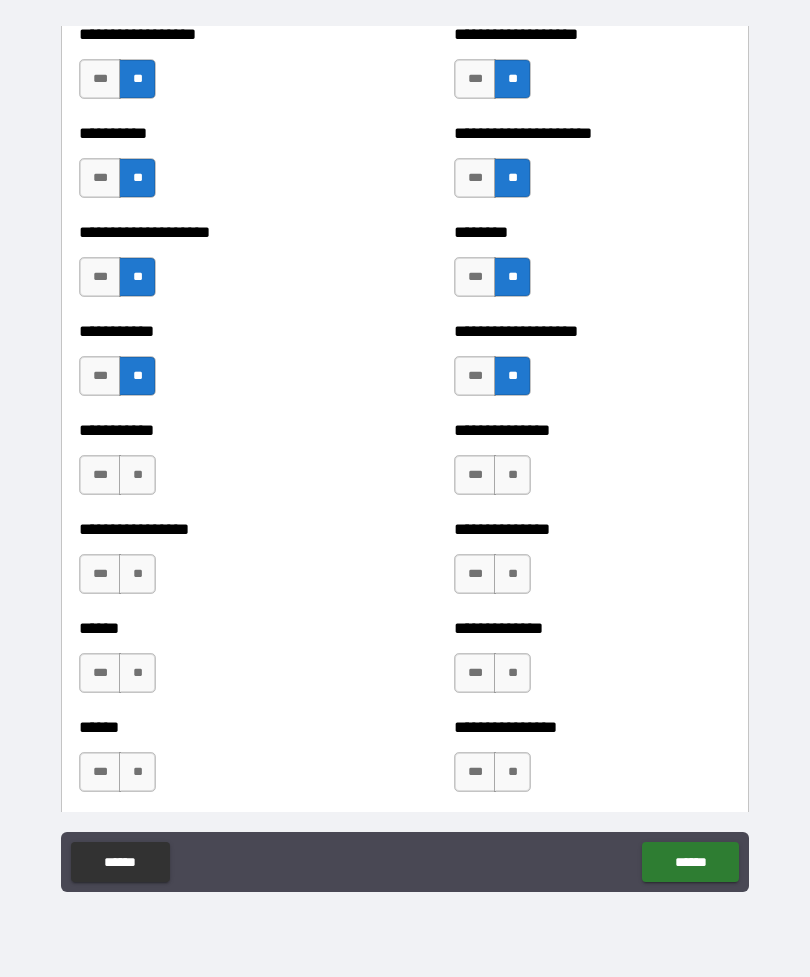 click on "**" at bounding box center (512, 475) 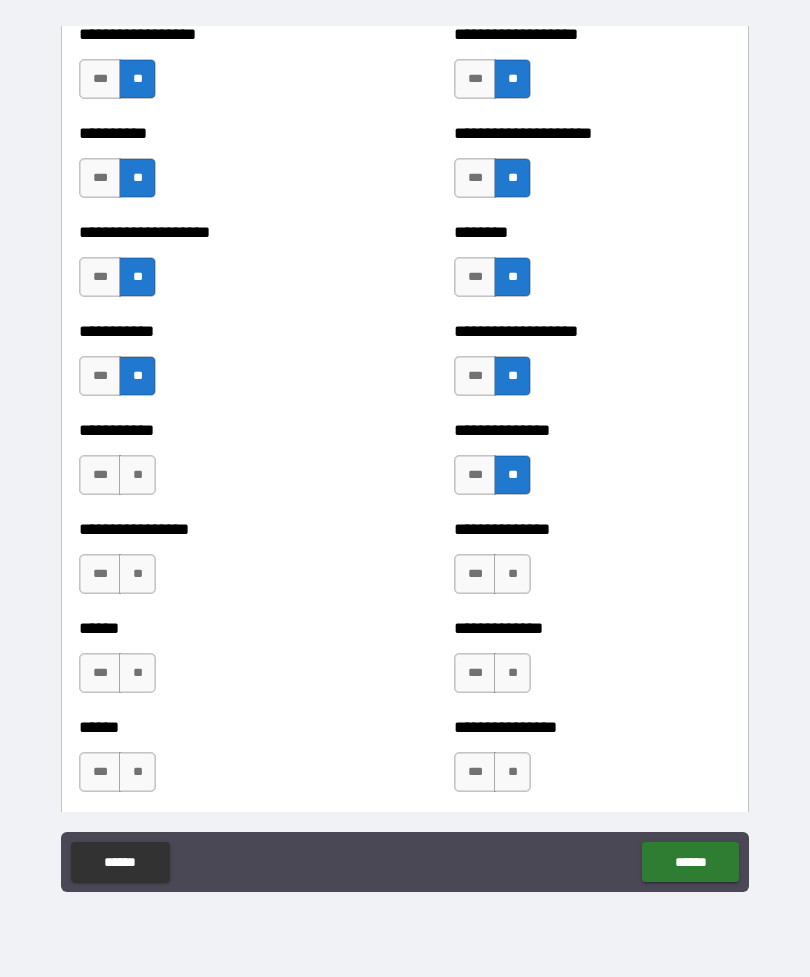 click on "**" at bounding box center [512, 574] 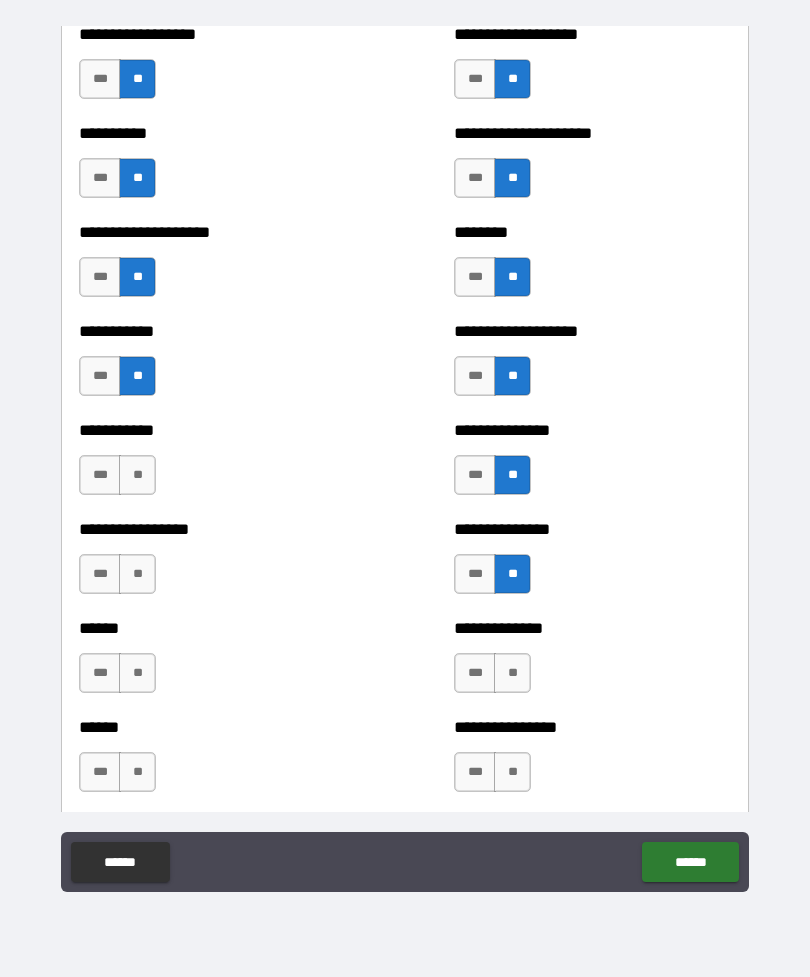 click on "**" at bounding box center (512, 673) 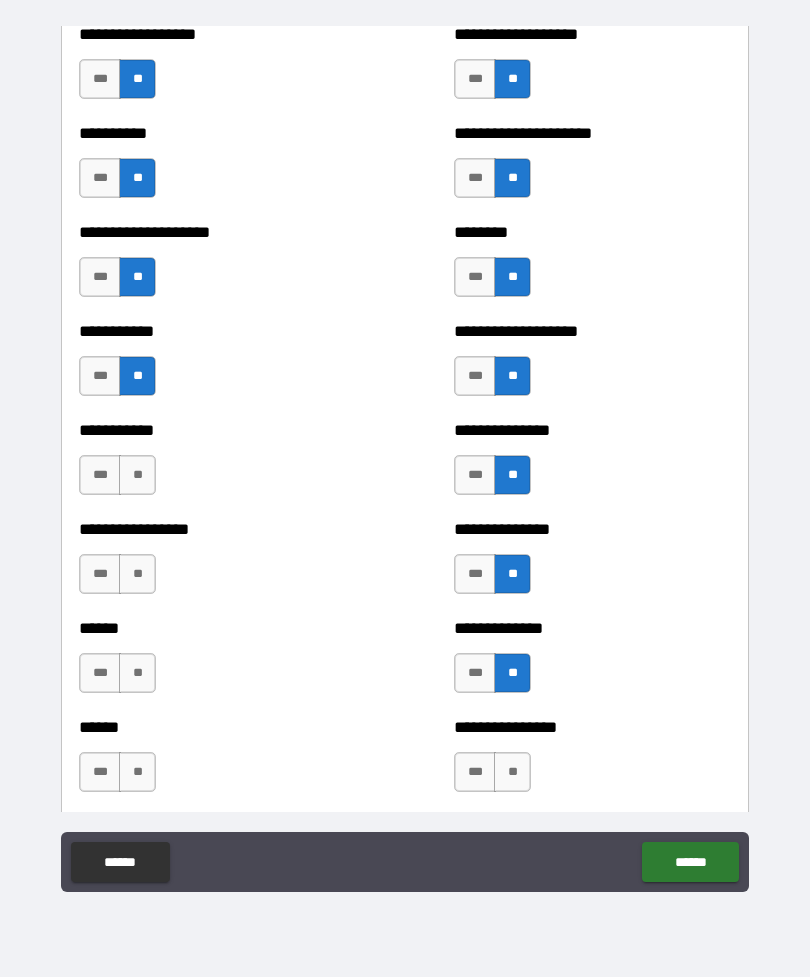 click on "**" at bounding box center (512, 772) 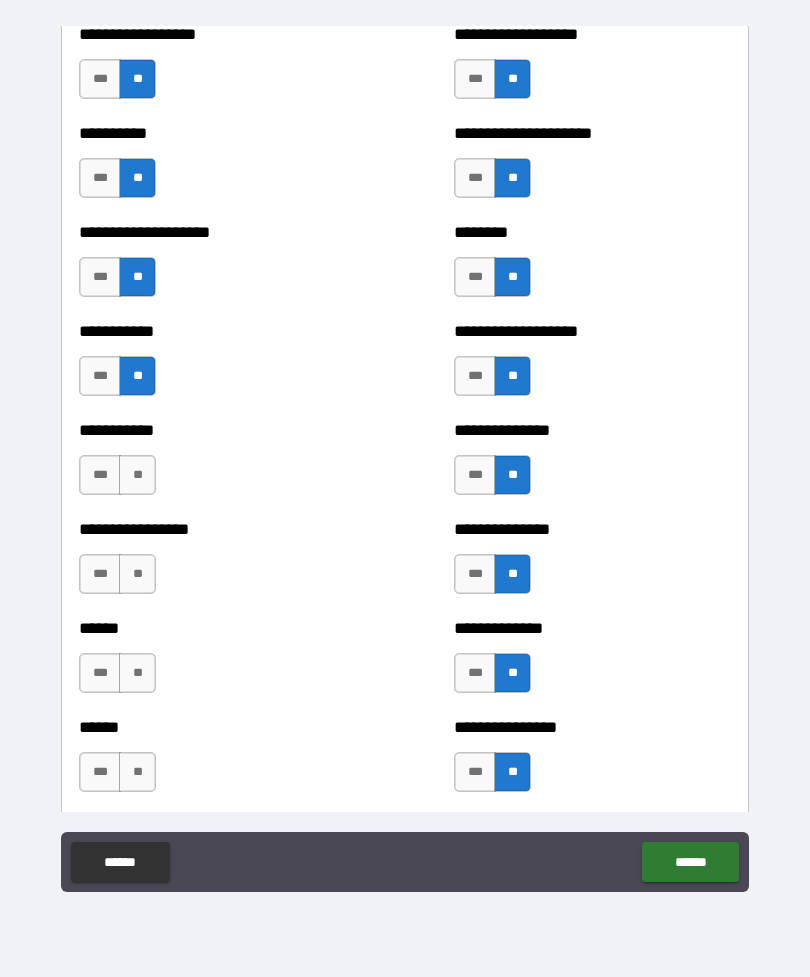 click on "**" at bounding box center [137, 475] 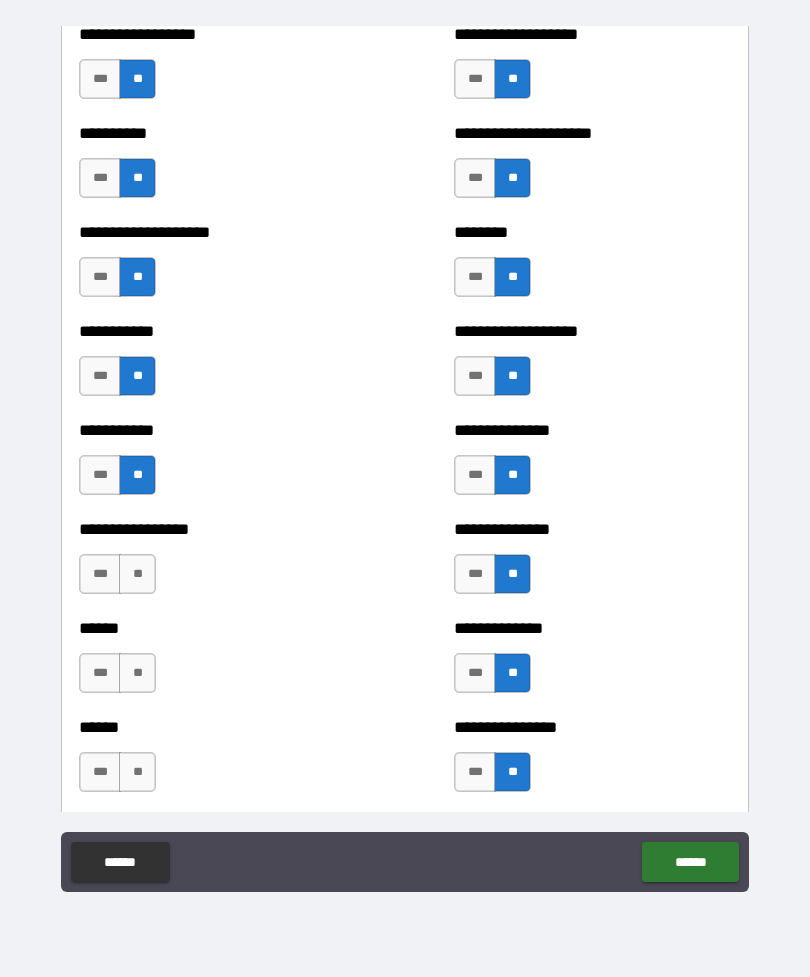 click on "**" at bounding box center (137, 574) 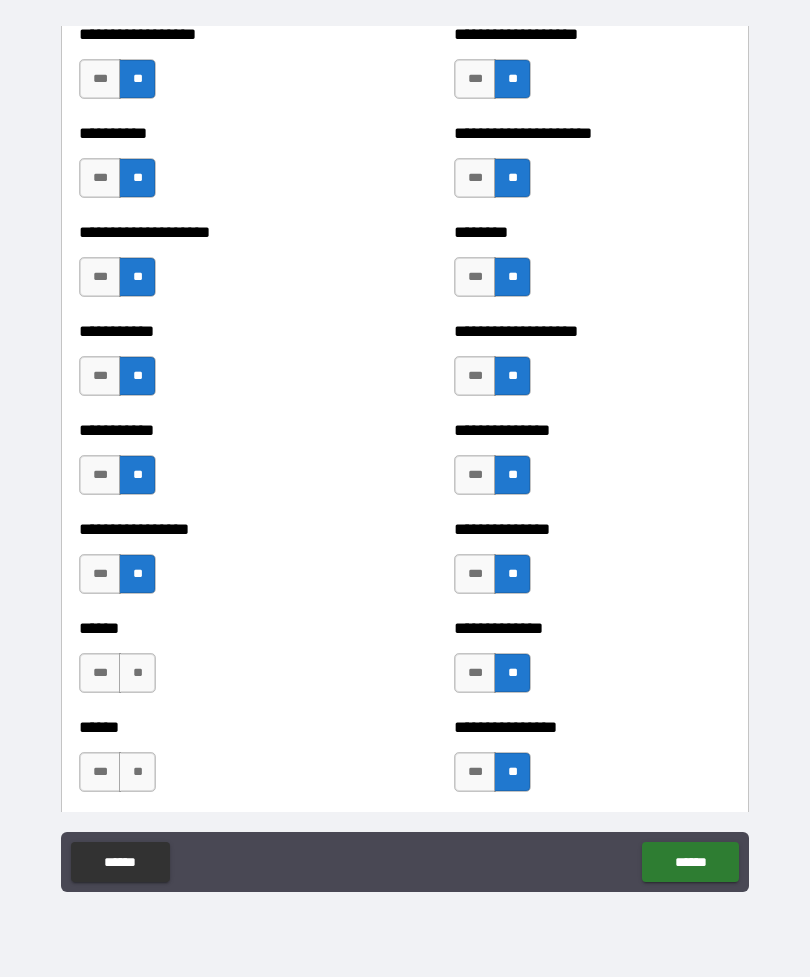 click on "**" at bounding box center (137, 673) 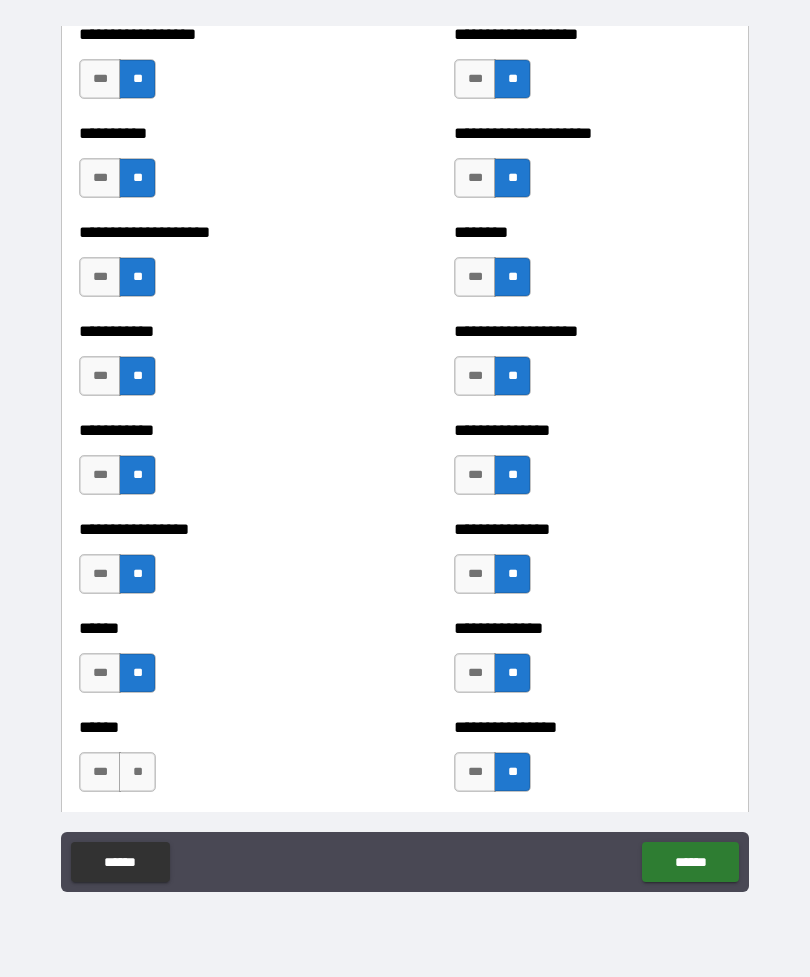 click on "**" at bounding box center [137, 772] 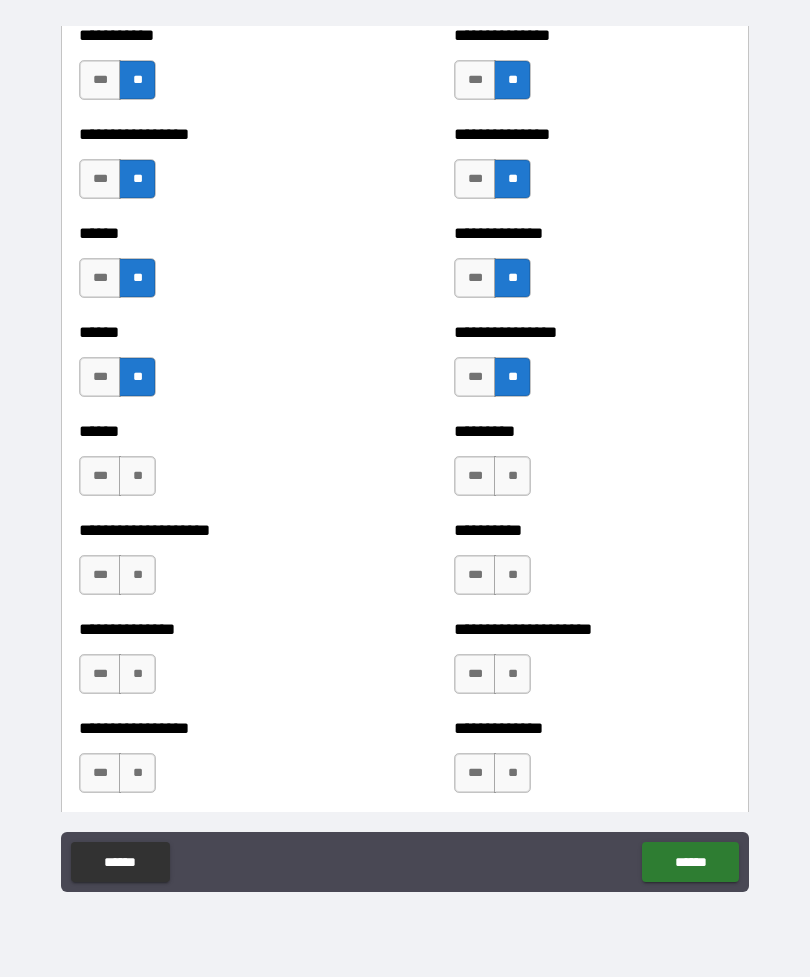 scroll, scrollTop: 2861, scrollLeft: 0, axis: vertical 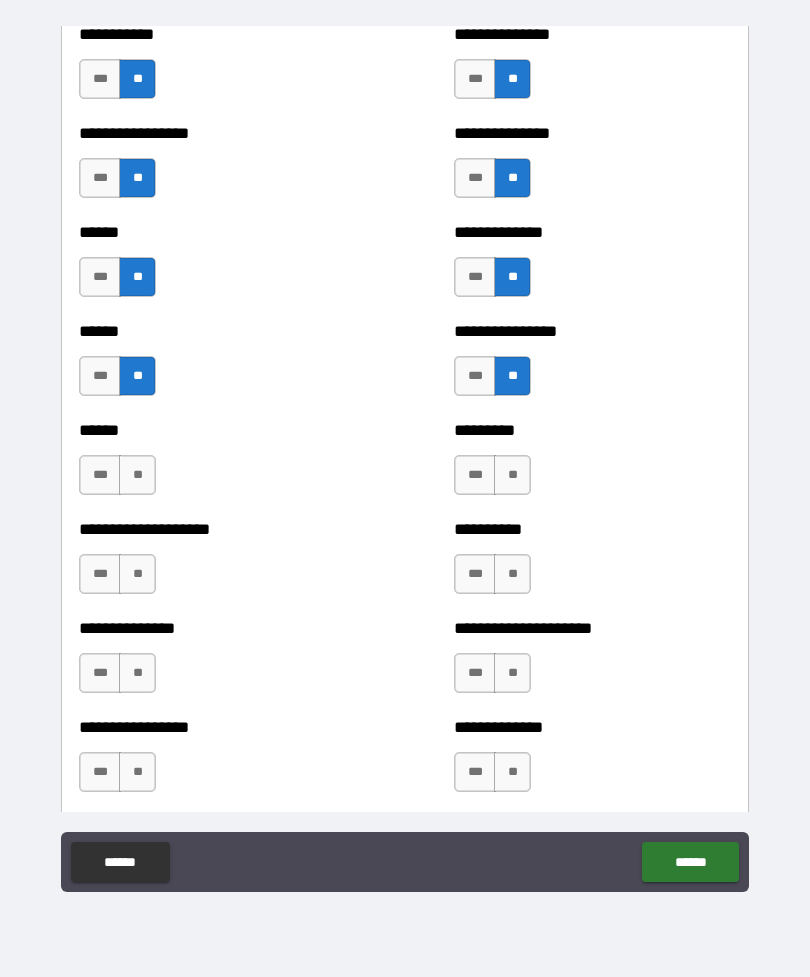 click on "**" at bounding box center (137, 475) 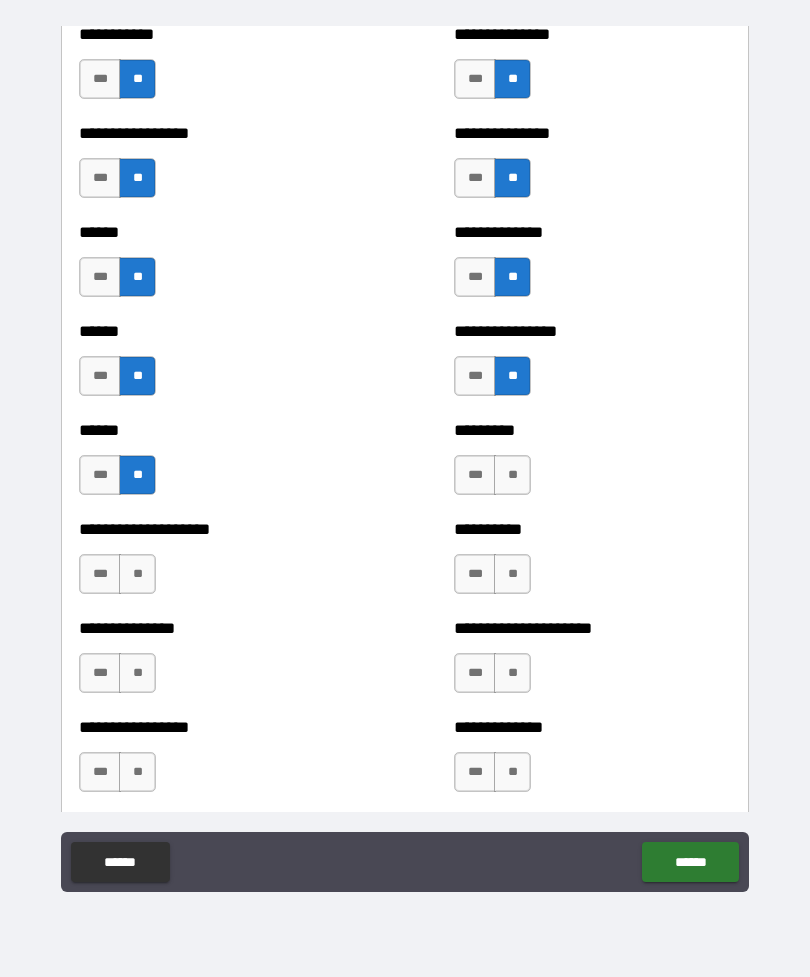 click on "**" at bounding box center (137, 574) 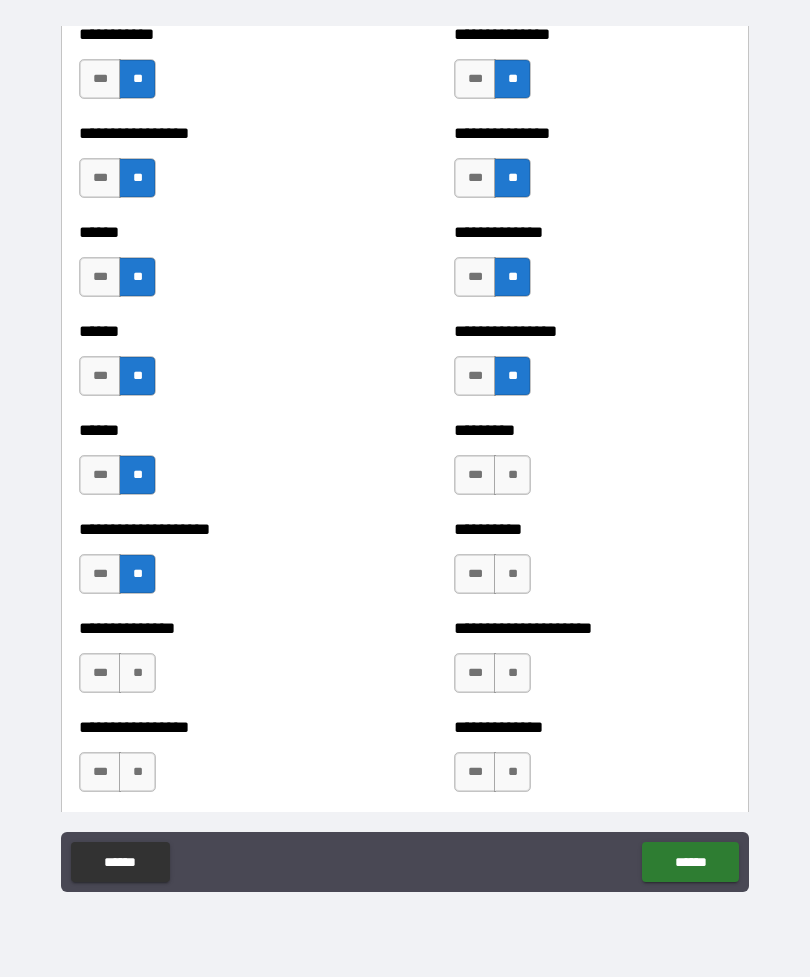 click on "**" at bounding box center [137, 673] 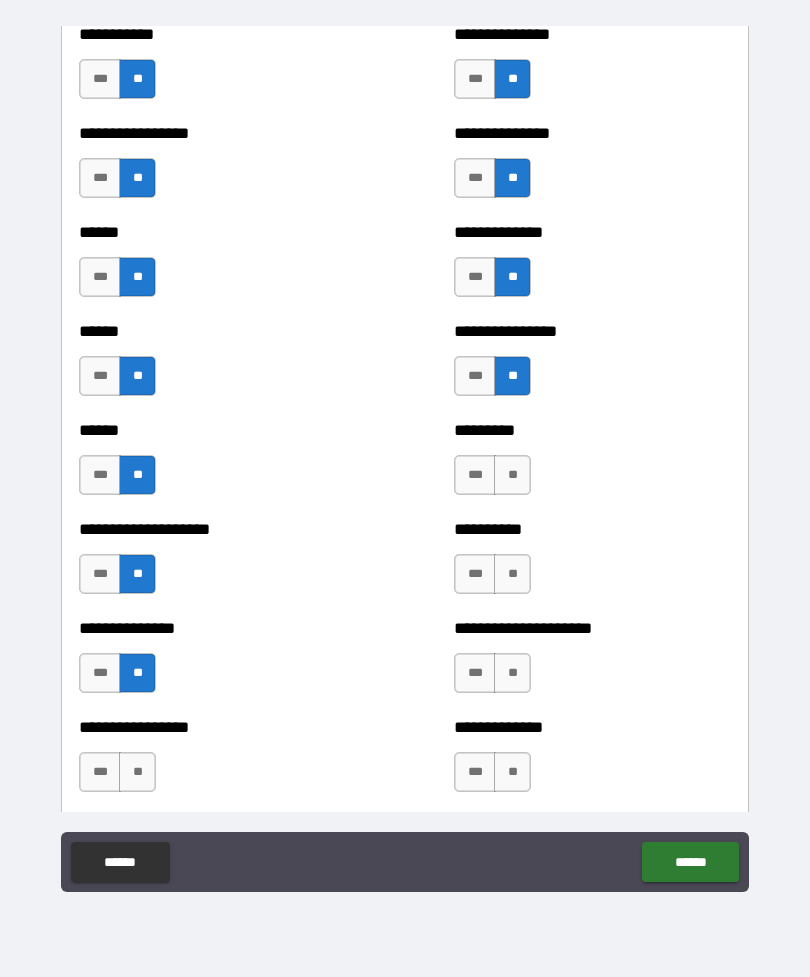 click on "**" at bounding box center (137, 772) 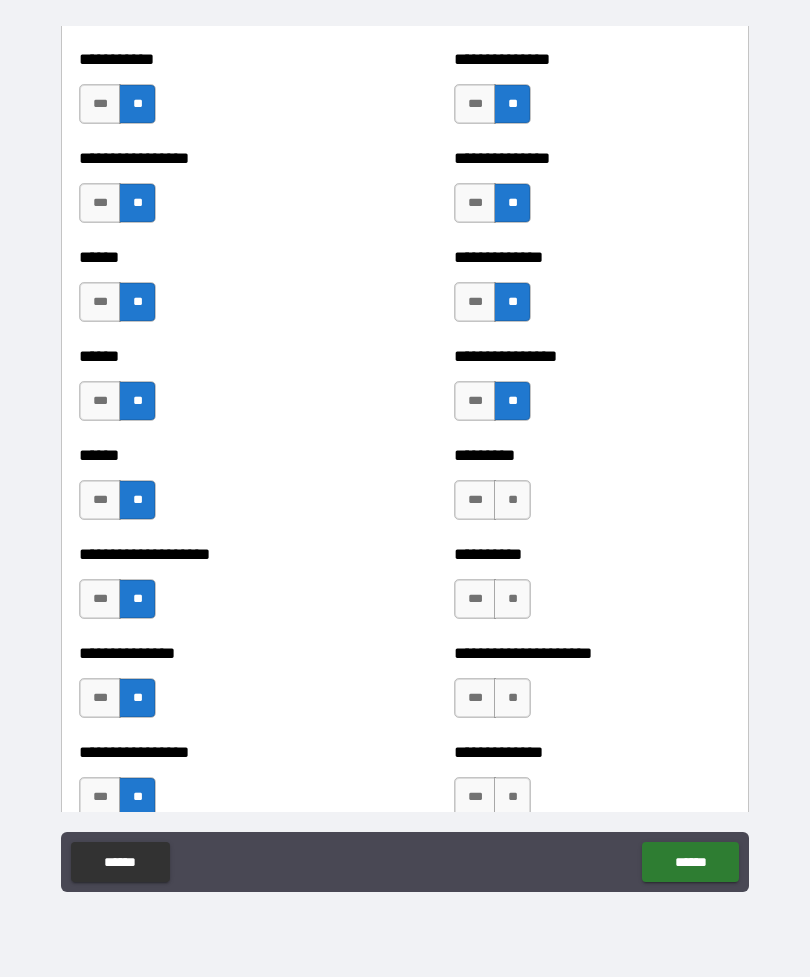 scroll, scrollTop: 2846, scrollLeft: 0, axis: vertical 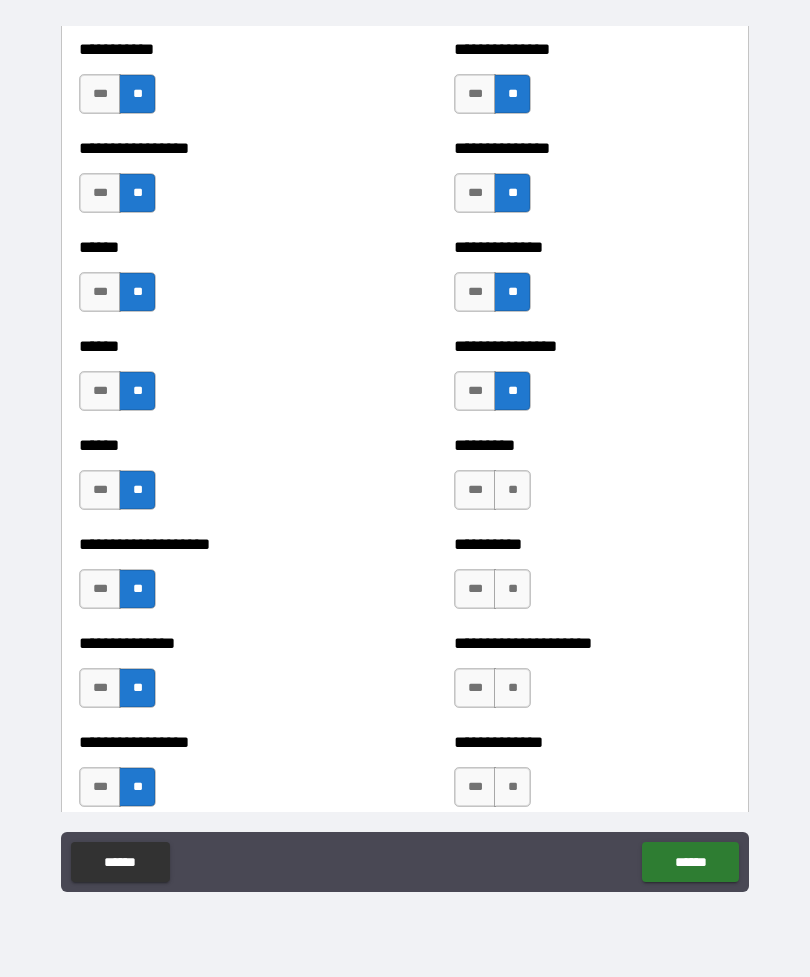 click on "**" at bounding box center [512, 490] 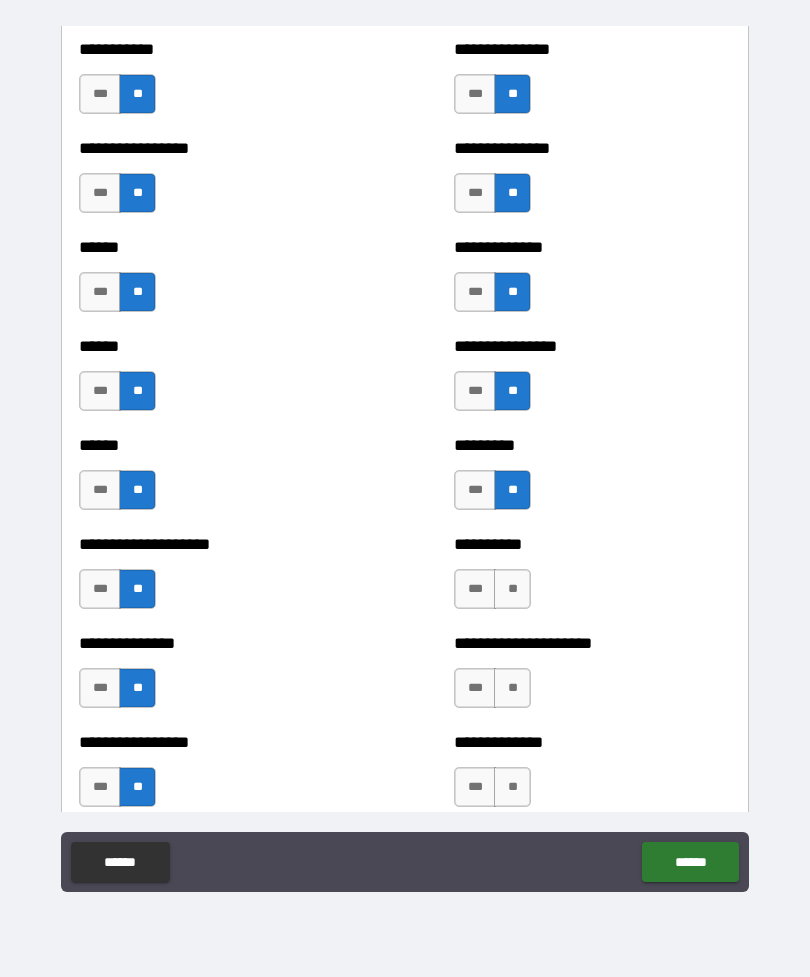 click on "**" at bounding box center (512, 589) 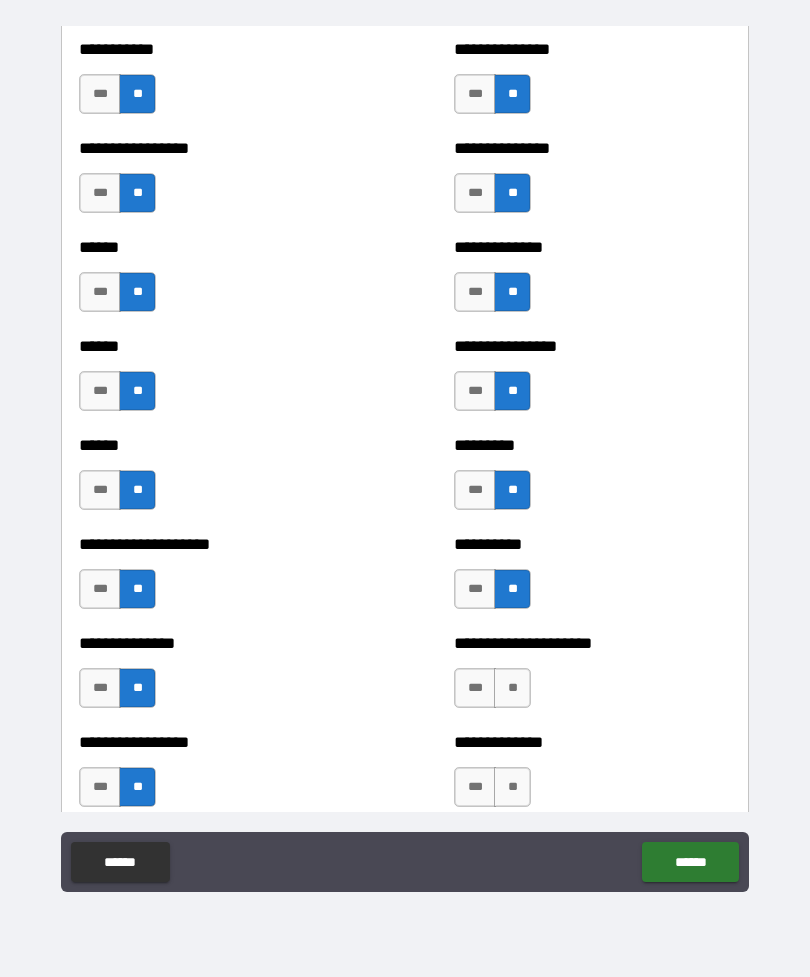 click on "**" at bounding box center (512, 688) 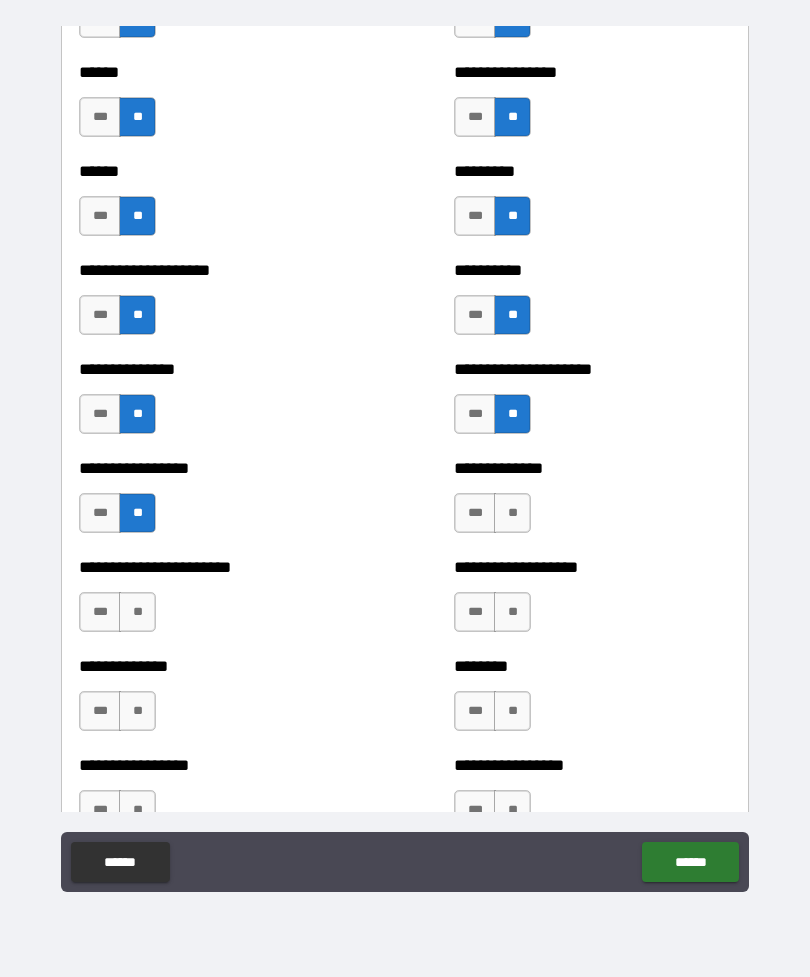 scroll, scrollTop: 3121, scrollLeft: 0, axis: vertical 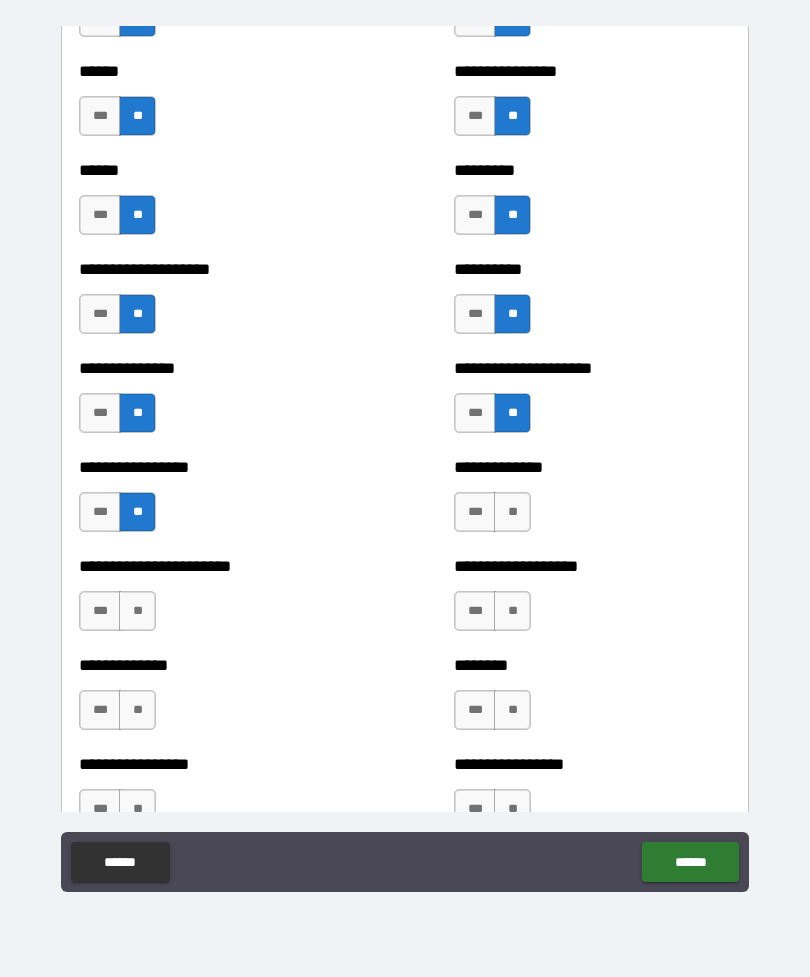 click on "**" at bounding box center [512, 512] 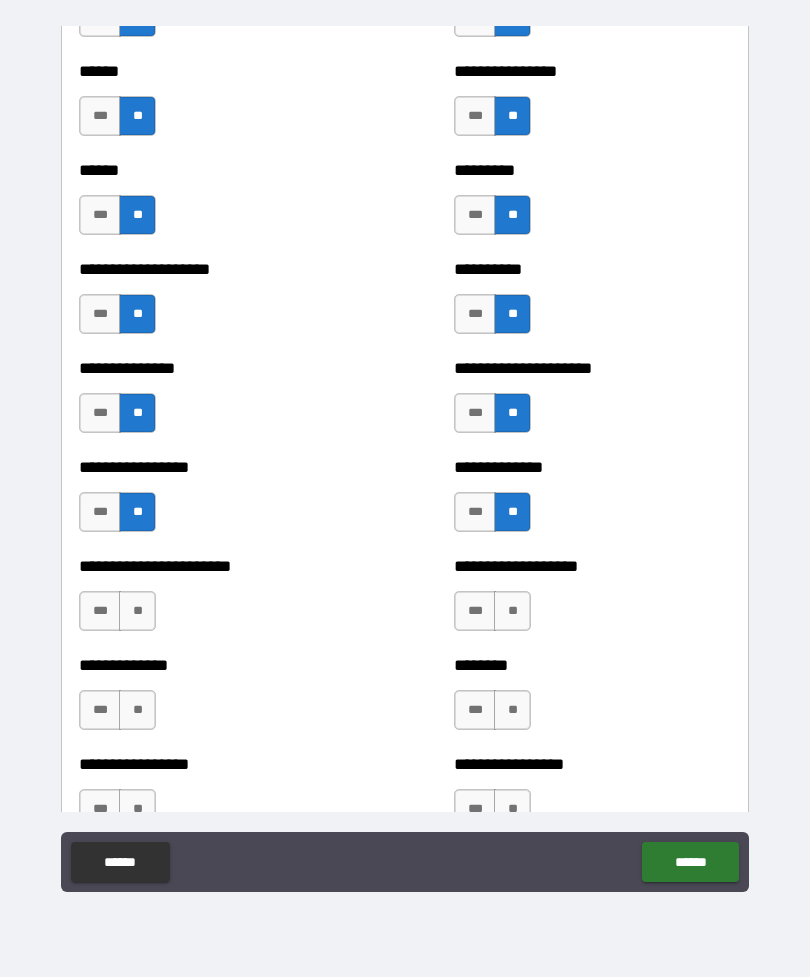 click on "**" at bounding box center [512, 611] 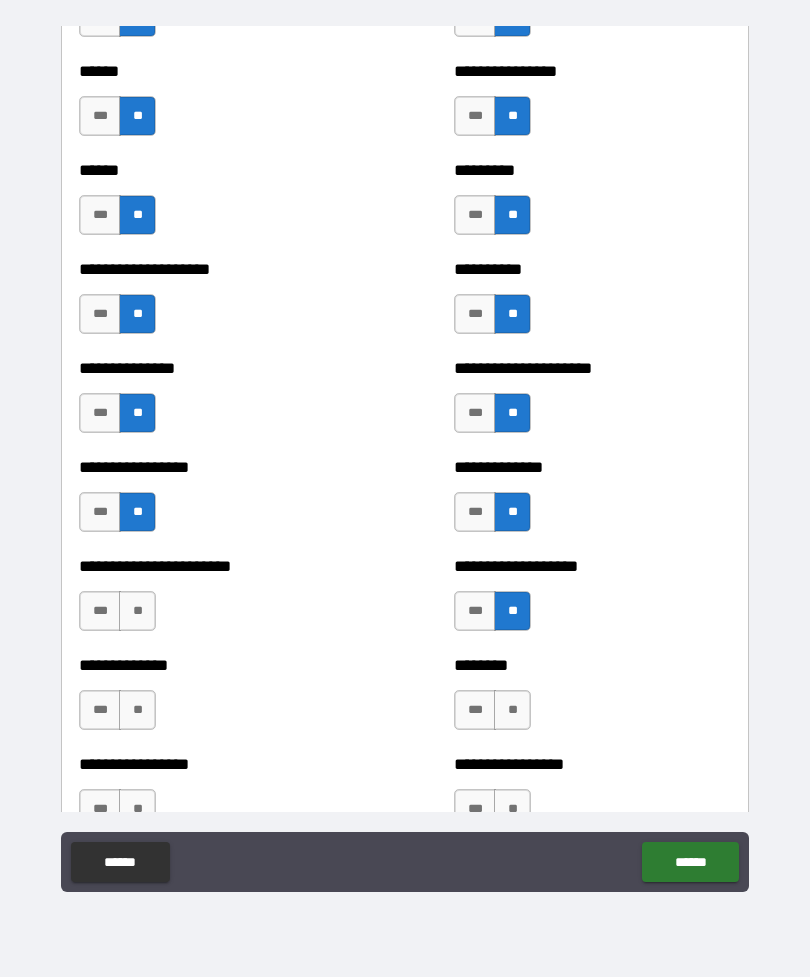 click on "**" at bounding box center (512, 710) 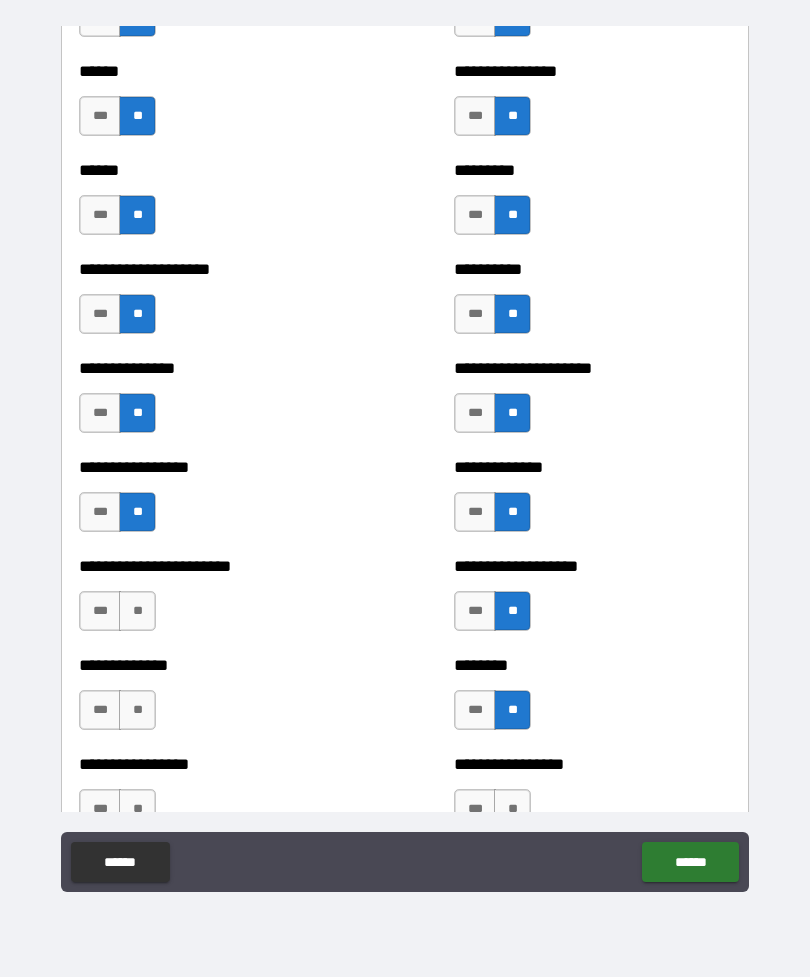 click on "**********" at bounding box center [217, 601] 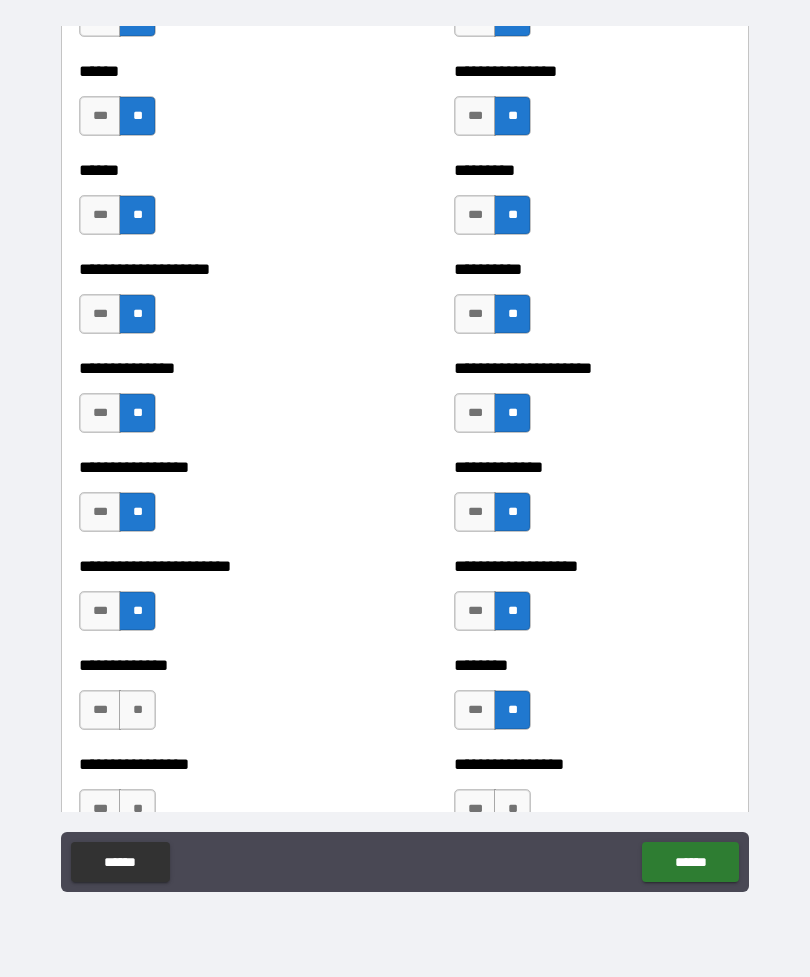 click on "**" at bounding box center (137, 710) 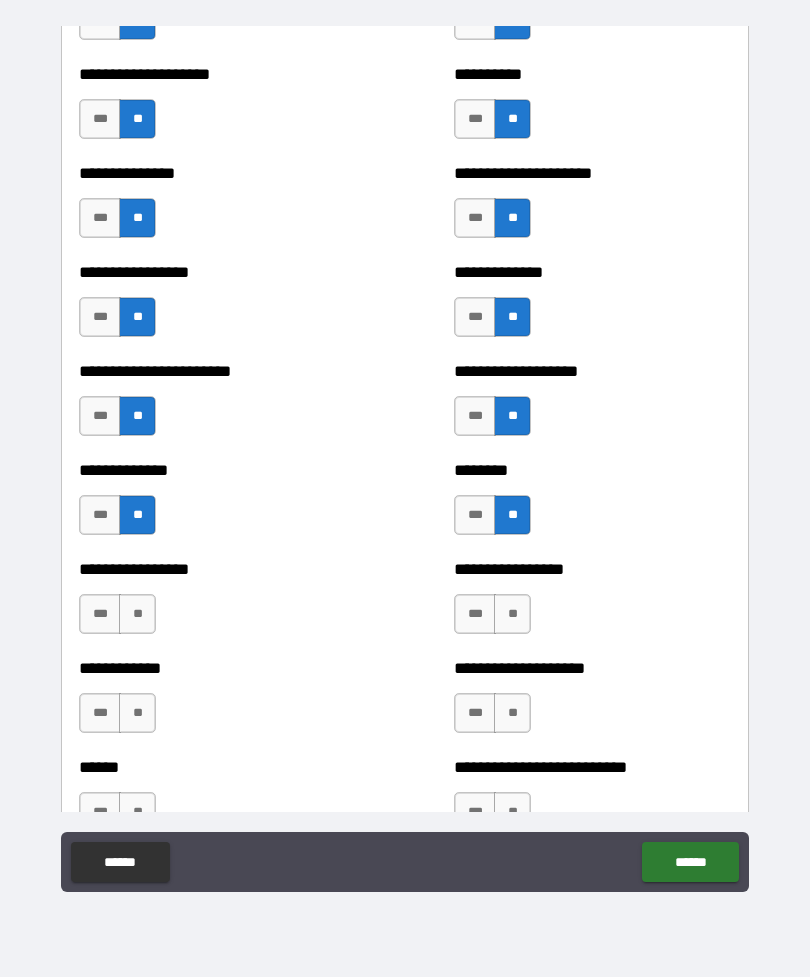 scroll, scrollTop: 3326, scrollLeft: 0, axis: vertical 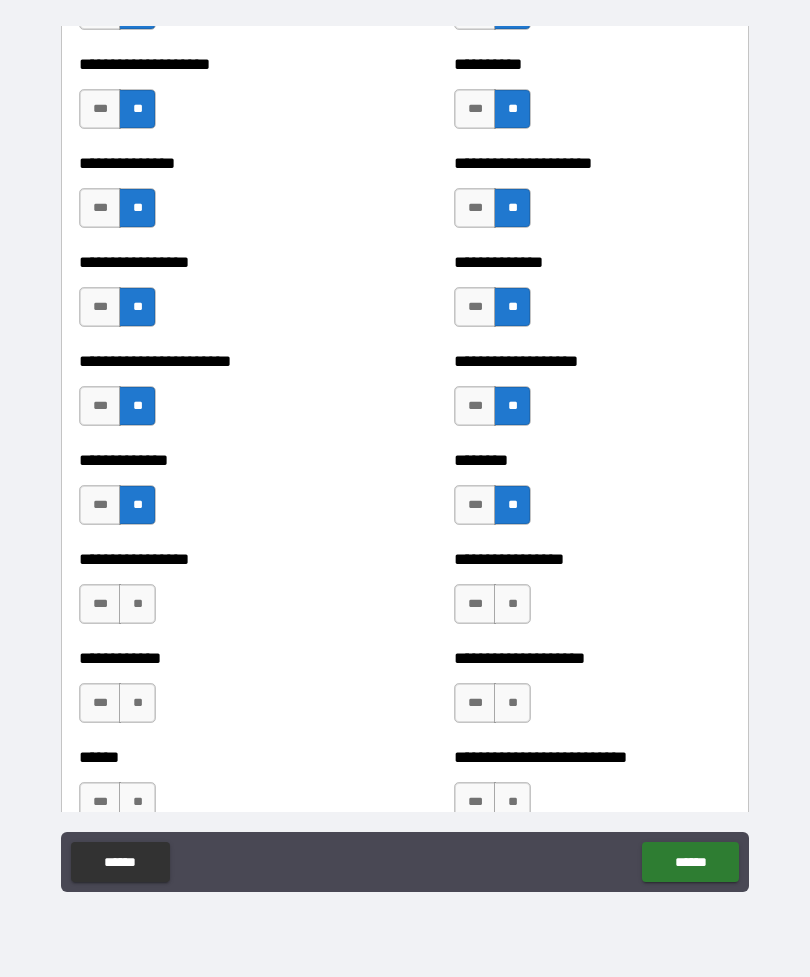 click on "**" at bounding box center [137, 604] 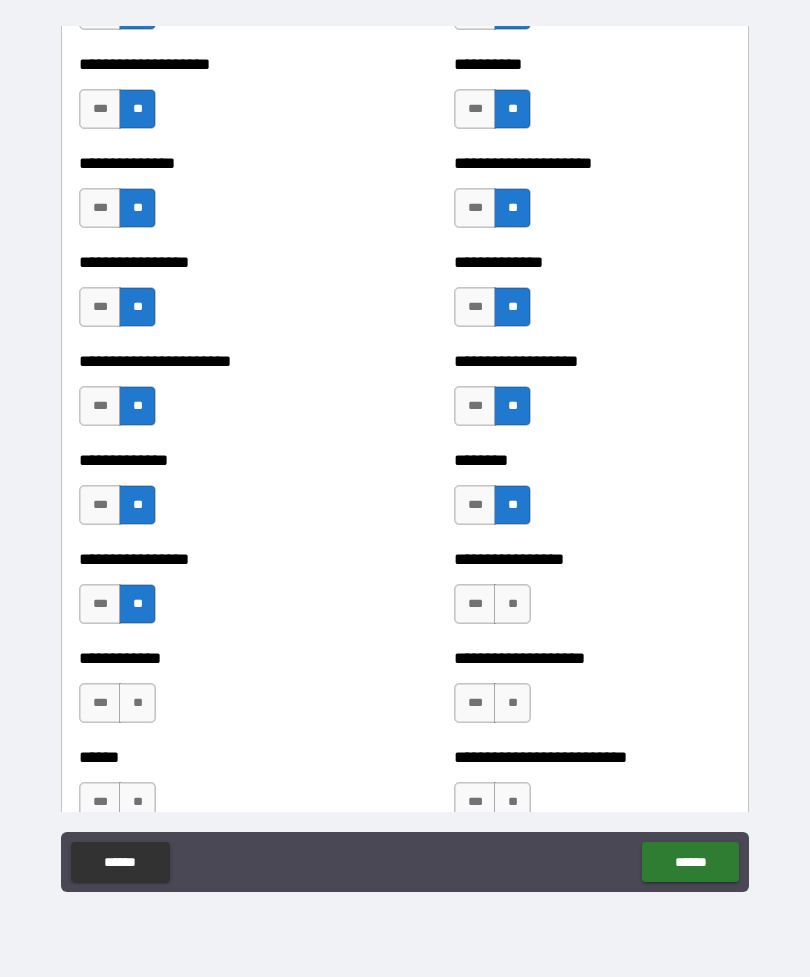 click on "**" at bounding box center [137, 703] 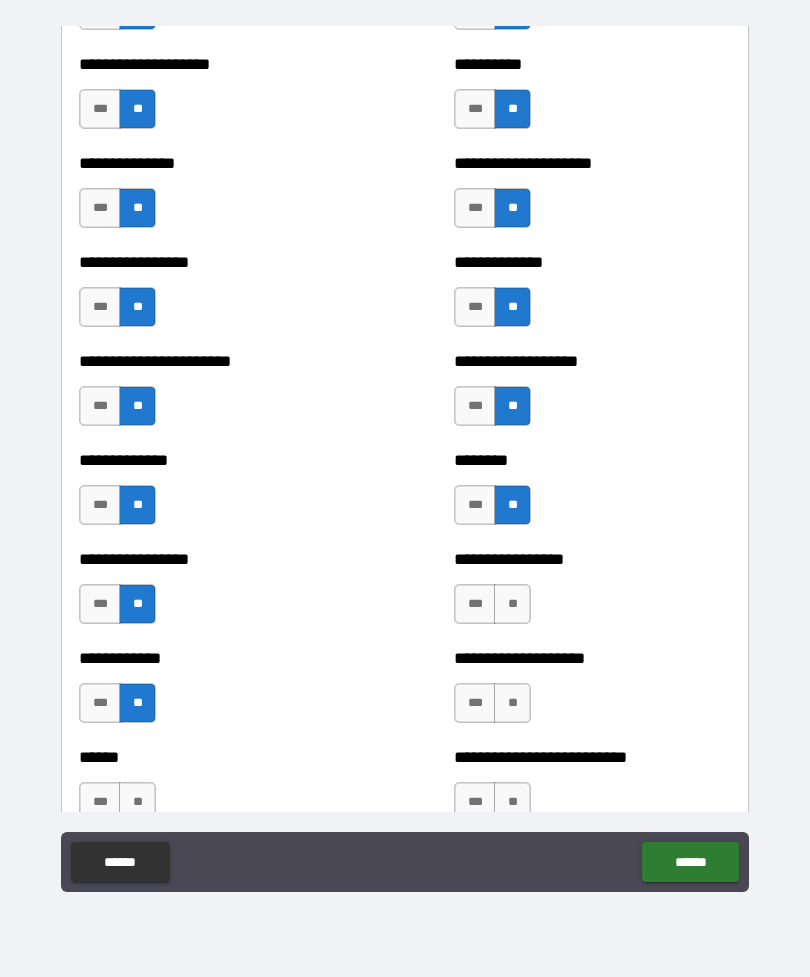 click on "**" at bounding box center (137, 802) 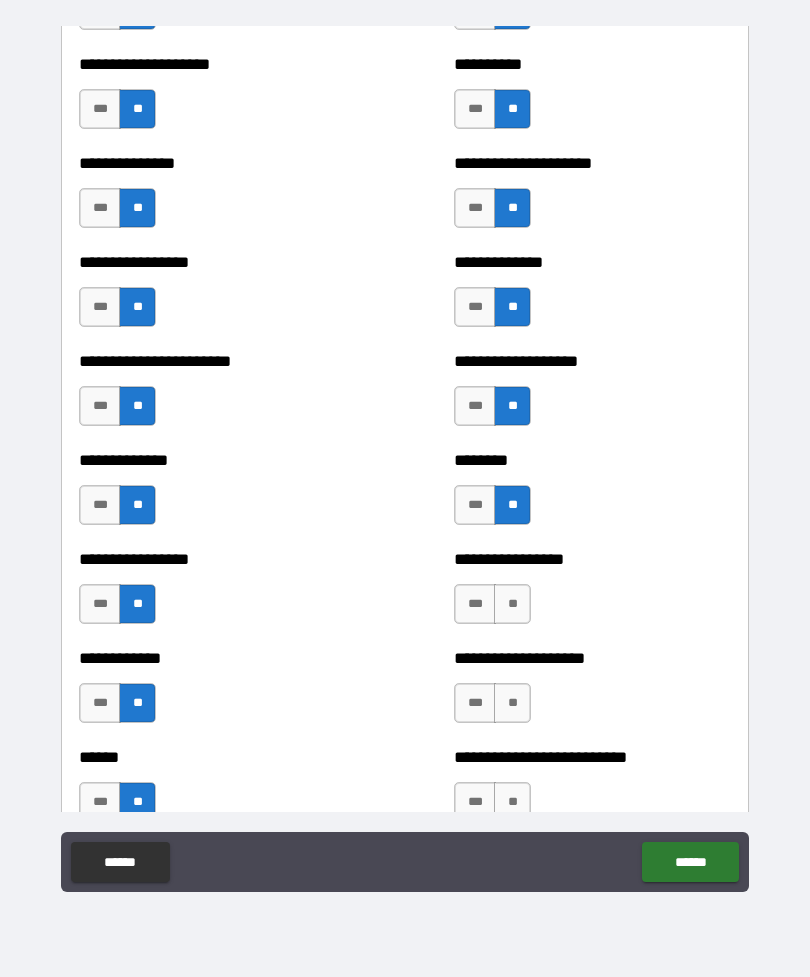 click on "**" at bounding box center (512, 604) 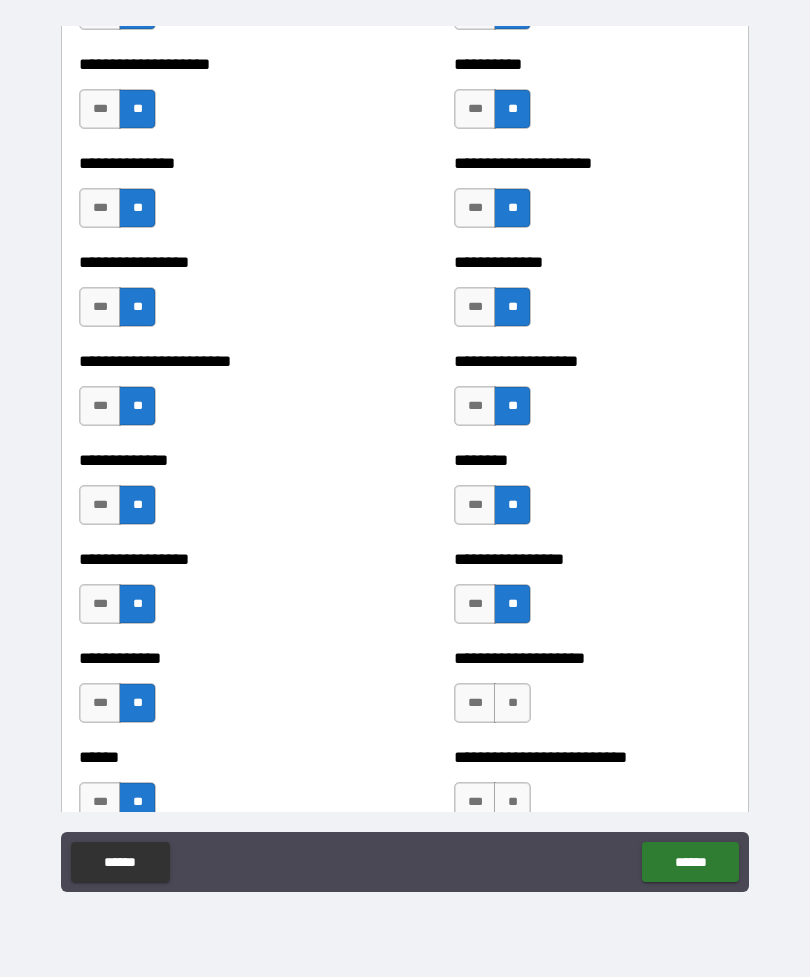 click on "**" at bounding box center (512, 703) 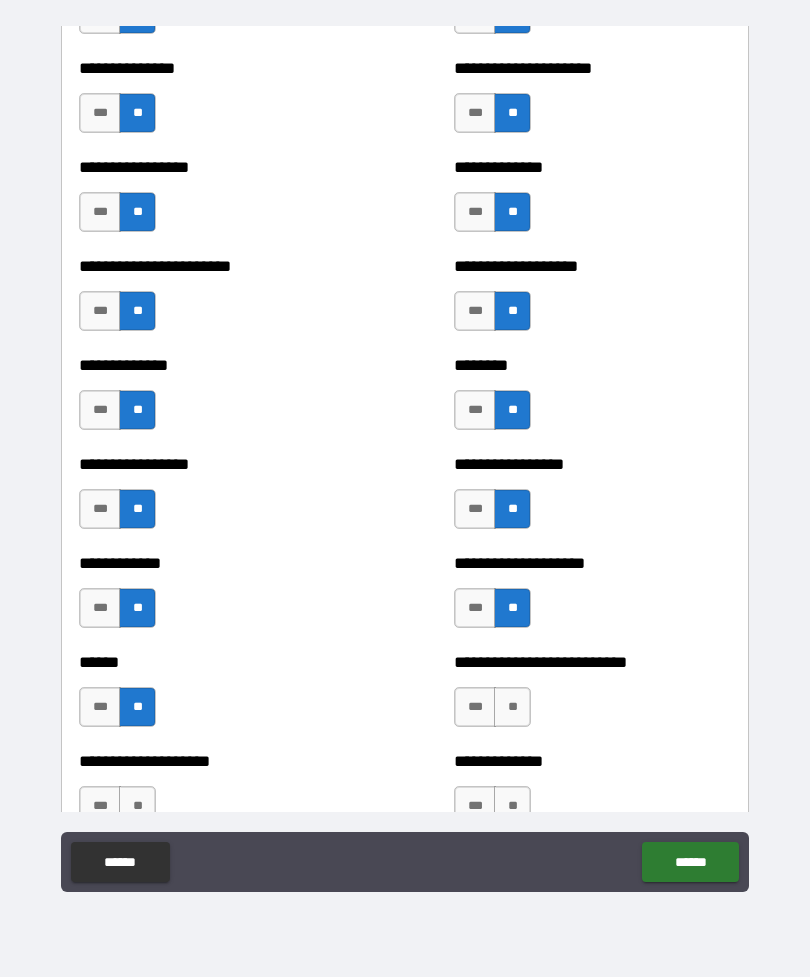 scroll, scrollTop: 3422, scrollLeft: 0, axis: vertical 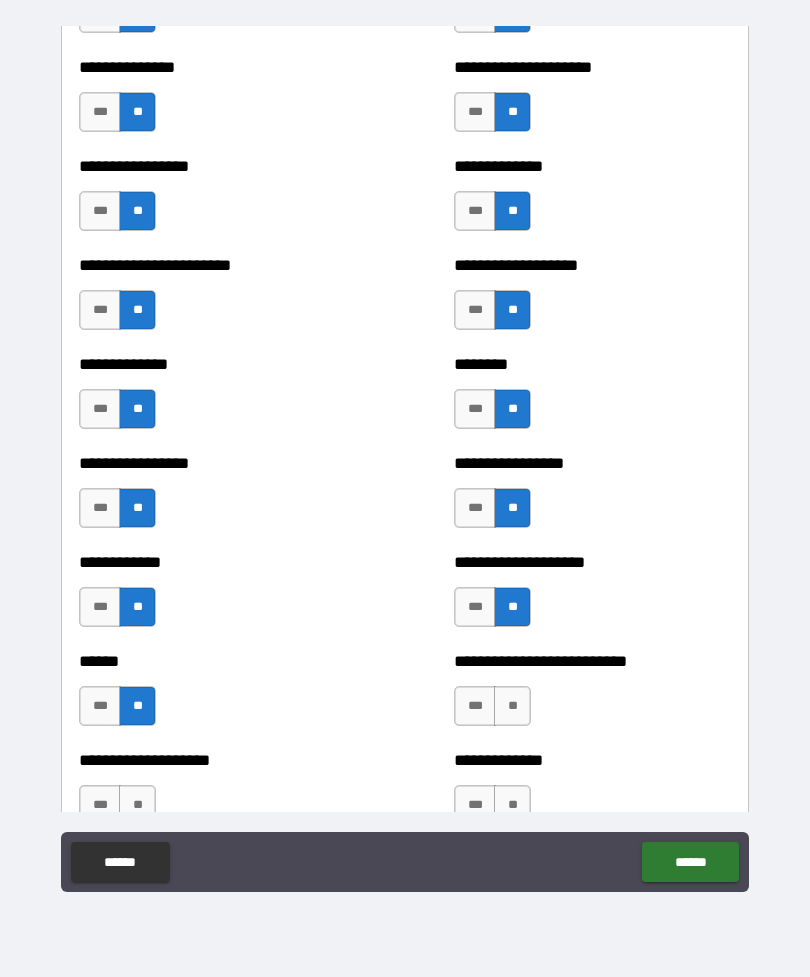 click on "**" at bounding box center [512, 706] 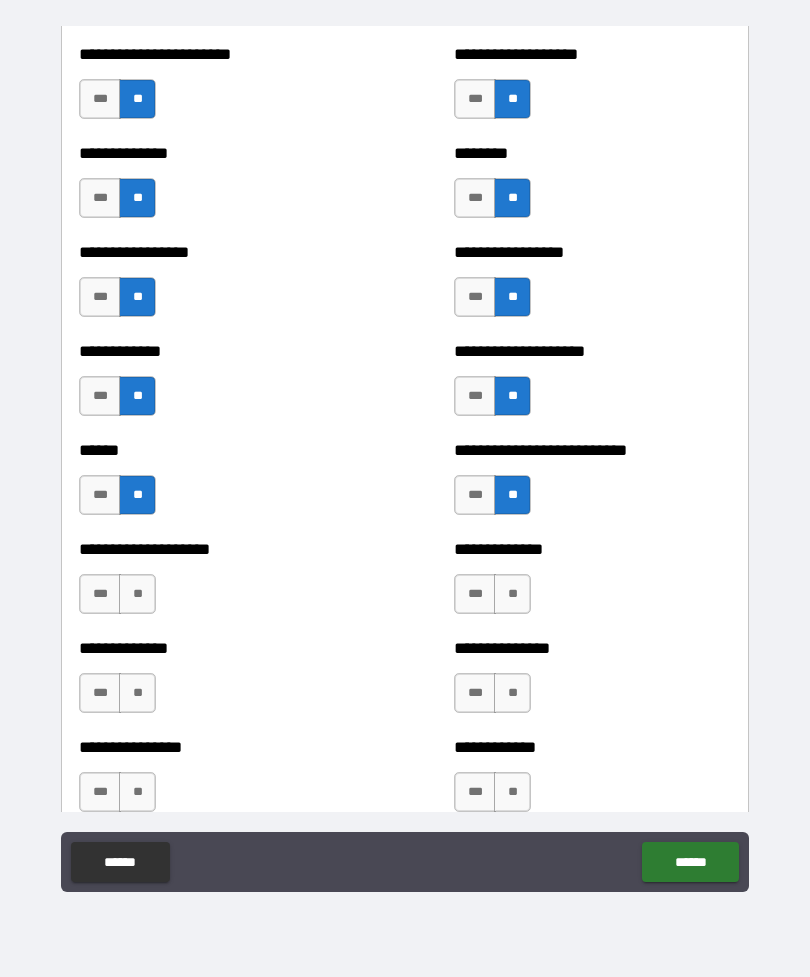 scroll, scrollTop: 3681, scrollLeft: 0, axis: vertical 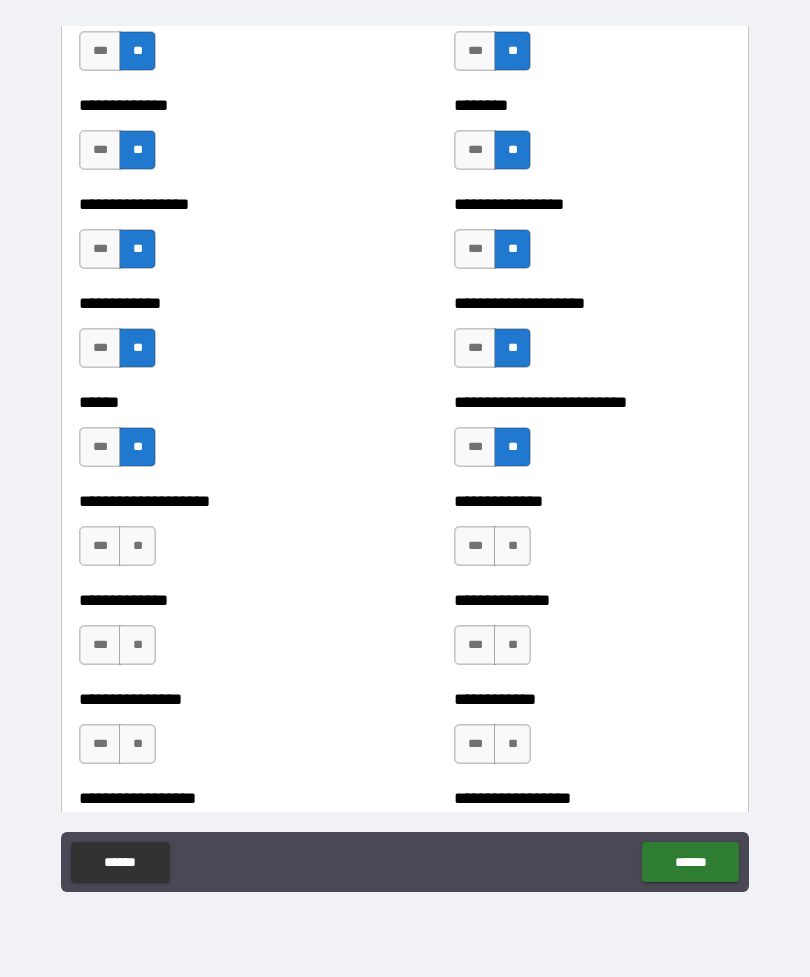 click on "**" at bounding box center (137, 546) 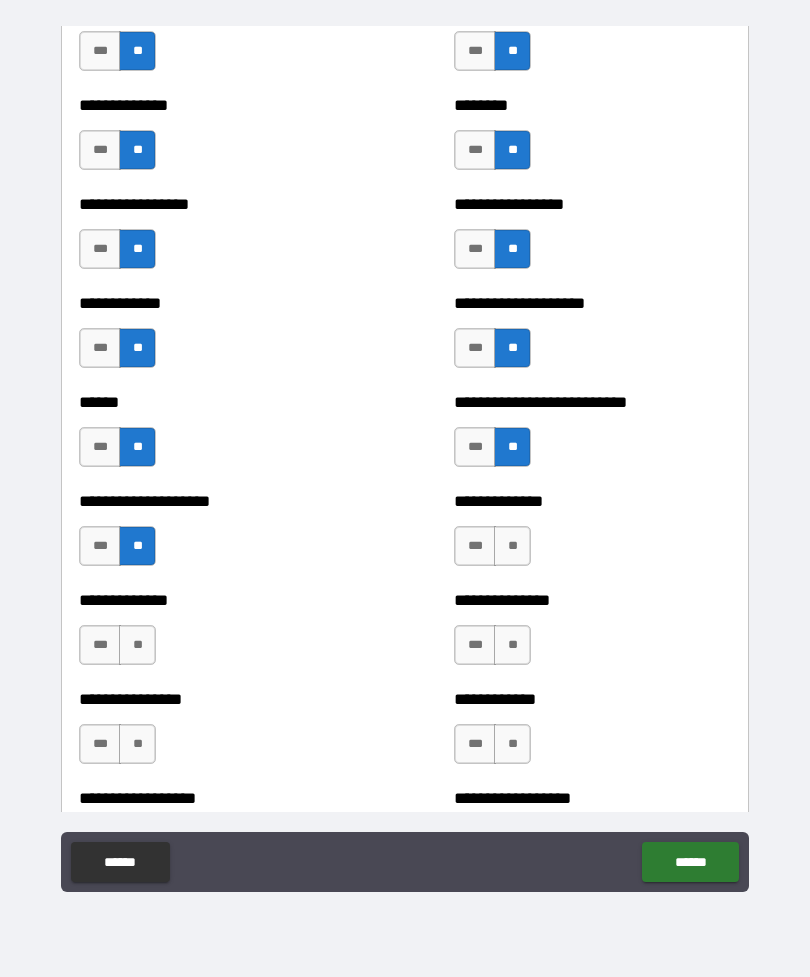 click on "**" at bounding box center (137, 645) 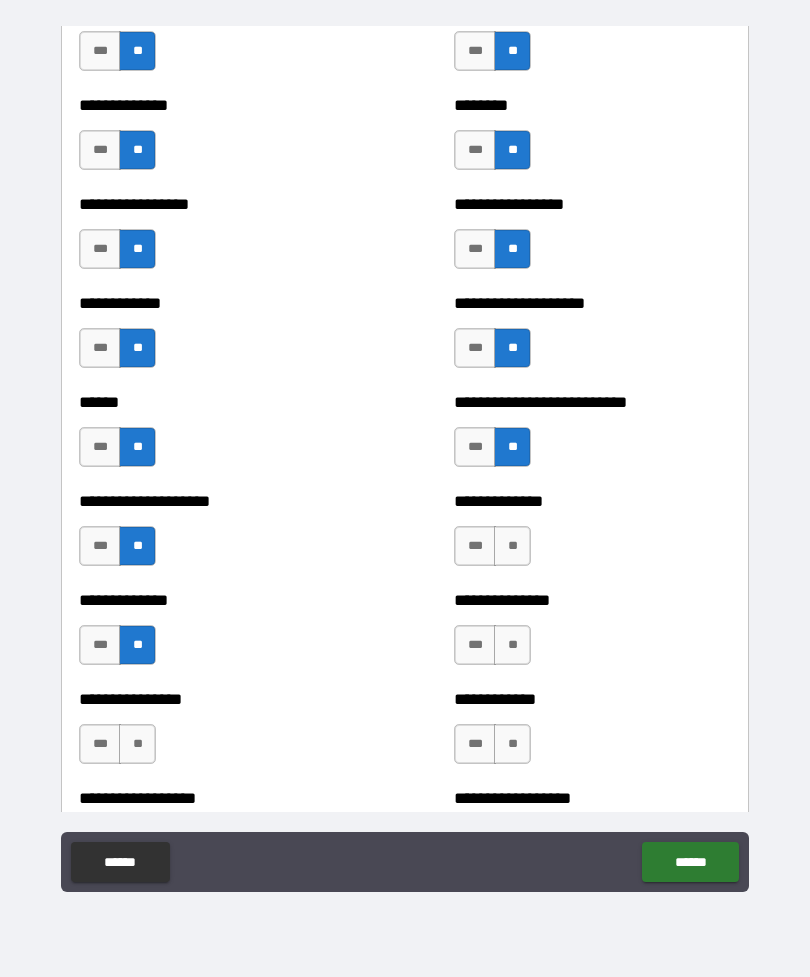 click on "**" at bounding box center [137, 744] 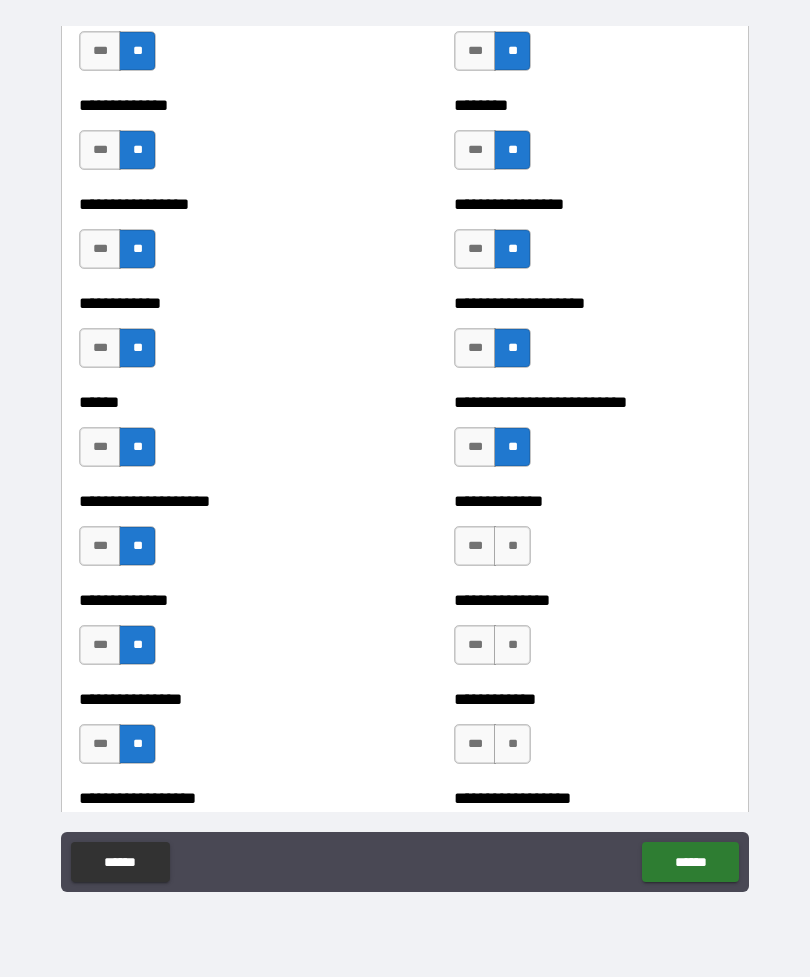 click on "**" at bounding box center [512, 546] 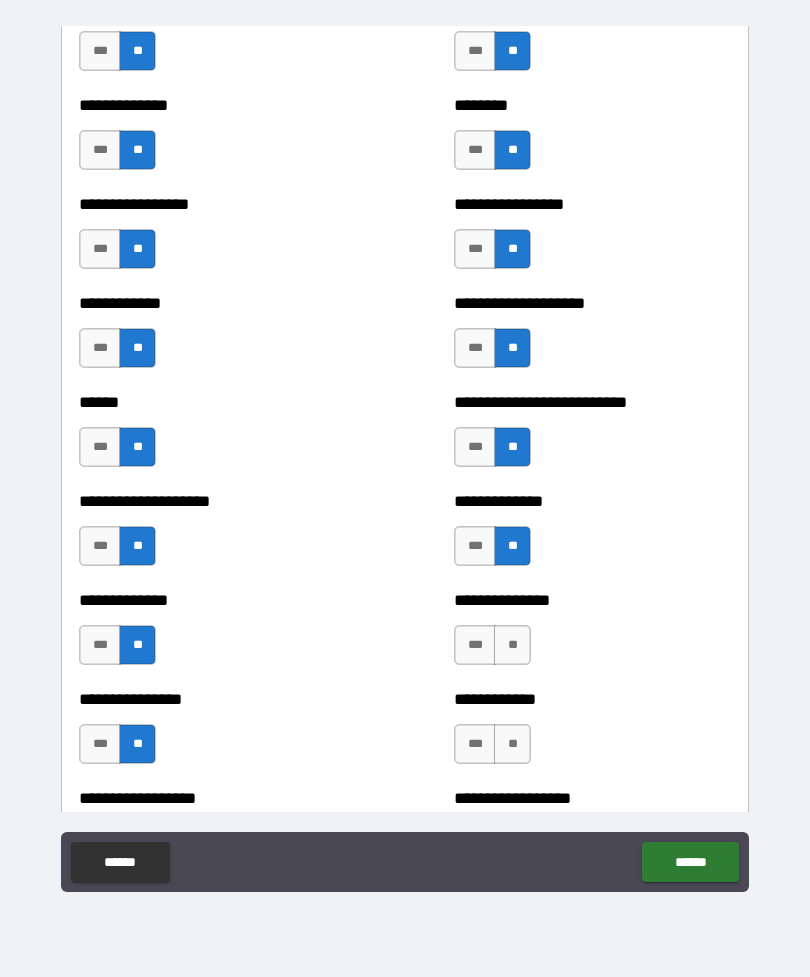 click on "**" at bounding box center [512, 645] 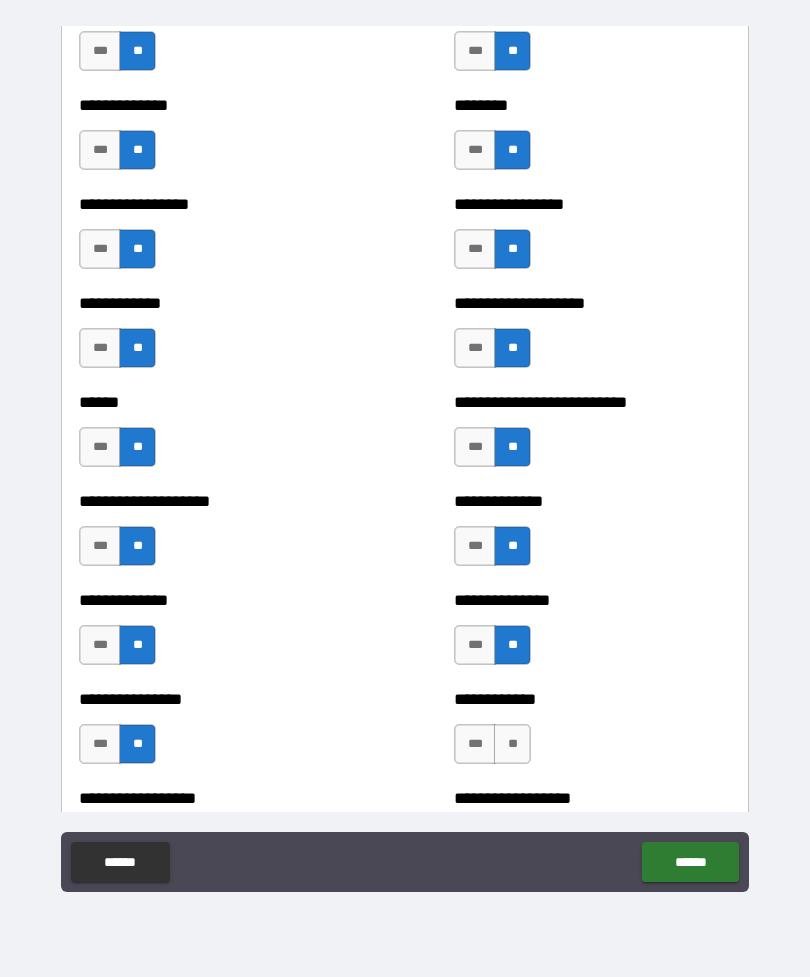 click on "**" at bounding box center (512, 744) 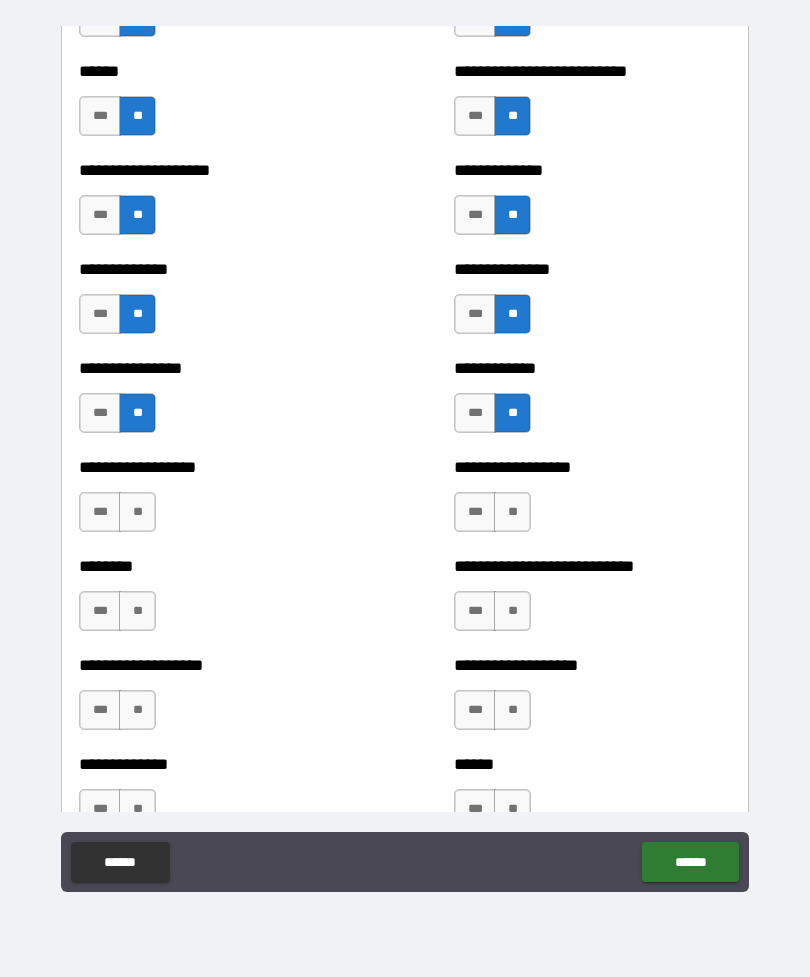 scroll, scrollTop: 4013, scrollLeft: 0, axis: vertical 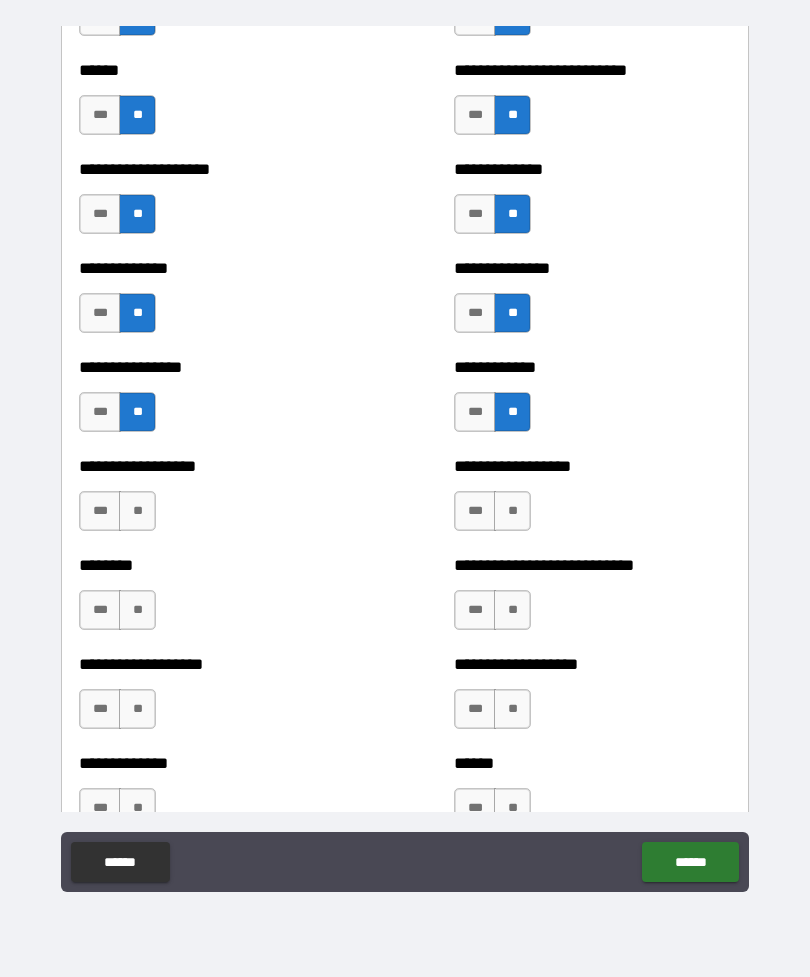 click on "**" at bounding box center [137, 511] 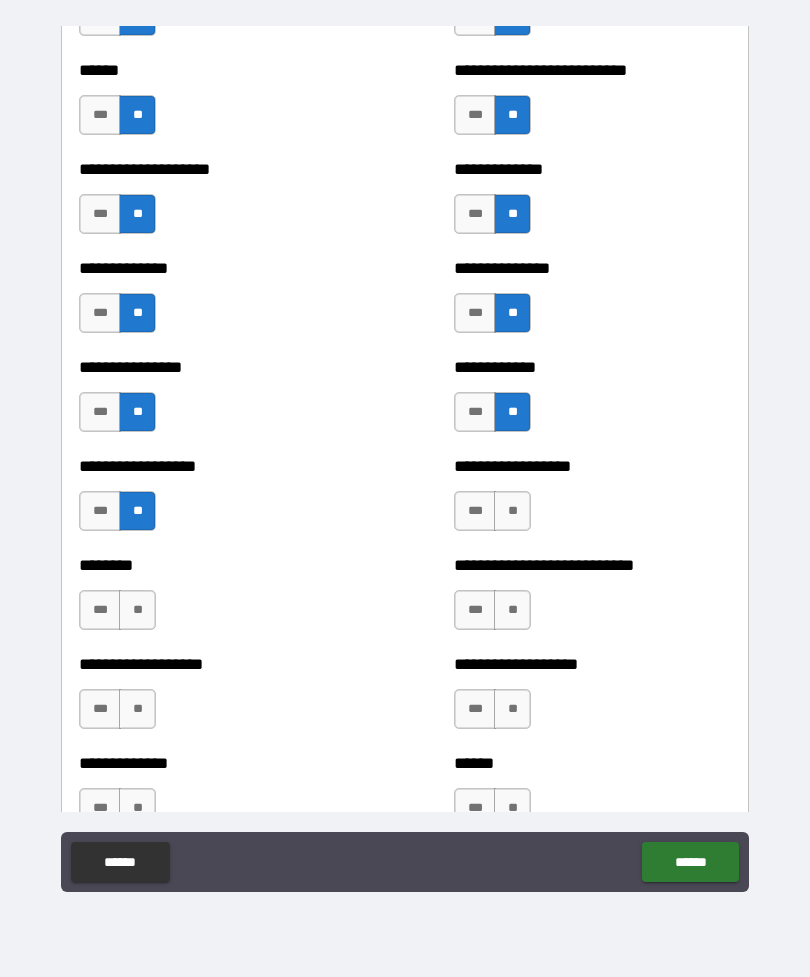 click on "**" at bounding box center (137, 610) 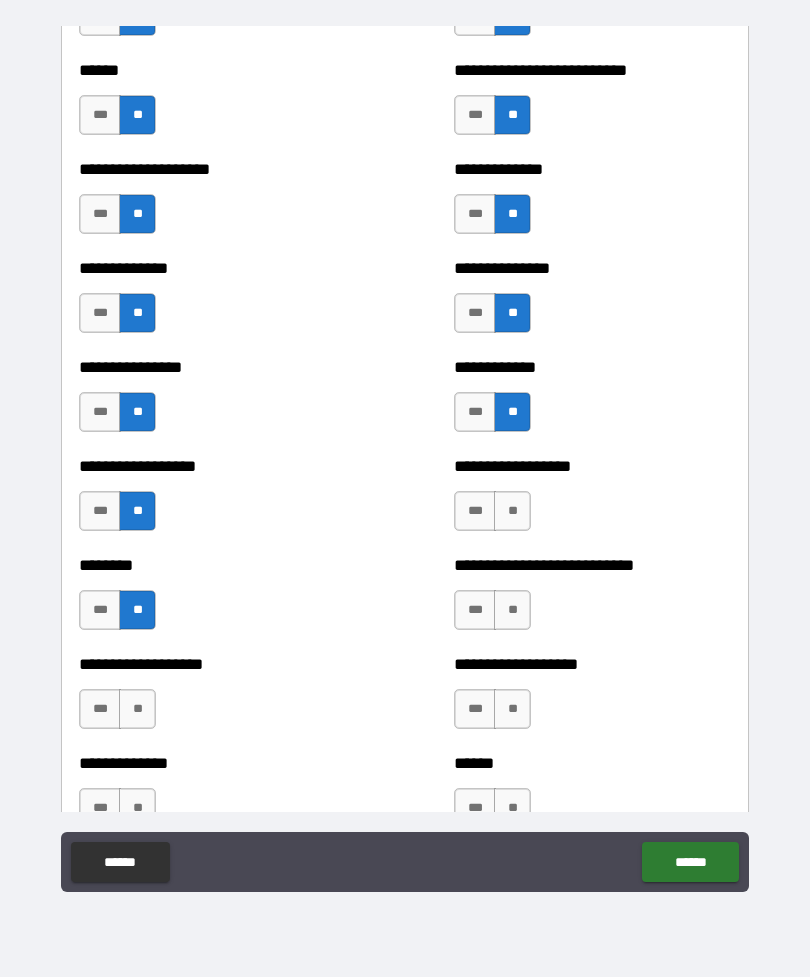 click on "**" at bounding box center [137, 709] 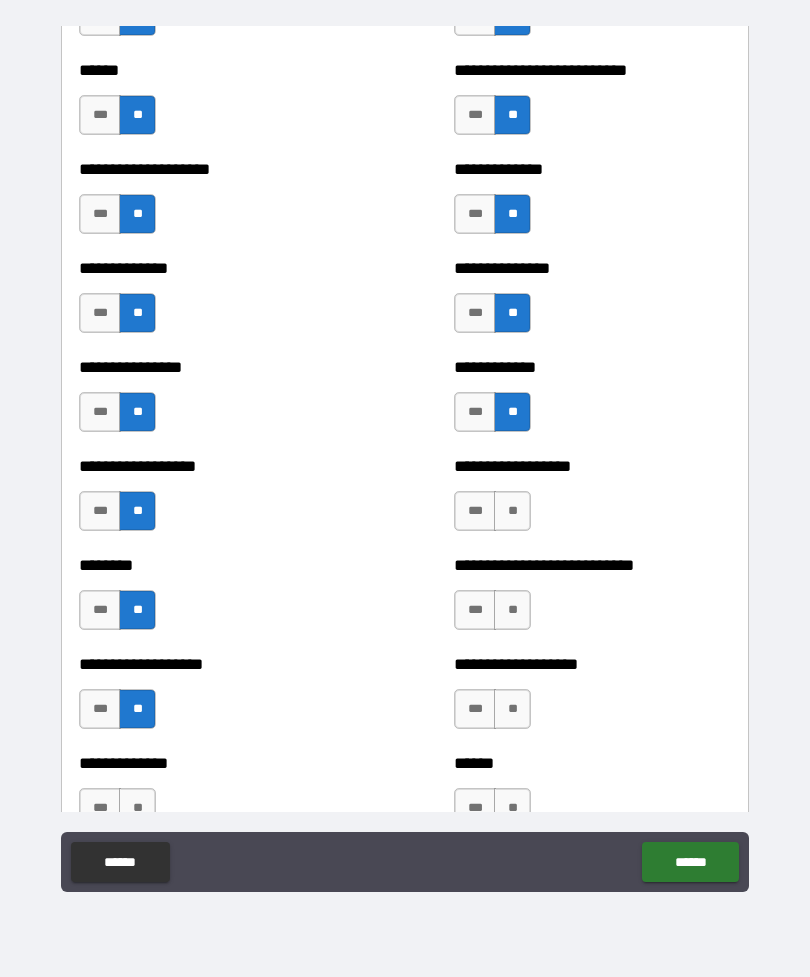 click on "**" at bounding box center (512, 511) 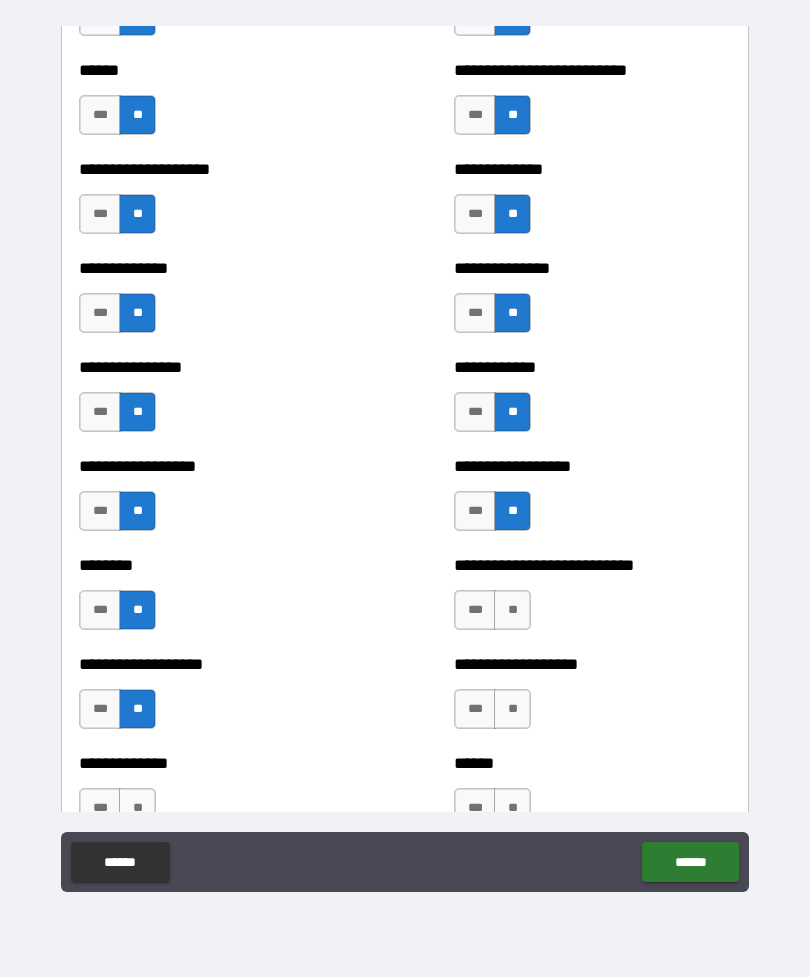click on "**" at bounding box center [512, 610] 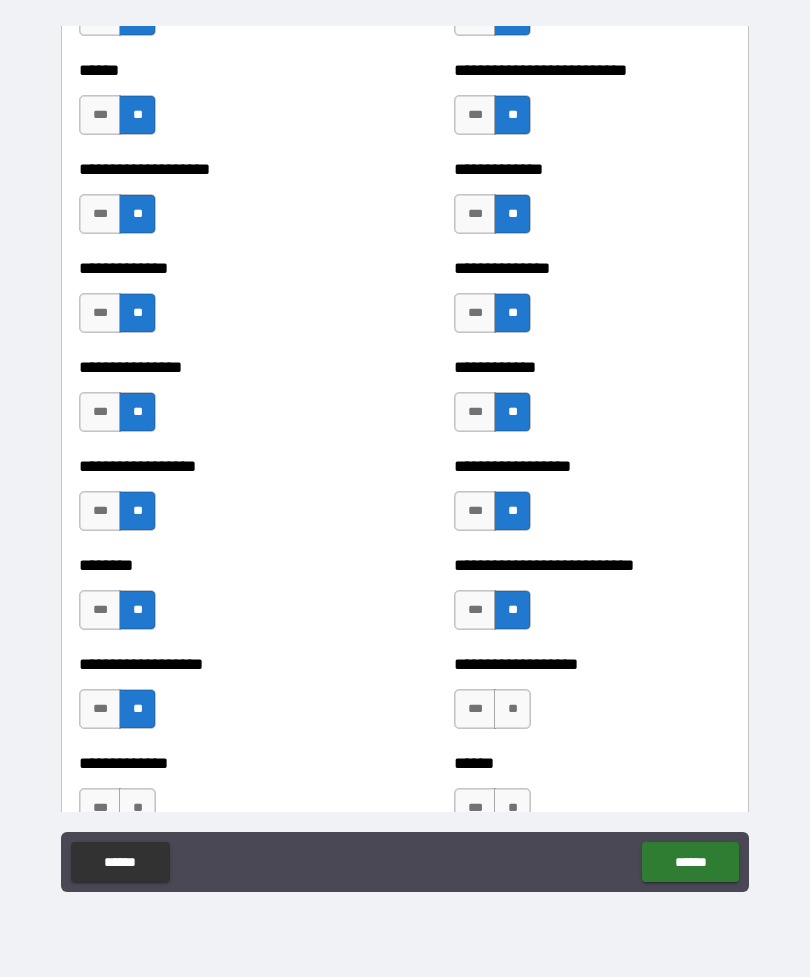 click on "**" at bounding box center (512, 709) 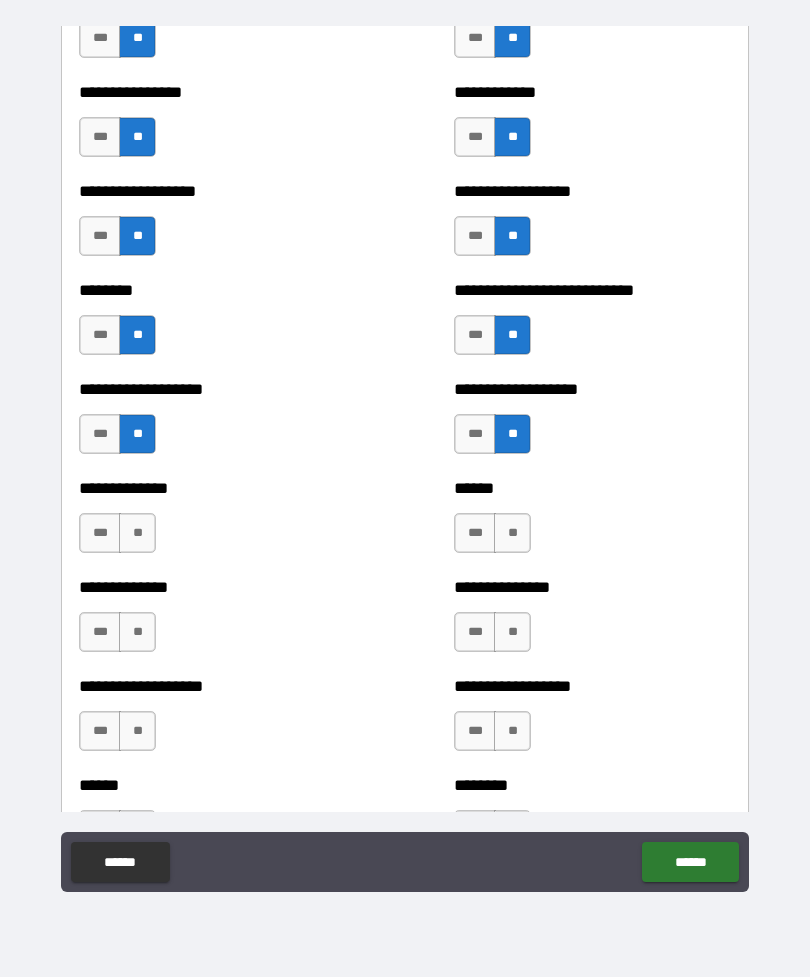 scroll, scrollTop: 4290, scrollLeft: 0, axis: vertical 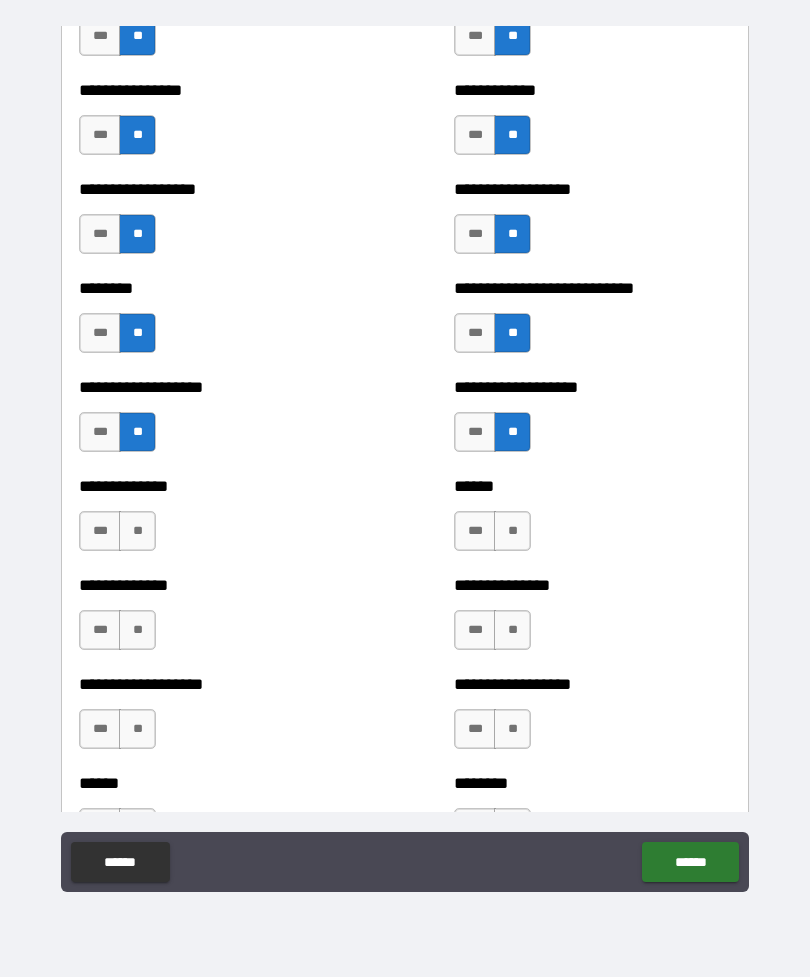 click on "**" at bounding box center [512, 531] 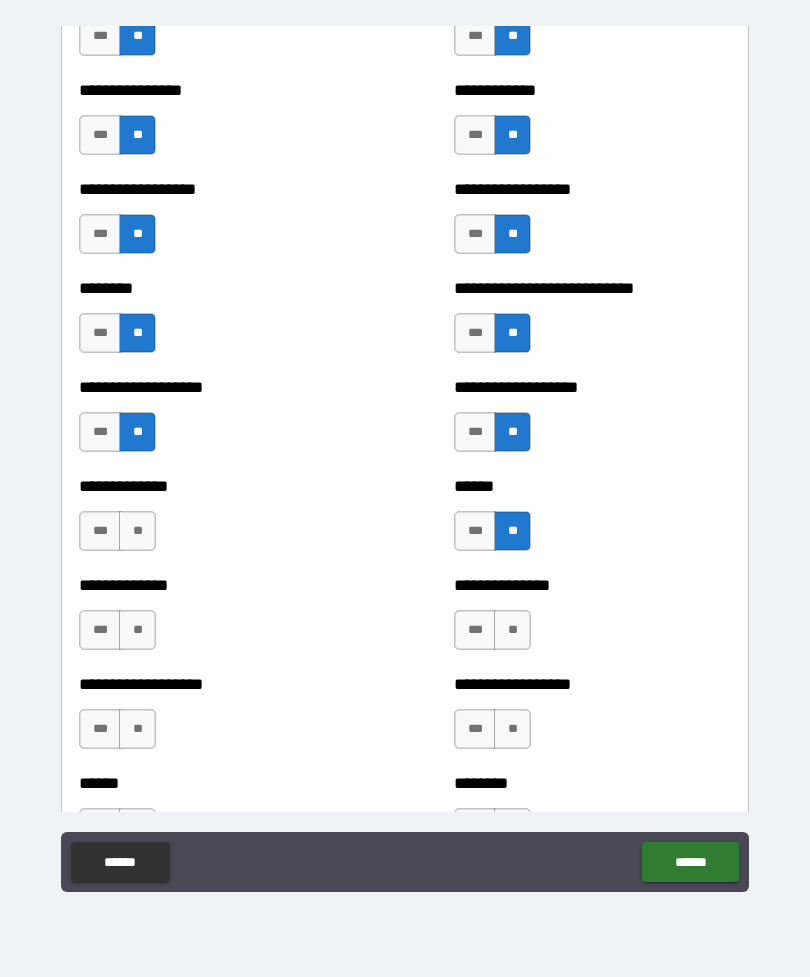click on "**" at bounding box center (512, 630) 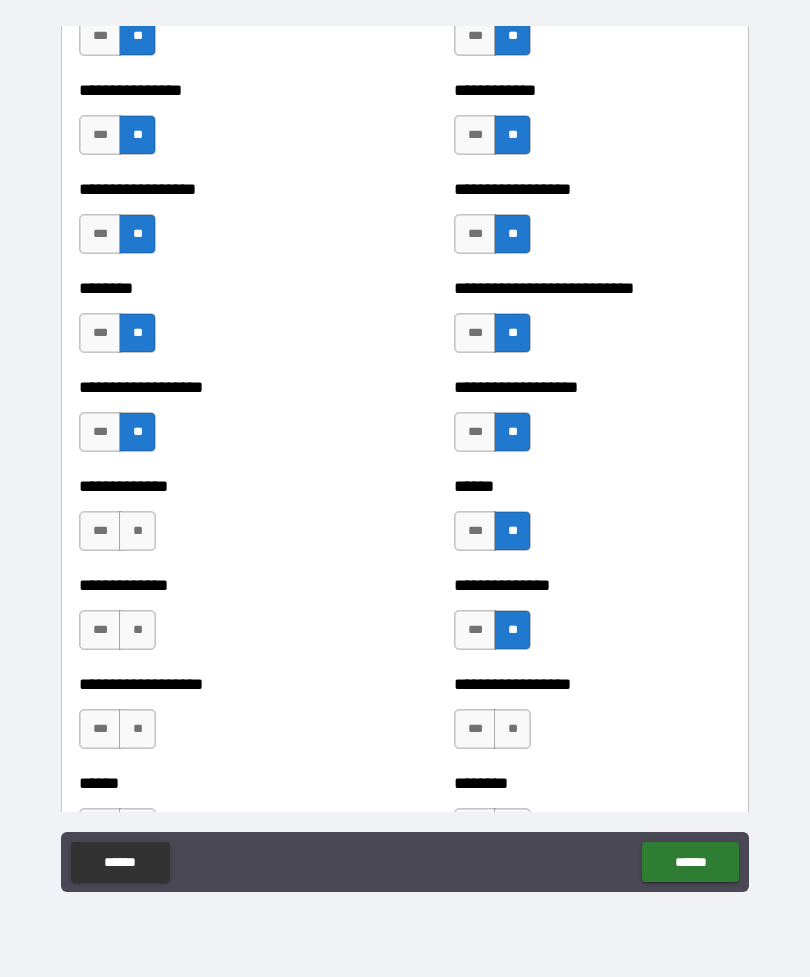click on "**" at bounding box center [512, 729] 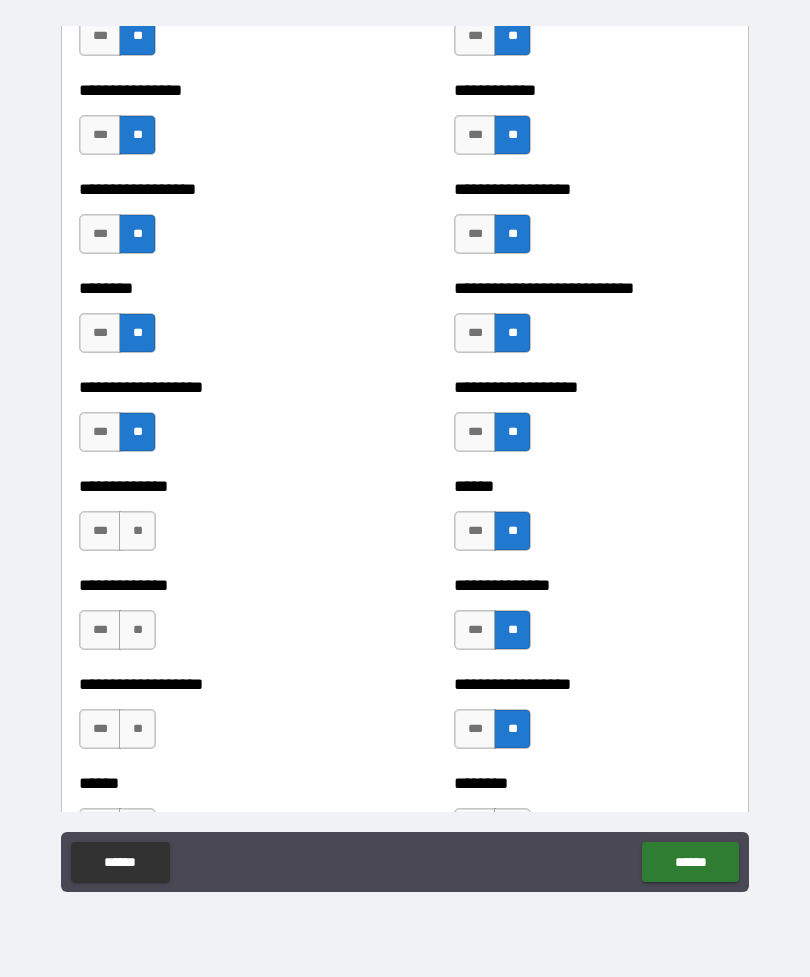 click on "**" at bounding box center [137, 531] 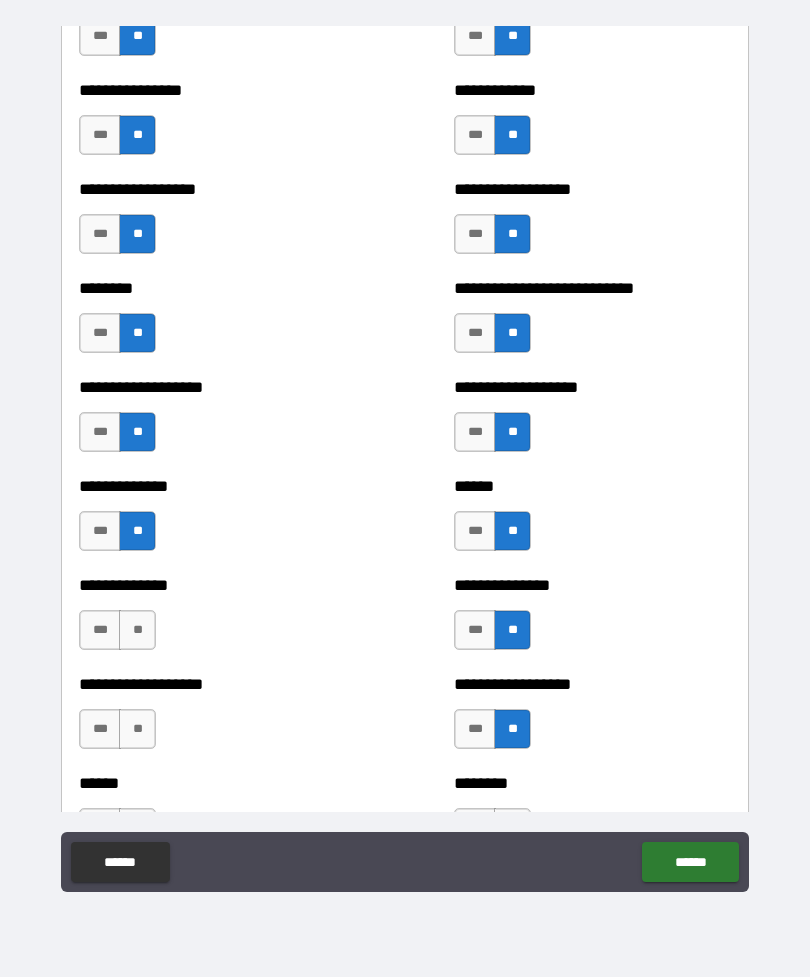 click on "**" at bounding box center (137, 630) 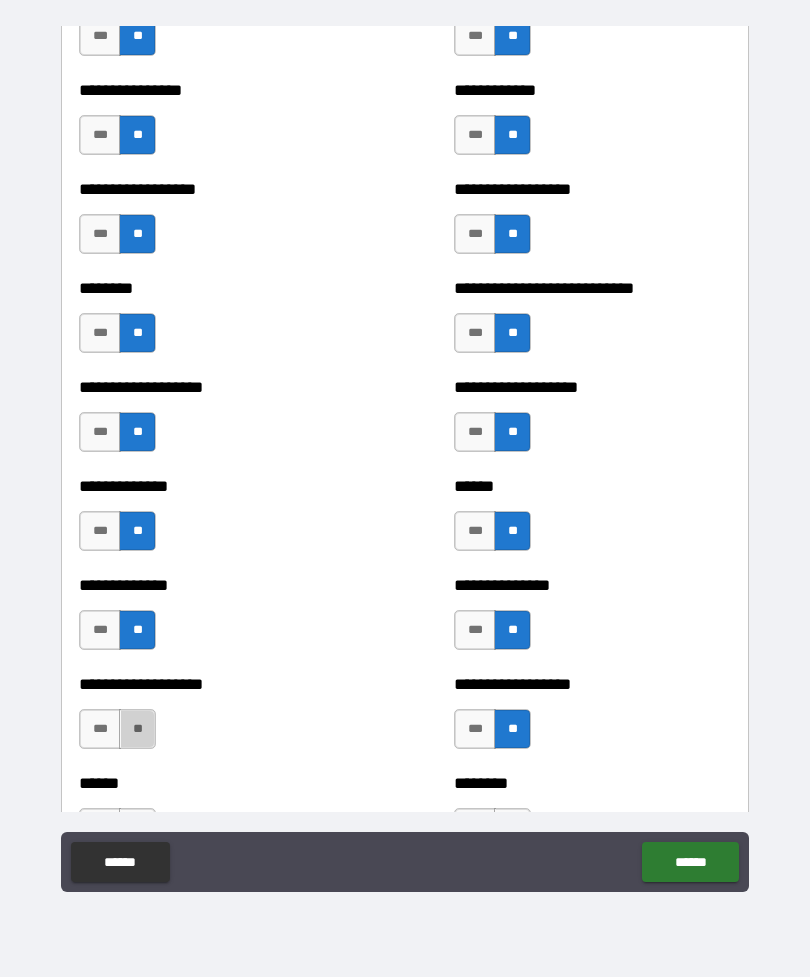 click on "**" at bounding box center (137, 729) 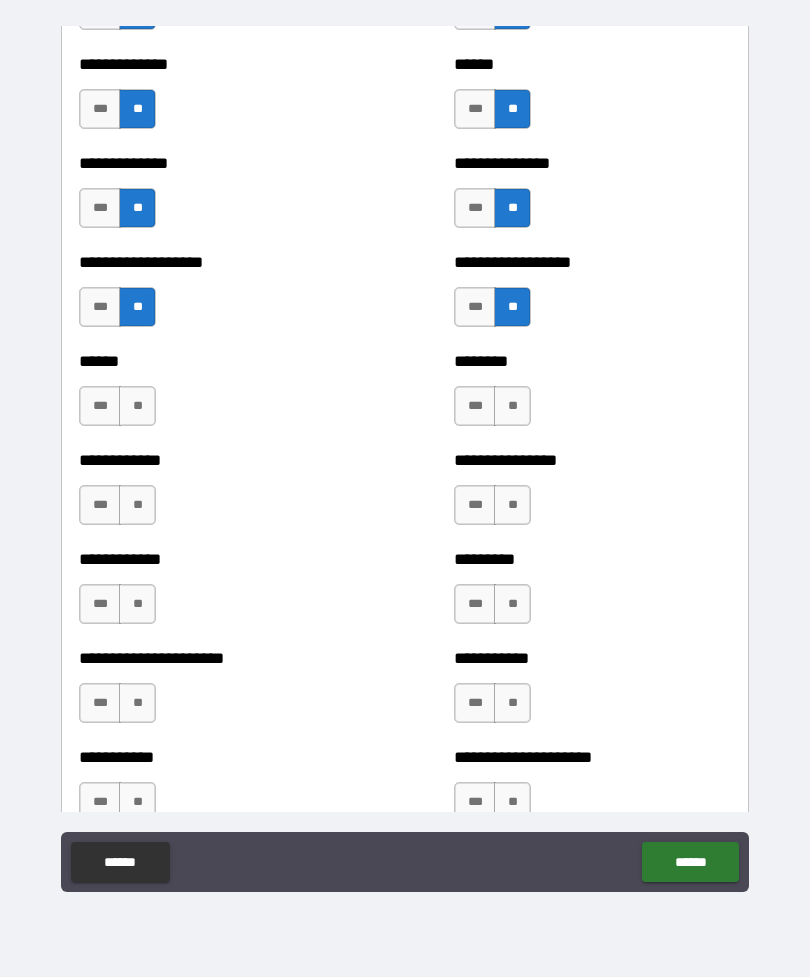 scroll, scrollTop: 4713, scrollLeft: 0, axis: vertical 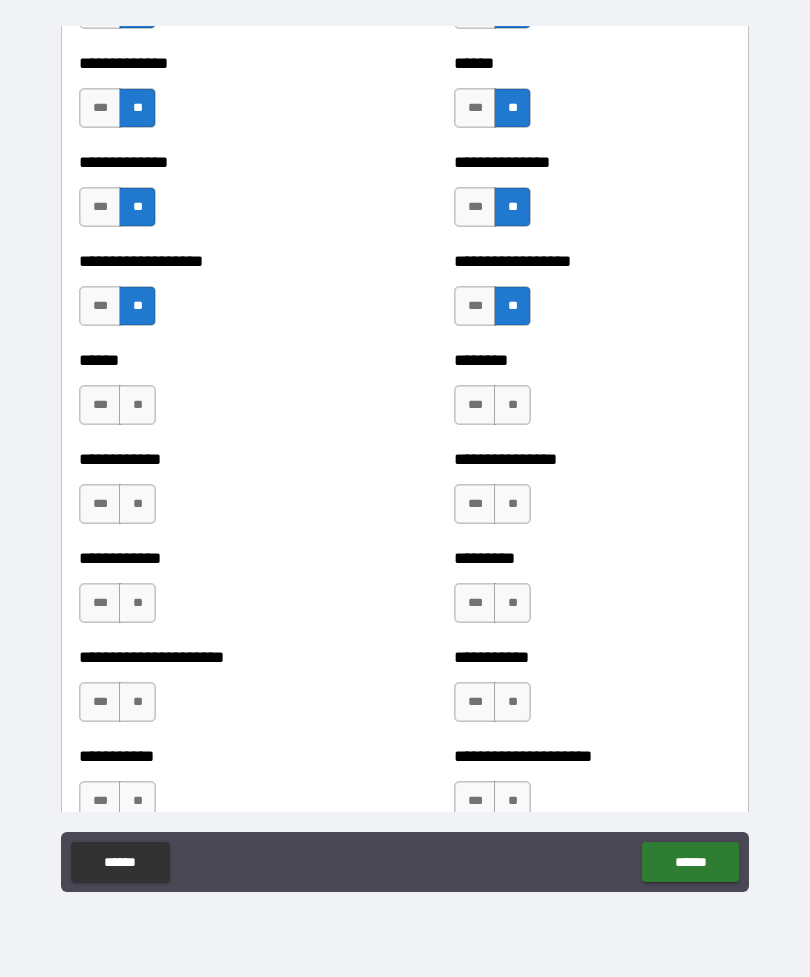 click on "**" at bounding box center [137, 405] 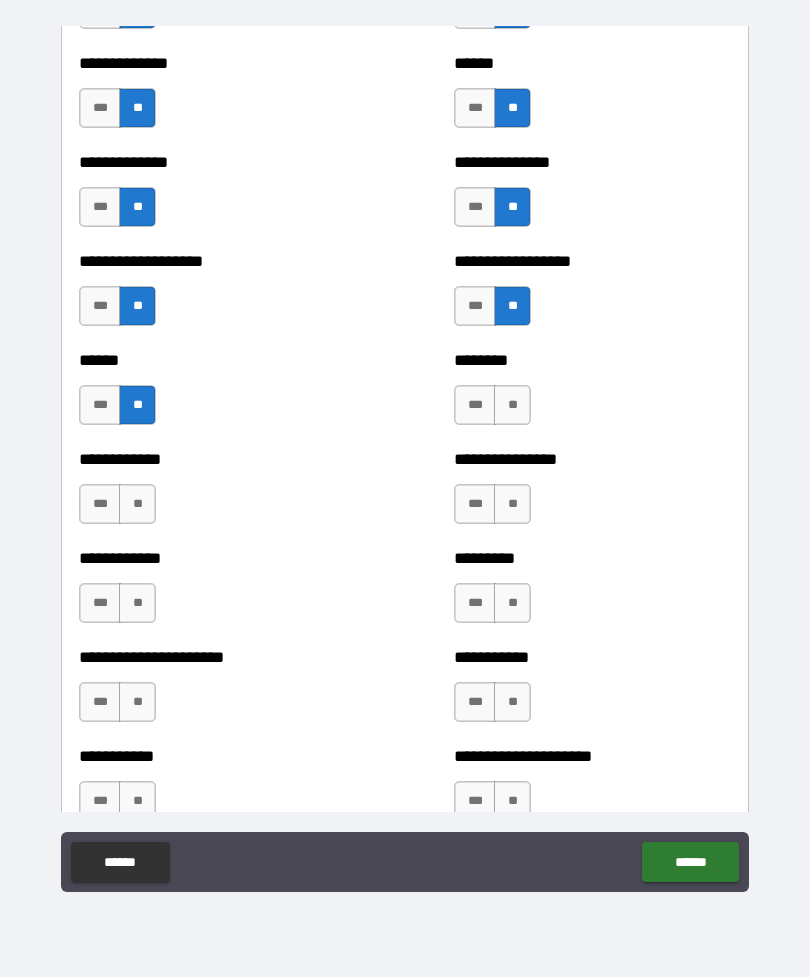 click on "**" at bounding box center [137, 504] 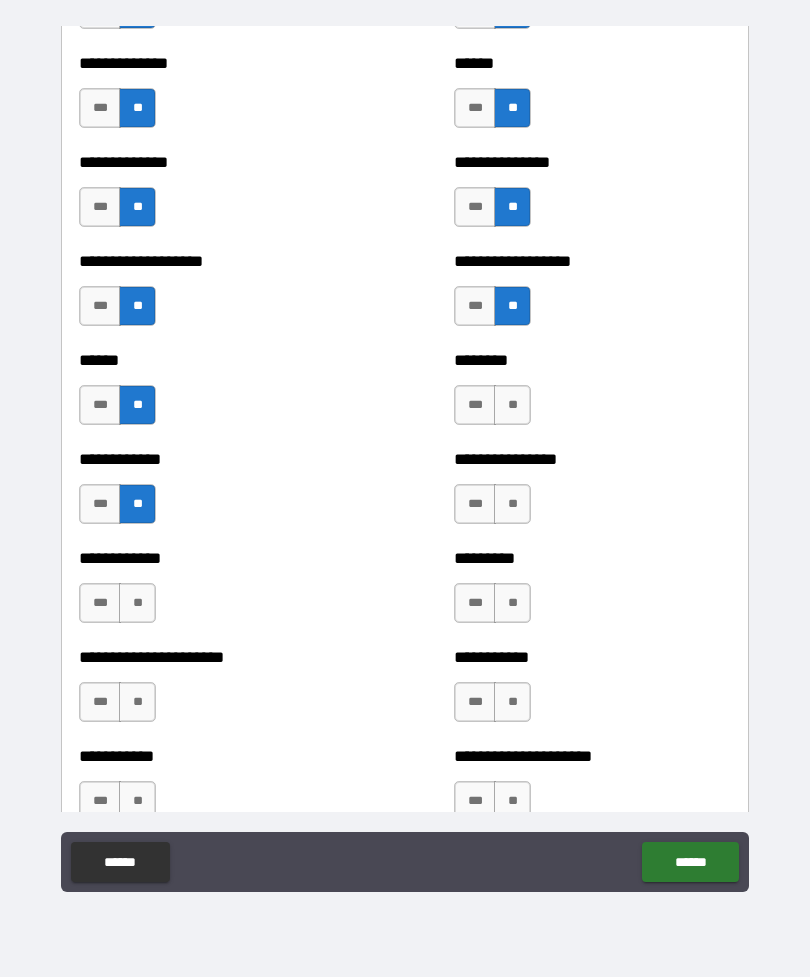click on "**" at bounding box center (137, 603) 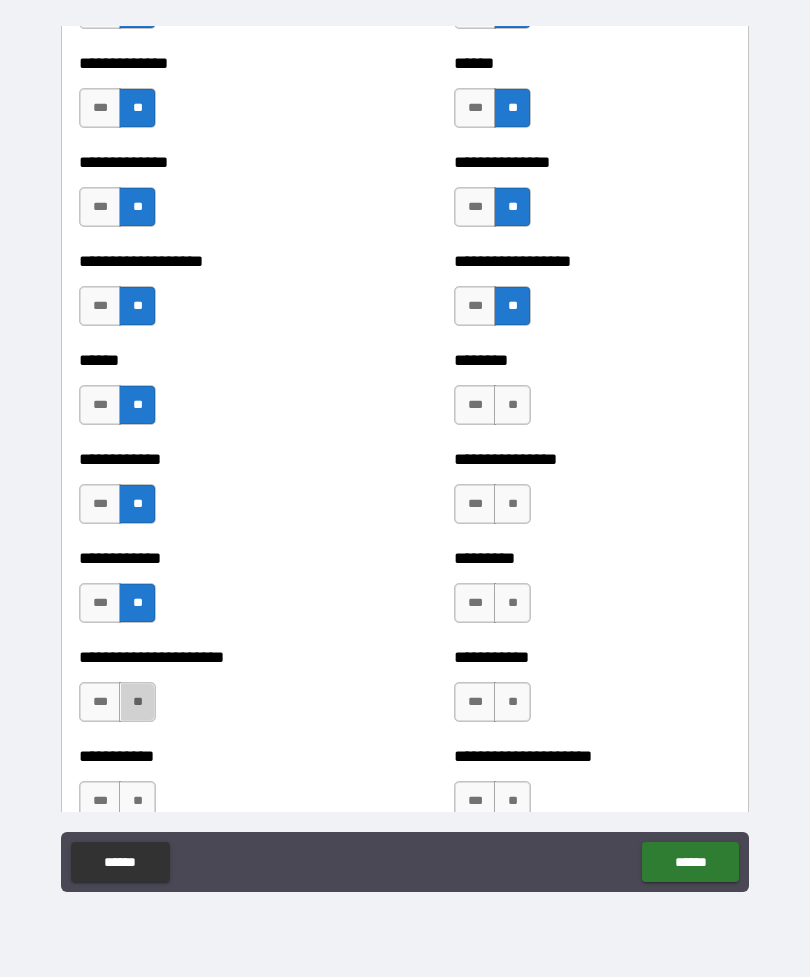 click on "**" at bounding box center (137, 702) 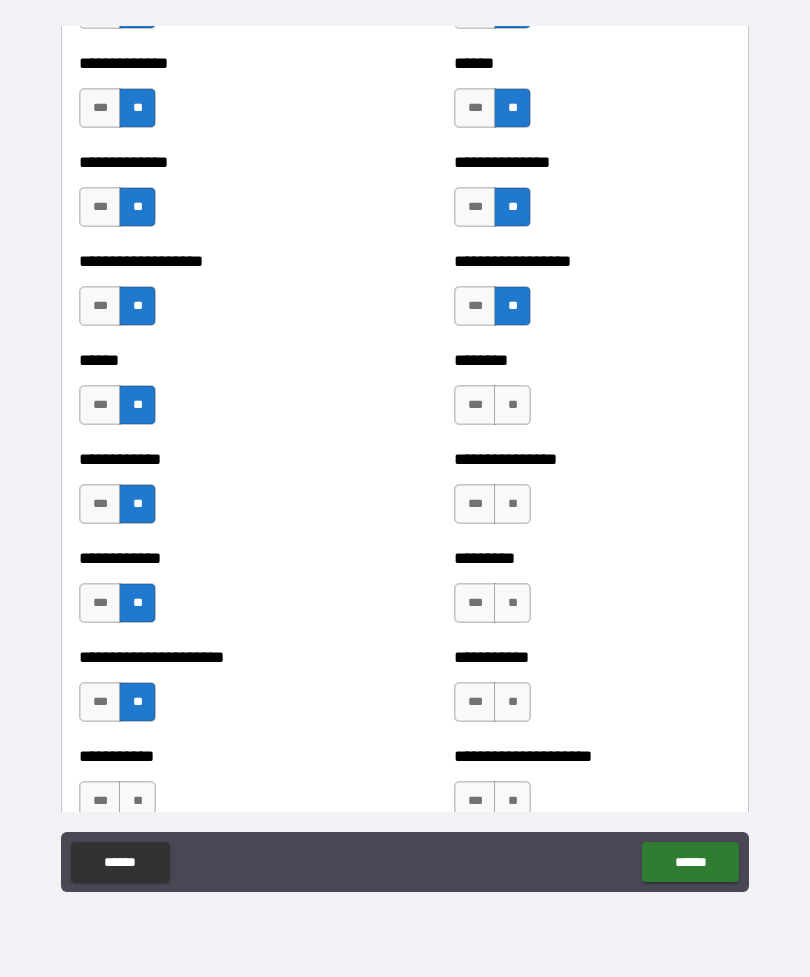 click on "**" at bounding box center [512, 405] 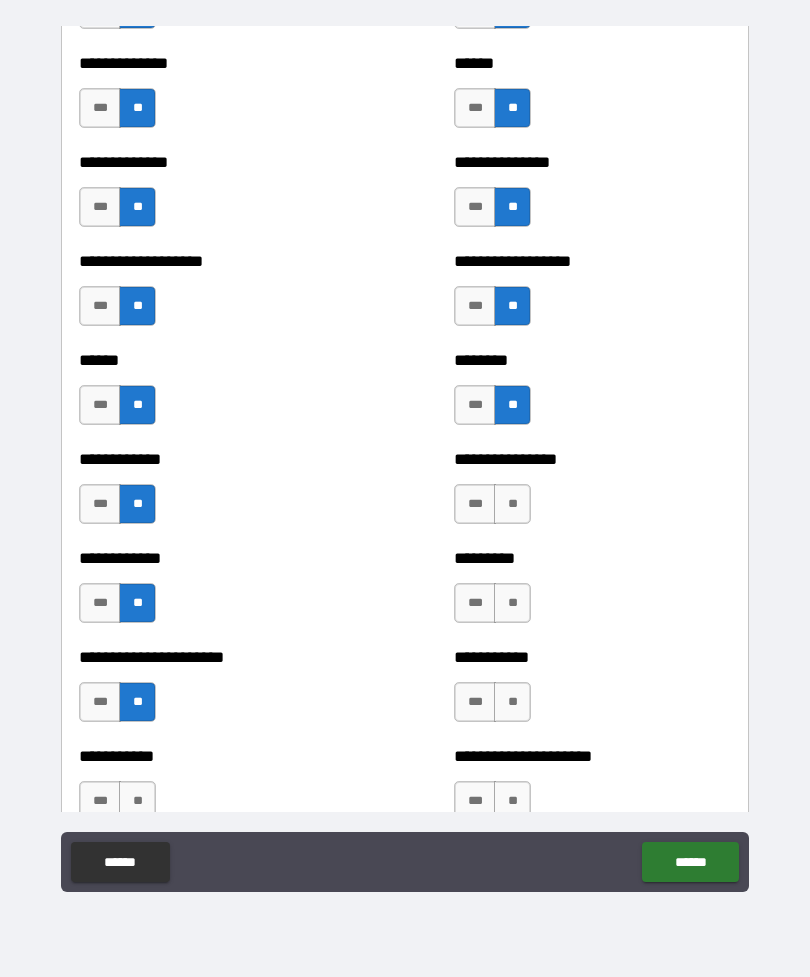 click on "**" at bounding box center (512, 504) 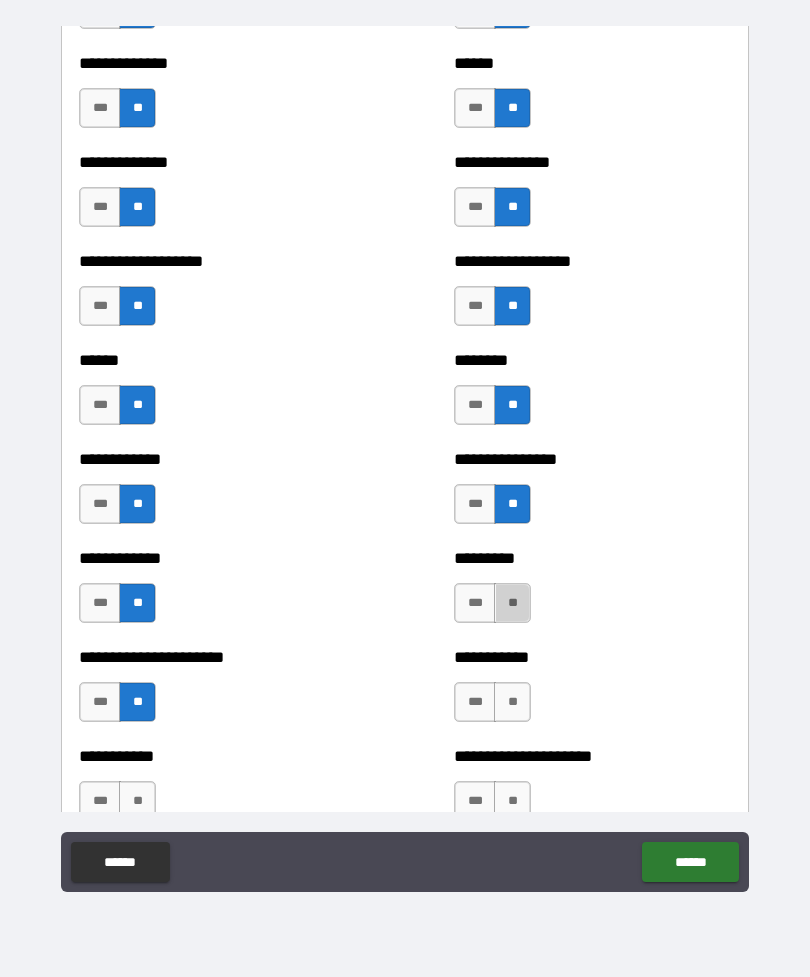click on "**" at bounding box center (512, 603) 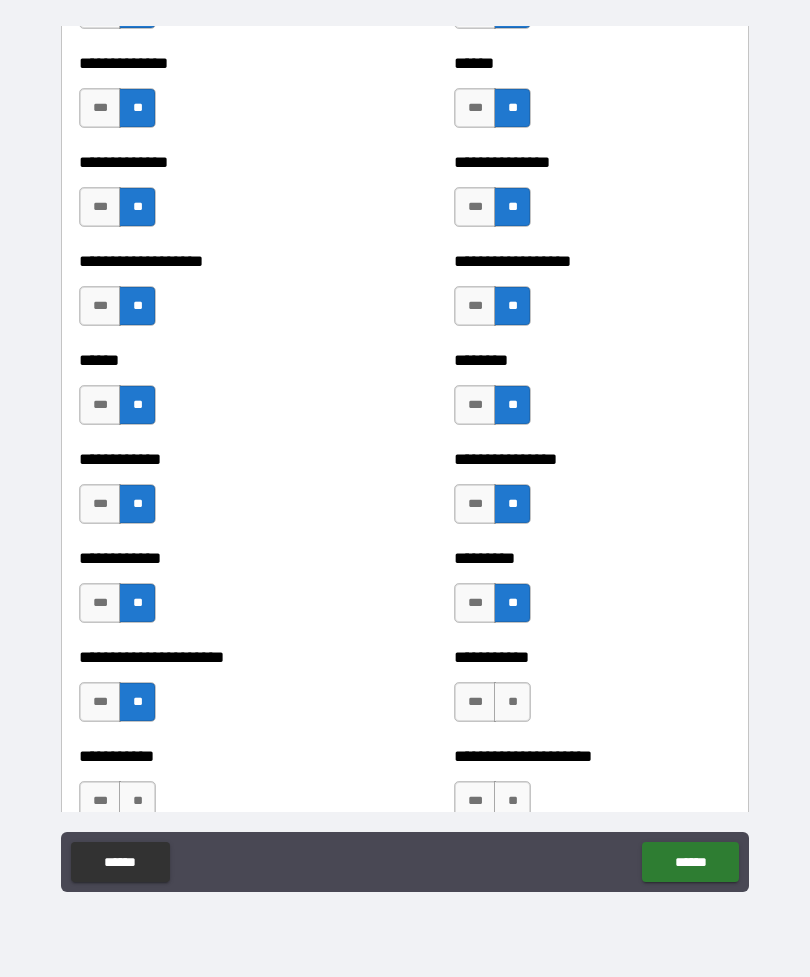 click on "**" at bounding box center [512, 702] 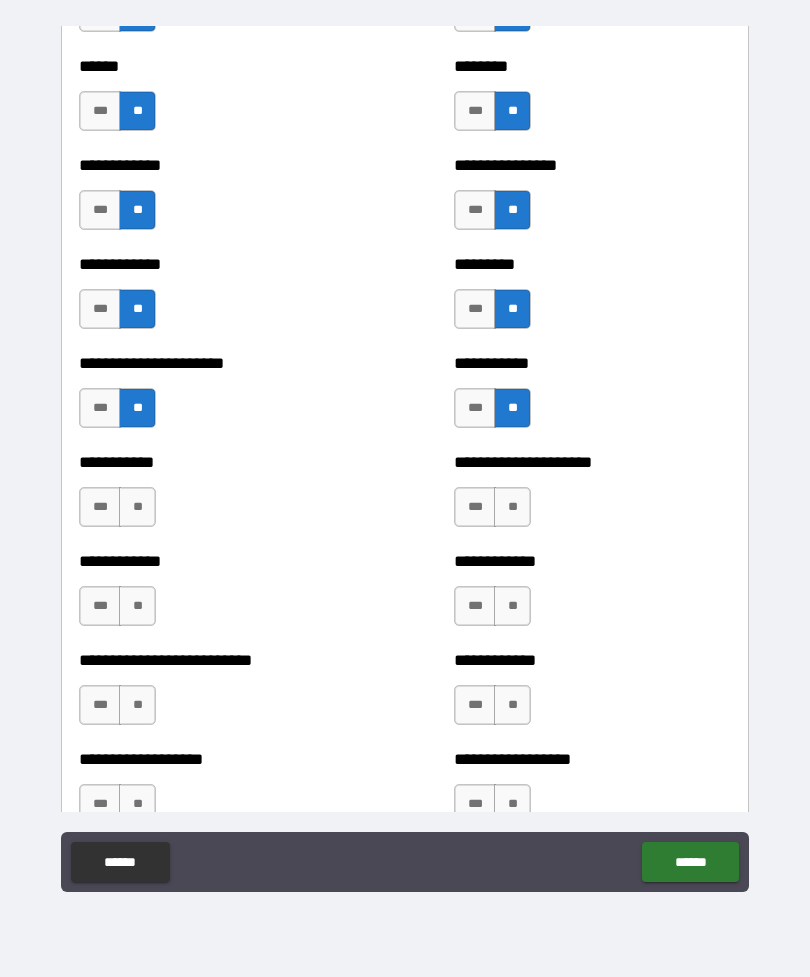 scroll, scrollTop: 5008, scrollLeft: 0, axis: vertical 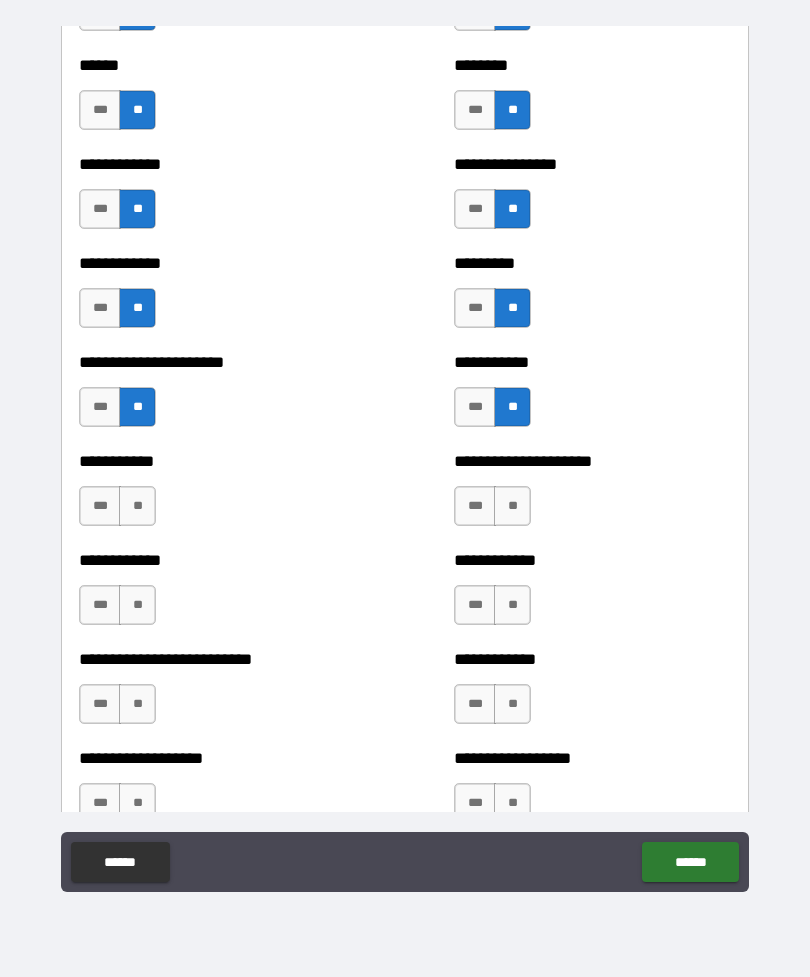 click on "**" at bounding box center [512, 506] 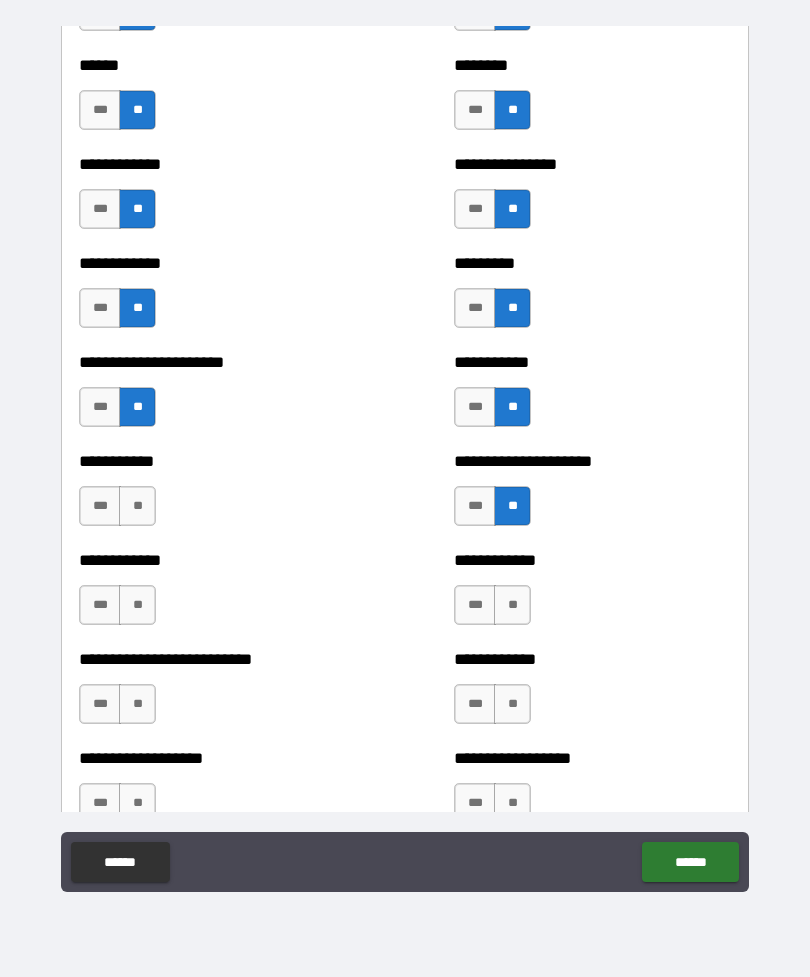 click on "**" at bounding box center [512, 605] 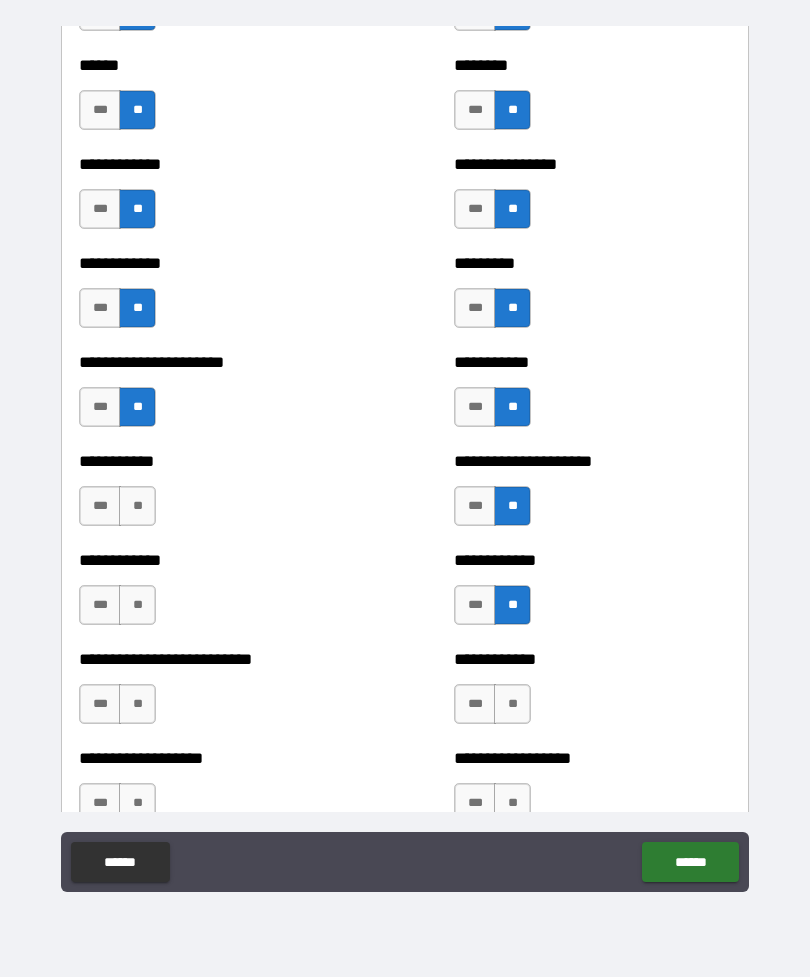 click on "**" at bounding box center [512, 704] 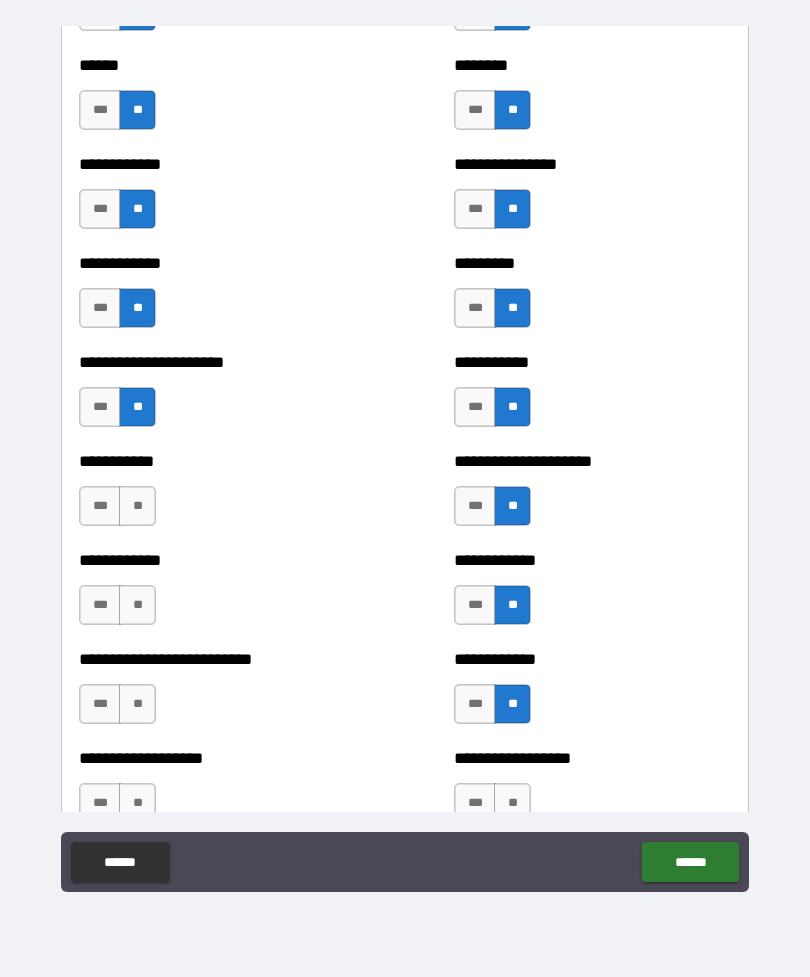 click on "**" at bounding box center (137, 506) 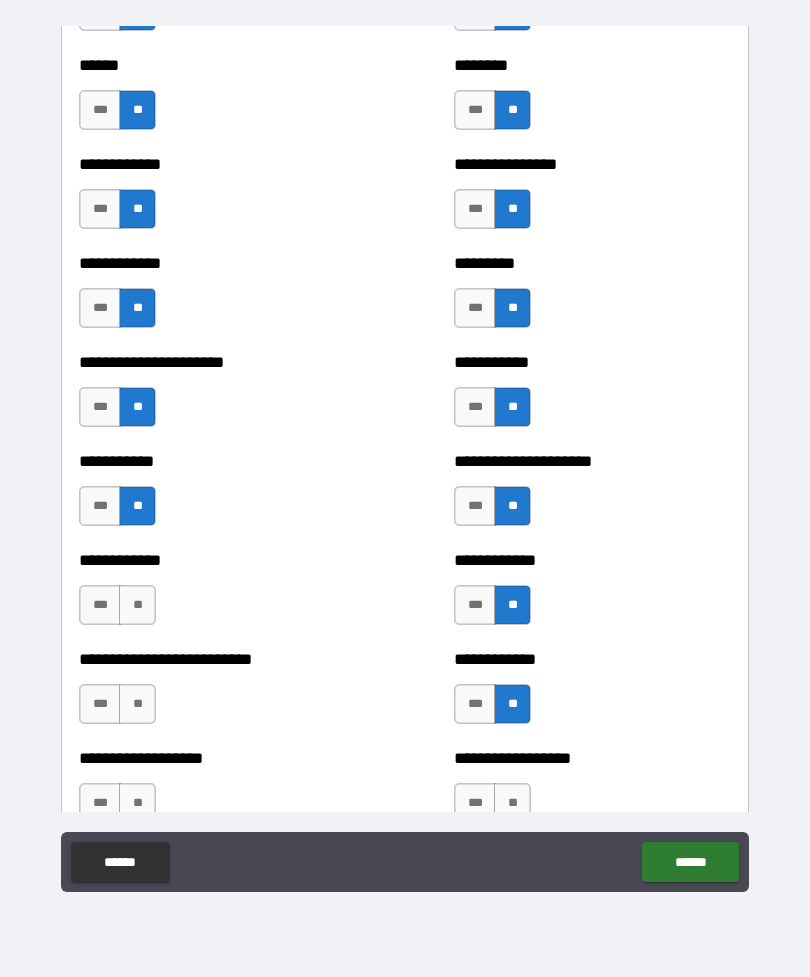 click on "**" at bounding box center [137, 605] 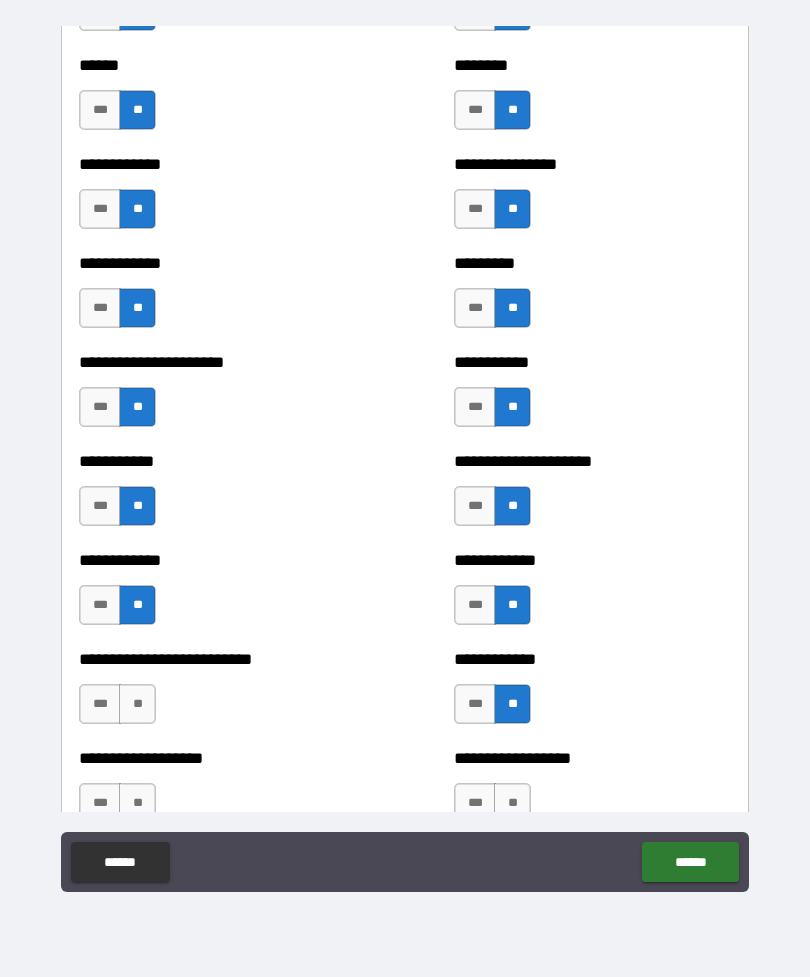 click on "**" at bounding box center (137, 704) 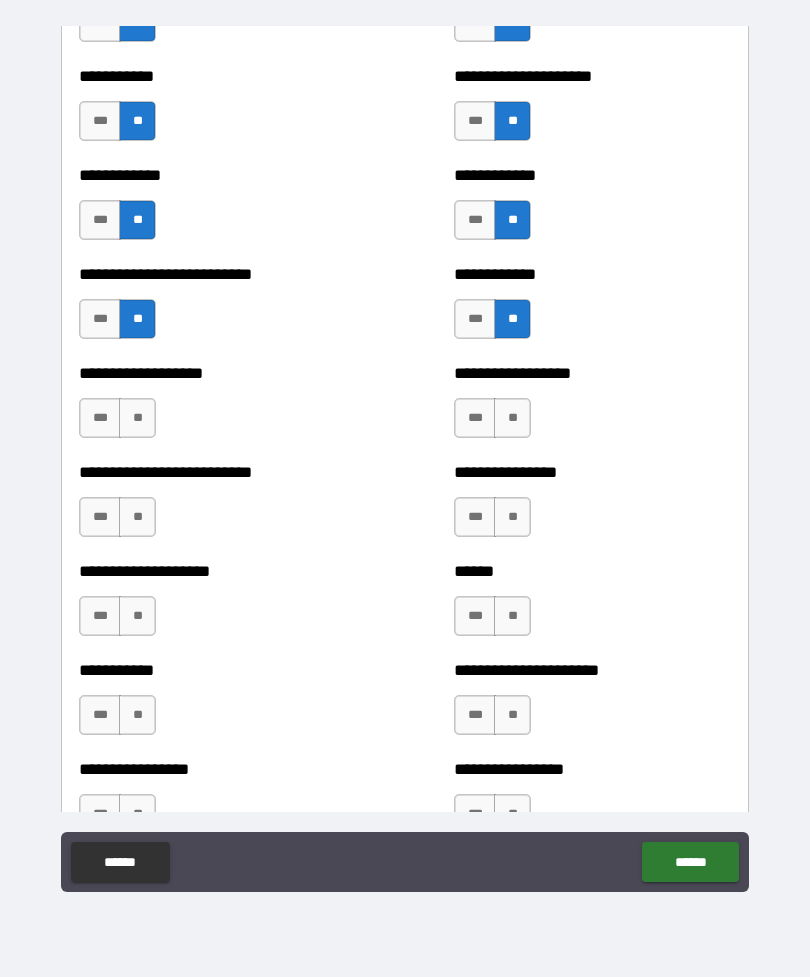 scroll, scrollTop: 5394, scrollLeft: 0, axis: vertical 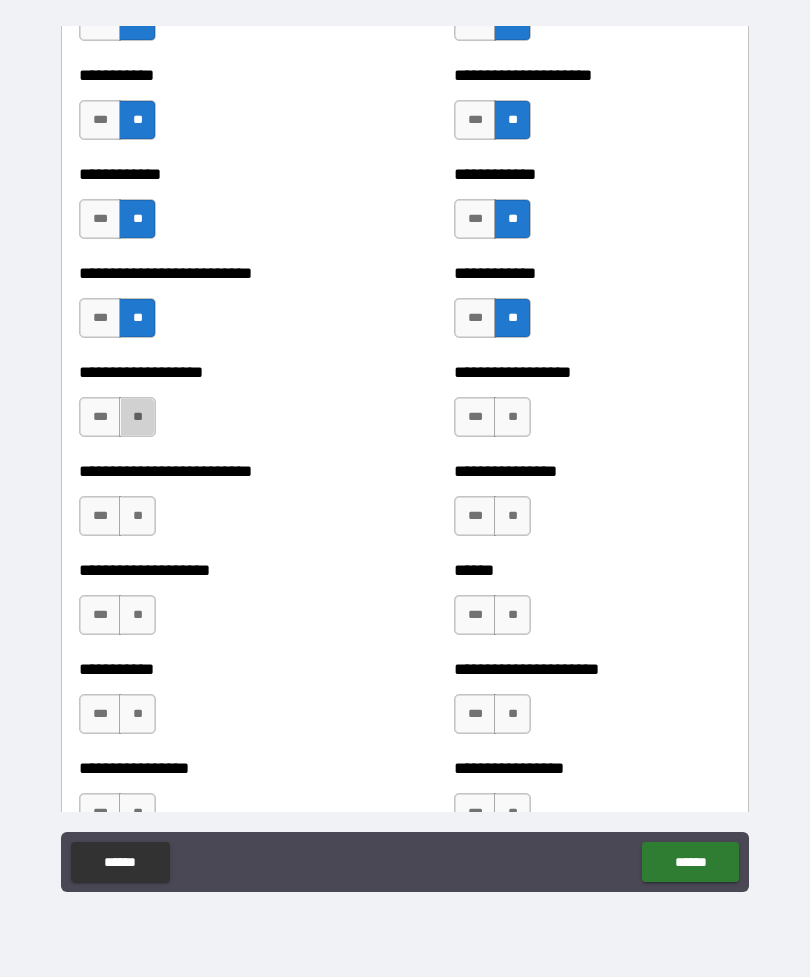 click on "**" at bounding box center [137, 417] 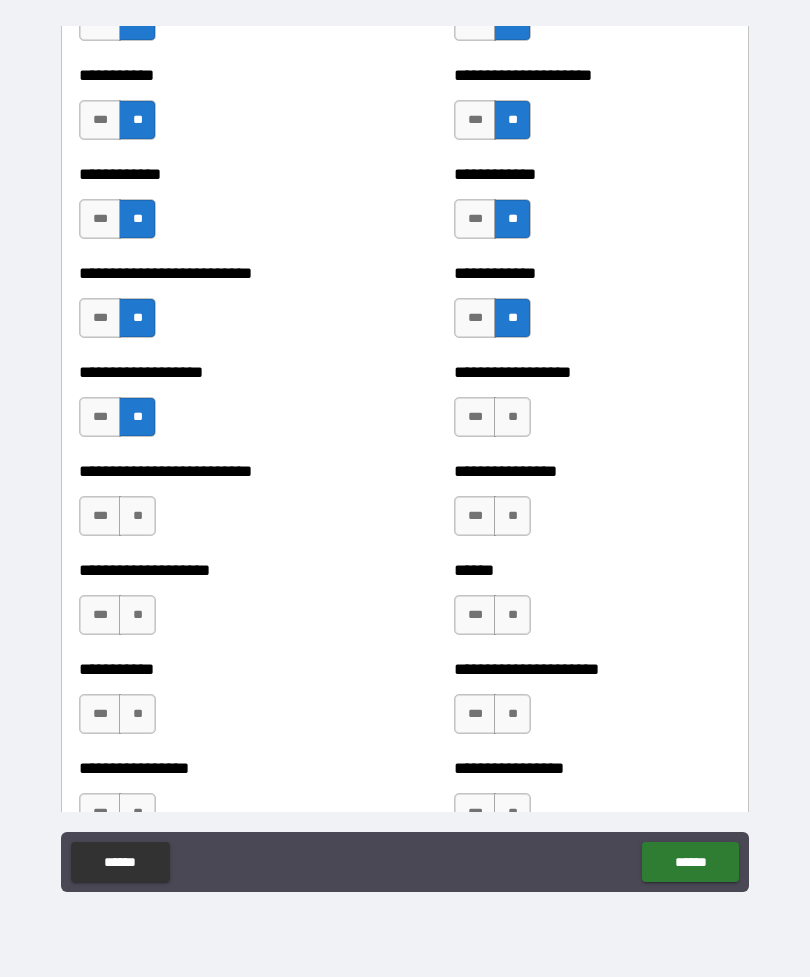 click on "**" at bounding box center (137, 516) 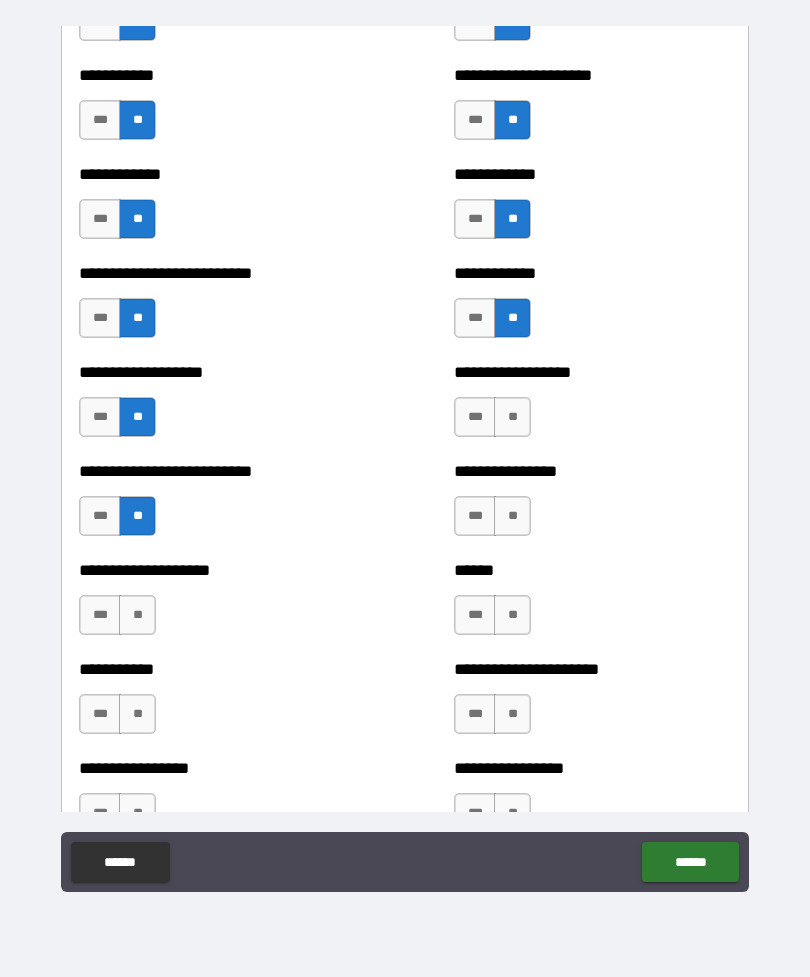 click on "**" at bounding box center [137, 615] 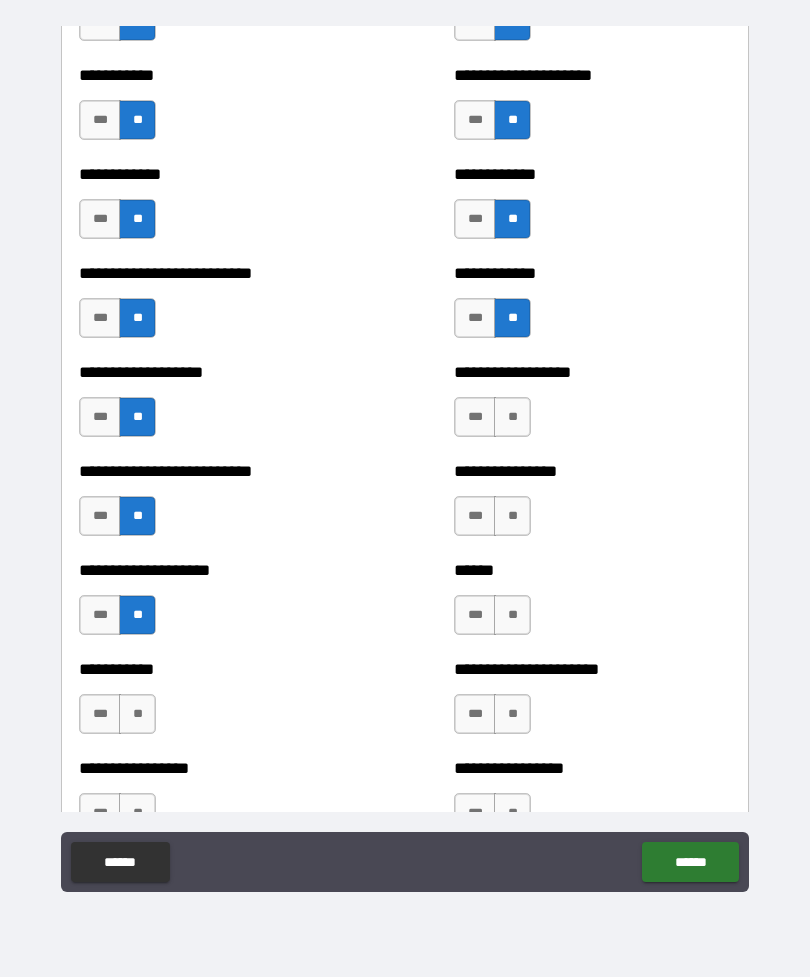 click on "**" at bounding box center [137, 714] 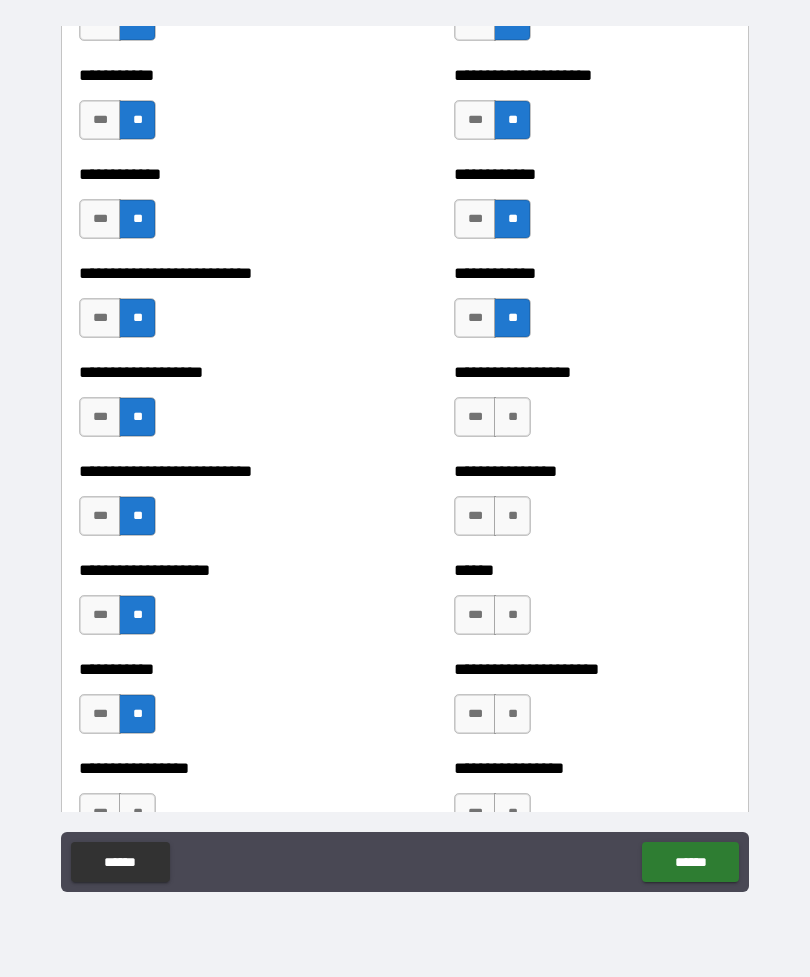 click on "**" at bounding box center (512, 516) 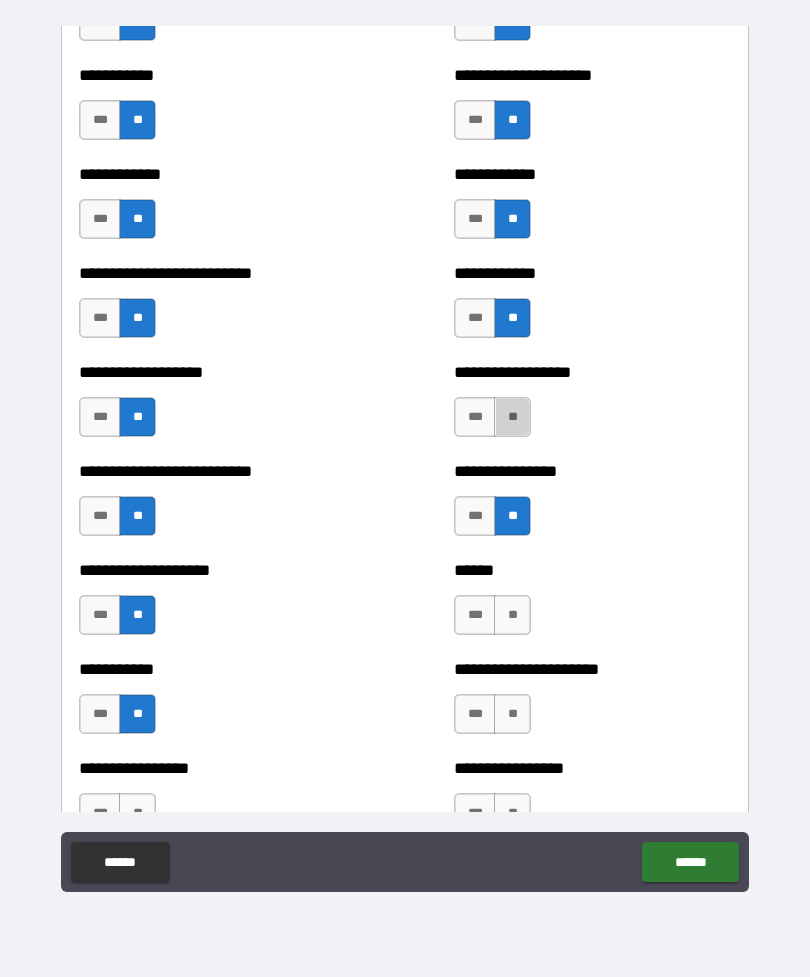 click on "**" at bounding box center (512, 417) 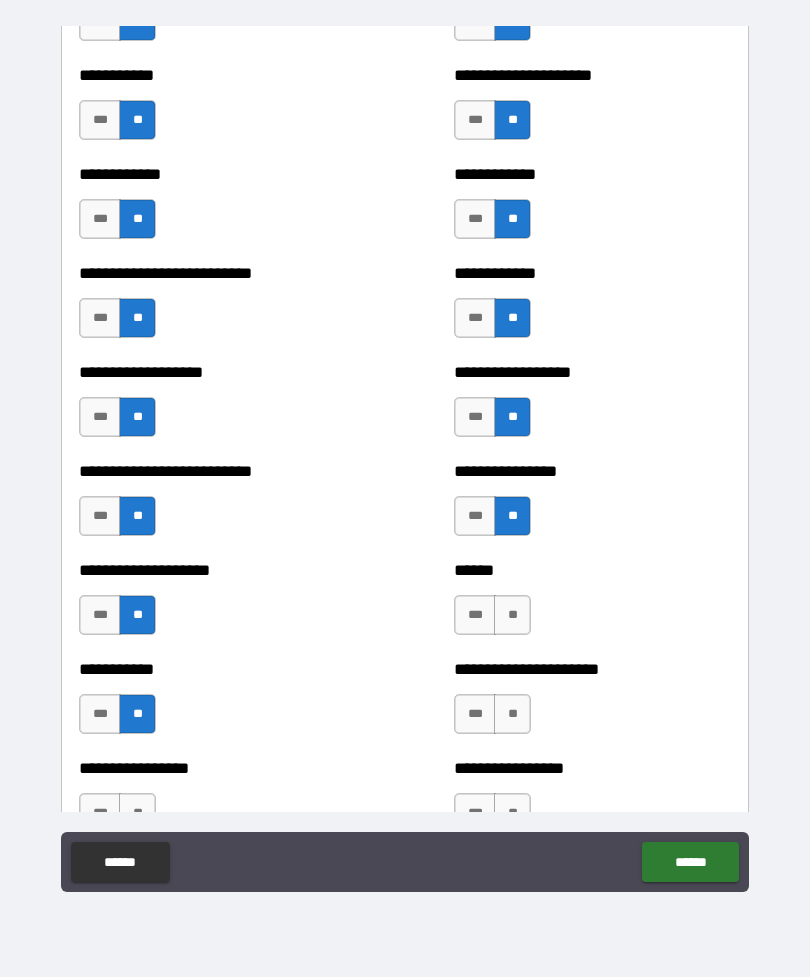 click on "**" at bounding box center (512, 615) 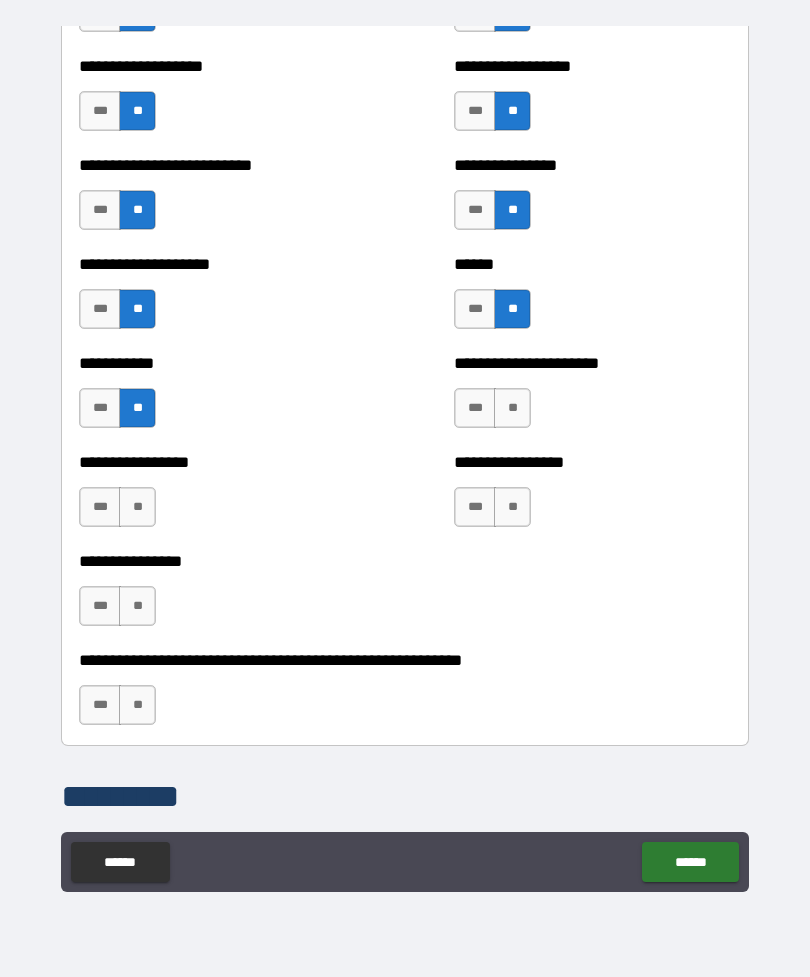 scroll, scrollTop: 5702, scrollLeft: 0, axis: vertical 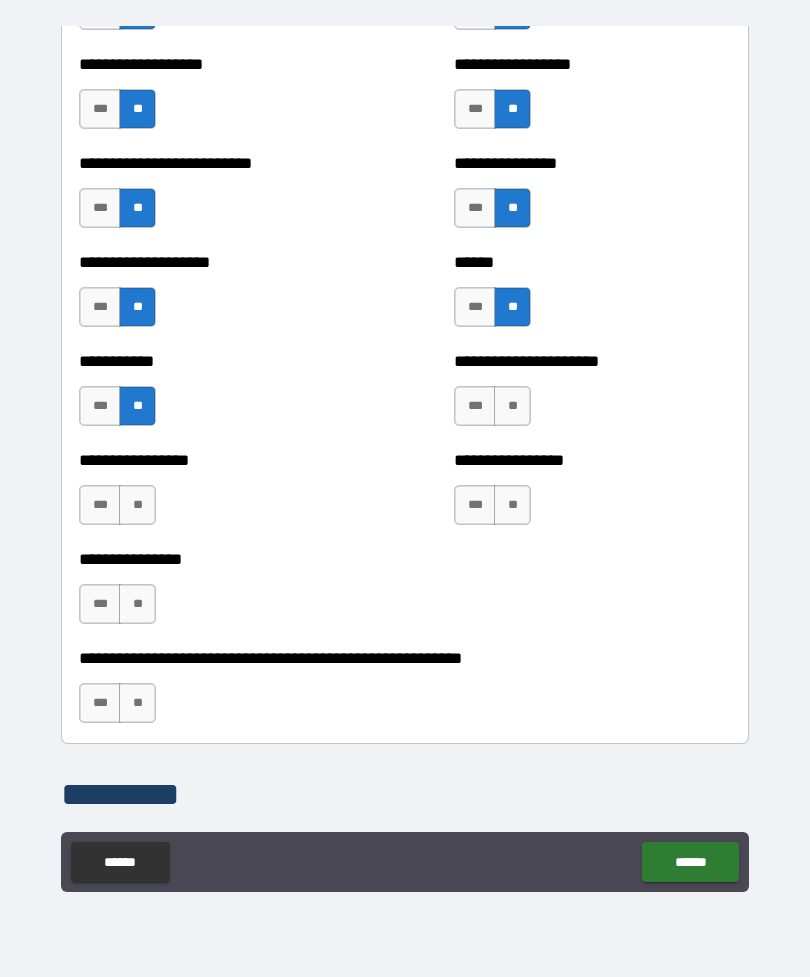 click on "**" at bounding box center [512, 406] 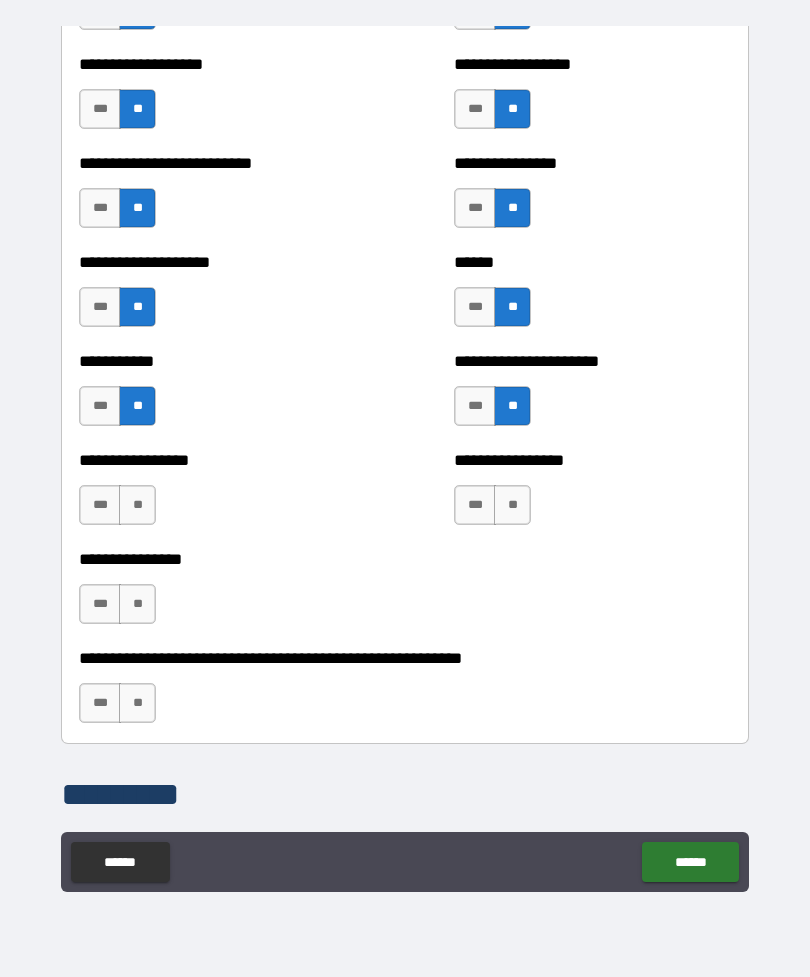 click on "**" at bounding box center [512, 505] 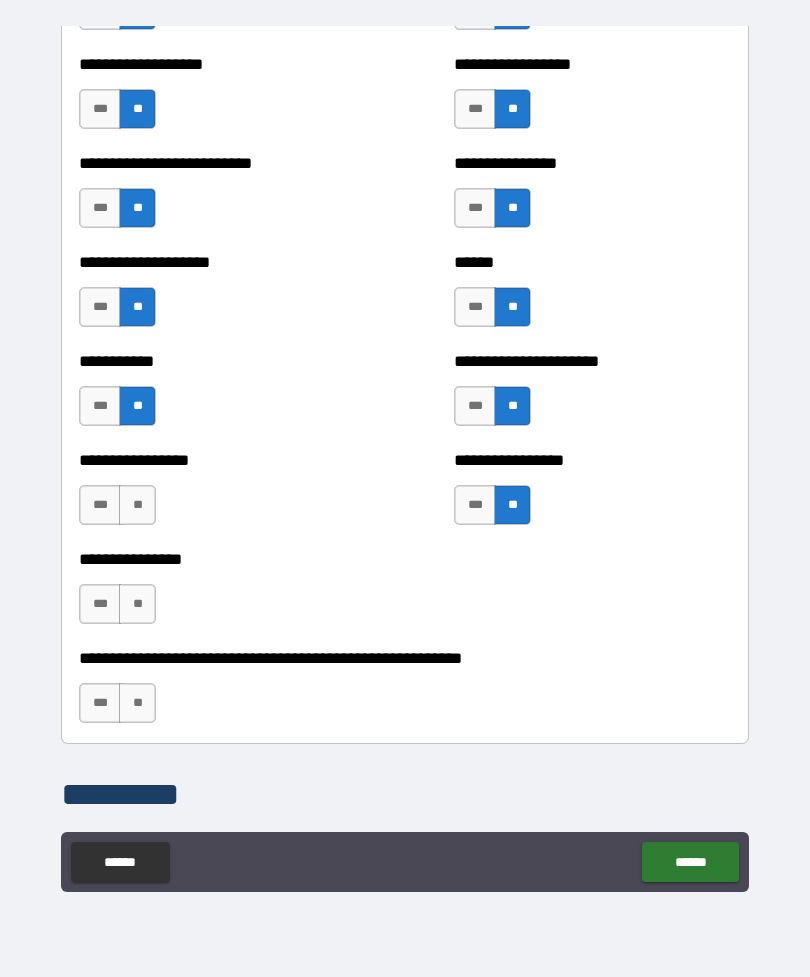 click on "**" at bounding box center [137, 505] 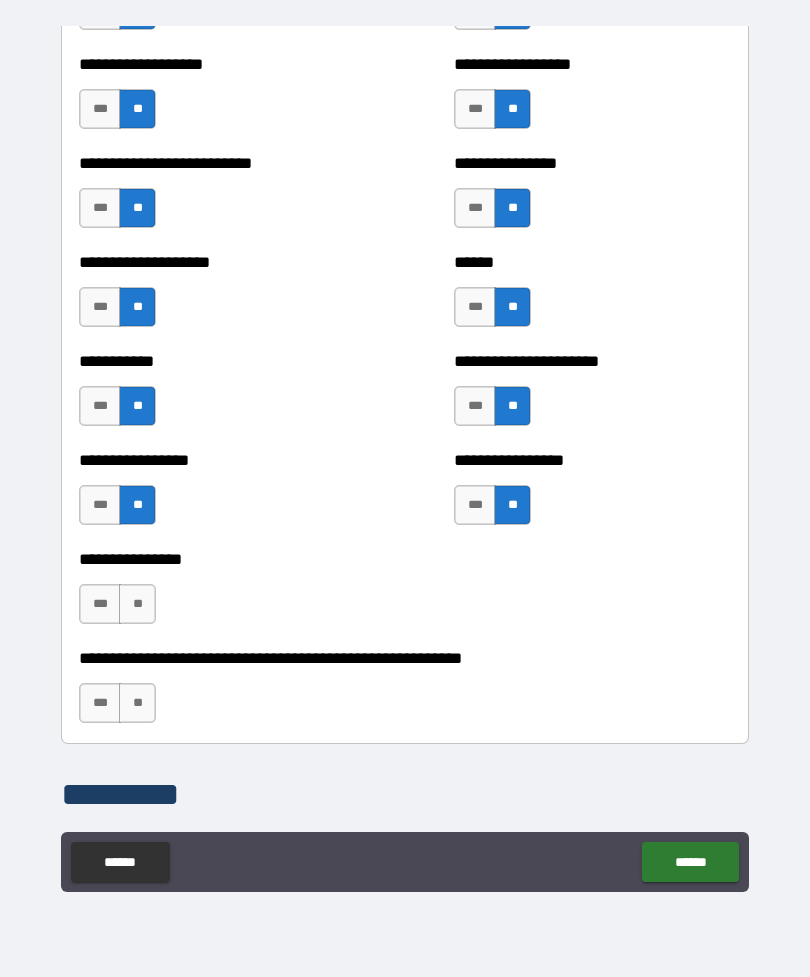 click on "**" at bounding box center (137, 604) 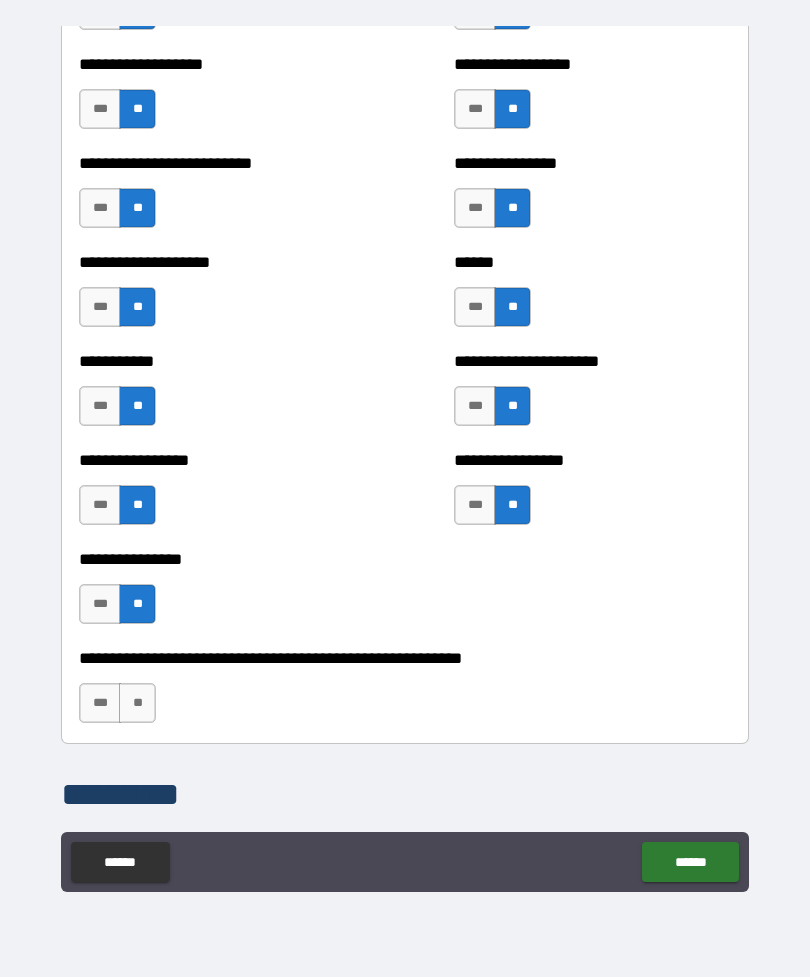 click on "**" at bounding box center (137, 703) 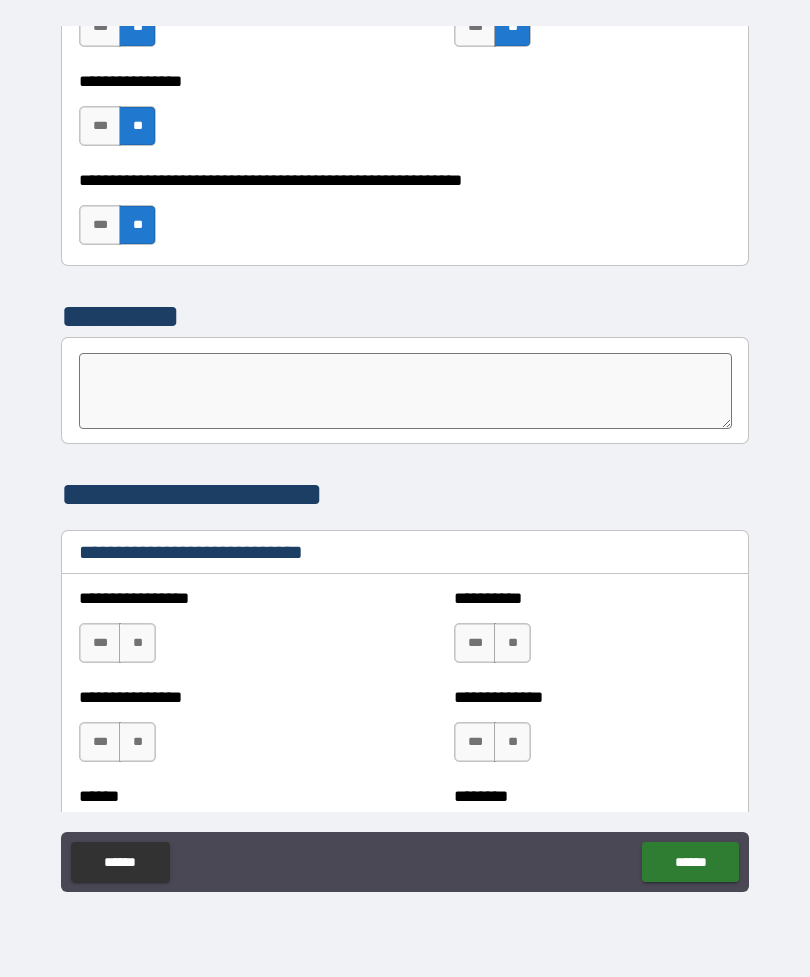 scroll, scrollTop: 6191, scrollLeft: 0, axis: vertical 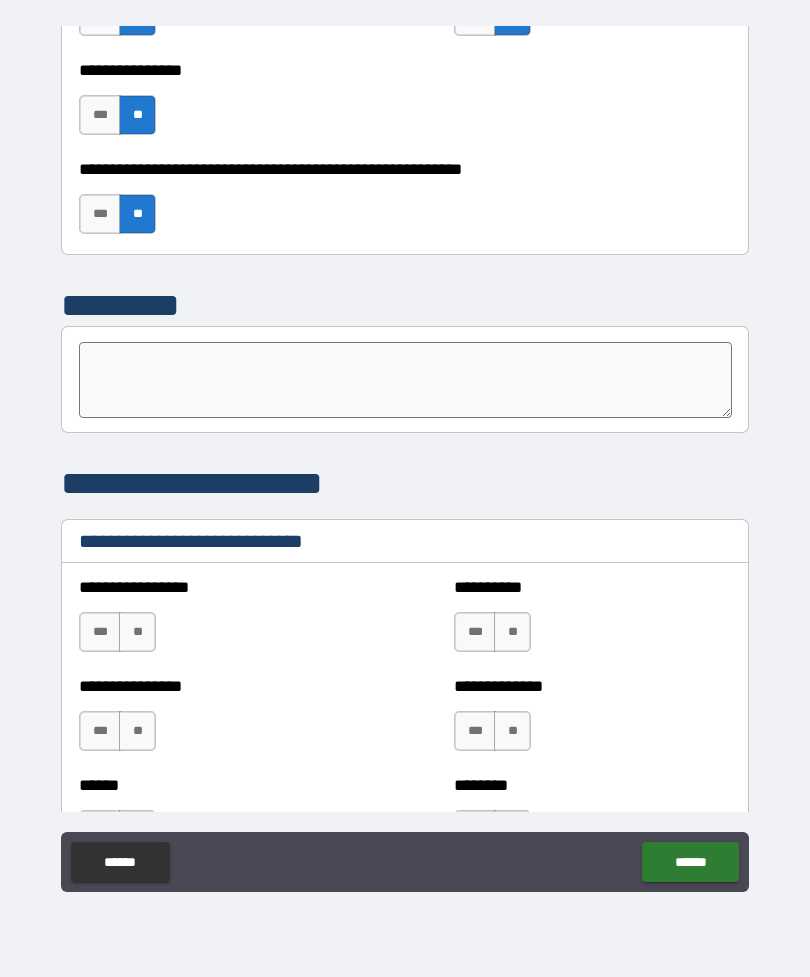 click on "**" at bounding box center [137, 632] 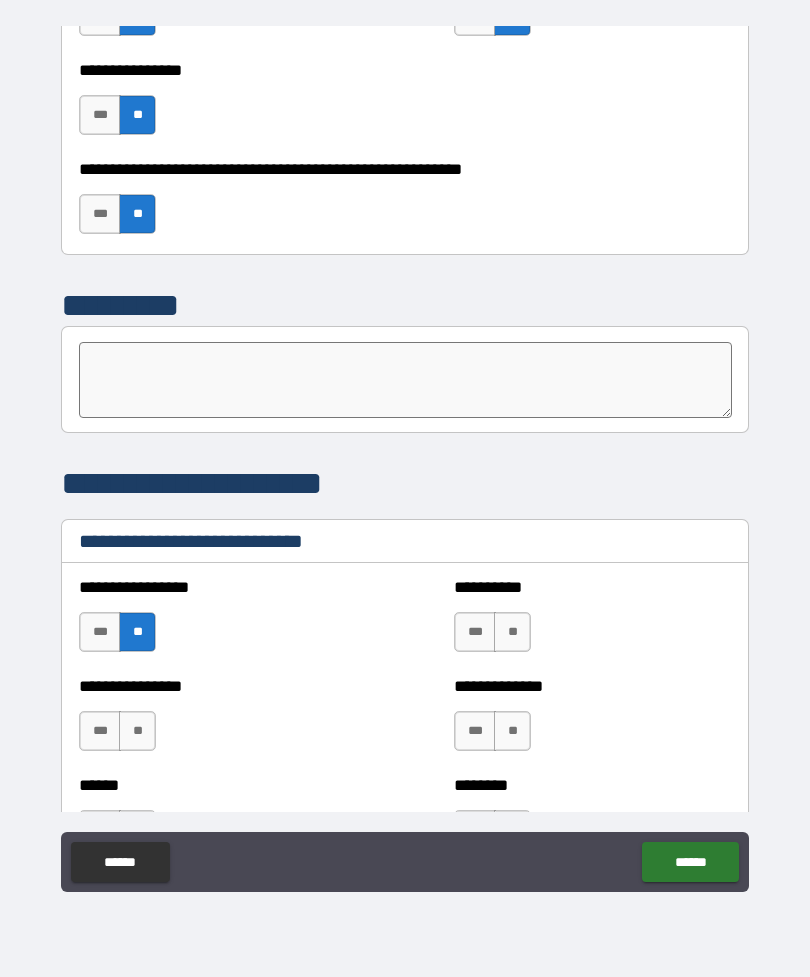 click on "**" at bounding box center [512, 632] 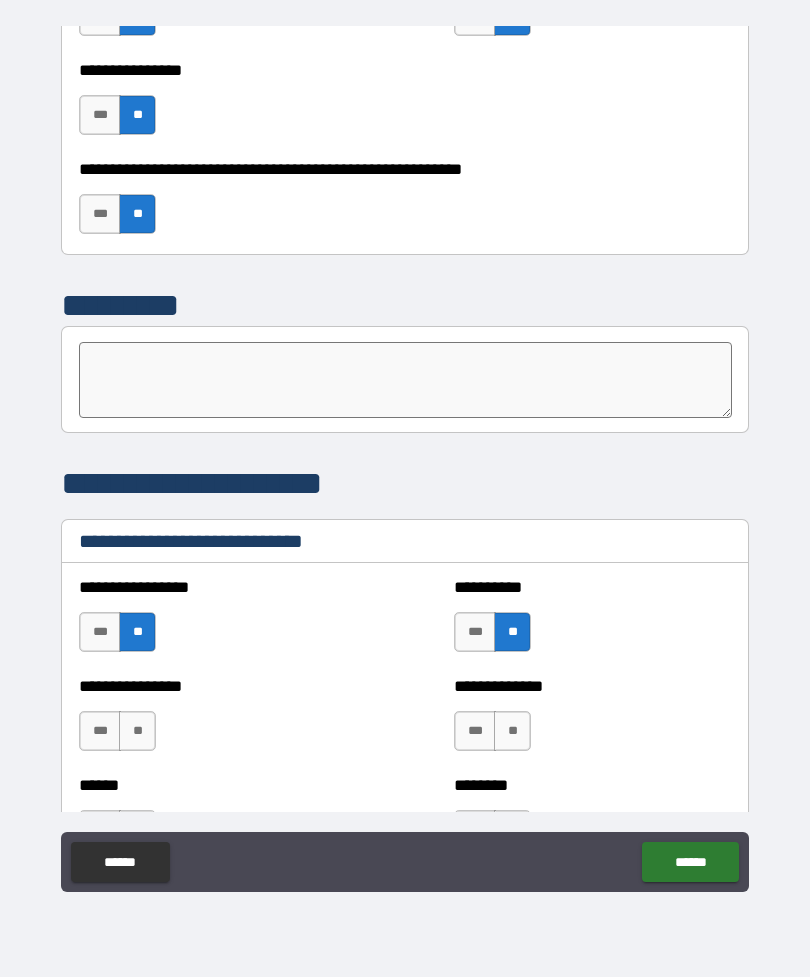 click on "**" at bounding box center (137, 731) 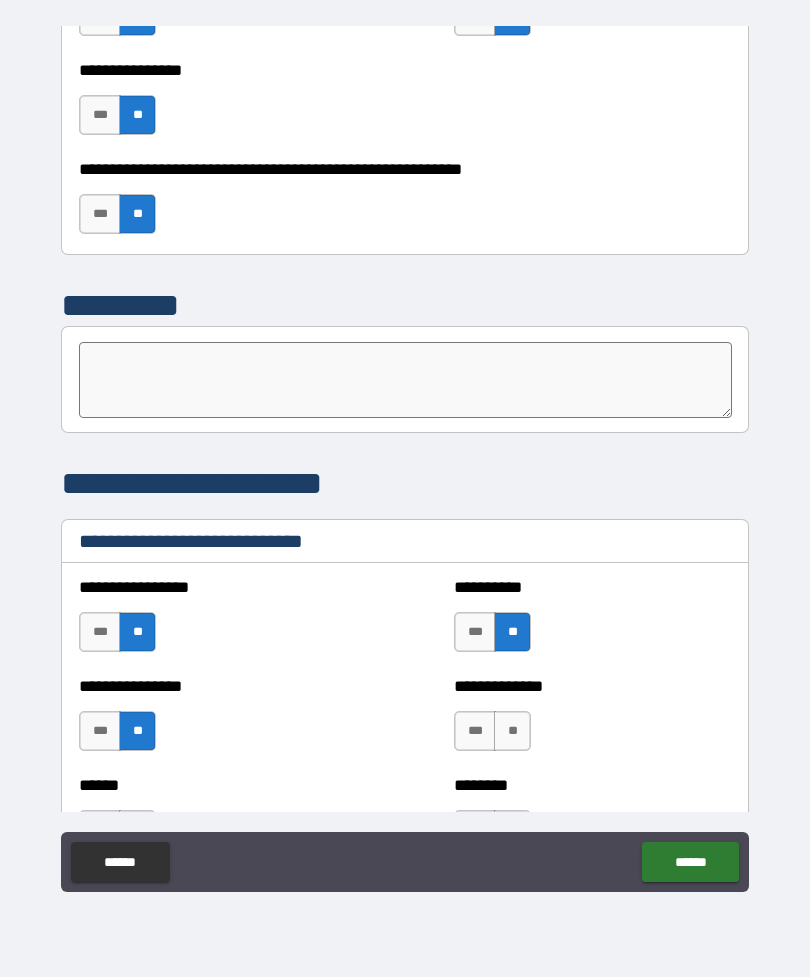 click on "**" at bounding box center (512, 731) 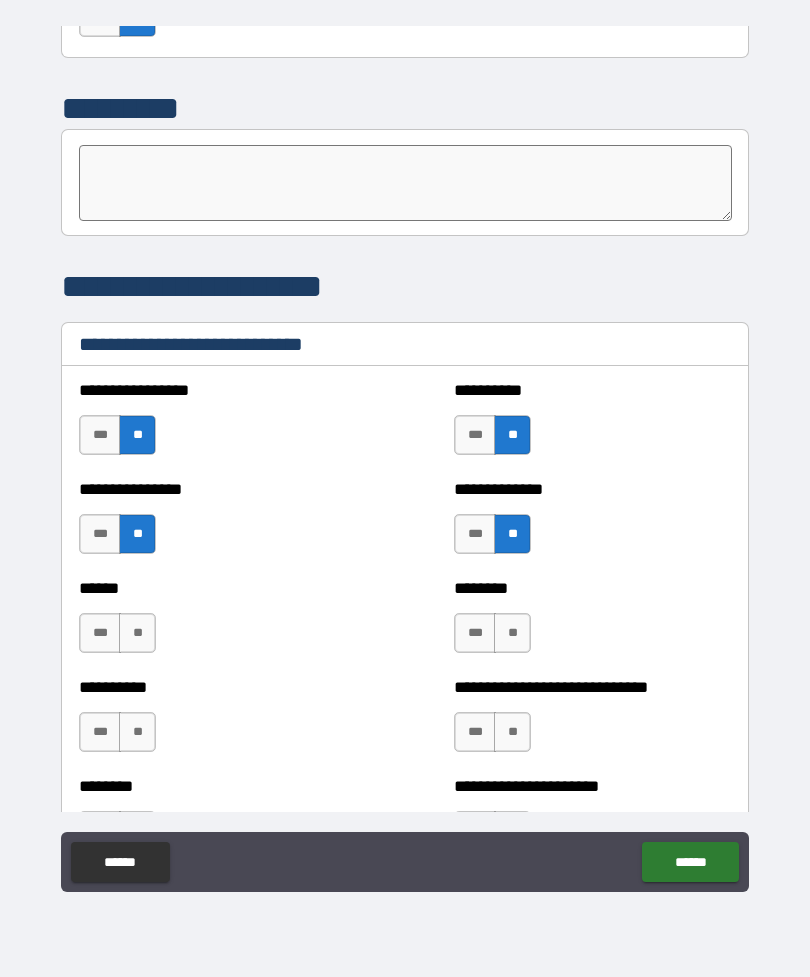 scroll, scrollTop: 6389, scrollLeft: 0, axis: vertical 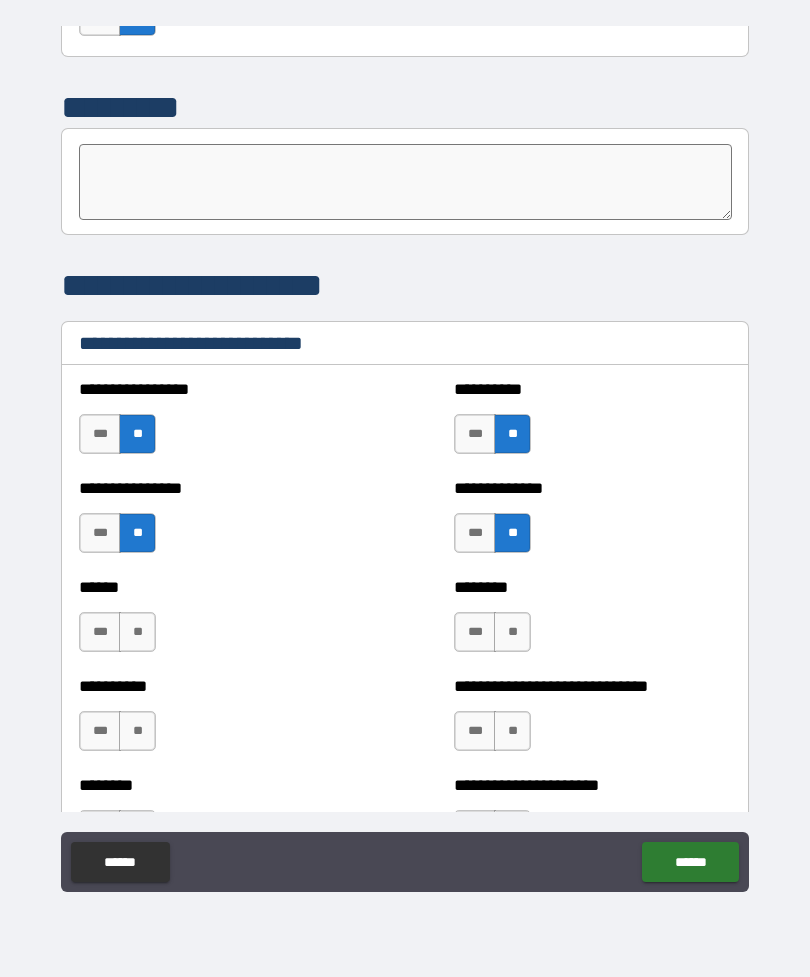 click on "**" at bounding box center [137, 632] 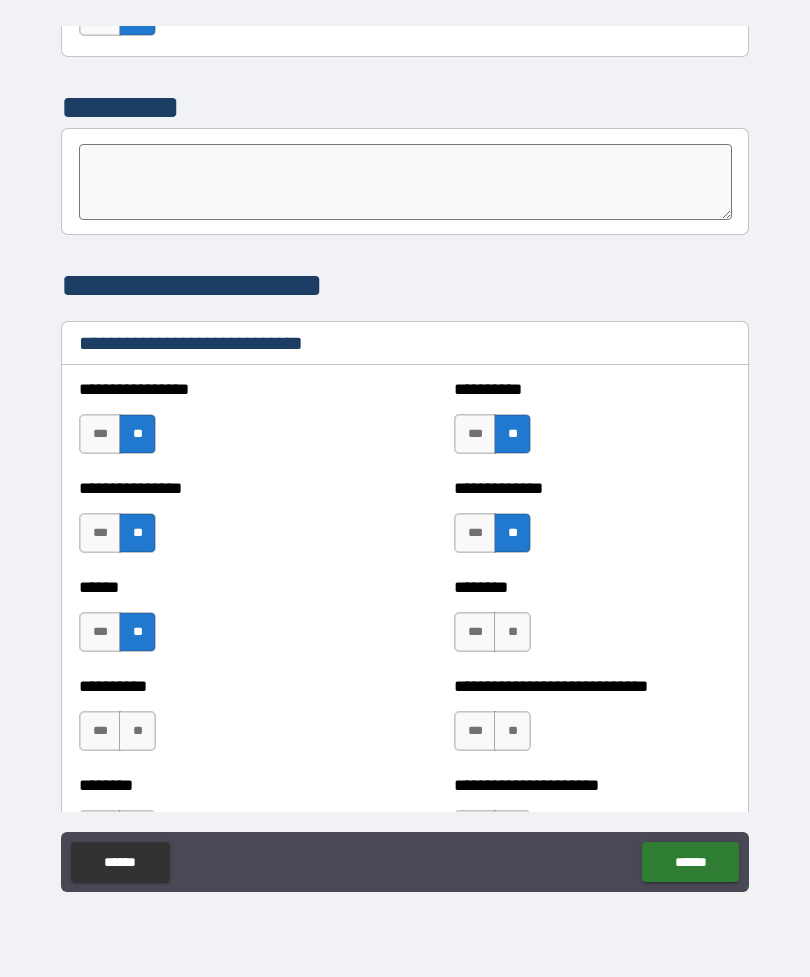 click on "*** **" at bounding box center [495, 637] 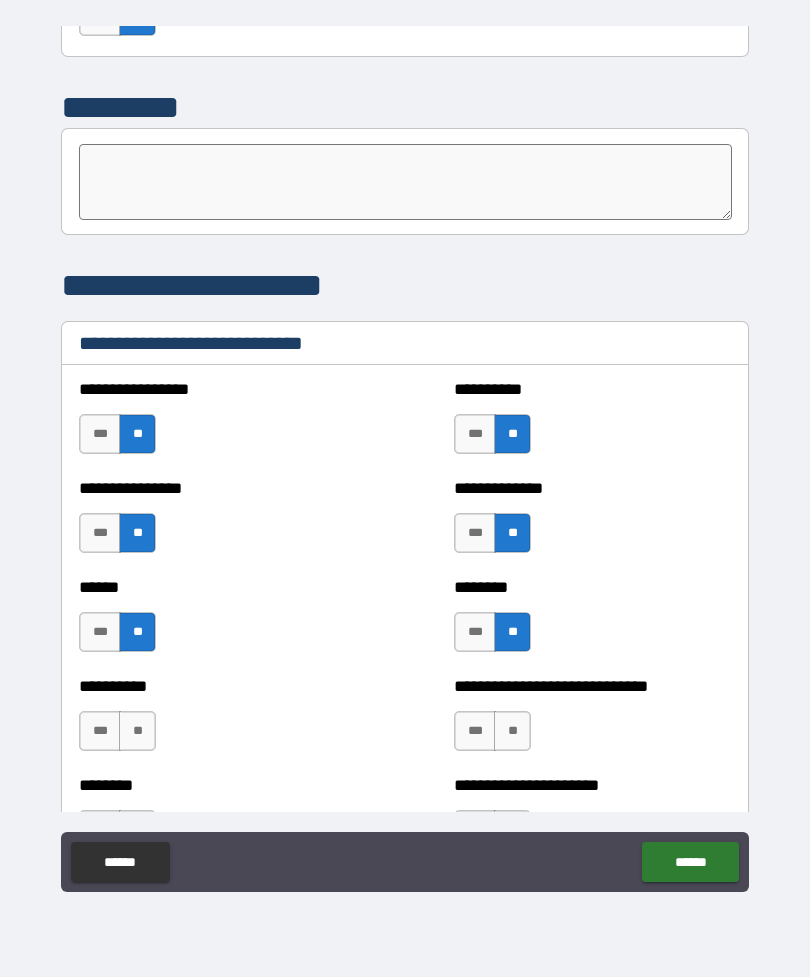 click on "**" at bounding box center [512, 731] 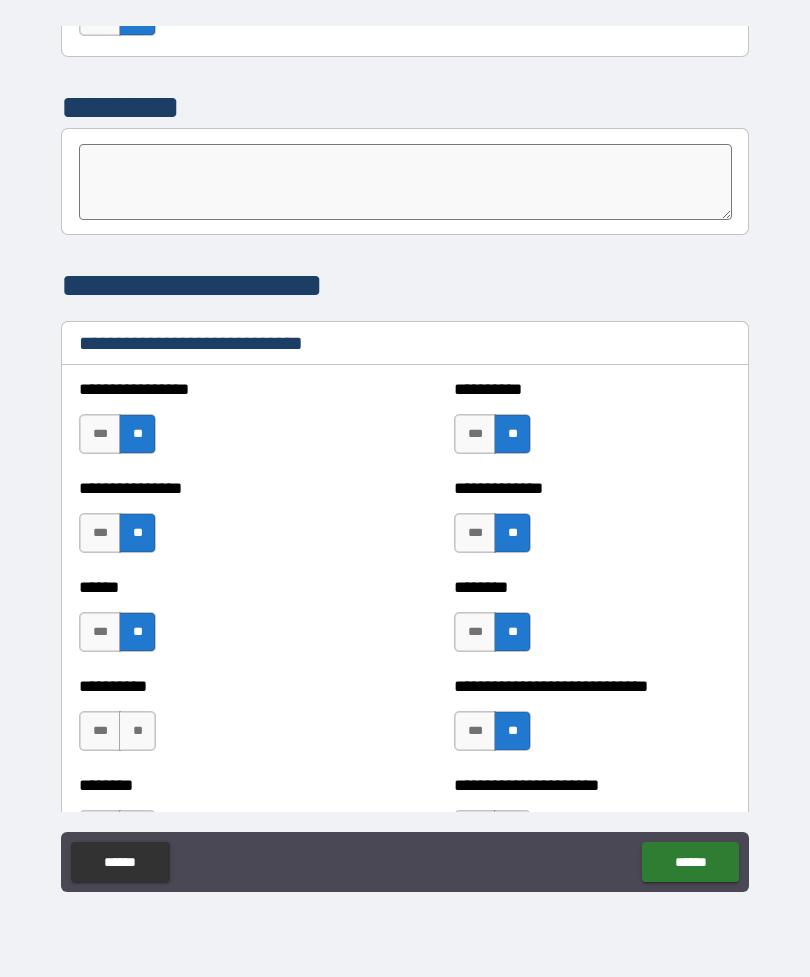 click on "**" at bounding box center (137, 731) 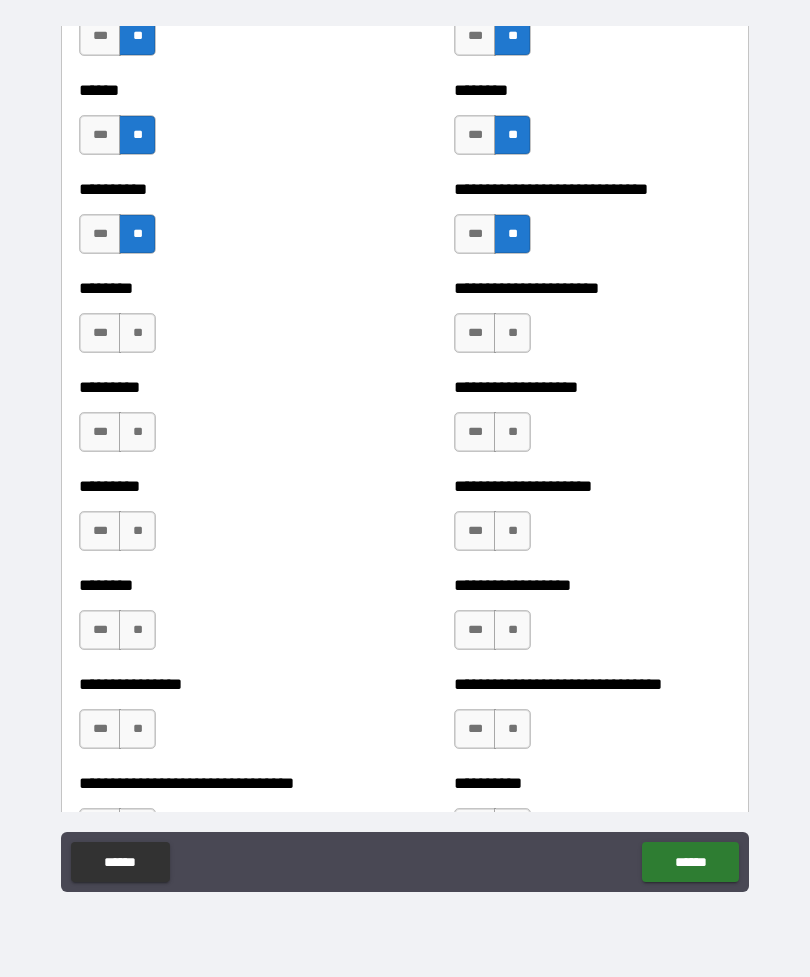 scroll, scrollTop: 6887, scrollLeft: 0, axis: vertical 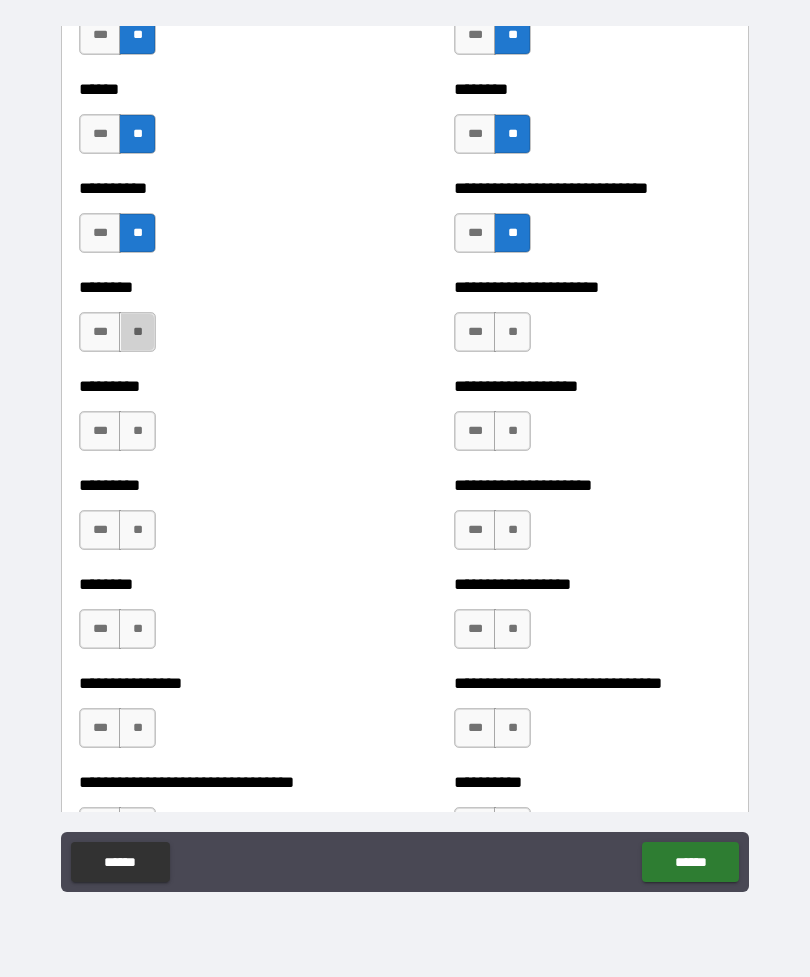 click on "**" at bounding box center (137, 332) 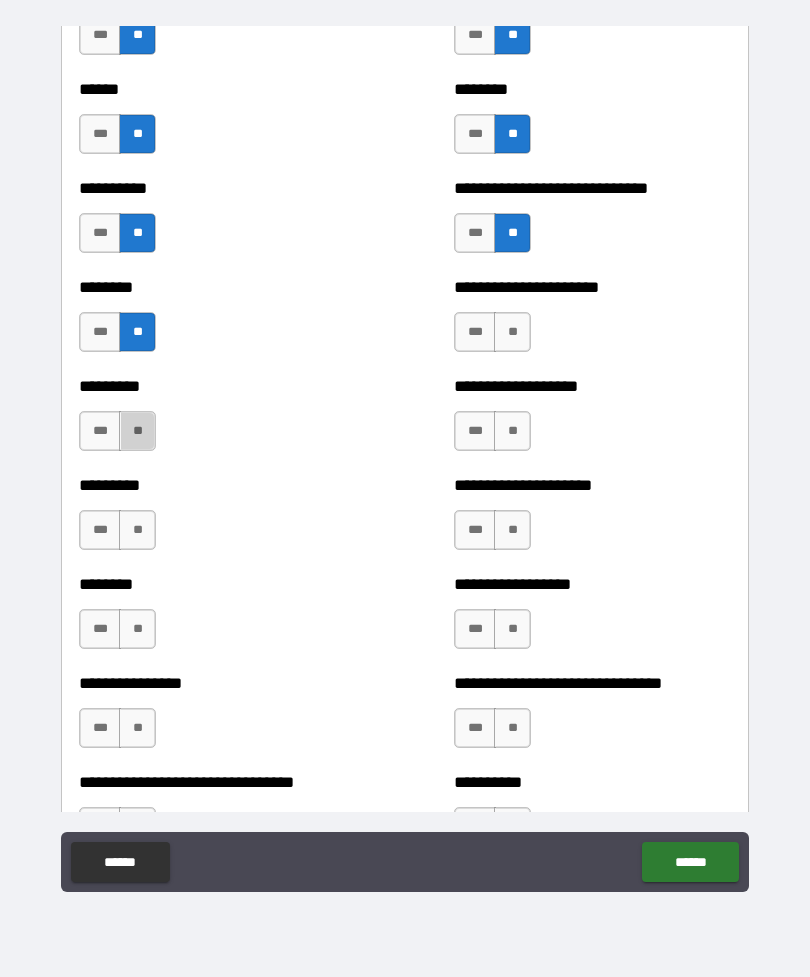 click on "**" at bounding box center (137, 431) 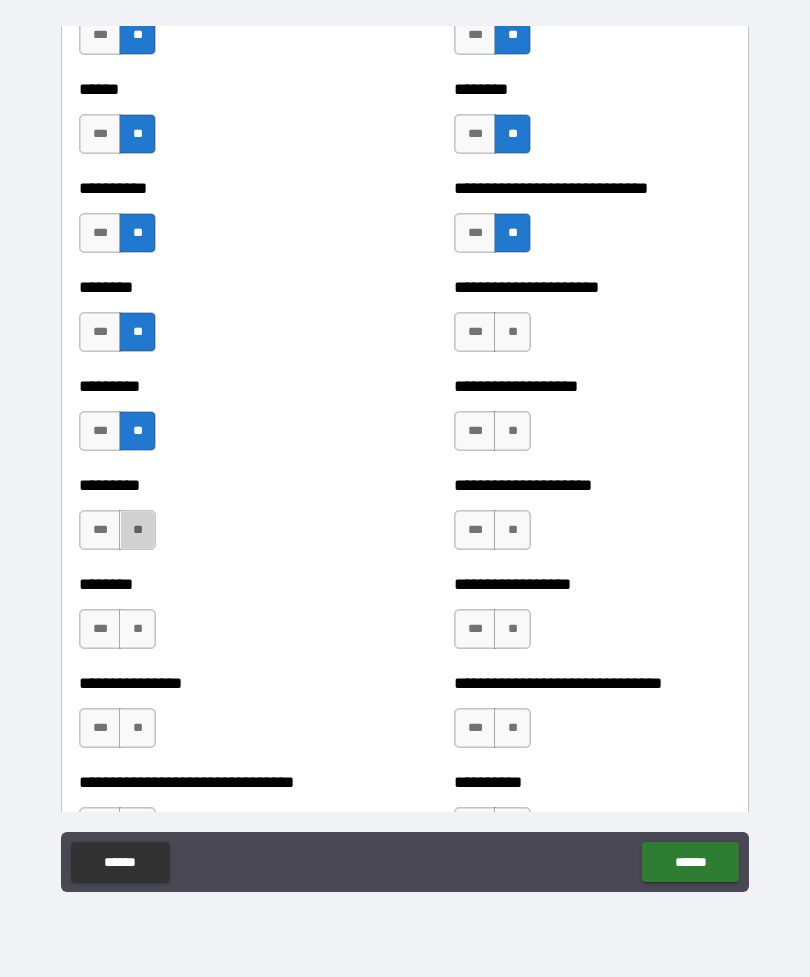 click on "**" at bounding box center (137, 530) 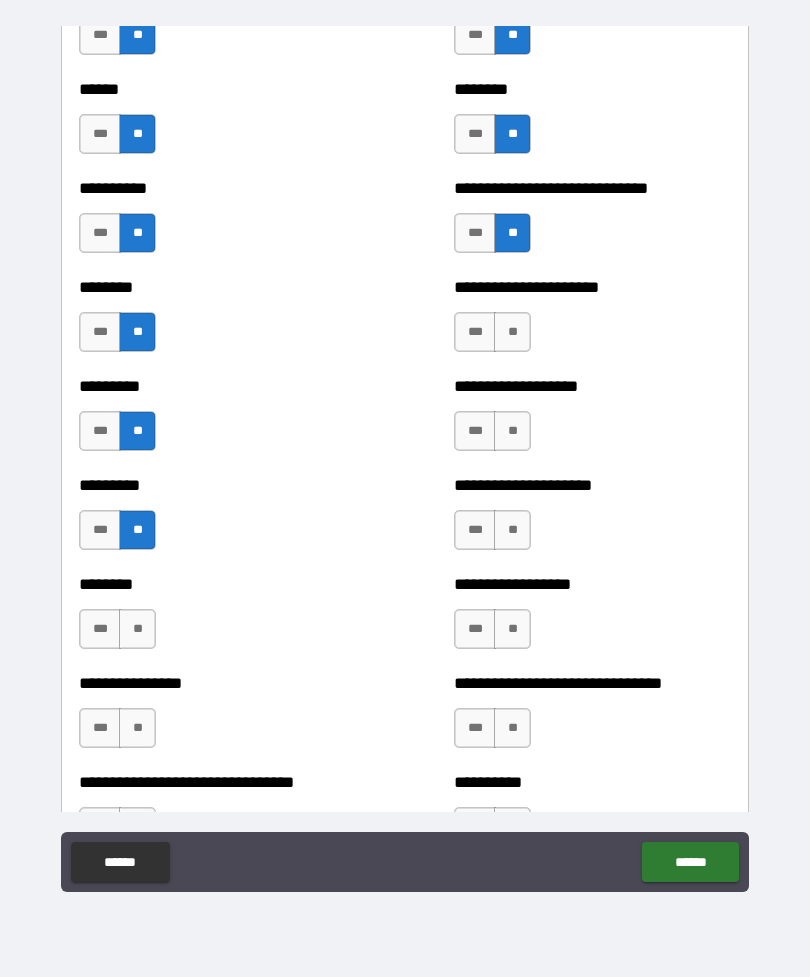 click on "**" at bounding box center [137, 629] 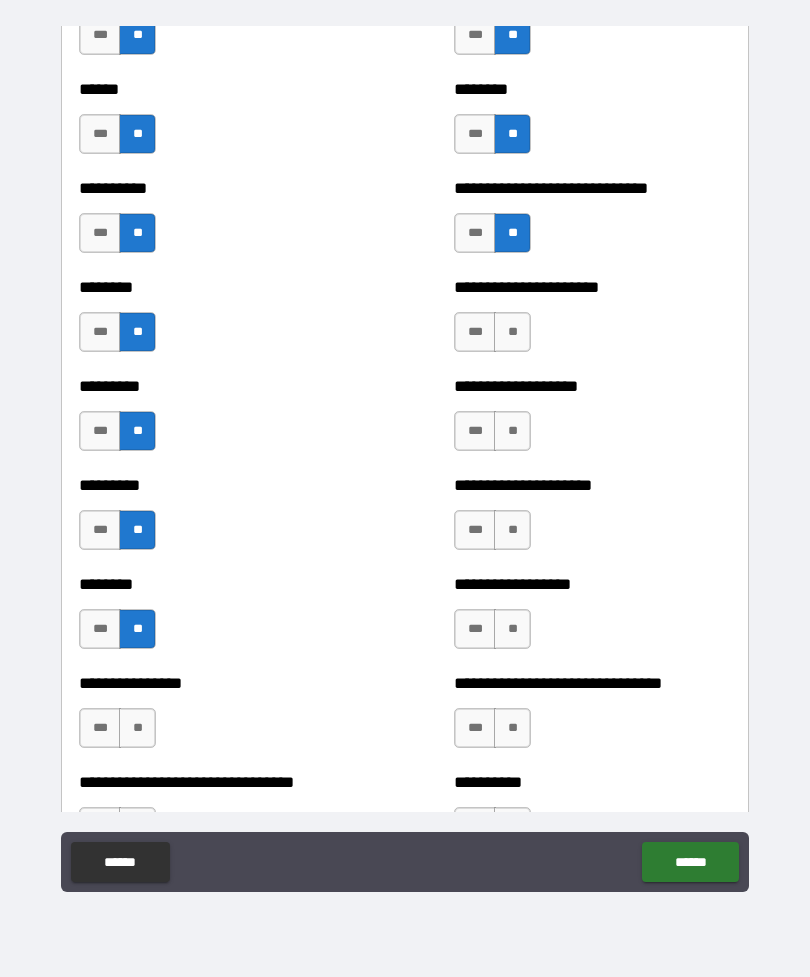 click on "**" at bounding box center [137, 728] 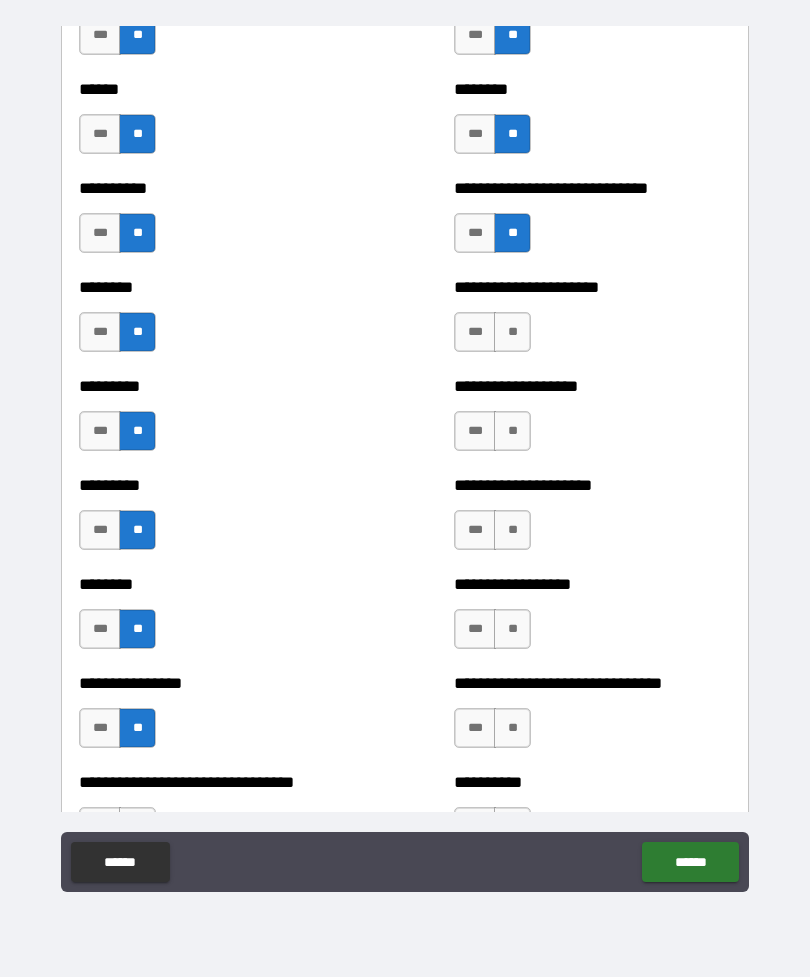 click on "**" at bounding box center (512, 332) 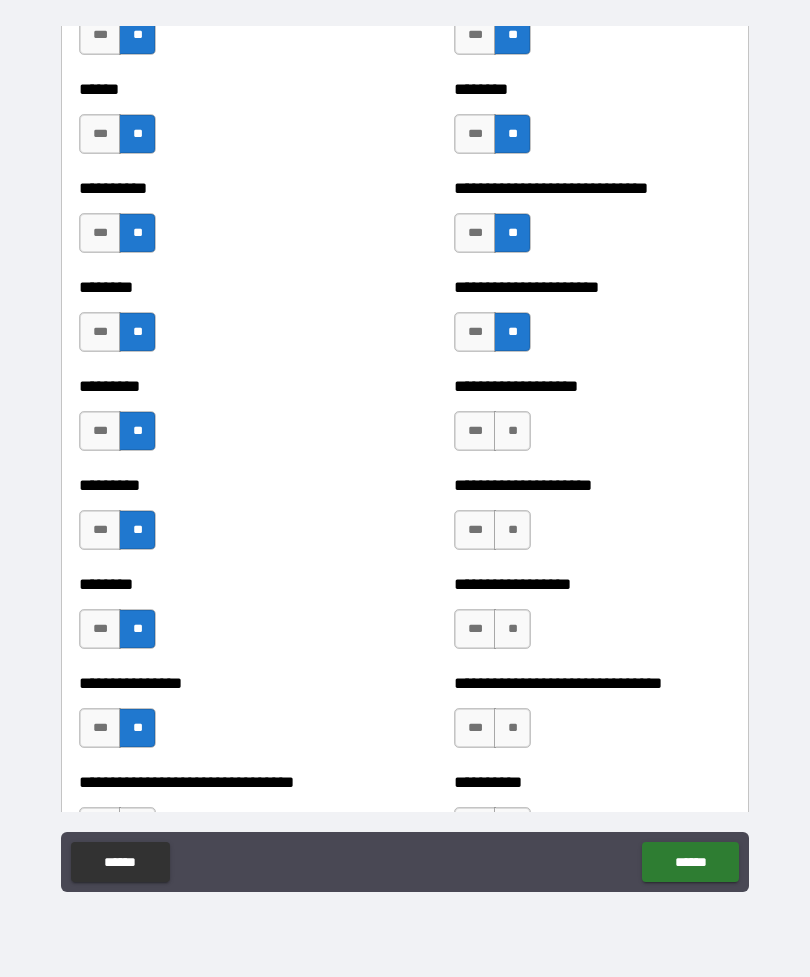 click on "***" at bounding box center (475, 431) 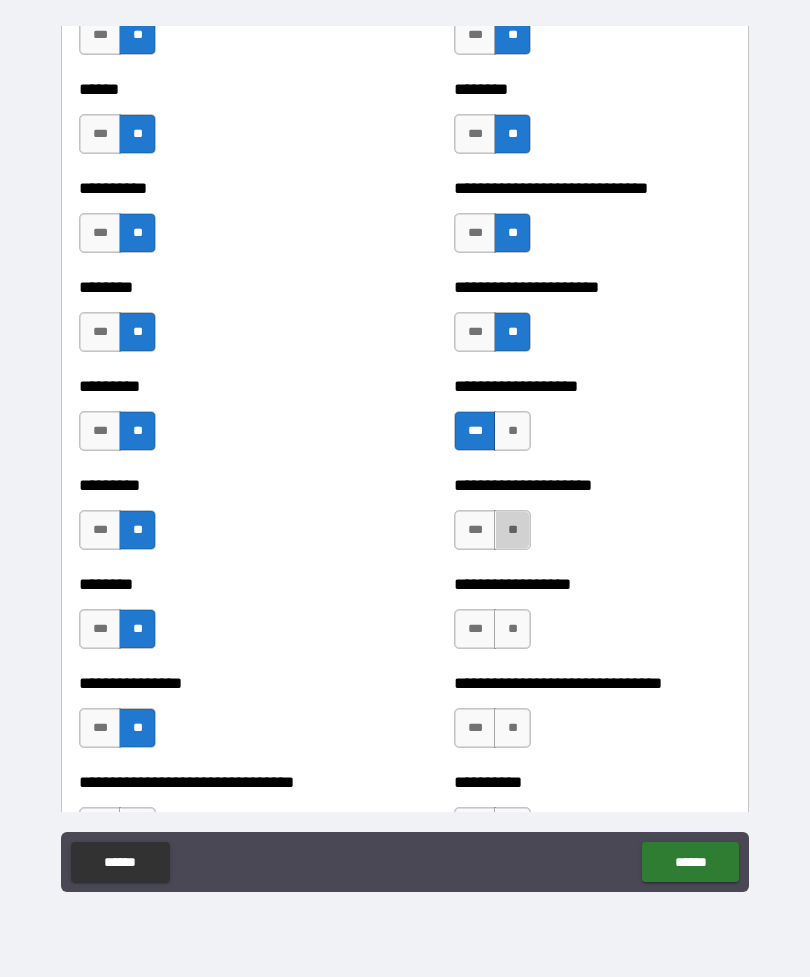 click on "**" at bounding box center [512, 530] 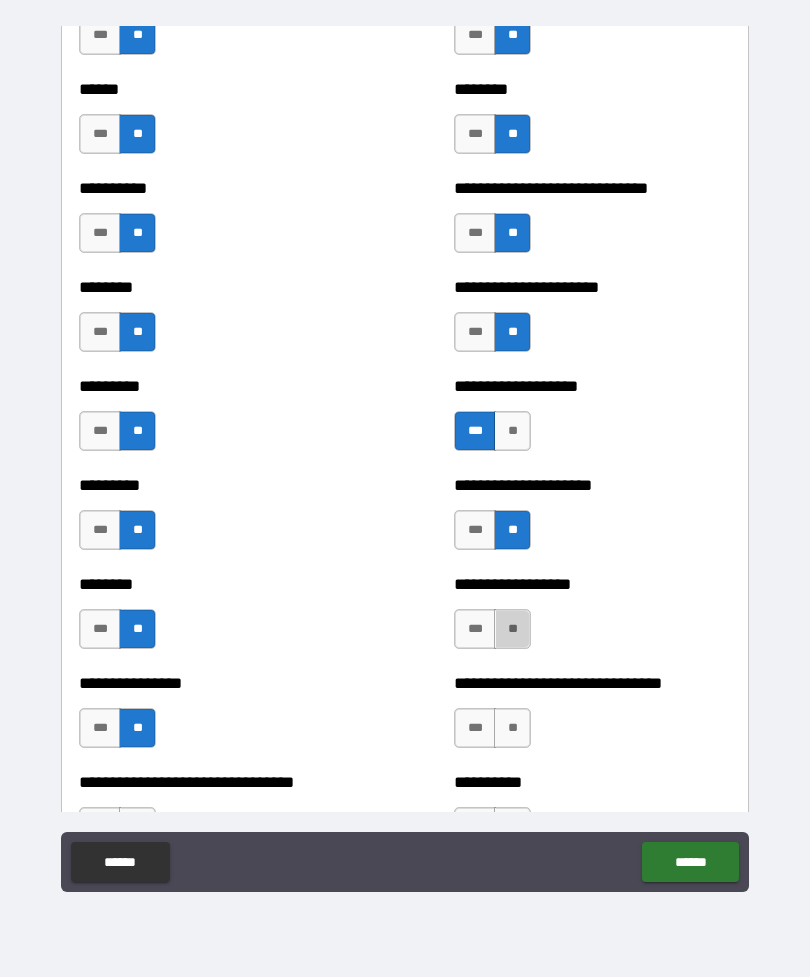 click on "**" at bounding box center (512, 629) 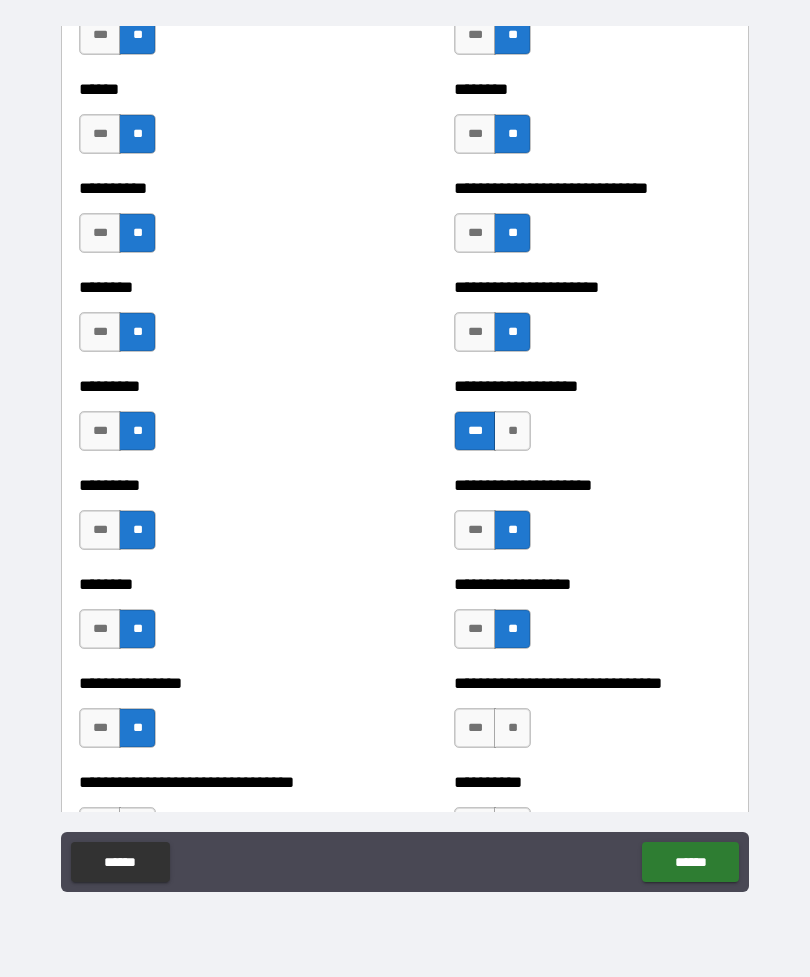 scroll, scrollTop: 6942, scrollLeft: 0, axis: vertical 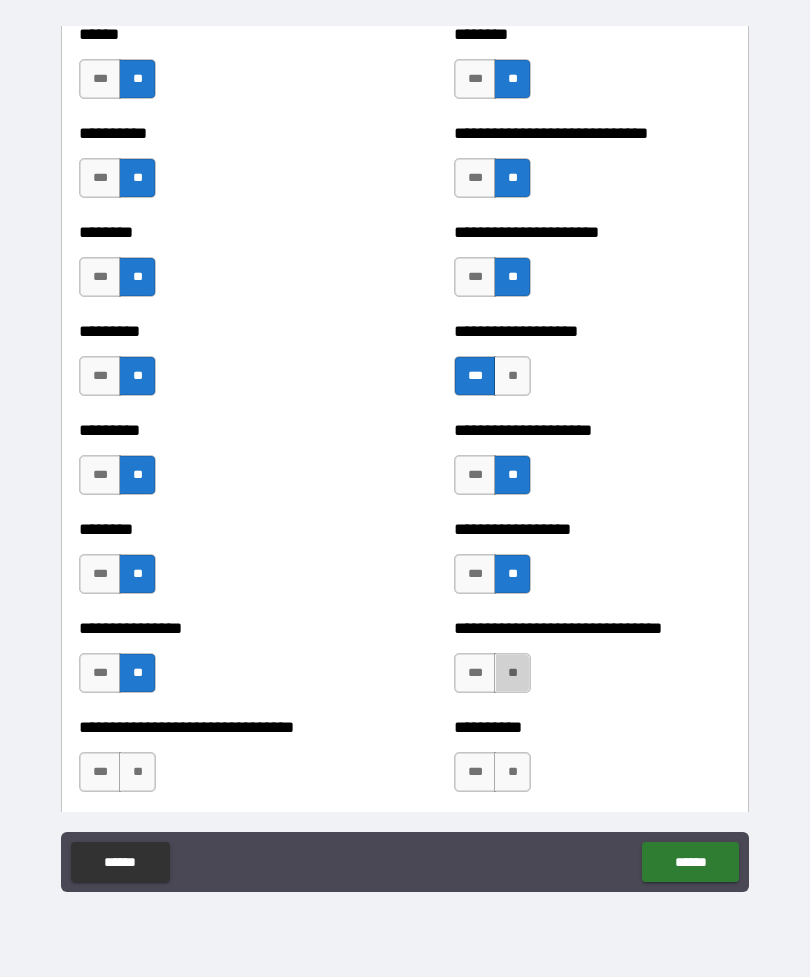 click on "**" at bounding box center (512, 673) 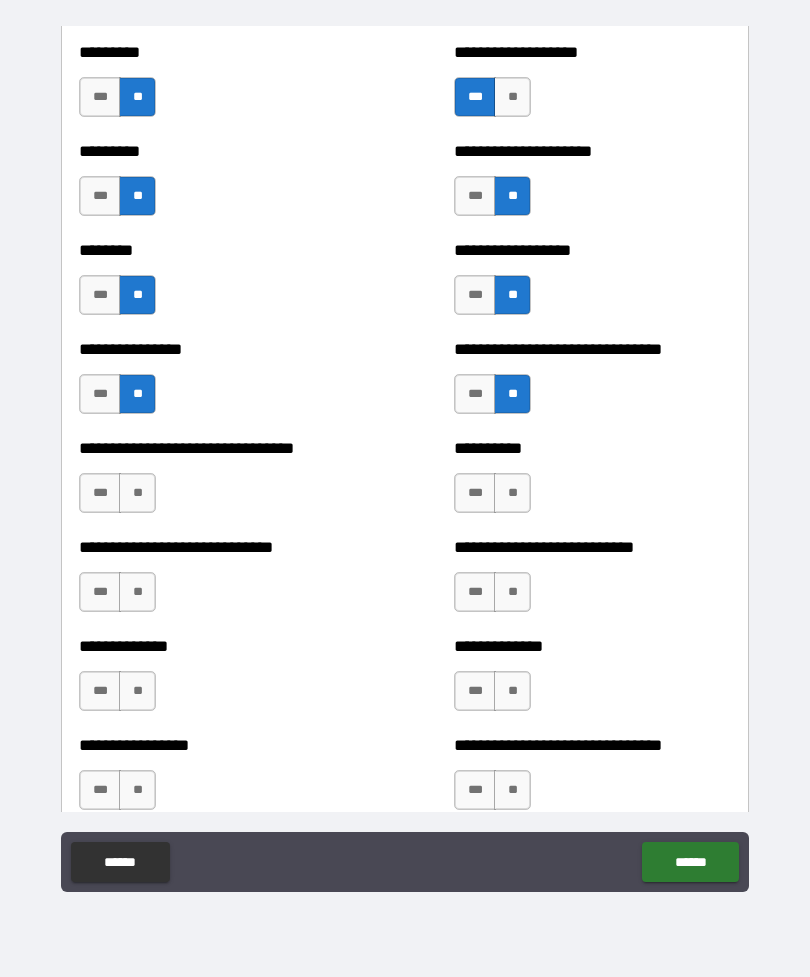 scroll, scrollTop: 7223, scrollLeft: 0, axis: vertical 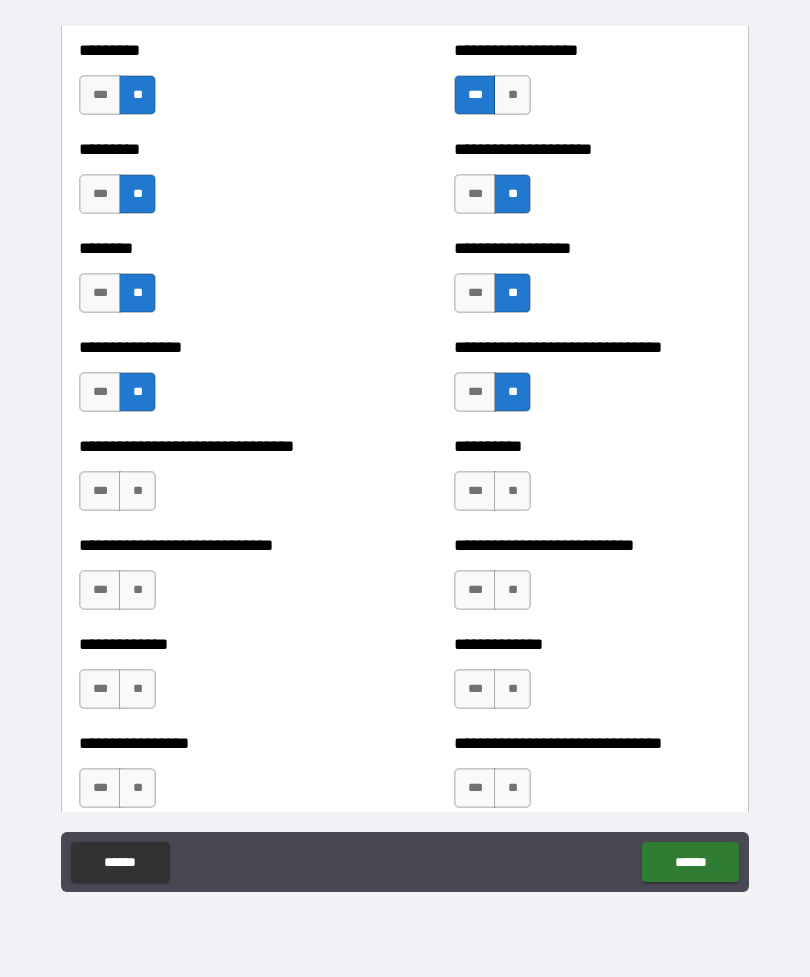 click on "**" at bounding box center (512, 491) 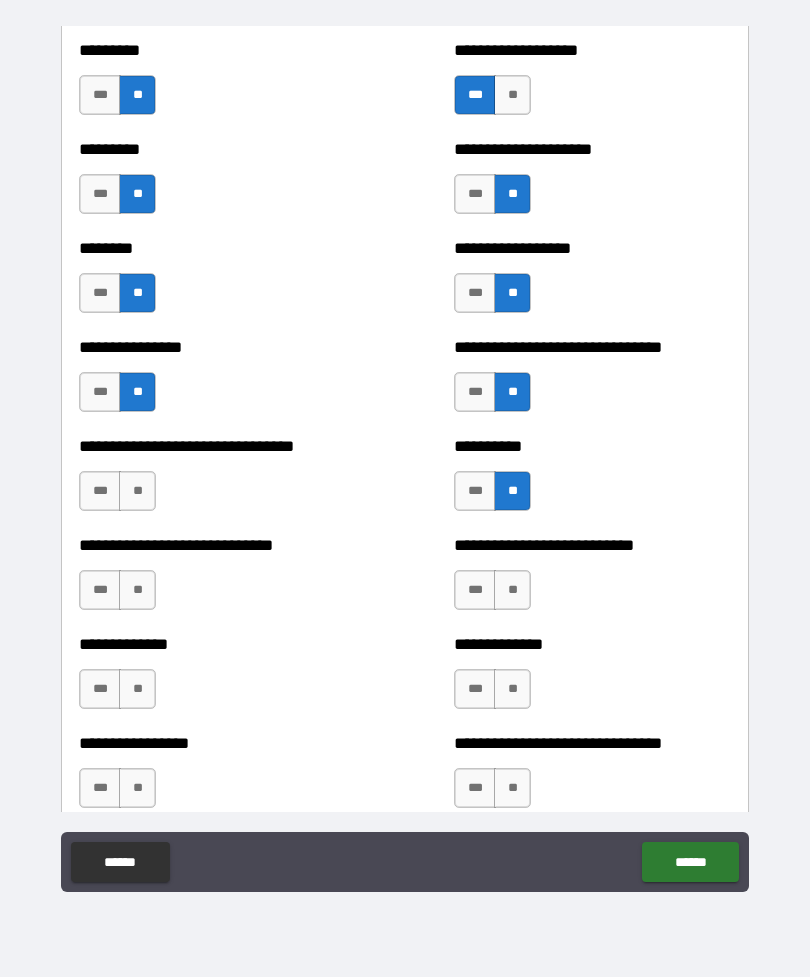 click on "**" at bounding box center [512, 590] 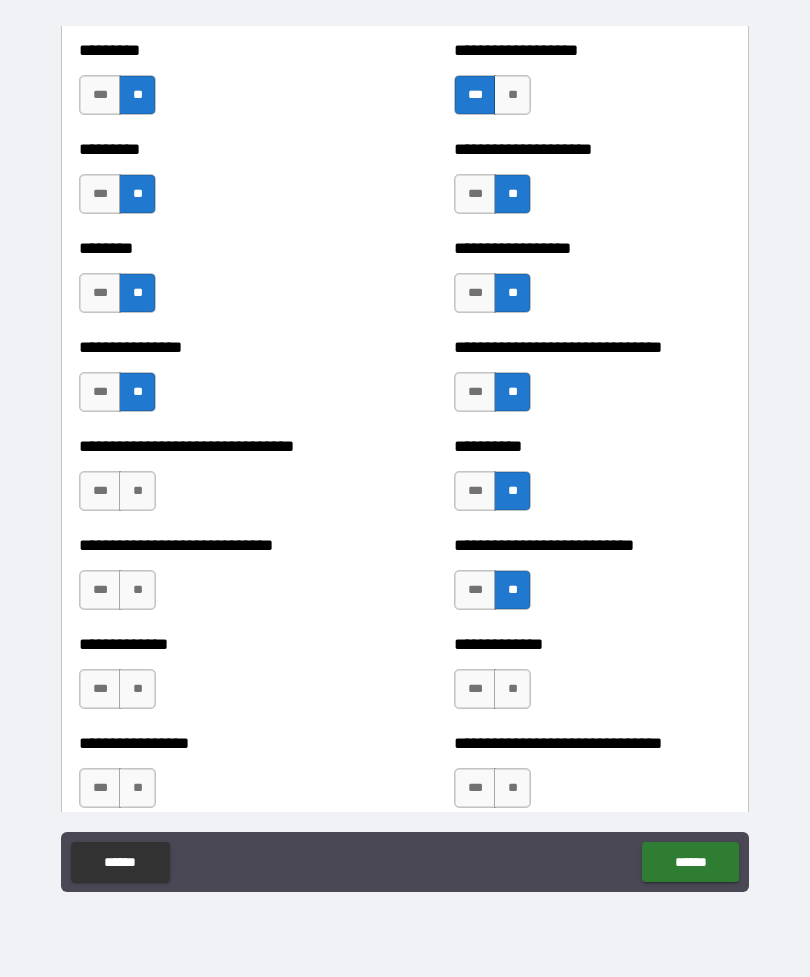 click on "**" at bounding box center (512, 689) 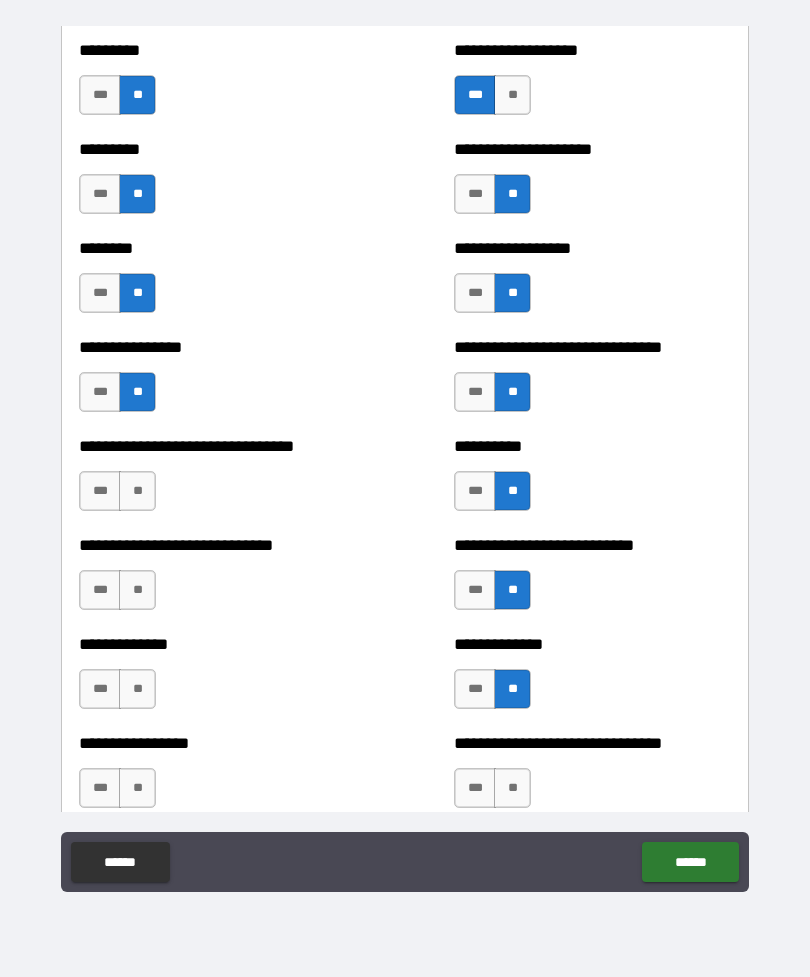click on "**" at bounding box center (137, 491) 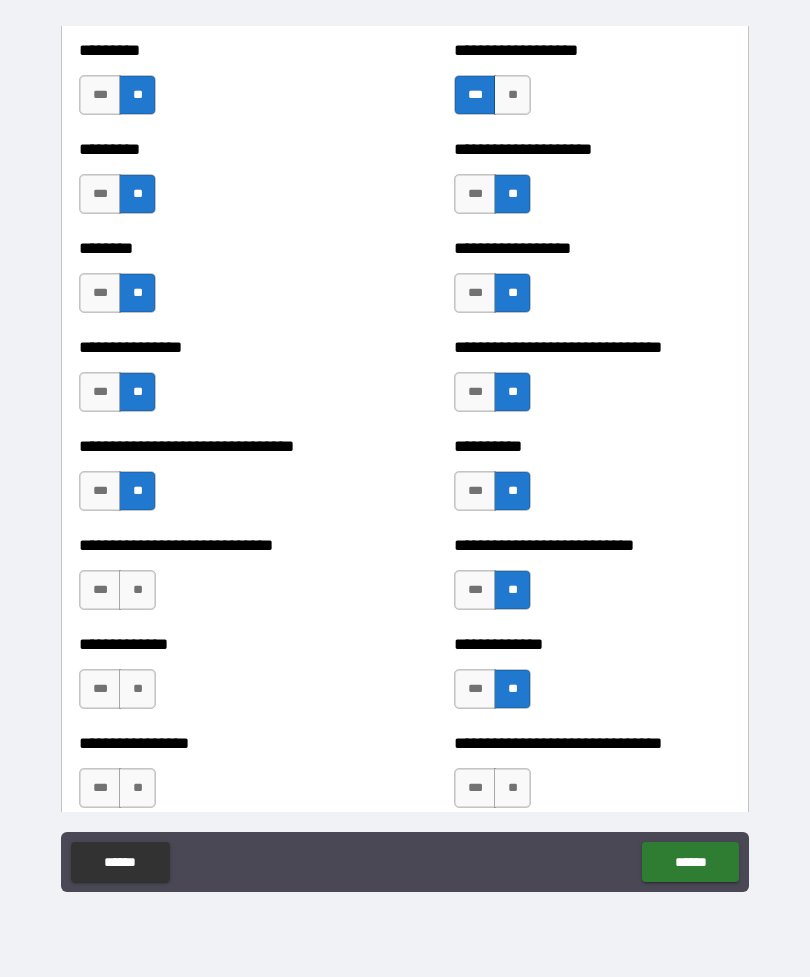 click on "**" at bounding box center (137, 590) 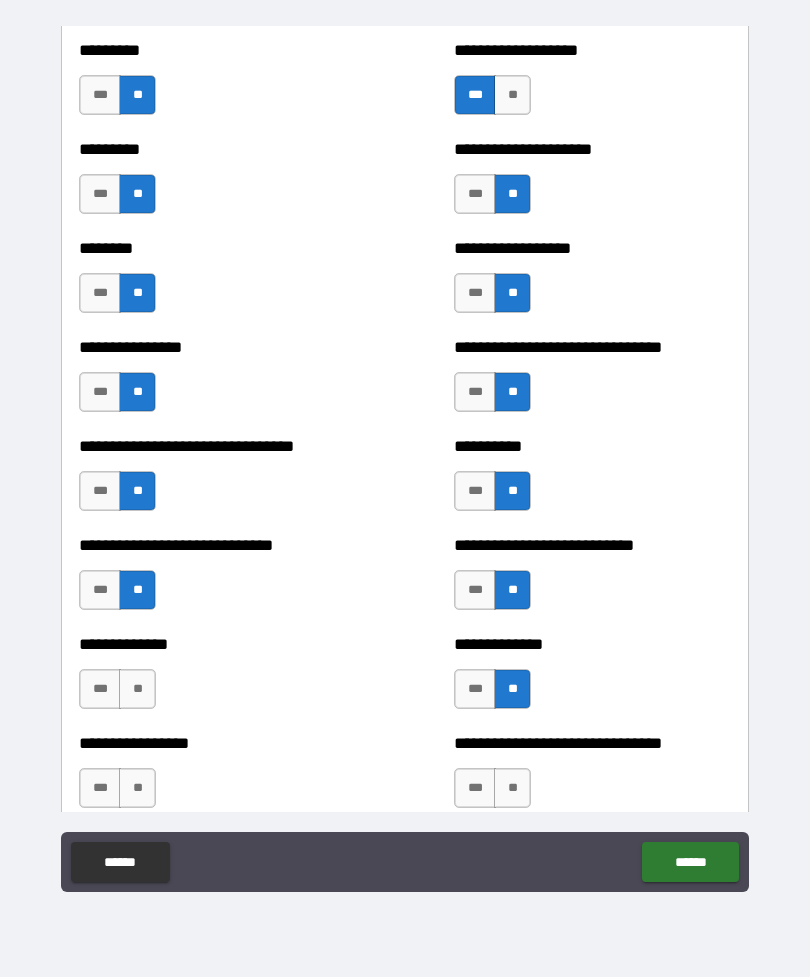 click on "**" at bounding box center (137, 689) 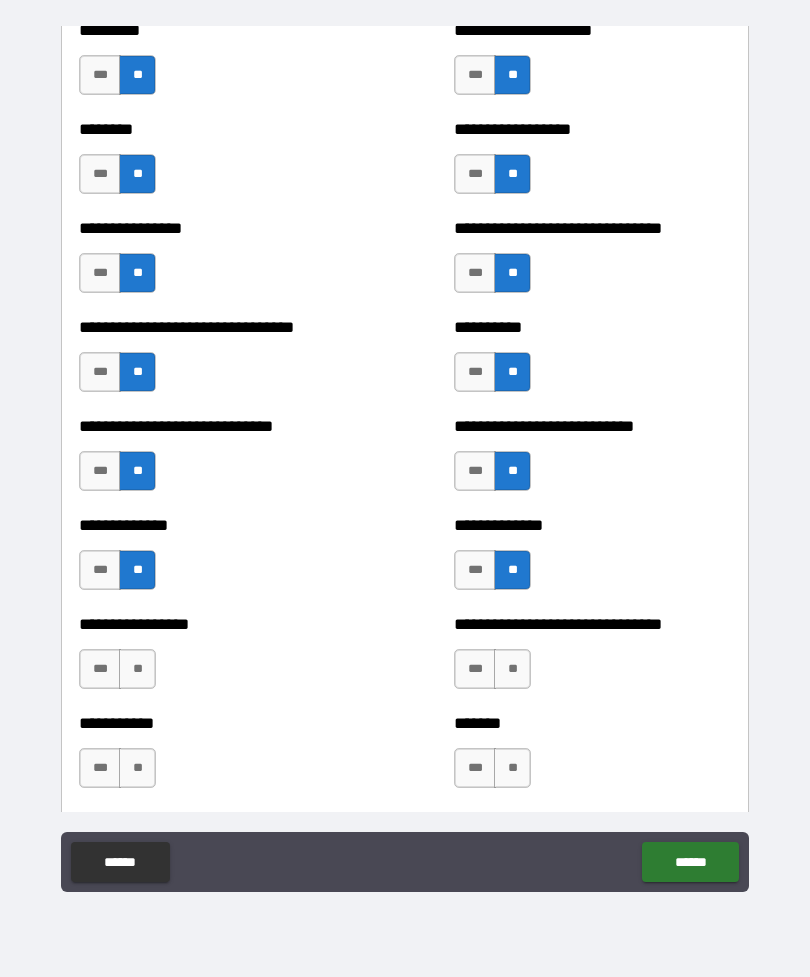 scroll, scrollTop: 7348, scrollLeft: 0, axis: vertical 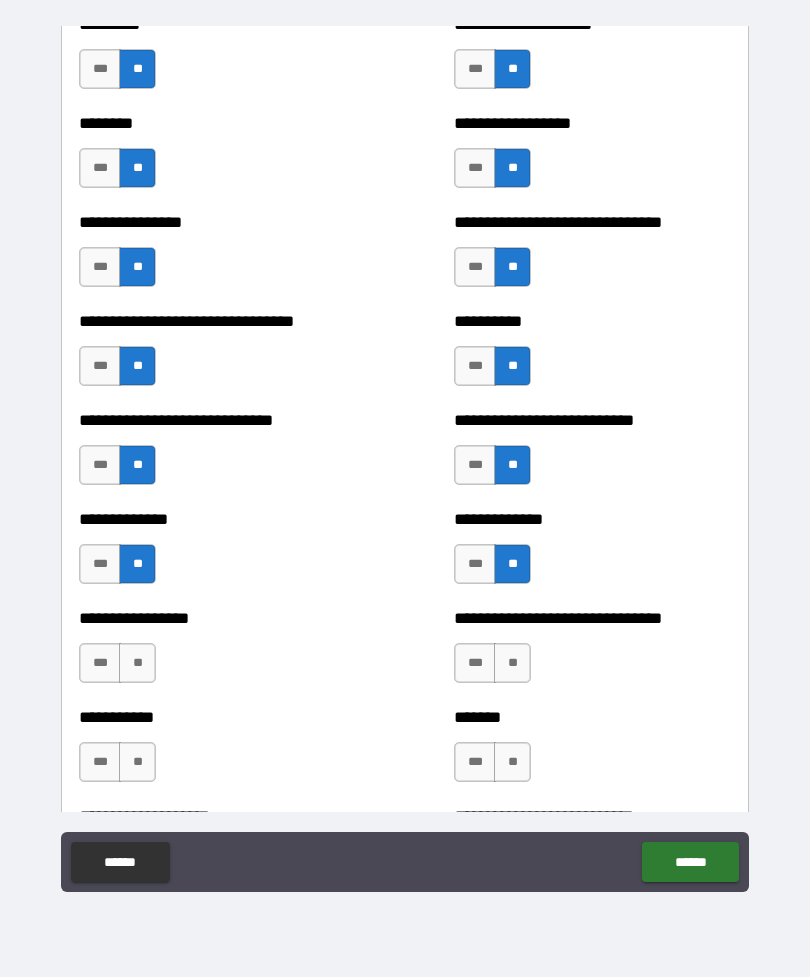 click on "**" at bounding box center (137, 663) 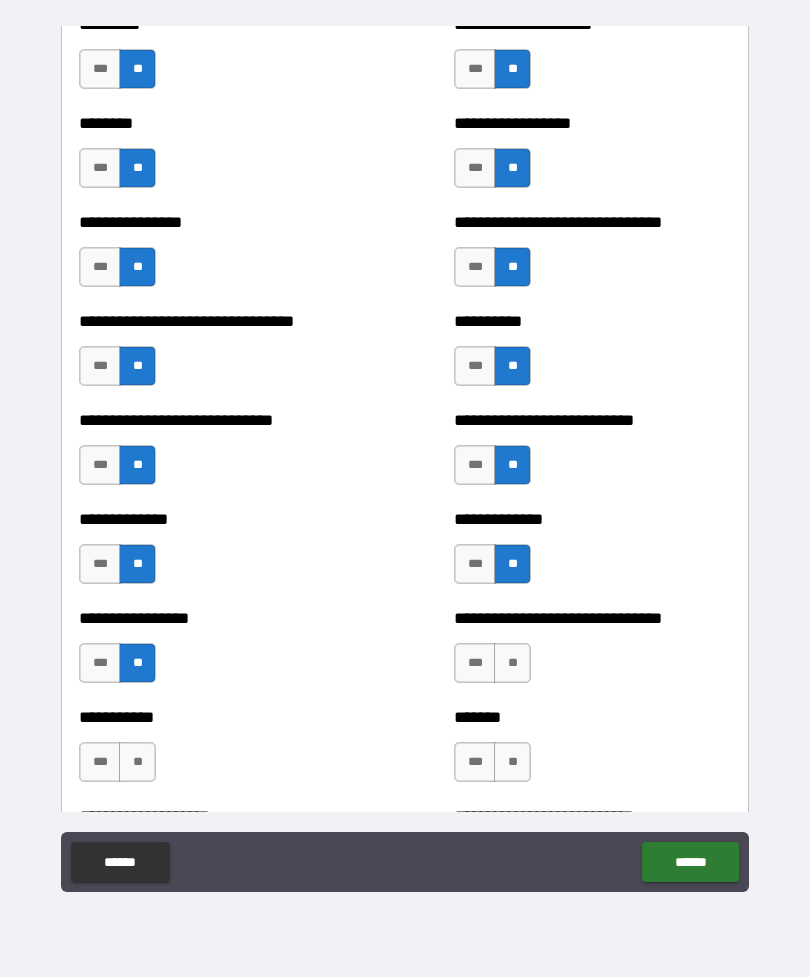 click on "**" at bounding box center (512, 663) 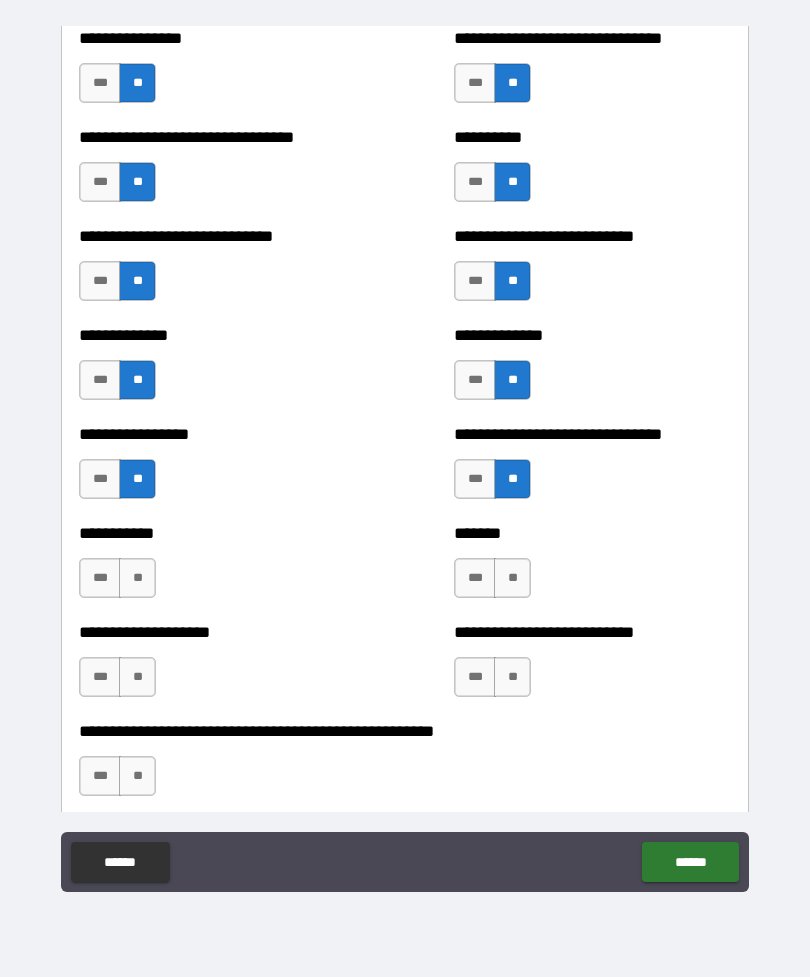 scroll, scrollTop: 7534, scrollLeft: 0, axis: vertical 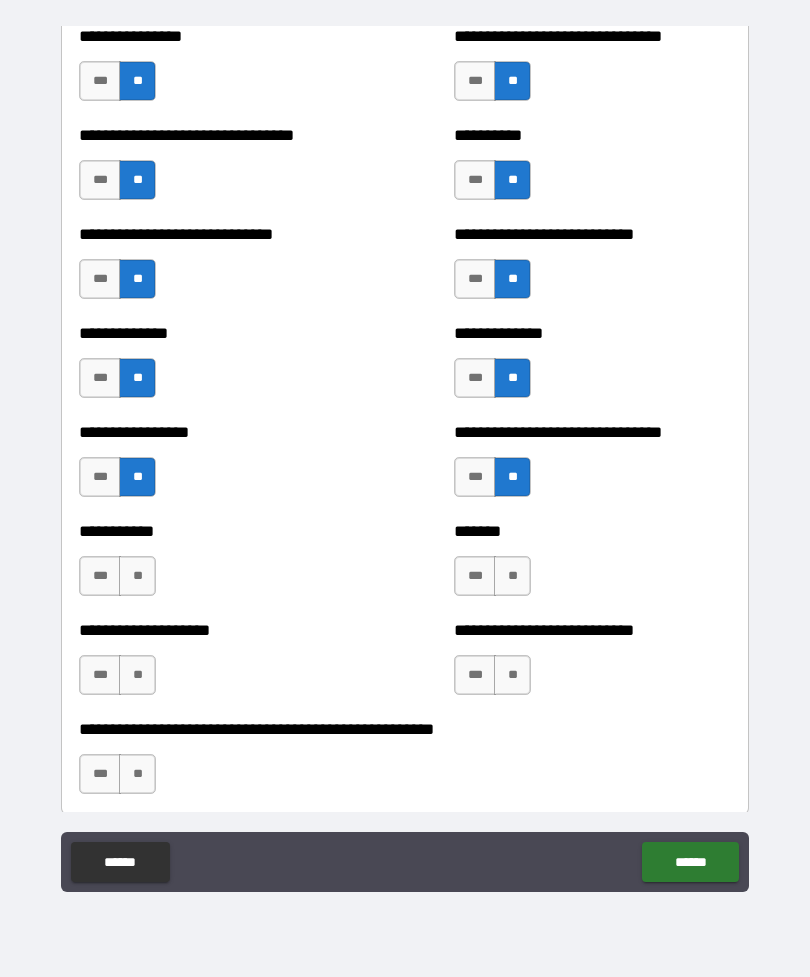 click on "**" at bounding box center (512, 576) 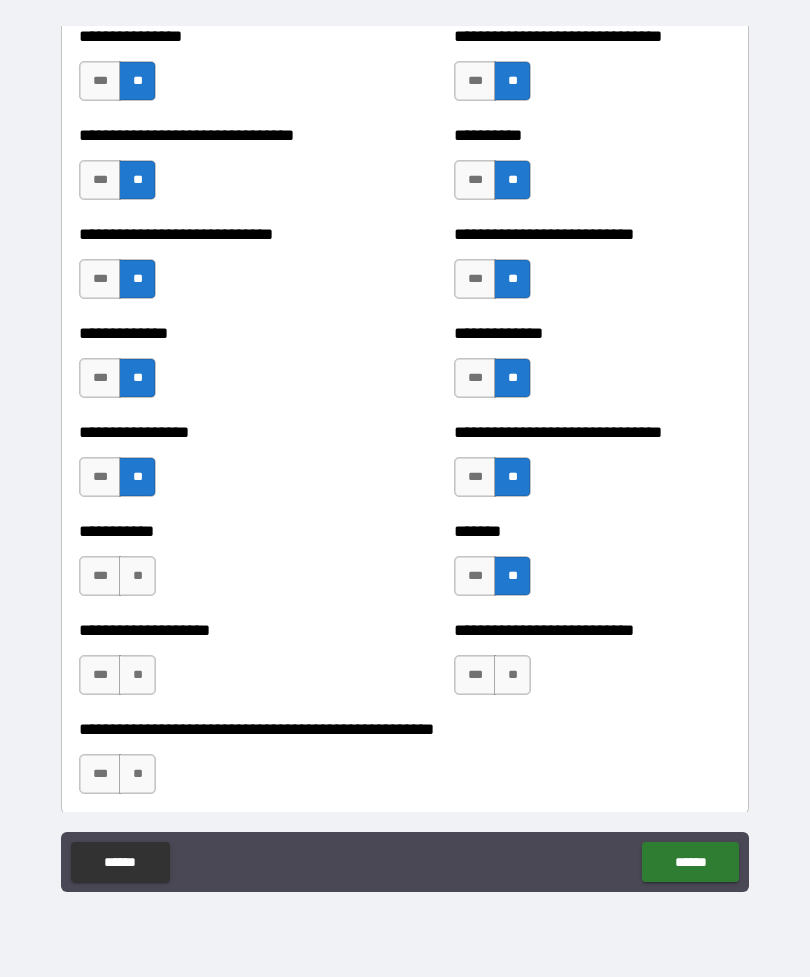 click on "**" at bounding box center (512, 675) 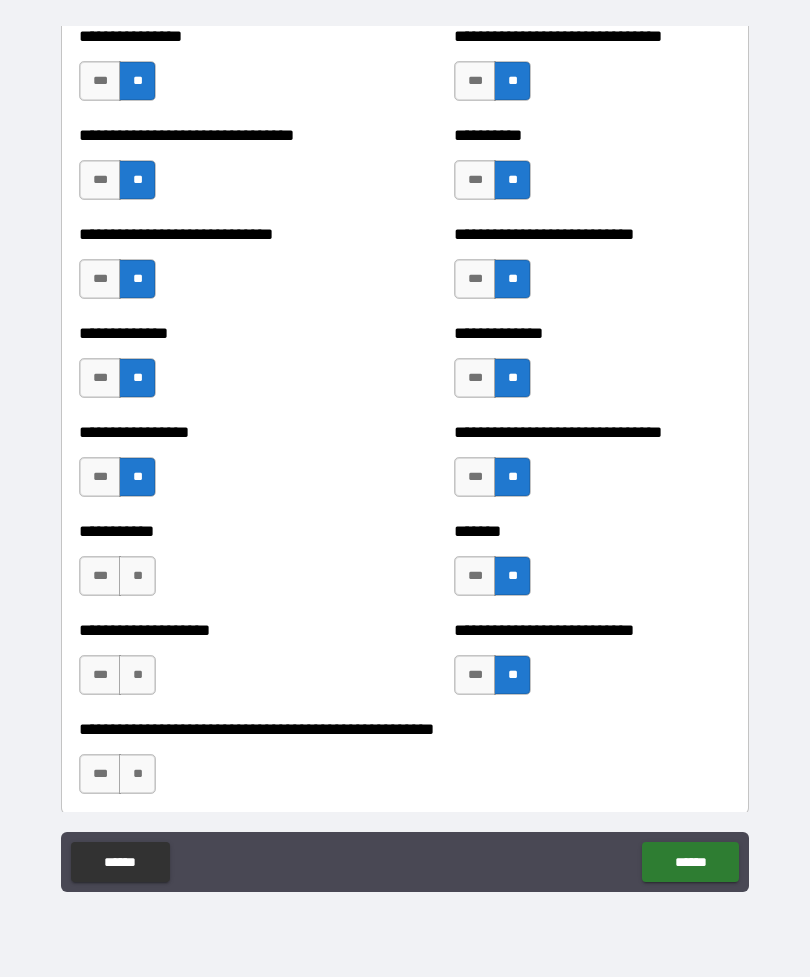click on "**" at bounding box center (137, 576) 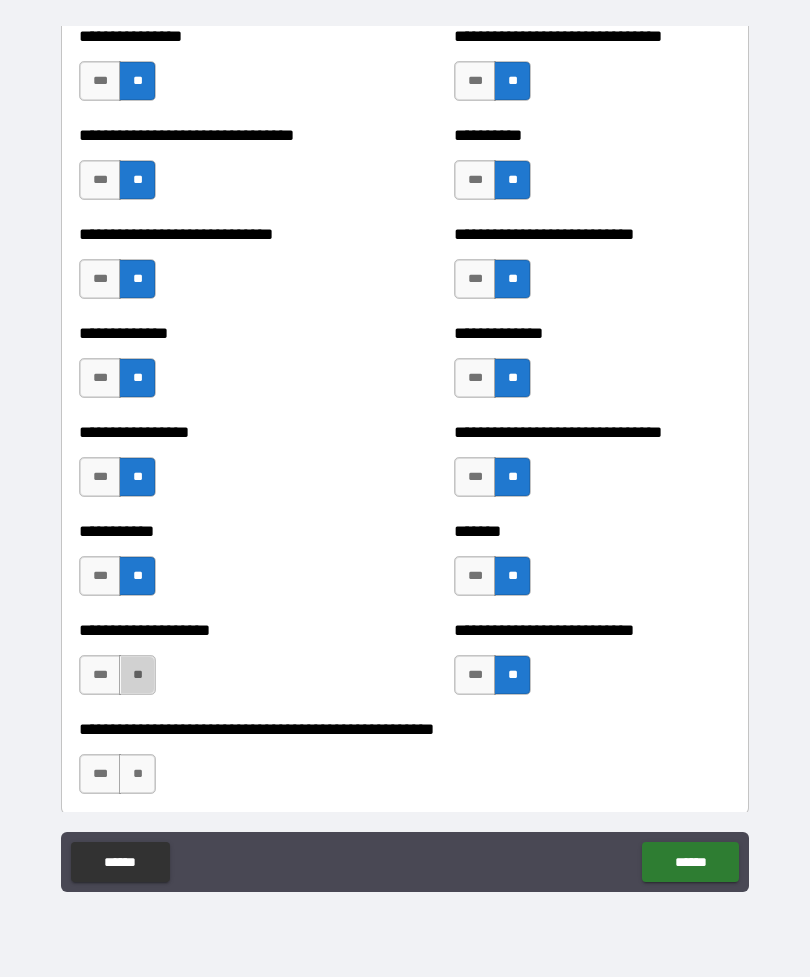 click on "**" at bounding box center [137, 675] 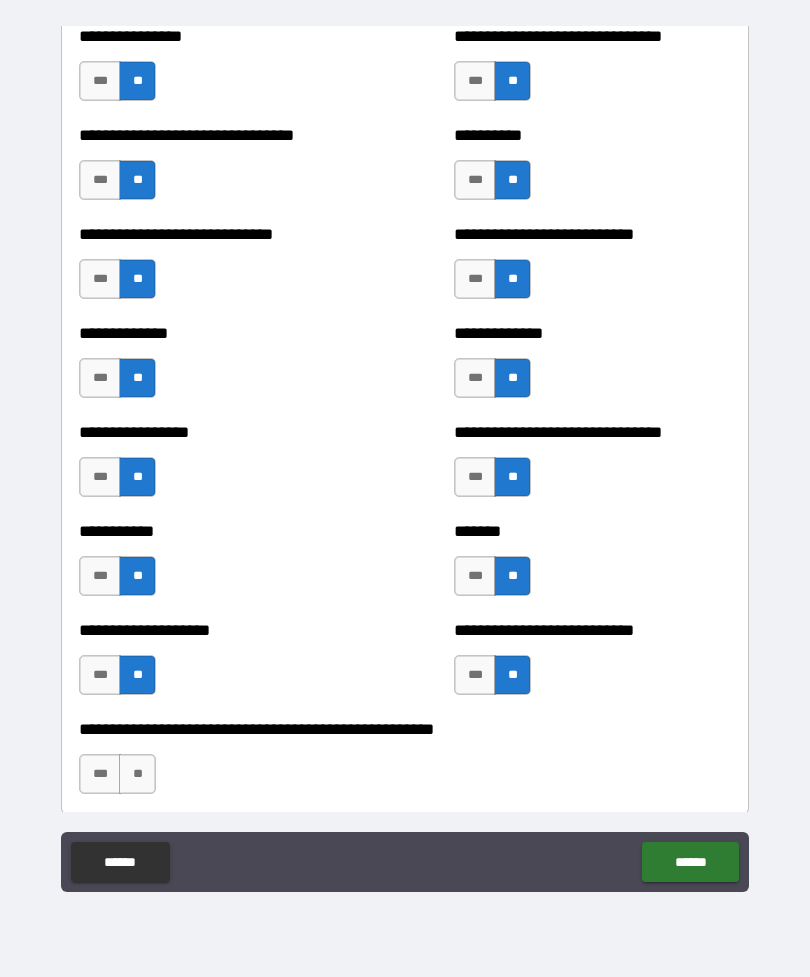 click on "**" at bounding box center (137, 774) 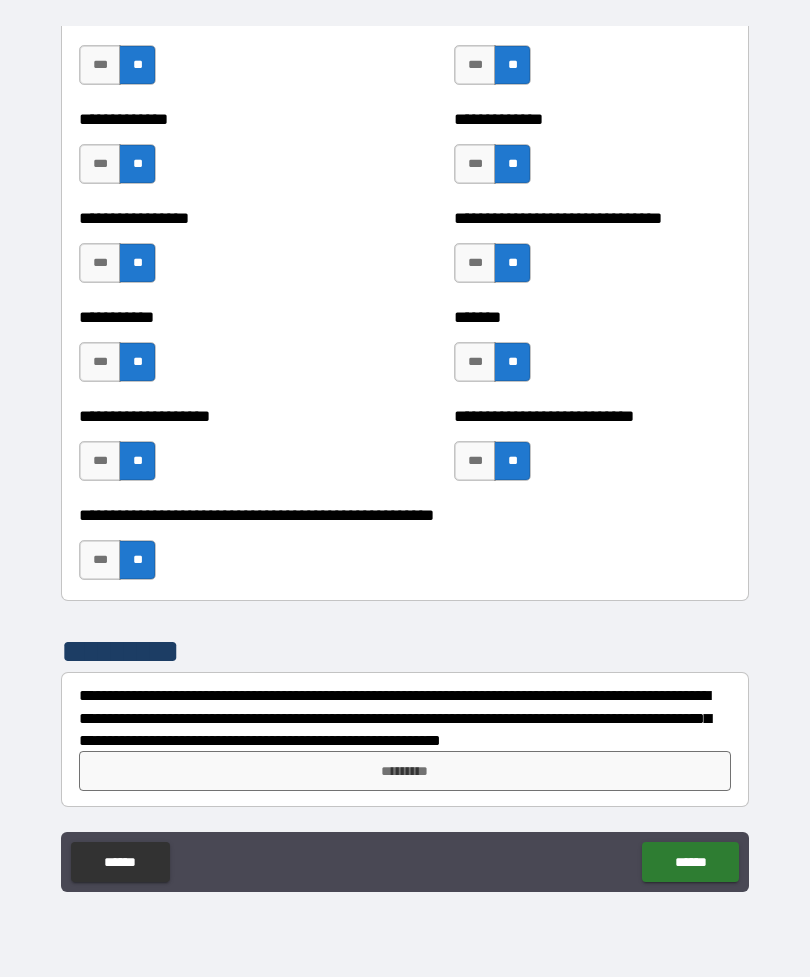 scroll, scrollTop: 7748, scrollLeft: 0, axis: vertical 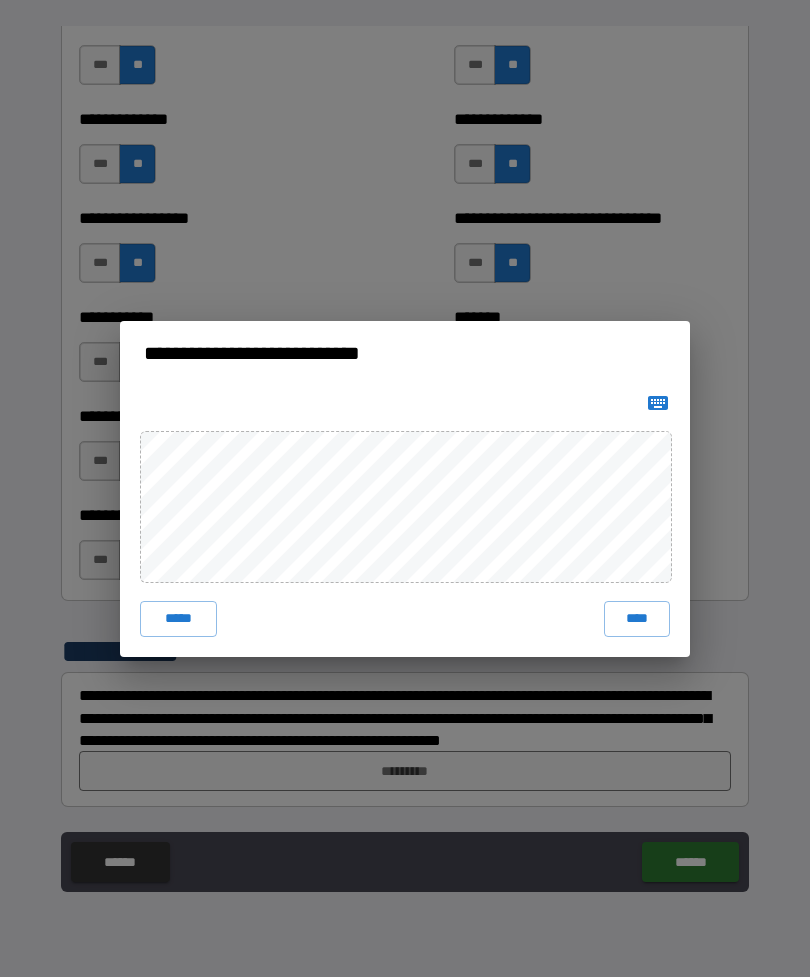 click on "****" at bounding box center (637, 619) 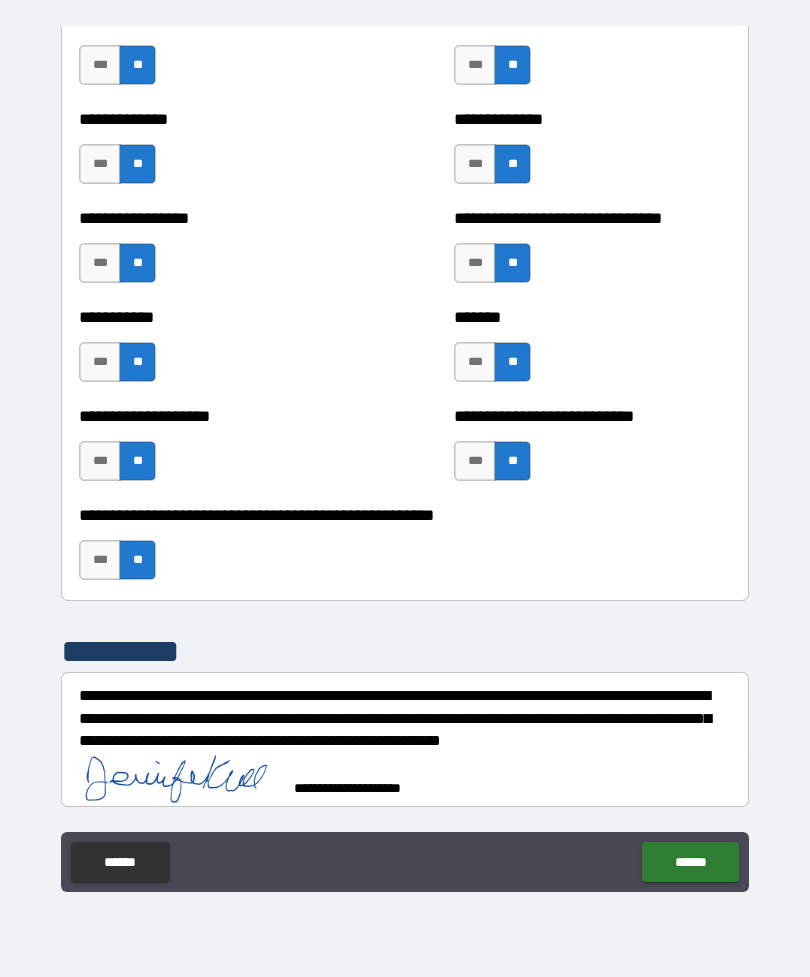 scroll, scrollTop: 7738, scrollLeft: 0, axis: vertical 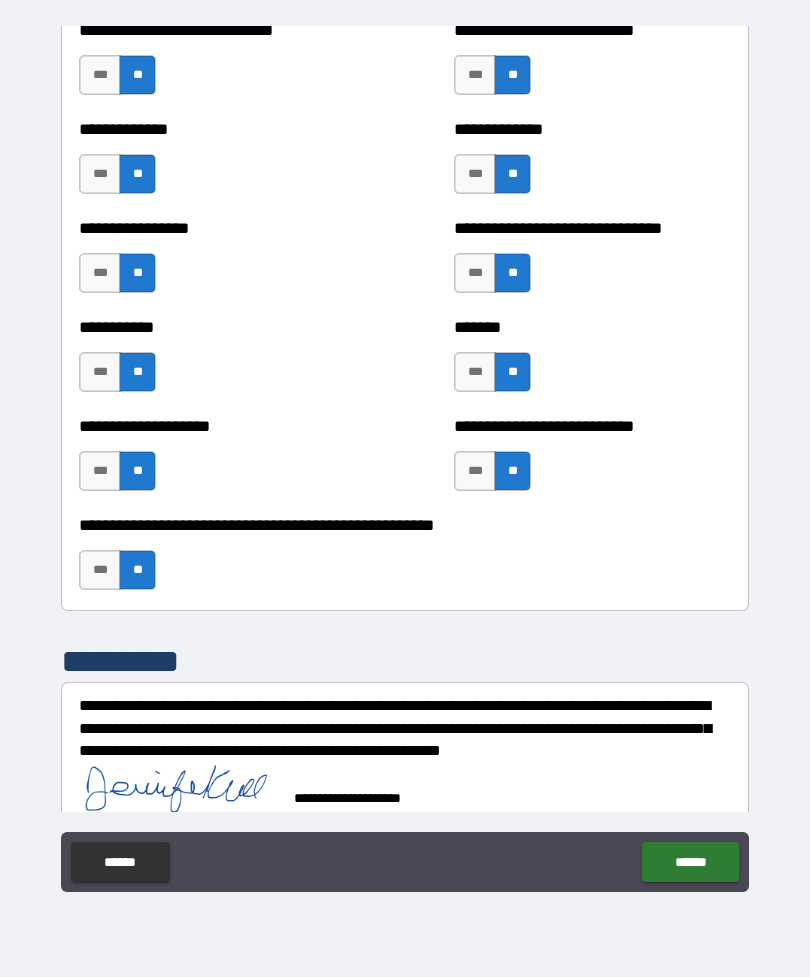 click on "******" at bounding box center [690, 862] 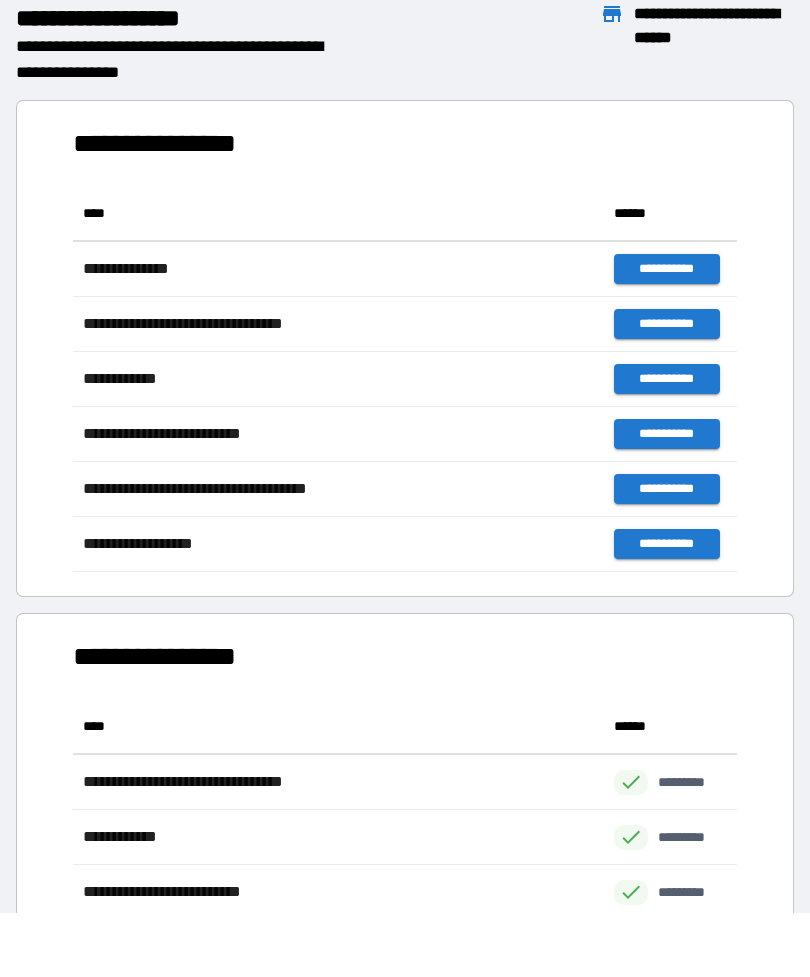 scroll, scrollTop: 1, scrollLeft: 1, axis: both 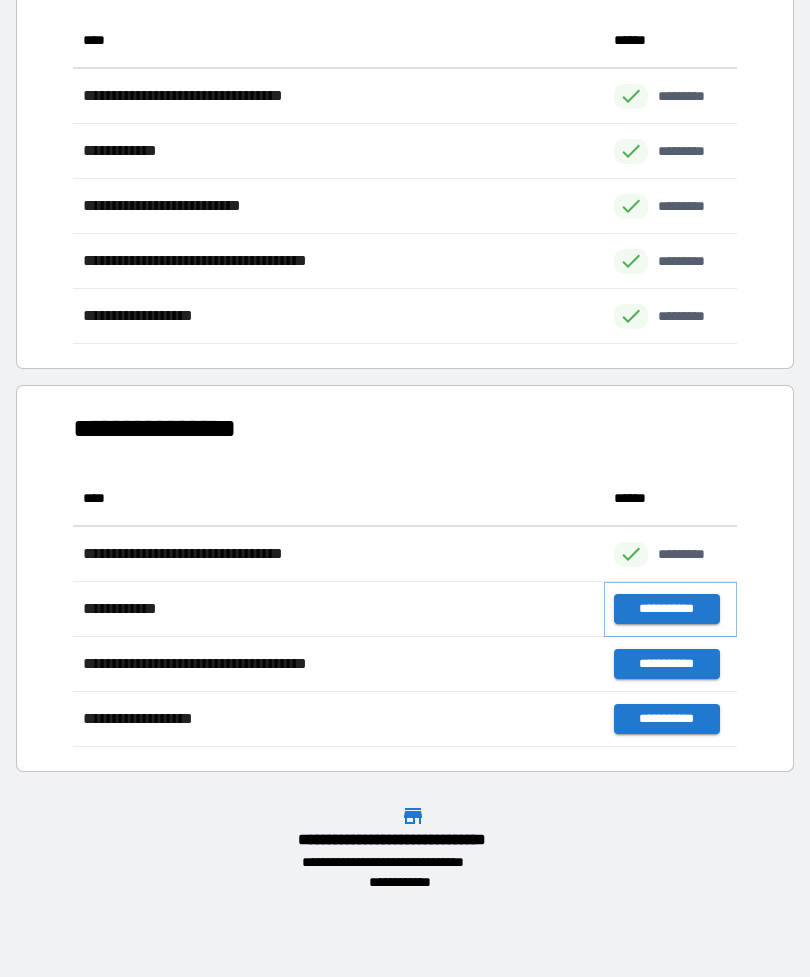 click on "**********" at bounding box center (666, 609) 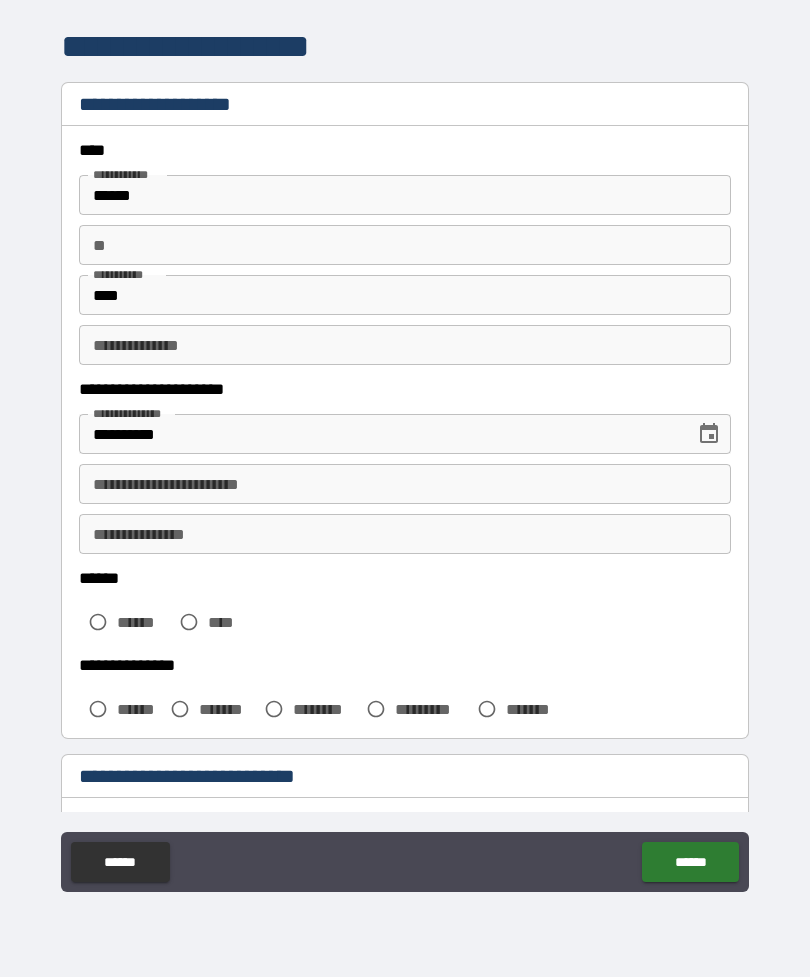click on "**********" at bounding box center [405, 484] 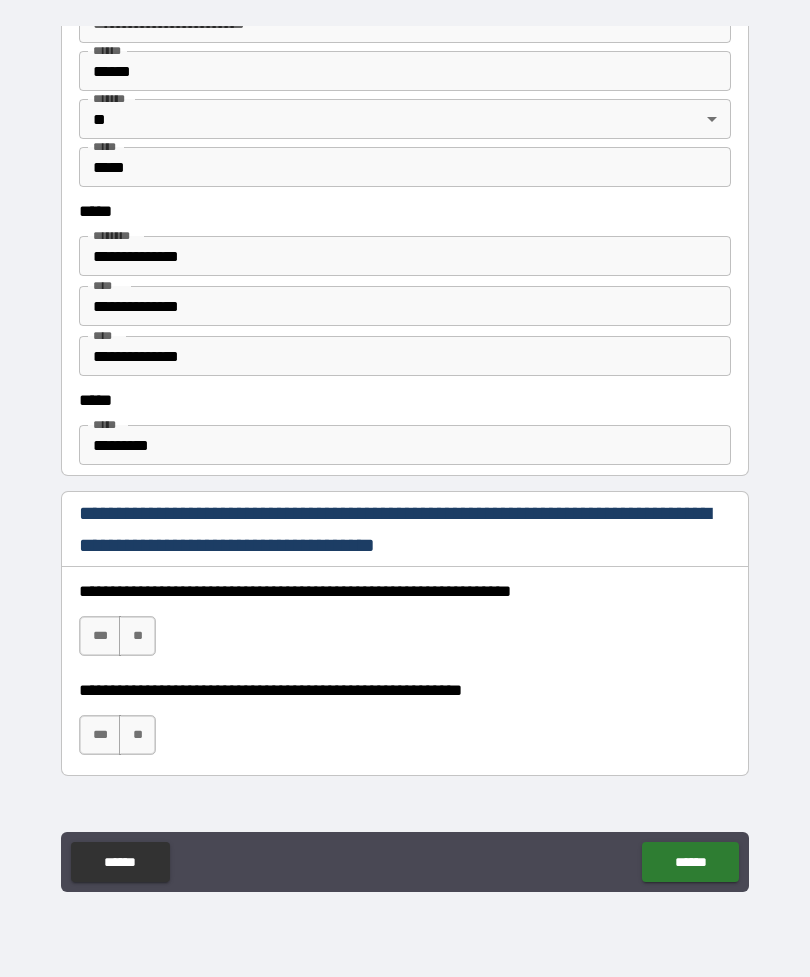 scroll, scrollTop: 895, scrollLeft: 0, axis: vertical 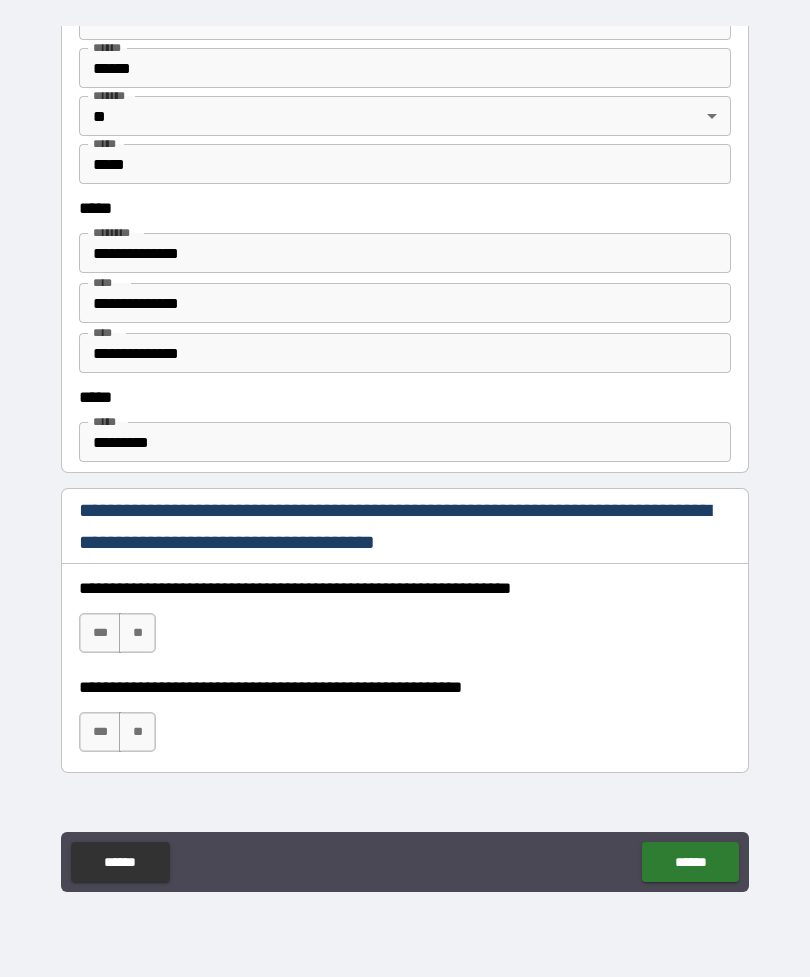 click on "*********" at bounding box center (405, 442) 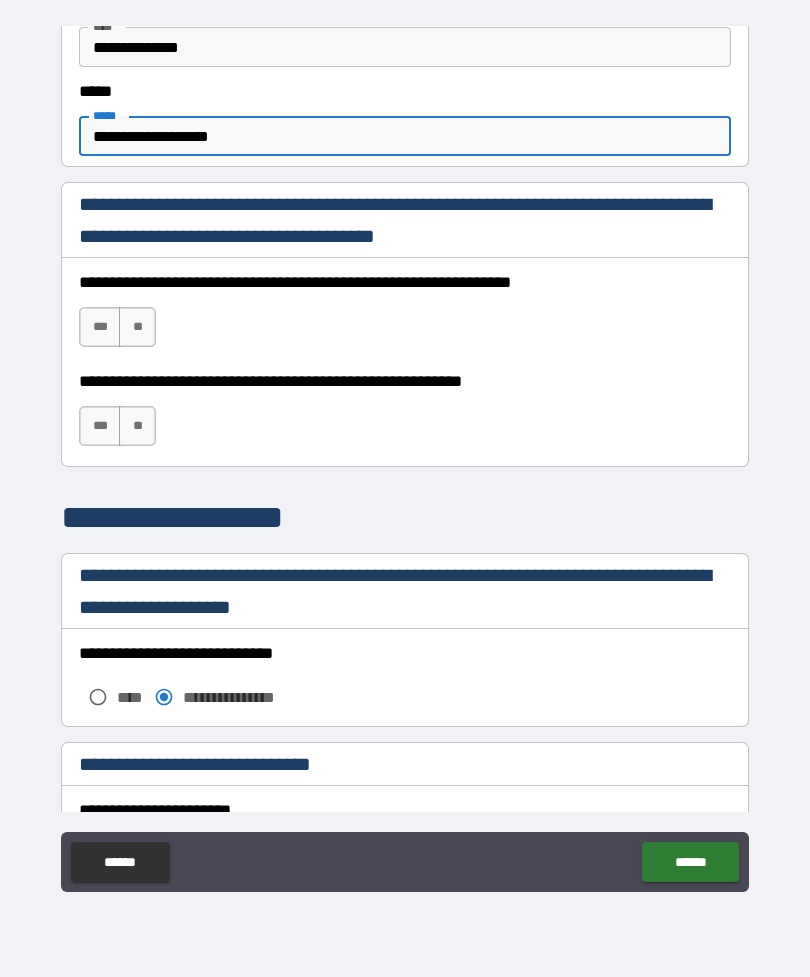 scroll, scrollTop: 1198, scrollLeft: 0, axis: vertical 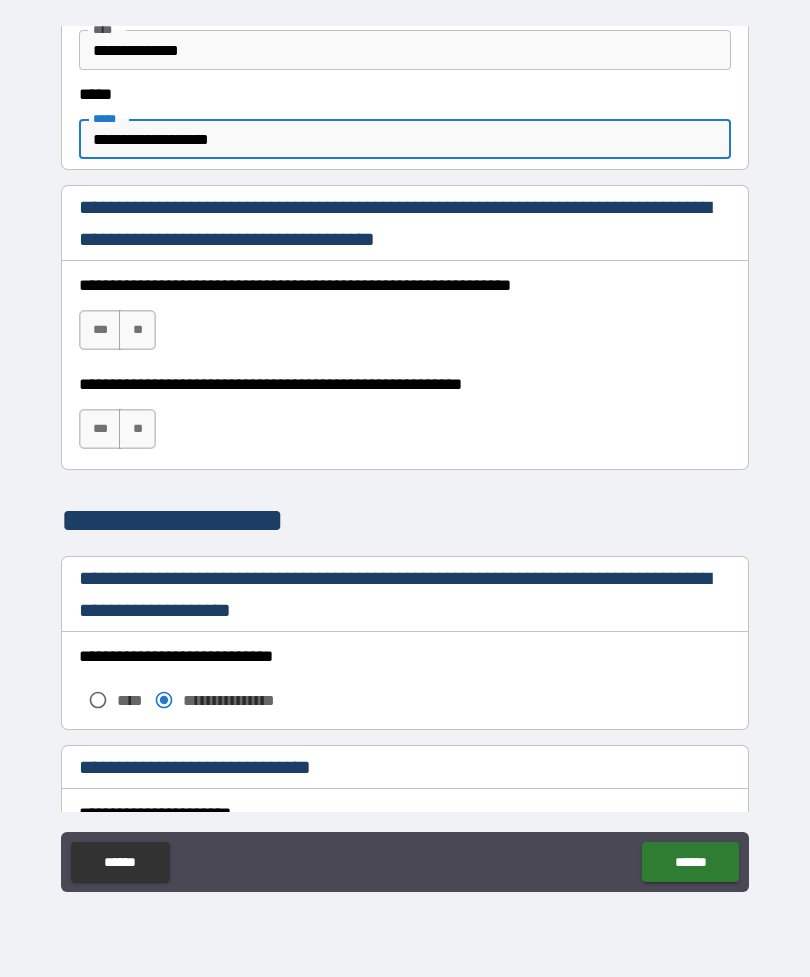 click on "***" at bounding box center [100, 330] 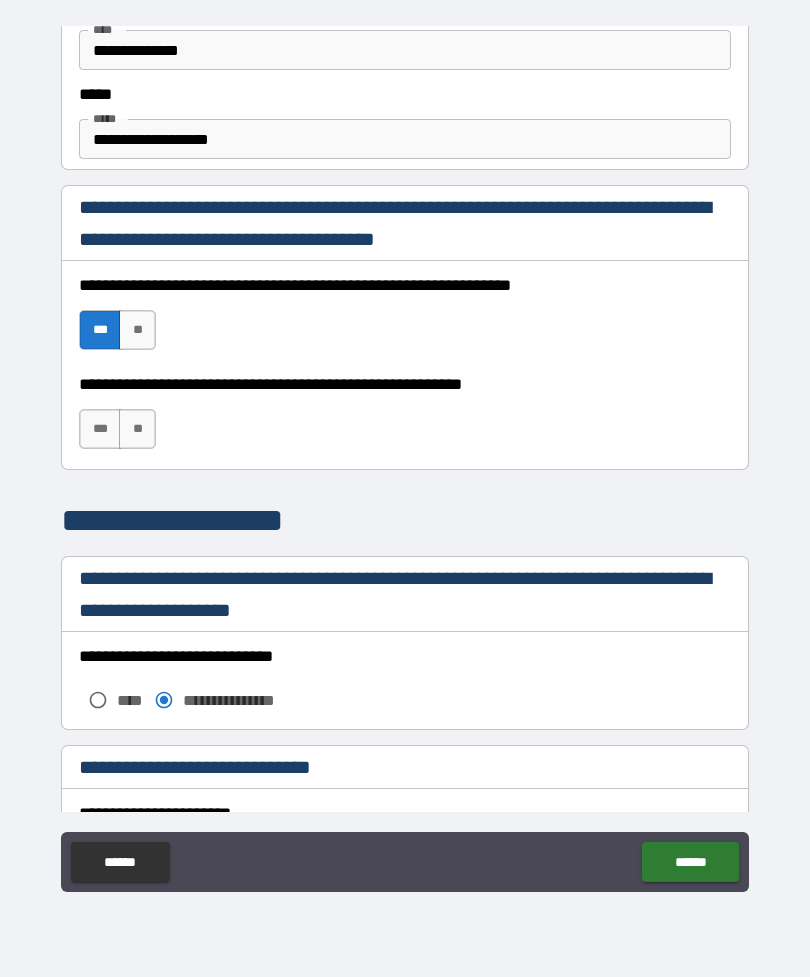 click on "***" at bounding box center [100, 429] 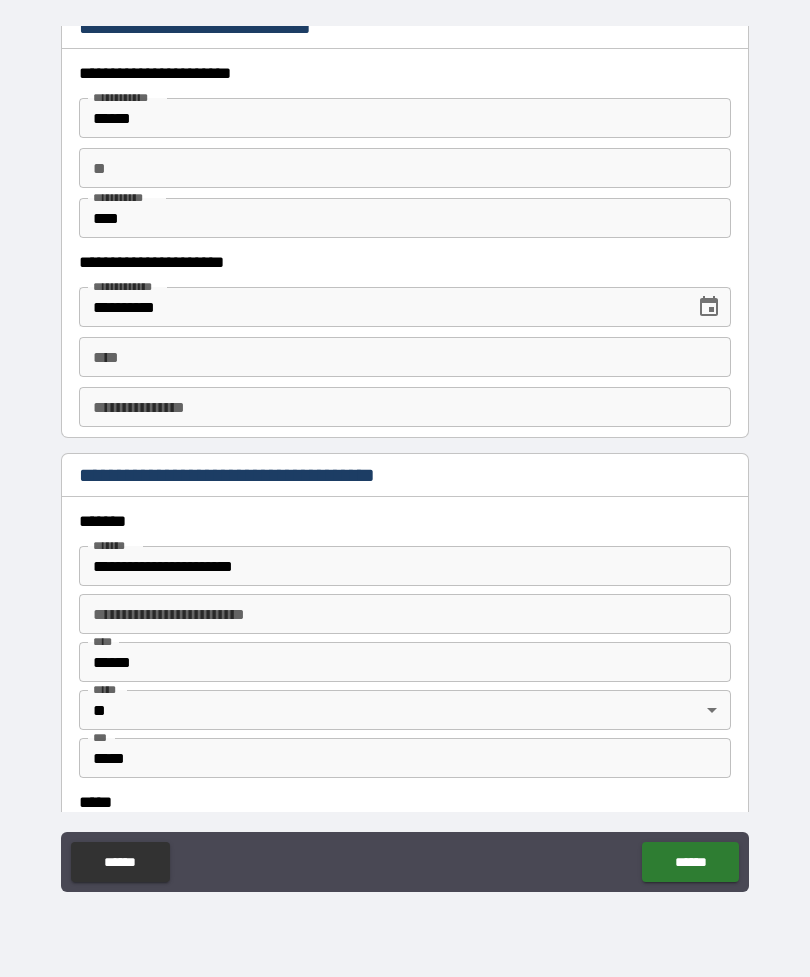 scroll, scrollTop: 1939, scrollLeft: 0, axis: vertical 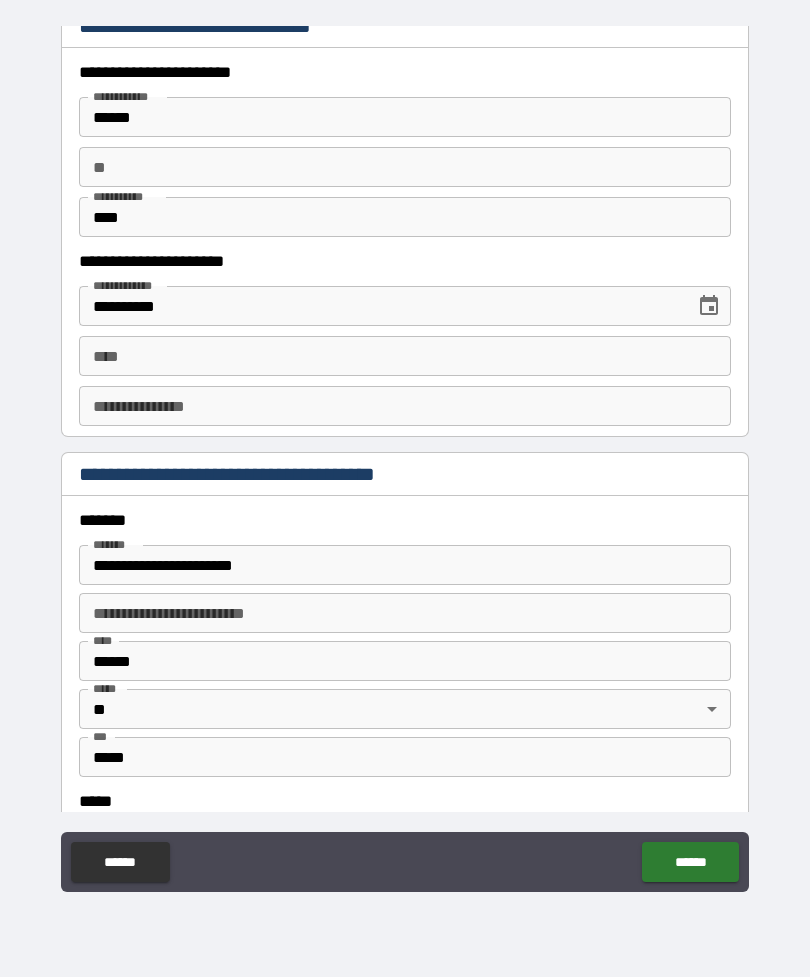 click on "****" at bounding box center [405, 356] 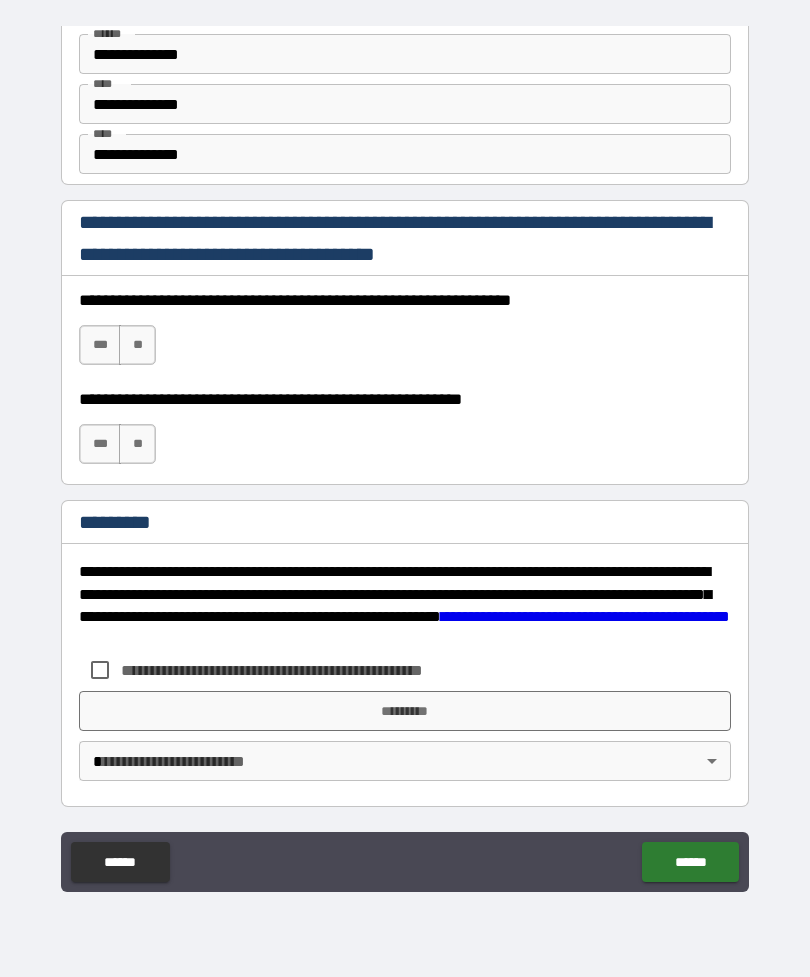 scroll, scrollTop: 2820, scrollLeft: 0, axis: vertical 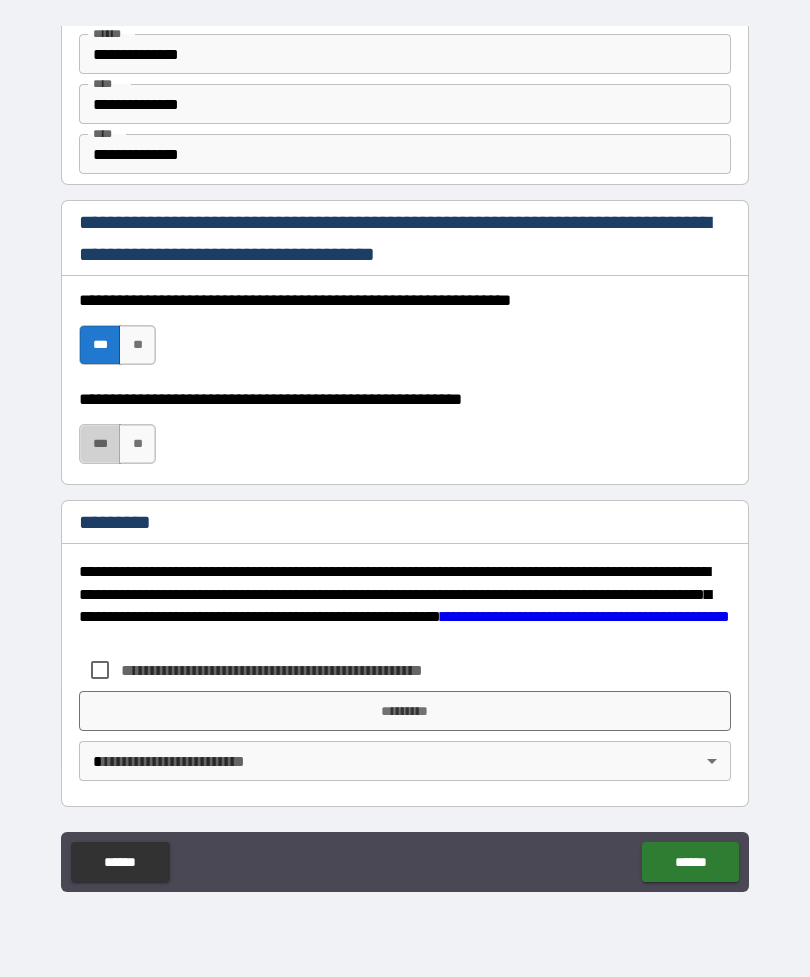 click on "***" at bounding box center (100, 444) 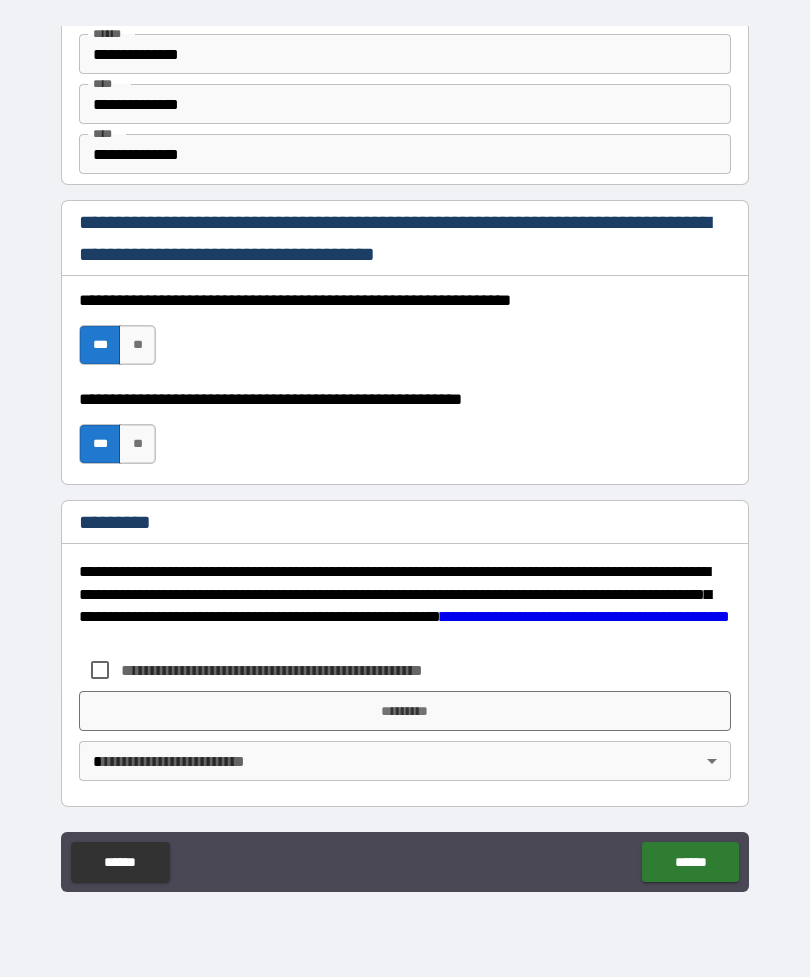 scroll, scrollTop: 2819, scrollLeft: 0, axis: vertical 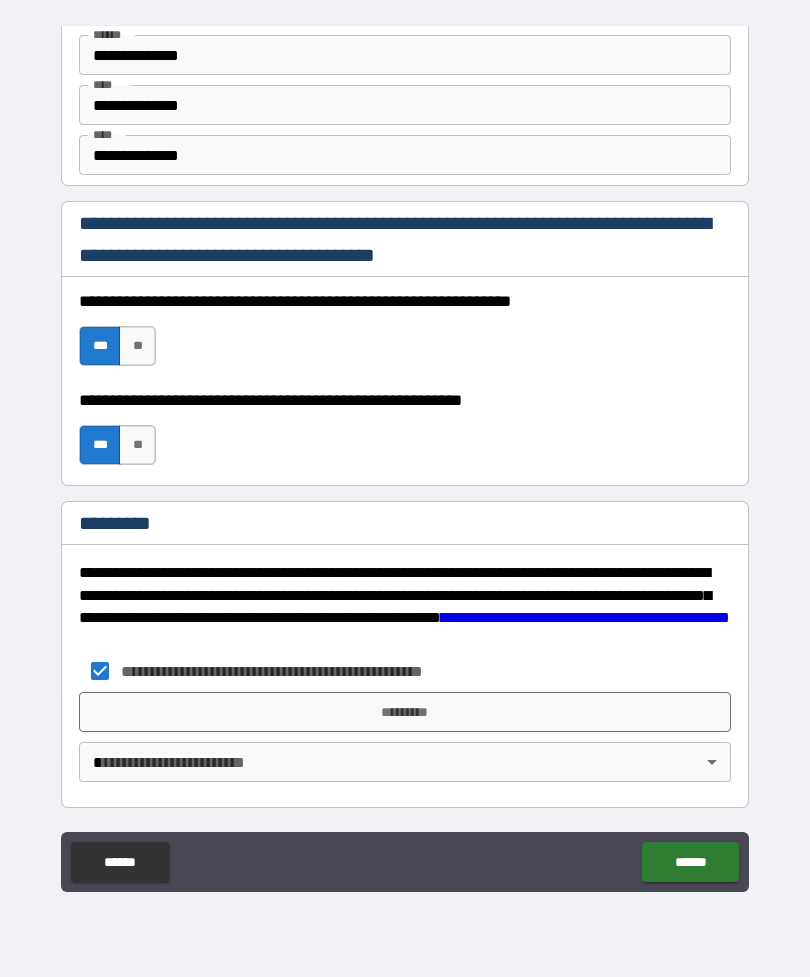 click on "*********" at bounding box center (405, 712) 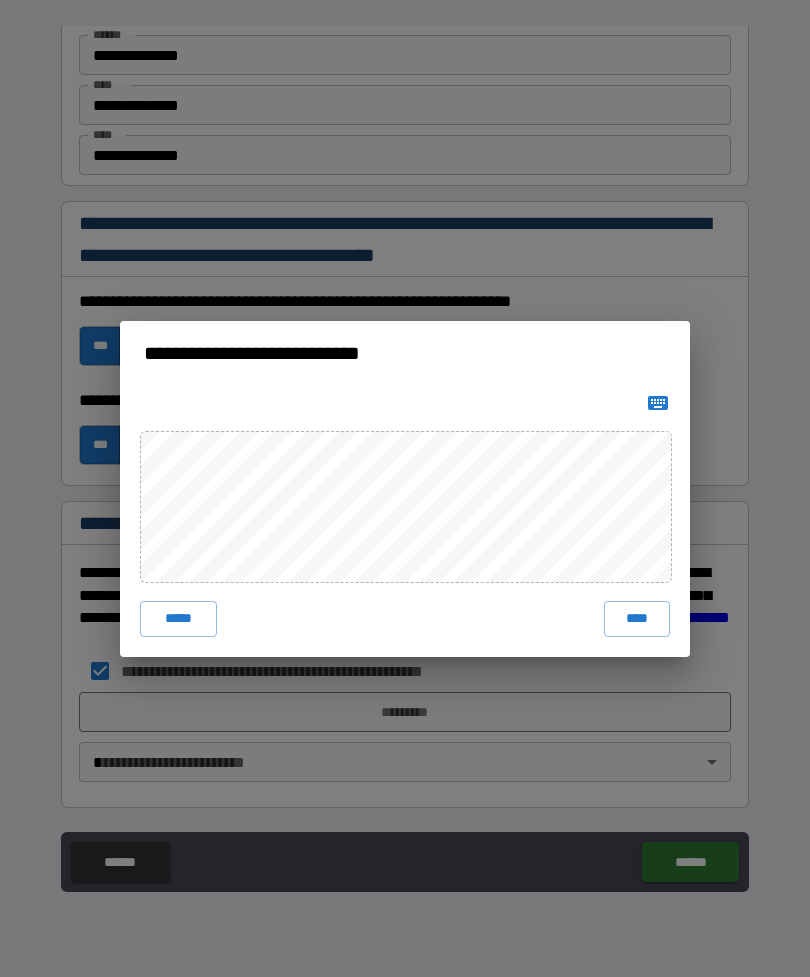 click on "****" at bounding box center [637, 619] 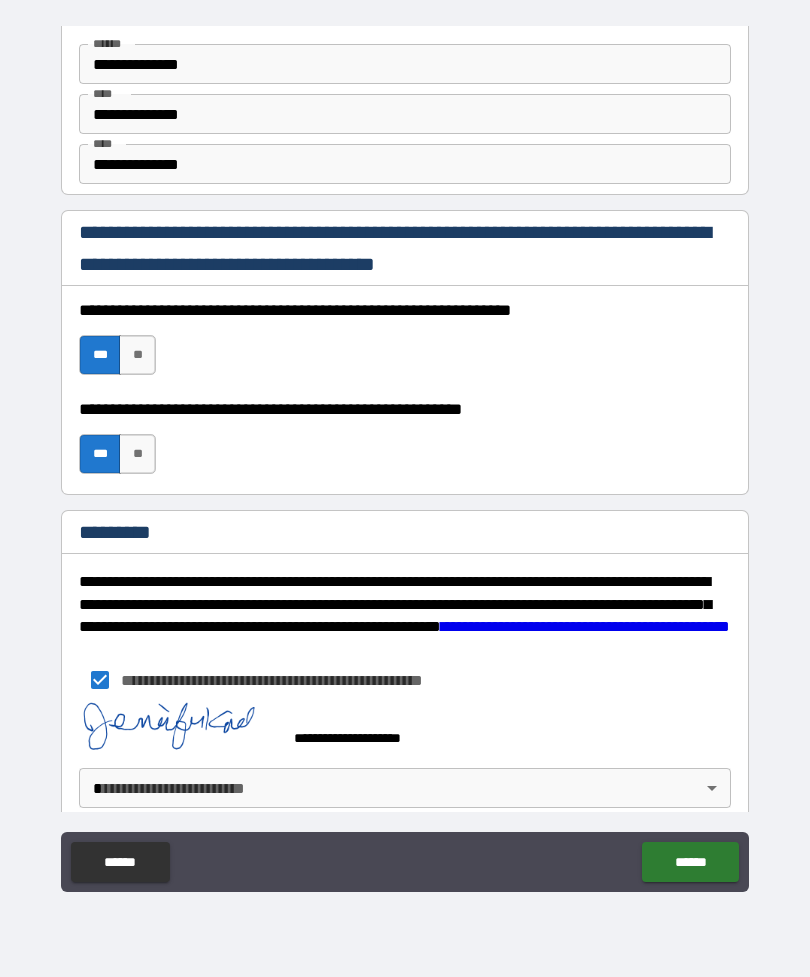 click on "**********" at bounding box center (405, 456) 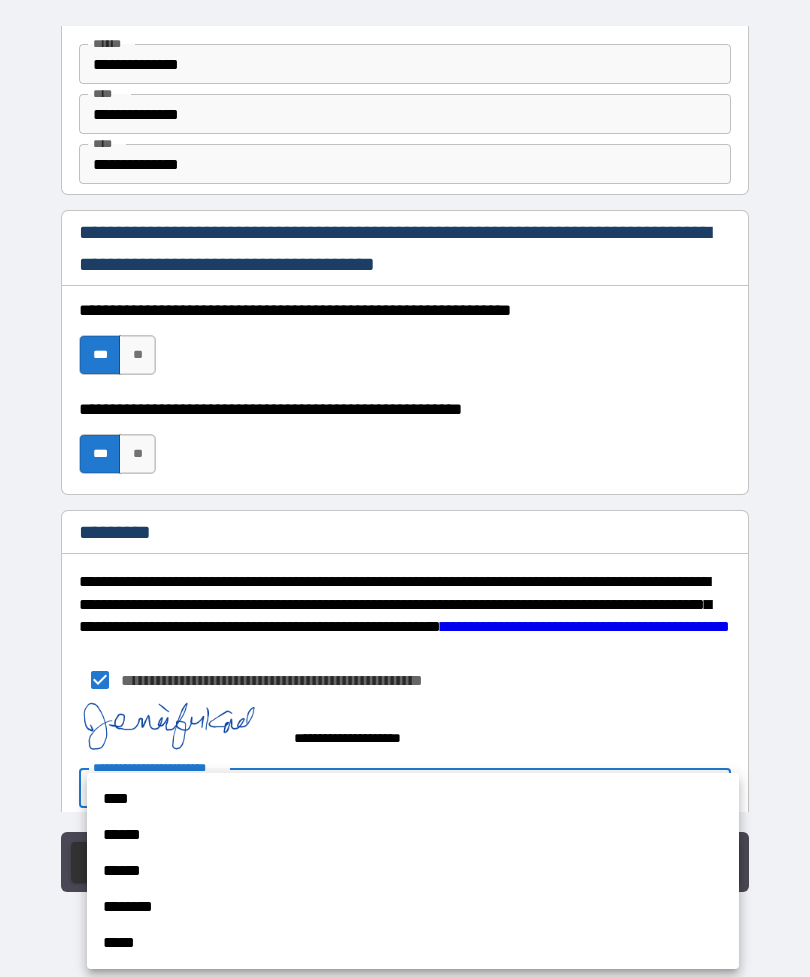 click on "******" at bounding box center (413, 835) 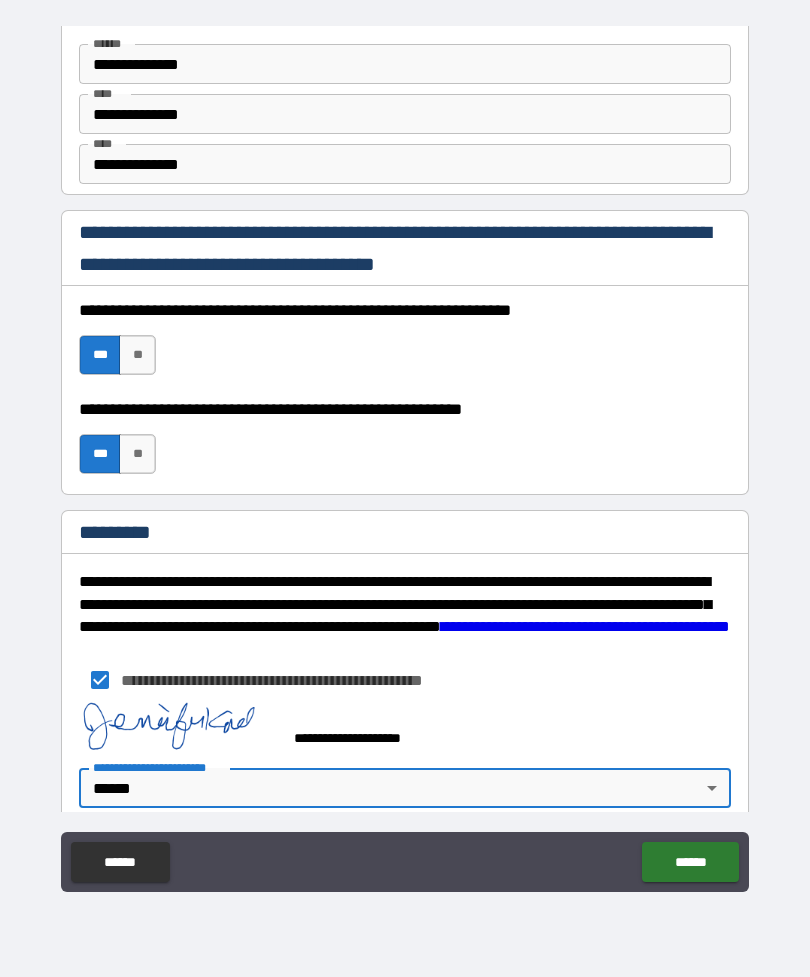 click on "******" at bounding box center [690, 862] 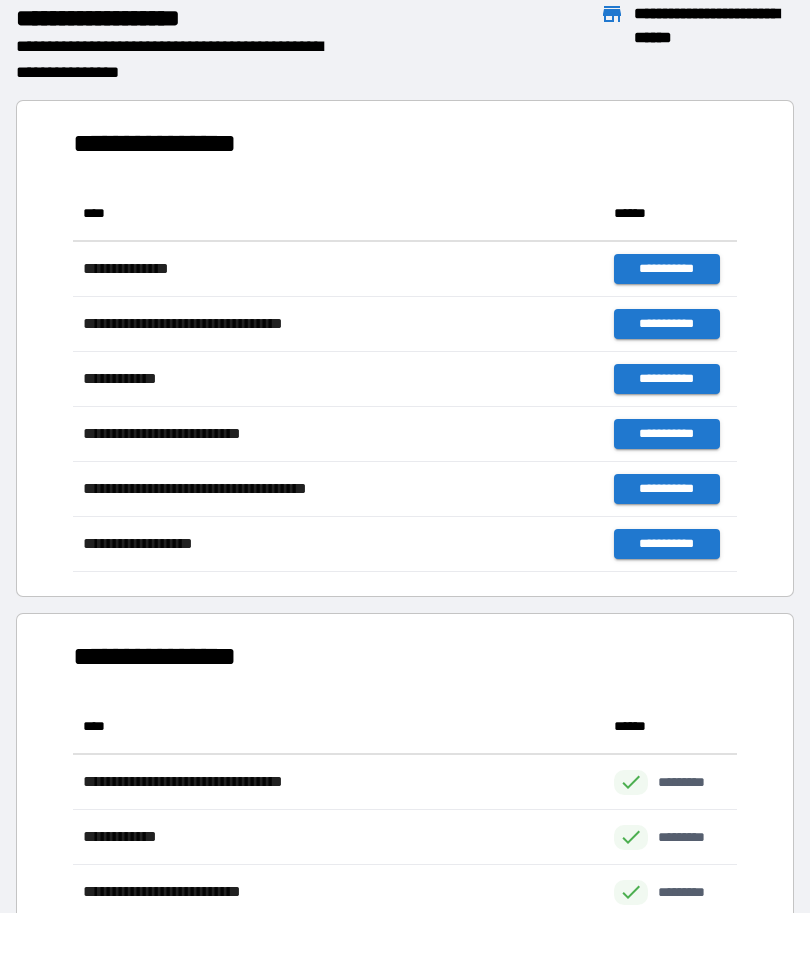 scroll, scrollTop: 386, scrollLeft: 664, axis: both 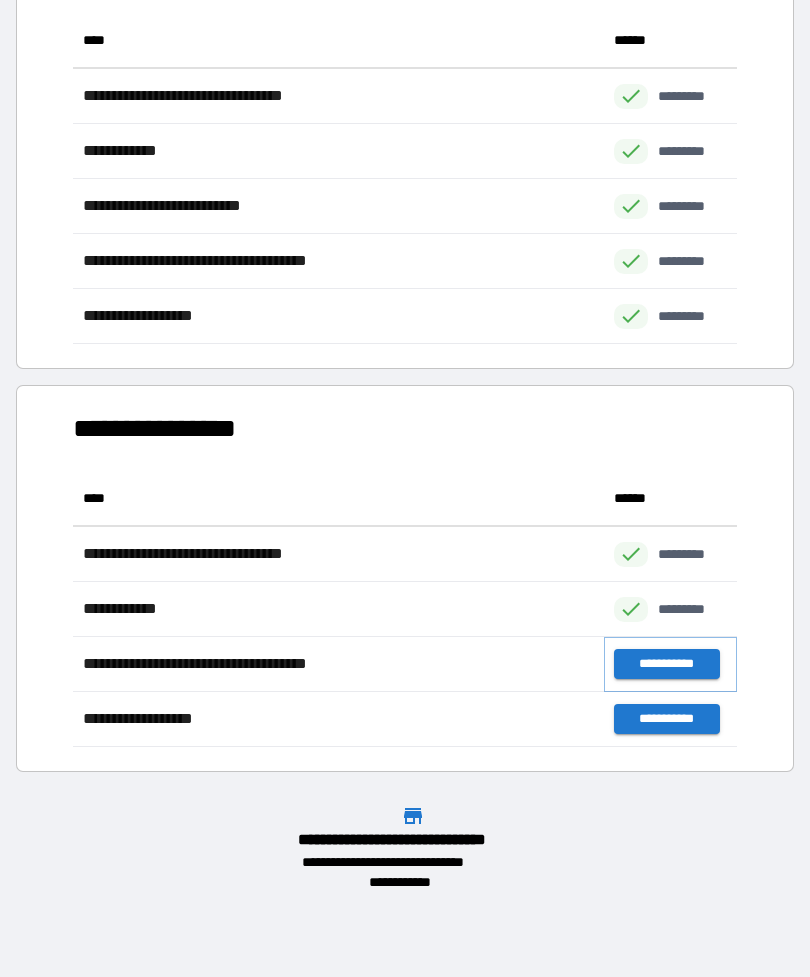 click on "**********" at bounding box center (666, 664) 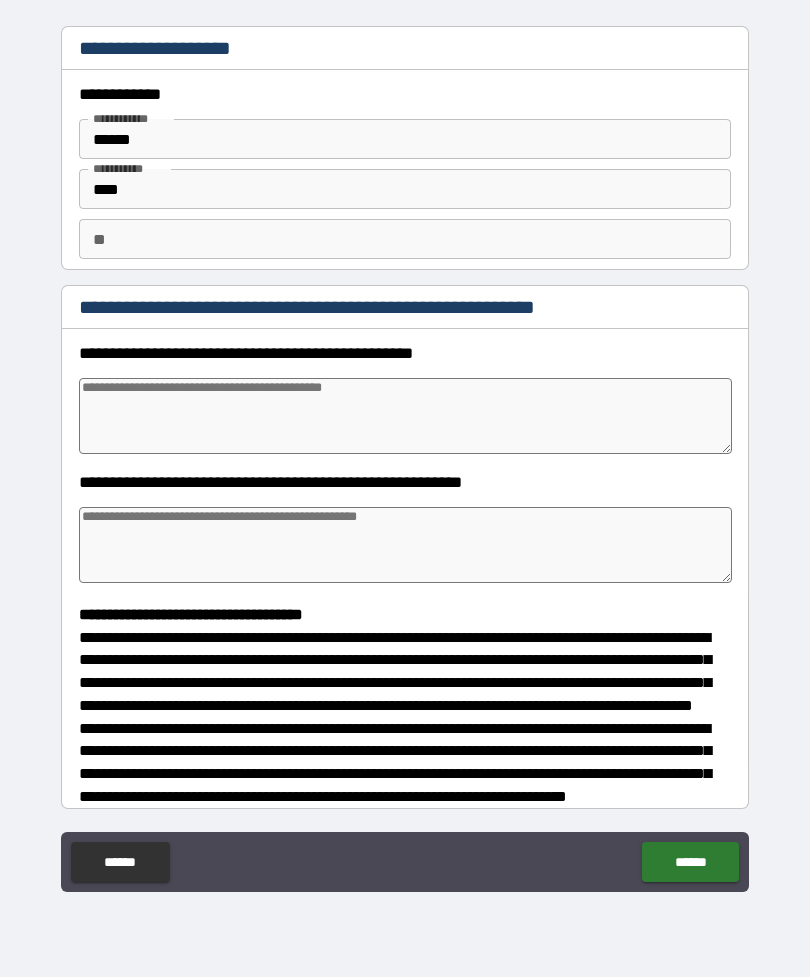 click at bounding box center (405, 416) 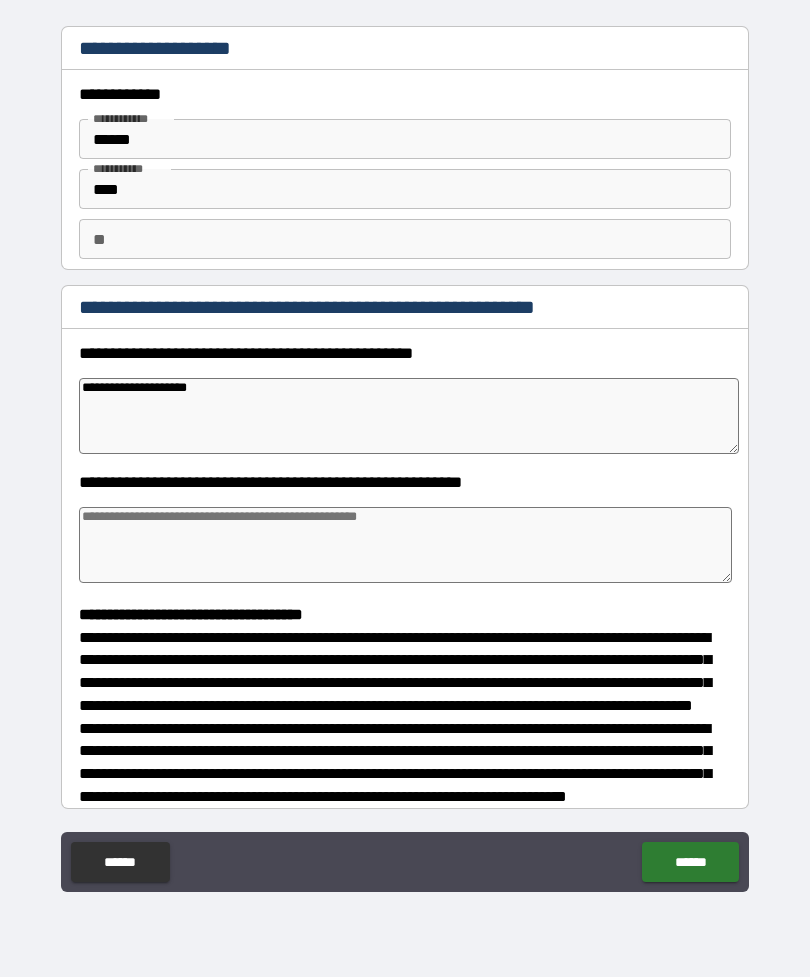 click on "**********" at bounding box center [409, 416] 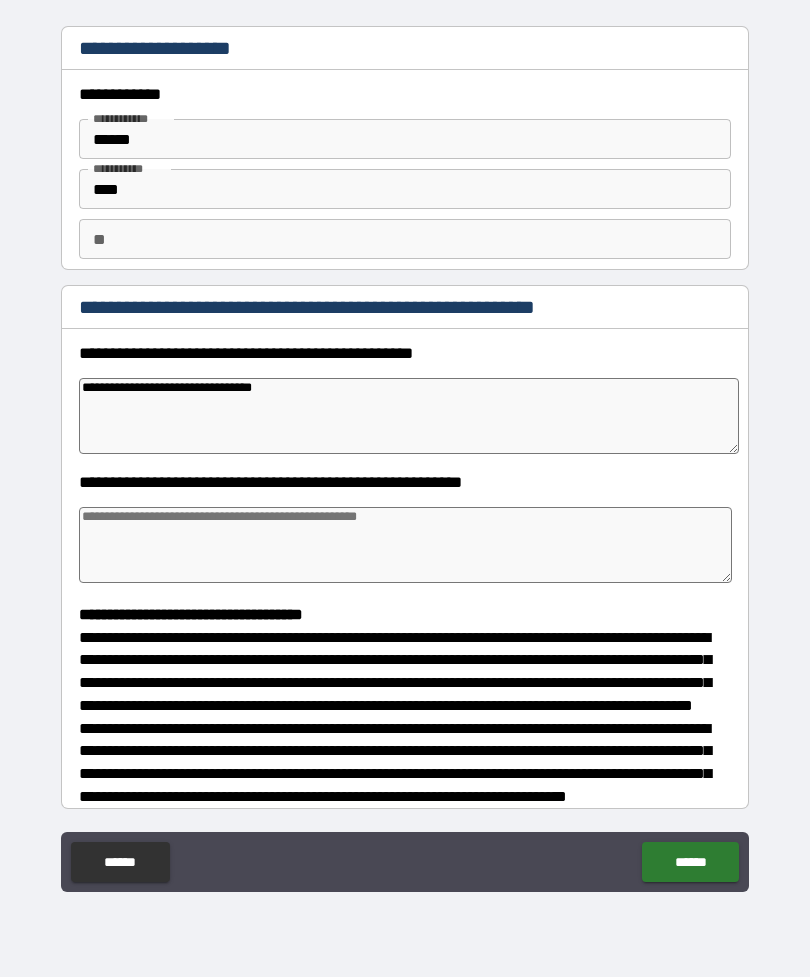 click at bounding box center (405, 545) 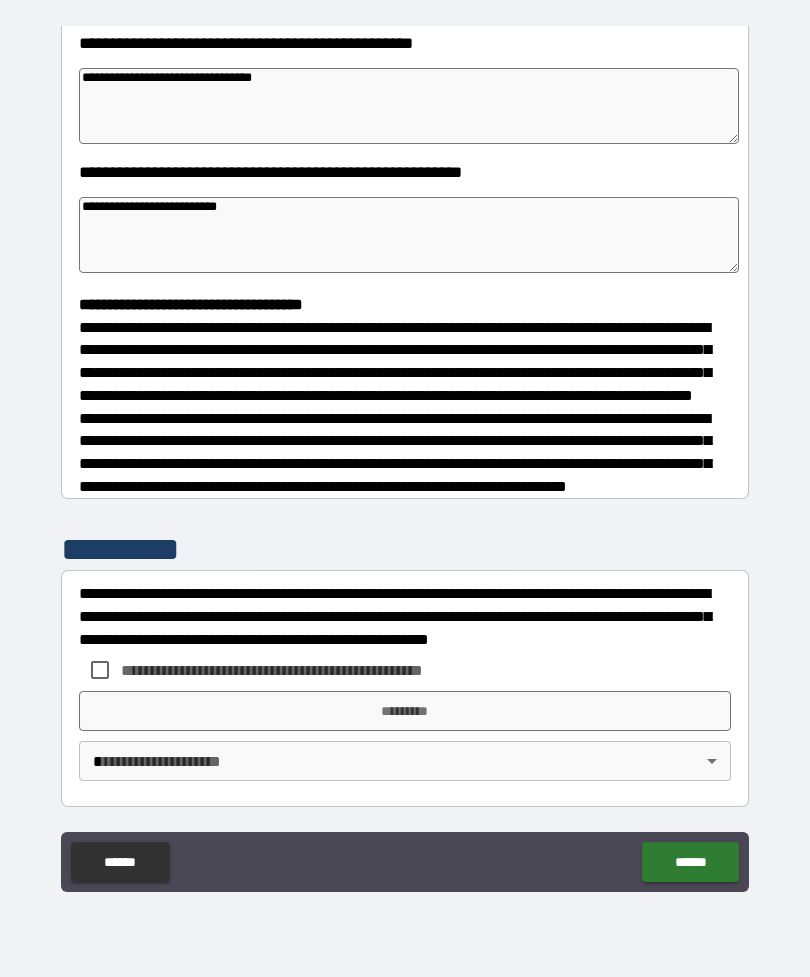scroll, scrollTop: 348, scrollLeft: 0, axis: vertical 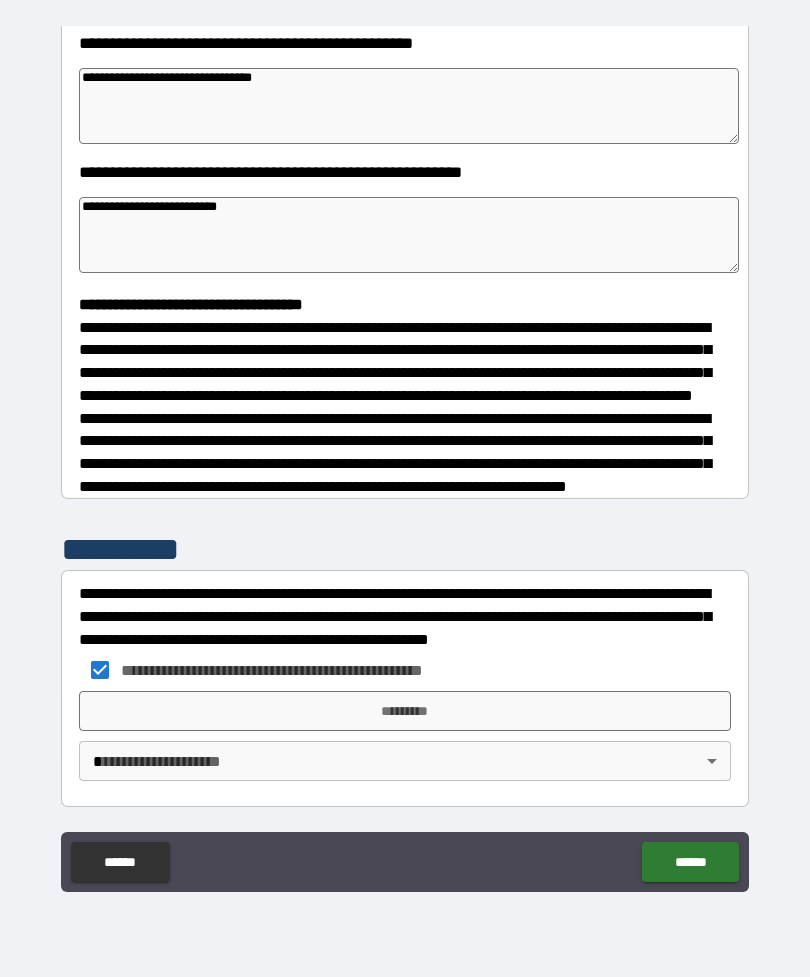 click on "*********" at bounding box center [405, 711] 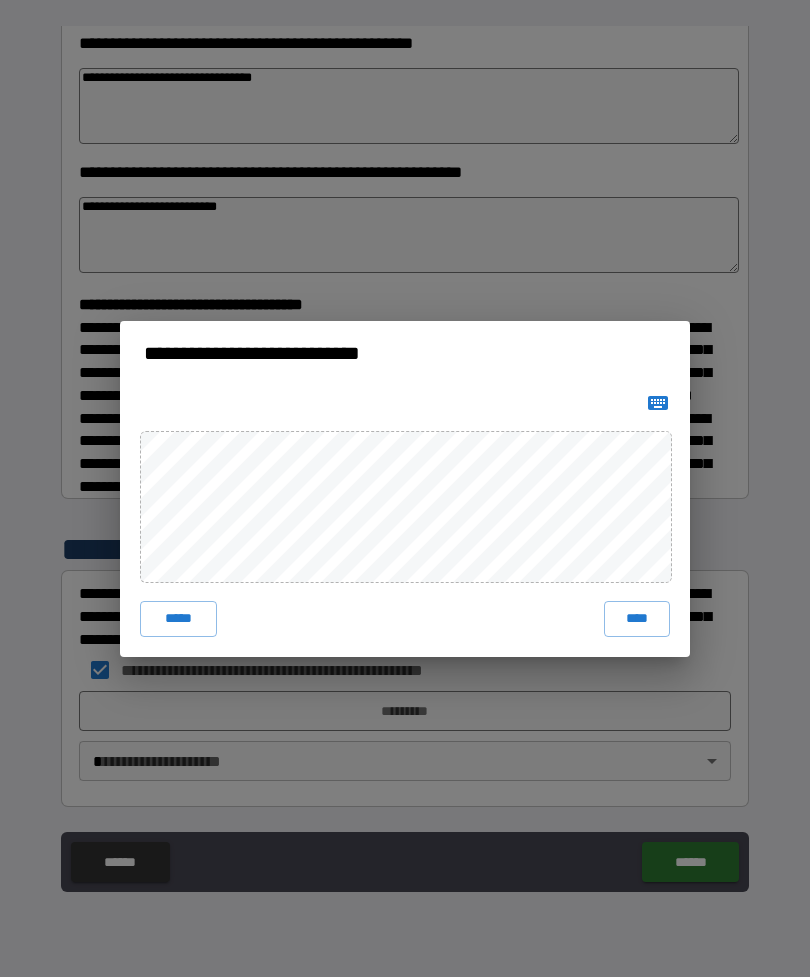 click on "****" at bounding box center (637, 619) 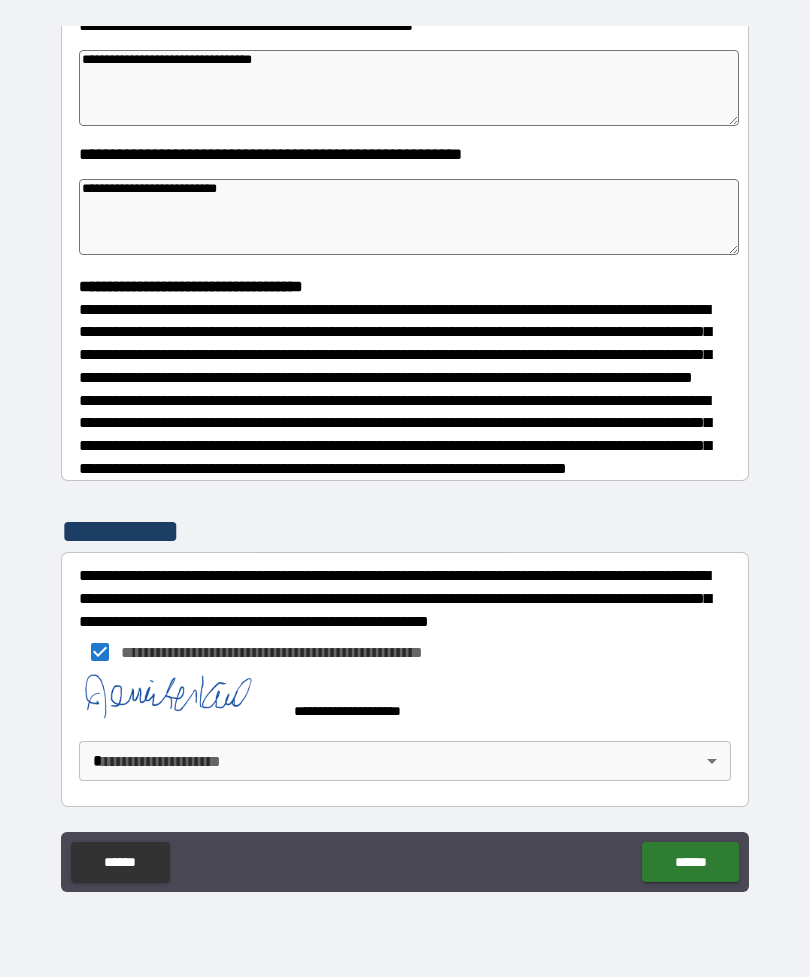 click on "**********" at bounding box center (405, 456) 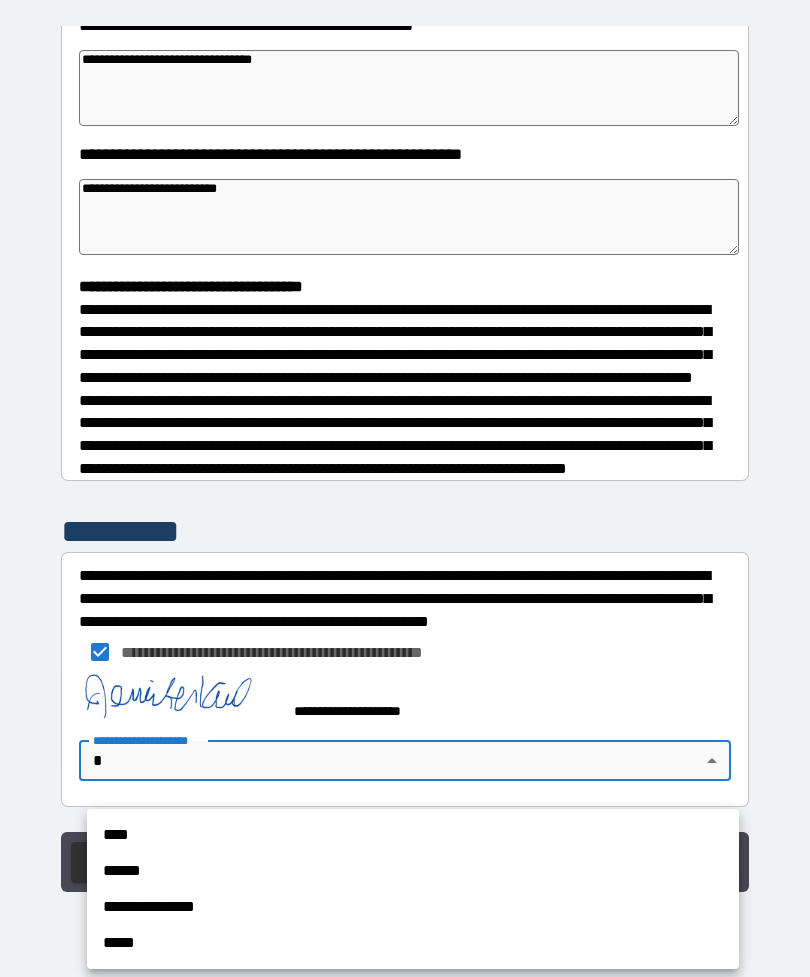 click on "**********" at bounding box center [413, 907] 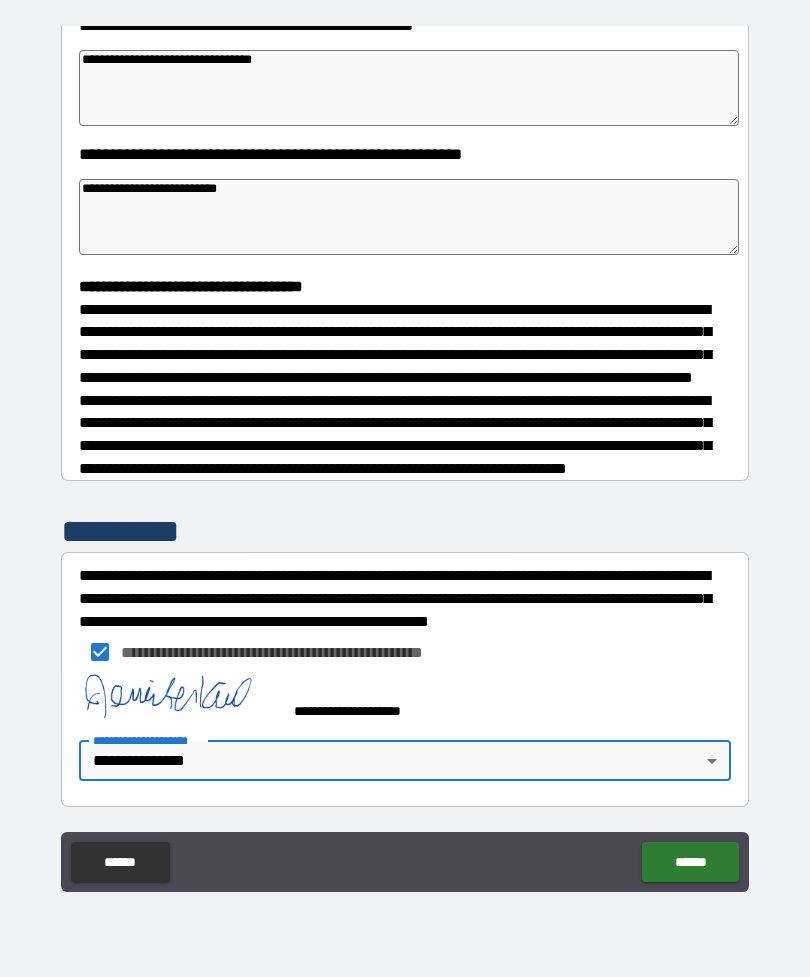 click on "******" at bounding box center (690, 862) 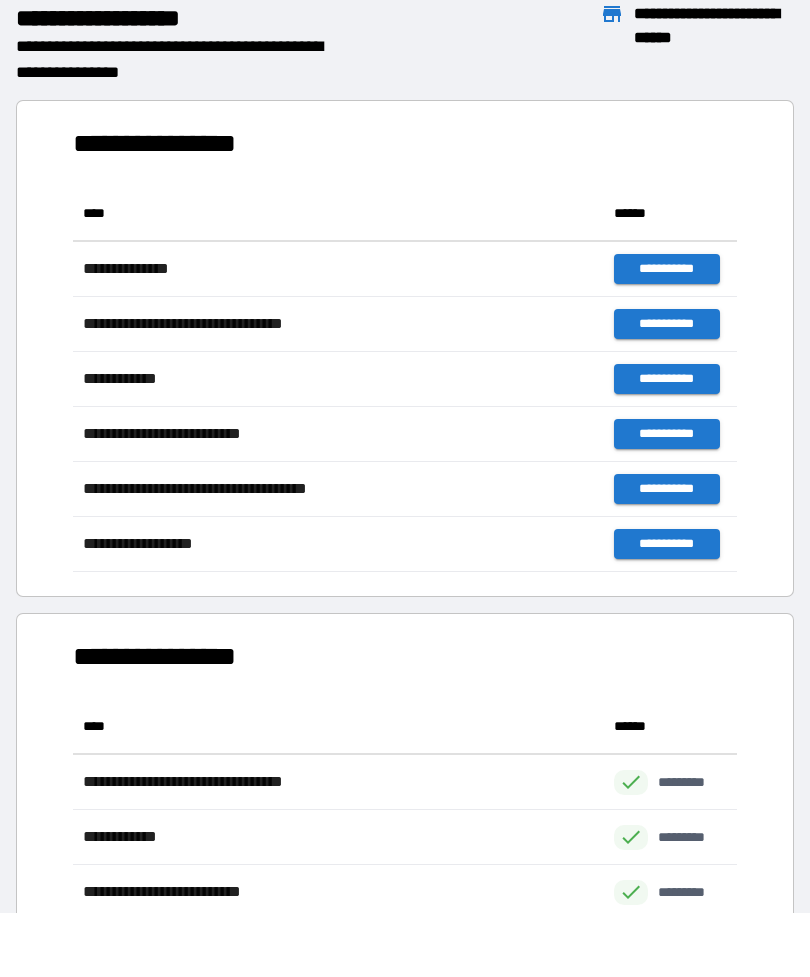 scroll, scrollTop: 1, scrollLeft: 1, axis: both 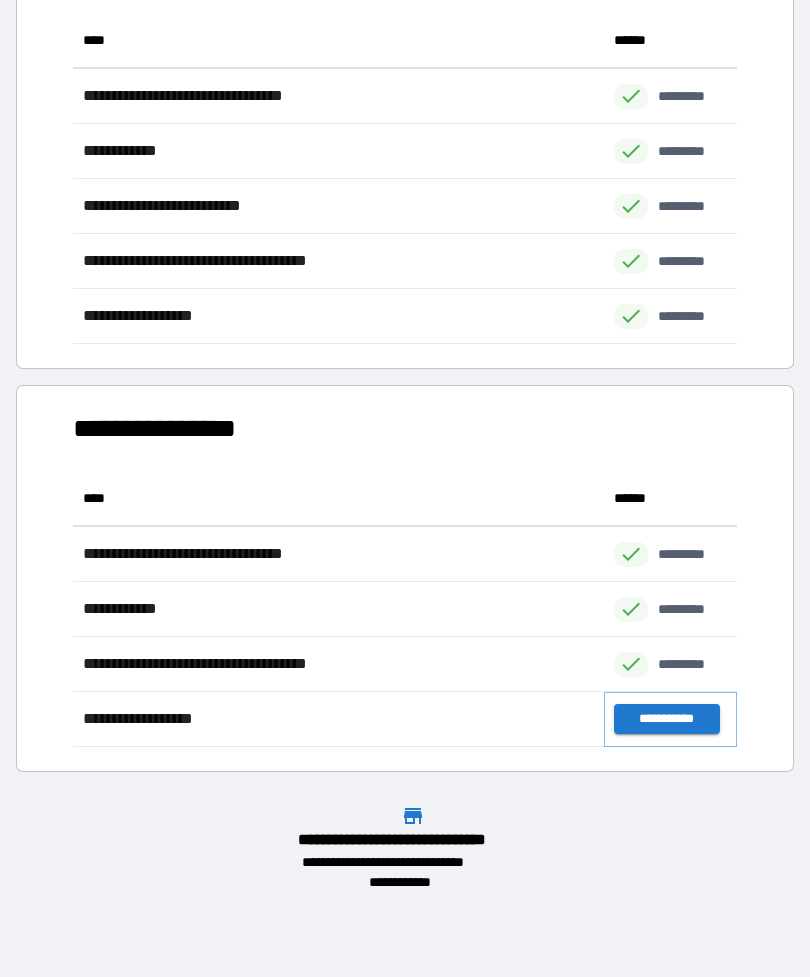 click on "**********" at bounding box center (666, 719) 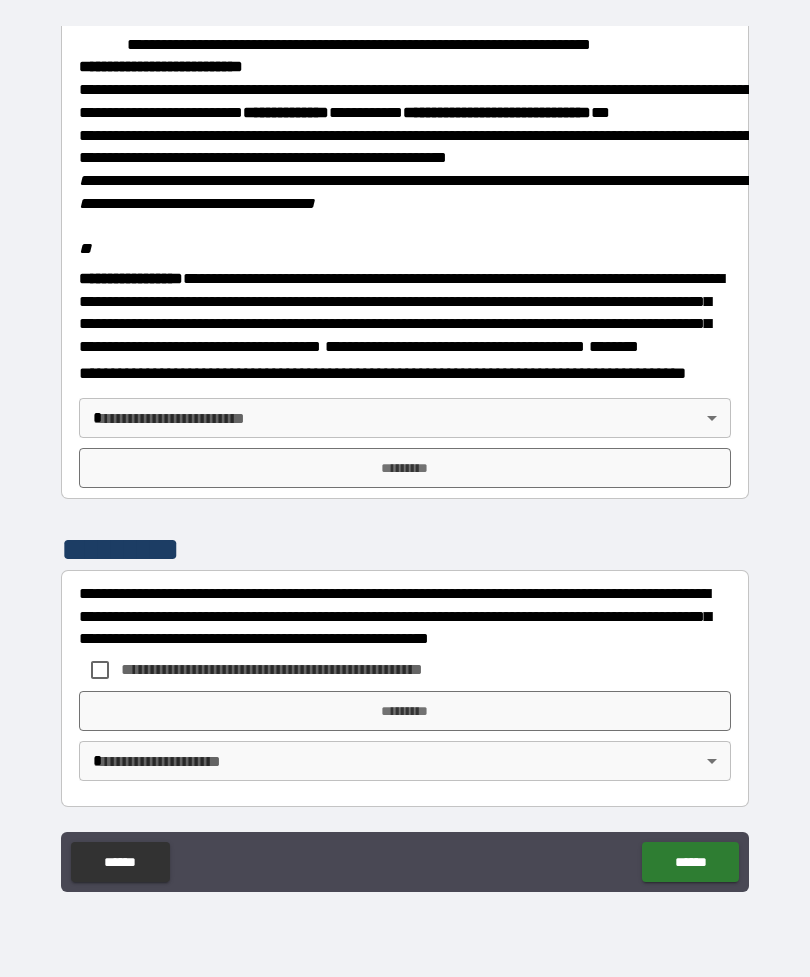 scroll, scrollTop: 2323, scrollLeft: 0, axis: vertical 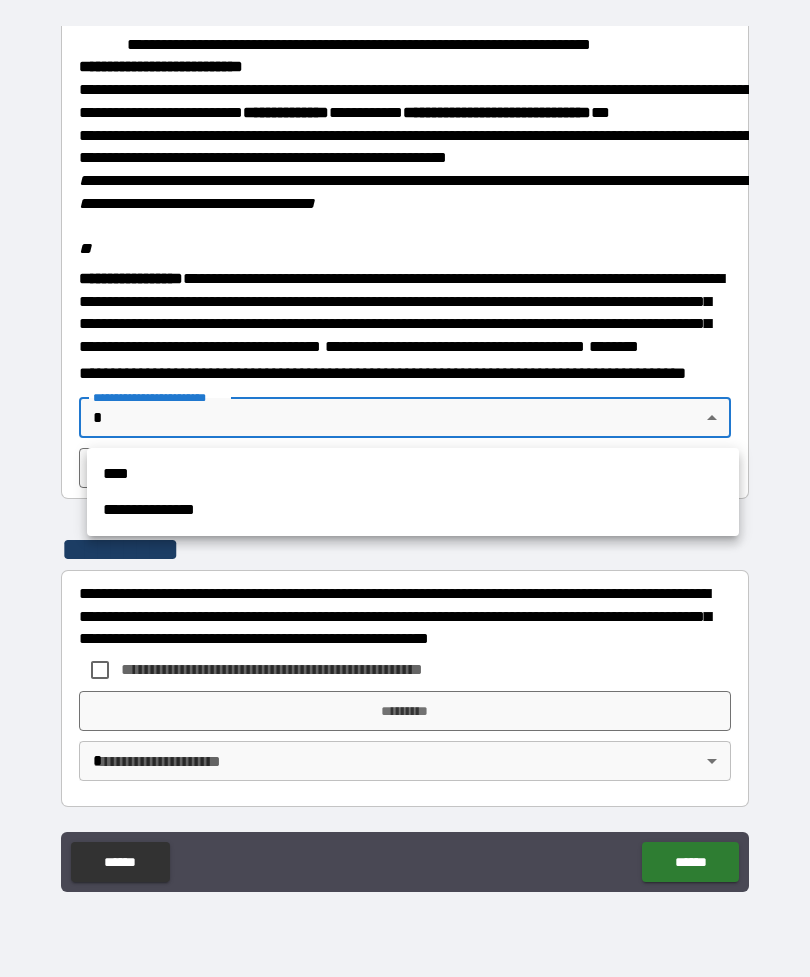 click on "****" at bounding box center [413, 474] 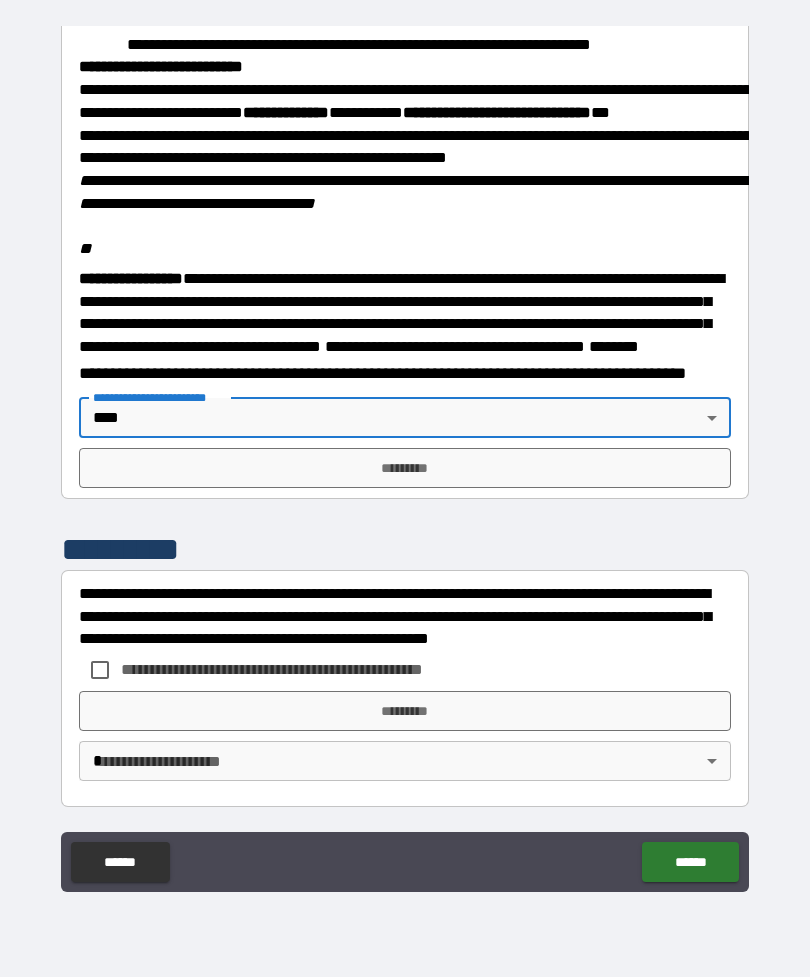 click on "**********" at bounding box center [405, 456] 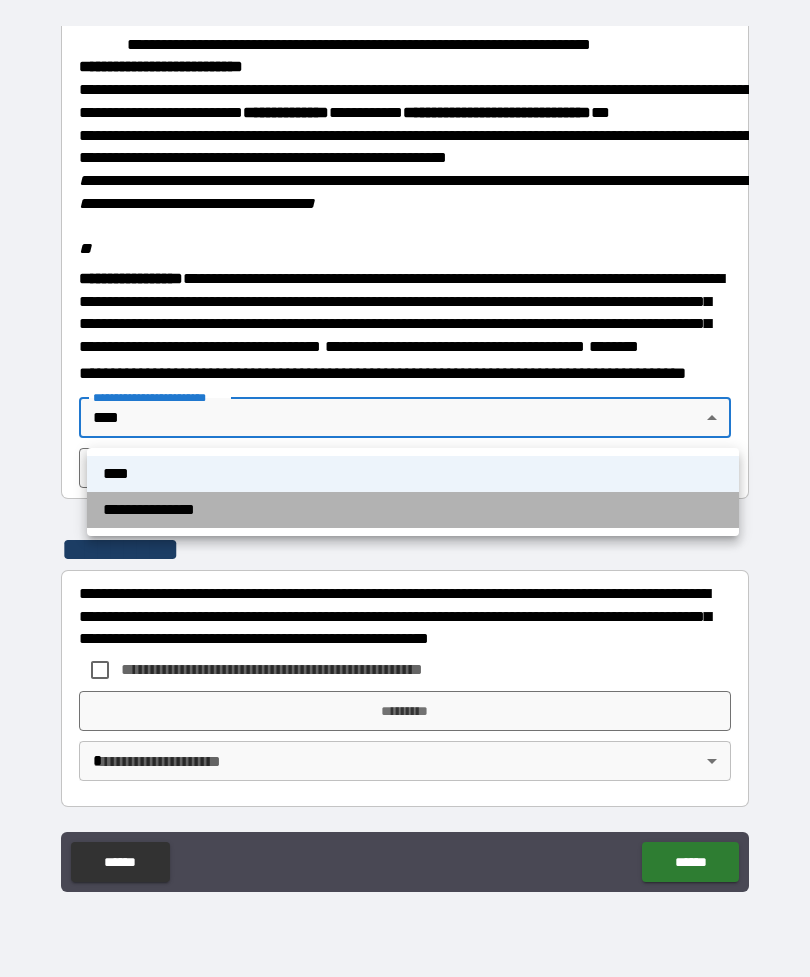 click on "**********" at bounding box center (413, 510) 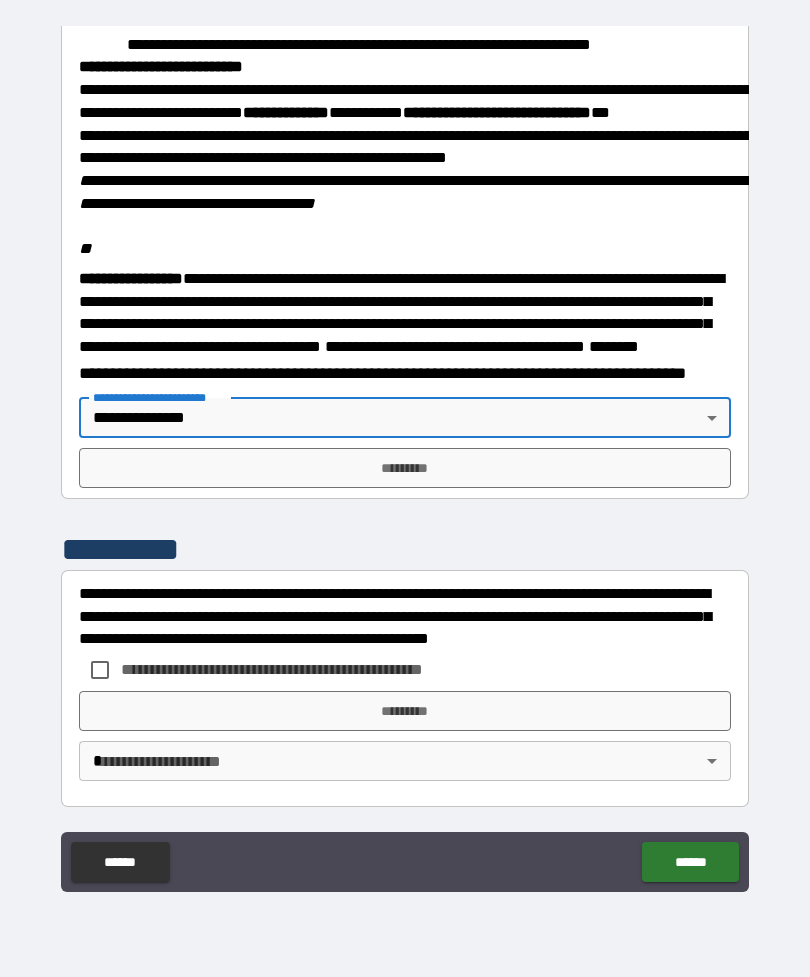 click on "*********" at bounding box center (405, 468) 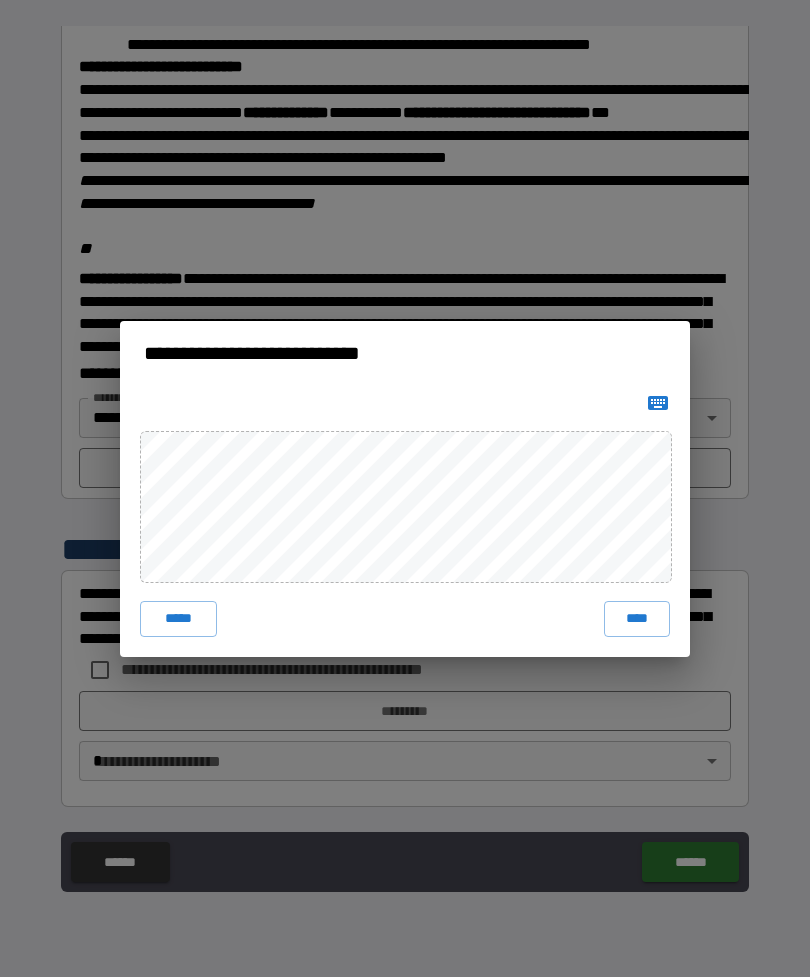 click on "****" at bounding box center [637, 619] 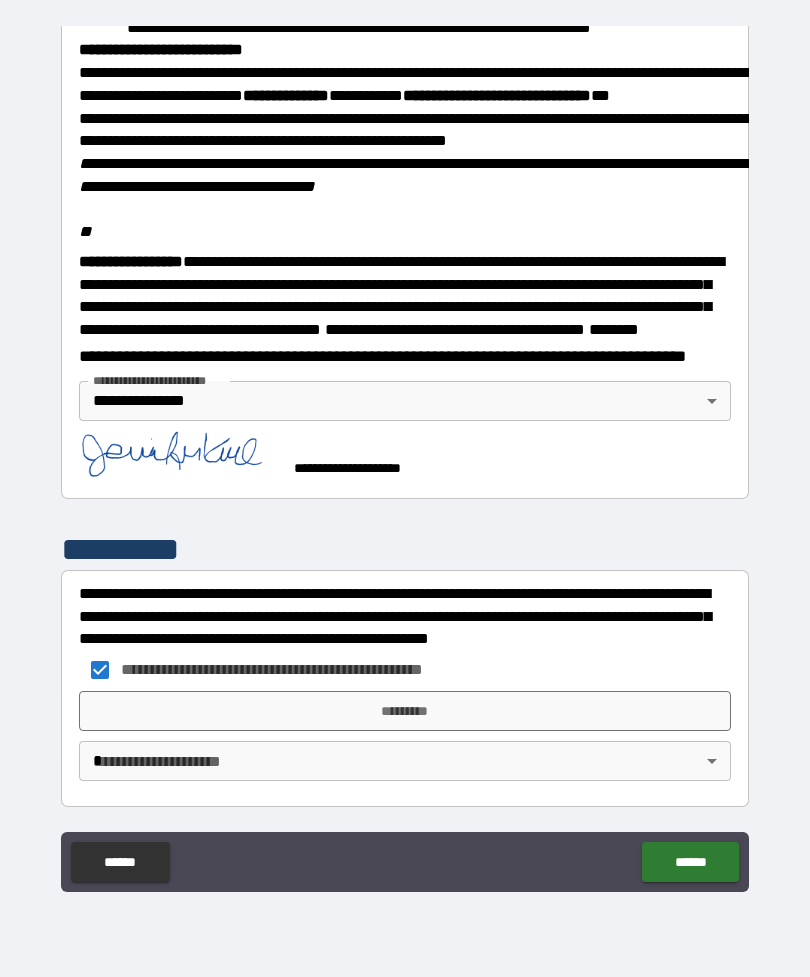 click on "*********" at bounding box center (405, 711) 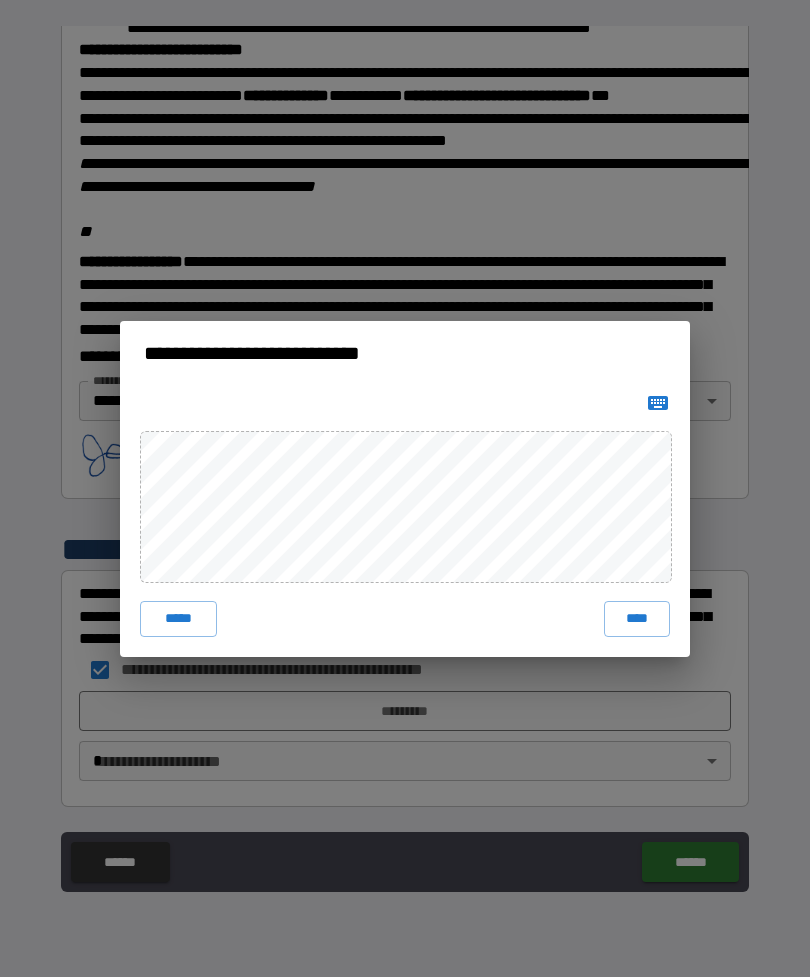 click on "****" at bounding box center [637, 619] 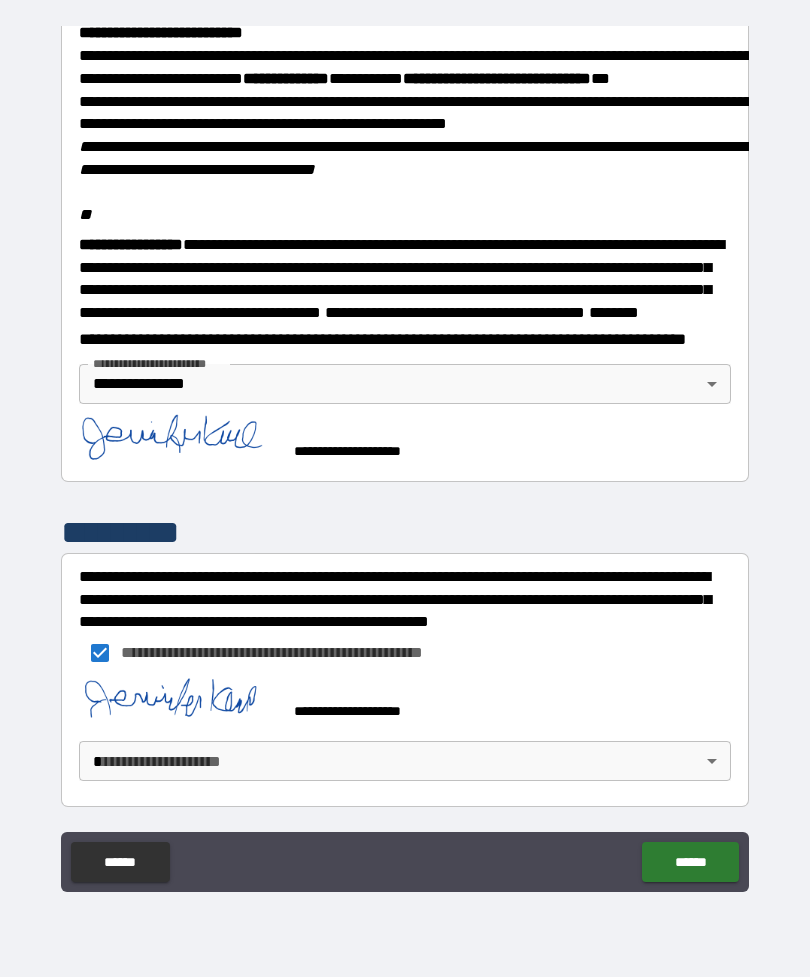 scroll, scrollTop: 2357, scrollLeft: 0, axis: vertical 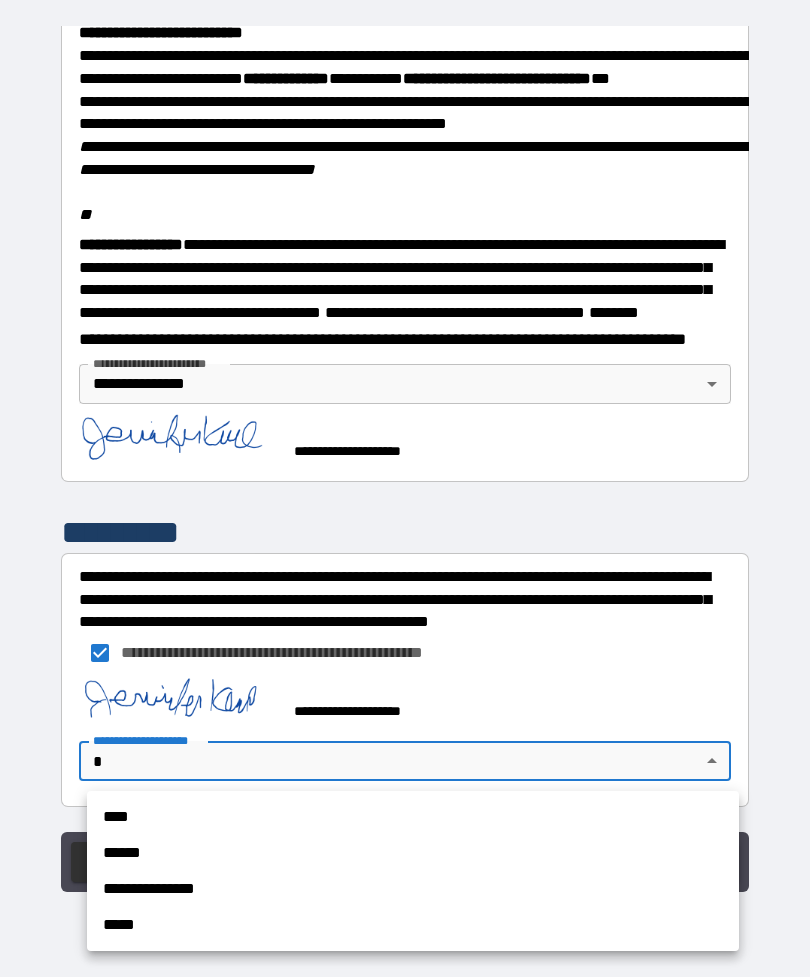 click on "**********" at bounding box center (413, 889) 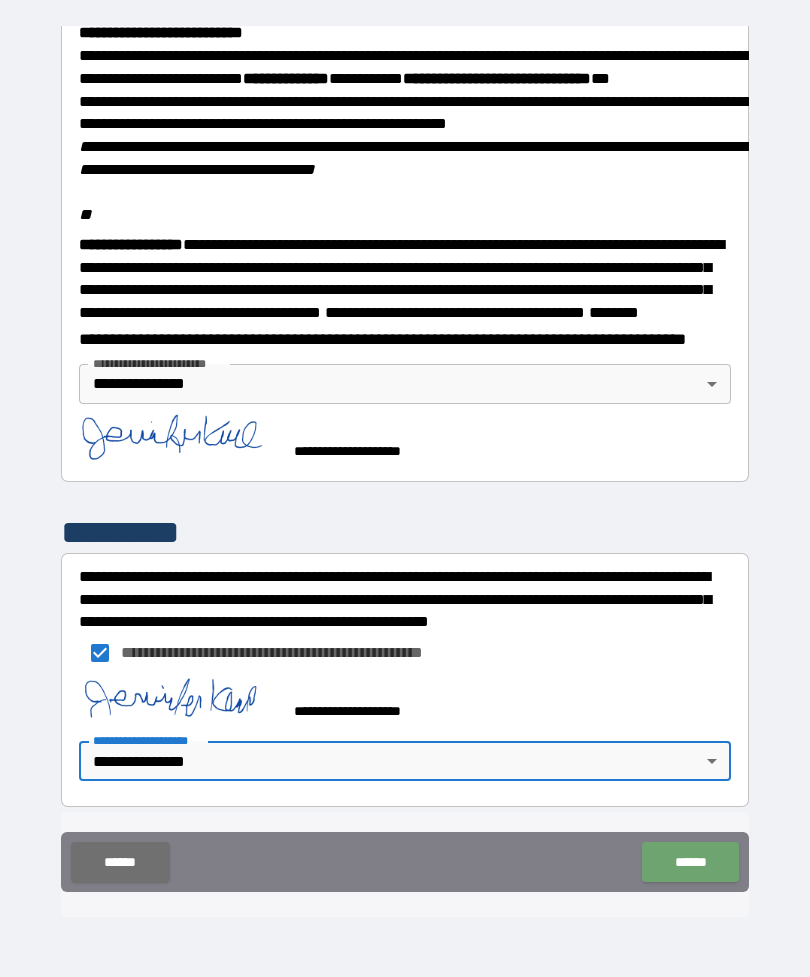 click on "******" at bounding box center [690, 862] 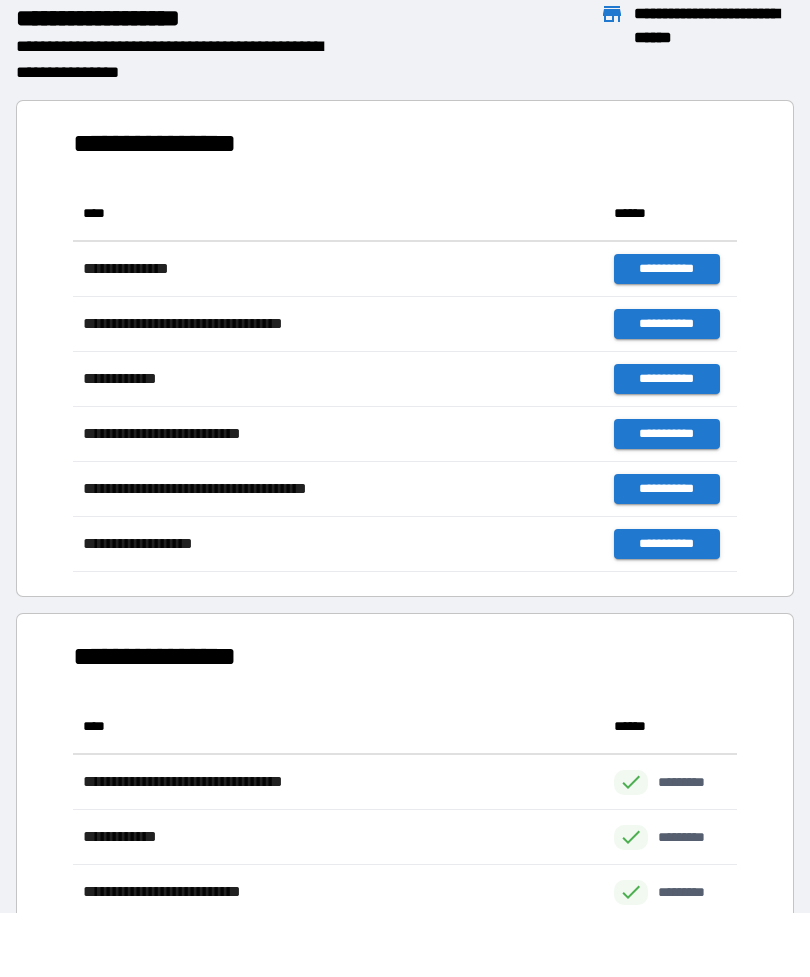 scroll, scrollTop: 1, scrollLeft: 1, axis: both 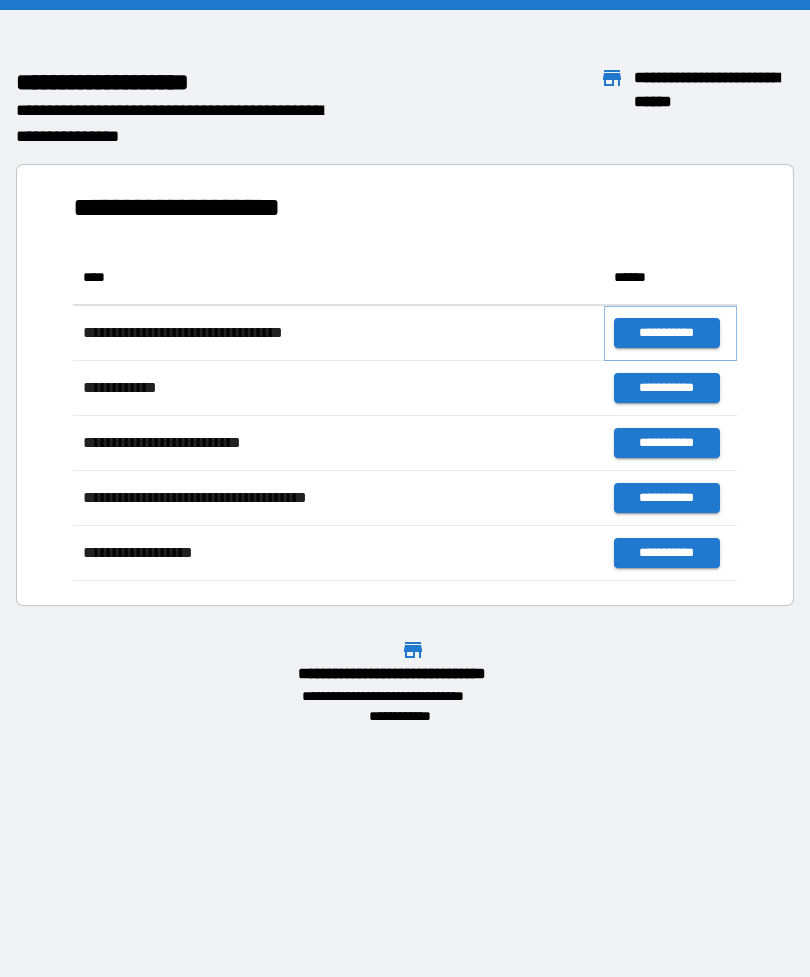 click on "**********" at bounding box center [666, 333] 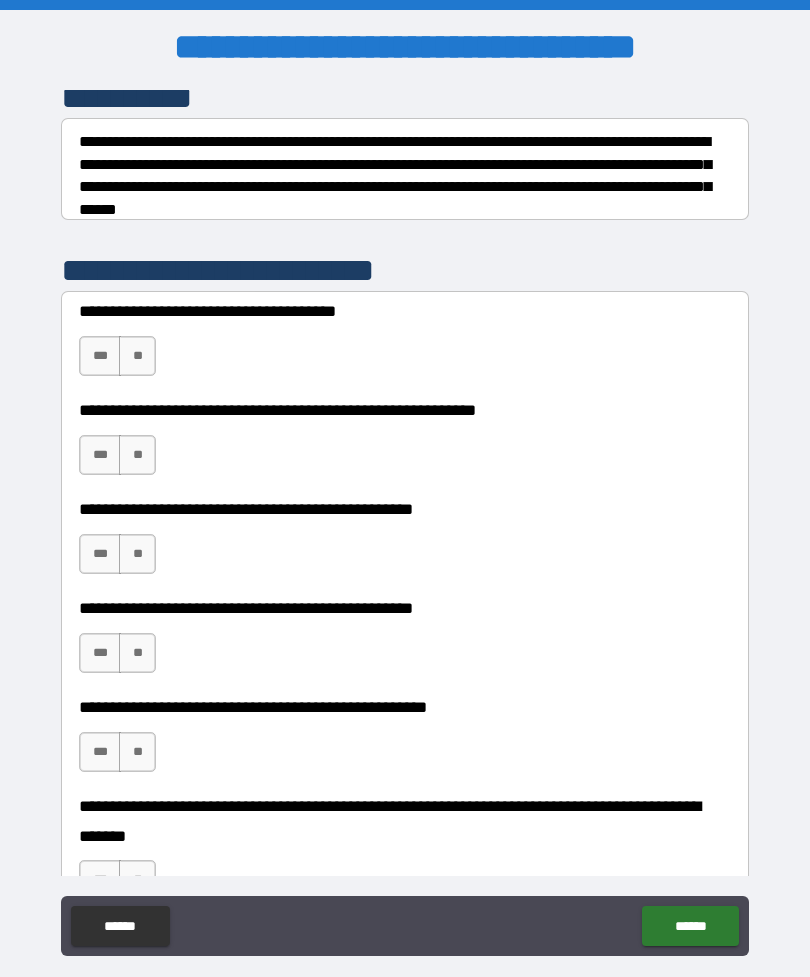 scroll, scrollTop: 285, scrollLeft: 0, axis: vertical 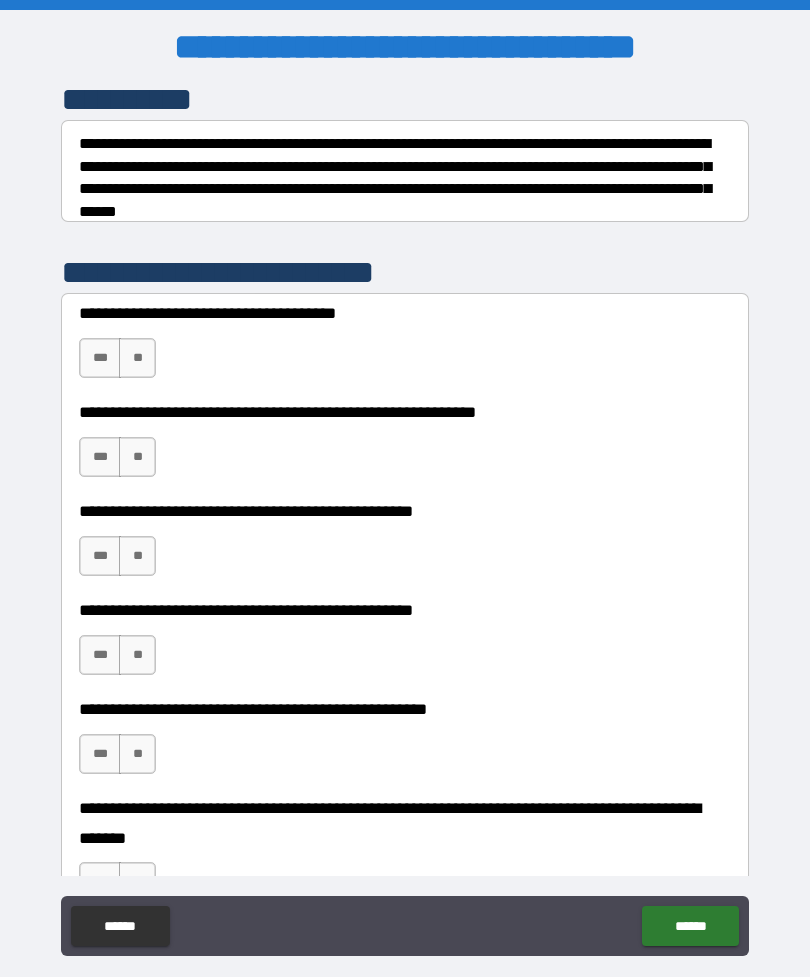 click on "**" at bounding box center (137, 358) 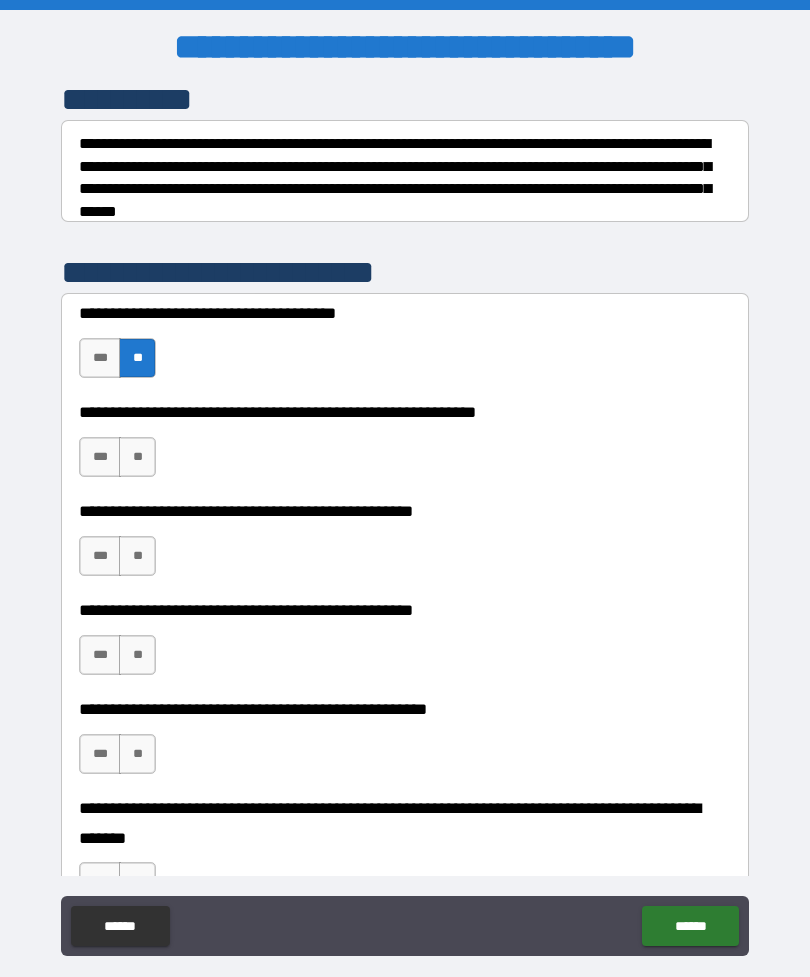 click on "**" at bounding box center [137, 457] 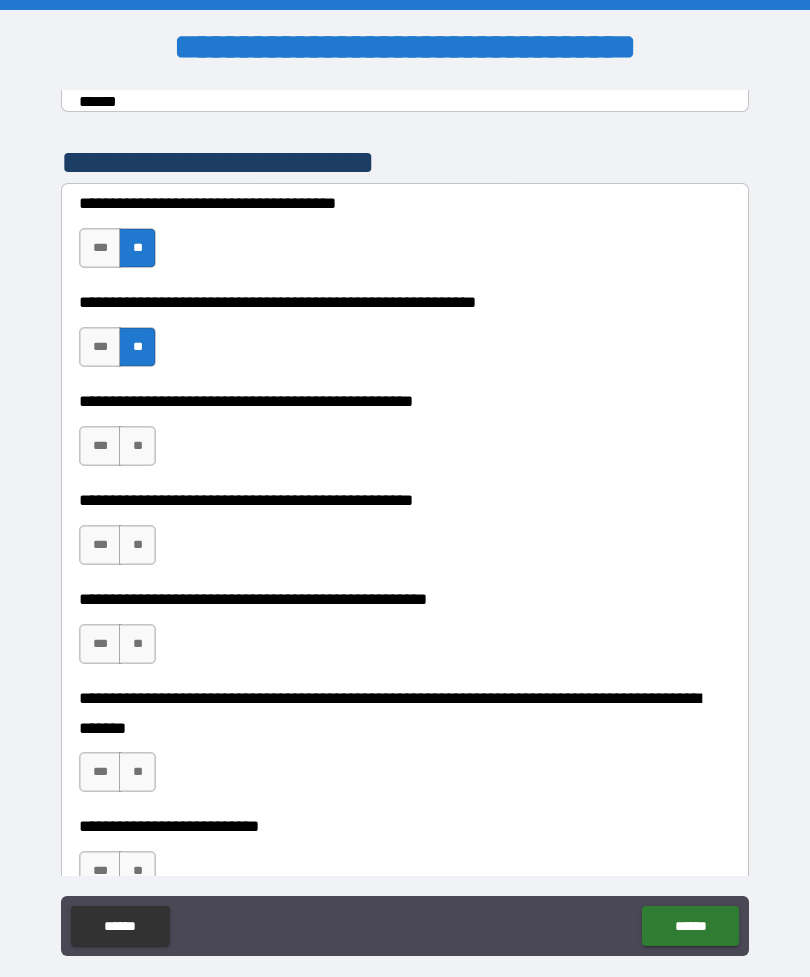 click on "**" at bounding box center (137, 446) 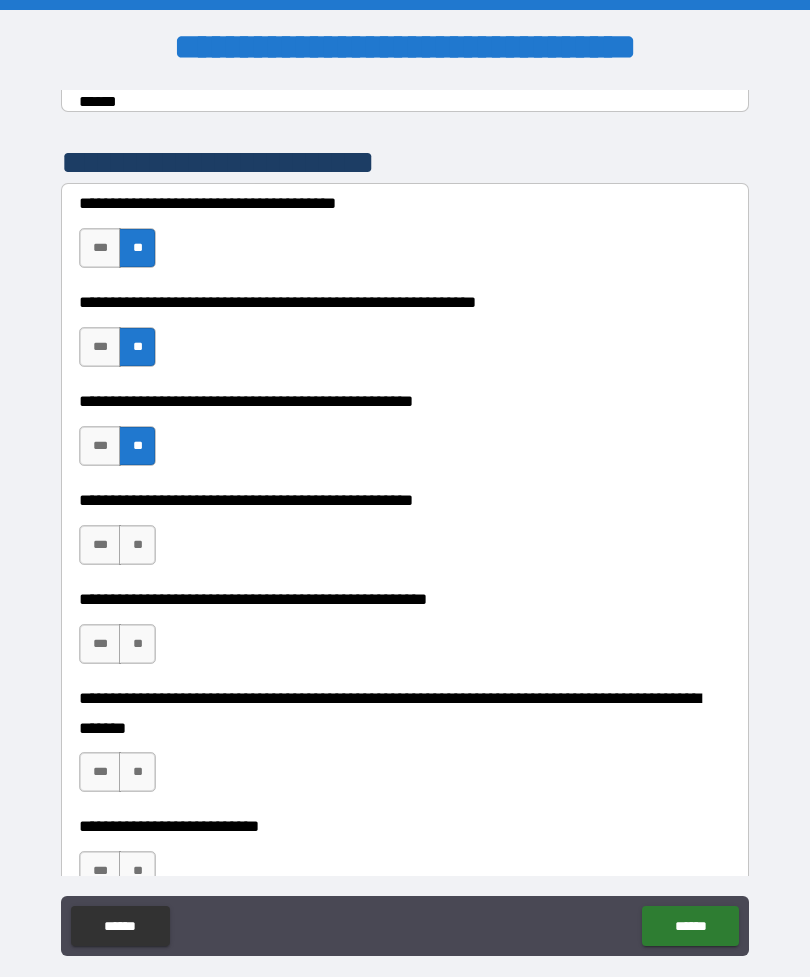 scroll, scrollTop: 528, scrollLeft: 0, axis: vertical 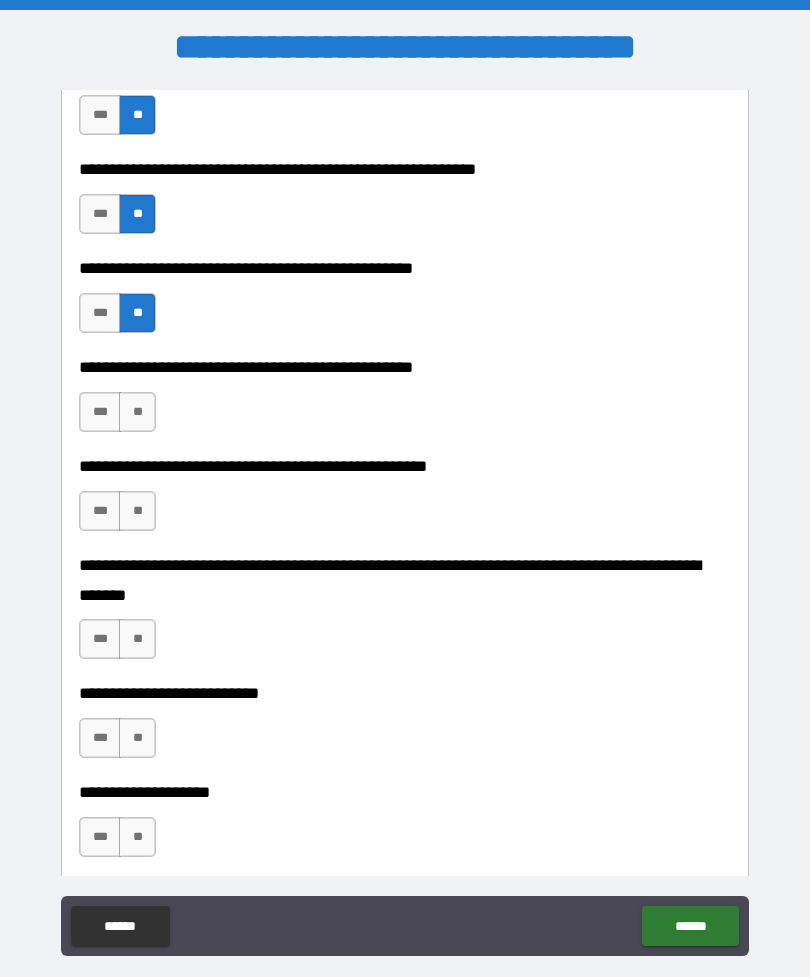 click on "**********" at bounding box center (405, 402) 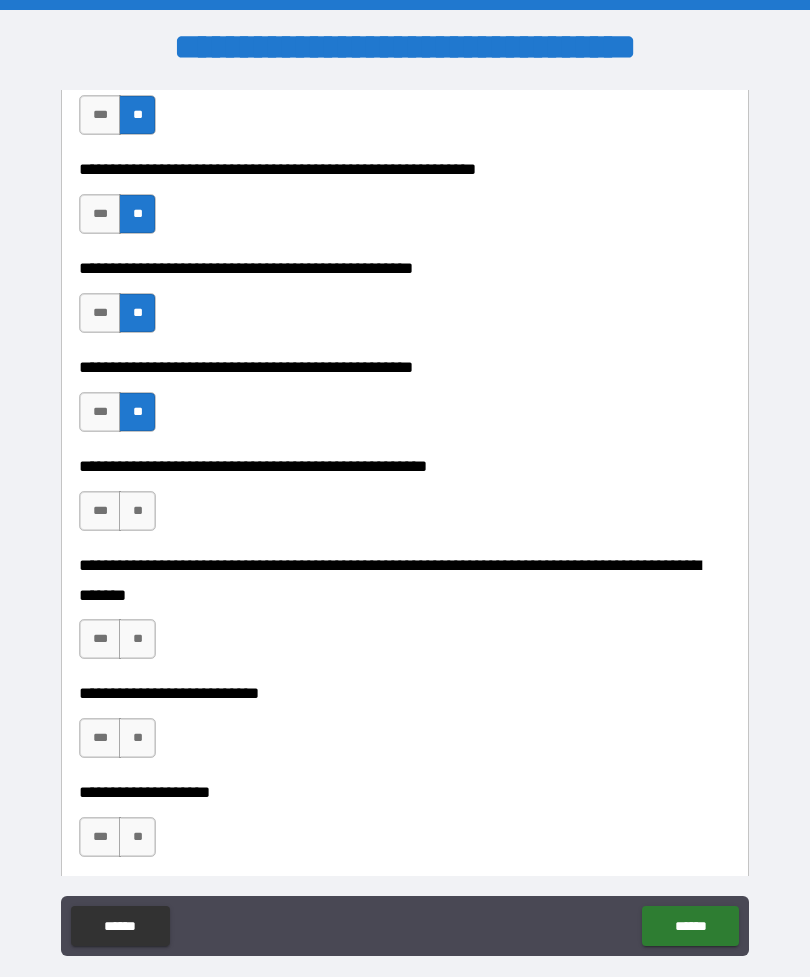click on "**" at bounding box center (137, 511) 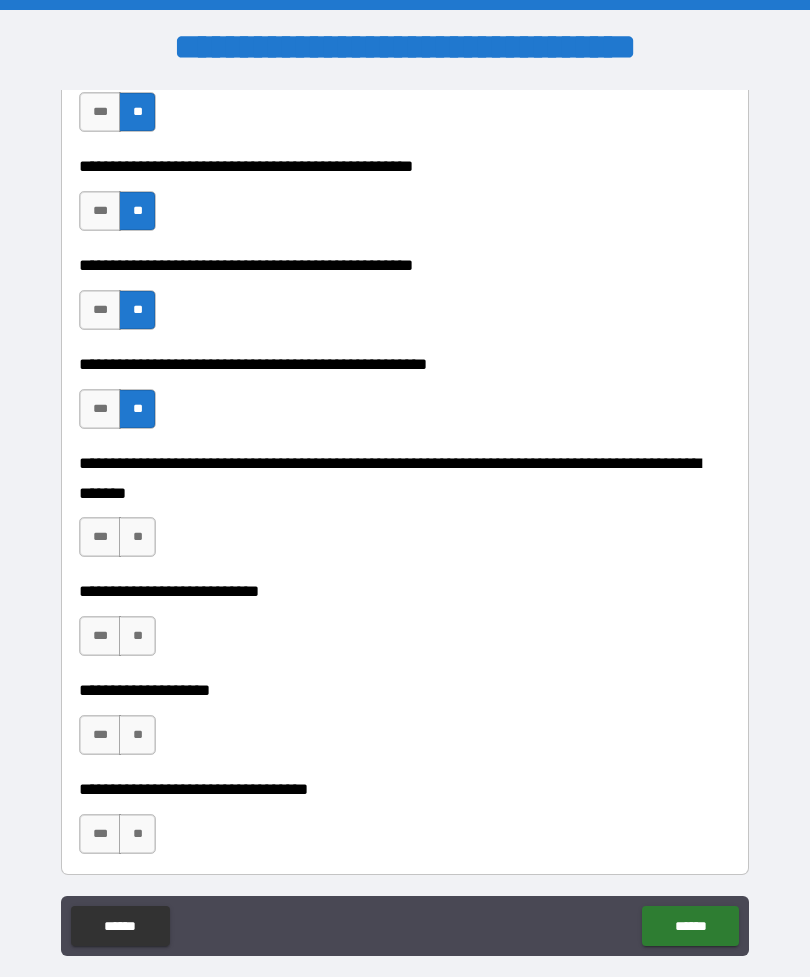 scroll, scrollTop: 650, scrollLeft: 0, axis: vertical 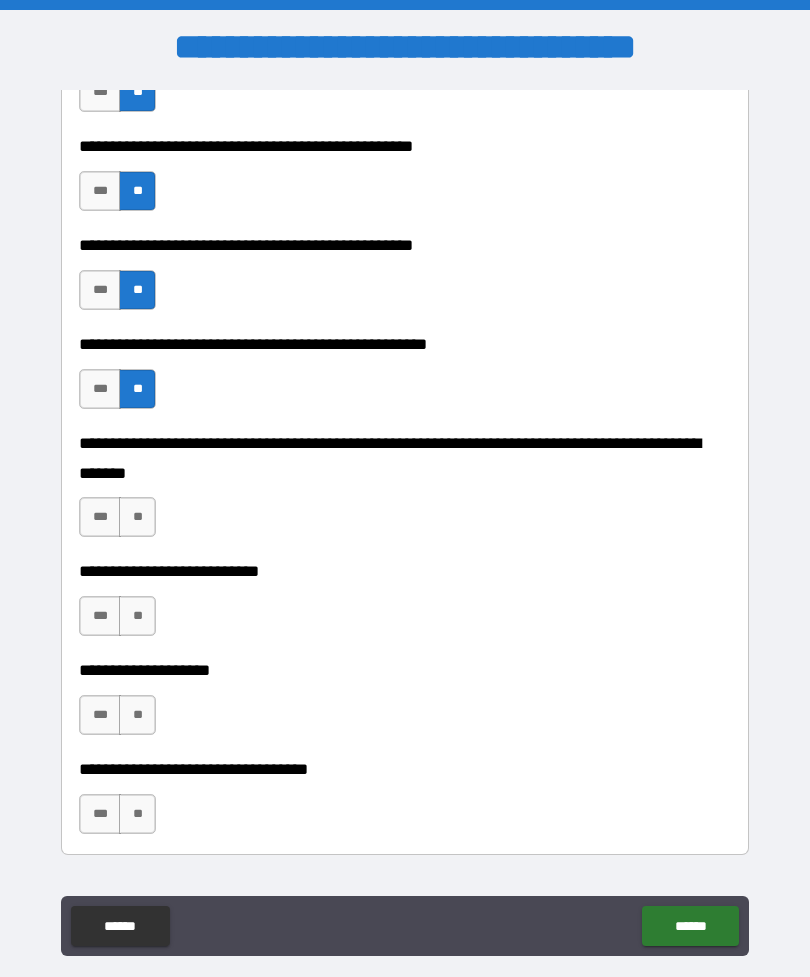 click on "*** **" at bounding box center (120, 522) 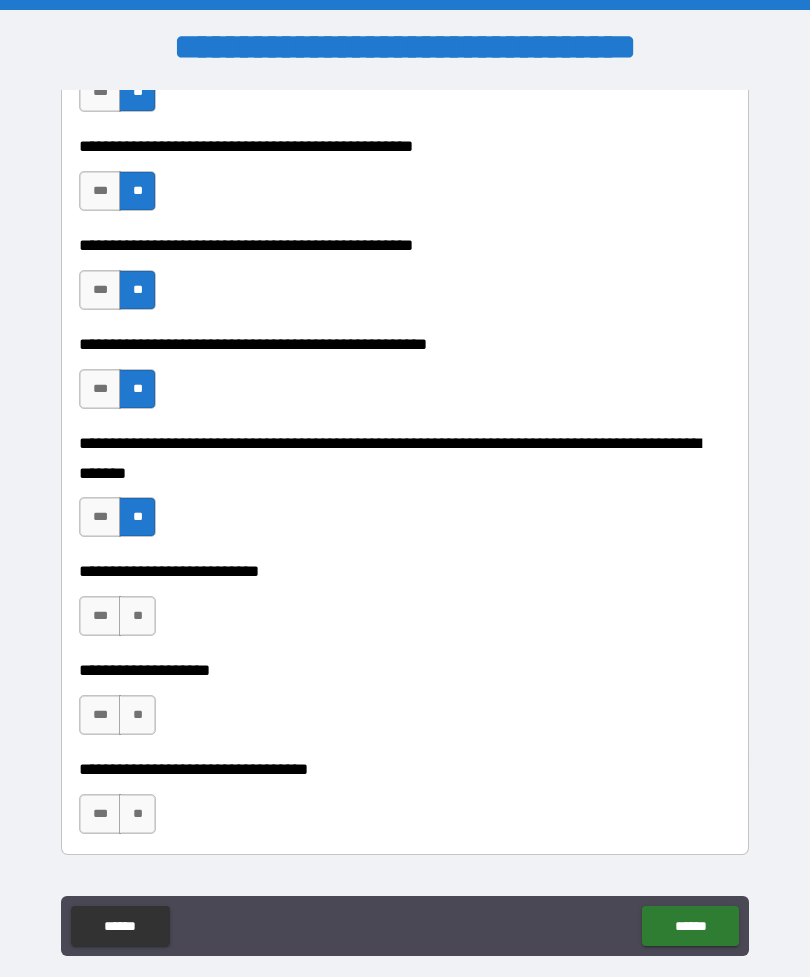 click on "**" at bounding box center [137, 616] 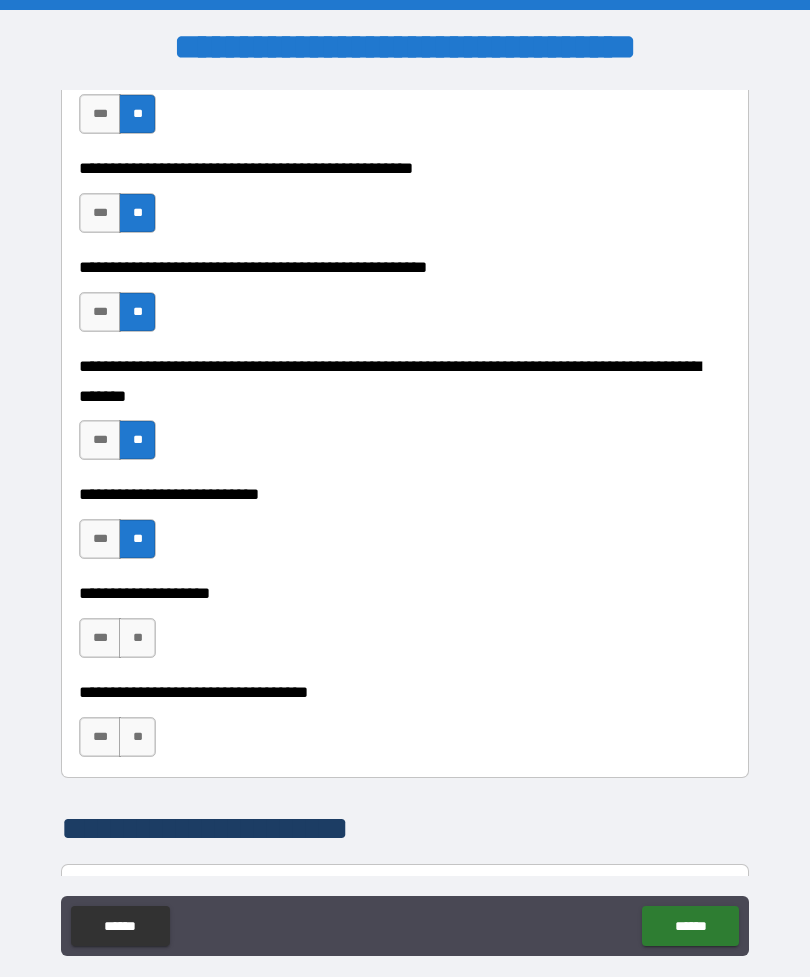 scroll, scrollTop: 736, scrollLeft: 0, axis: vertical 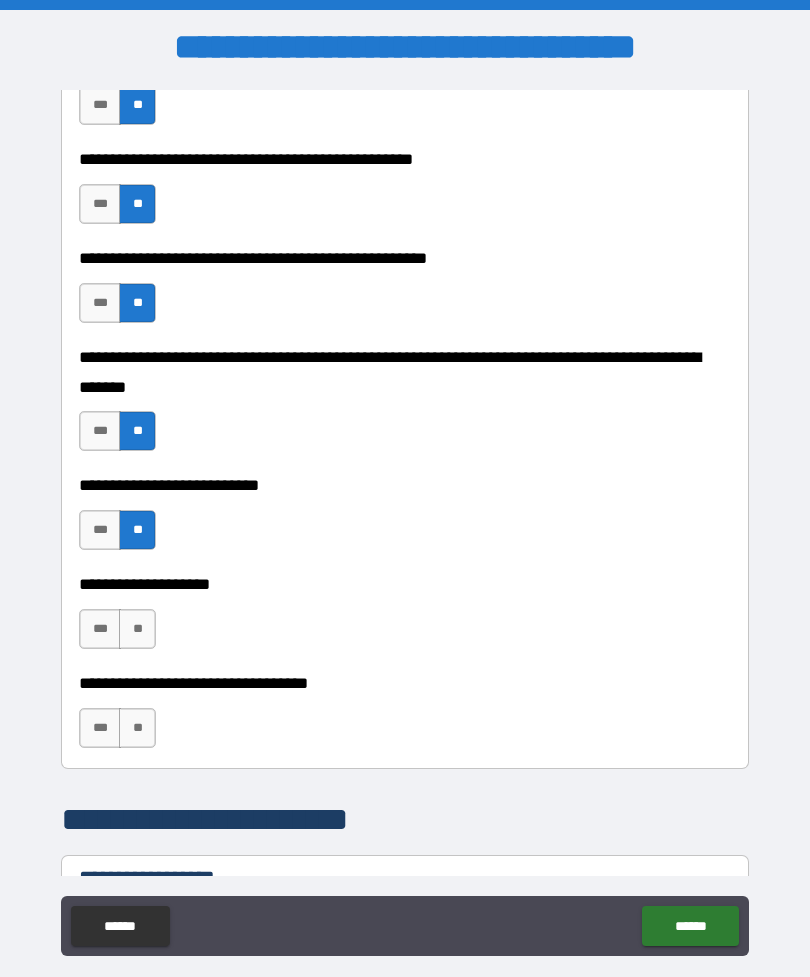 click on "**********" at bounding box center (405, 584) 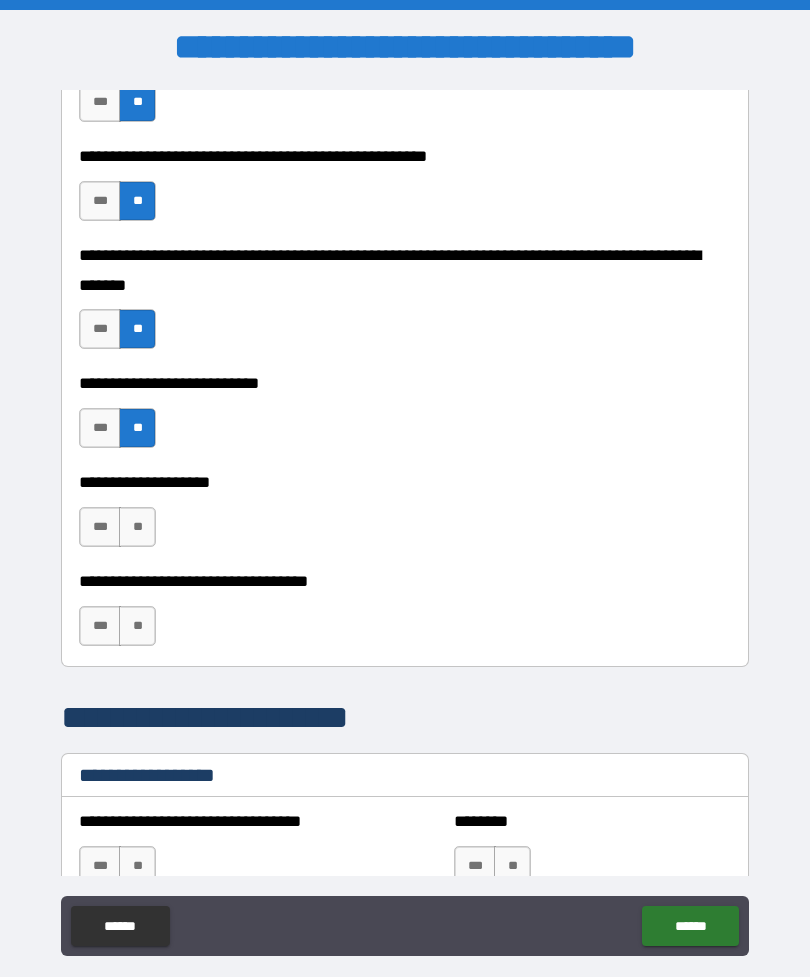 scroll, scrollTop: 845, scrollLeft: 0, axis: vertical 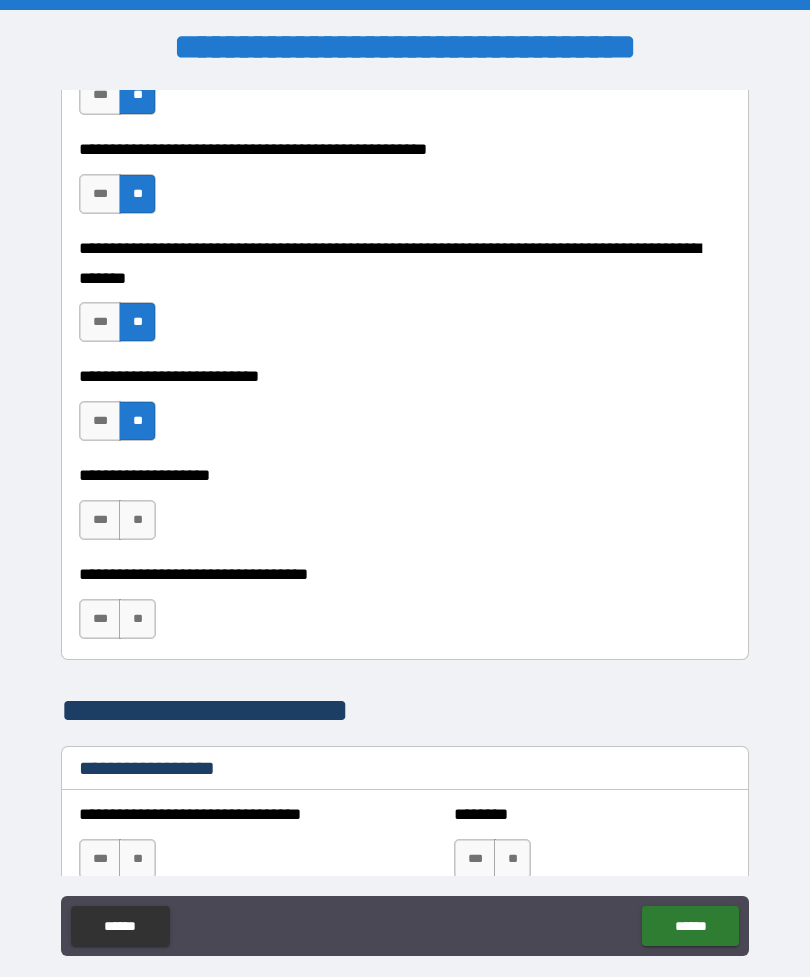 click on "**" at bounding box center (137, 520) 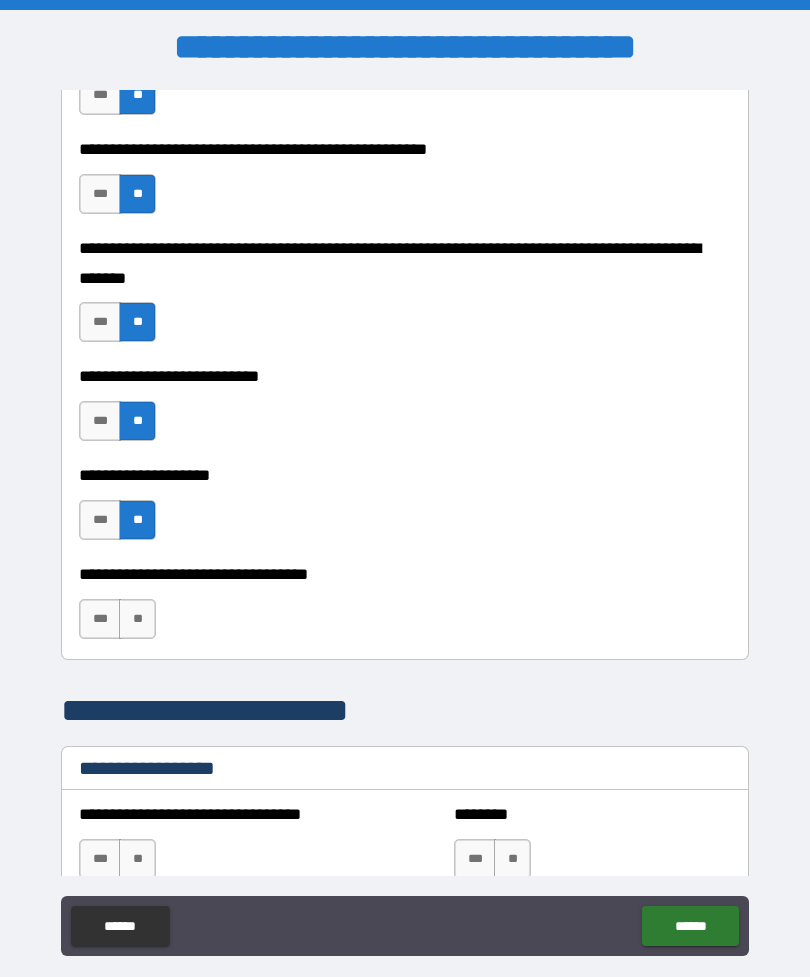 click on "**" at bounding box center [137, 619] 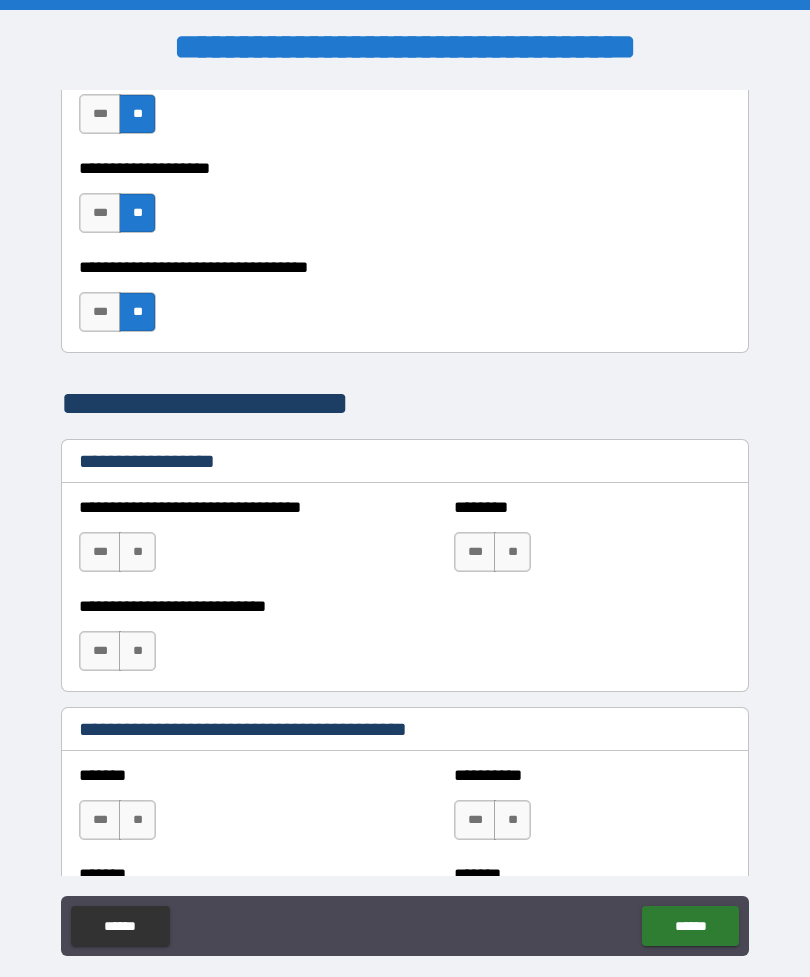 scroll, scrollTop: 1158, scrollLeft: 0, axis: vertical 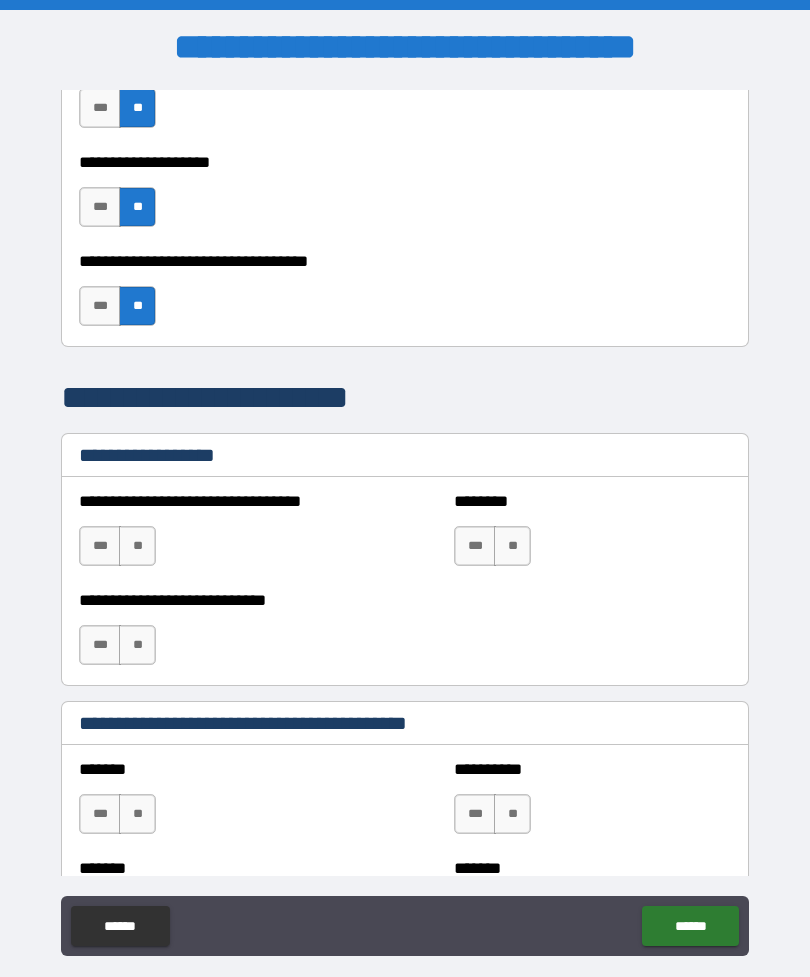 click on "**" at bounding box center (137, 546) 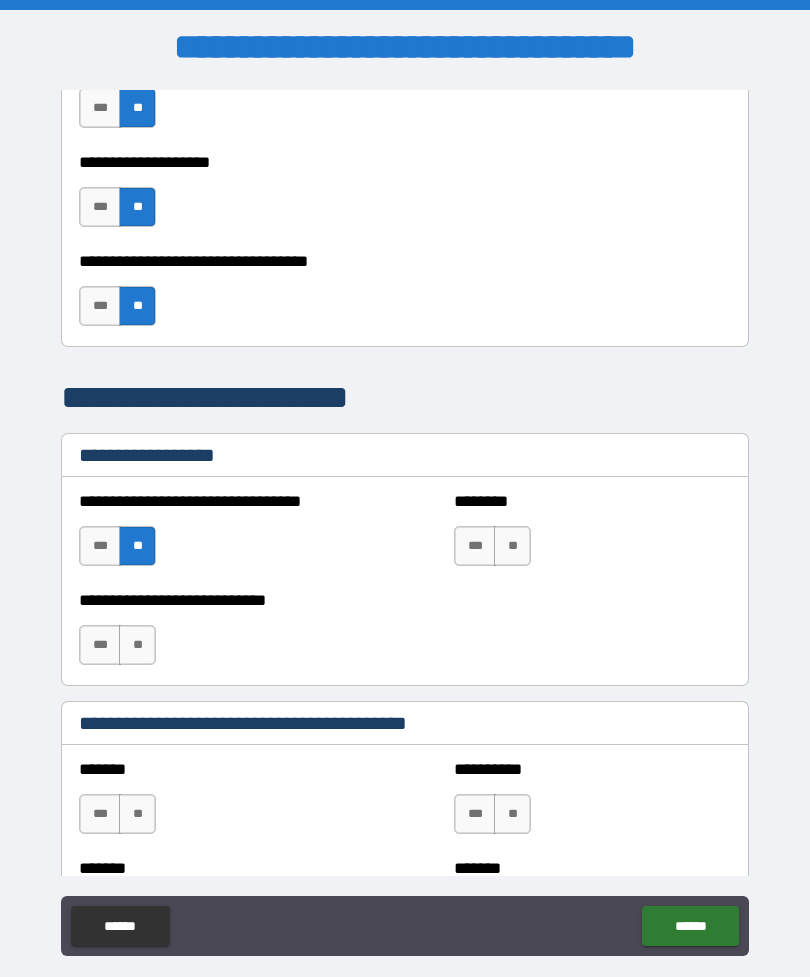 click on "**" at bounding box center [137, 645] 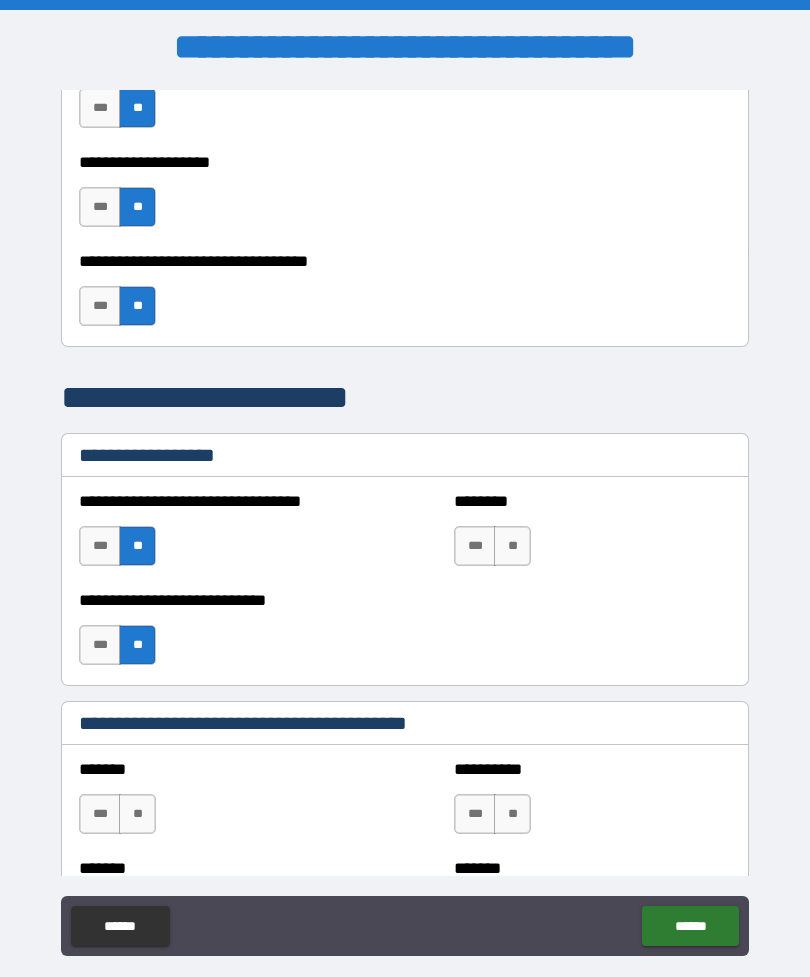 click on "**" at bounding box center [512, 546] 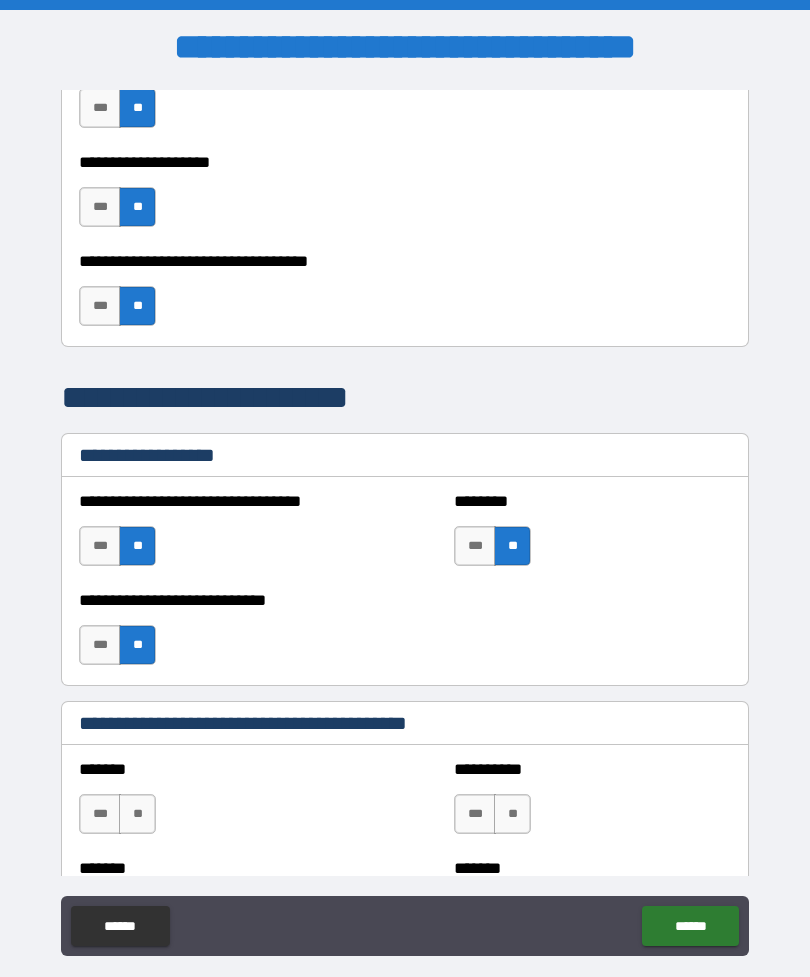 scroll, scrollTop: 1364, scrollLeft: 0, axis: vertical 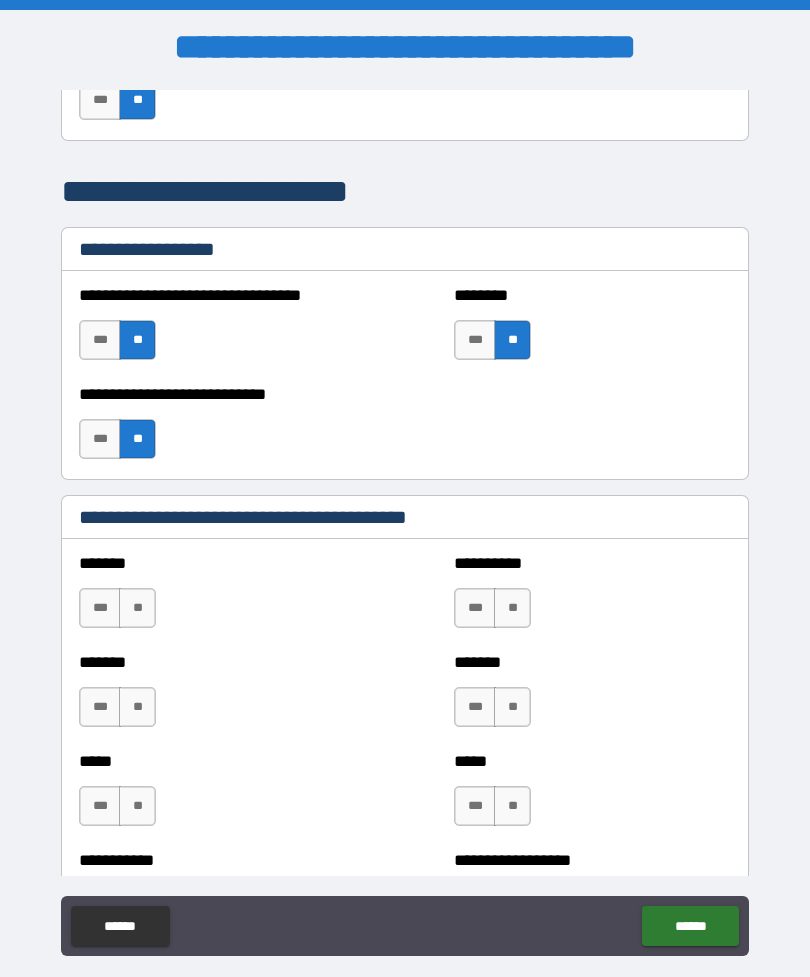 click on "**" at bounding box center (512, 608) 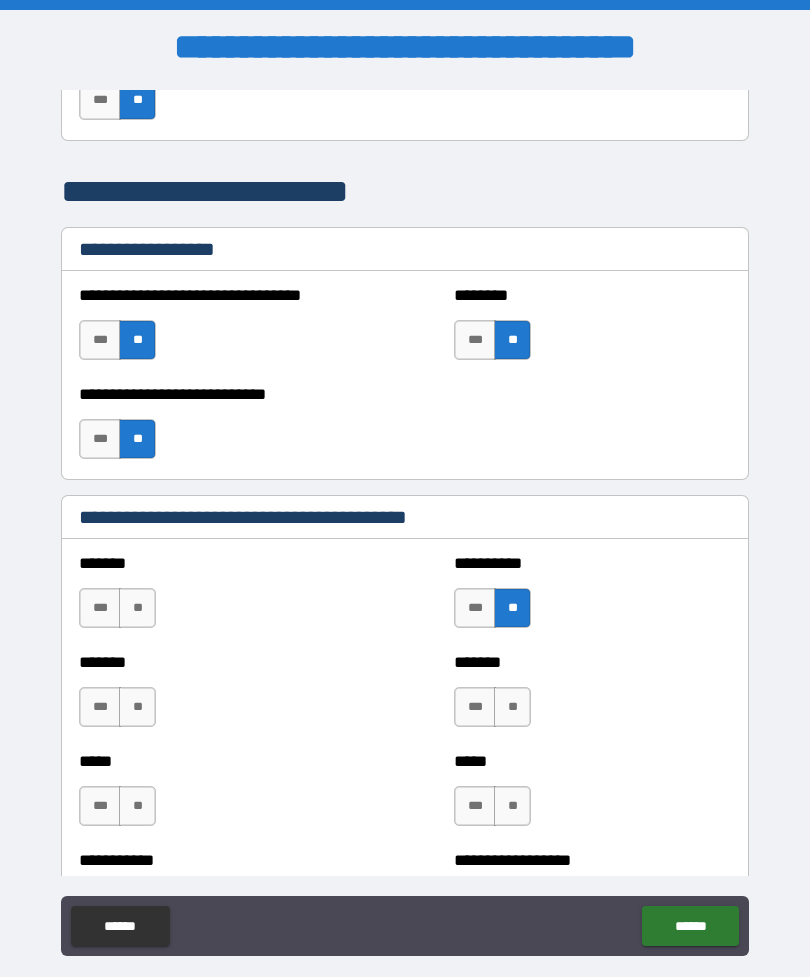 click on "**" at bounding box center [137, 608] 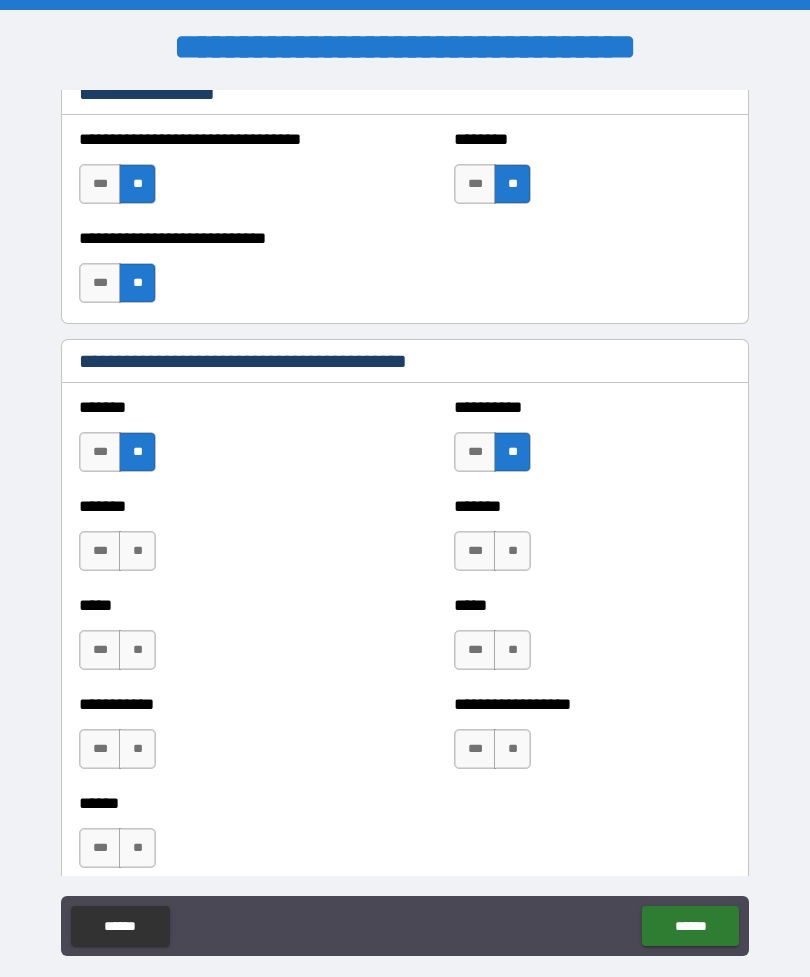 scroll, scrollTop: 1559, scrollLeft: 0, axis: vertical 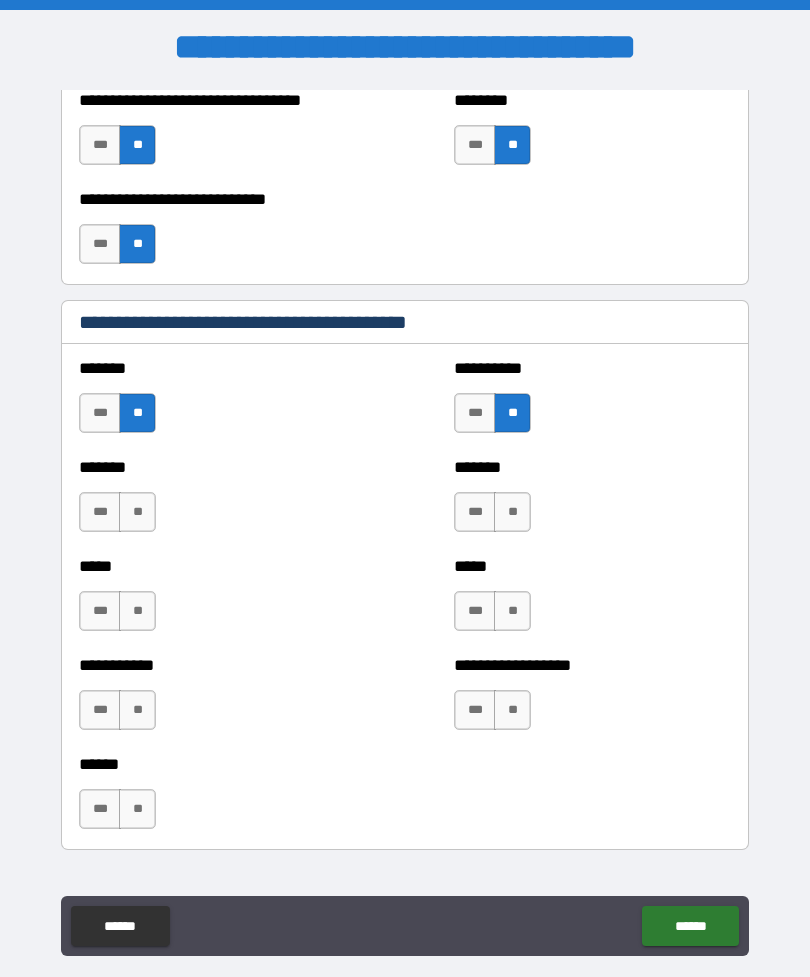 click on "**" at bounding box center (137, 512) 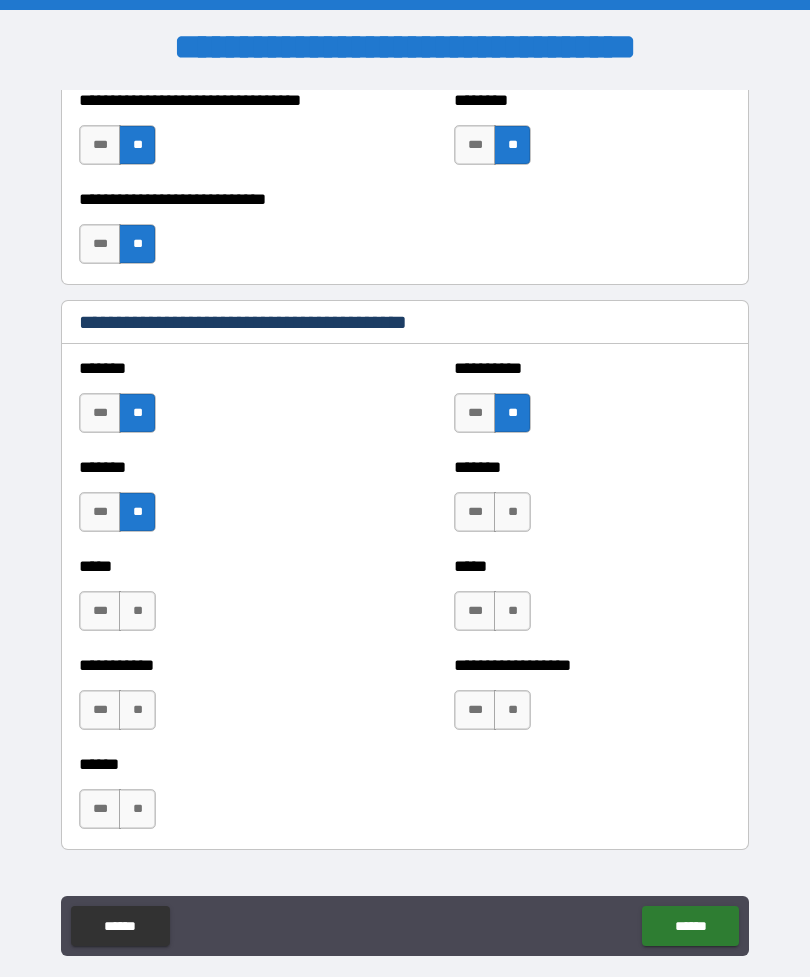 click on "**" at bounding box center (512, 512) 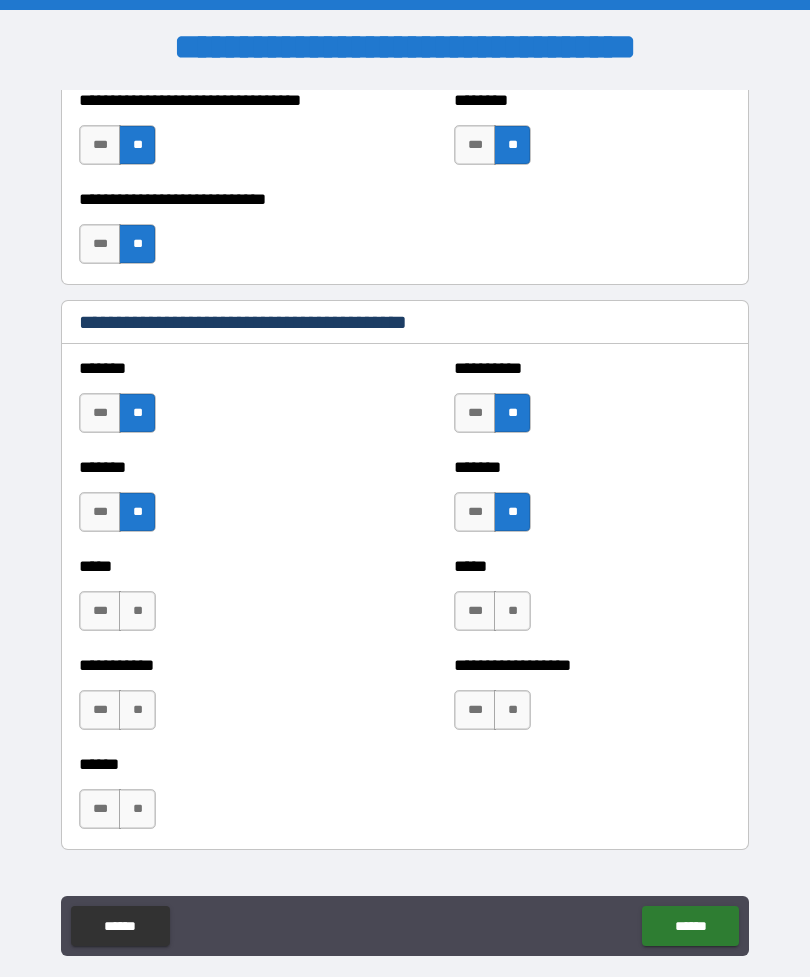 click on "**" at bounding box center (512, 611) 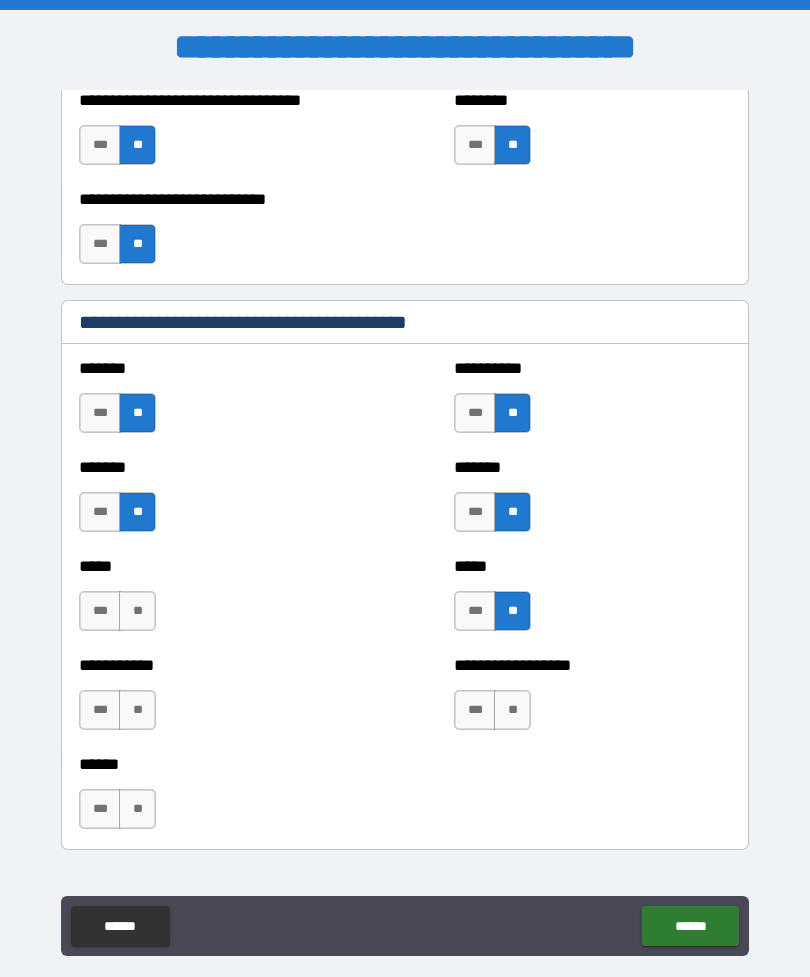 click on "***** *** **" at bounding box center (217, 601) 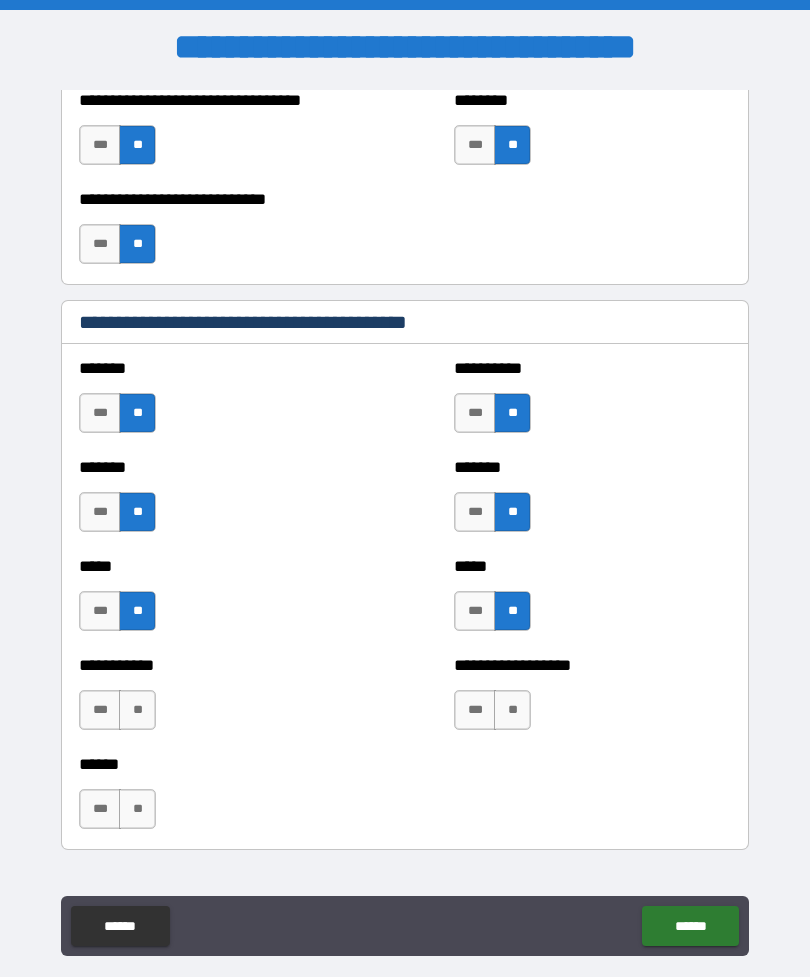 click on "**" at bounding box center (137, 710) 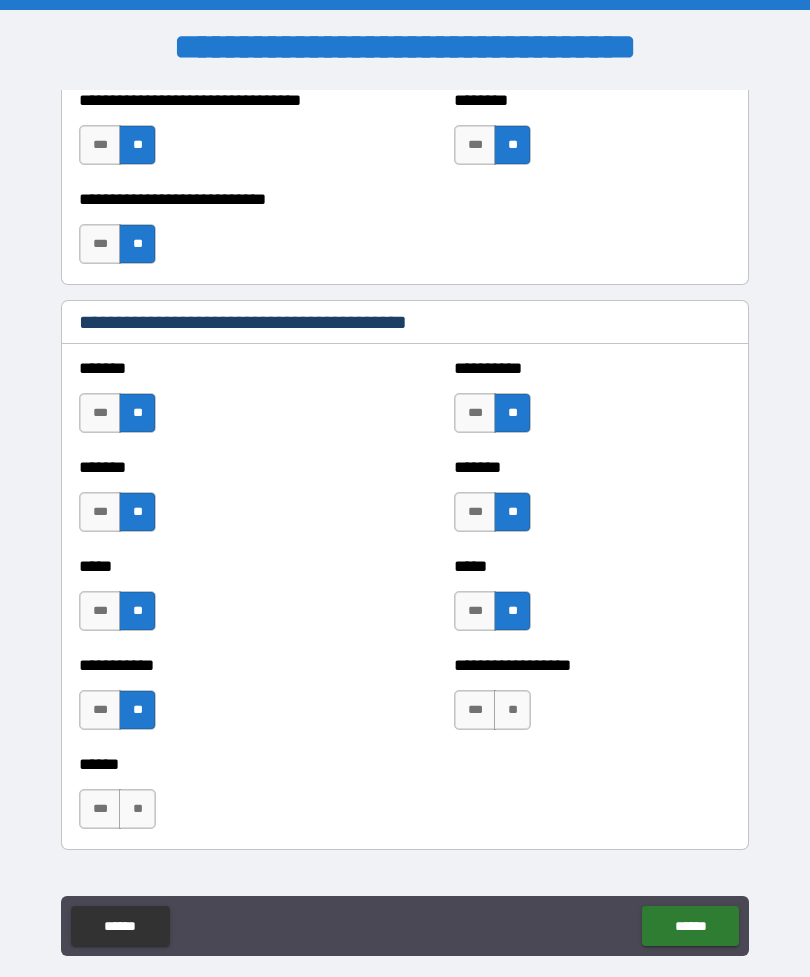 click on "**" at bounding box center (512, 710) 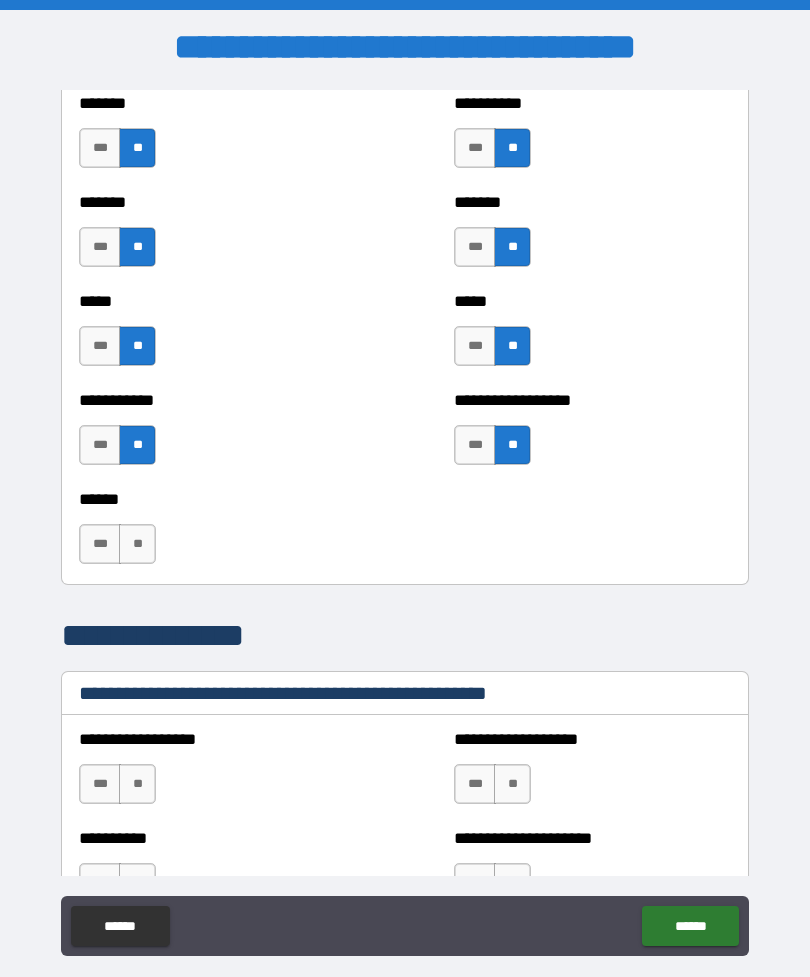 click on "**" at bounding box center [137, 544] 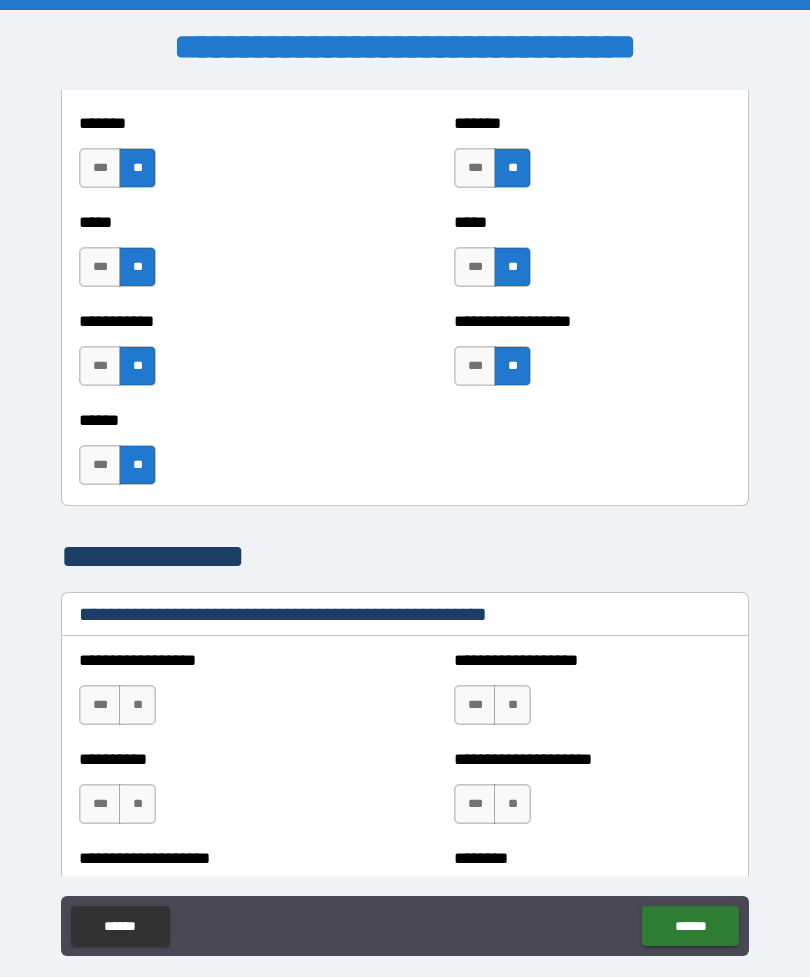 scroll, scrollTop: 1913, scrollLeft: 0, axis: vertical 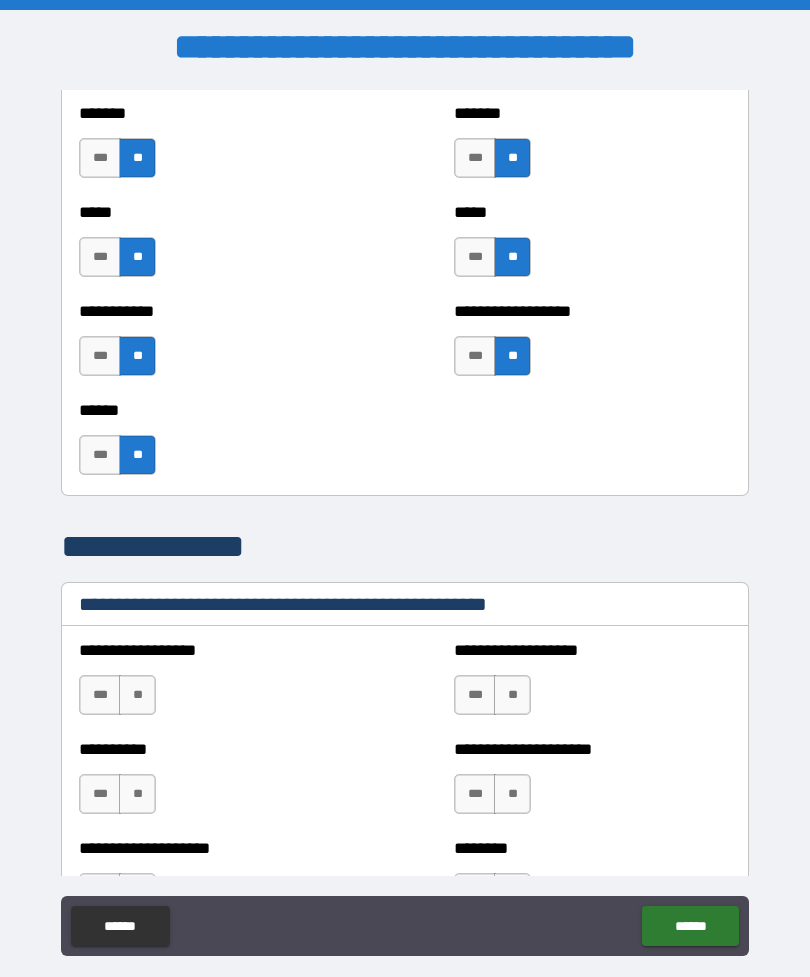 click on "**" at bounding box center (137, 695) 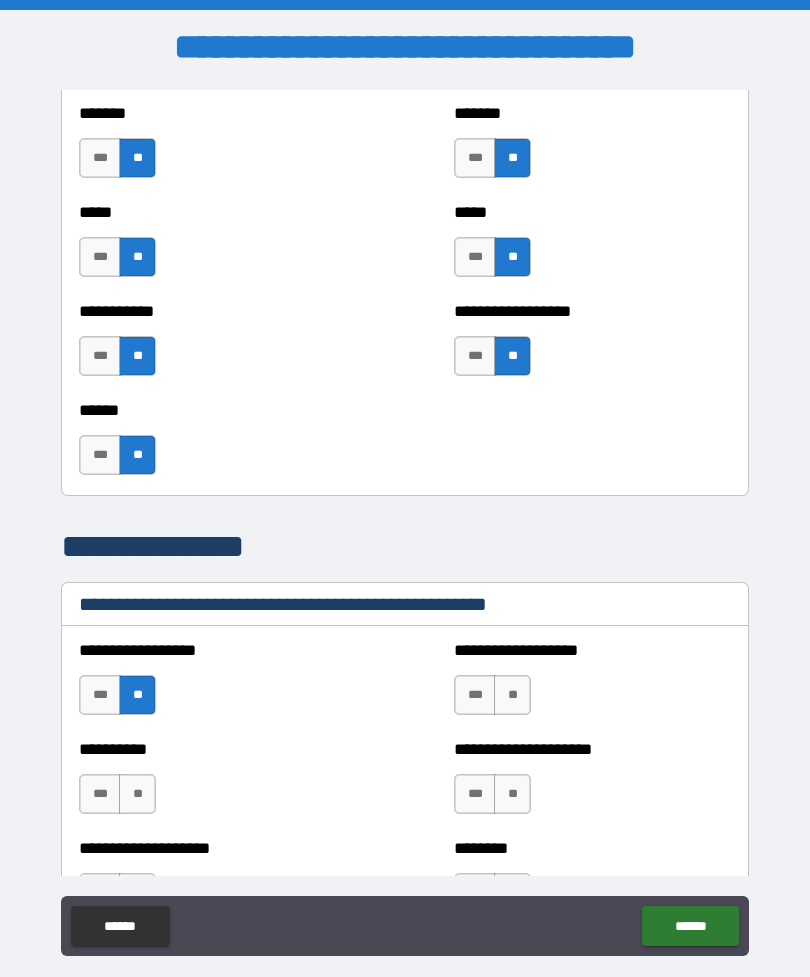 click on "**" at bounding box center [512, 695] 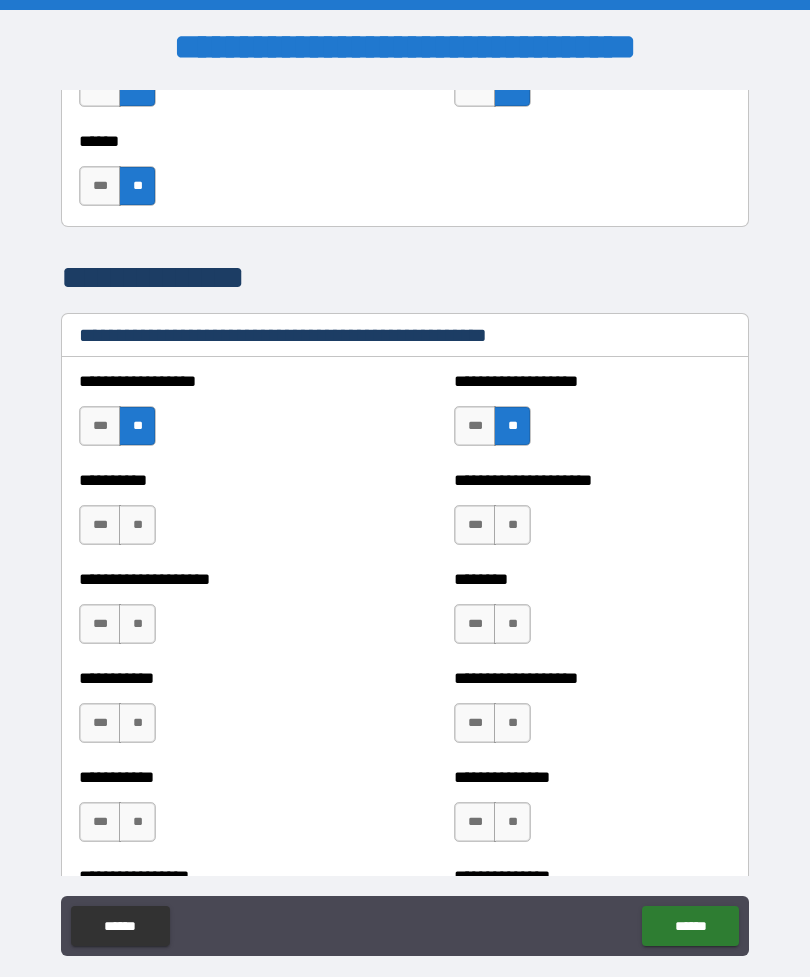 scroll, scrollTop: 2222, scrollLeft: 0, axis: vertical 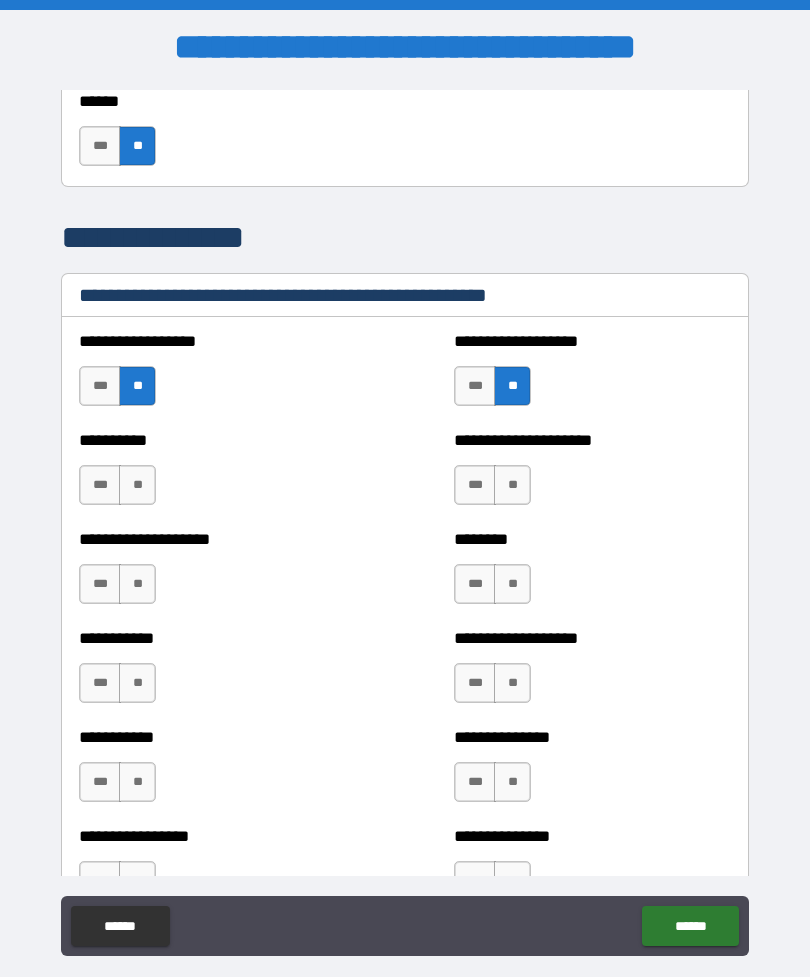 click on "**" at bounding box center [512, 485] 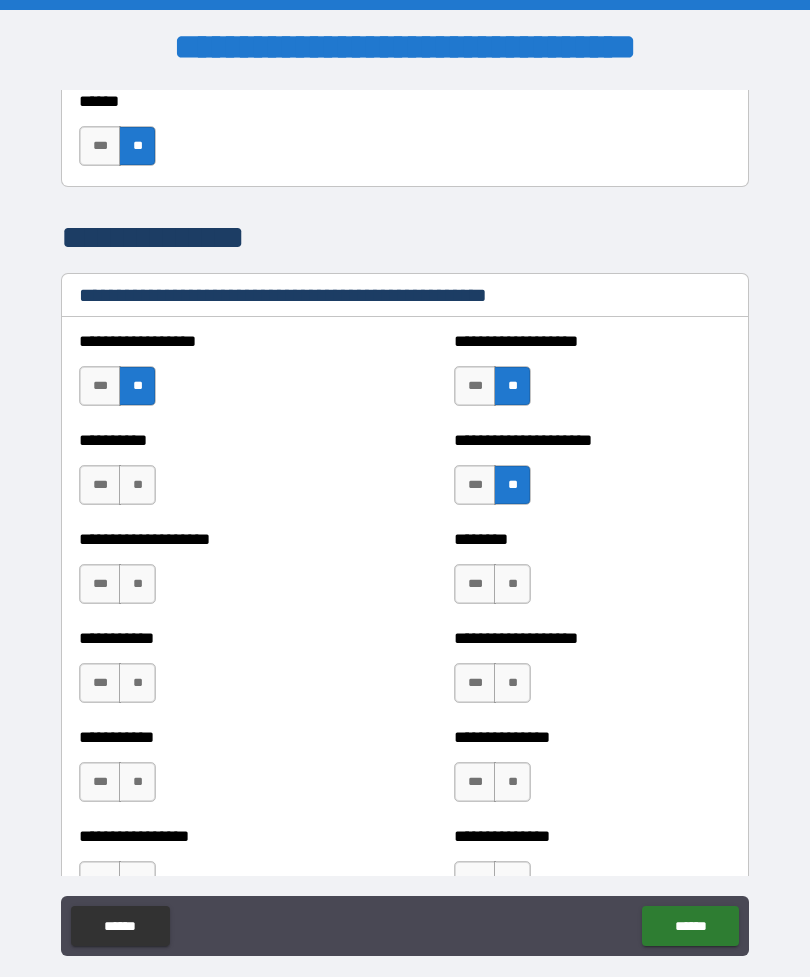 click on "**" at bounding box center (137, 485) 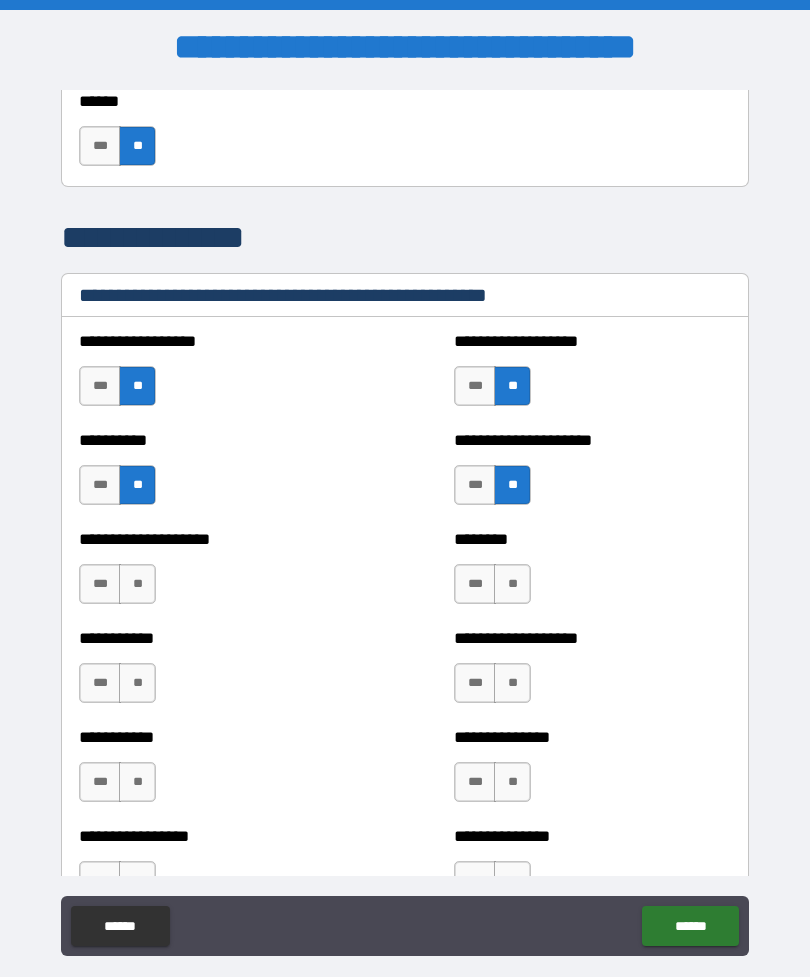 click on "**" at bounding box center [137, 584] 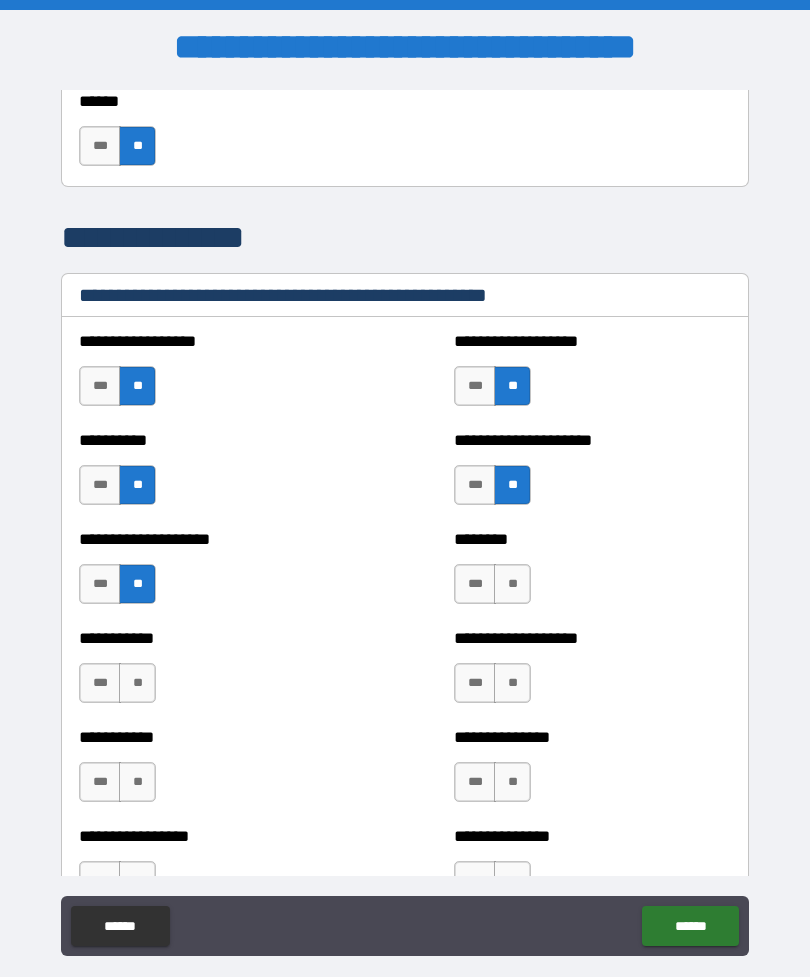 click on "**" at bounding box center (512, 584) 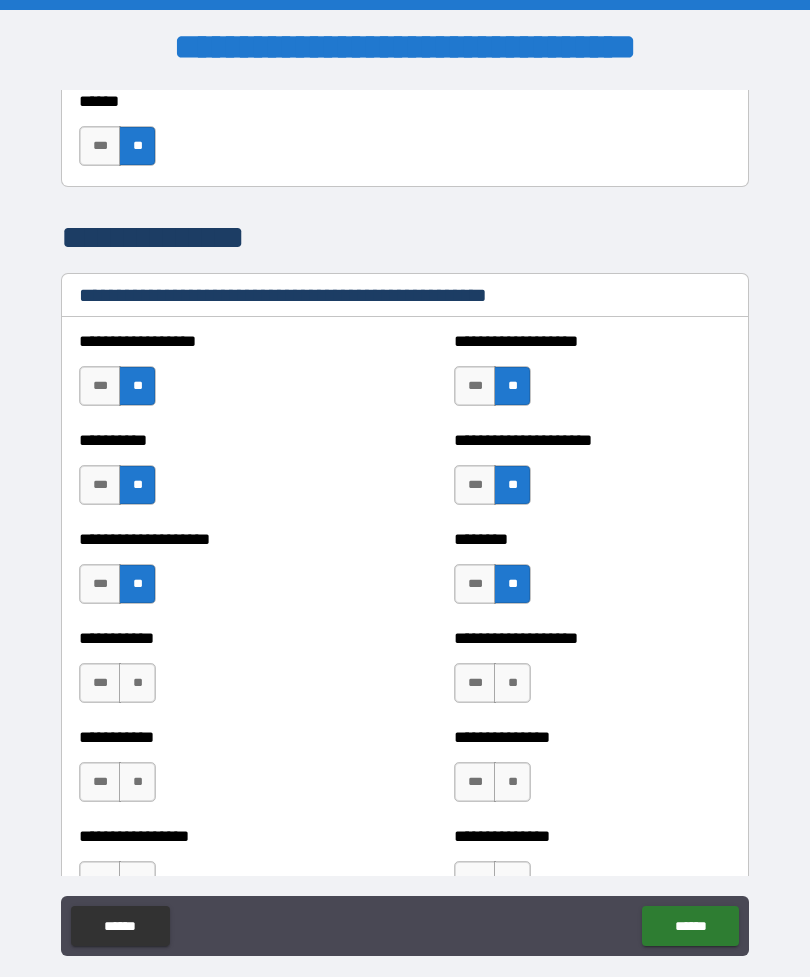 click on "**" at bounding box center [512, 683] 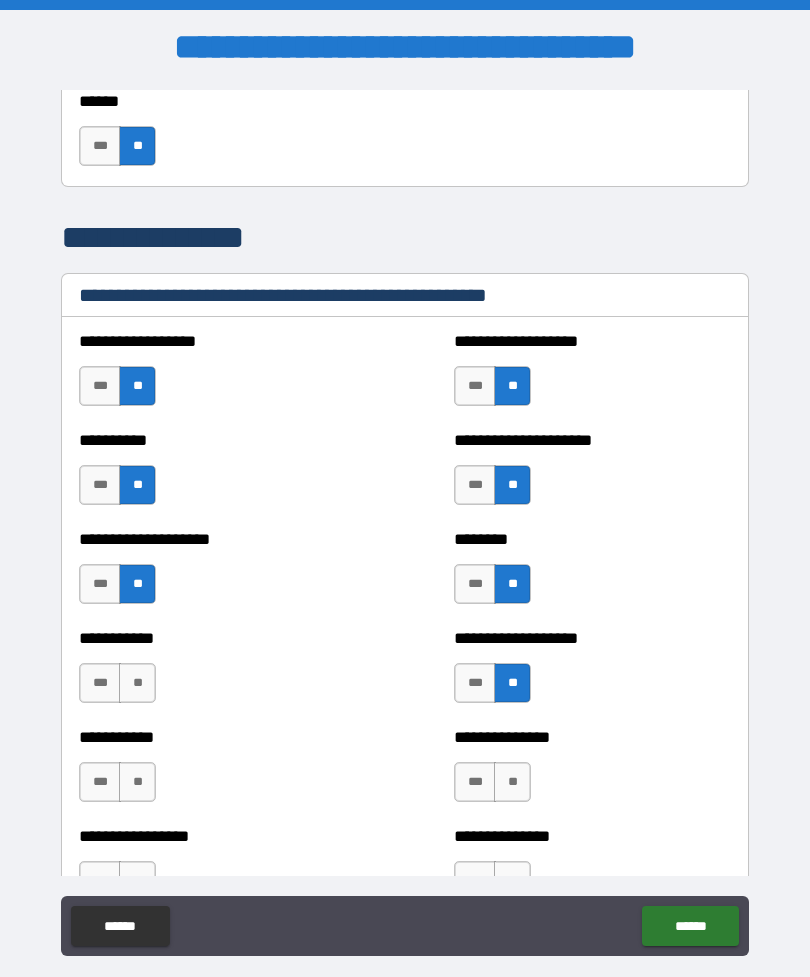 click on "**" at bounding box center (137, 683) 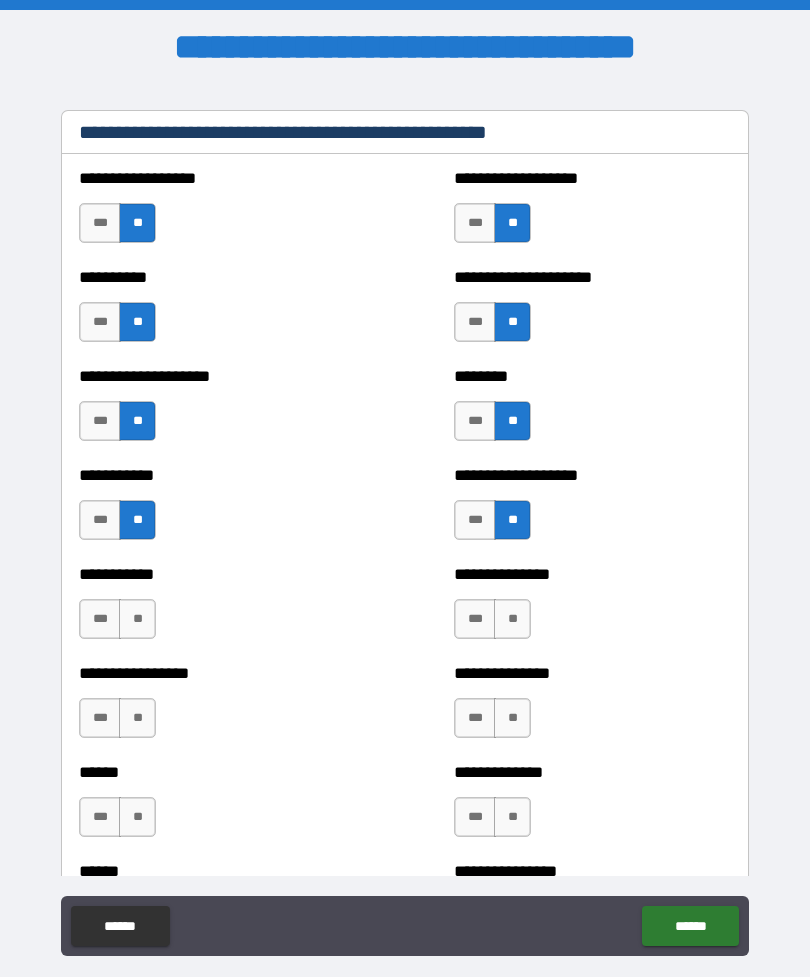 click on "**" at bounding box center (512, 619) 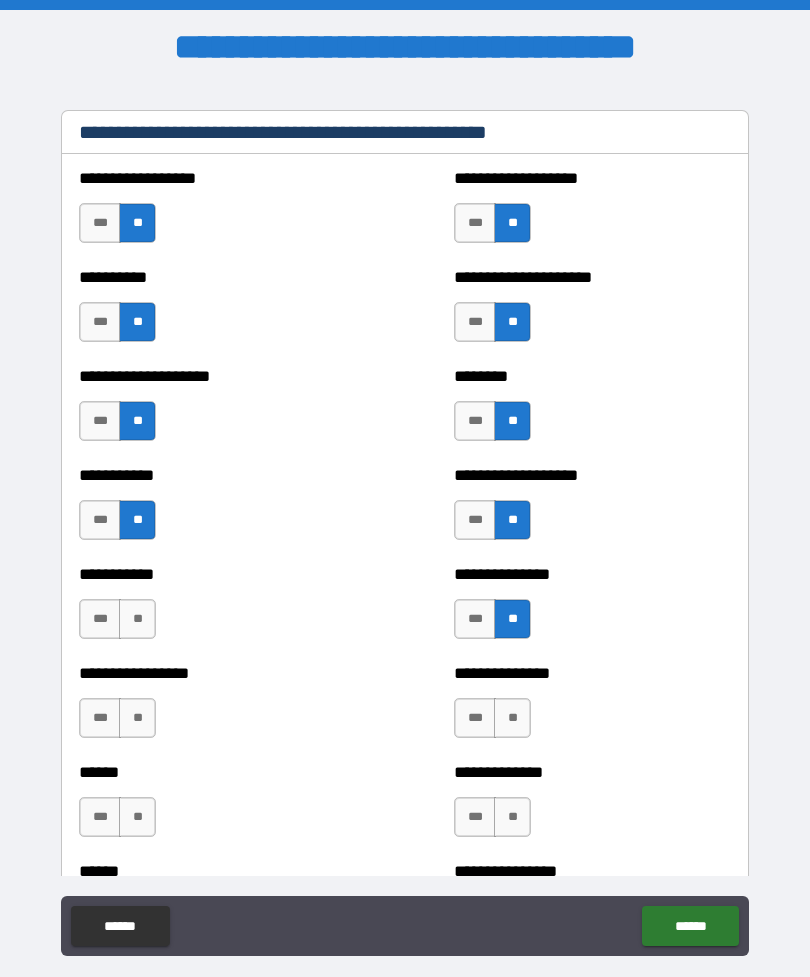 click on "**" at bounding box center (137, 619) 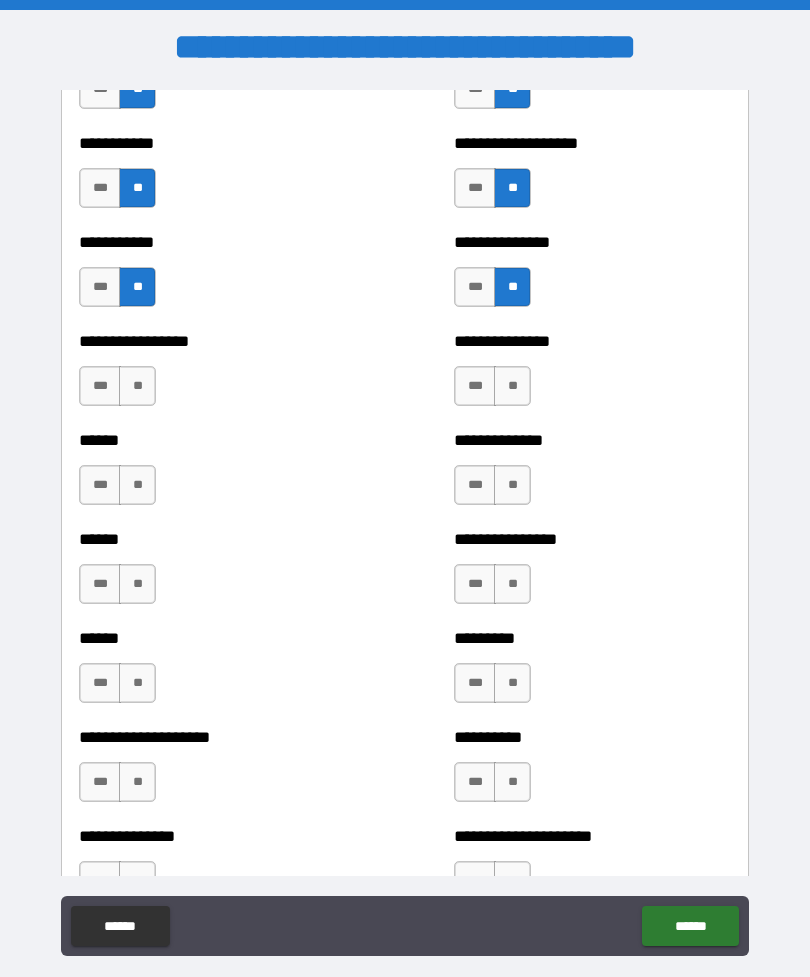 scroll, scrollTop: 2719, scrollLeft: 0, axis: vertical 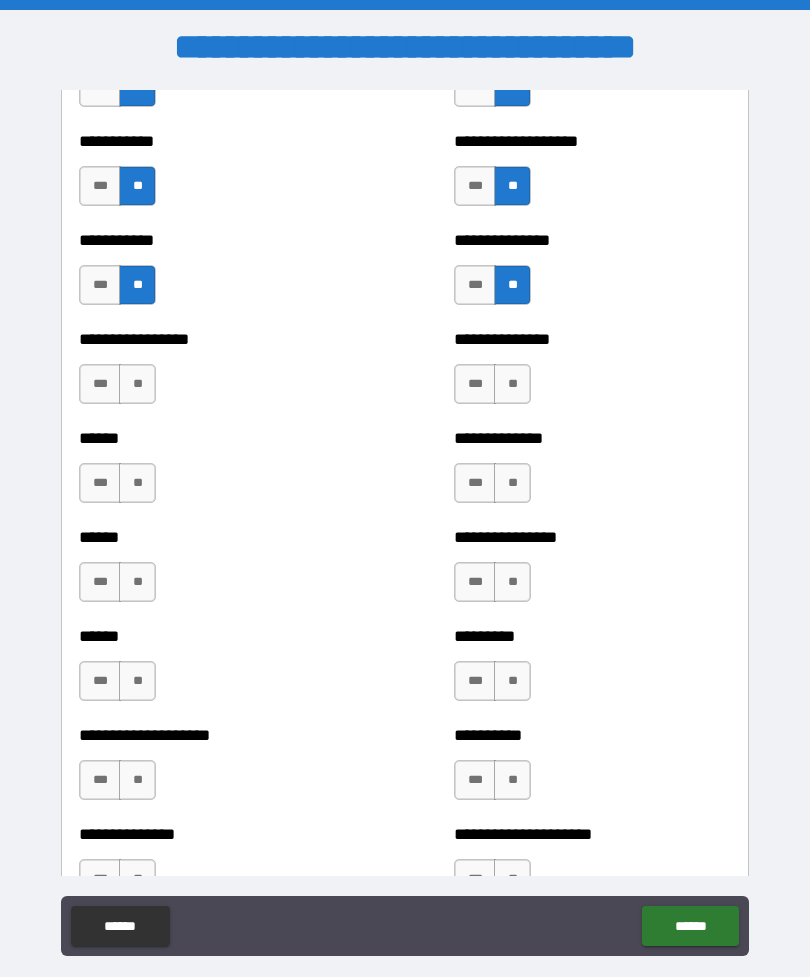 click on "**" at bounding box center (137, 384) 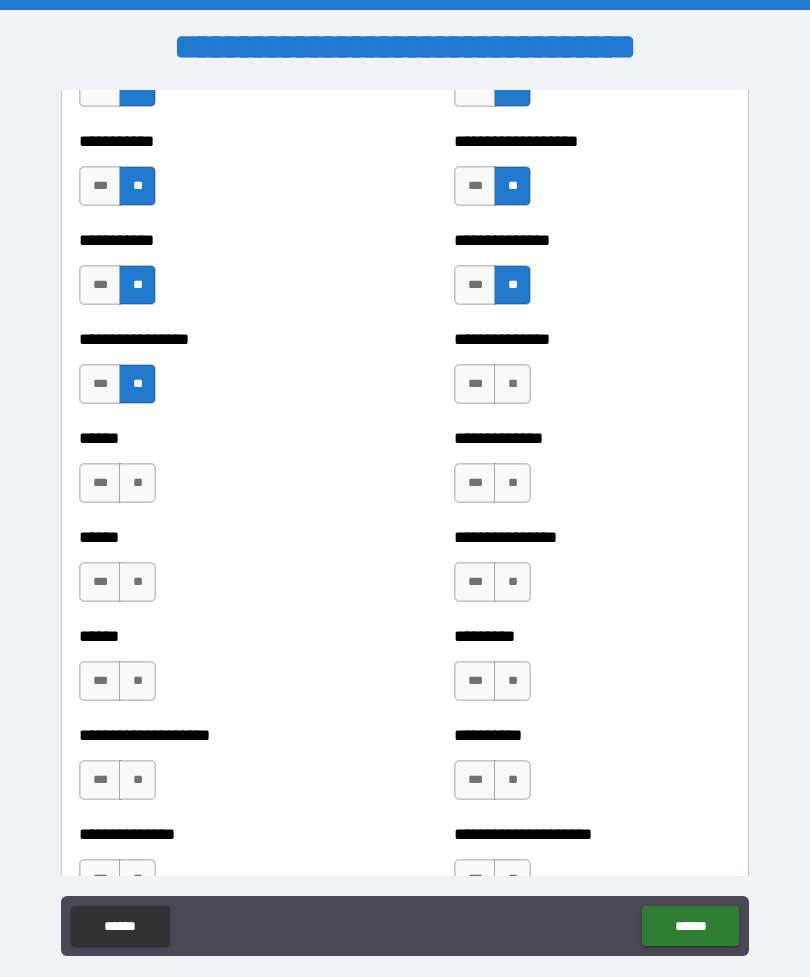 click on "**" at bounding box center (512, 384) 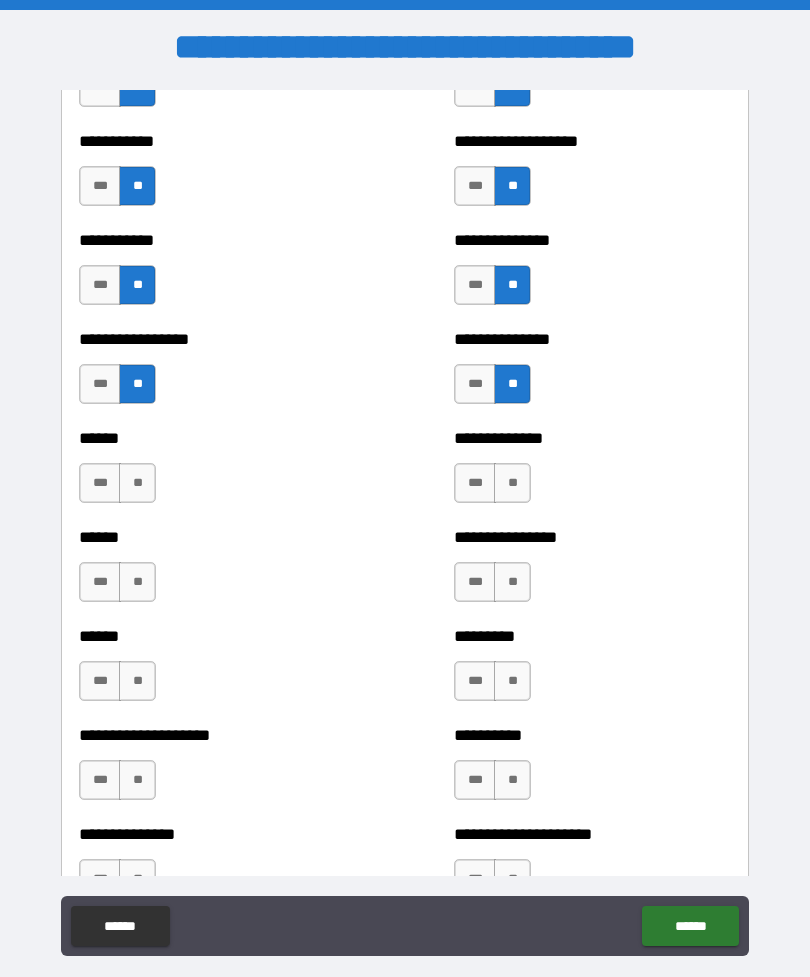 click on "**" at bounding box center (512, 483) 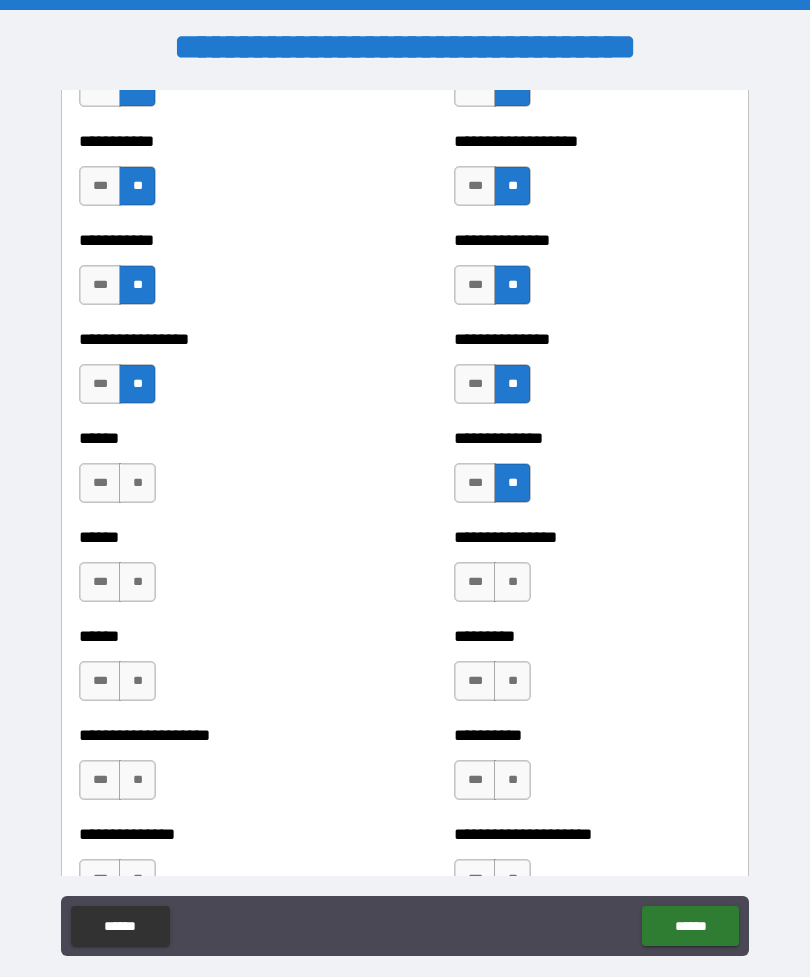 click on "**" at bounding box center (137, 483) 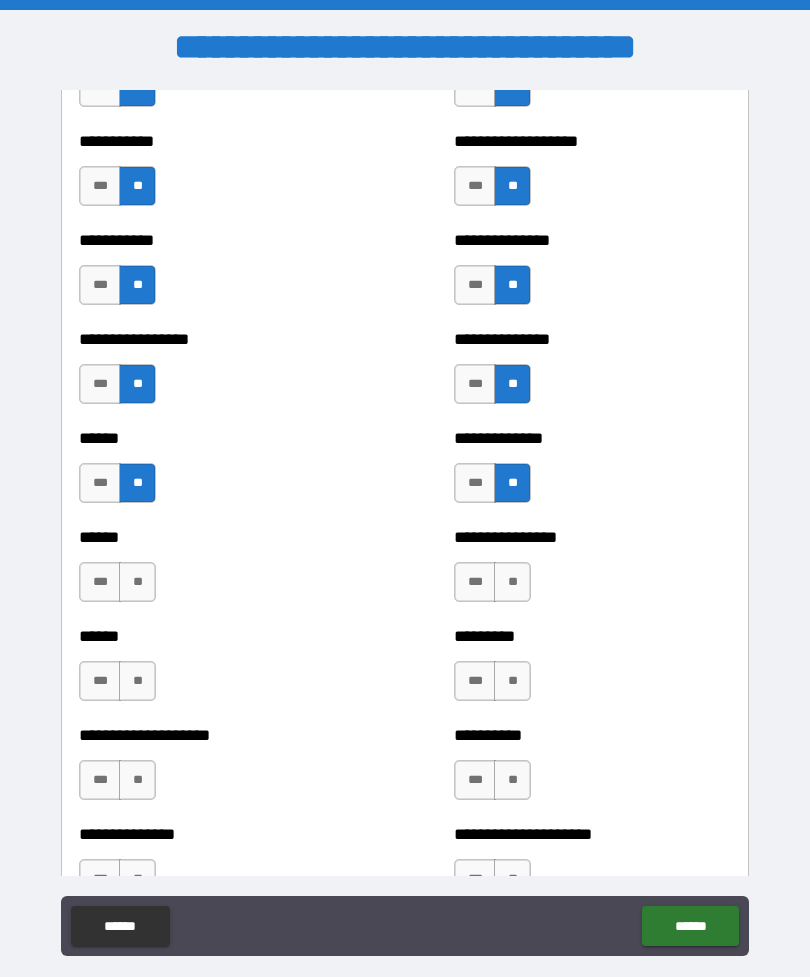 click on "**" at bounding box center [137, 582] 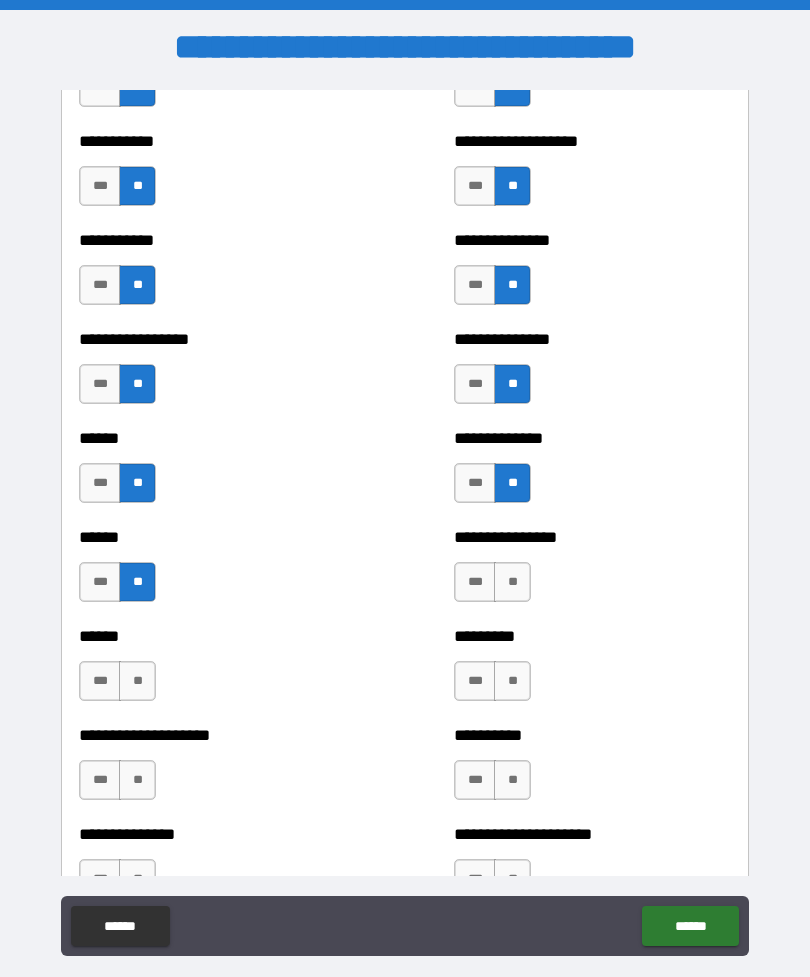 click on "**" at bounding box center (512, 582) 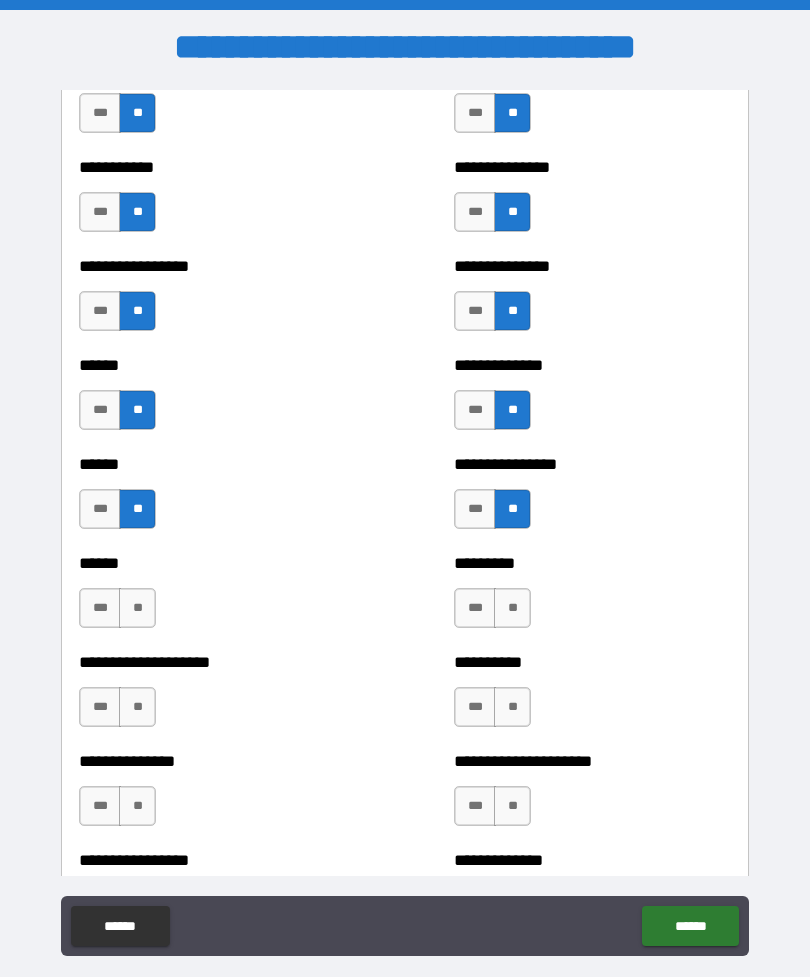 click on "**" at bounding box center (512, 608) 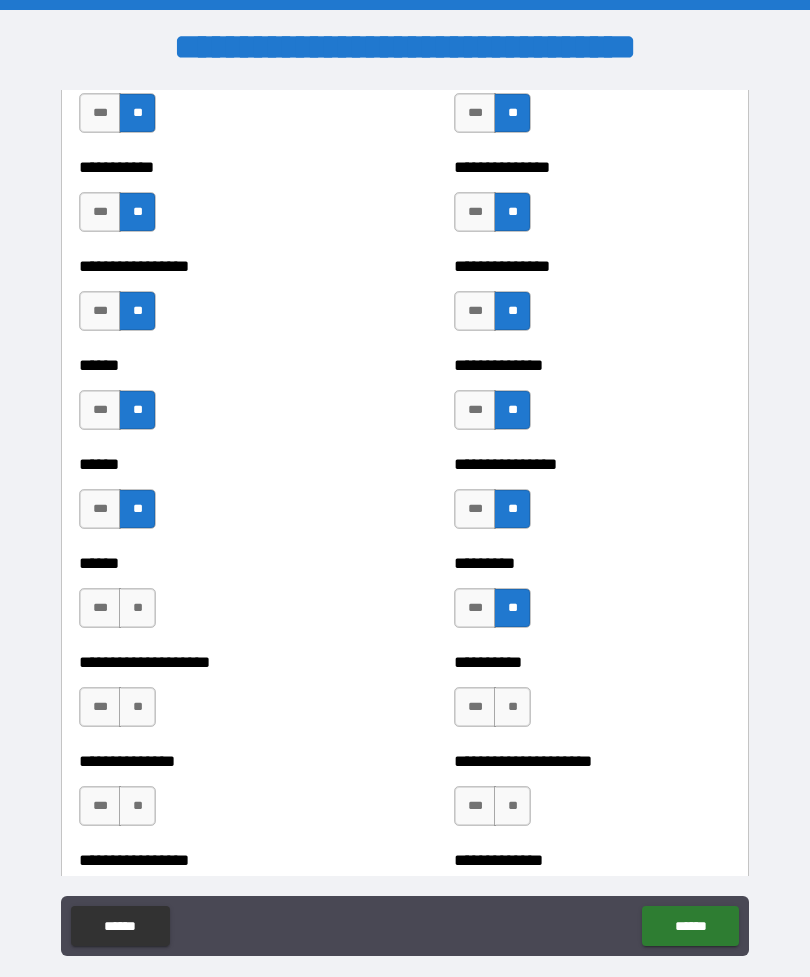 click on "**" at bounding box center (137, 608) 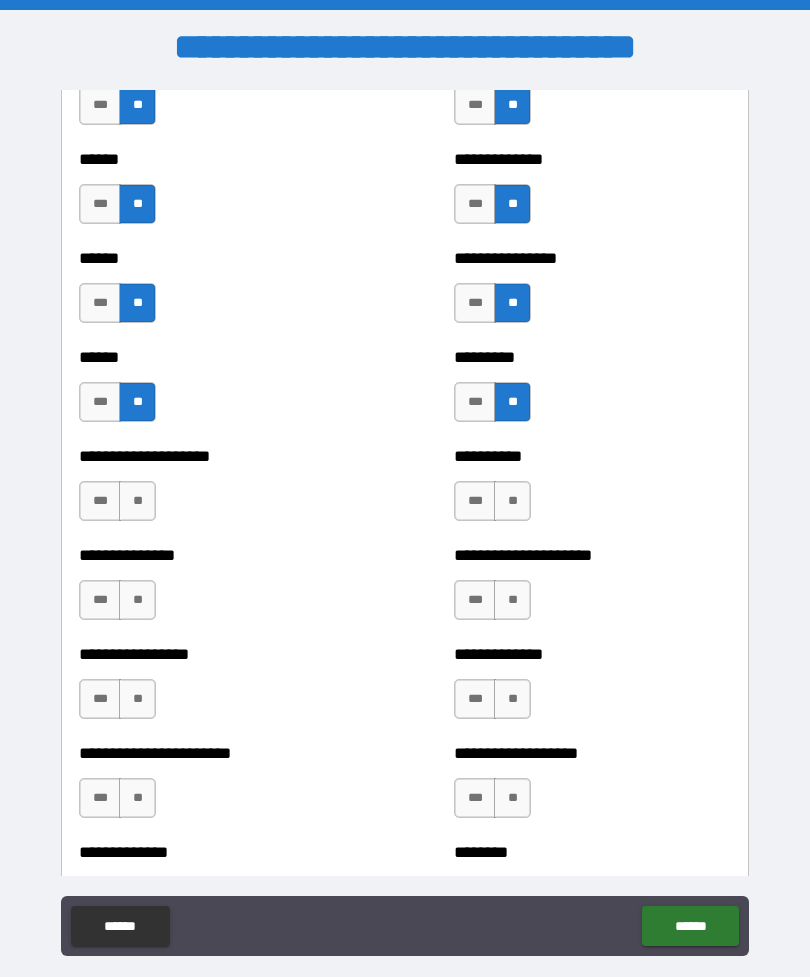scroll, scrollTop: 3039, scrollLeft: 0, axis: vertical 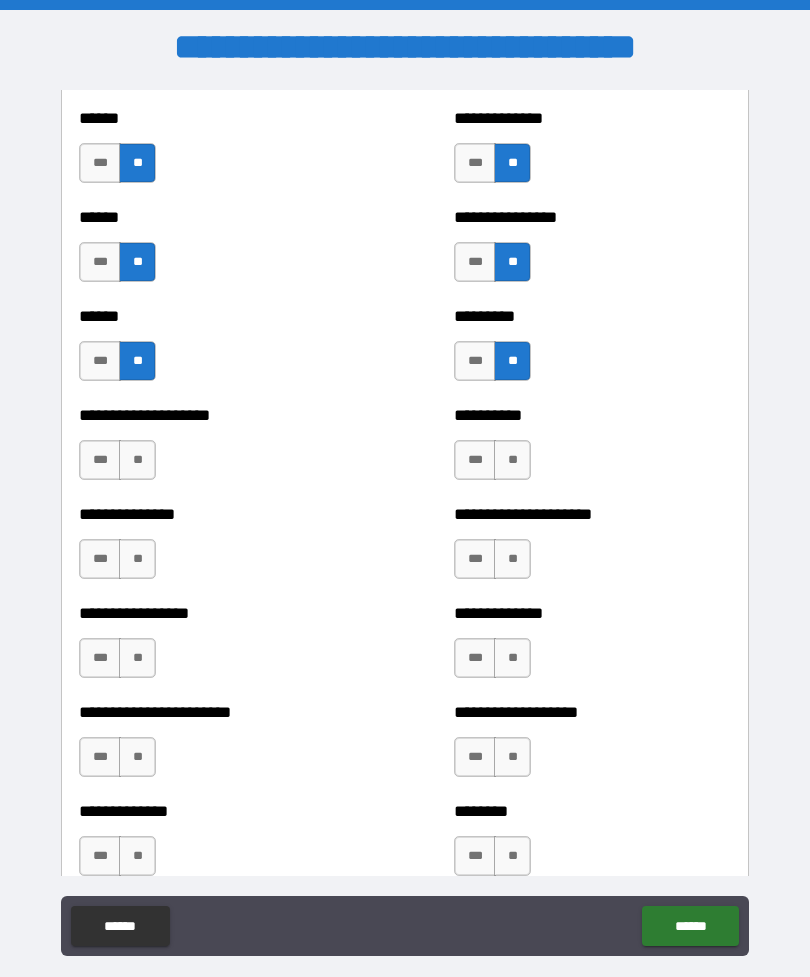 click on "**" at bounding box center [137, 460] 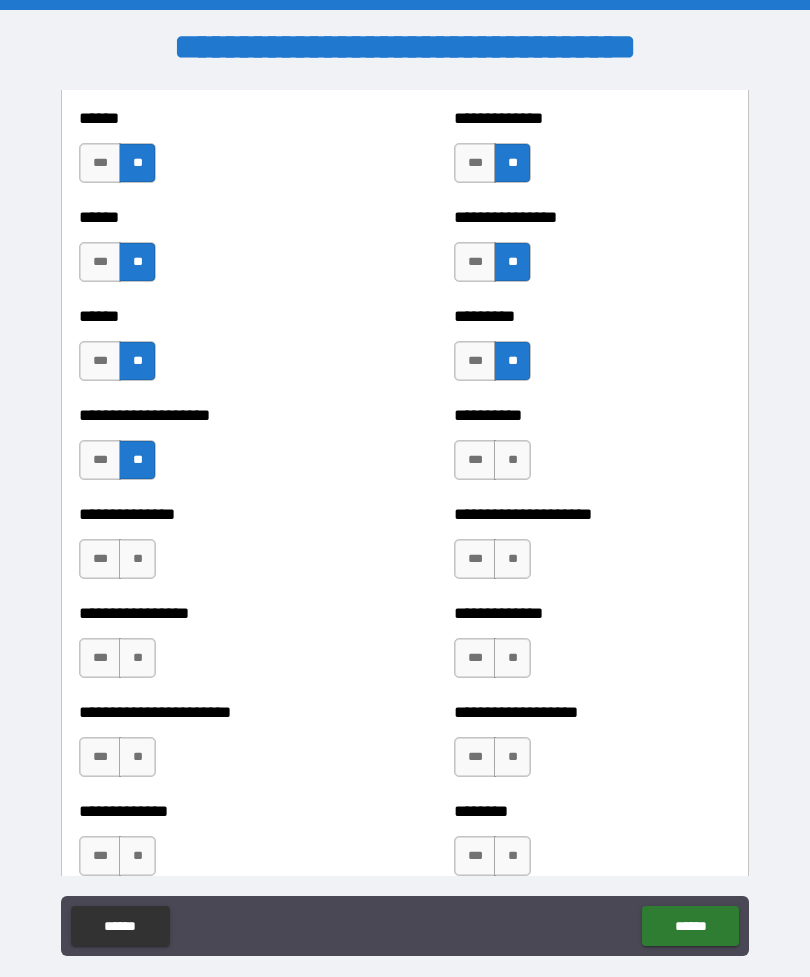 click on "**" at bounding box center (512, 460) 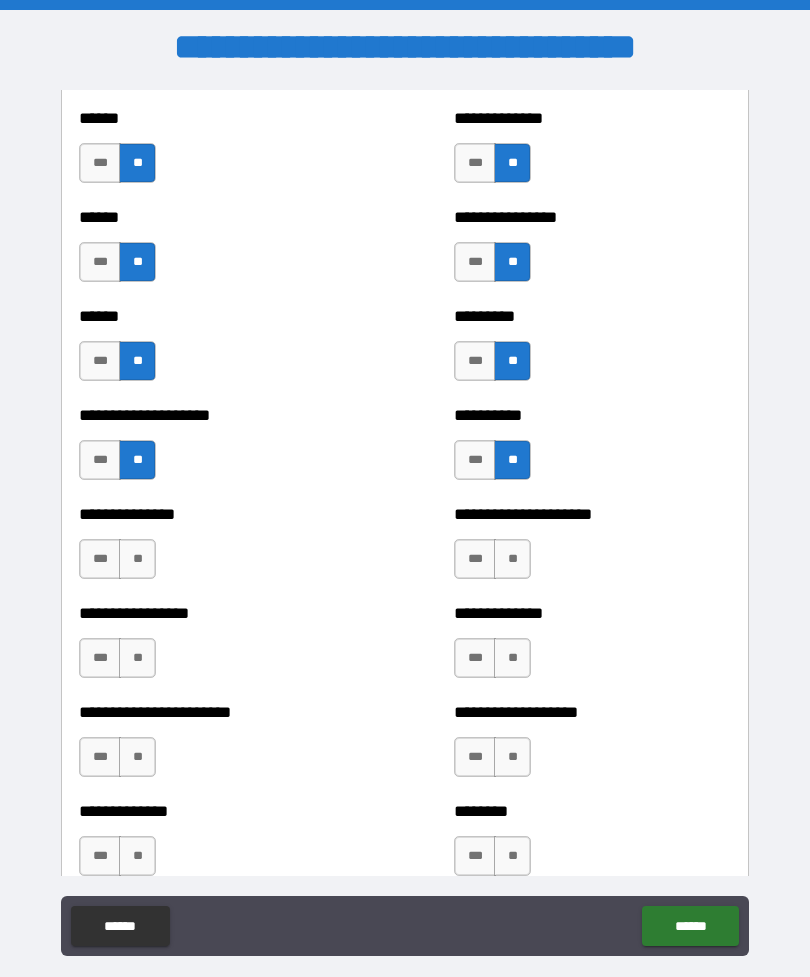 click on "**" at bounding box center (512, 559) 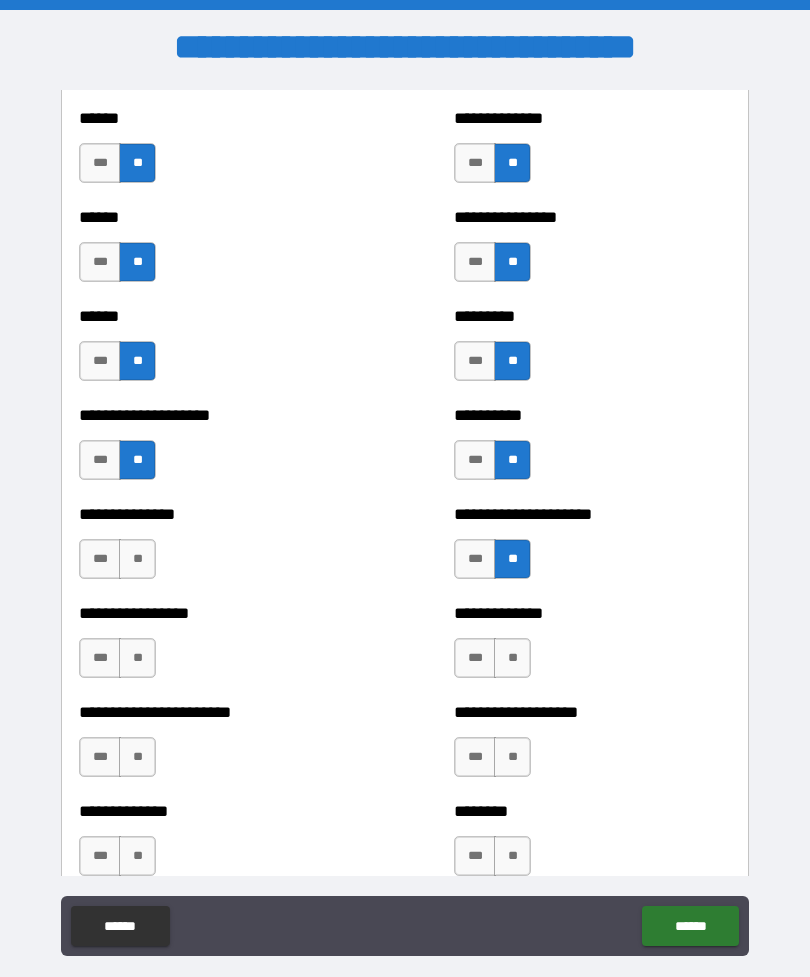 click on "**" at bounding box center [137, 559] 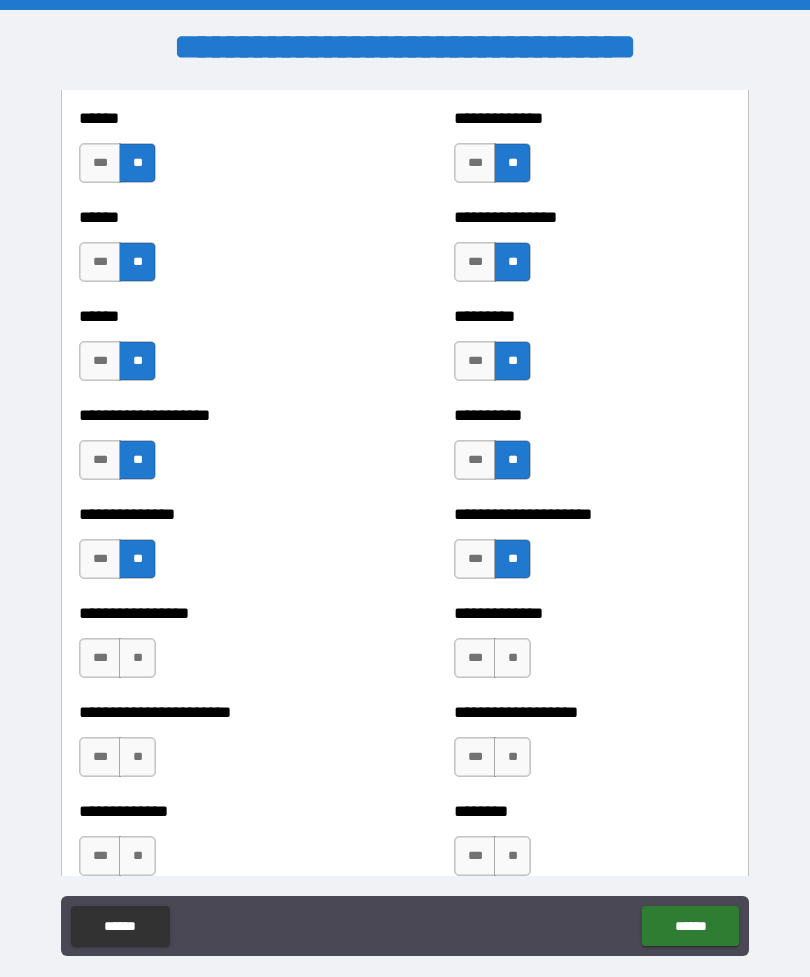 click on "**" at bounding box center (512, 658) 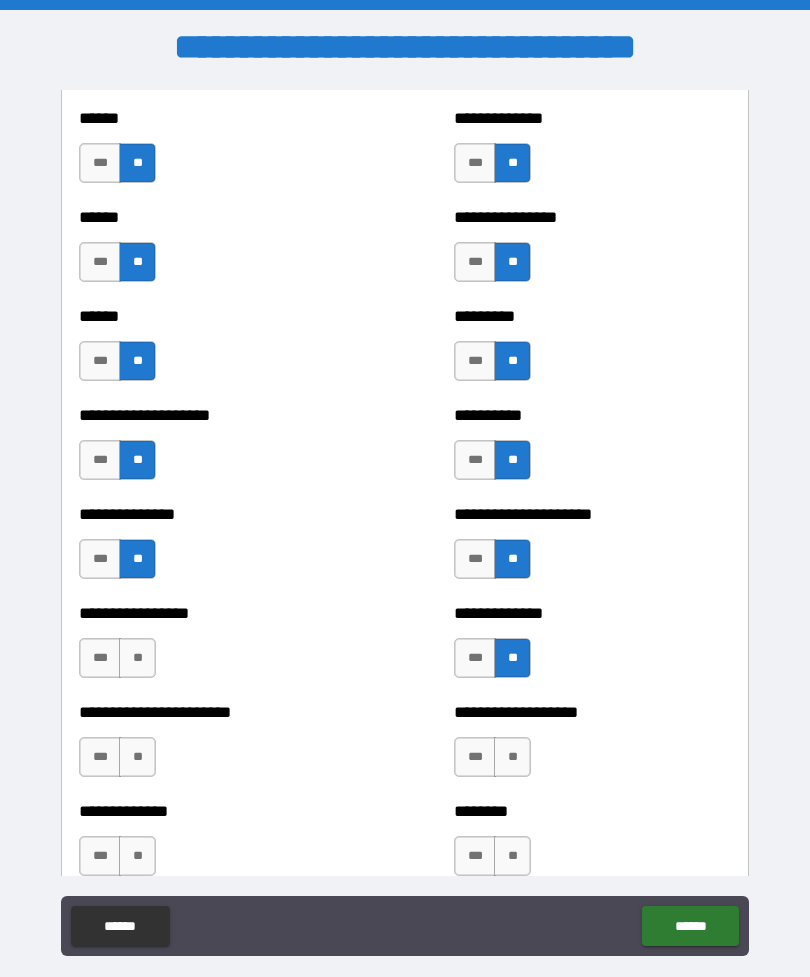 click on "**" at bounding box center (137, 658) 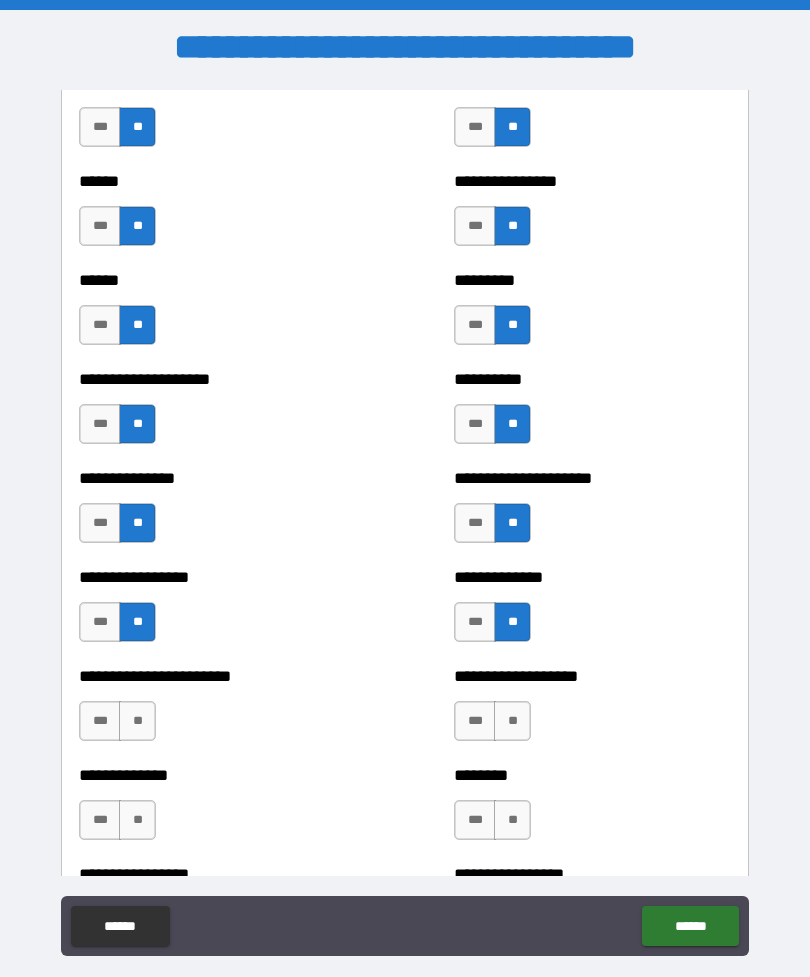 scroll, scrollTop: 3171, scrollLeft: 0, axis: vertical 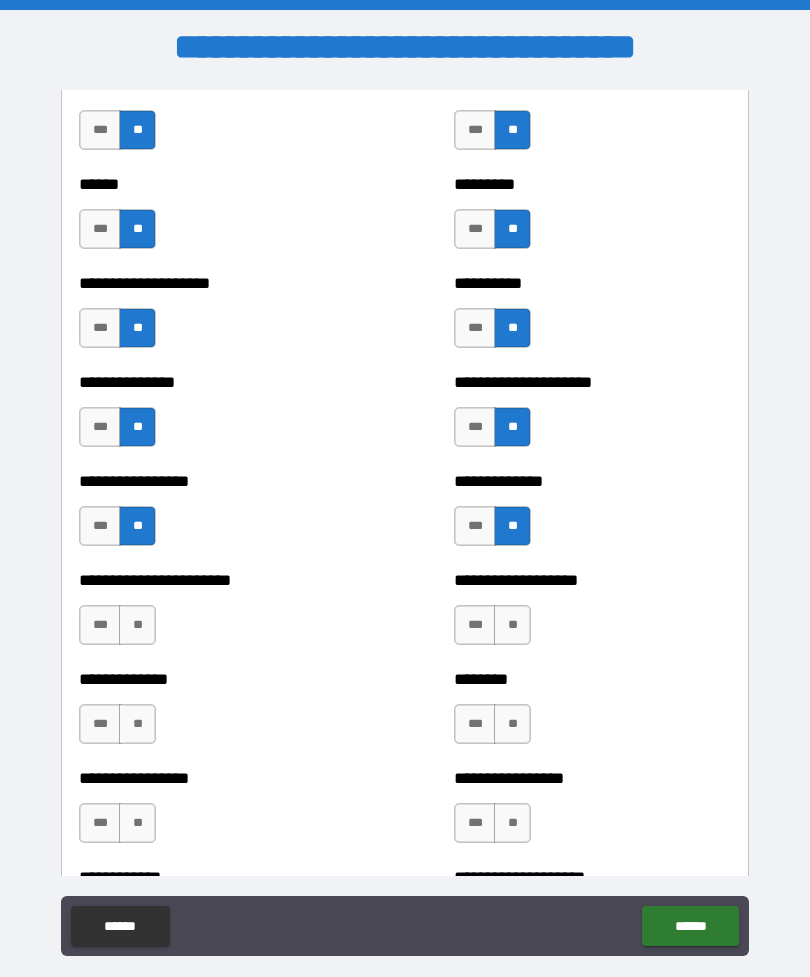 click on "**" at bounding box center [137, 625] 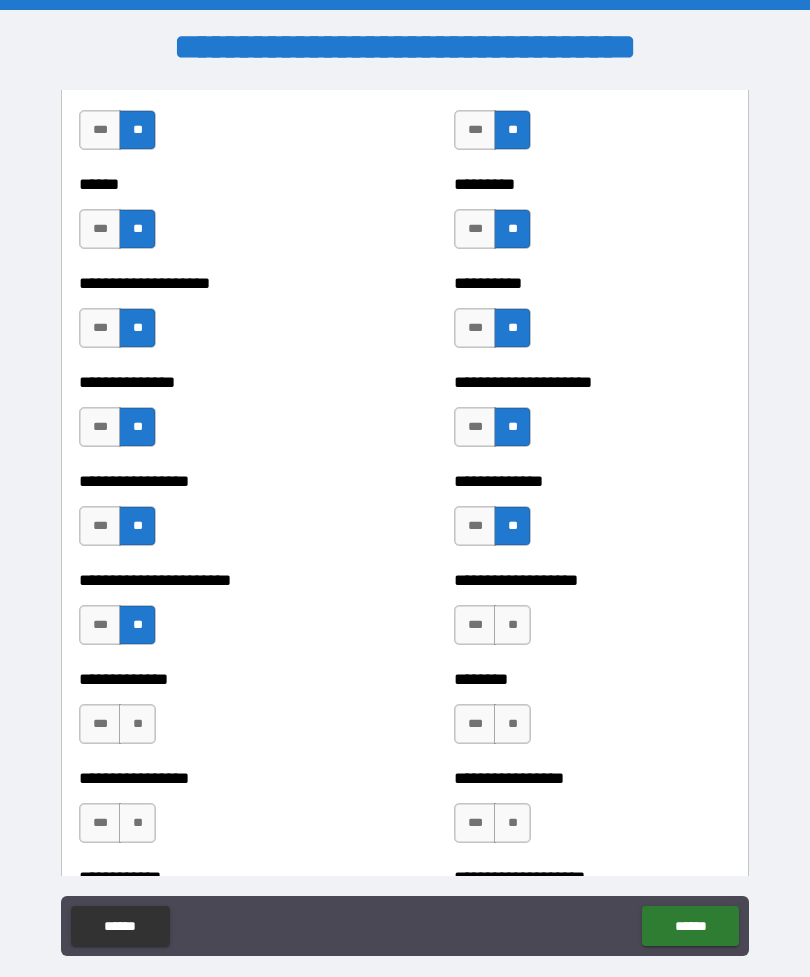 click on "**" at bounding box center (512, 625) 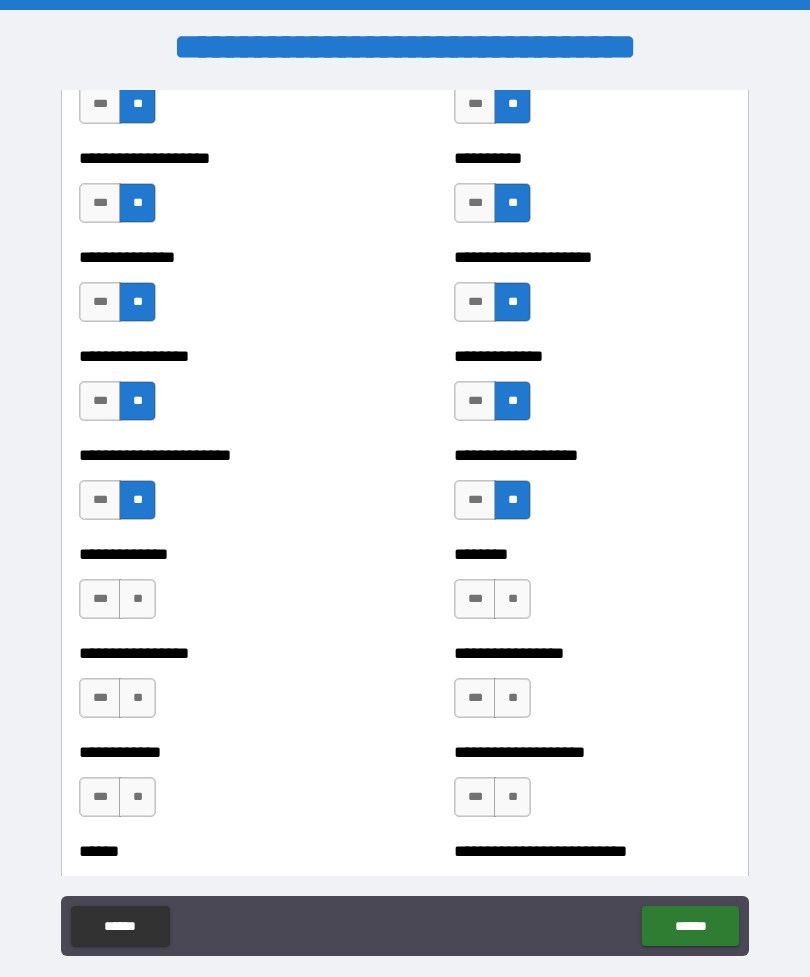 scroll, scrollTop: 3294, scrollLeft: 0, axis: vertical 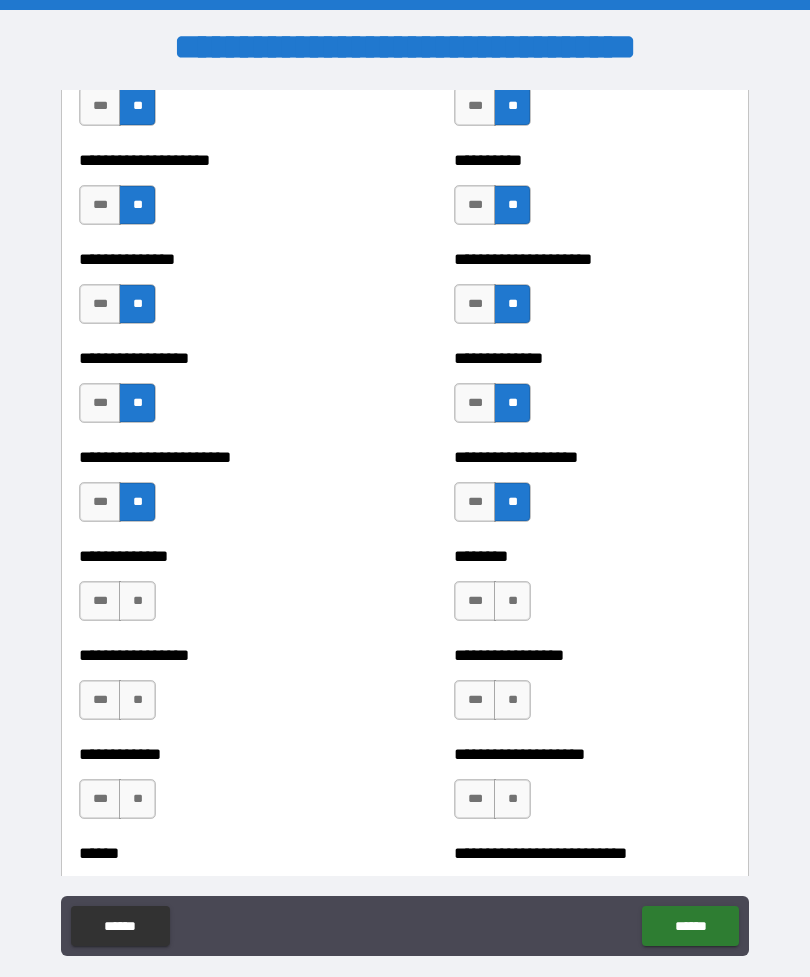 click on "******** *** **" at bounding box center [592, 591] 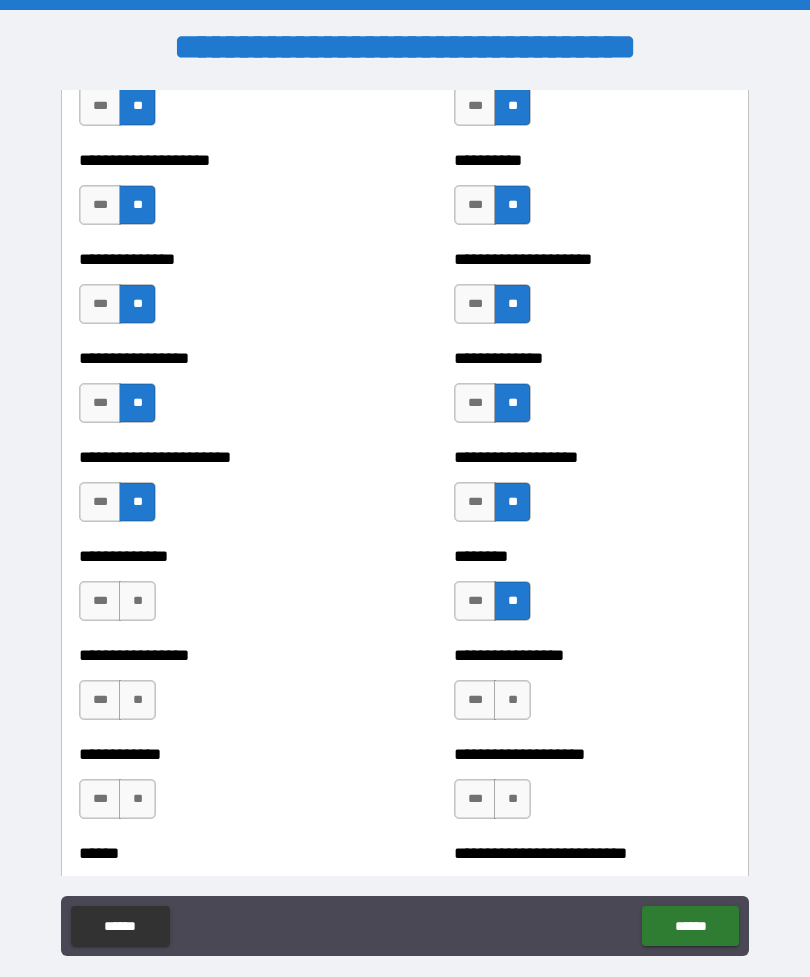 click on "**" at bounding box center [137, 601] 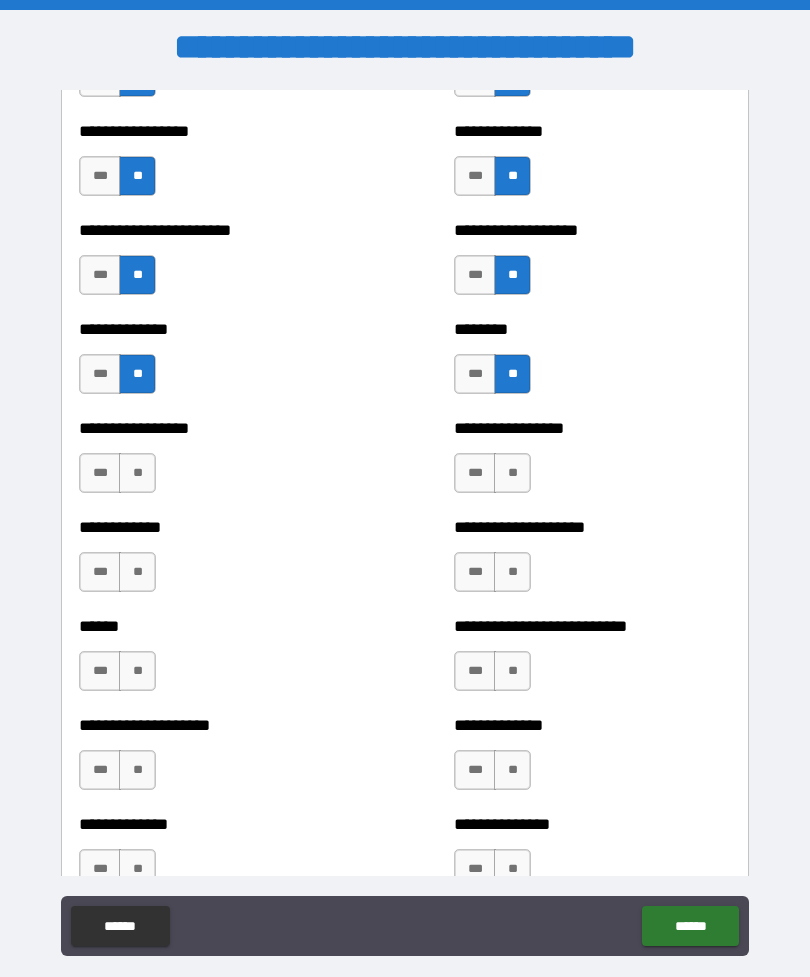 scroll, scrollTop: 3568, scrollLeft: 0, axis: vertical 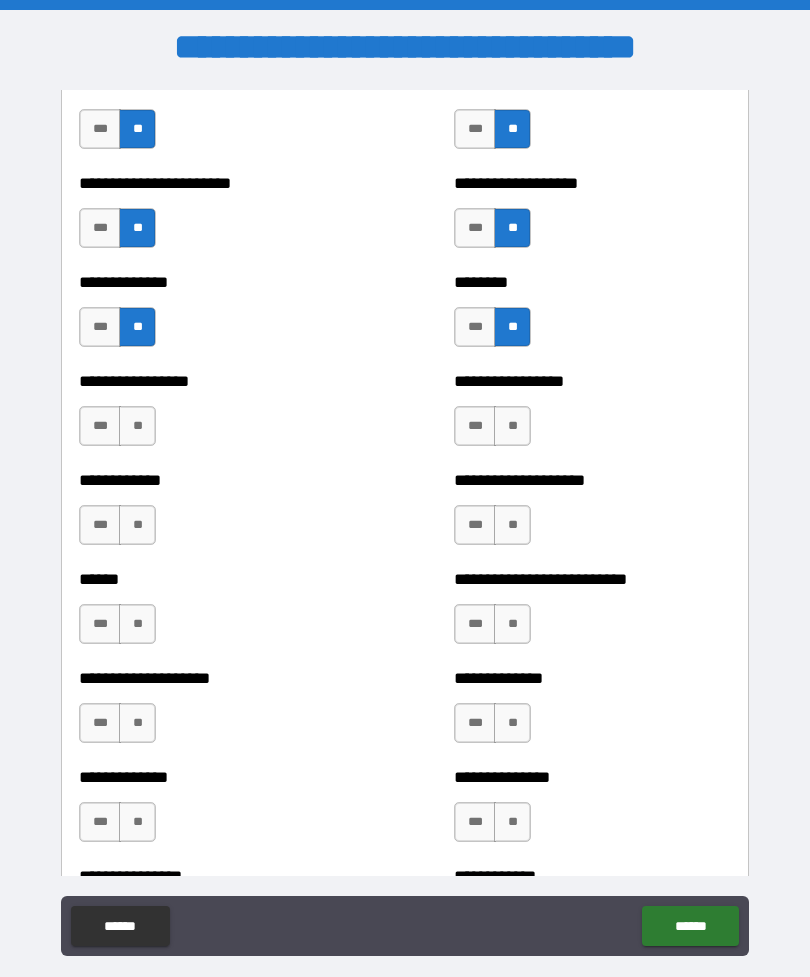 click on "**" at bounding box center [512, 426] 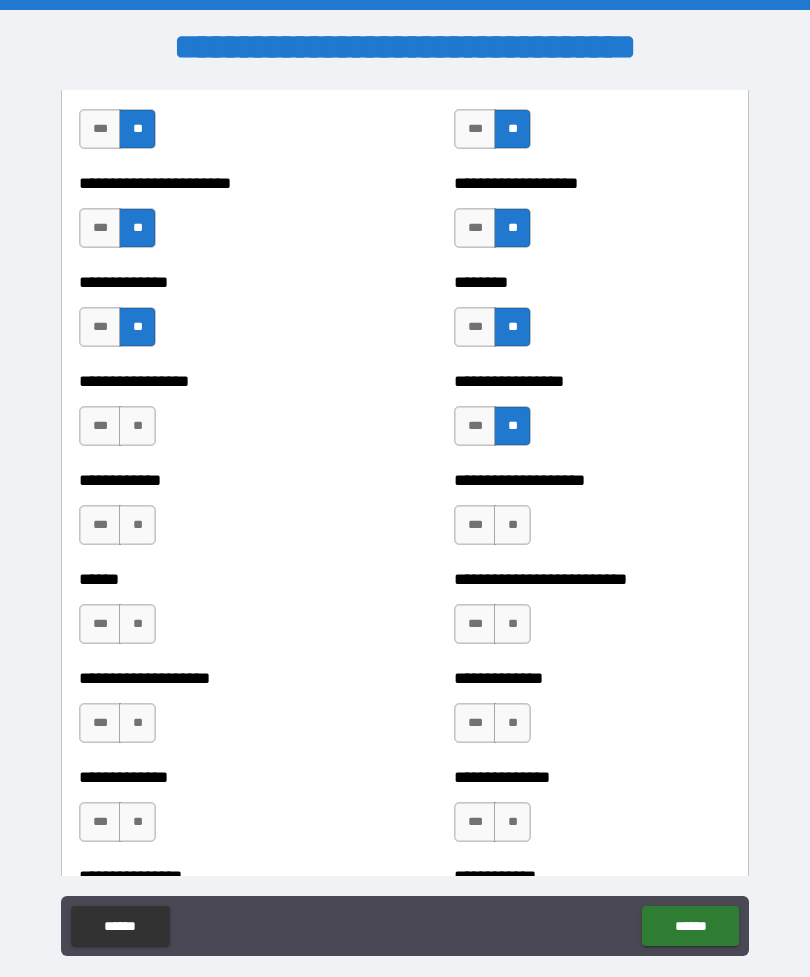 click on "**" at bounding box center (137, 426) 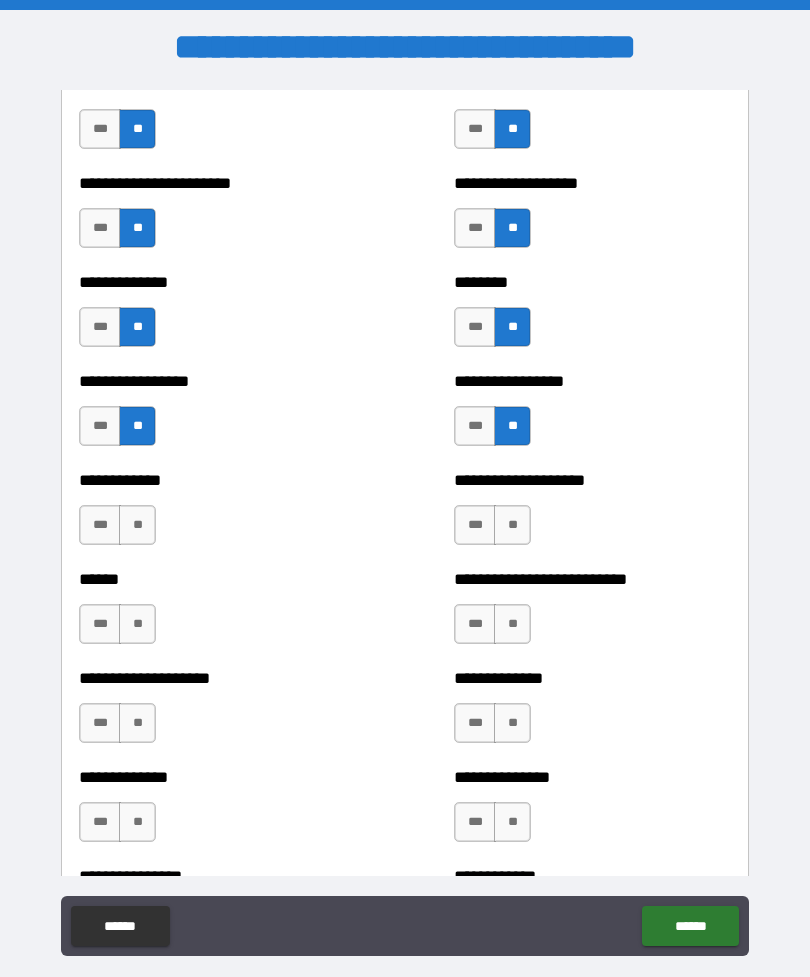 click on "**" at bounding box center [137, 525] 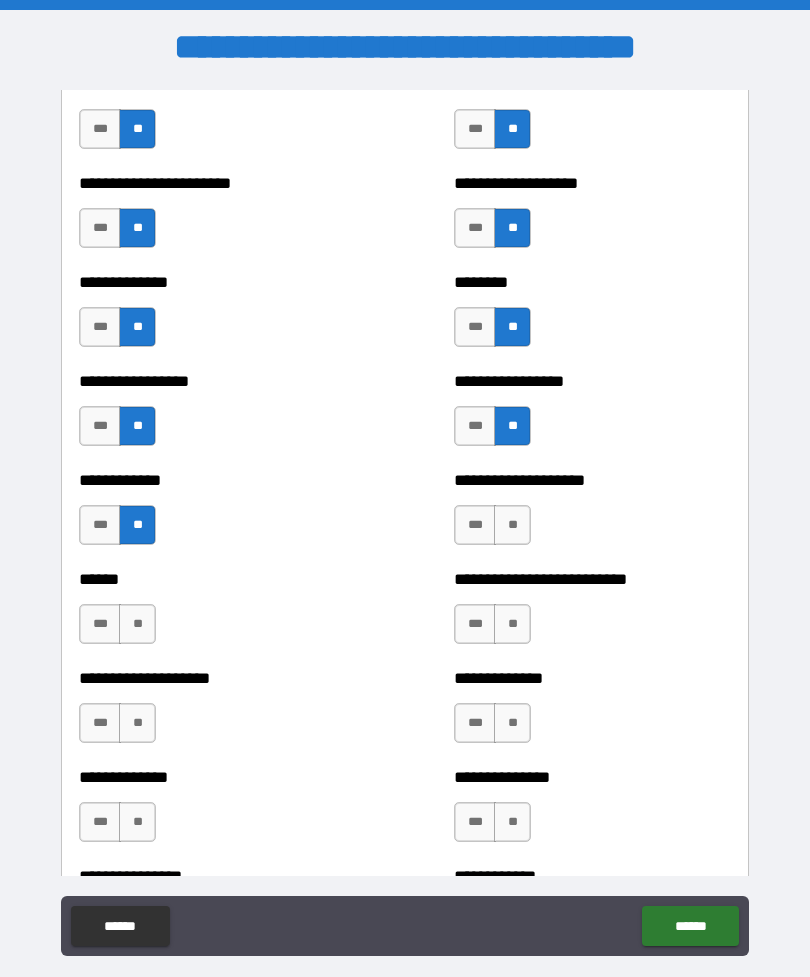 click on "**" at bounding box center [512, 525] 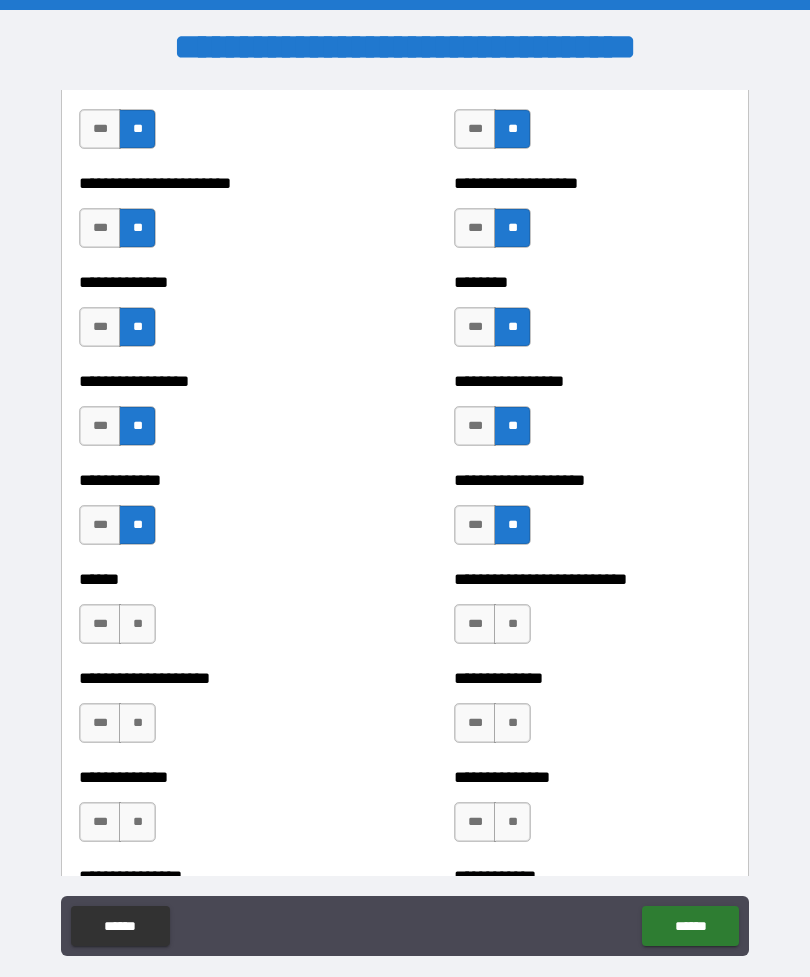 click on "**" at bounding box center [512, 624] 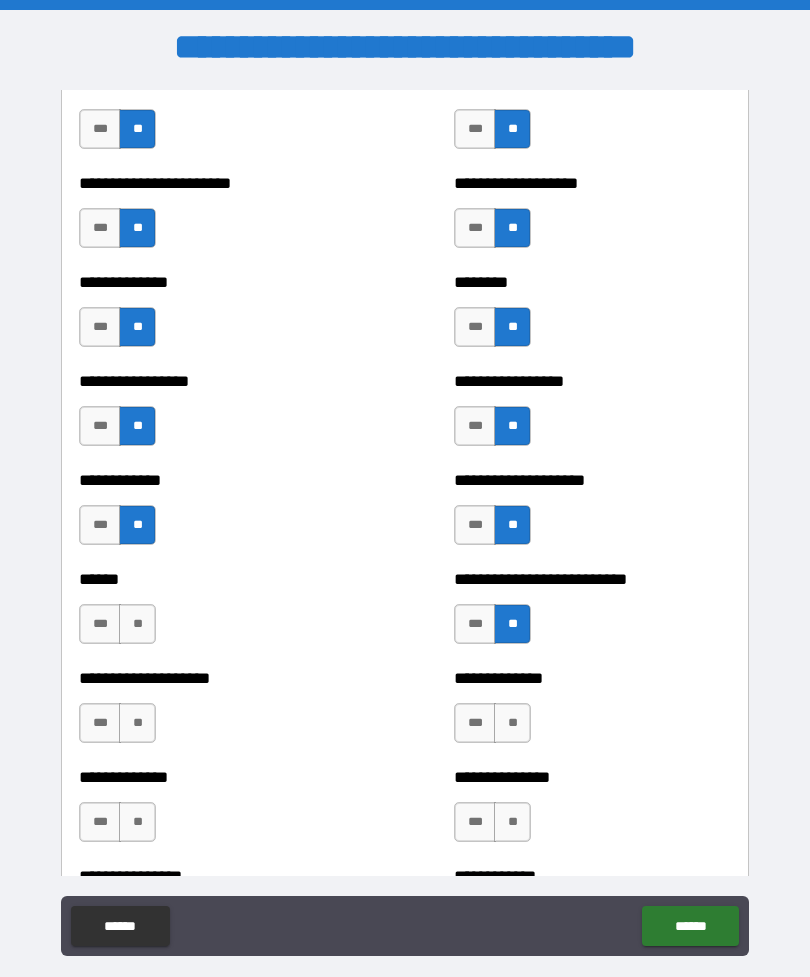 click on "**" at bounding box center (137, 624) 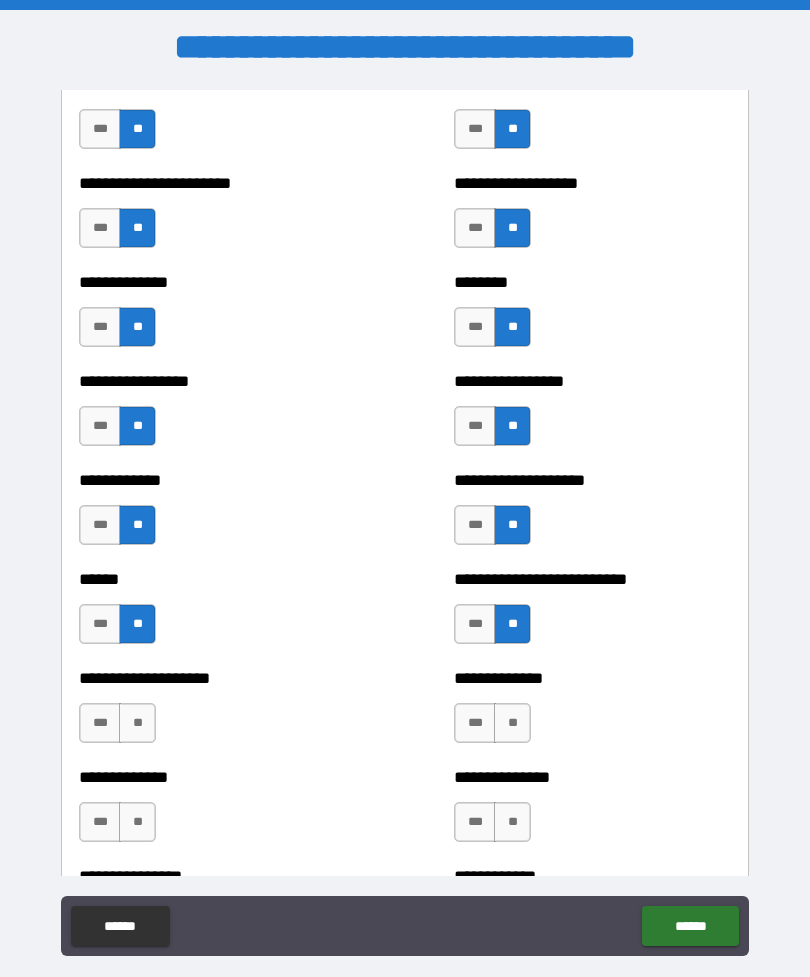 scroll, scrollTop: 3650, scrollLeft: 0, axis: vertical 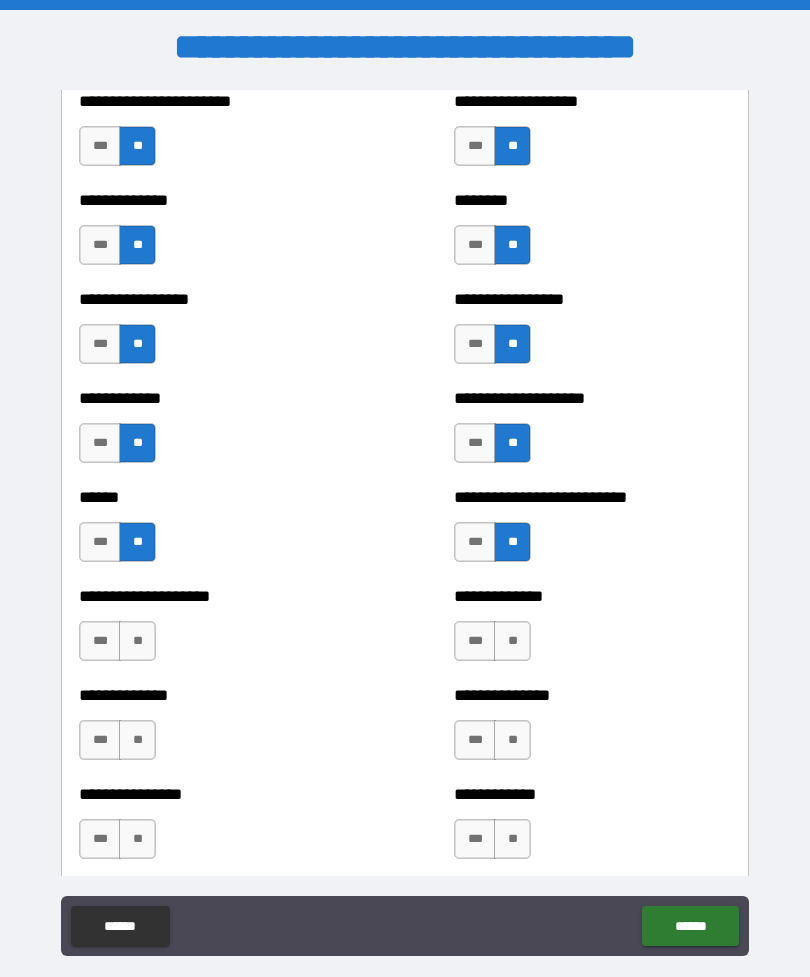 click on "**" at bounding box center [137, 641] 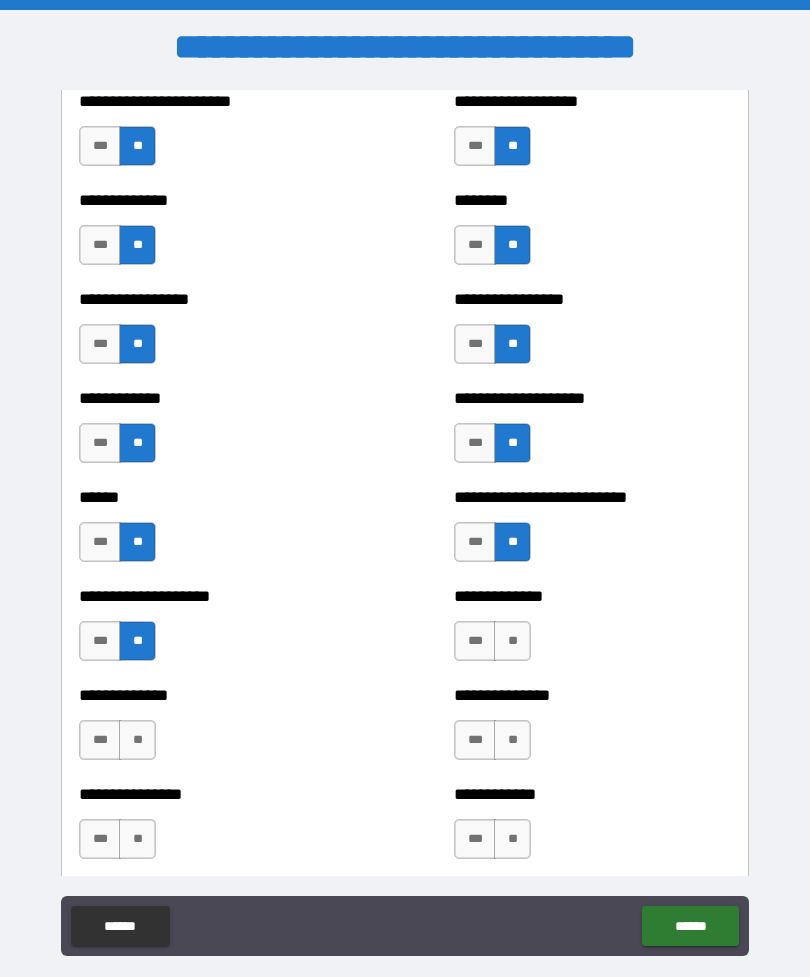 click on "**" at bounding box center [512, 641] 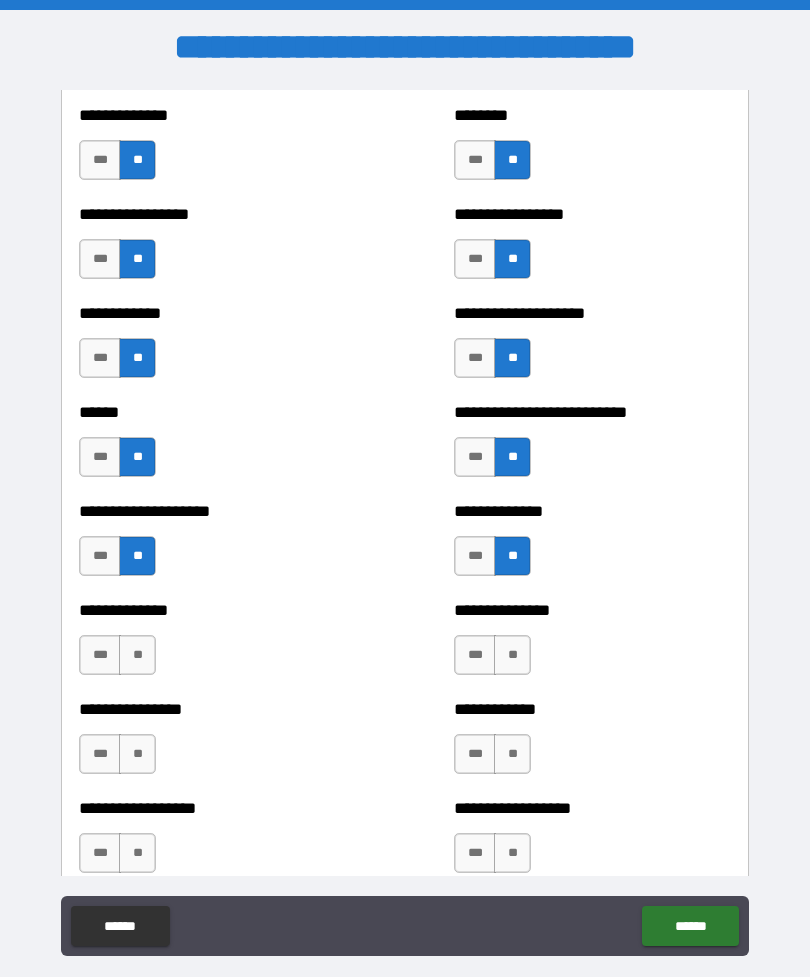 scroll, scrollTop: 3735, scrollLeft: 0, axis: vertical 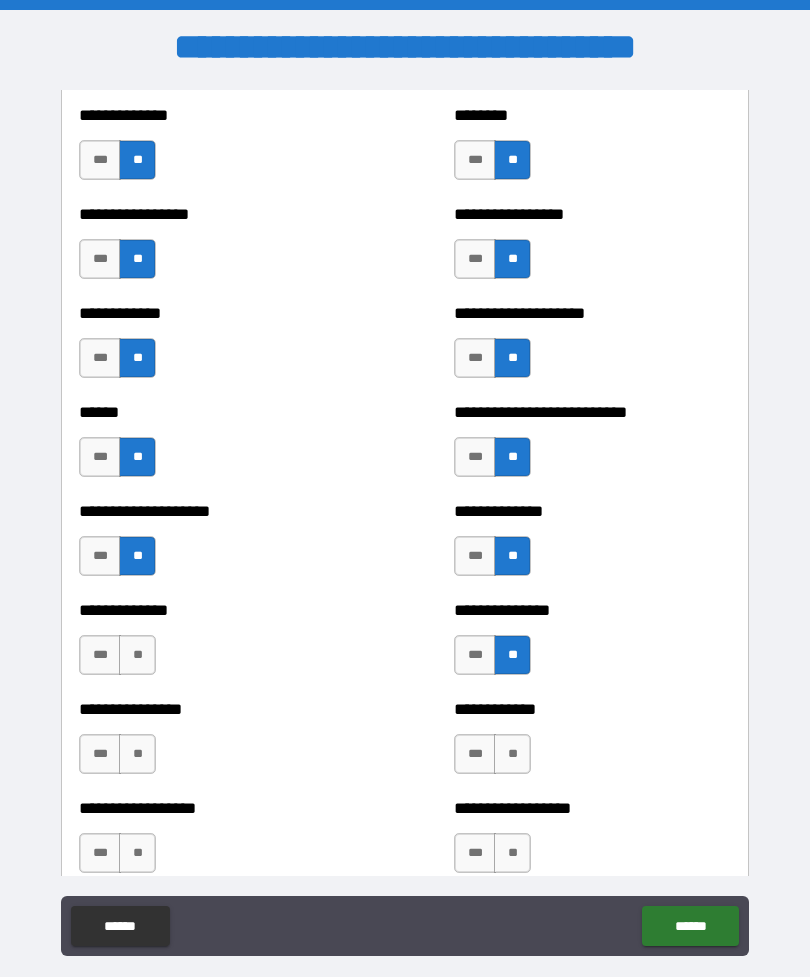 click on "**" at bounding box center [137, 655] 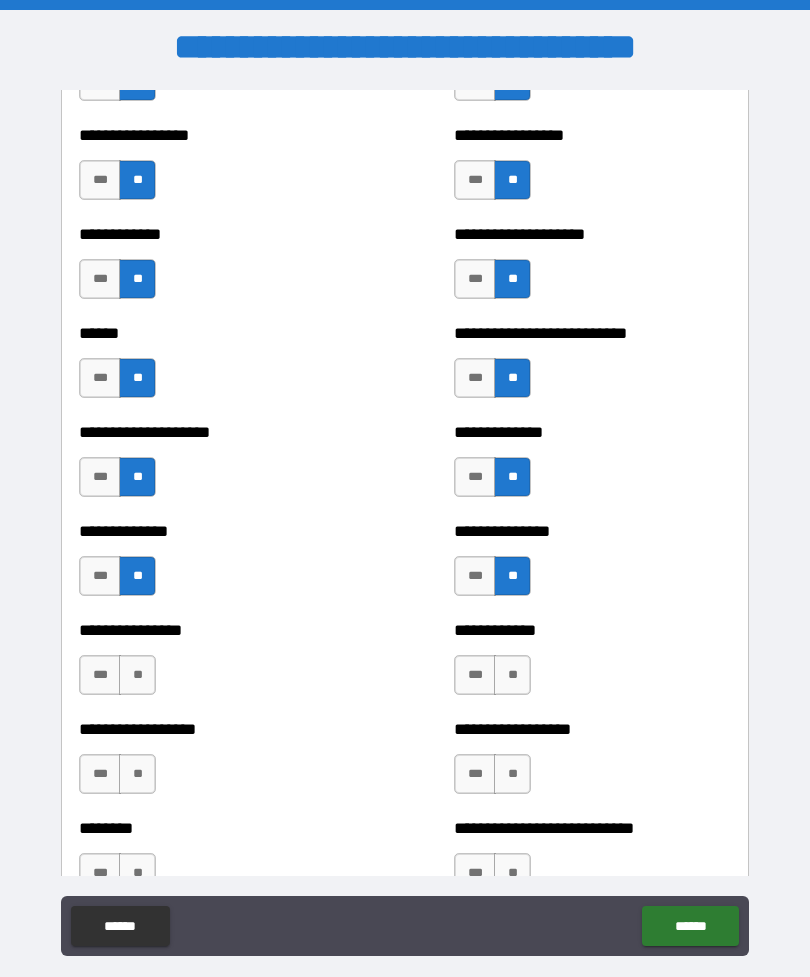 scroll, scrollTop: 3813, scrollLeft: 0, axis: vertical 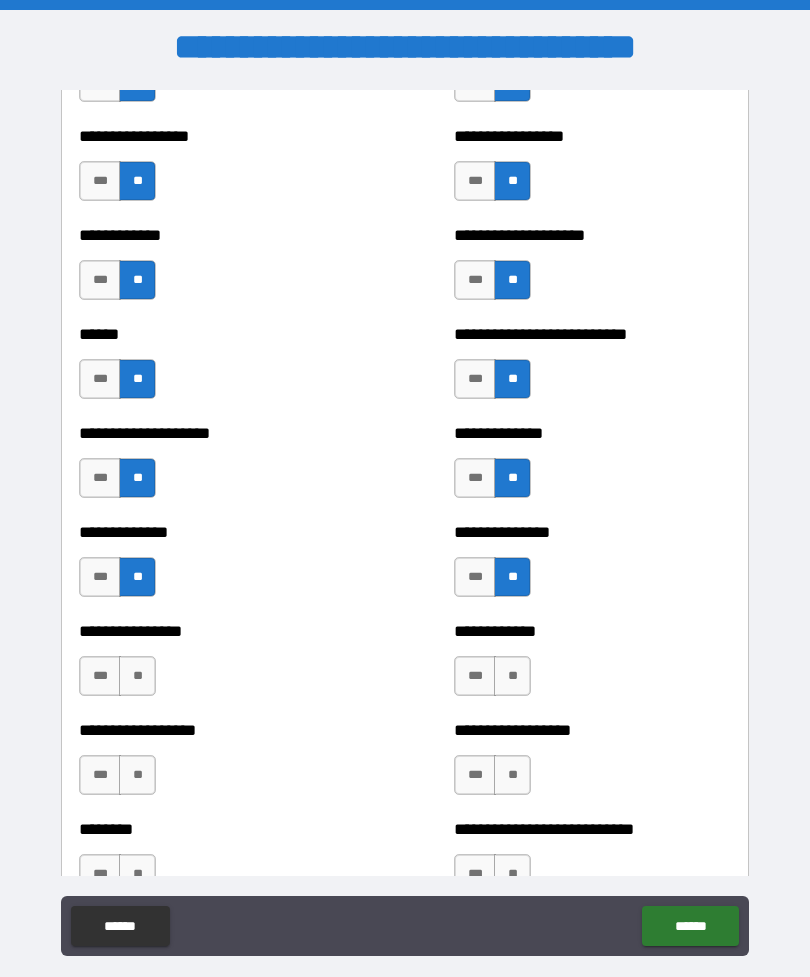 click on "**" at bounding box center [512, 676] 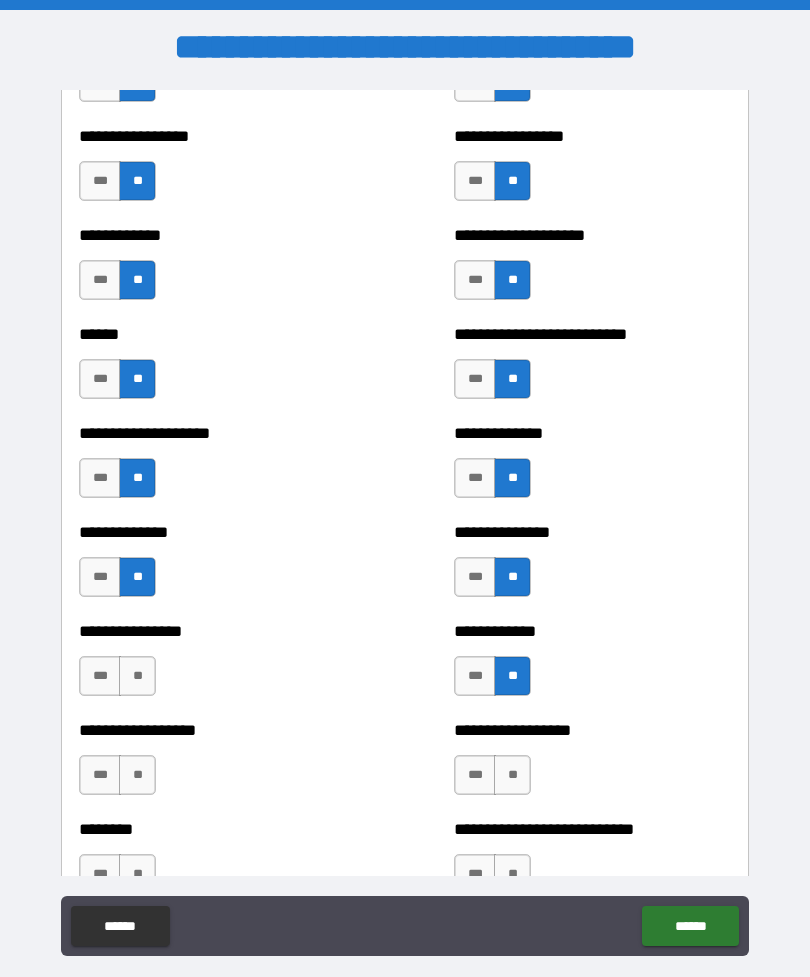 click on "**" at bounding box center [137, 676] 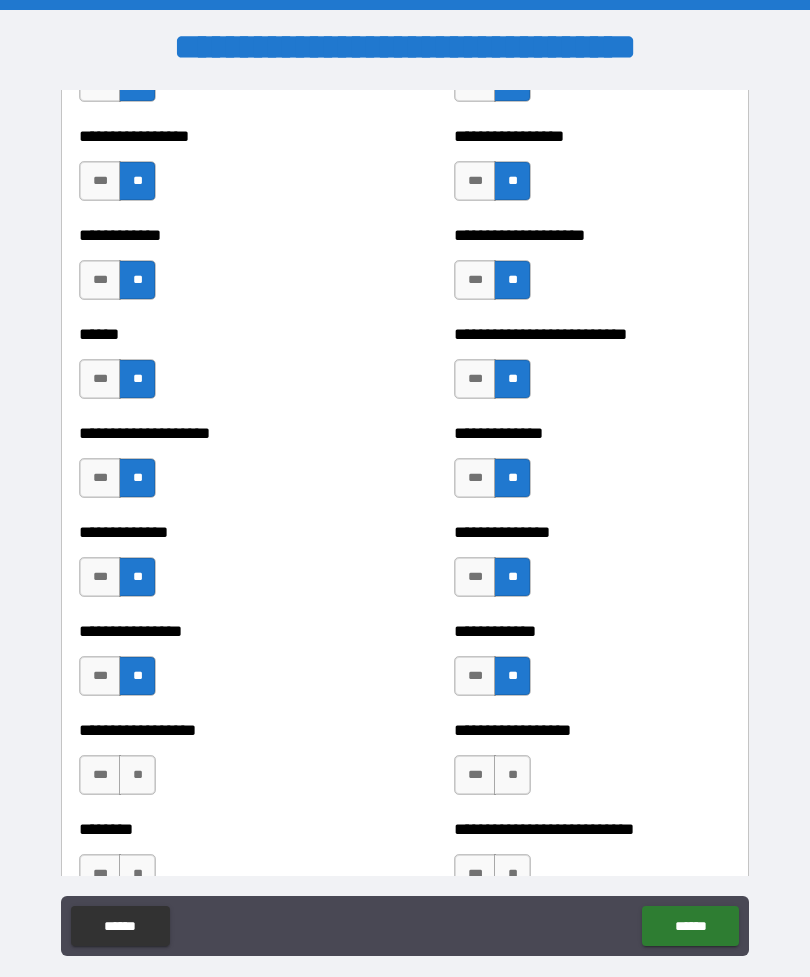 scroll, scrollTop: 3874, scrollLeft: 0, axis: vertical 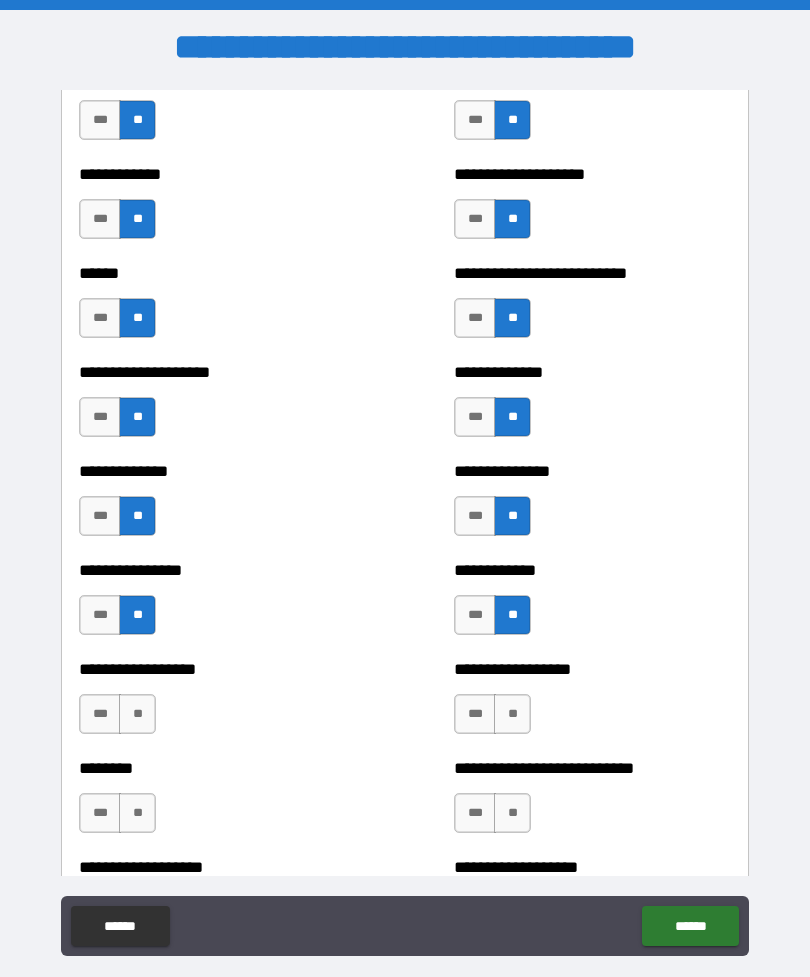 click on "*** **" at bounding box center (492, 714) 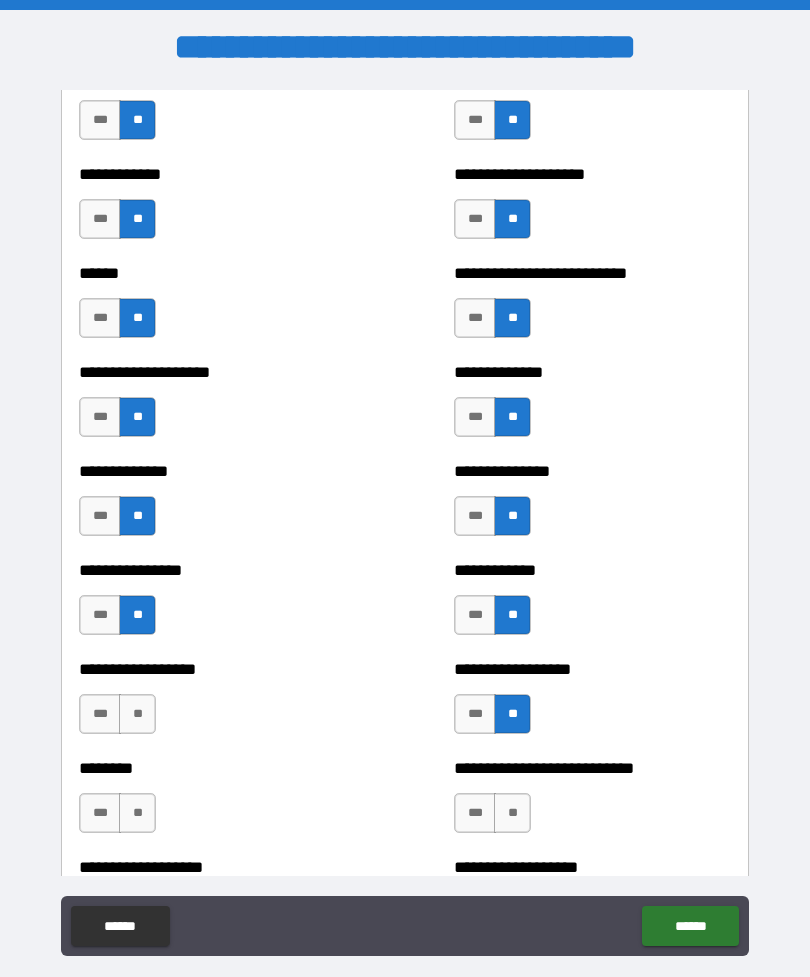 click on "**" at bounding box center [137, 714] 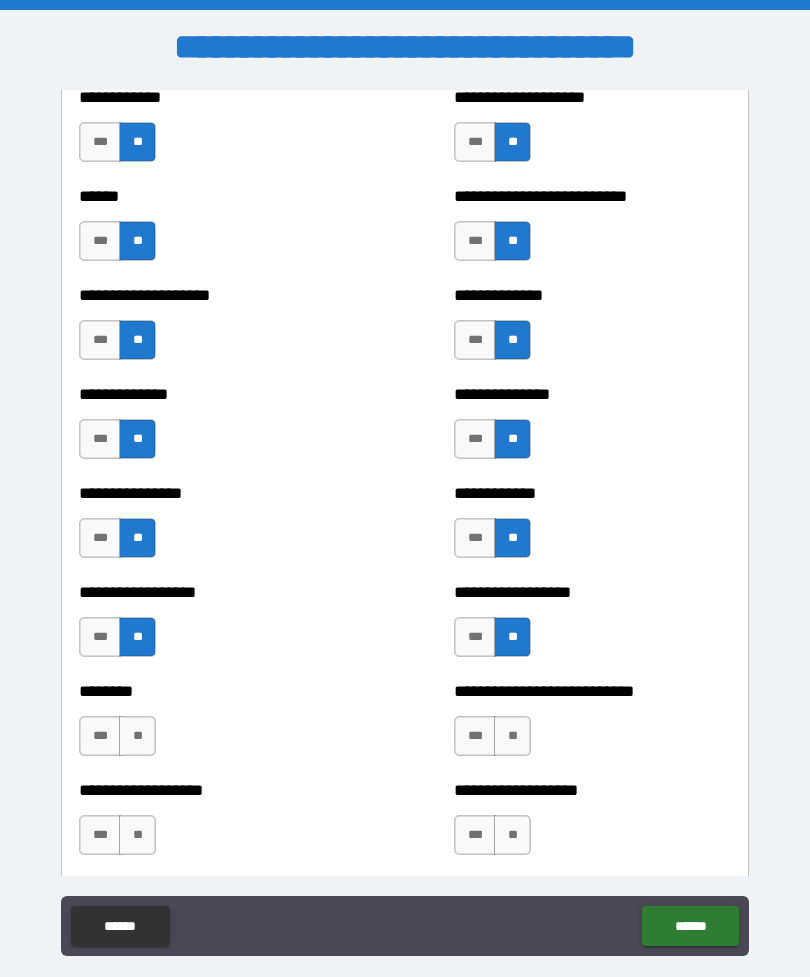 scroll, scrollTop: 3982, scrollLeft: 0, axis: vertical 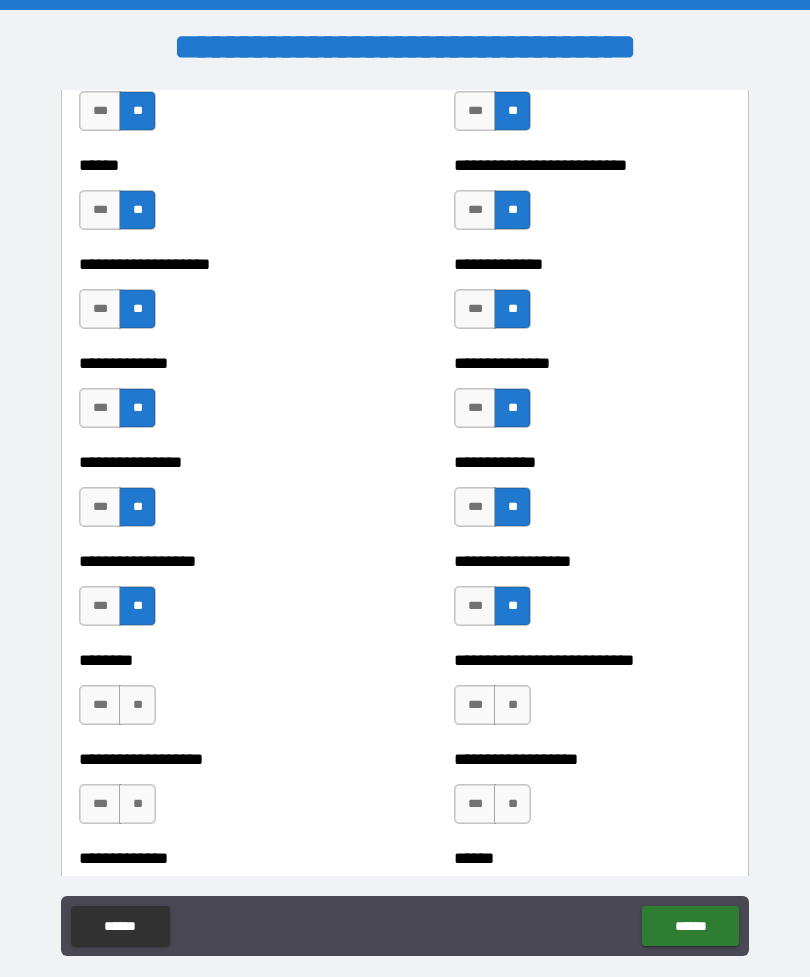click on "**" at bounding box center [137, 705] 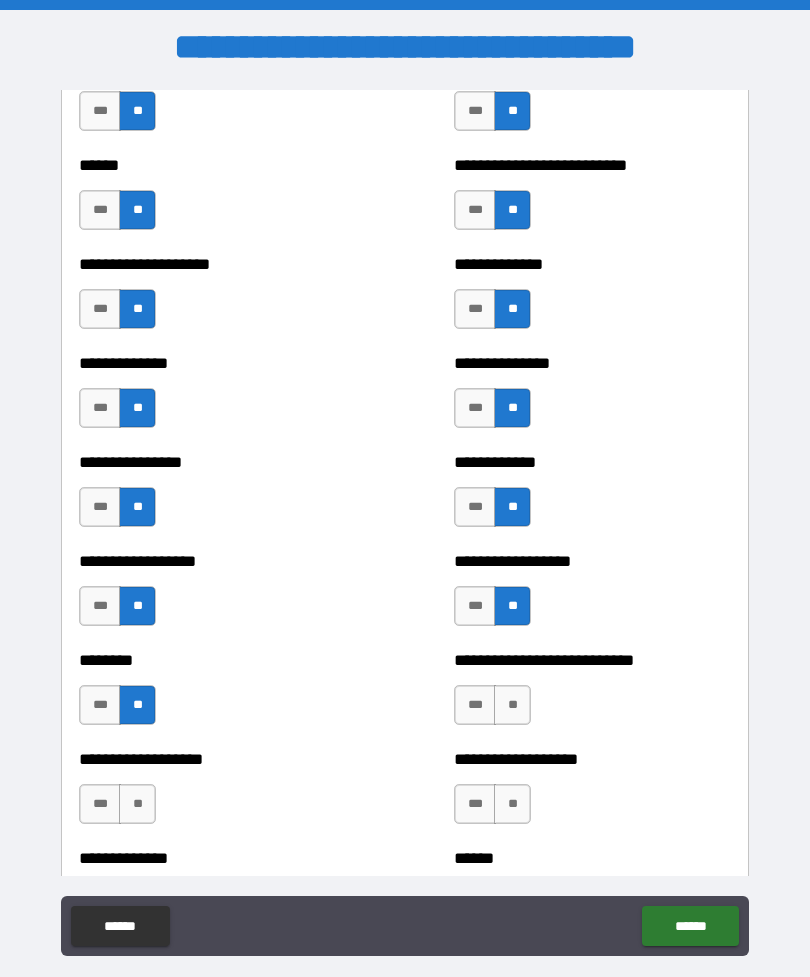 click on "**" at bounding box center [512, 705] 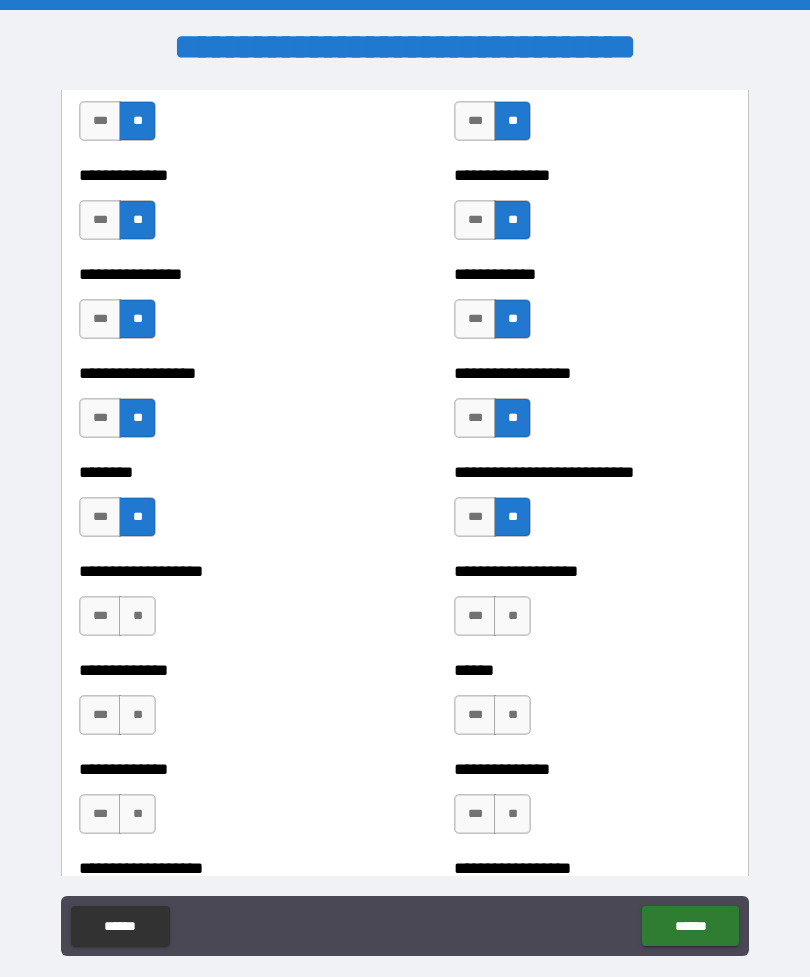 scroll, scrollTop: 4184, scrollLeft: 0, axis: vertical 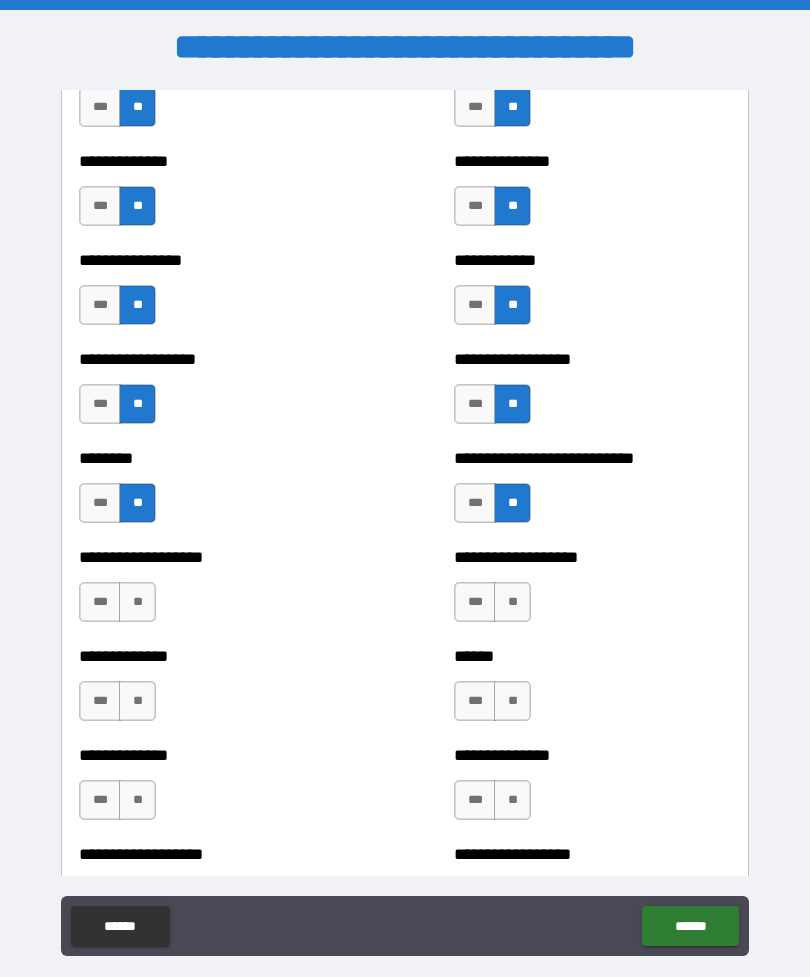 click on "**" at bounding box center (512, 602) 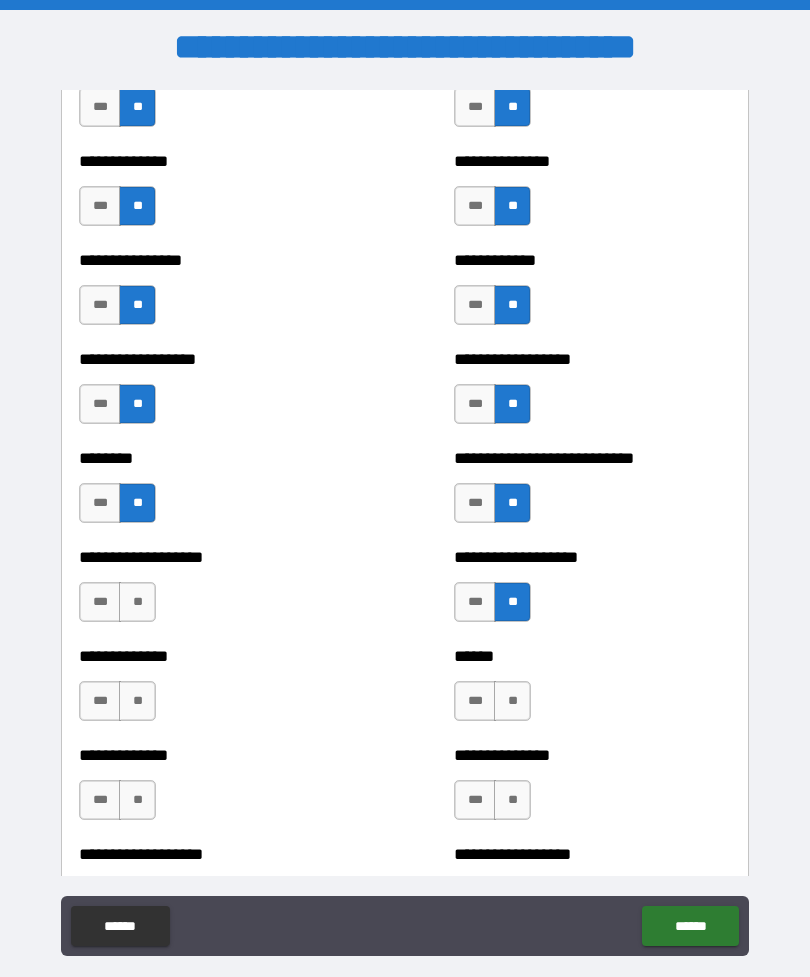 click on "**" at bounding box center [137, 602] 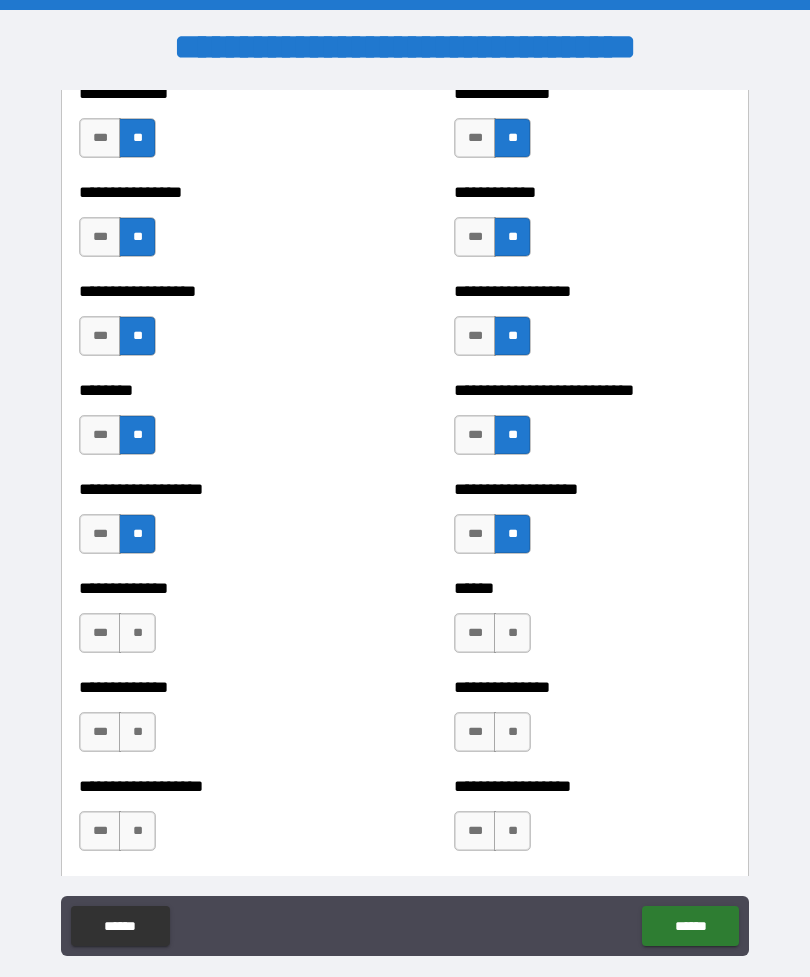 scroll, scrollTop: 4253, scrollLeft: 0, axis: vertical 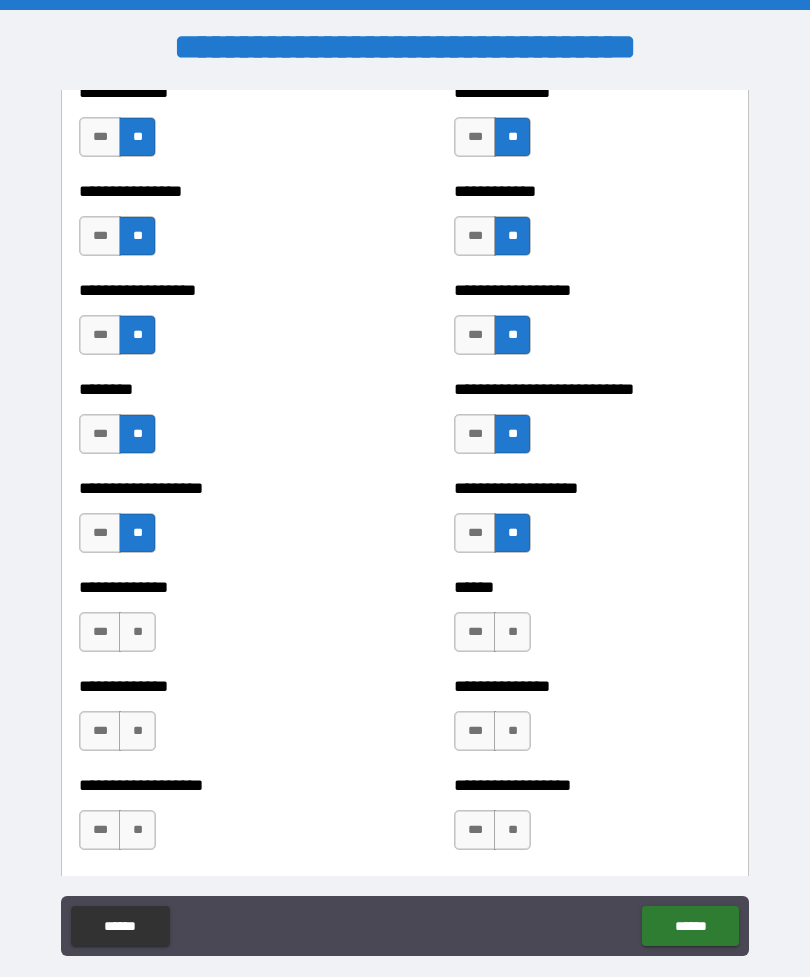 click on "**" at bounding box center (512, 632) 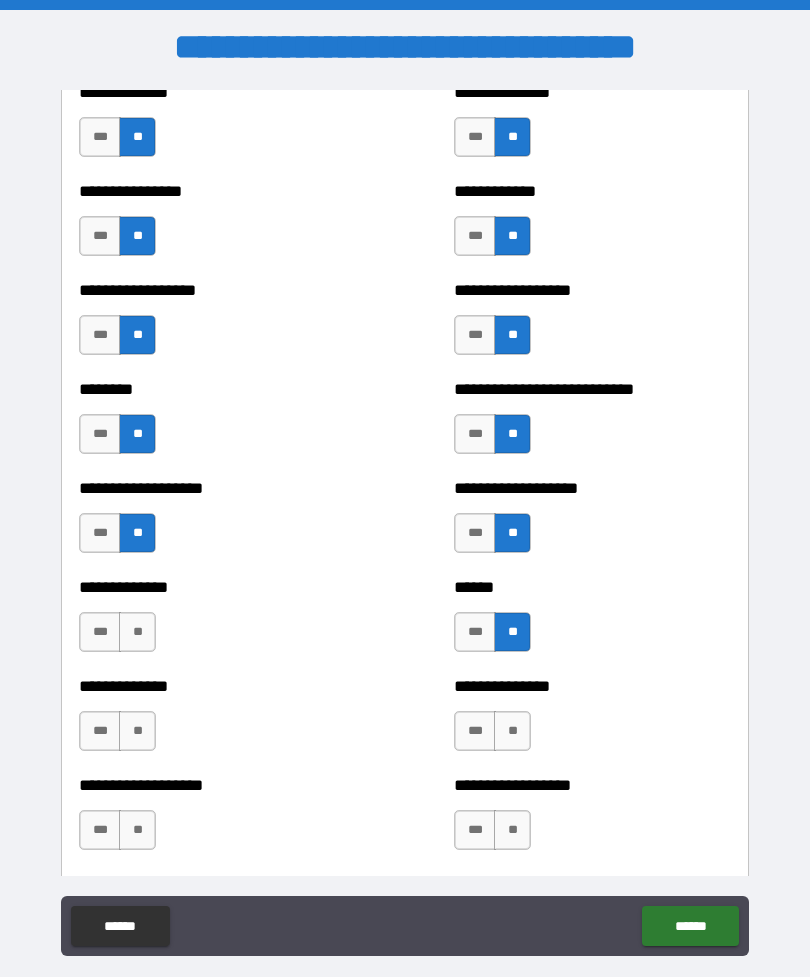 click on "**" at bounding box center (137, 632) 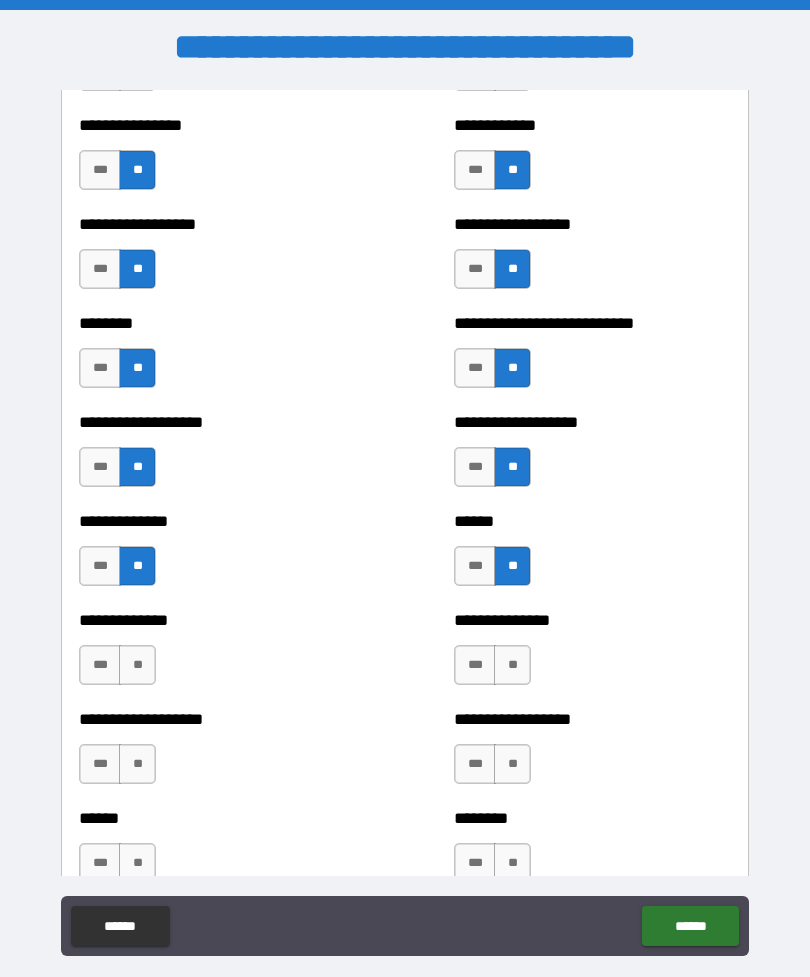 click on "**" at bounding box center [512, 665] 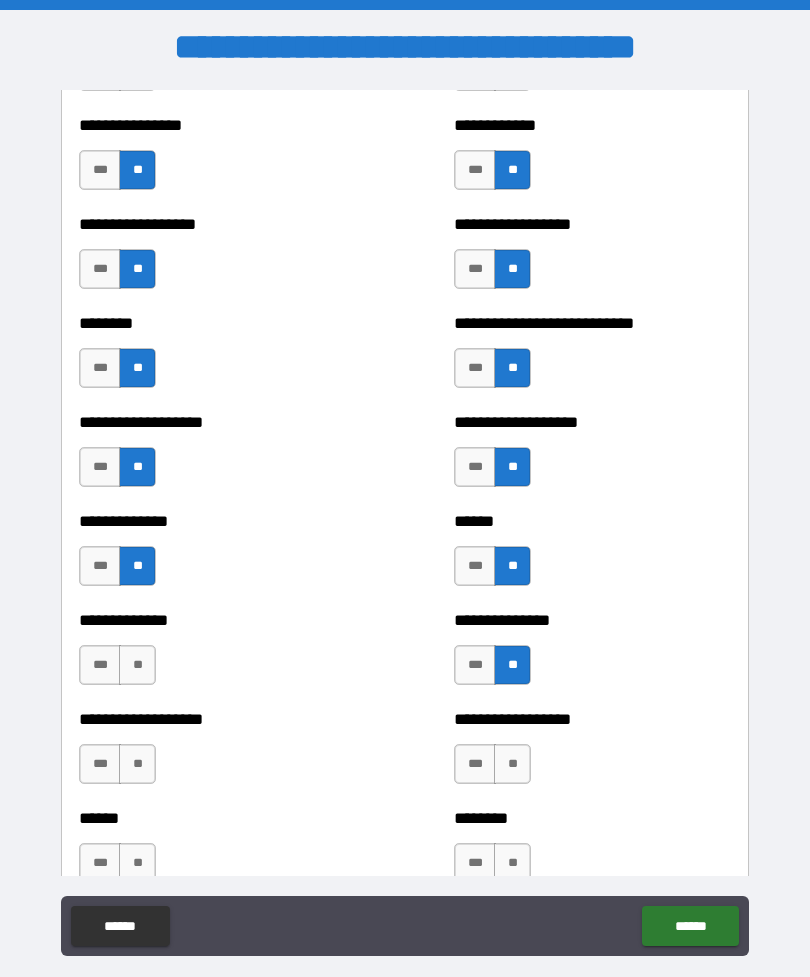 click on "**" at bounding box center [137, 665] 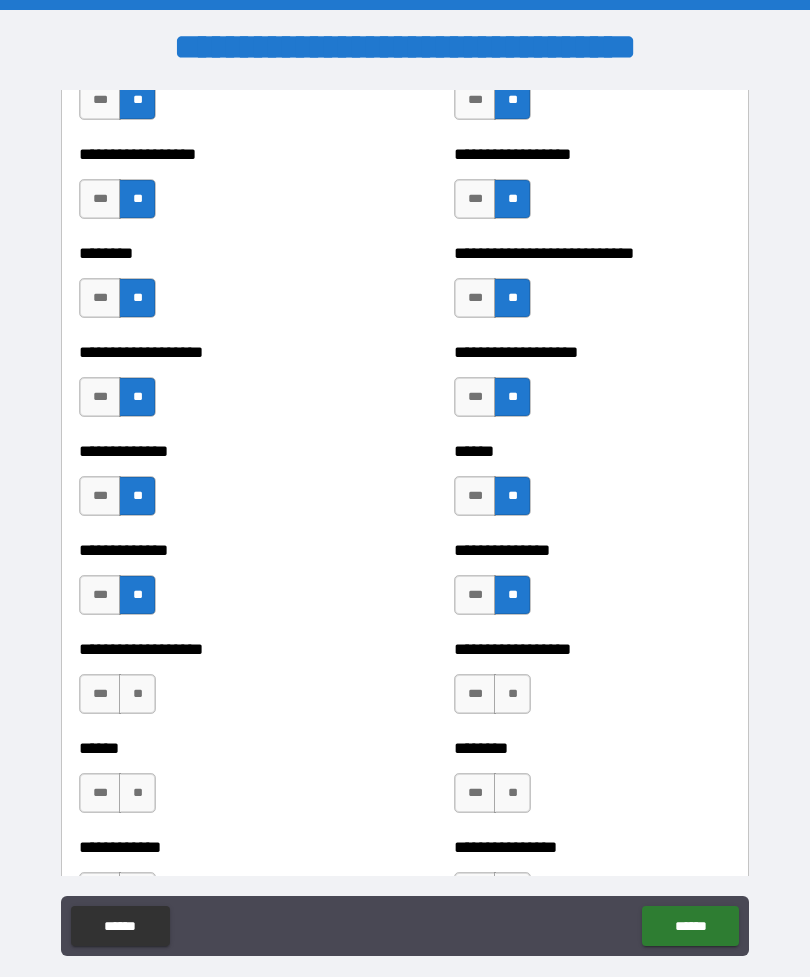 scroll, scrollTop: 4393, scrollLeft: 0, axis: vertical 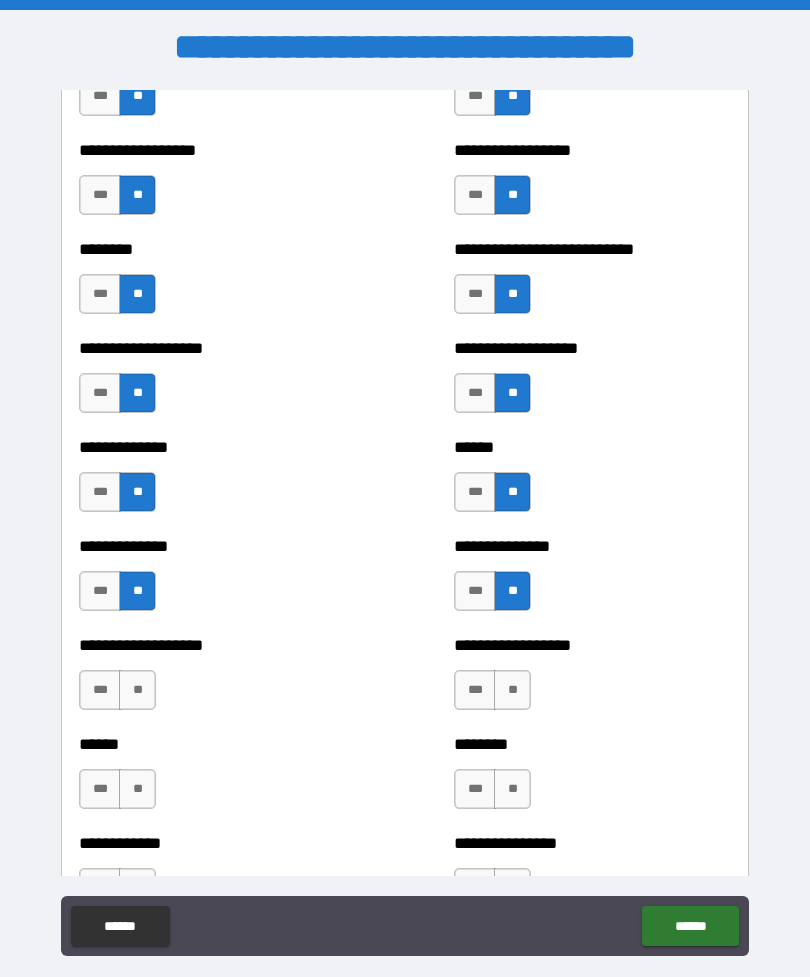 click on "**" at bounding box center [512, 690] 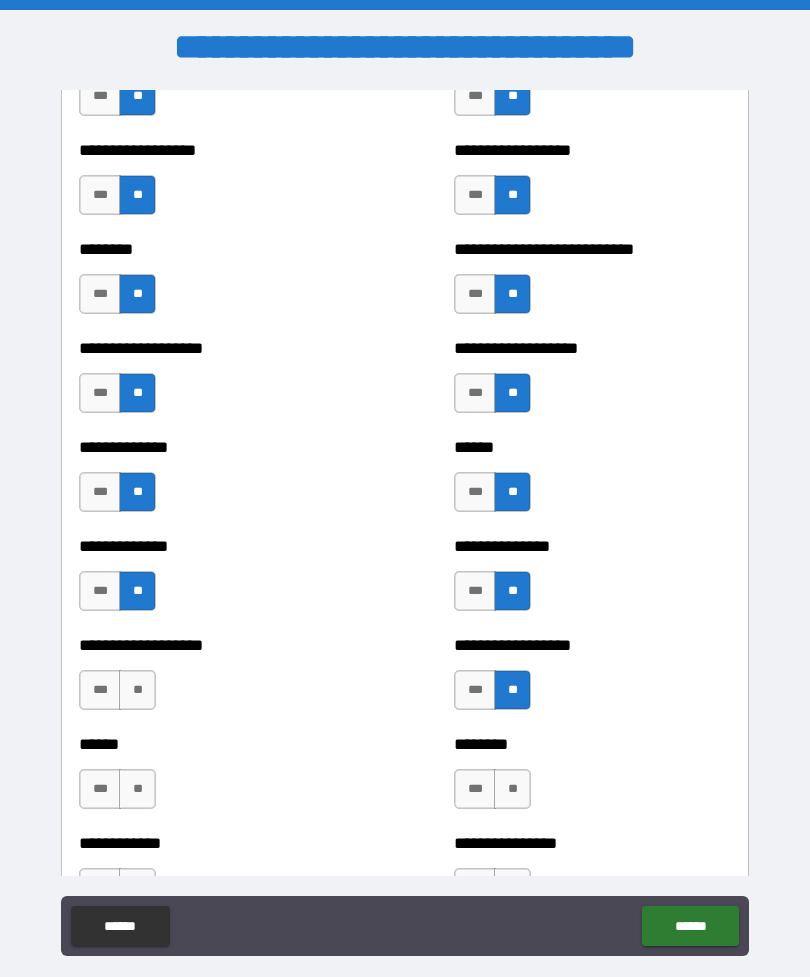 click on "**" at bounding box center [137, 690] 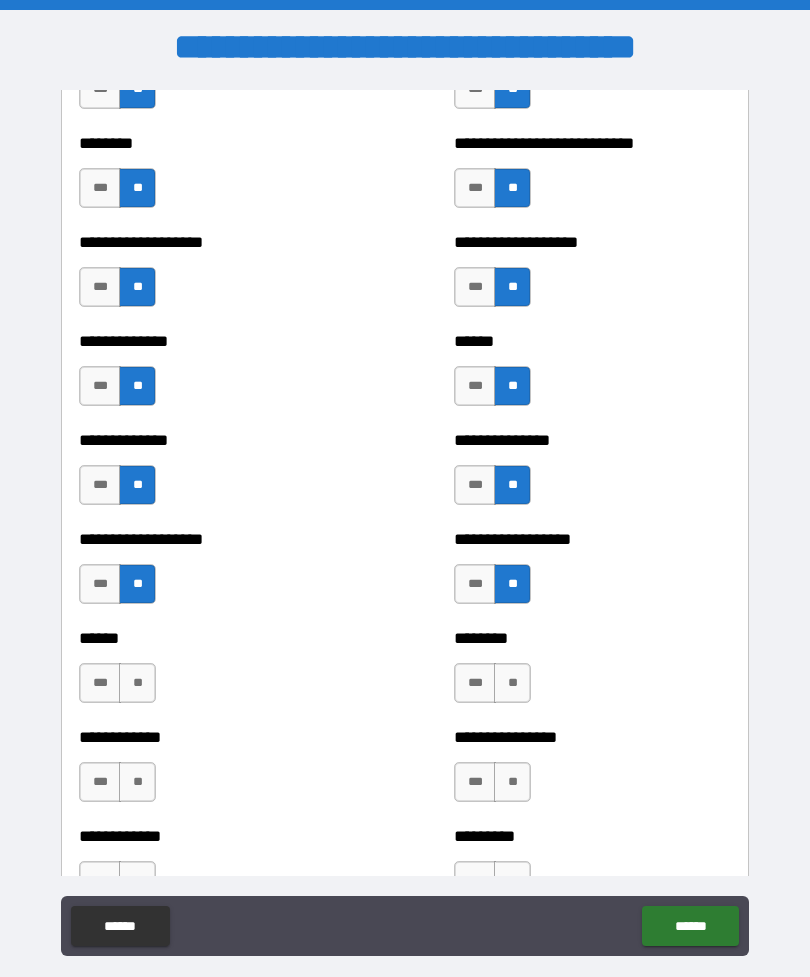 scroll, scrollTop: 4504, scrollLeft: 0, axis: vertical 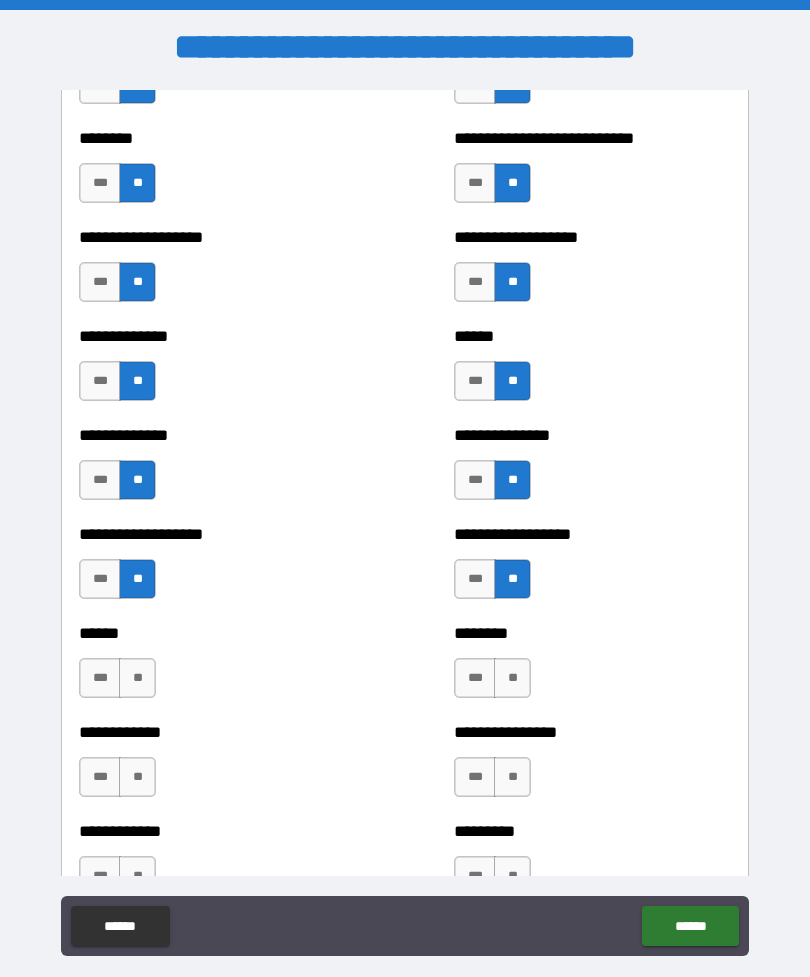 click on "**" at bounding box center [137, 678] 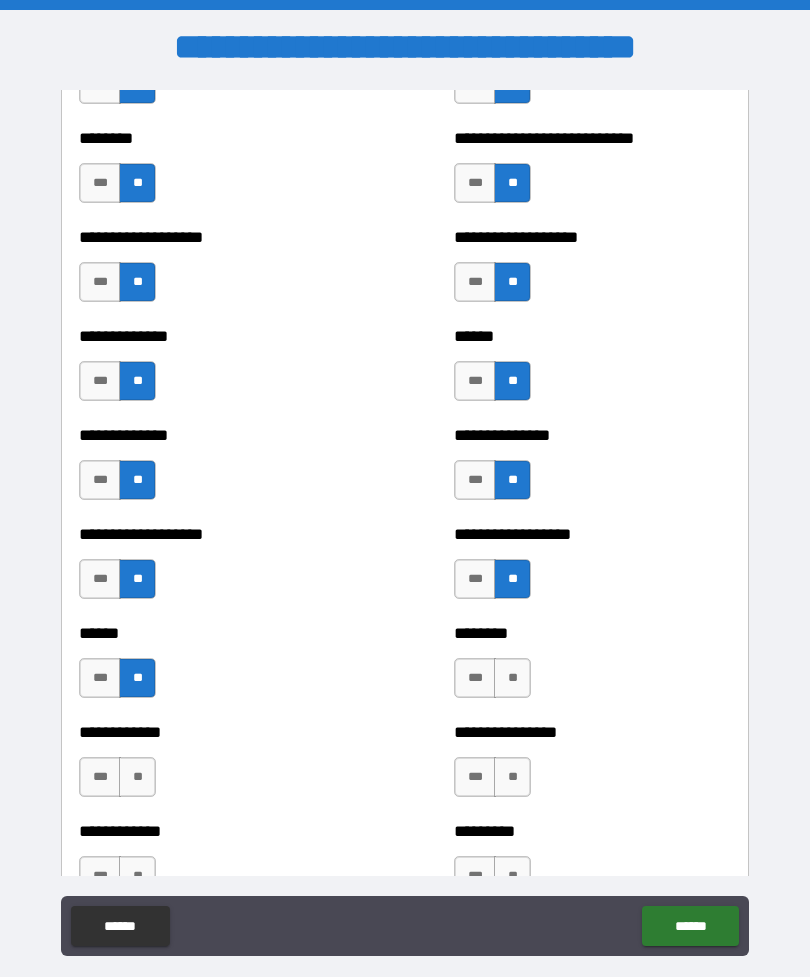 click on "**" at bounding box center [512, 678] 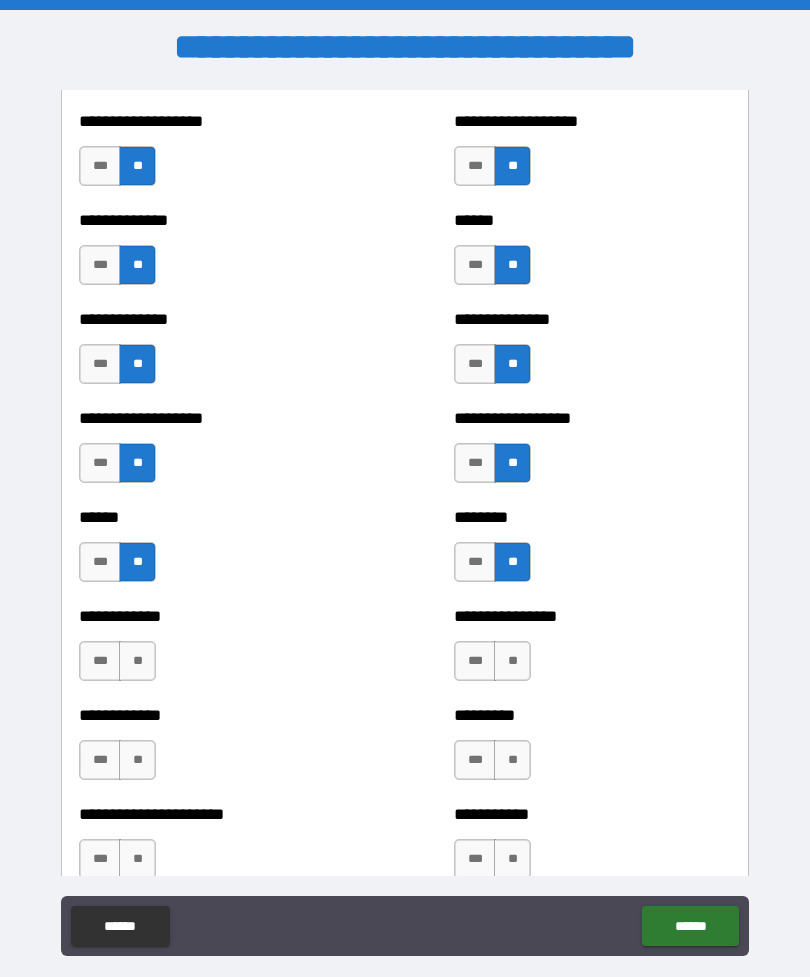 click on "**" at bounding box center [512, 661] 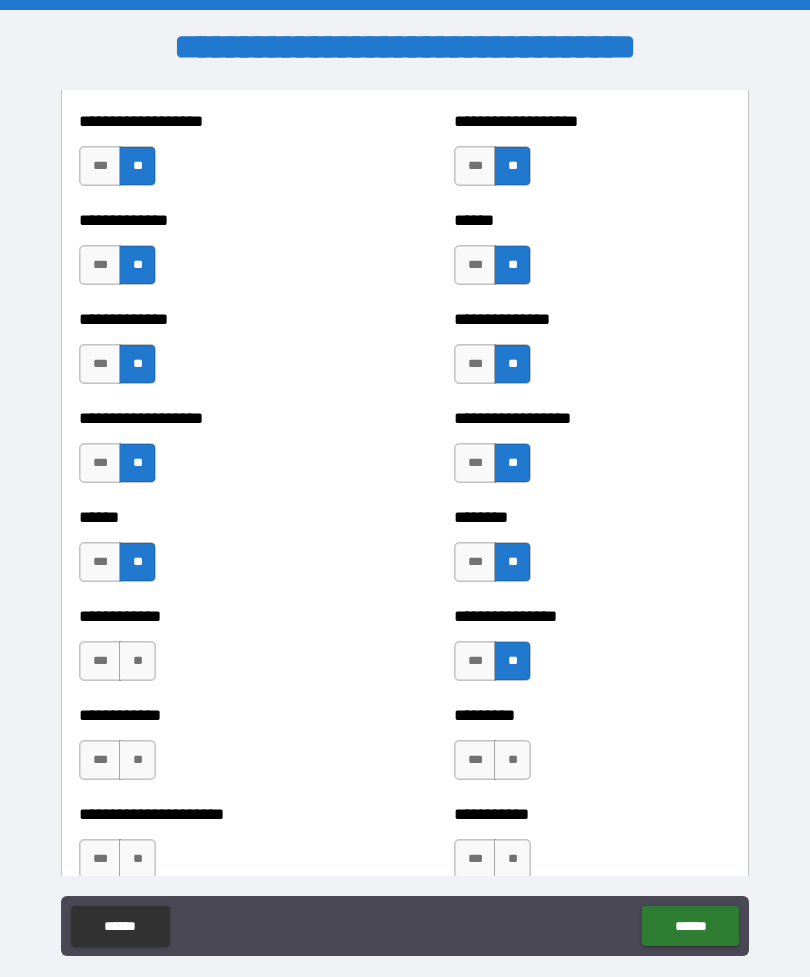 click on "**" at bounding box center (137, 661) 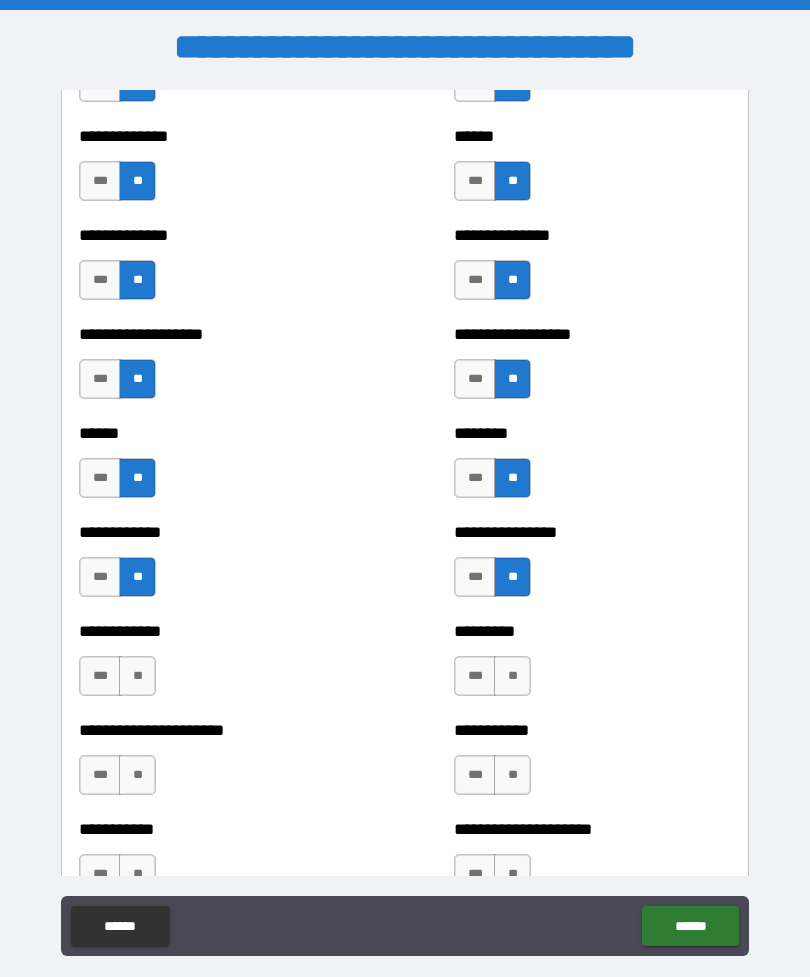 click on "**" at bounding box center [137, 676] 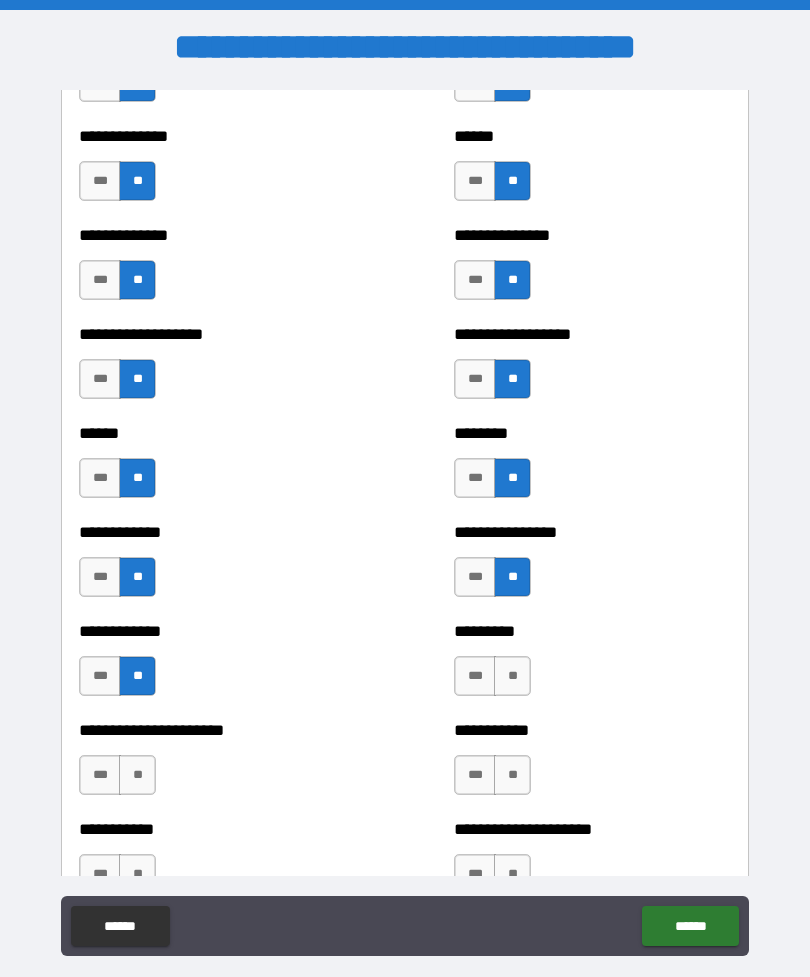 click on "**" at bounding box center (512, 676) 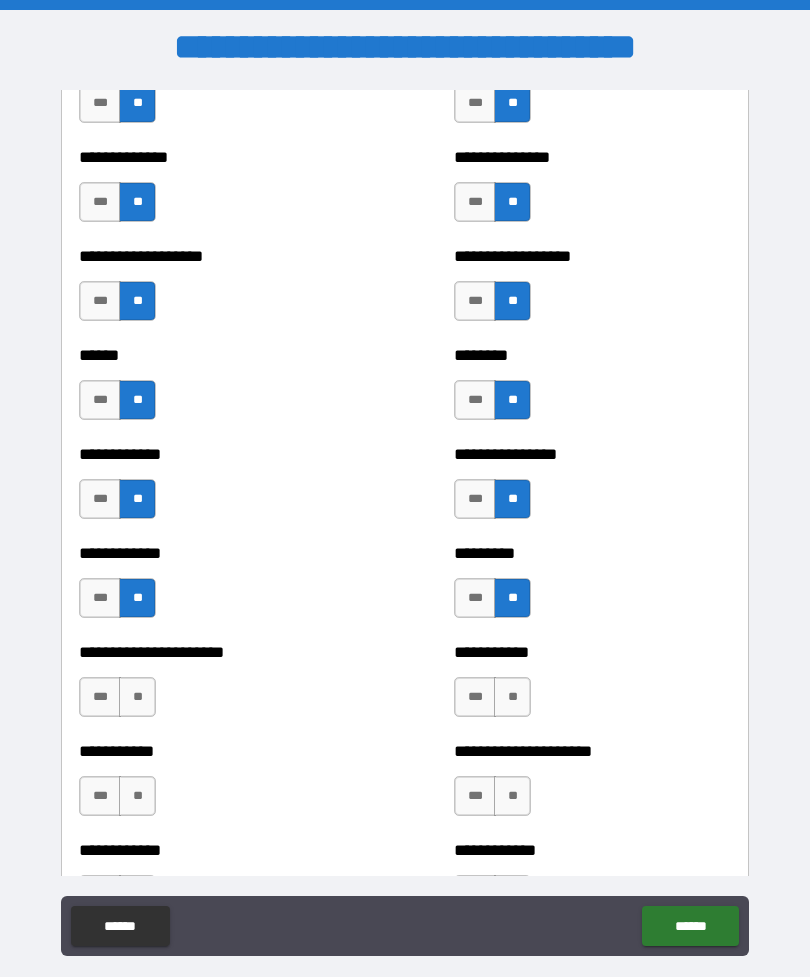 click on "**" at bounding box center [512, 697] 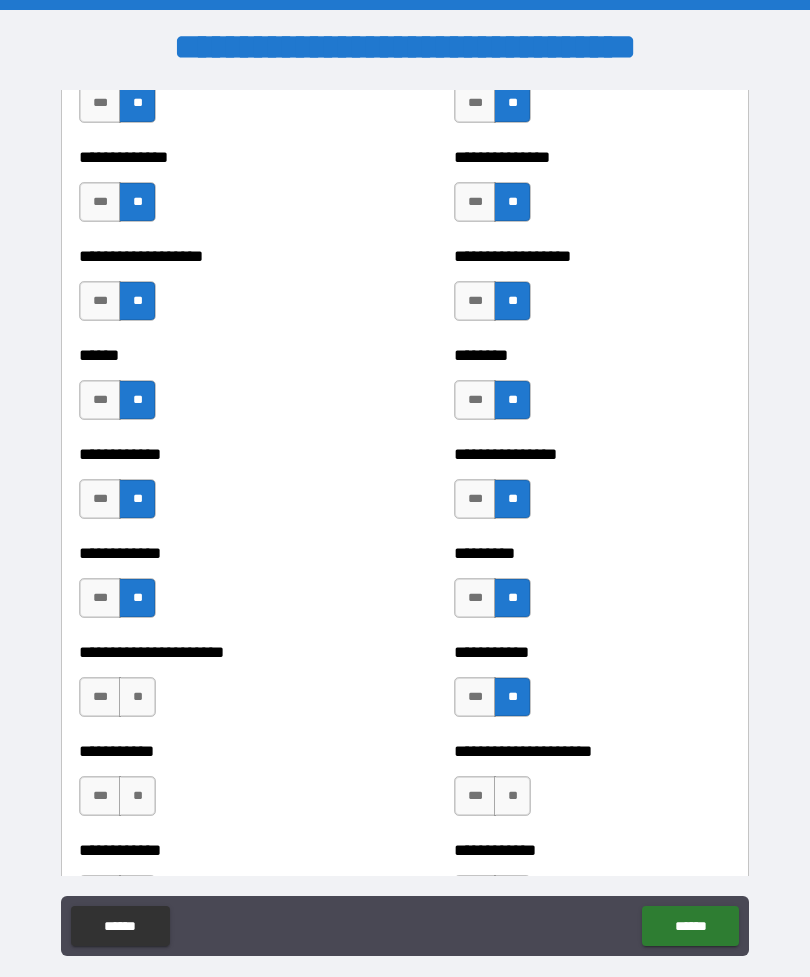 click on "**" at bounding box center [137, 697] 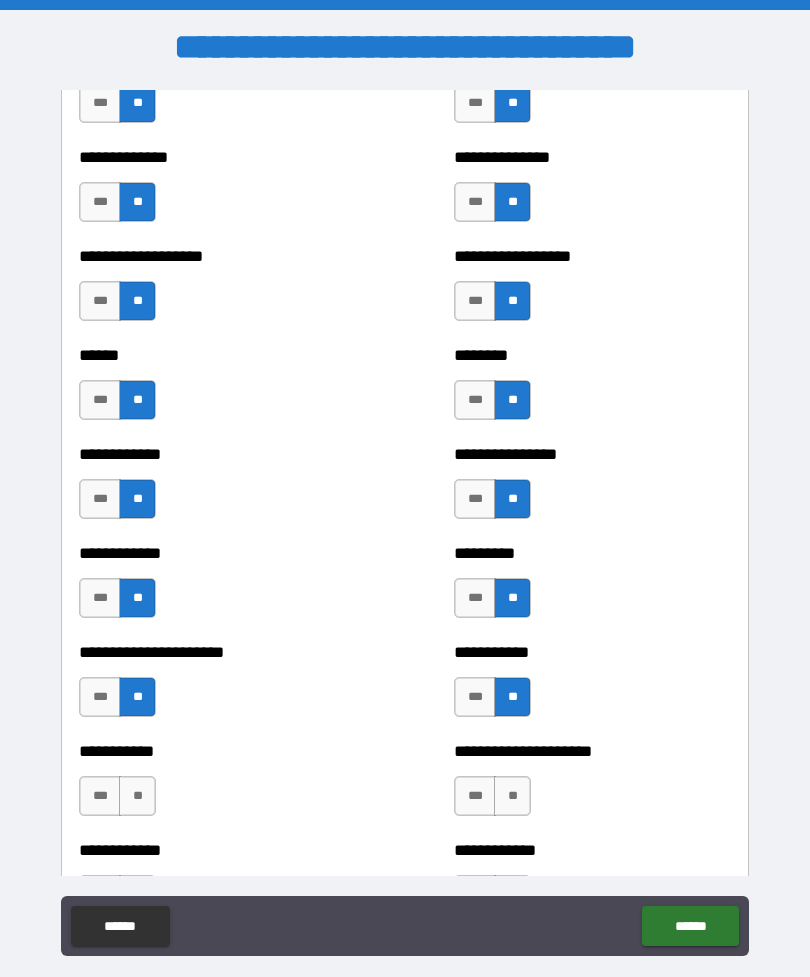 scroll, scrollTop: 4862, scrollLeft: 0, axis: vertical 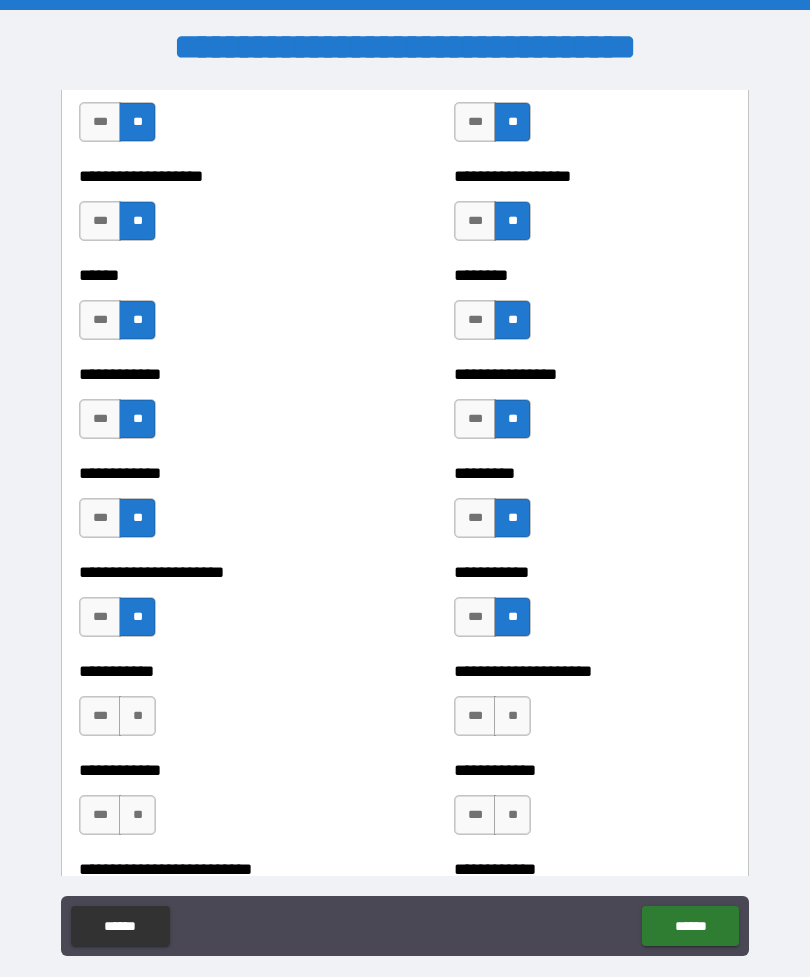 click on "**" at bounding box center [512, 716] 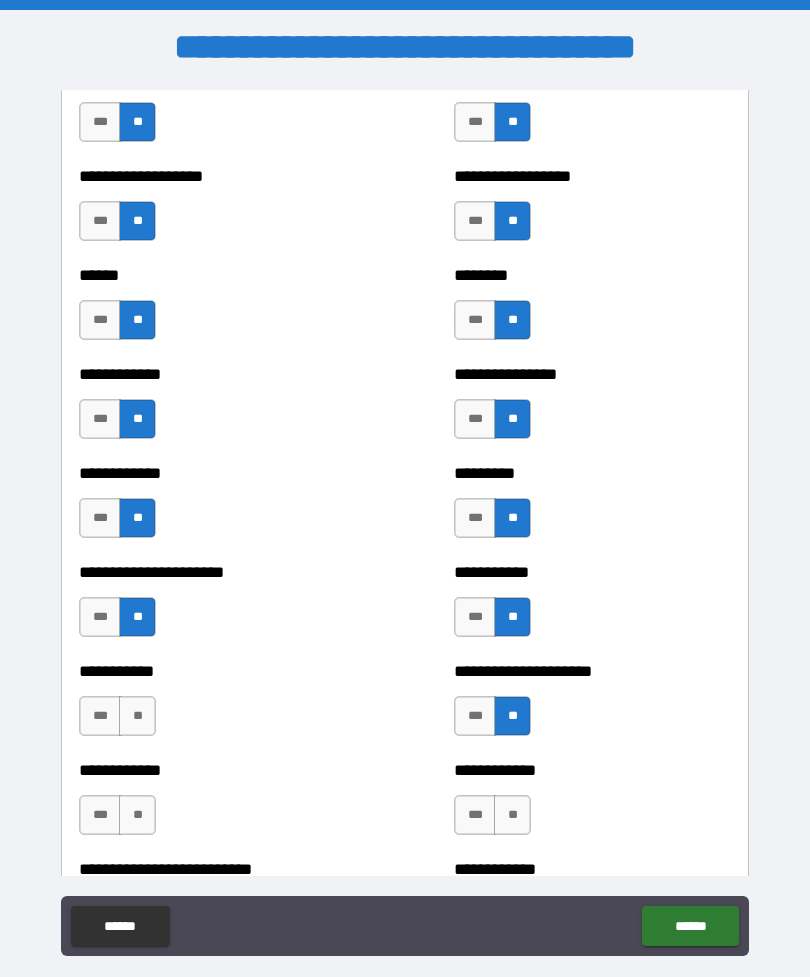 click on "**" at bounding box center (137, 716) 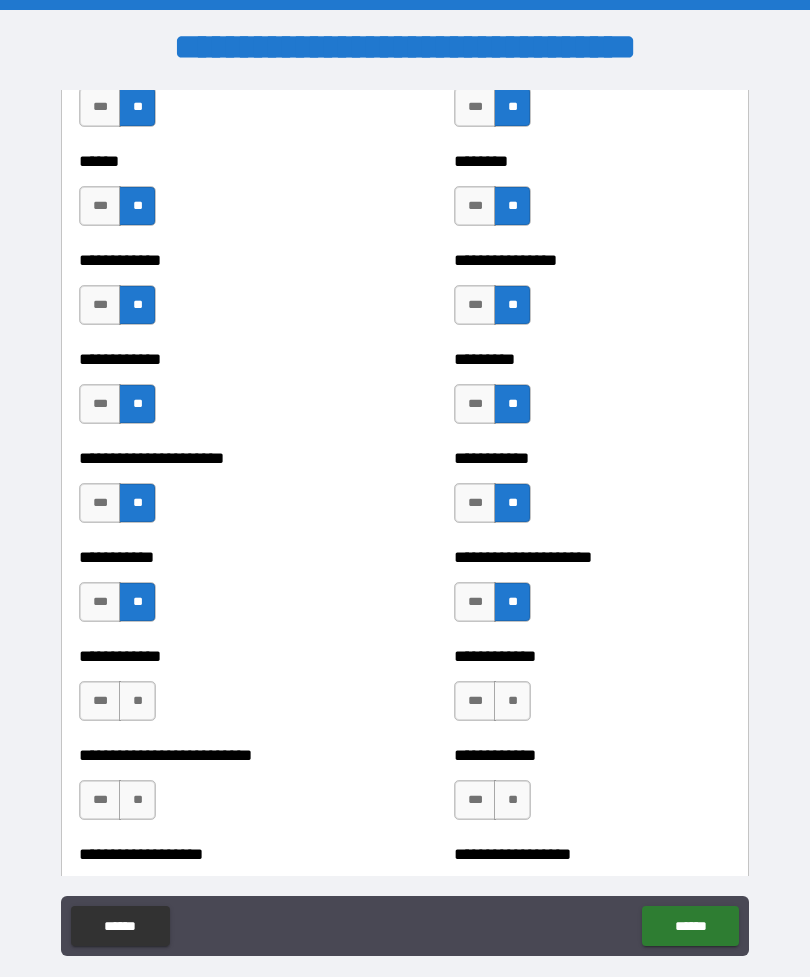scroll, scrollTop: 4982, scrollLeft: 0, axis: vertical 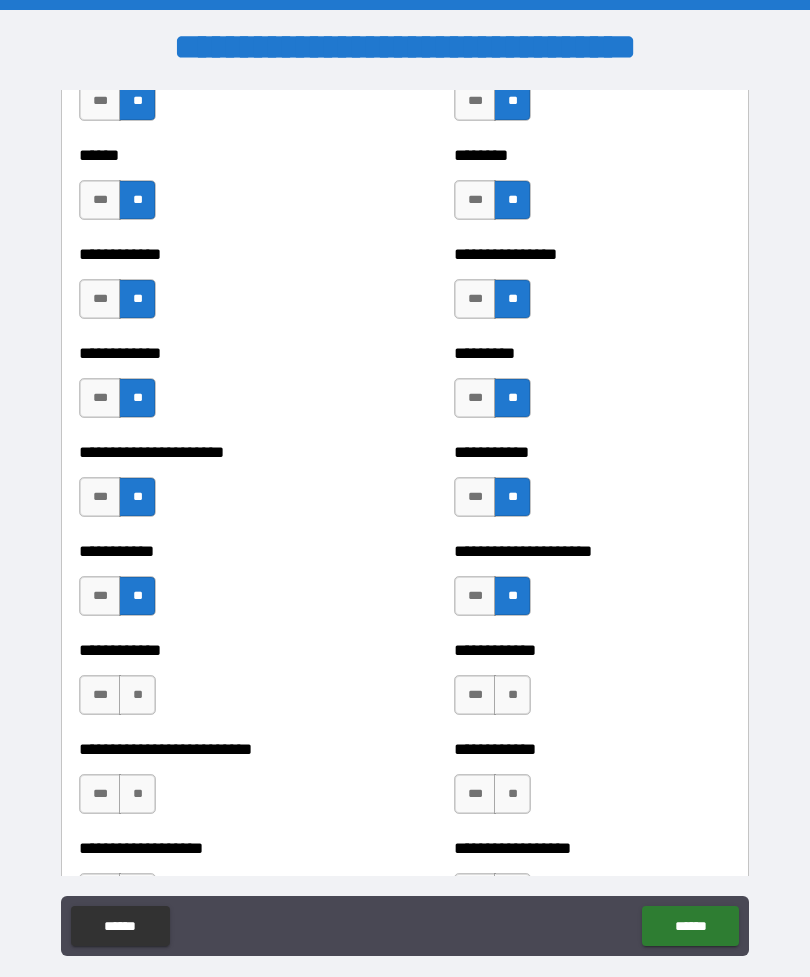 click on "**" at bounding box center [512, 695] 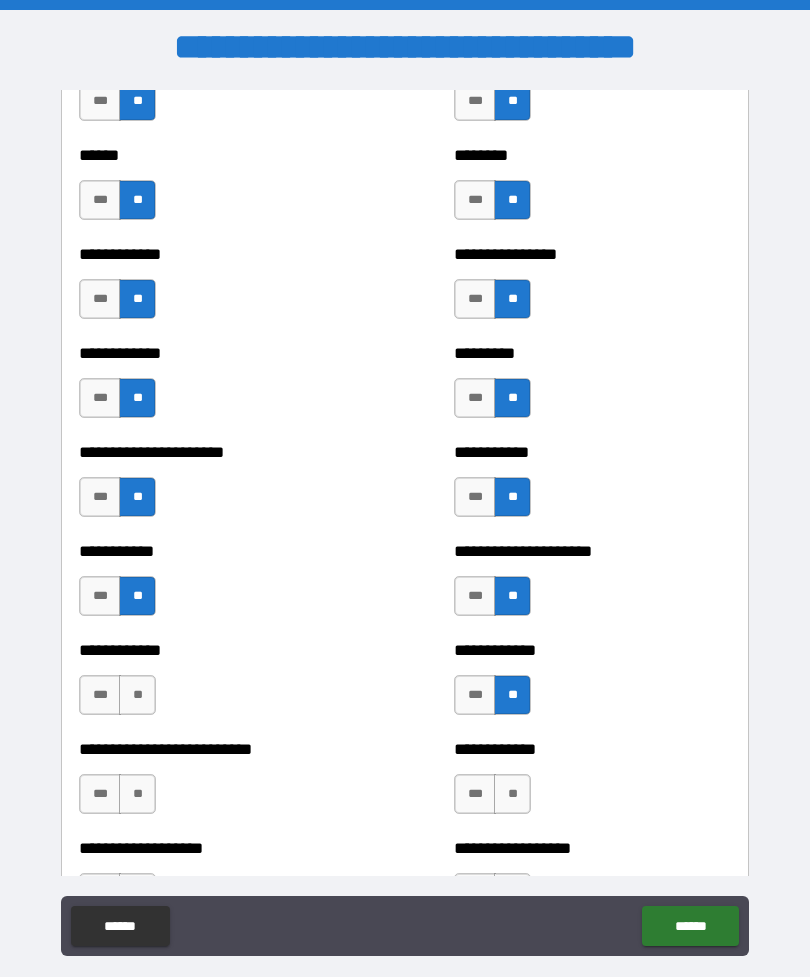 click on "**" at bounding box center [512, 695] 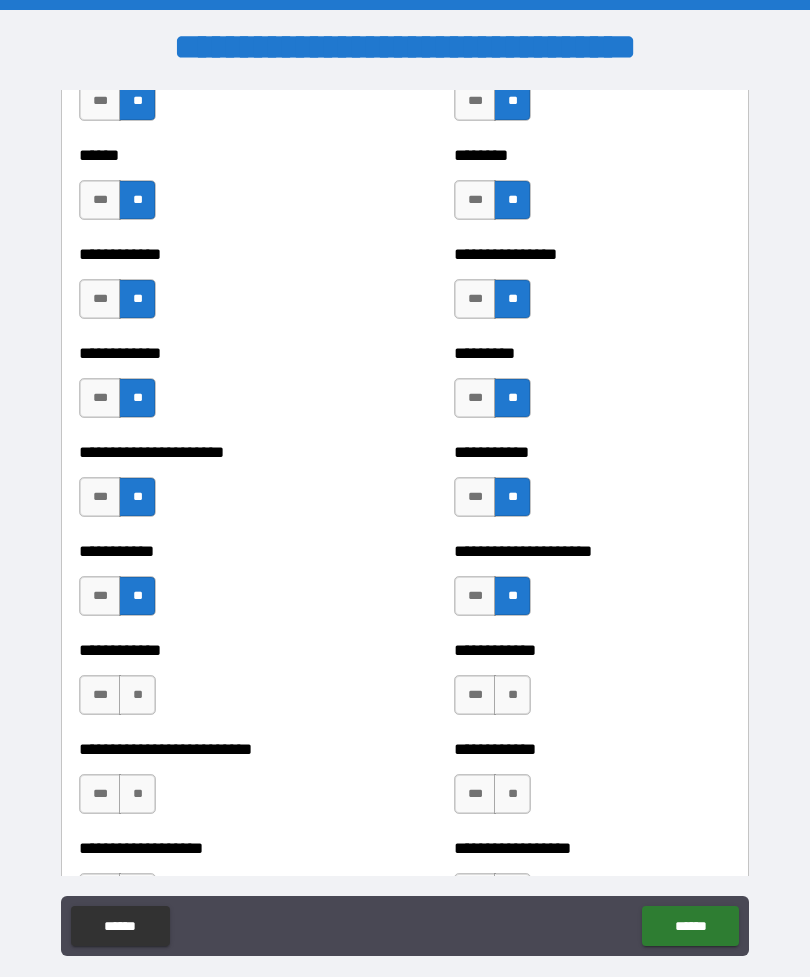 click on "**" at bounding box center (137, 695) 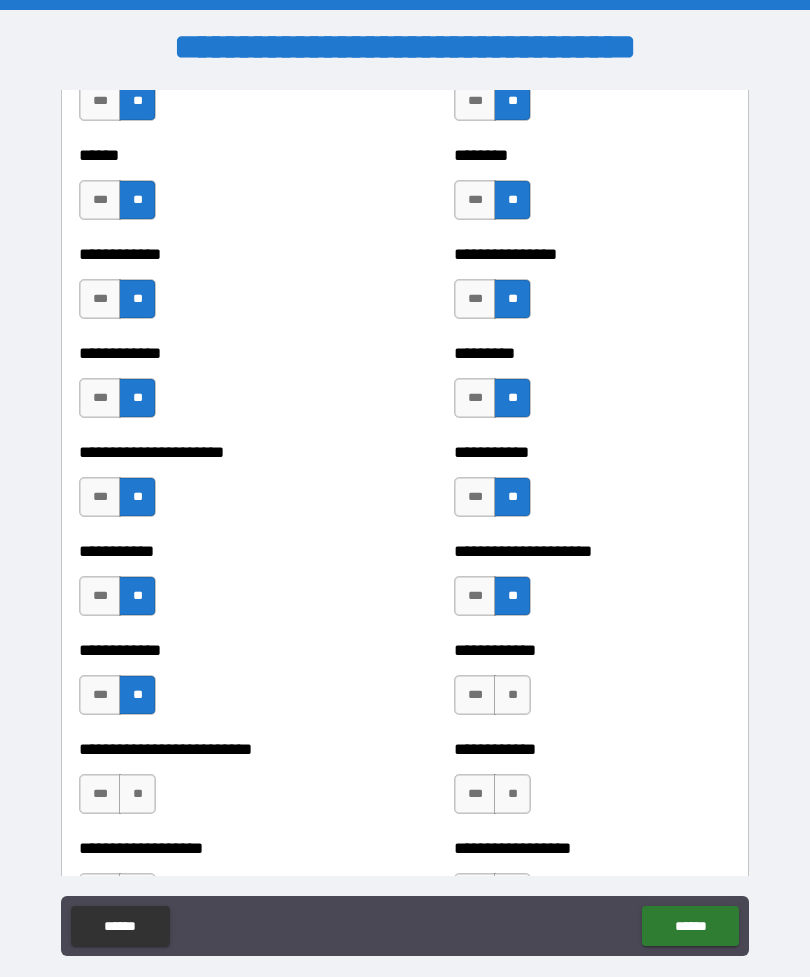 click on "**" at bounding box center [512, 695] 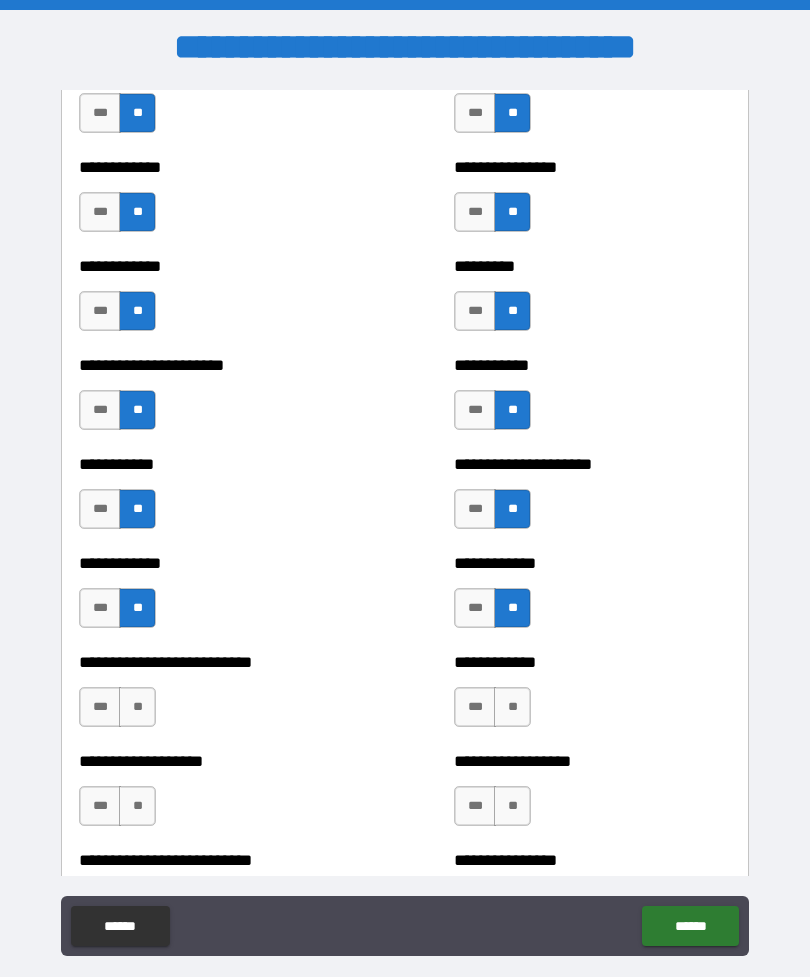 click on "**" at bounding box center [512, 707] 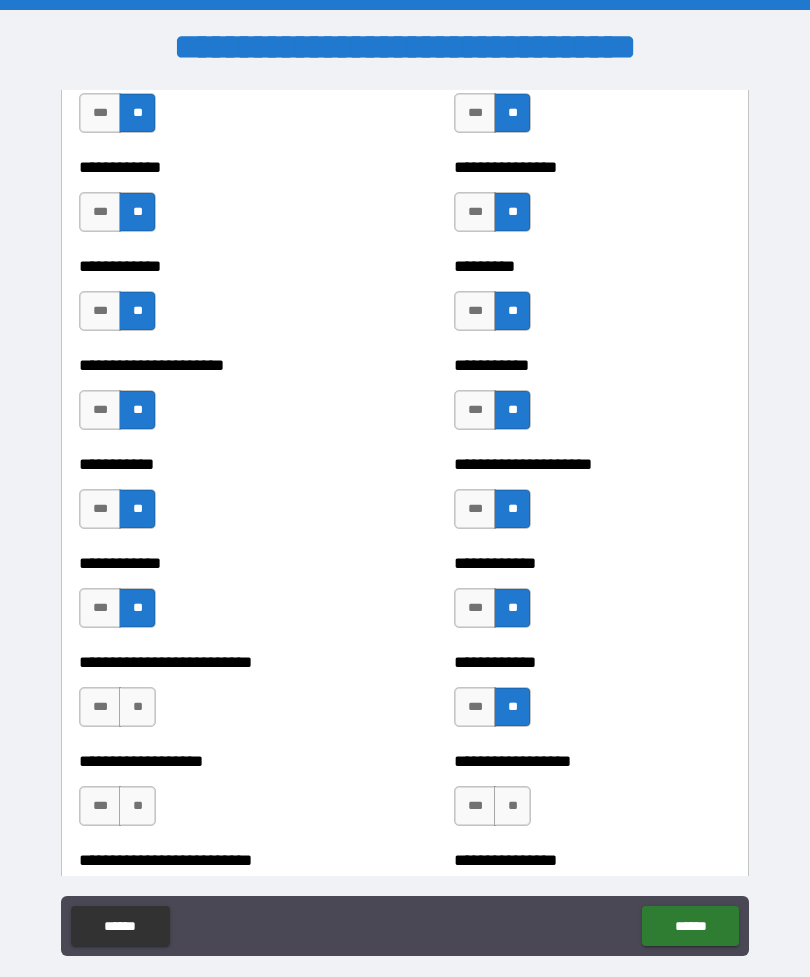 click on "**" at bounding box center (137, 707) 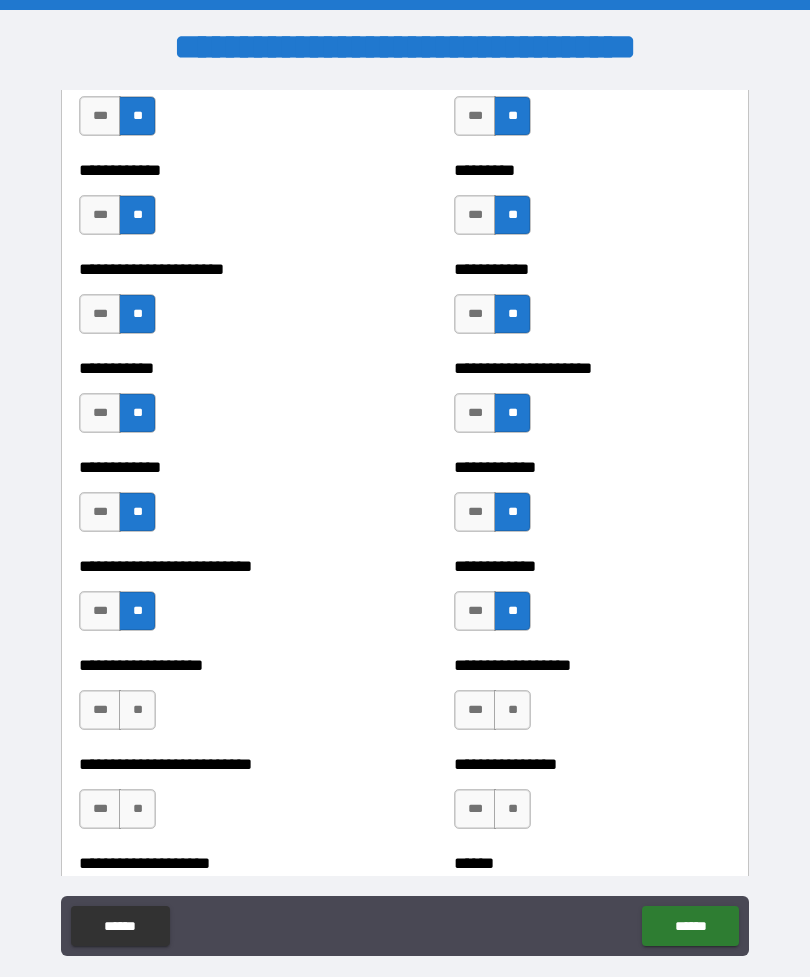 scroll, scrollTop: 5166, scrollLeft: 0, axis: vertical 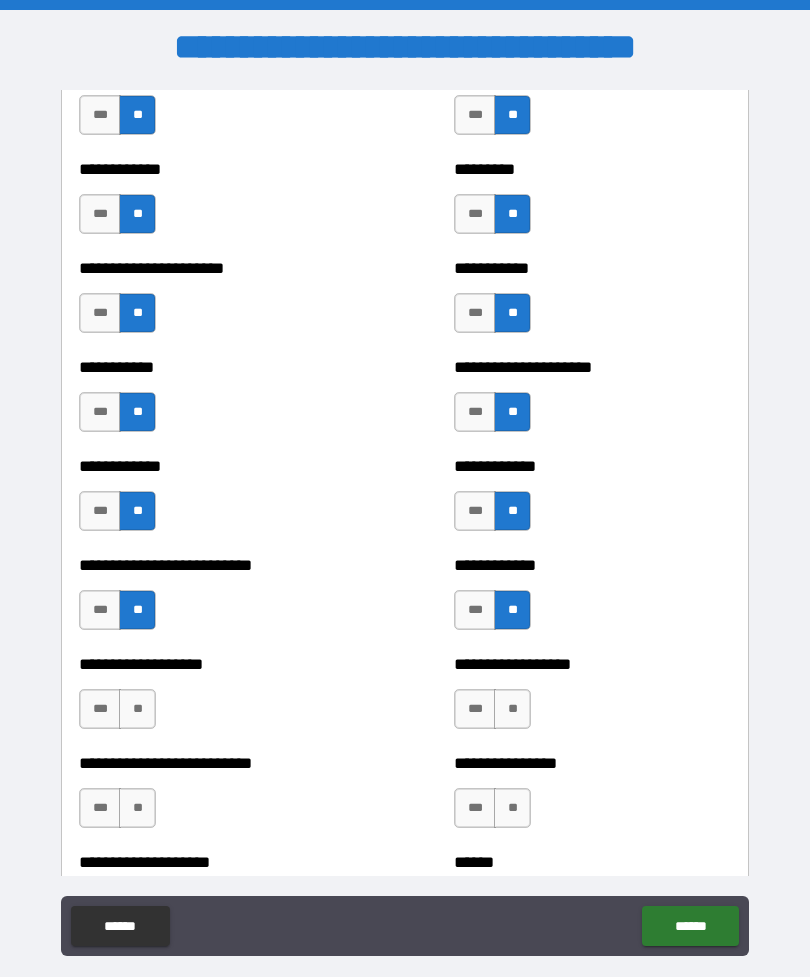 click on "**" at bounding box center (137, 709) 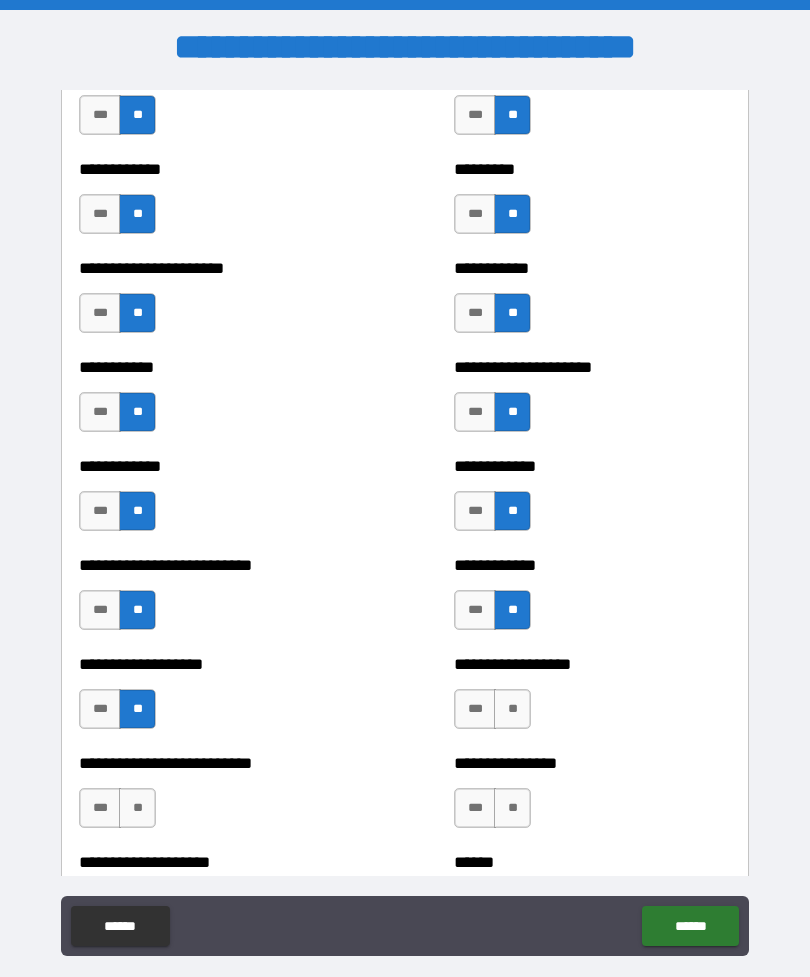 click on "***" at bounding box center [100, 610] 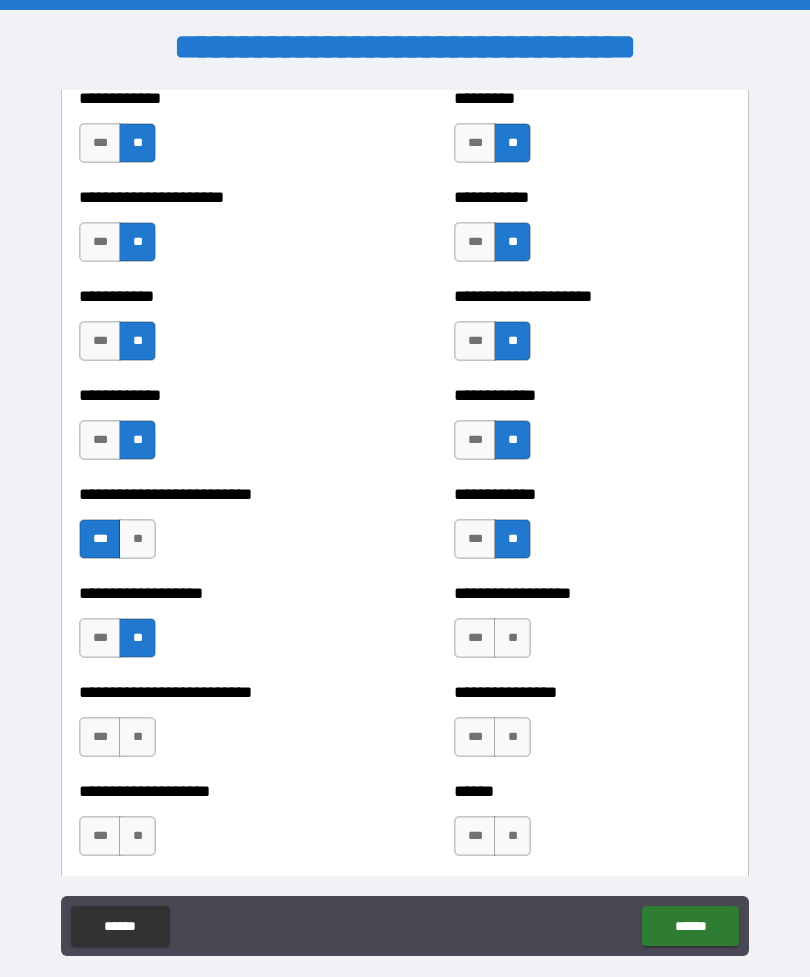 click on "**" at bounding box center [512, 638] 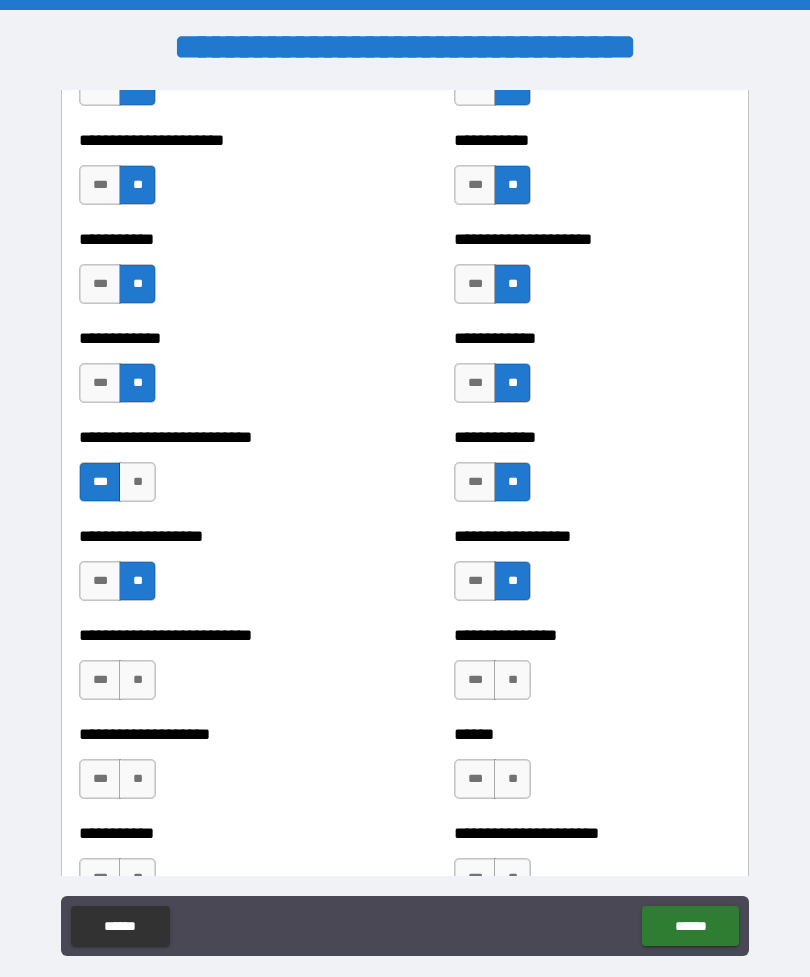 scroll, scrollTop: 5376, scrollLeft: 0, axis: vertical 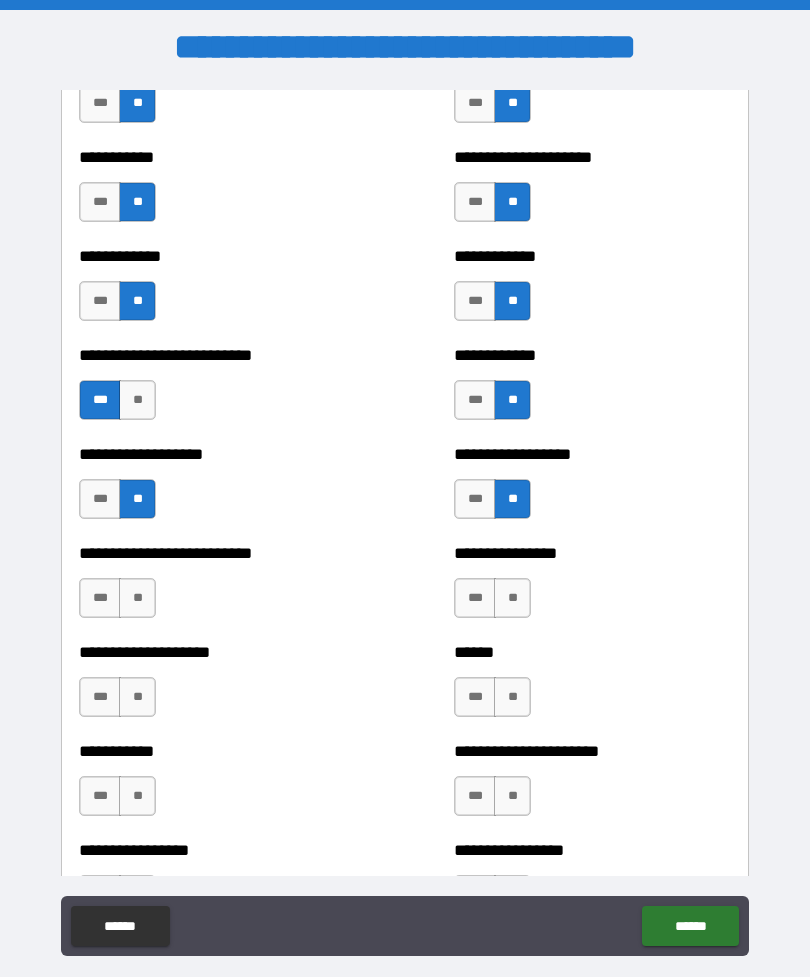click on "**" at bounding box center [512, 598] 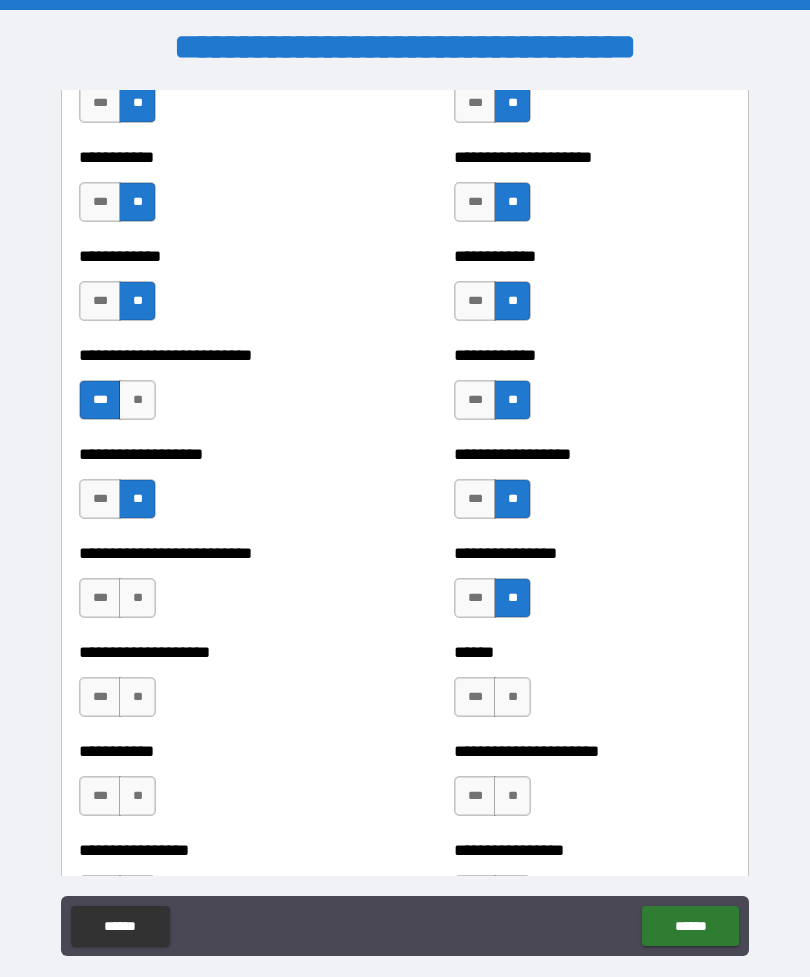click on "**" at bounding box center (137, 598) 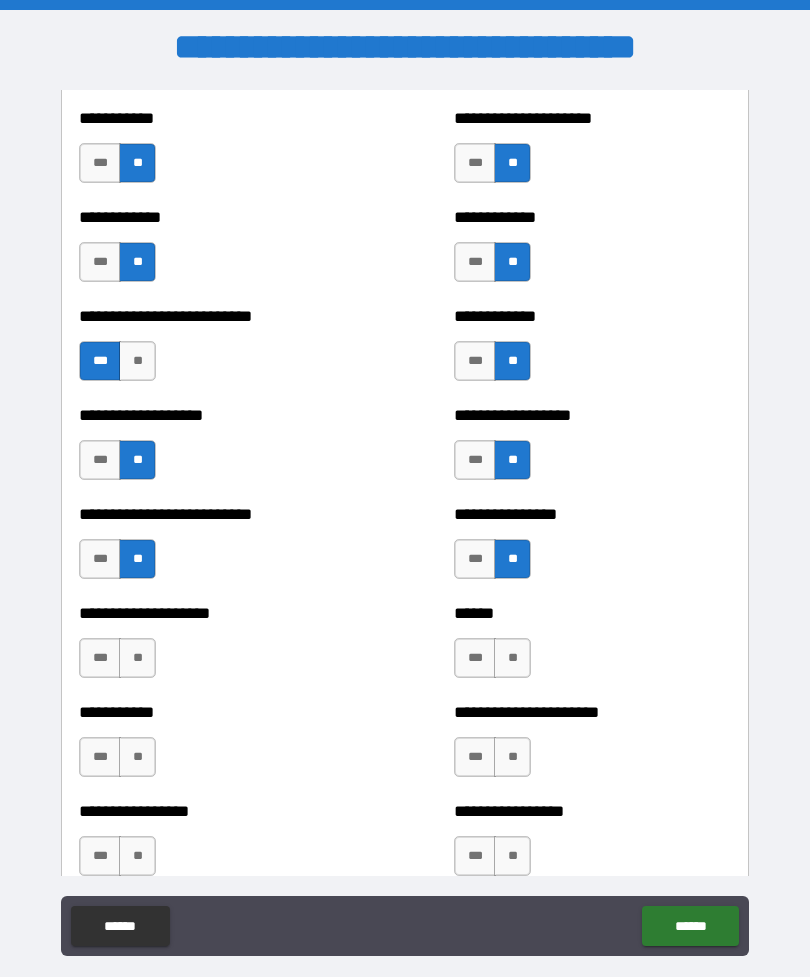 click on "**" at bounding box center (137, 658) 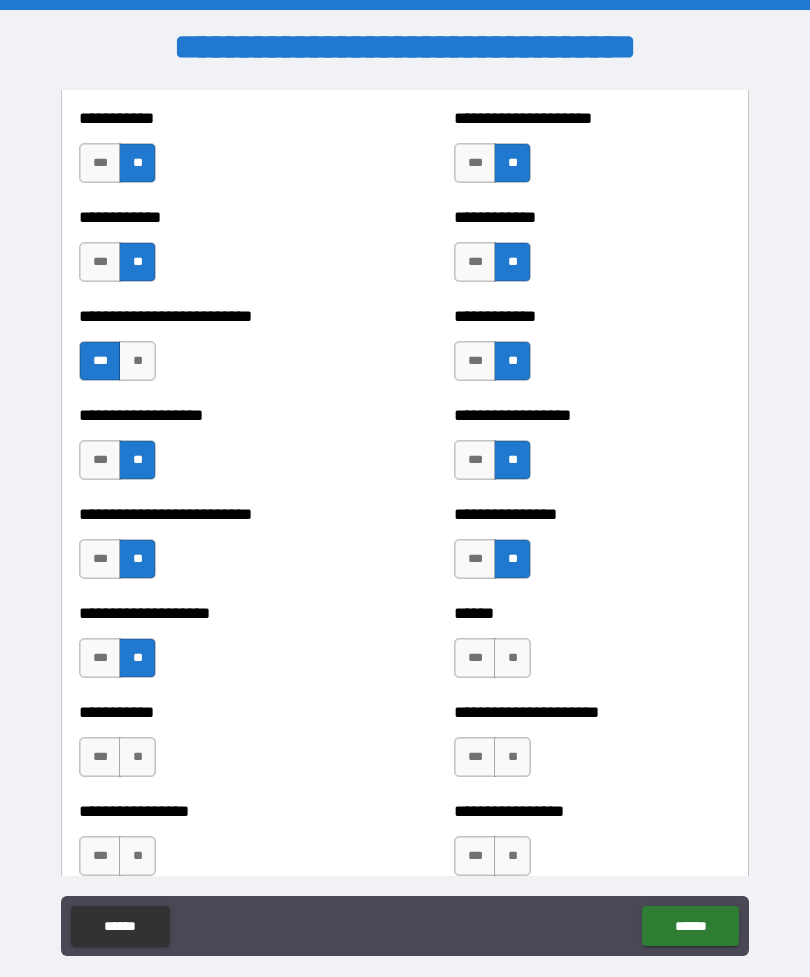 click on "**" at bounding box center (512, 658) 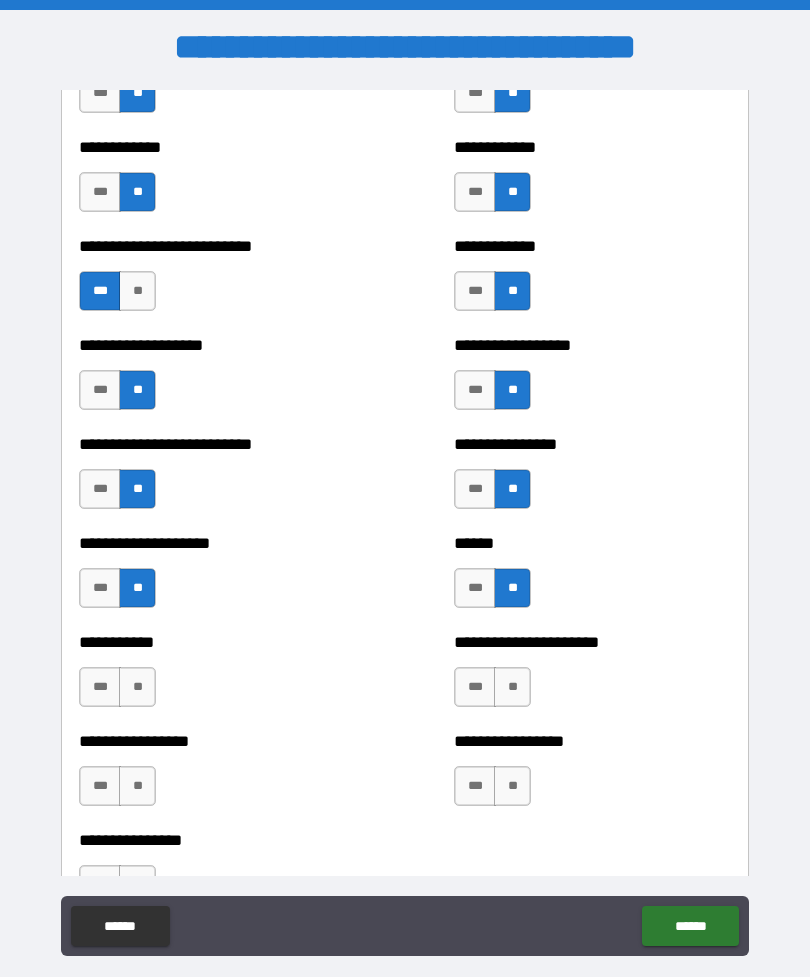 scroll, scrollTop: 5488, scrollLeft: 0, axis: vertical 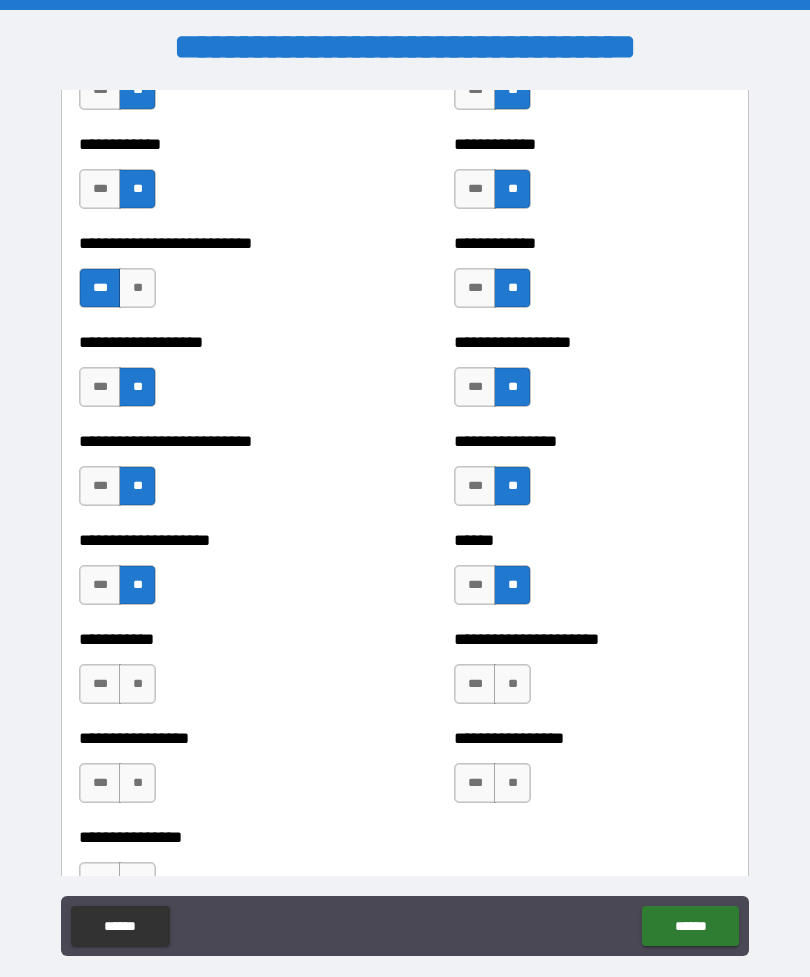 click on "**" at bounding box center (512, 684) 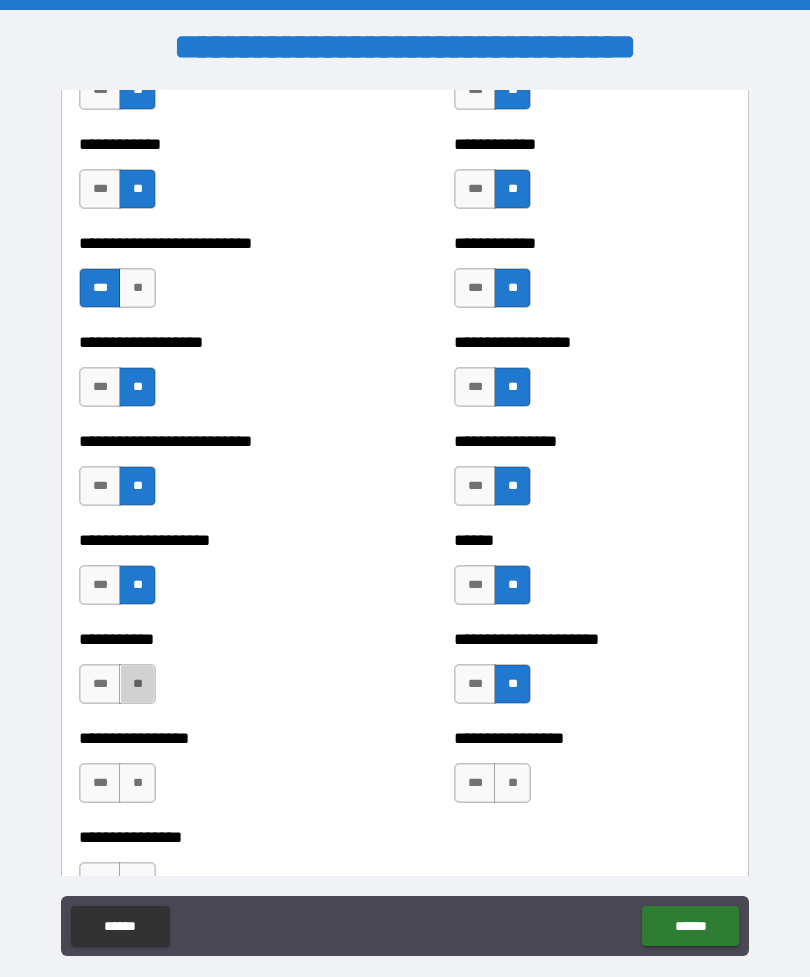 click on "**" at bounding box center (137, 684) 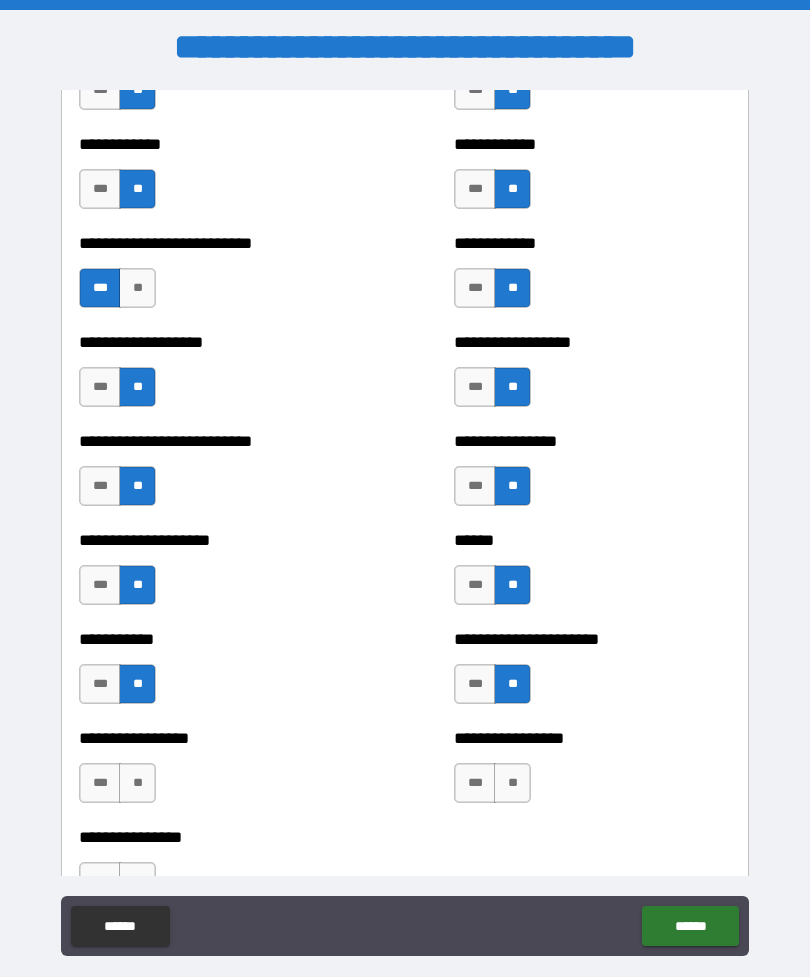 scroll, scrollTop: 5538, scrollLeft: 0, axis: vertical 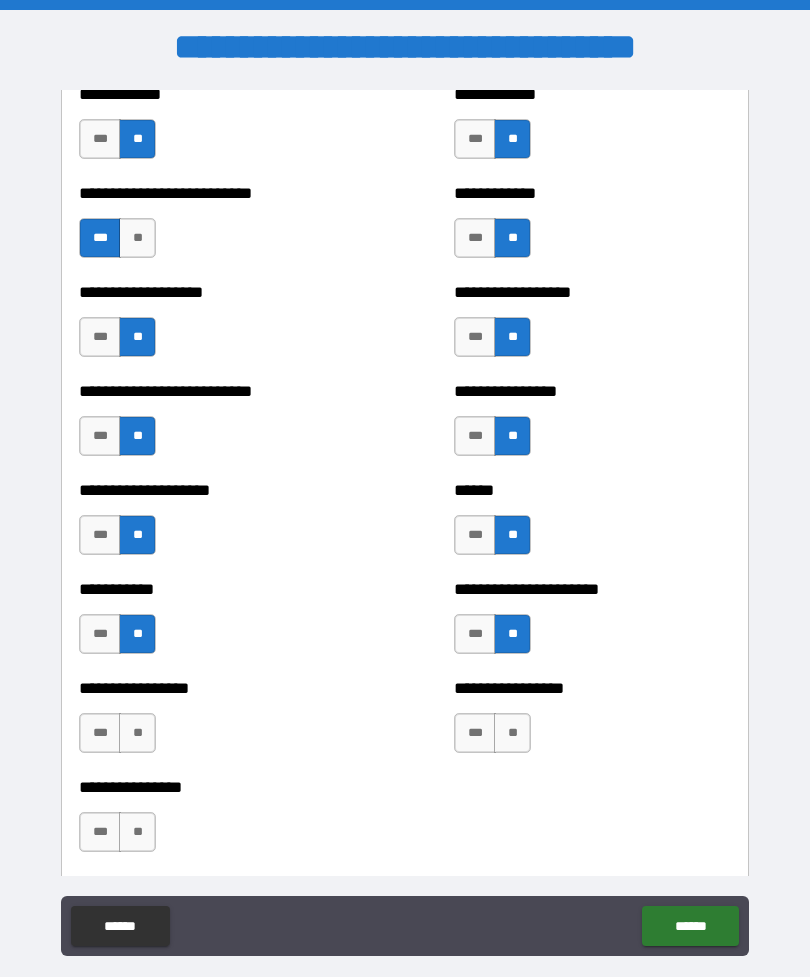 click on "**********" at bounding box center (592, 723) 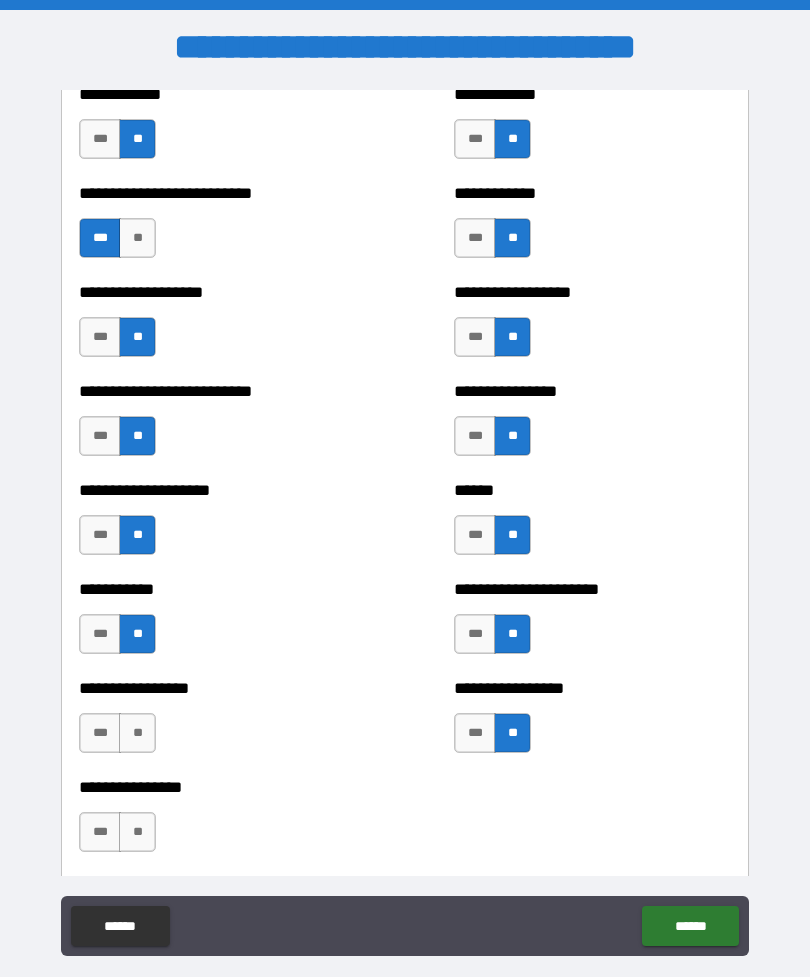 click on "**" at bounding box center [137, 733] 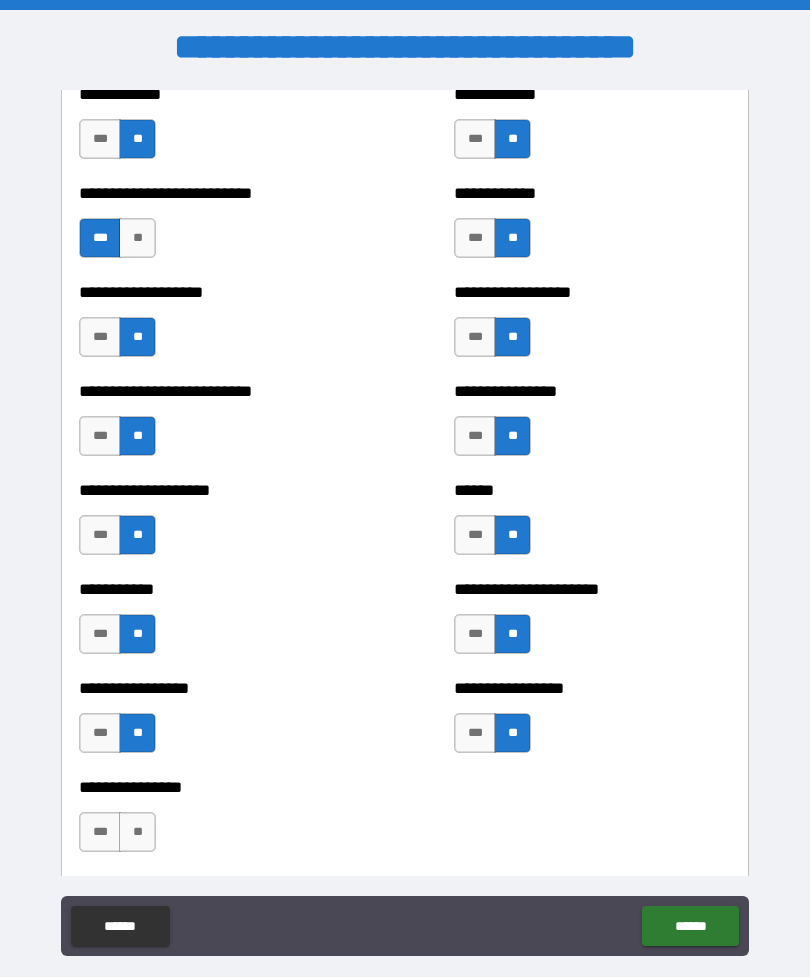 scroll, scrollTop: 5630, scrollLeft: 0, axis: vertical 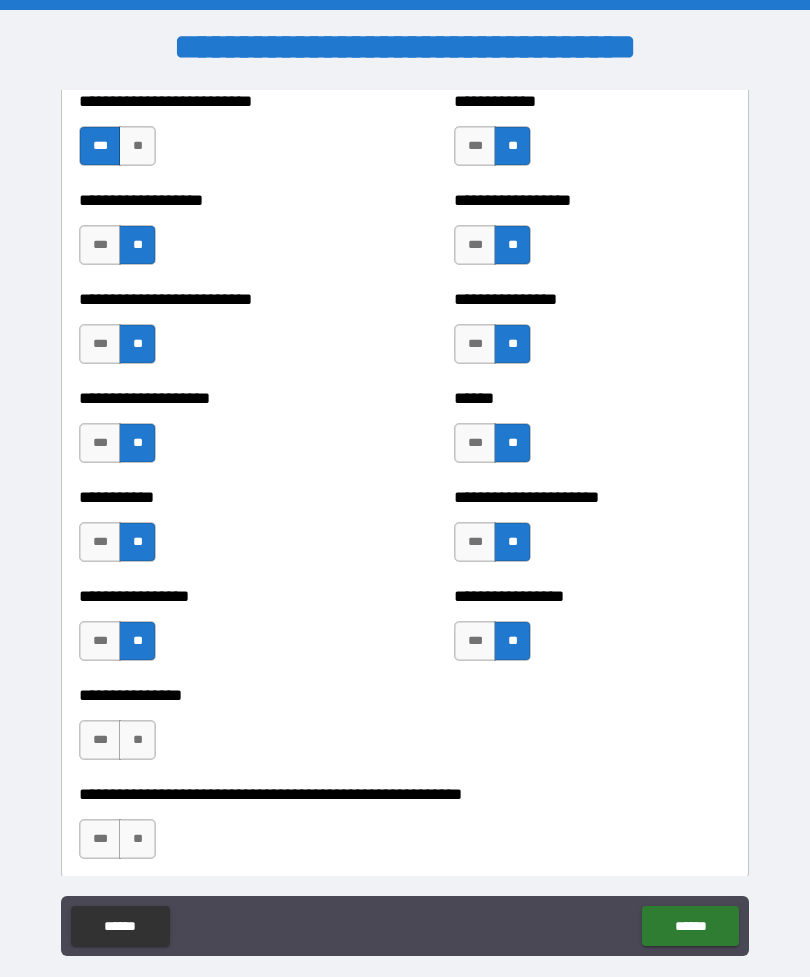 click on "**" at bounding box center [137, 740] 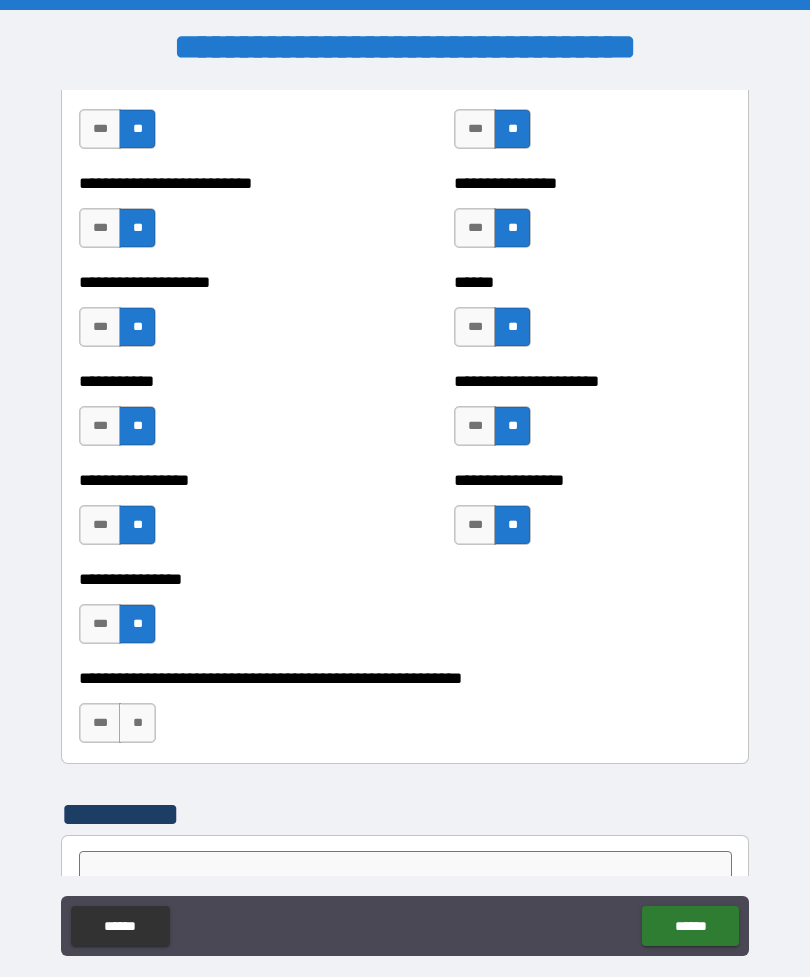 scroll, scrollTop: 5747, scrollLeft: 0, axis: vertical 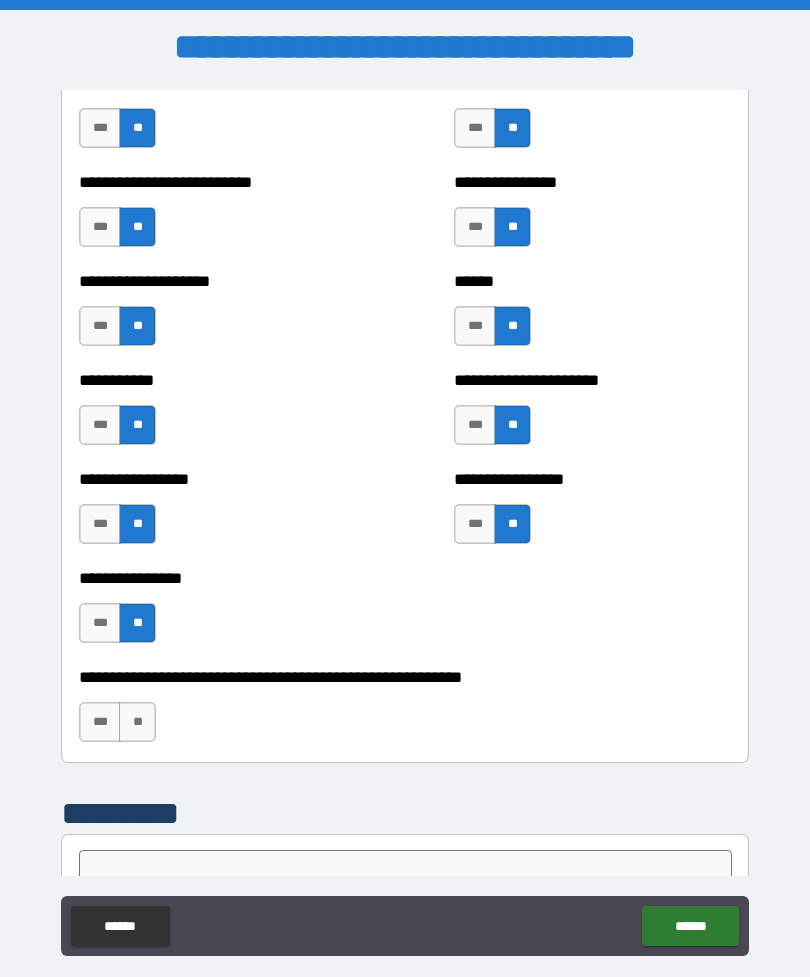 click on "**" at bounding box center [137, 722] 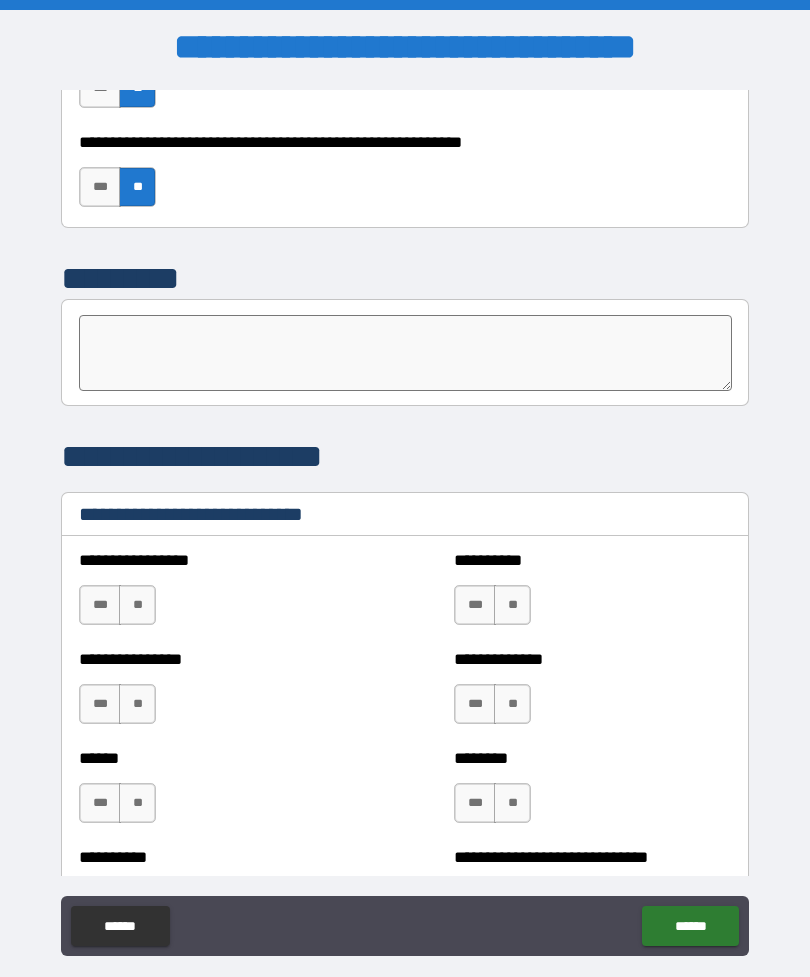 scroll, scrollTop: 6281, scrollLeft: 0, axis: vertical 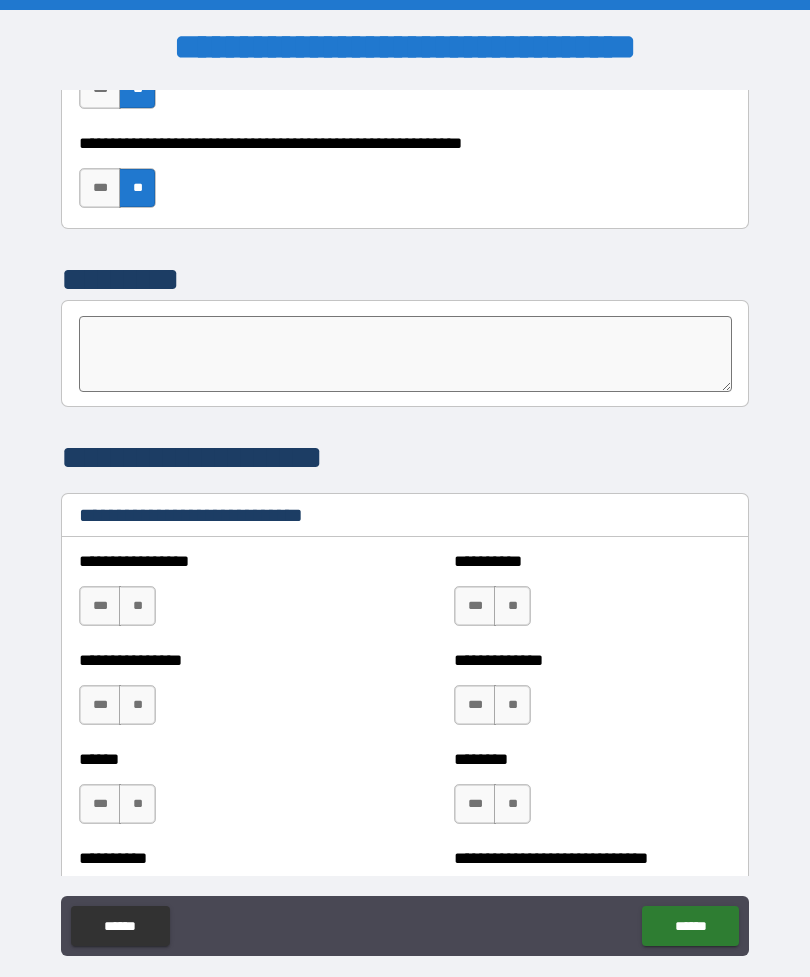 click on "**" at bounding box center (137, 606) 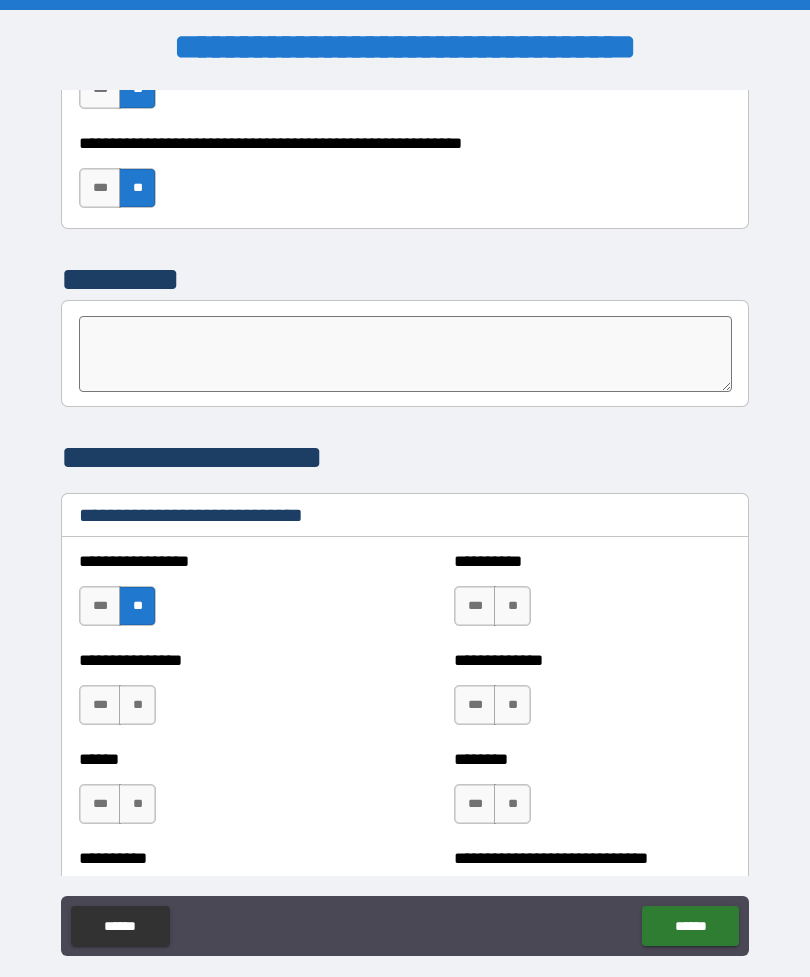 click on "**" at bounding box center (512, 606) 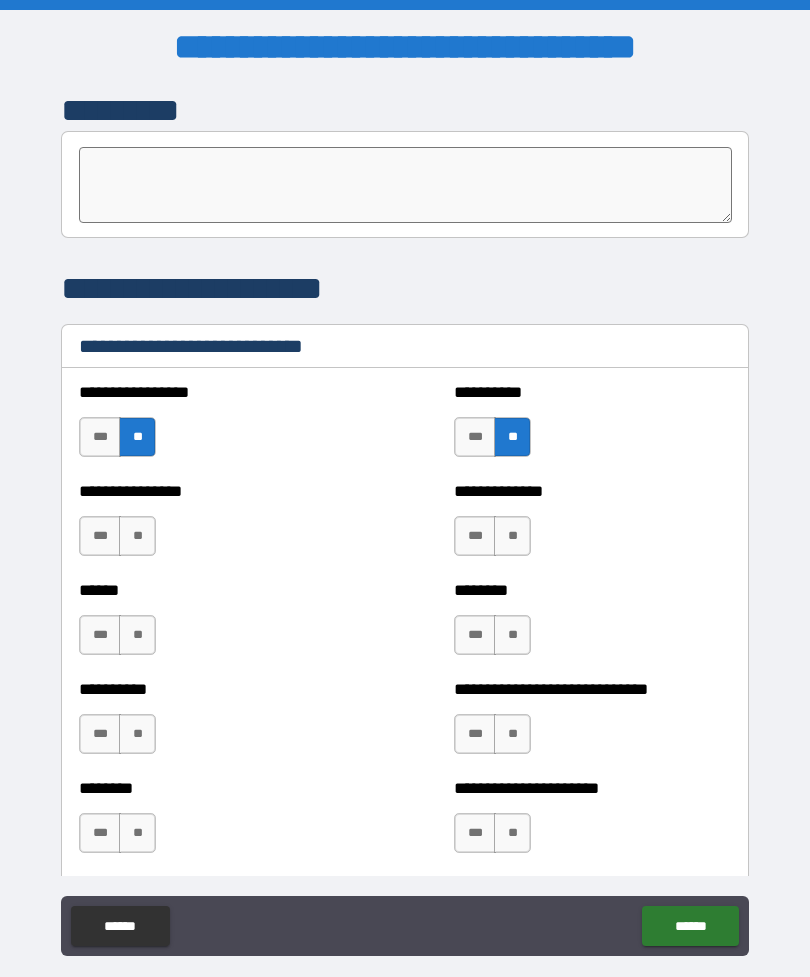 scroll, scrollTop: 6450, scrollLeft: 0, axis: vertical 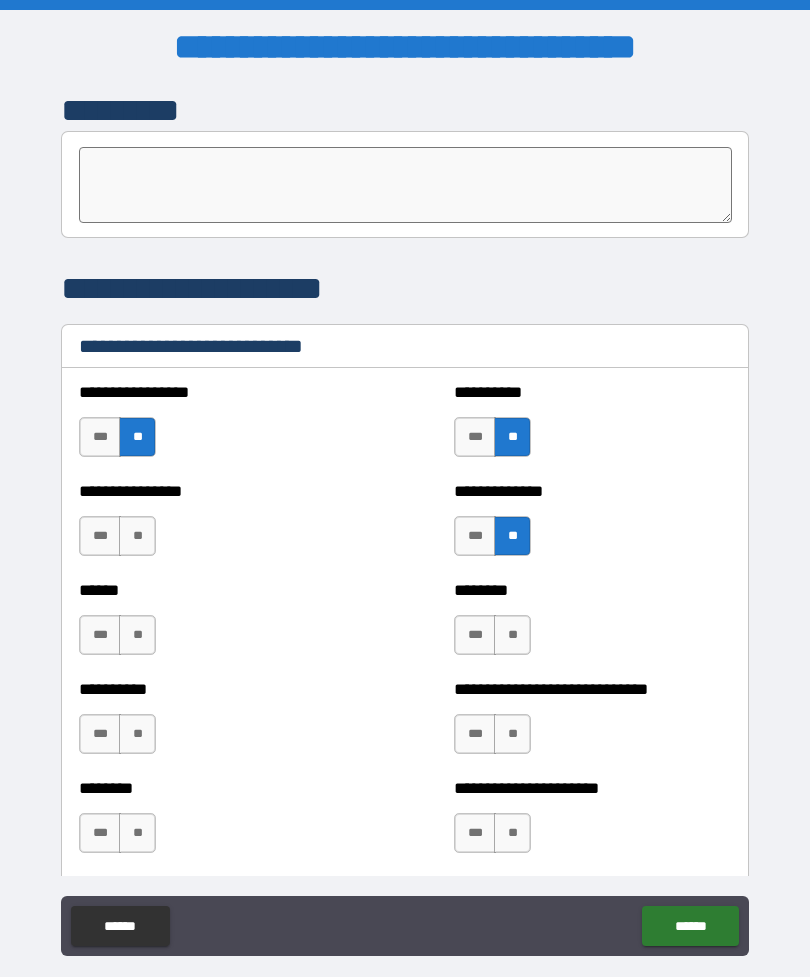 click on "**" at bounding box center [137, 536] 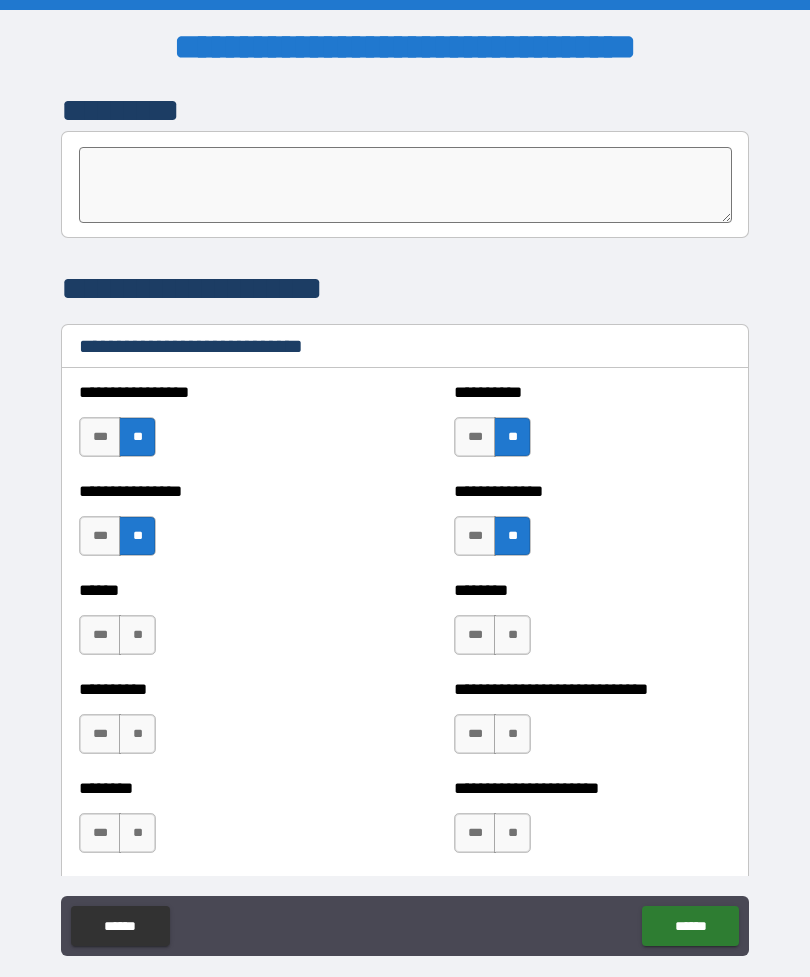click on "**" at bounding box center [137, 635] 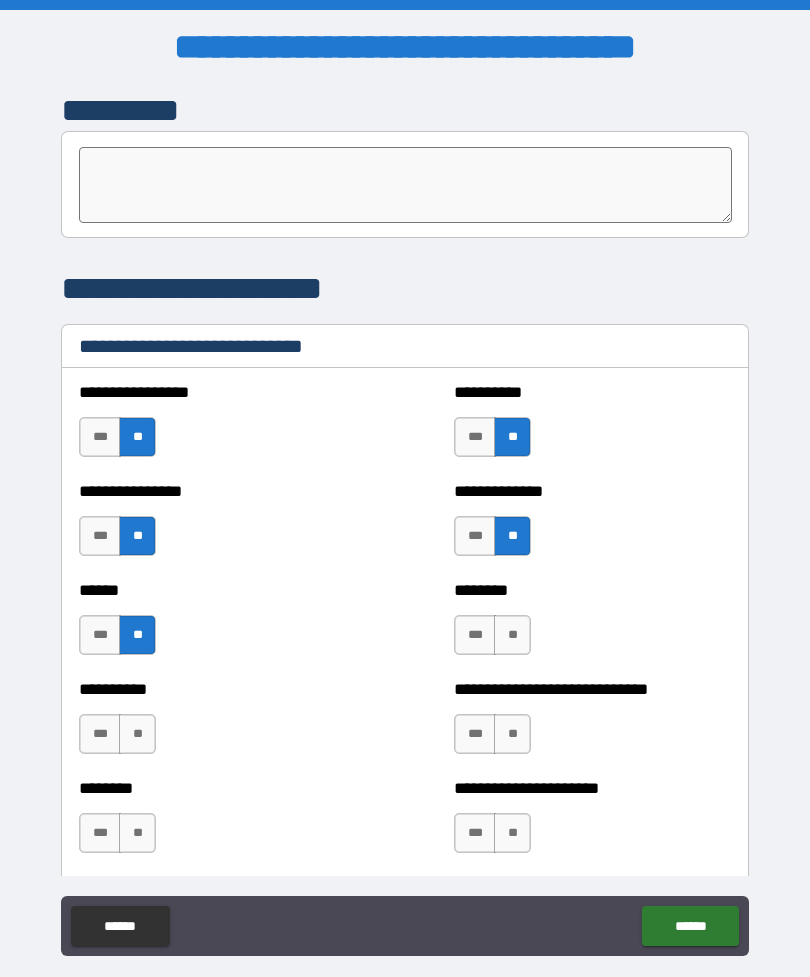 click on "**" at bounding box center (512, 635) 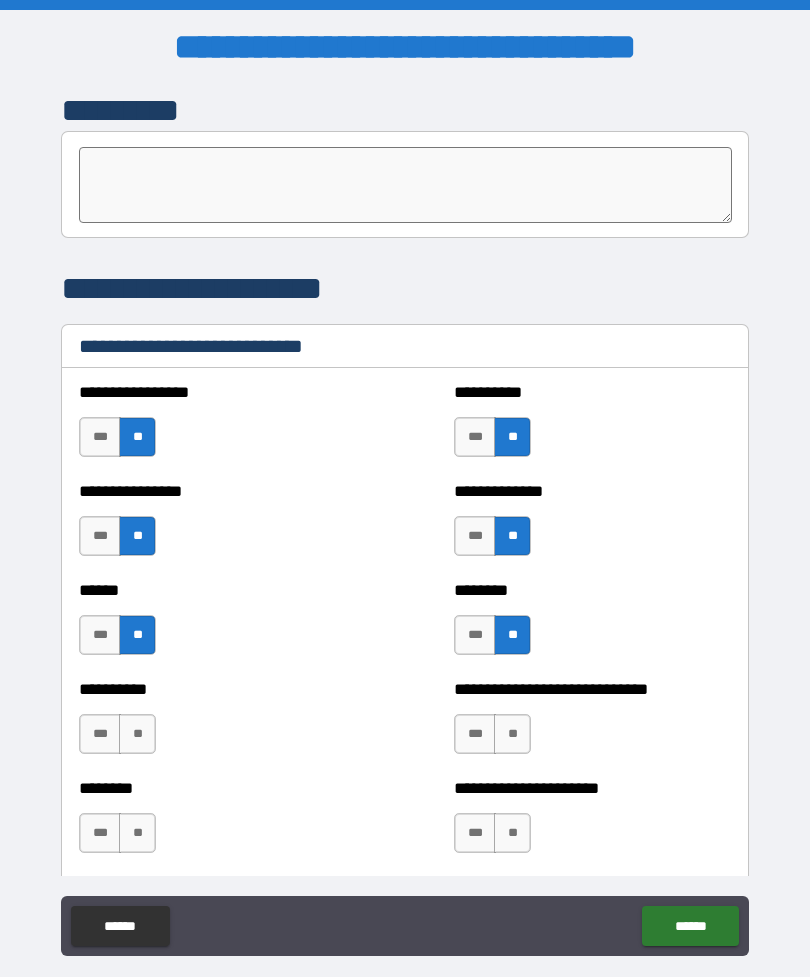 click on "**" at bounding box center [512, 734] 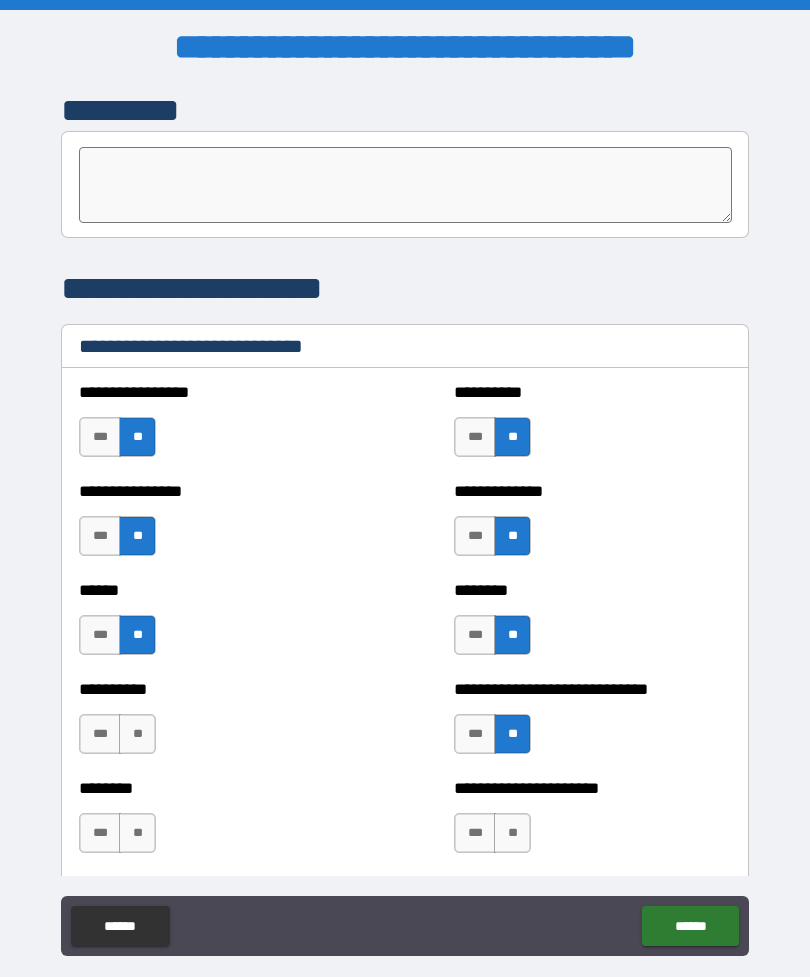 click on "***" at bounding box center (475, 734) 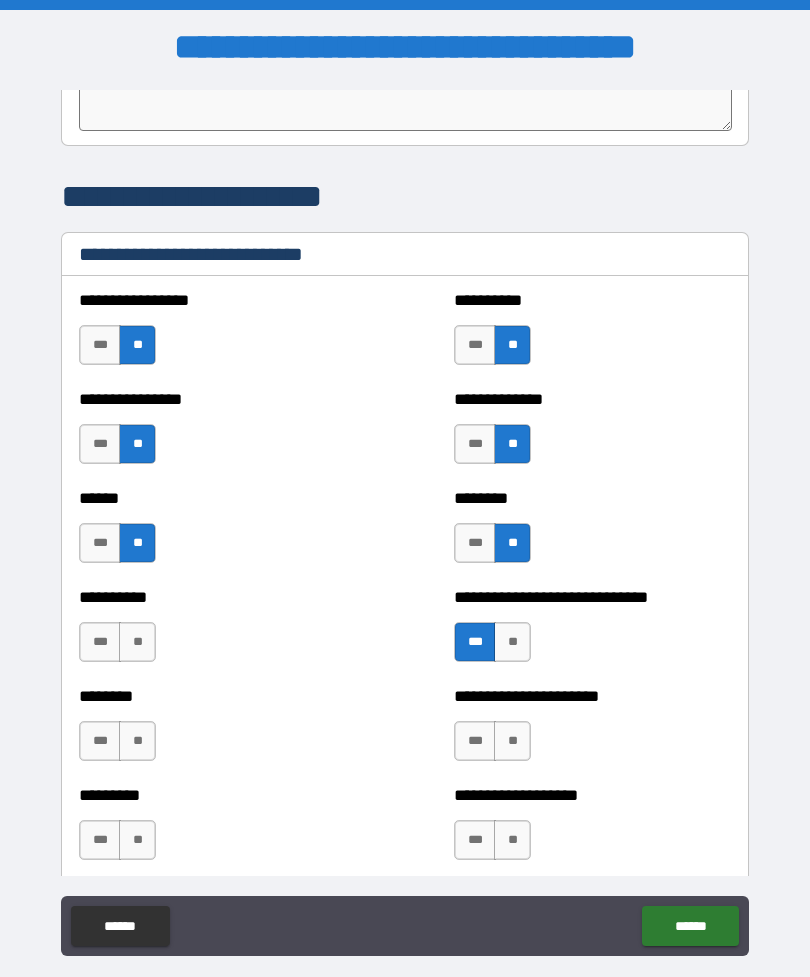 scroll, scrollTop: 6546, scrollLeft: 0, axis: vertical 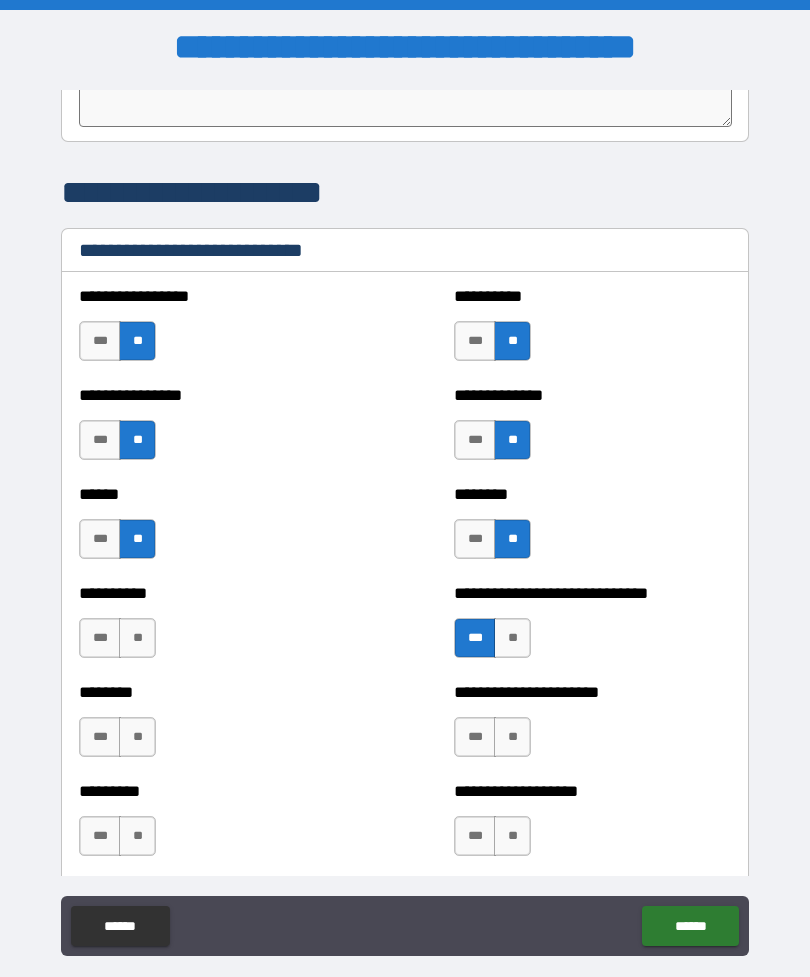 click on "**********" at bounding box center (217, 628) 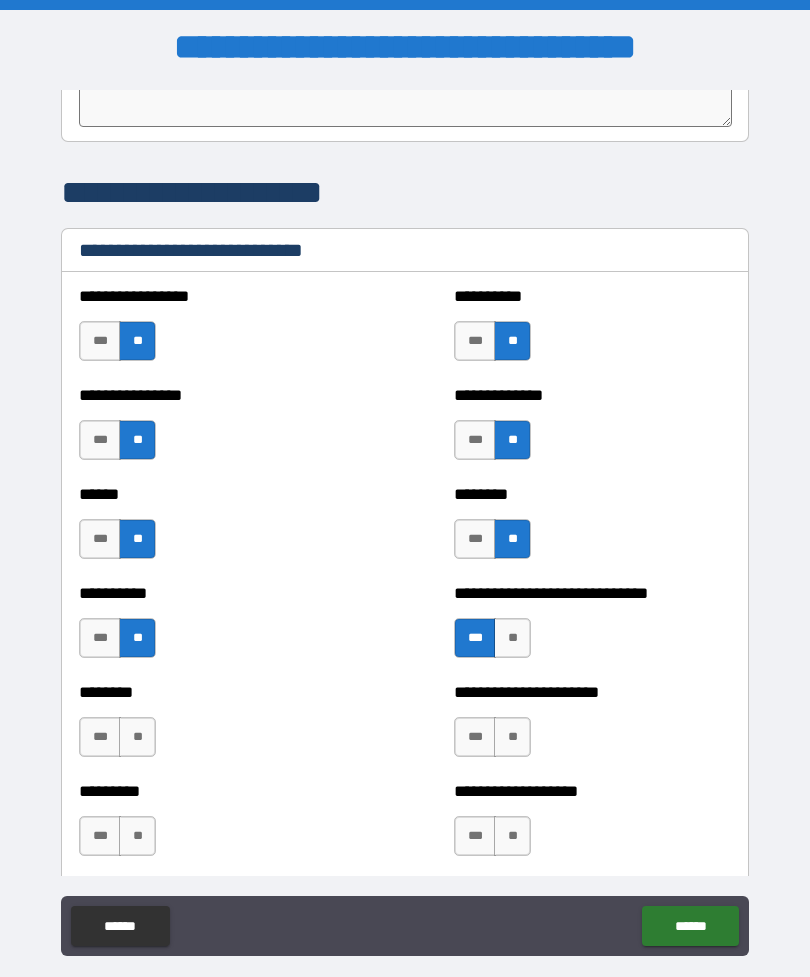 click on "**" at bounding box center (137, 638) 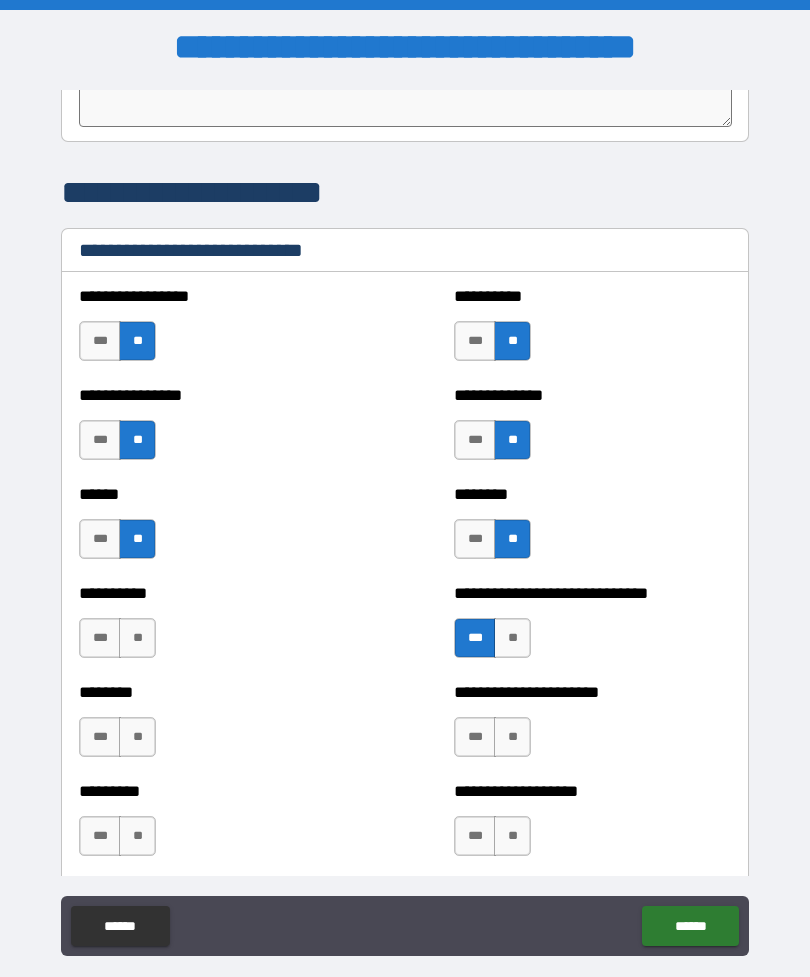 click on "**" at bounding box center [137, 638] 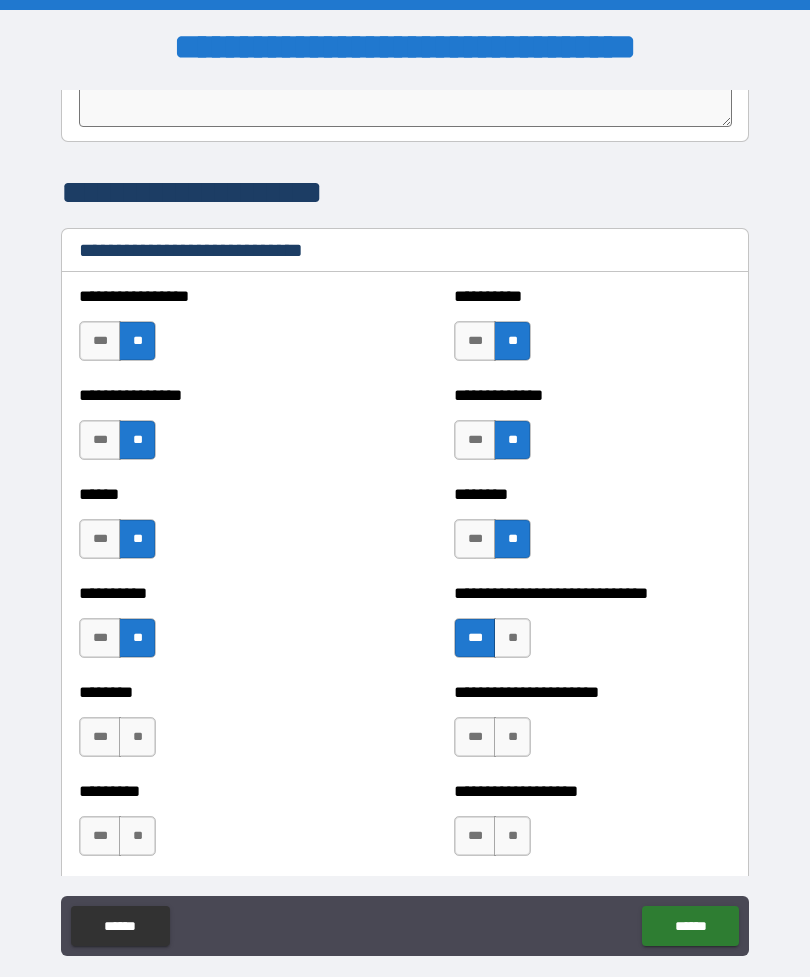 click on "******** *** **" at bounding box center (217, 727) 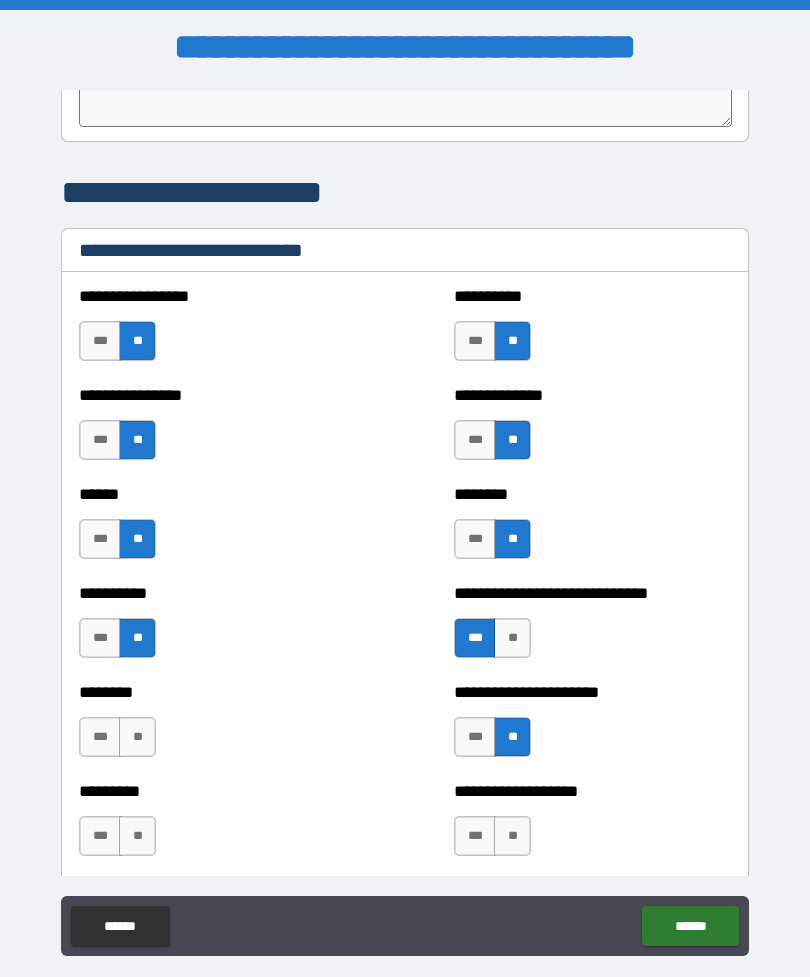 click on "**" at bounding box center [137, 737] 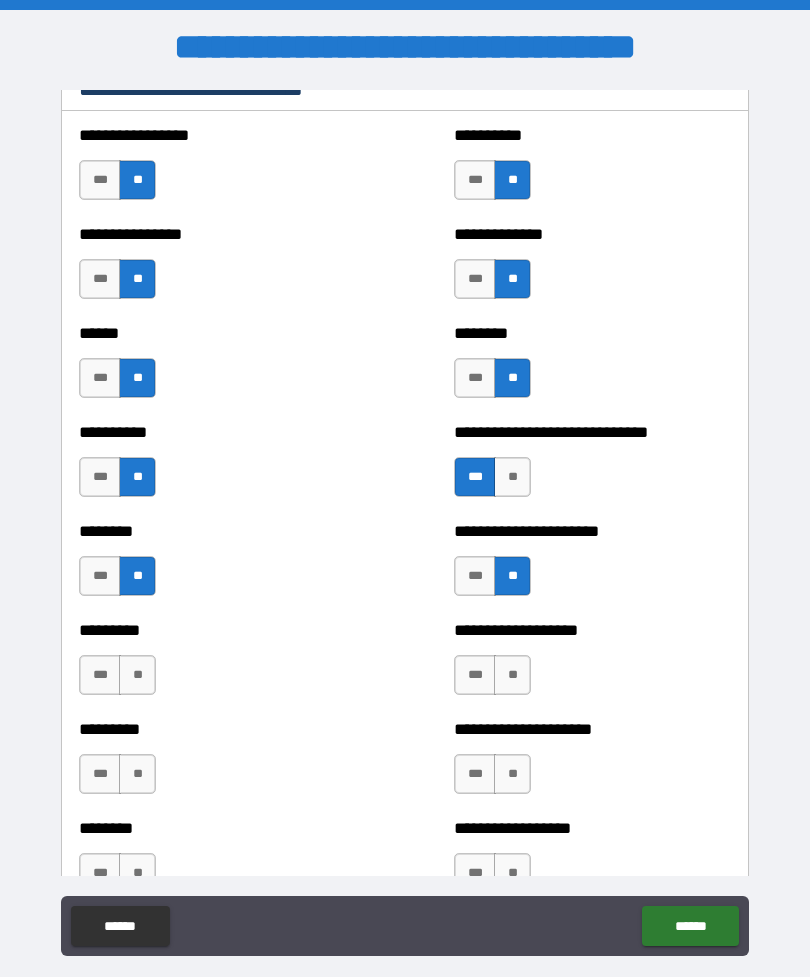 scroll, scrollTop: 6729, scrollLeft: 0, axis: vertical 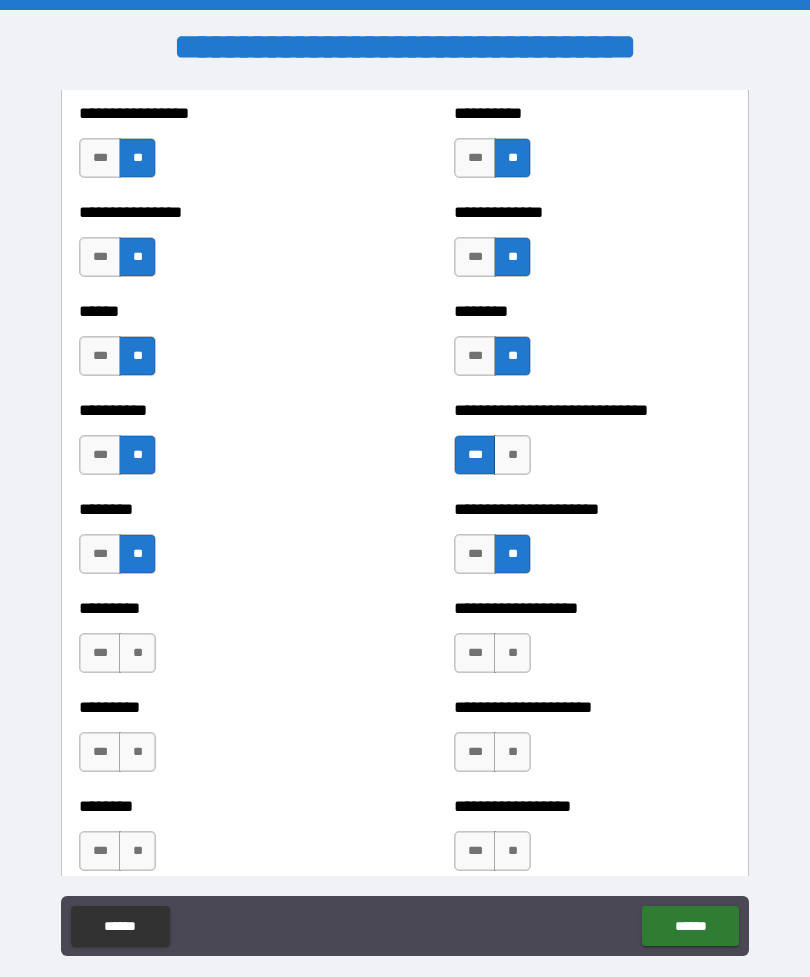 click on "**" at bounding box center (137, 653) 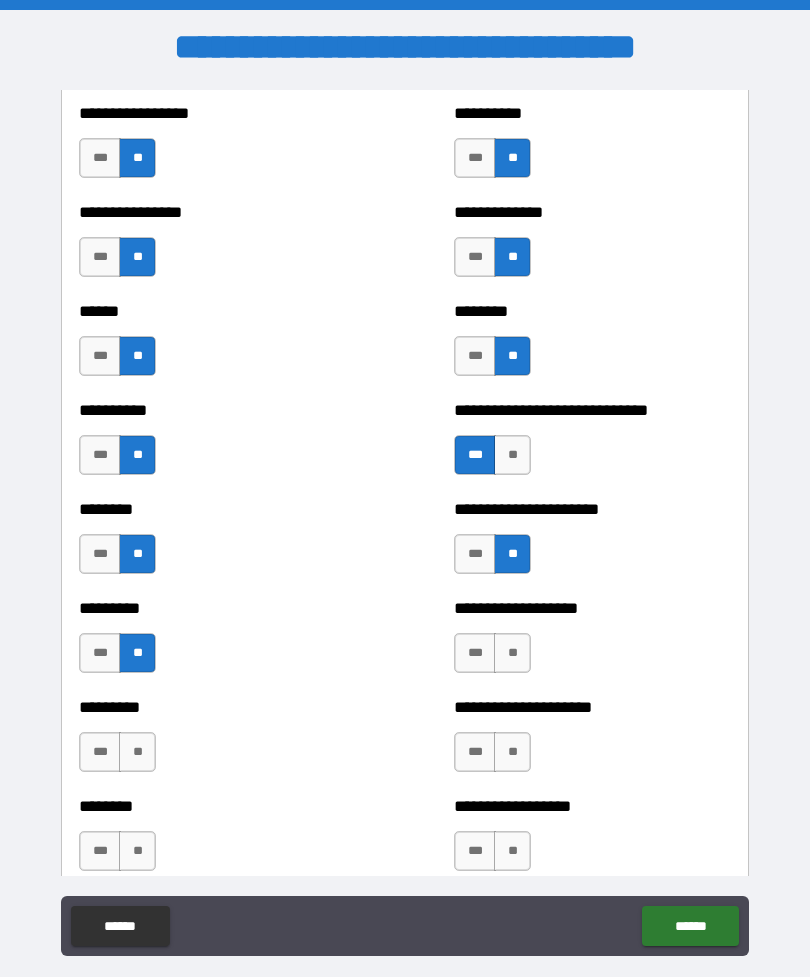 click on "**" at bounding box center [512, 653] 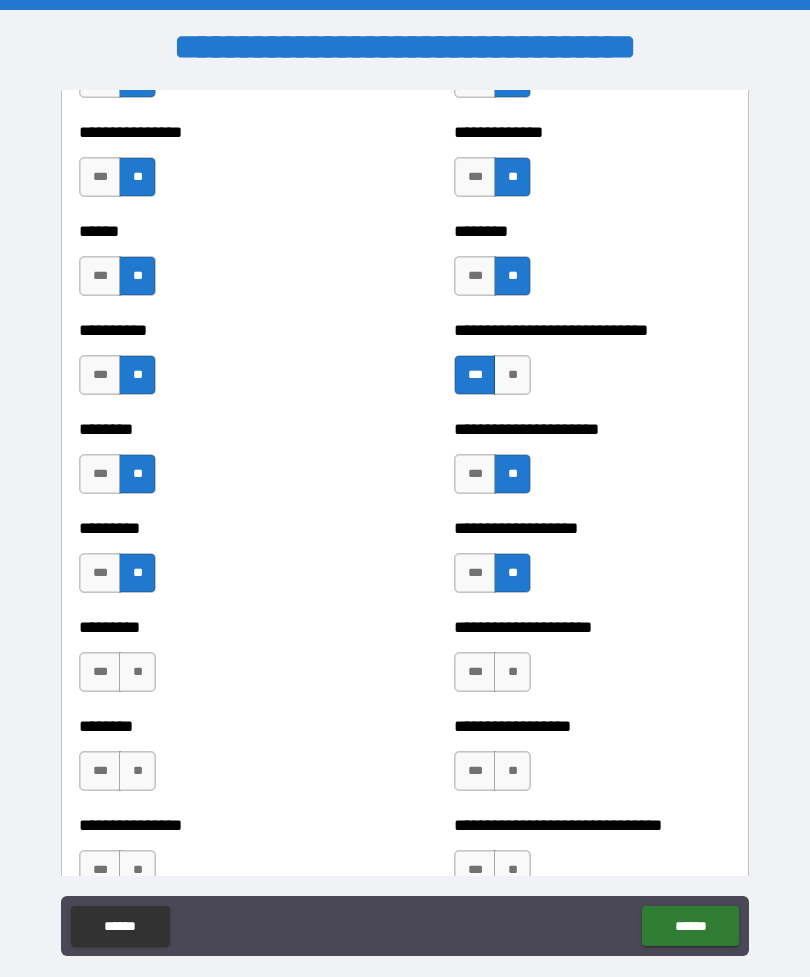 click on "**" at bounding box center [512, 672] 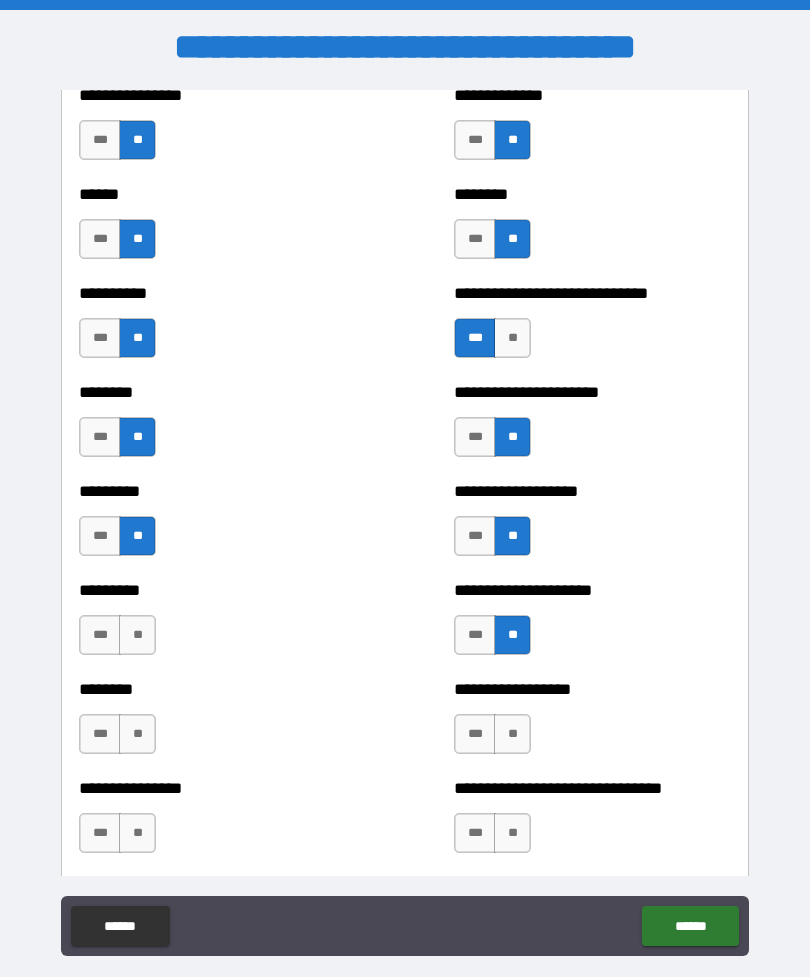 scroll, scrollTop: 6904, scrollLeft: 0, axis: vertical 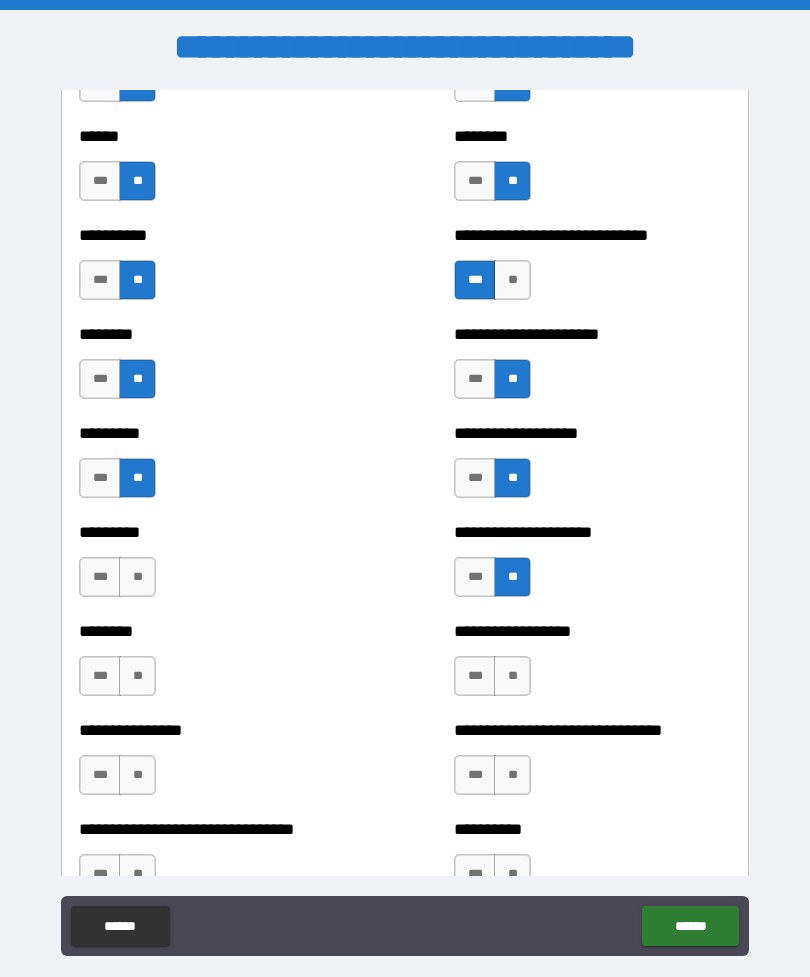 click on "***" at bounding box center (100, 577) 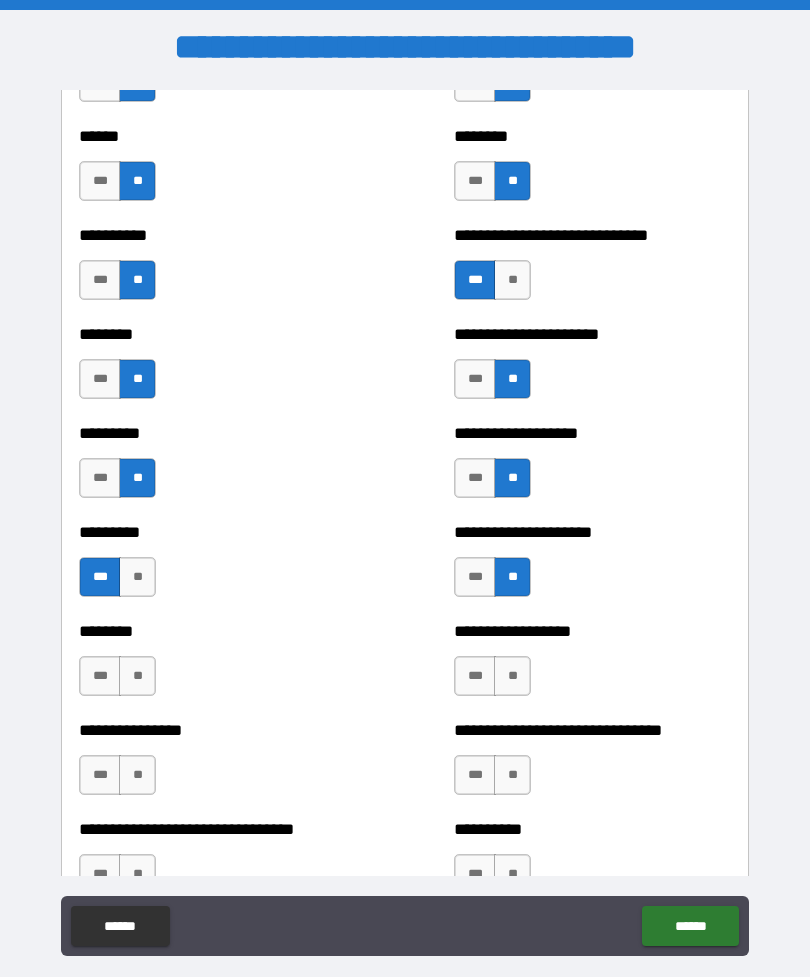 click on "**" at bounding box center [137, 577] 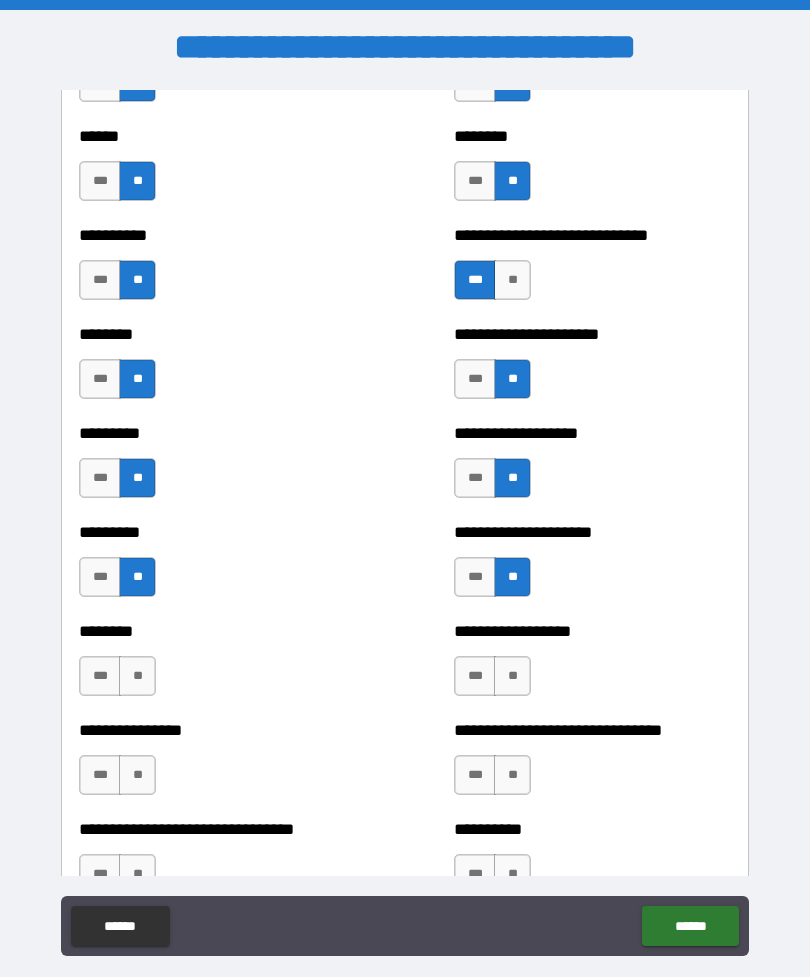click on "**" at bounding box center (137, 676) 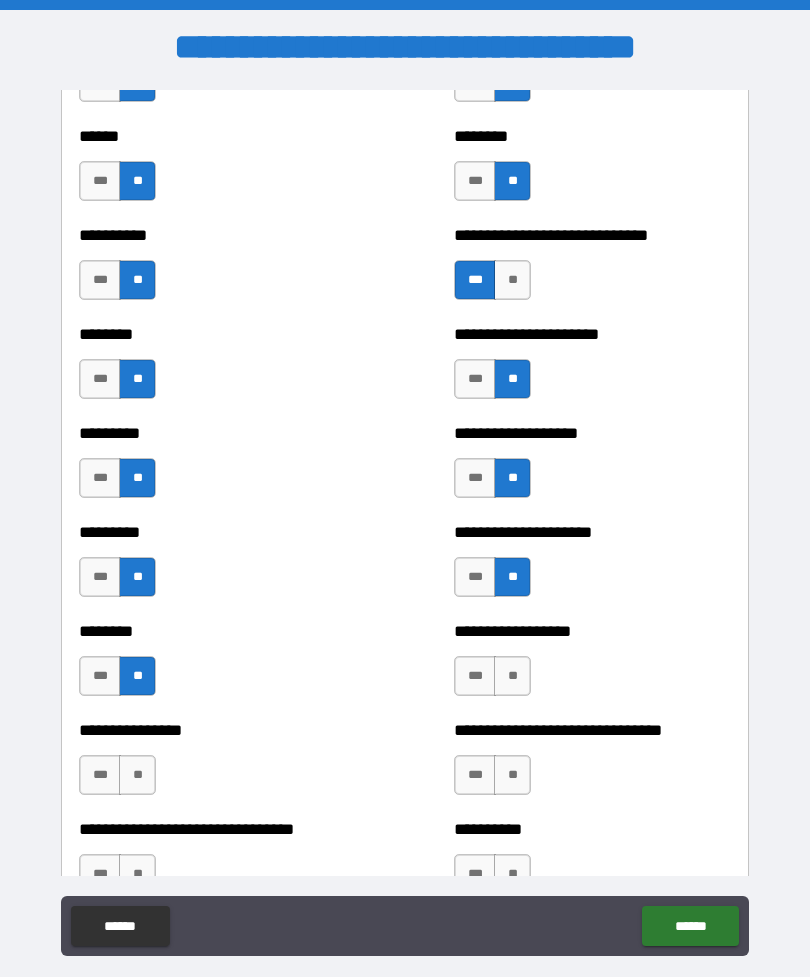 click on "**" at bounding box center [512, 676] 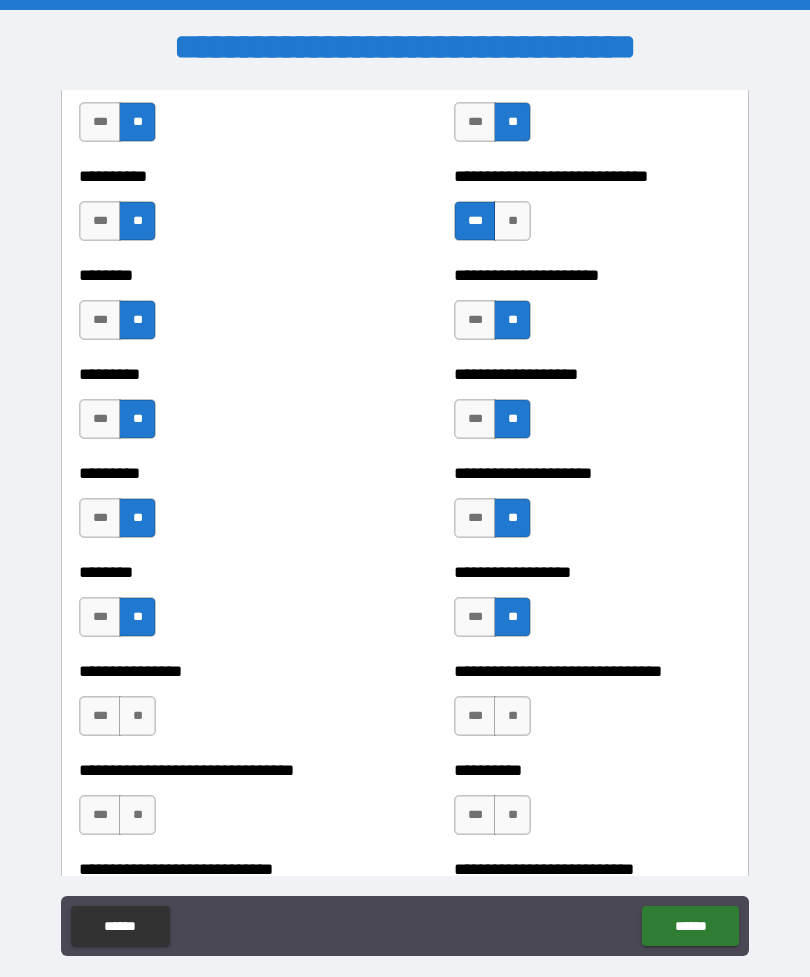 click on "**" at bounding box center [512, 716] 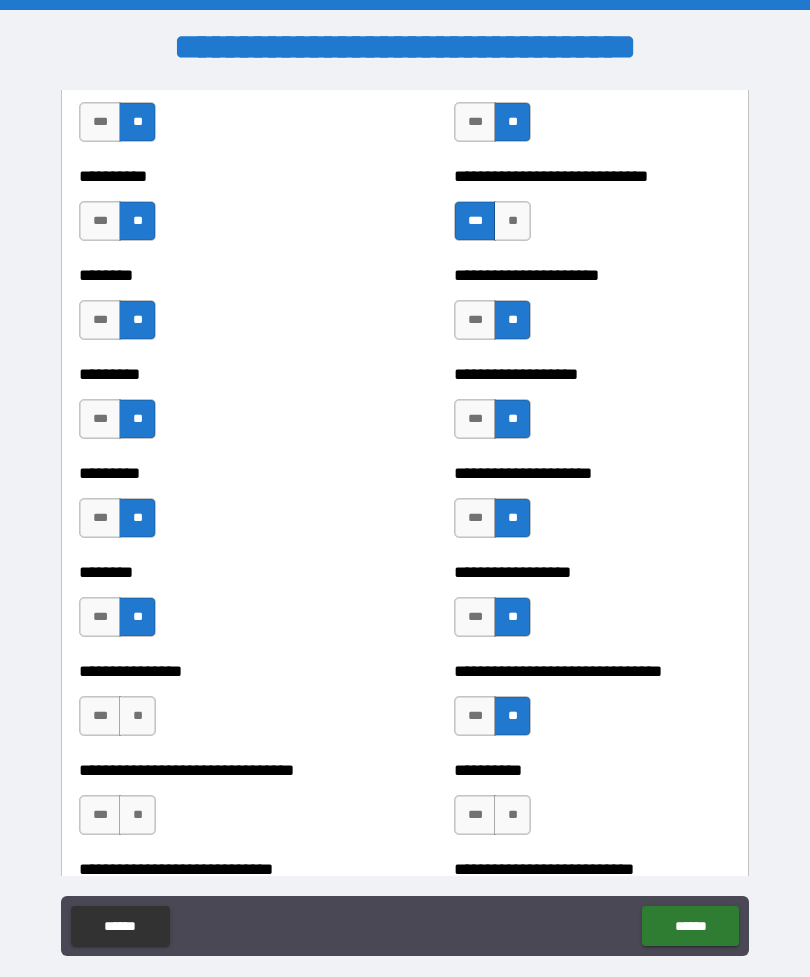 click on "**" at bounding box center (137, 716) 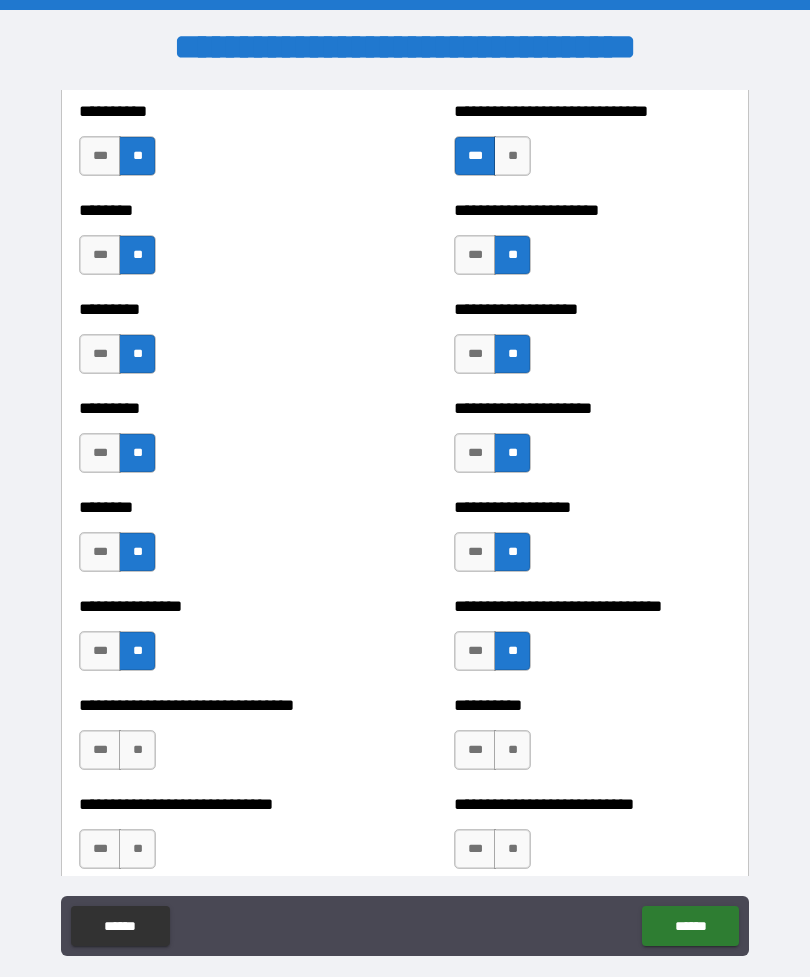 scroll, scrollTop: 7068, scrollLeft: 0, axis: vertical 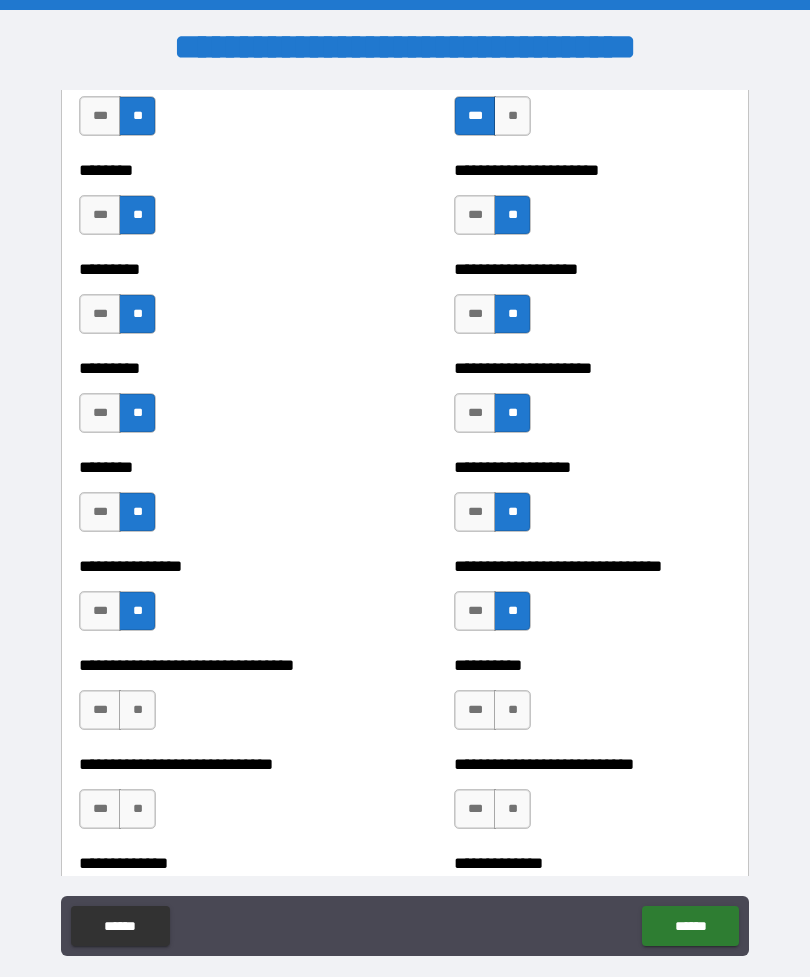 click on "**" at bounding box center (137, 710) 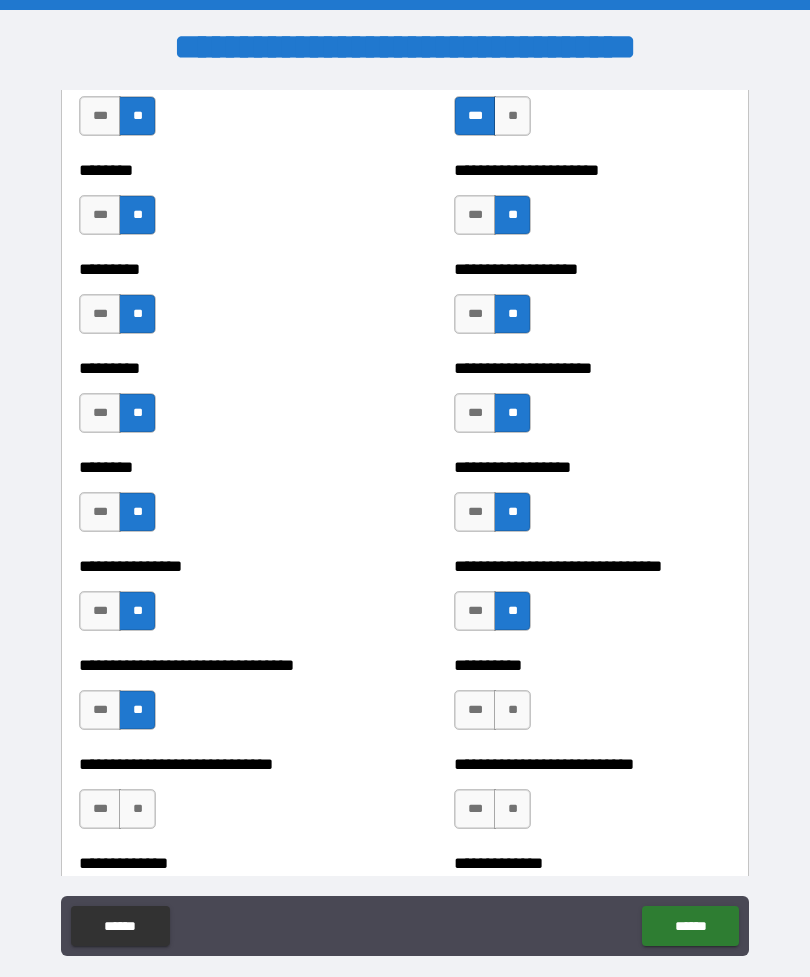click on "**" at bounding box center (512, 710) 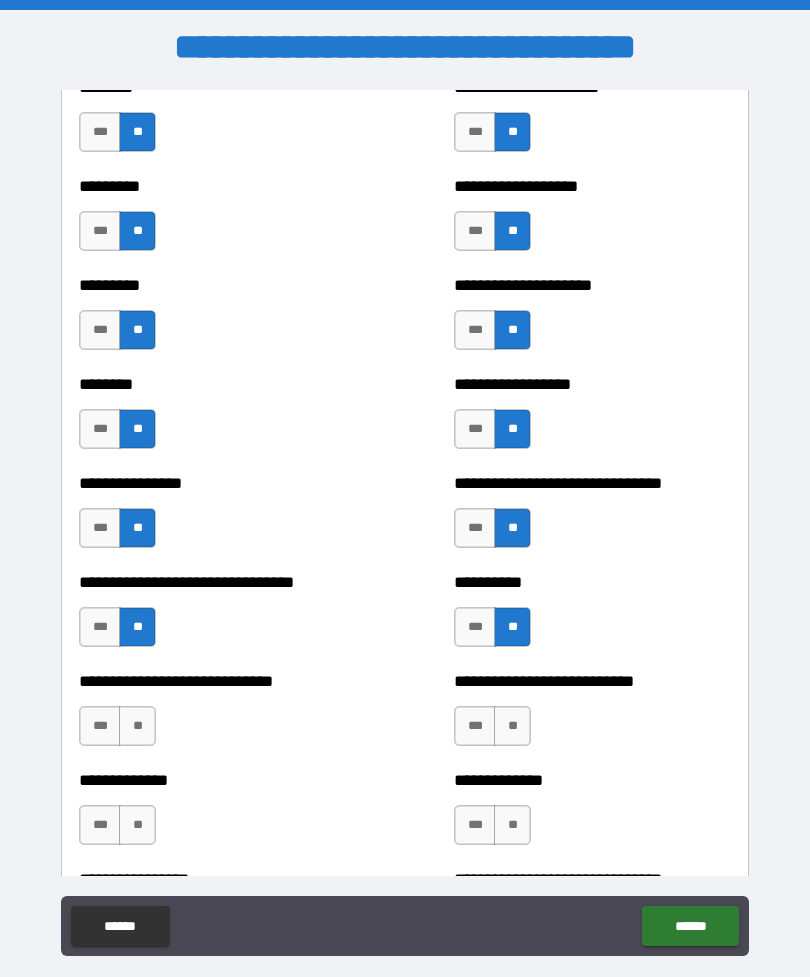 scroll, scrollTop: 7171, scrollLeft: 0, axis: vertical 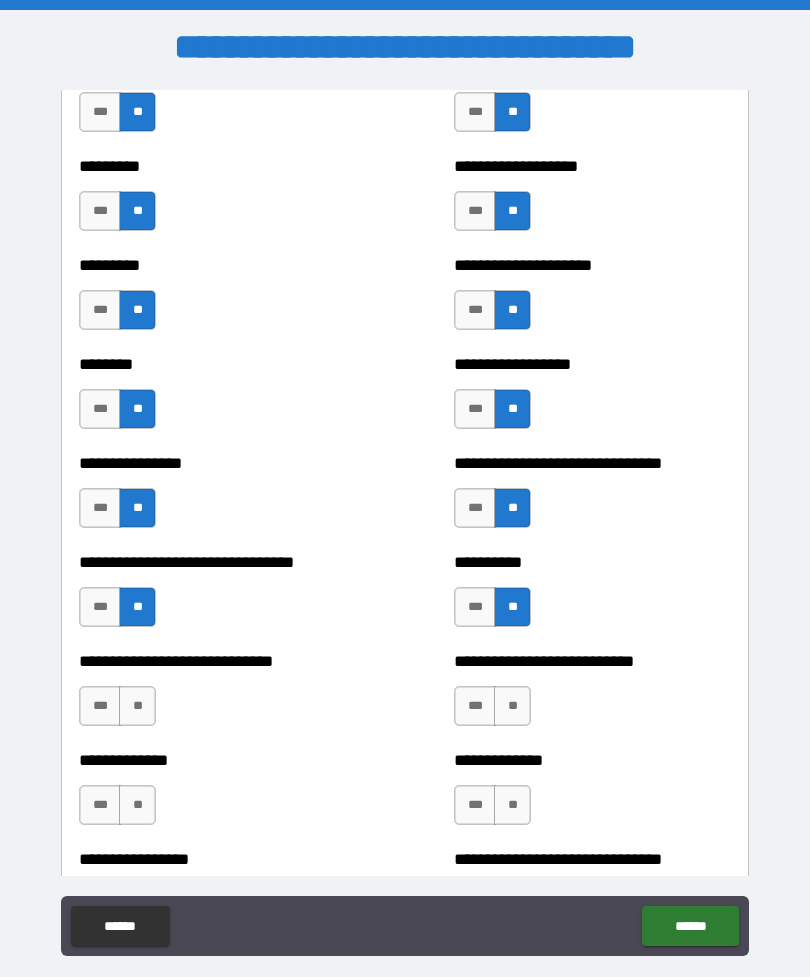 click on "**" at bounding box center (512, 706) 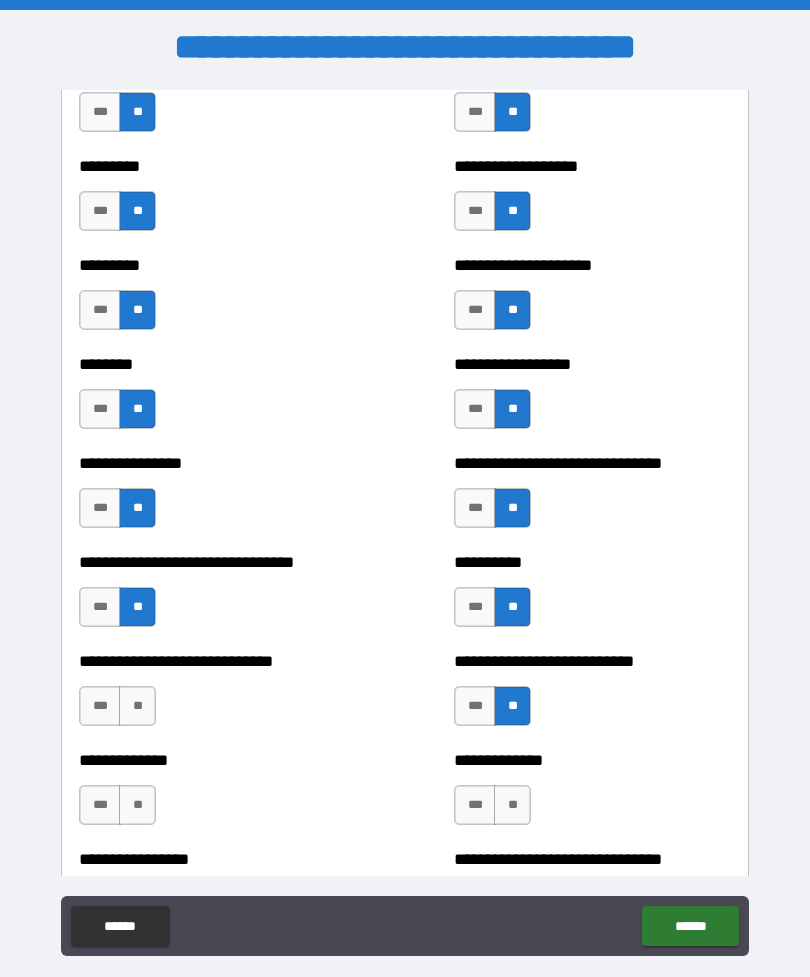 click on "***" at bounding box center (100, 706) 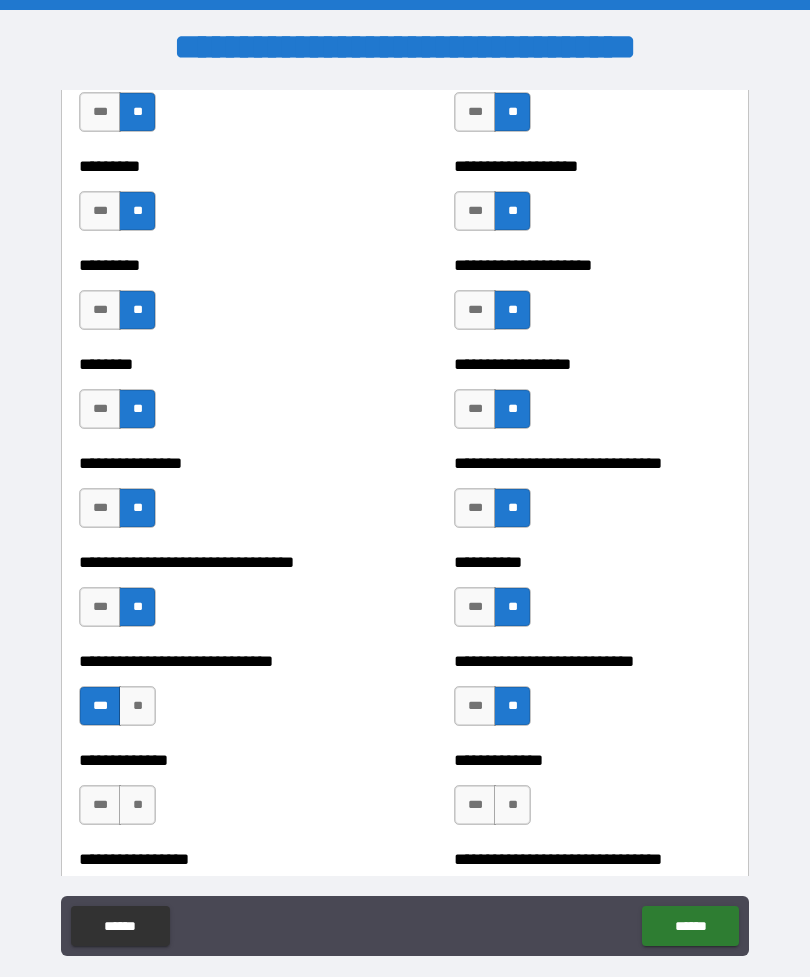 click on "**" at bounding box center (137, 706) 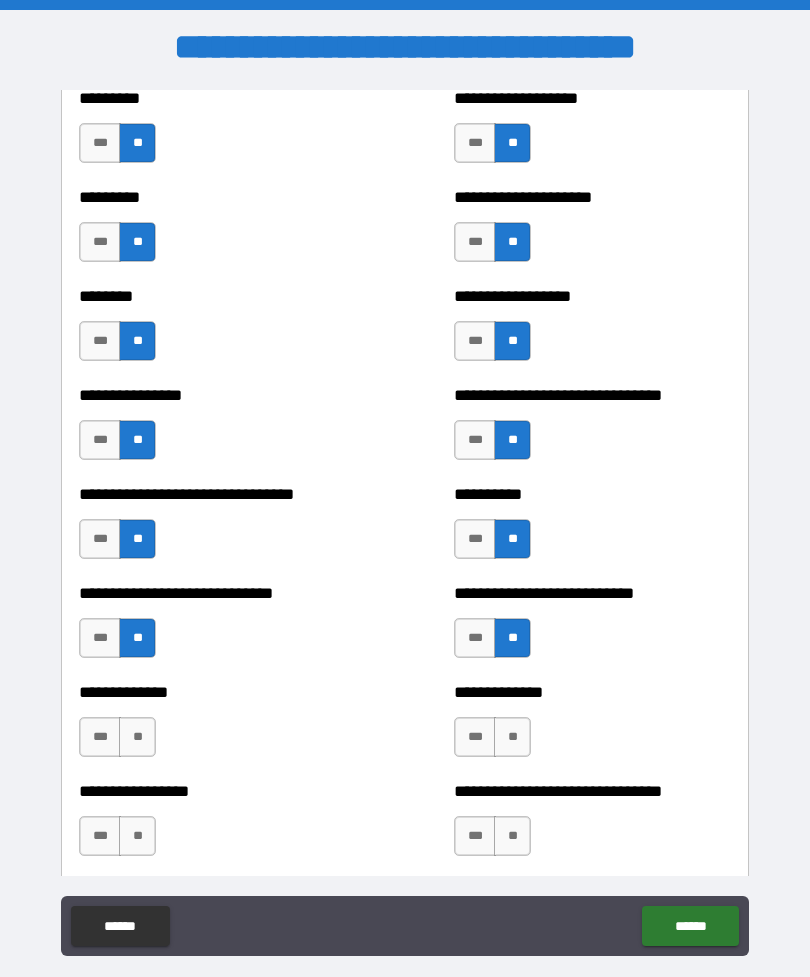 click on "**" at bounding box center (512, 737) 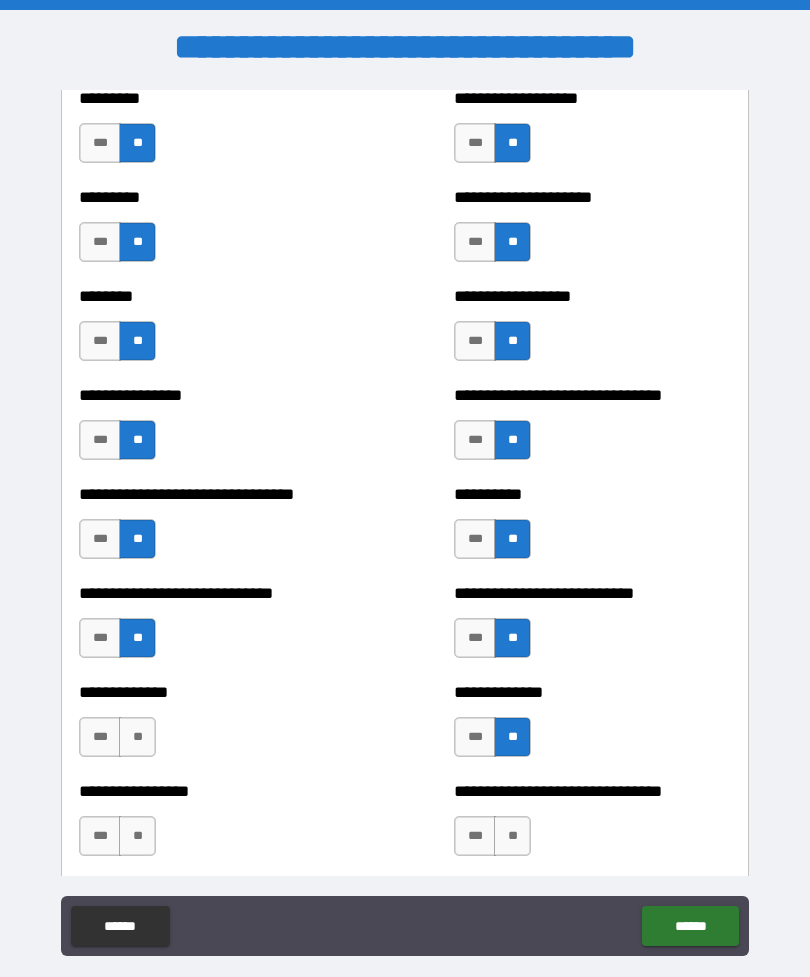 click on "**" at bounding box center (137, 737) 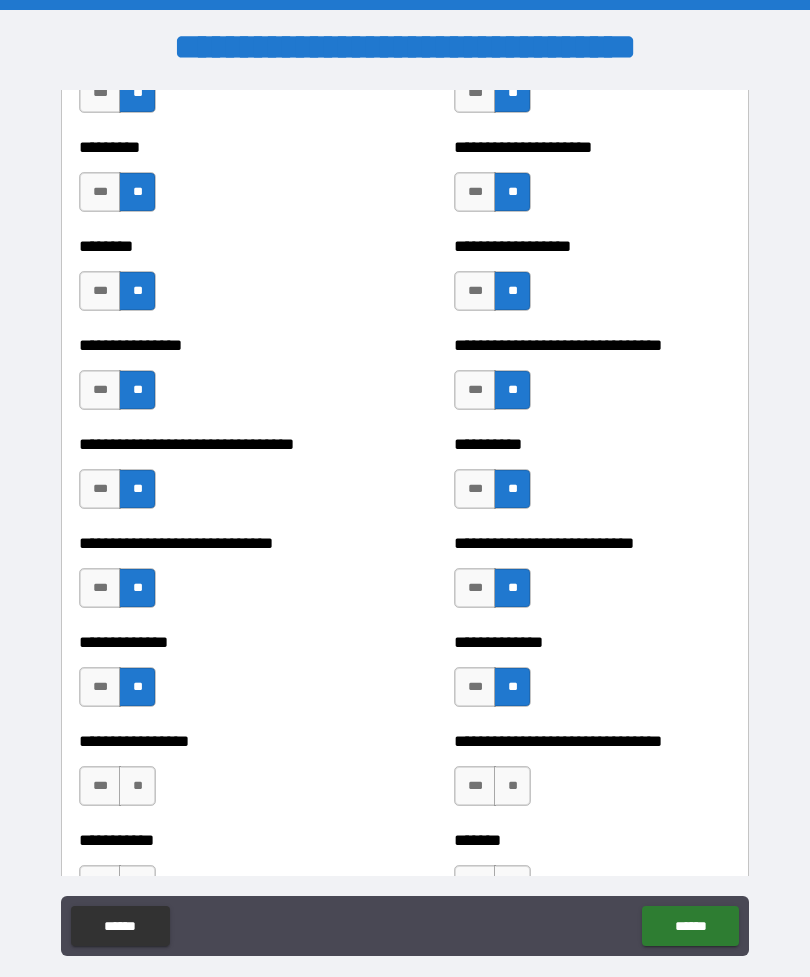 scroll, scrollTop: 7288, scrollLeft: 0, axis: vertical 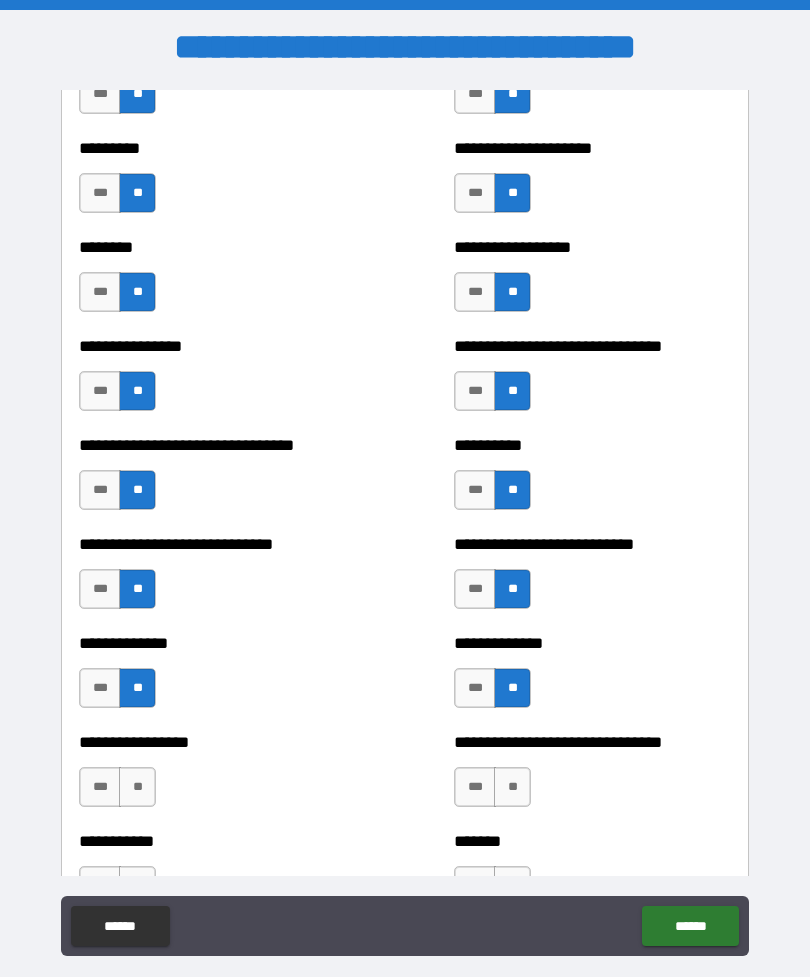 click on "**" at bounding box center [512, 787] 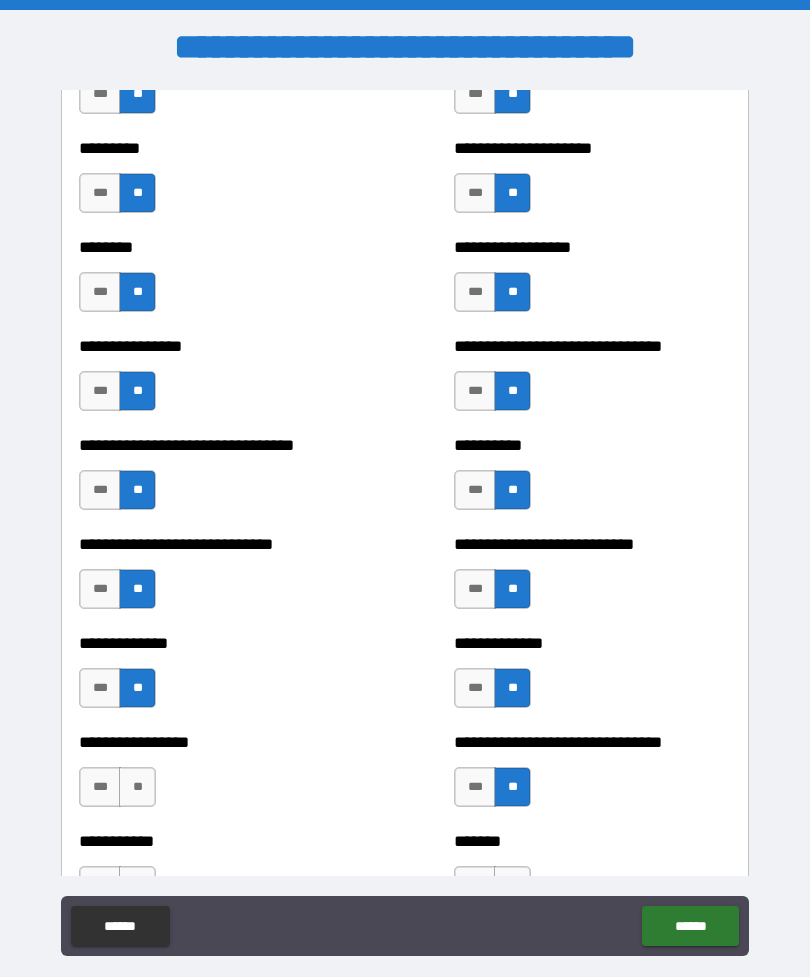 click on "**********" at bounding box center (217, 777) 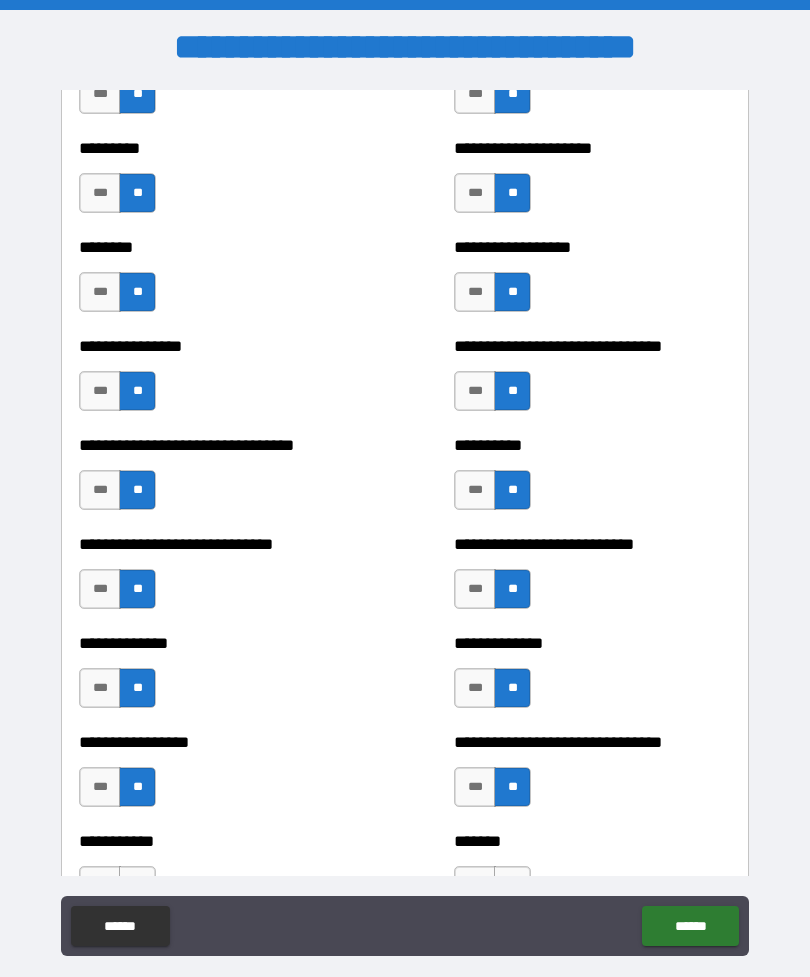 scroll, scrollTop: 7413, scrollLeft: 0, axis: vertical 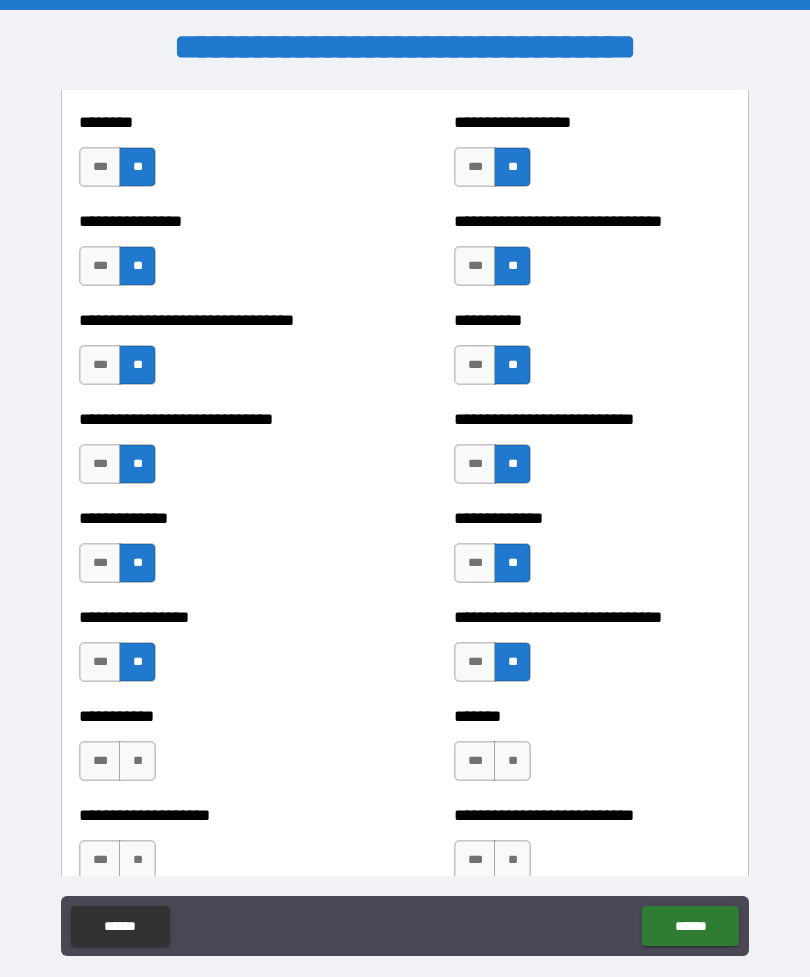 click on "**" at bounding box center (137, 761) 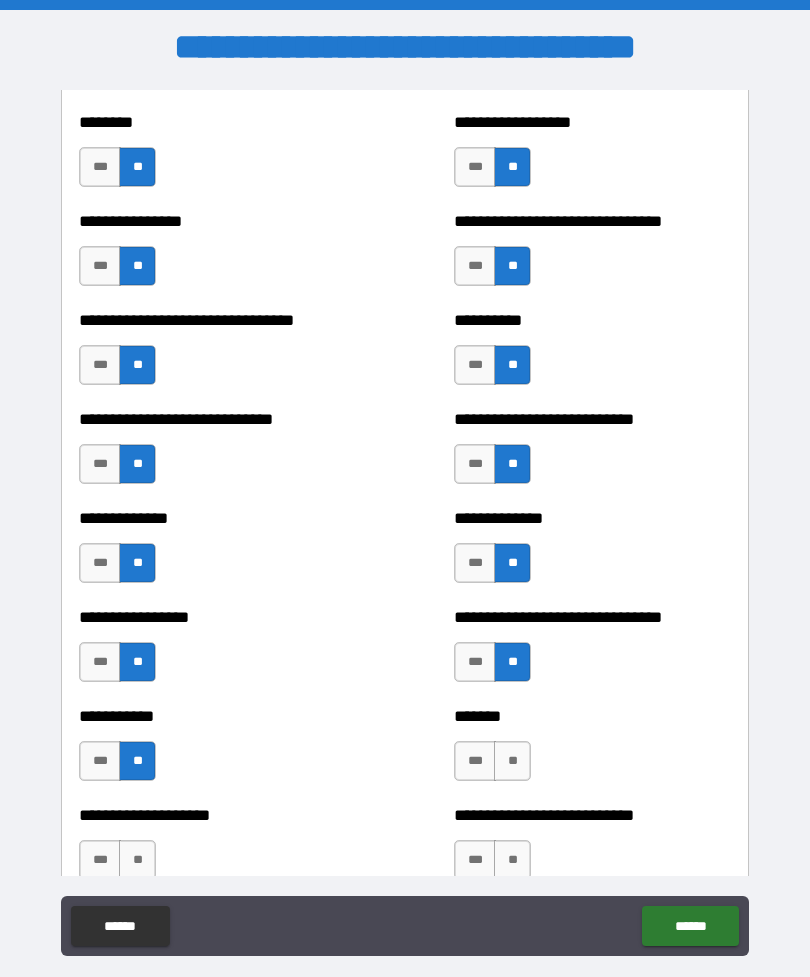 click on "**" at bounding box center [512, 761] 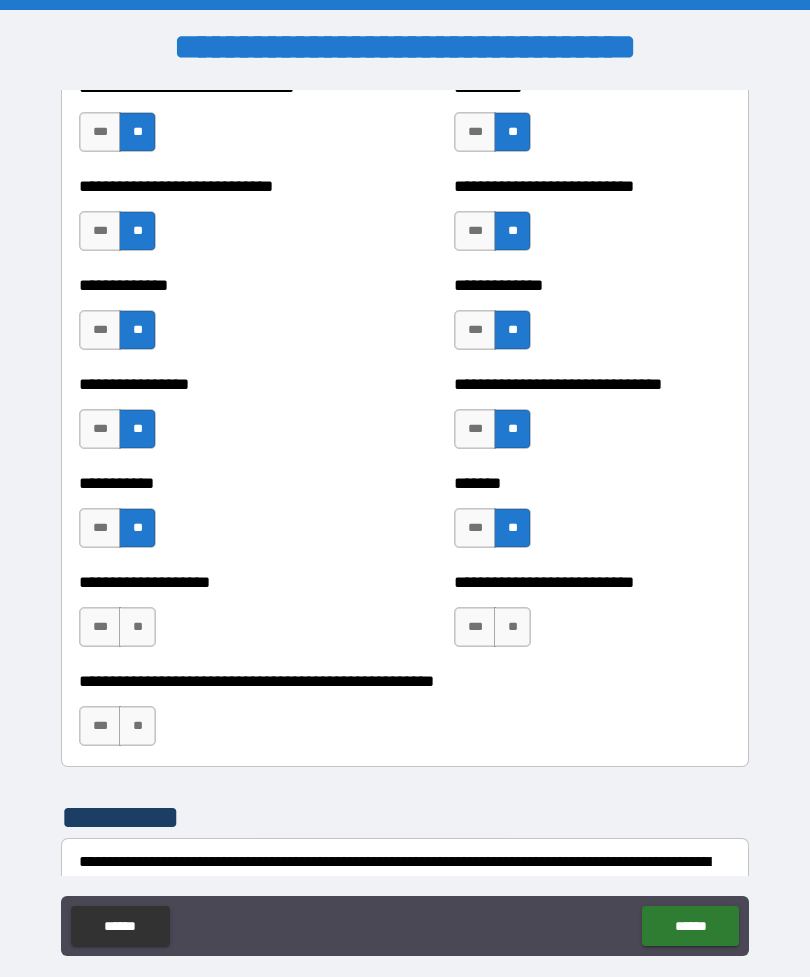 scroll, scrollTop: 7652, scrollLeft: 0, axis: vertical 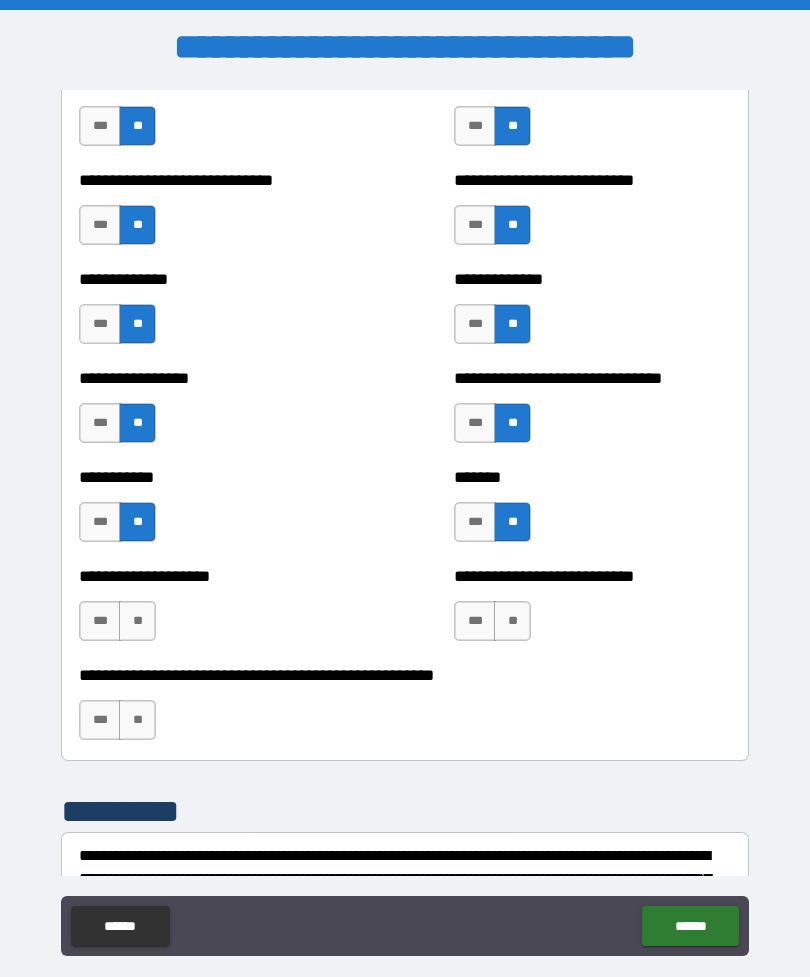 click on "**" at bounding box center [137, 621] 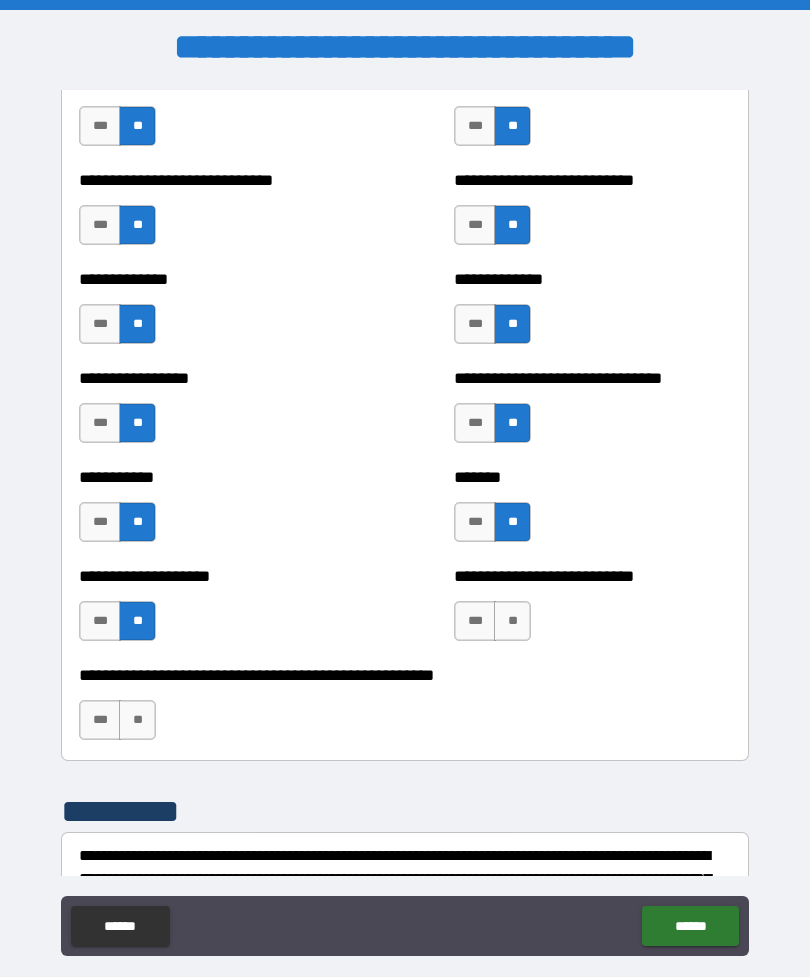 click on "**" at bounding box center (512, 621) 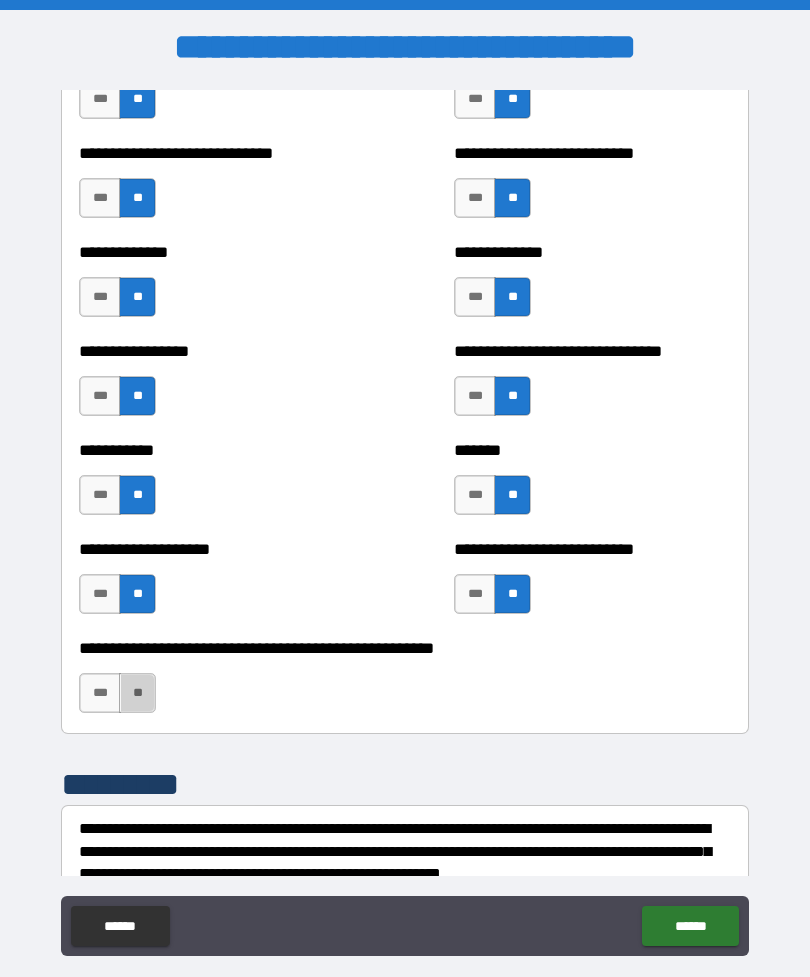 click on "**" at bounding box center [137, 693] 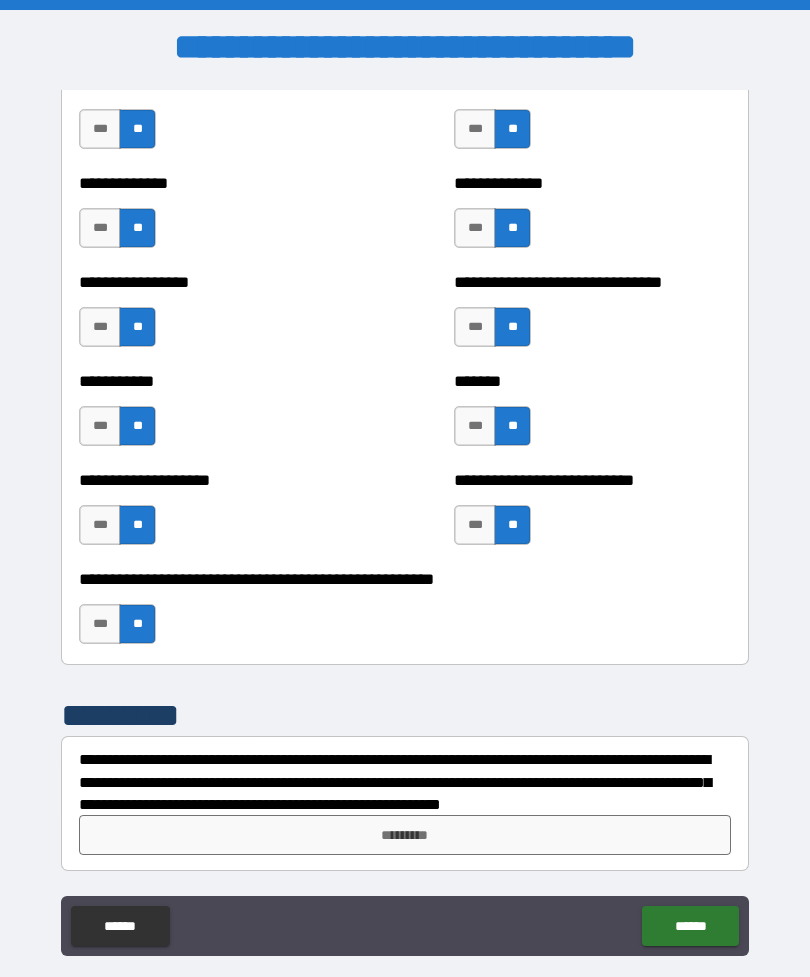 scroll, scrollTop: 7748, scrollLeft: 0, axis: vertical 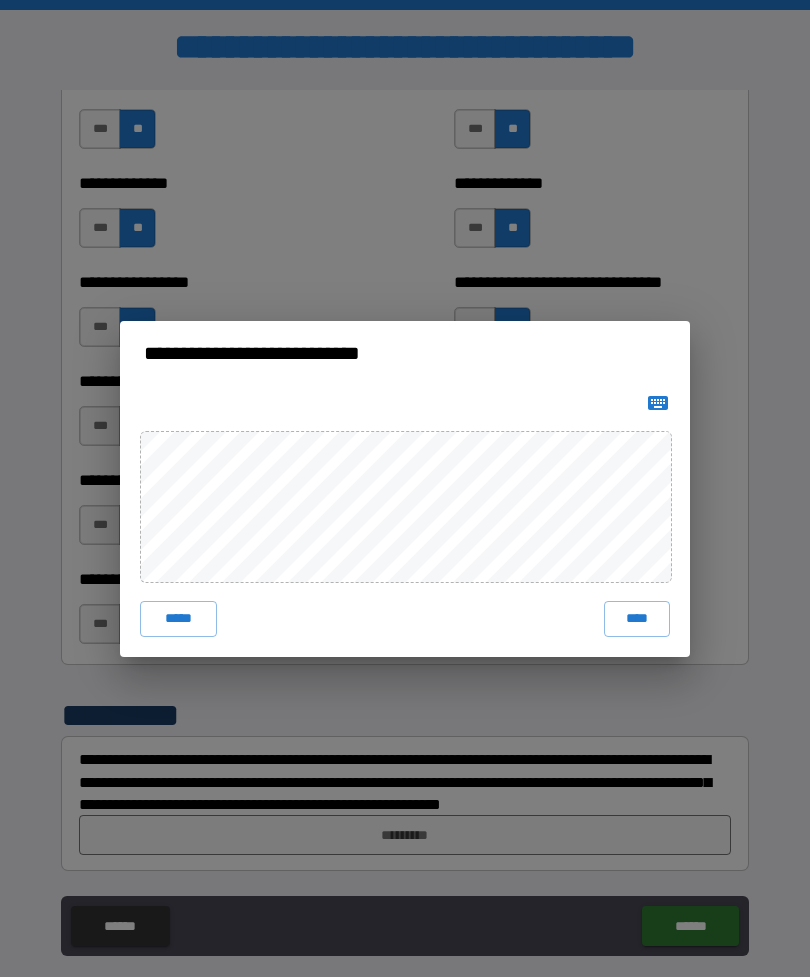 click on "****" at bounding box center (637, 619) 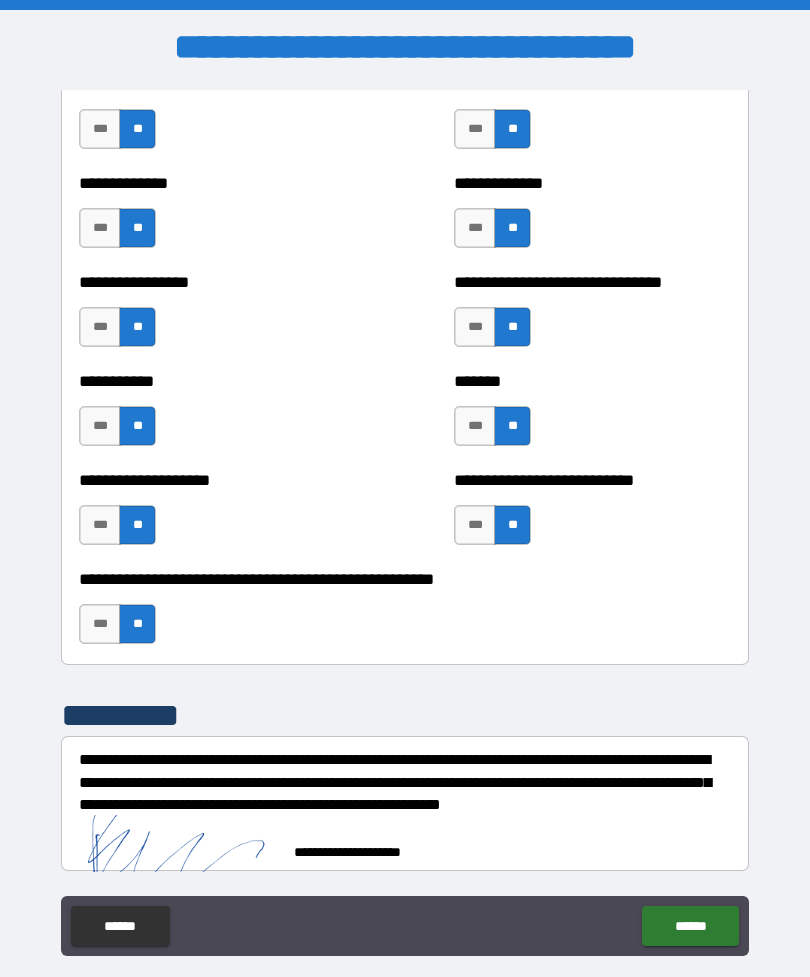 scroll, scrollTop: 7738, scrollLeft: 0, axis: vertical 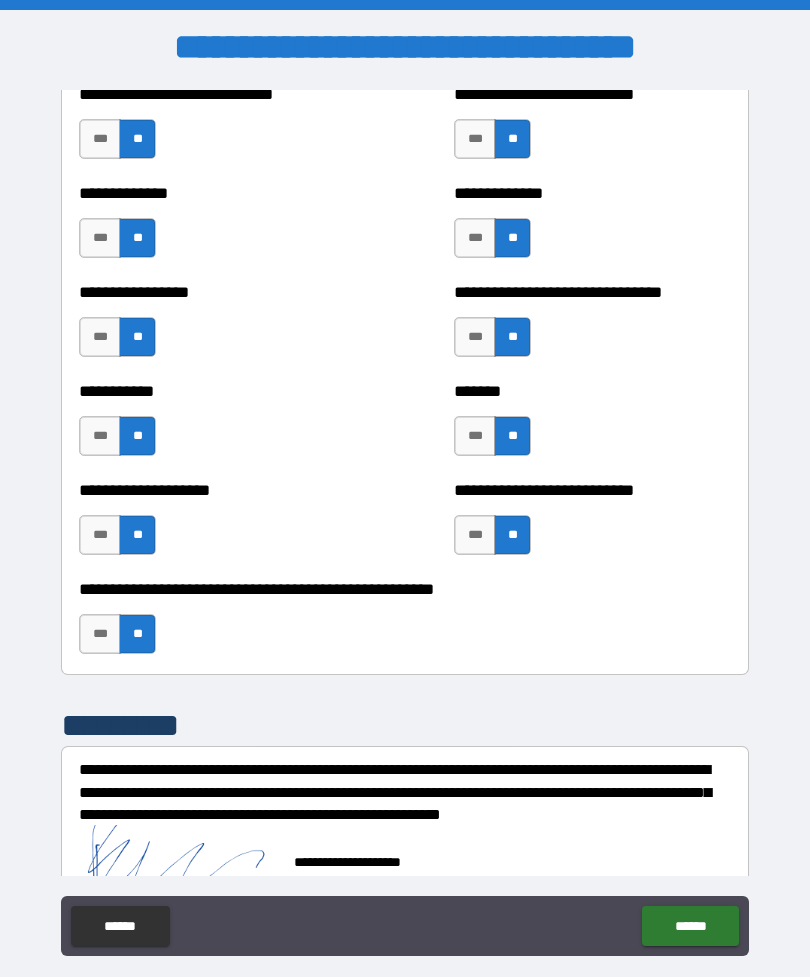 click on "******" at bounding box center (690, 926) 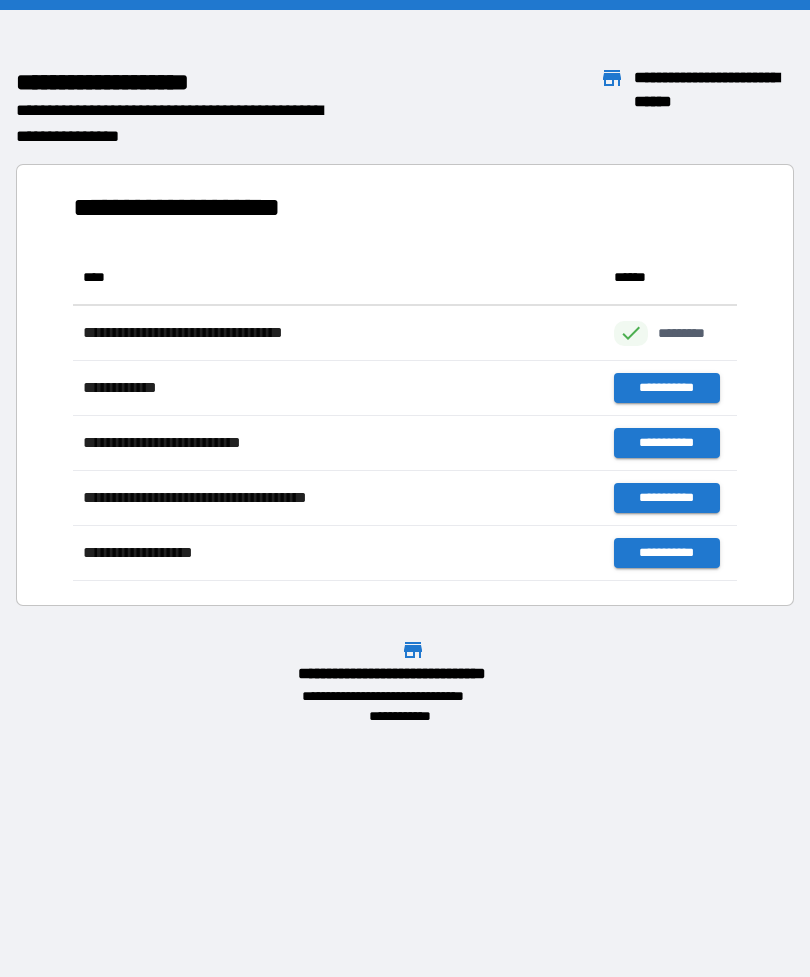 scroll, scrollTop: 1, scrollLeft: 1, axis: both 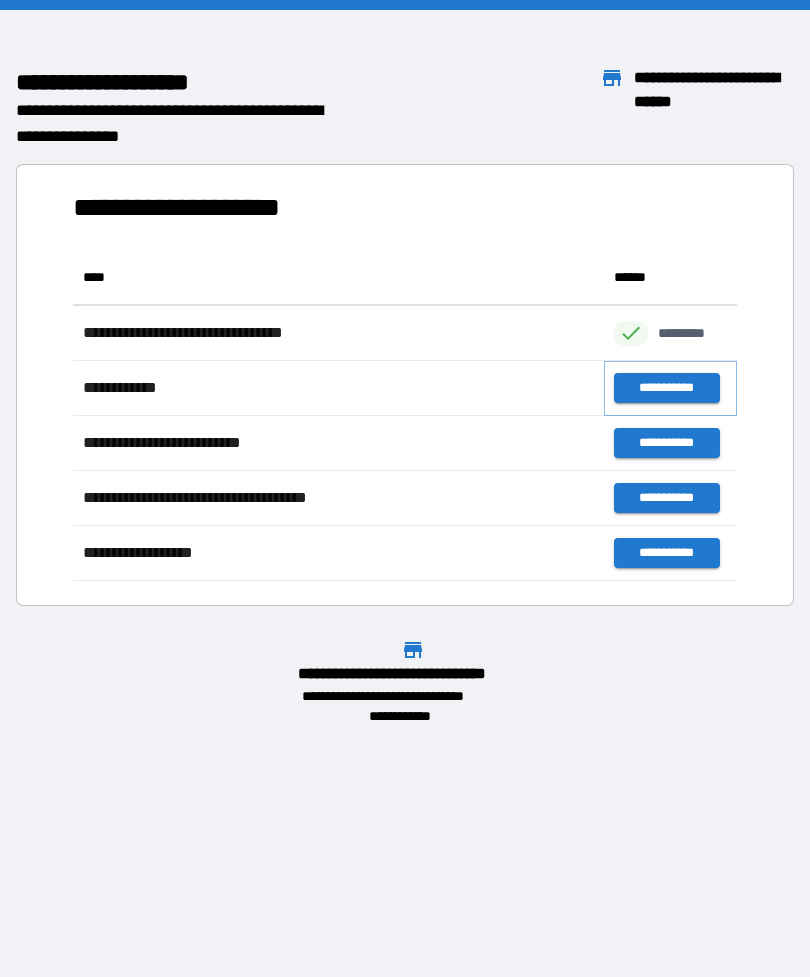 click on "**********" at bounding box center [666, 388] 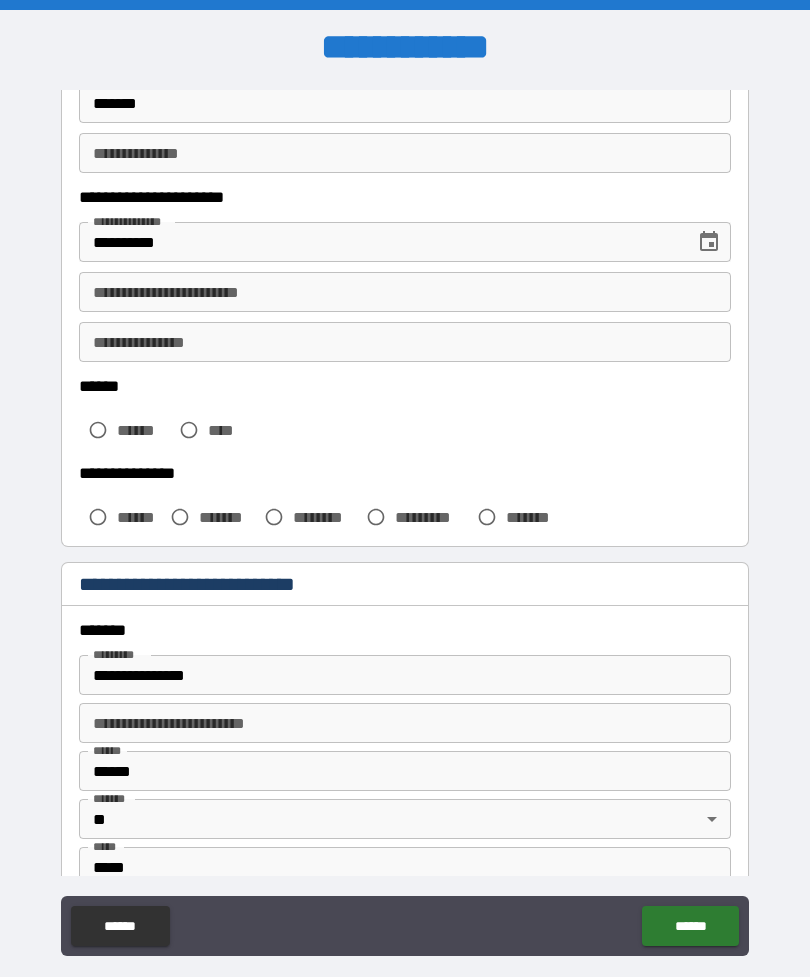 scroll, scrollTop: 316, scrollLeft: 0, axis: vertical 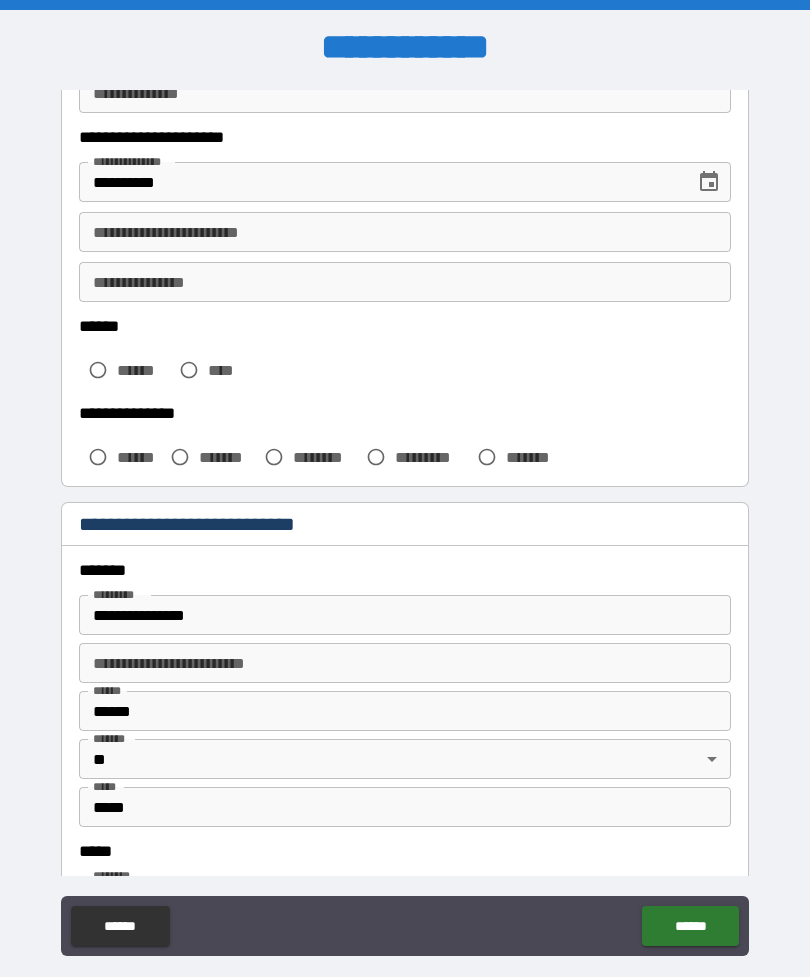 click on "**********" at bounding box center [405, 232] 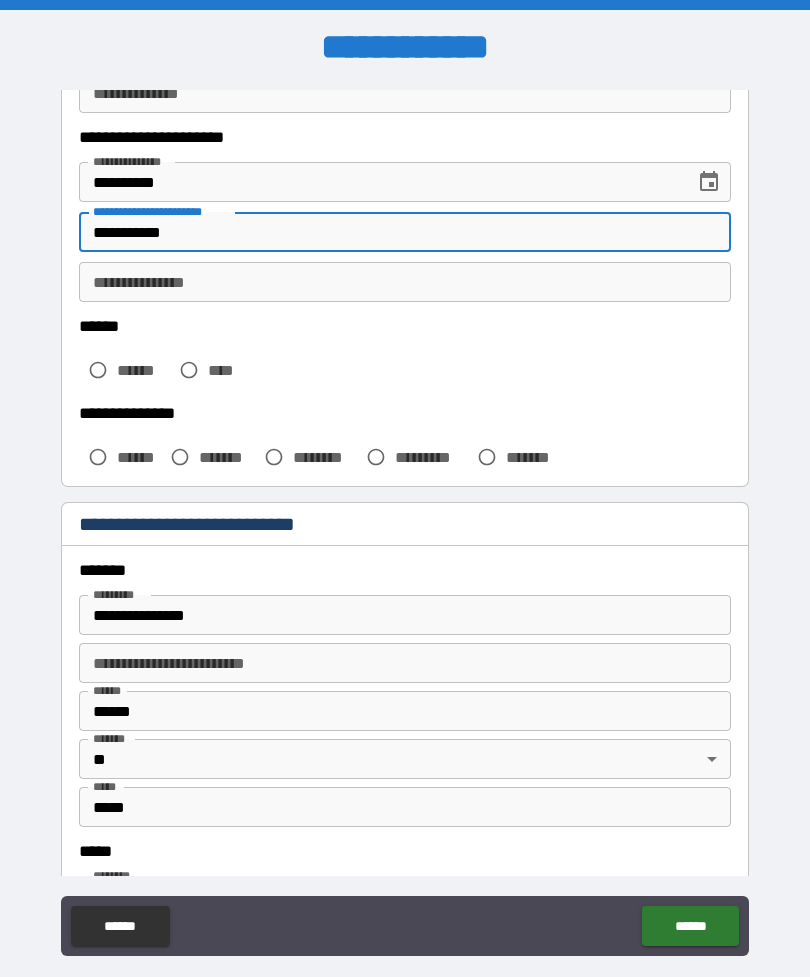 type on "**********" 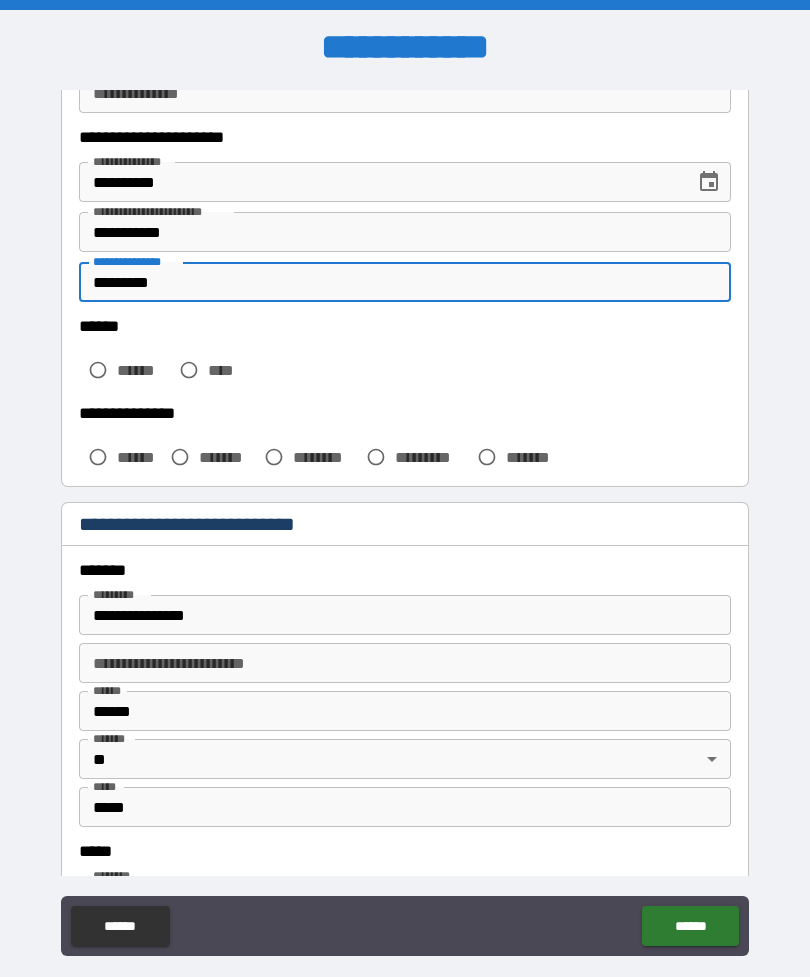 type on "*********" 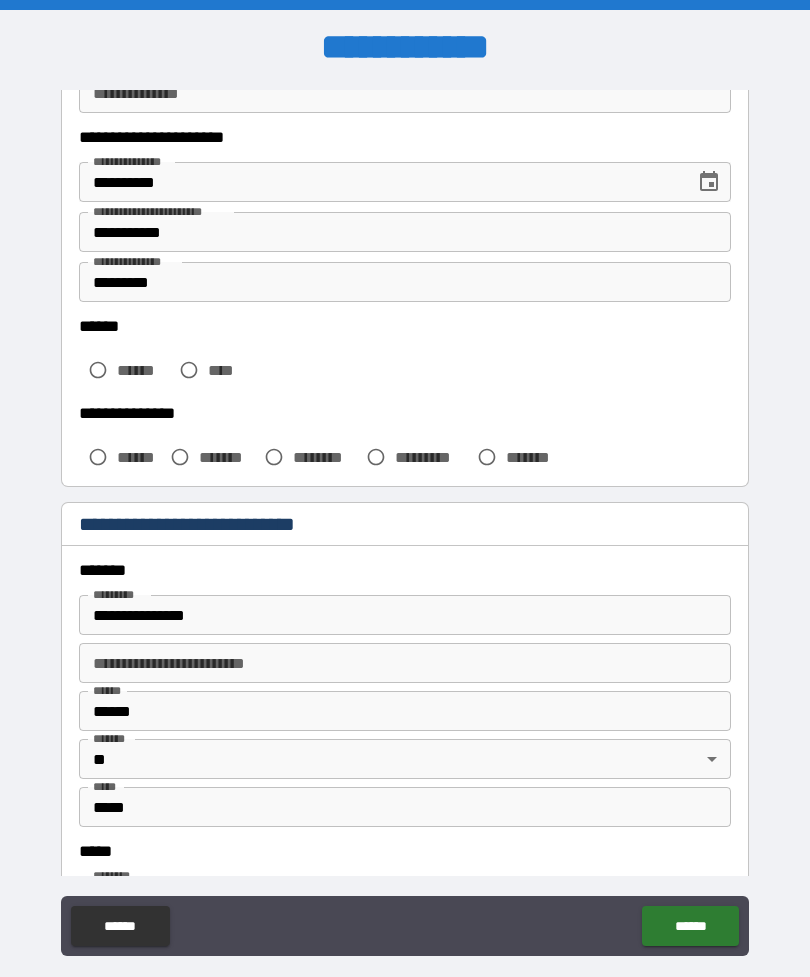 click on "**********" at bounding box center [405, 413] 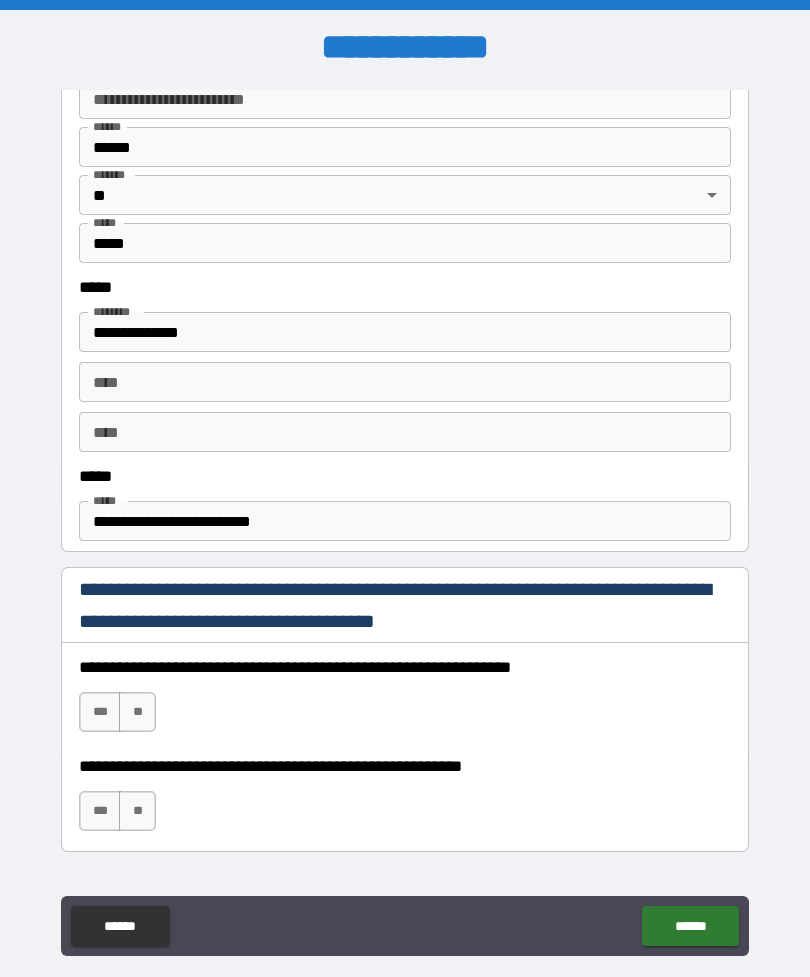 scroll, scrollTop: 933, scrollLeft: 0, axis: vertical 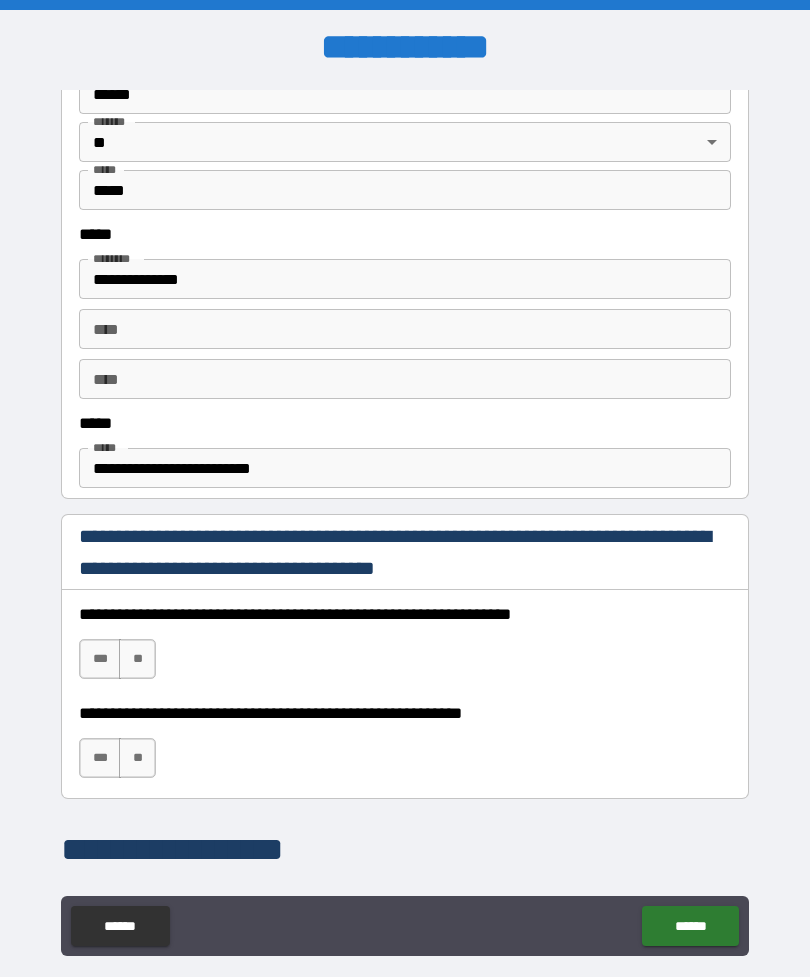 click on "**" at bounding box center [137, 659] 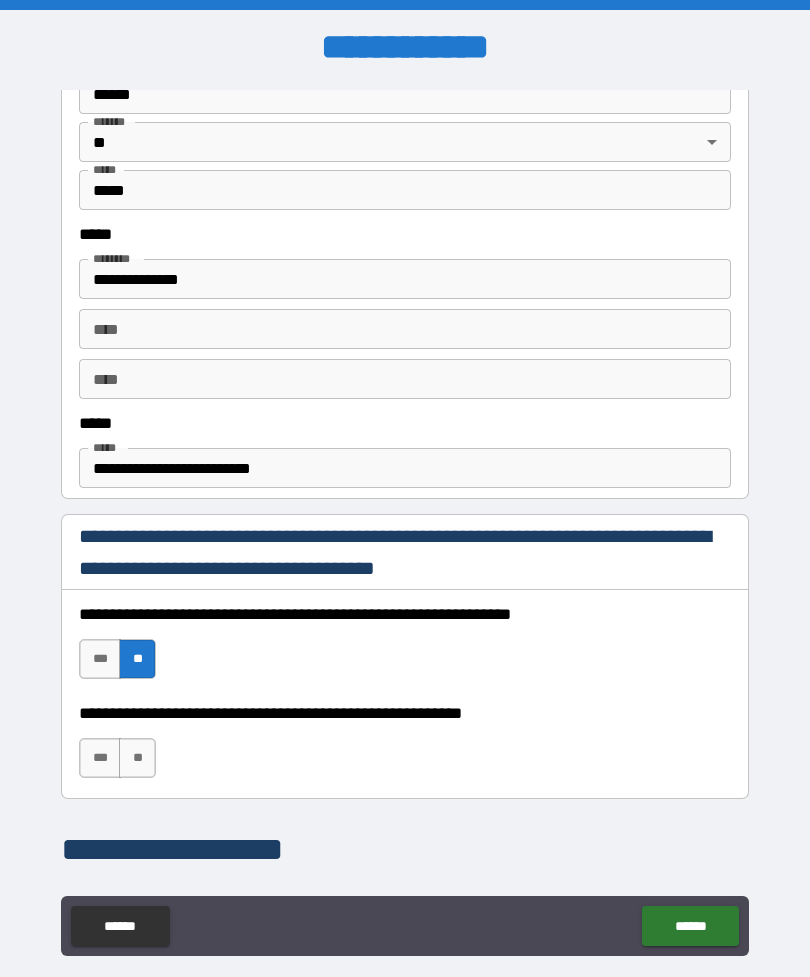 click on "**" at bounding box center (137, 758) 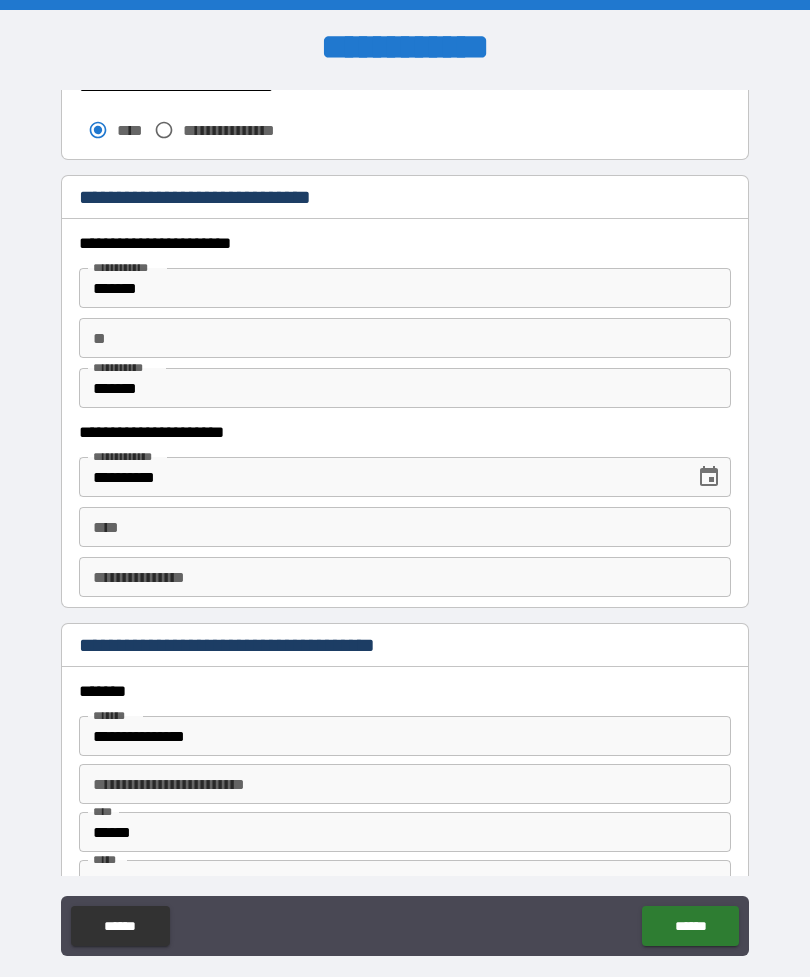 scroll, scrollTop: 1833, scrollLeft: 0, axis: vertical 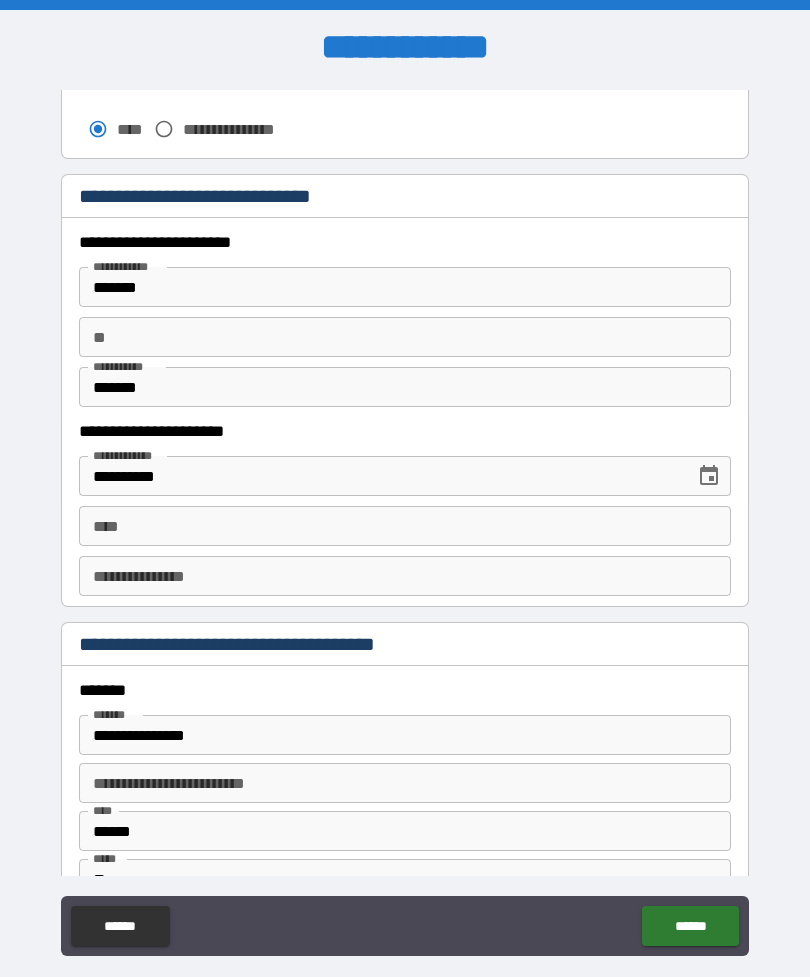 click on "****" at bounding box center (405, 526) 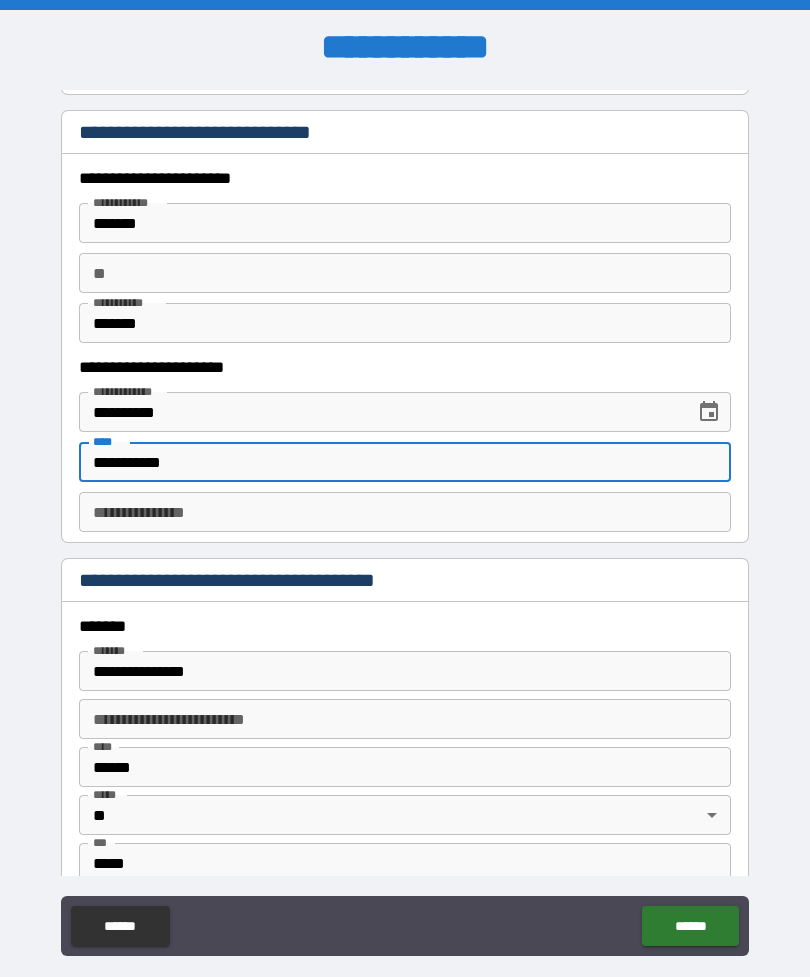 scroll, scrollTop: 1978, scrollLeft: 0, axis: vertical 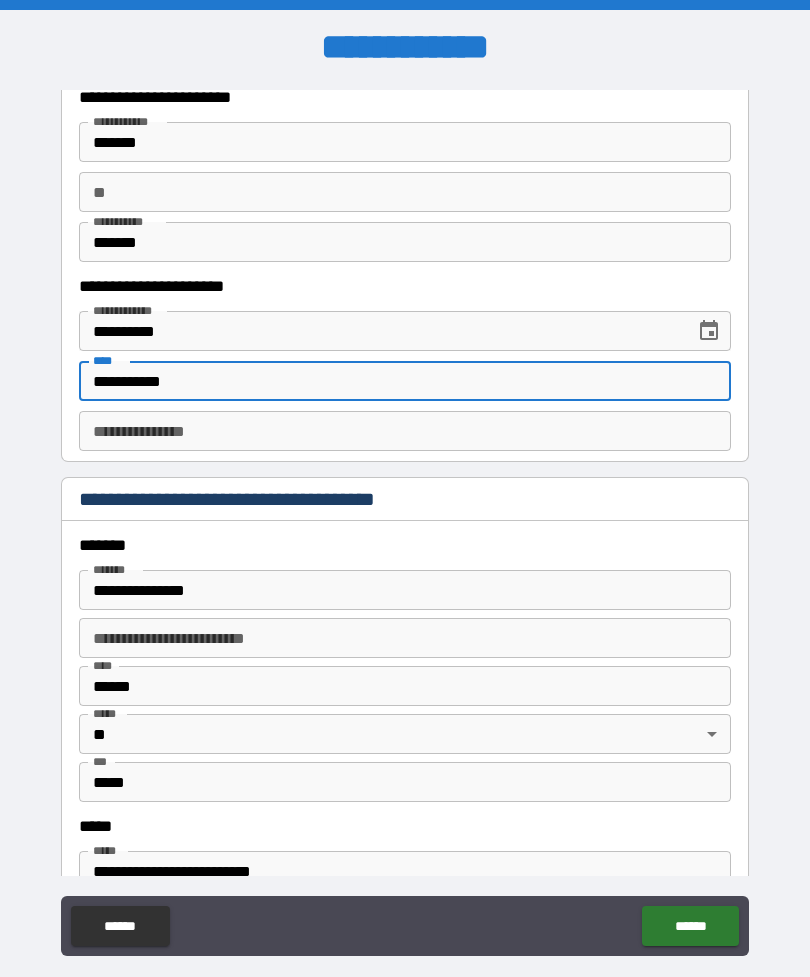 type on "**********" 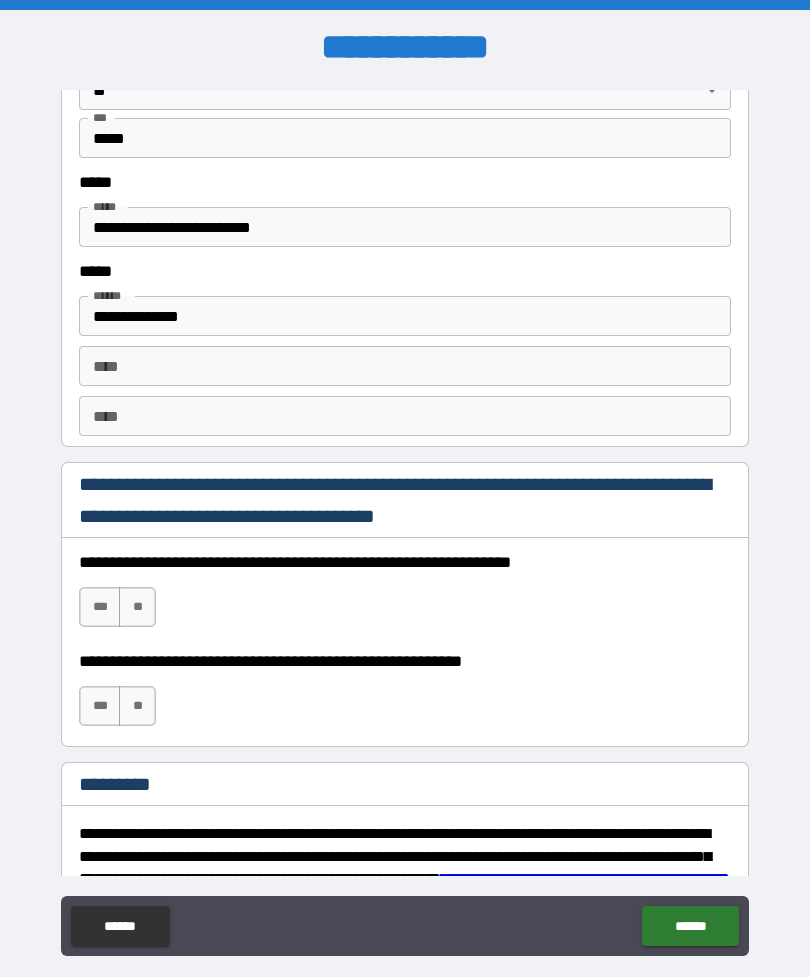 scroll, scrollTop: 2640, scrollLeft: 0, axis: vertical 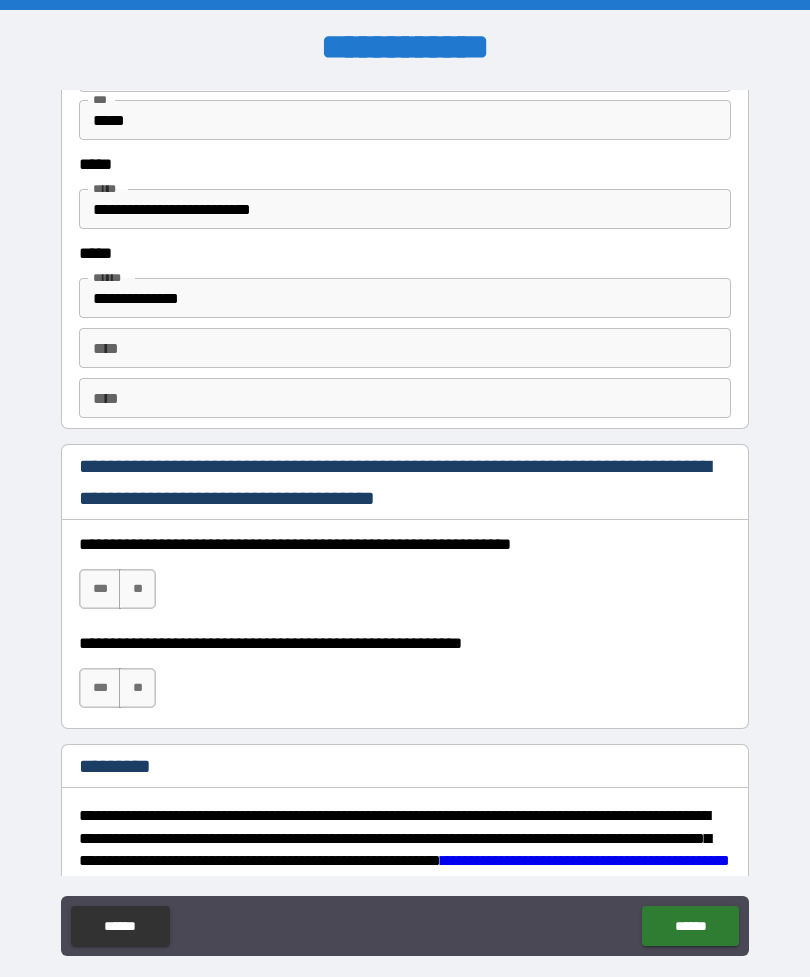 type on "*********" 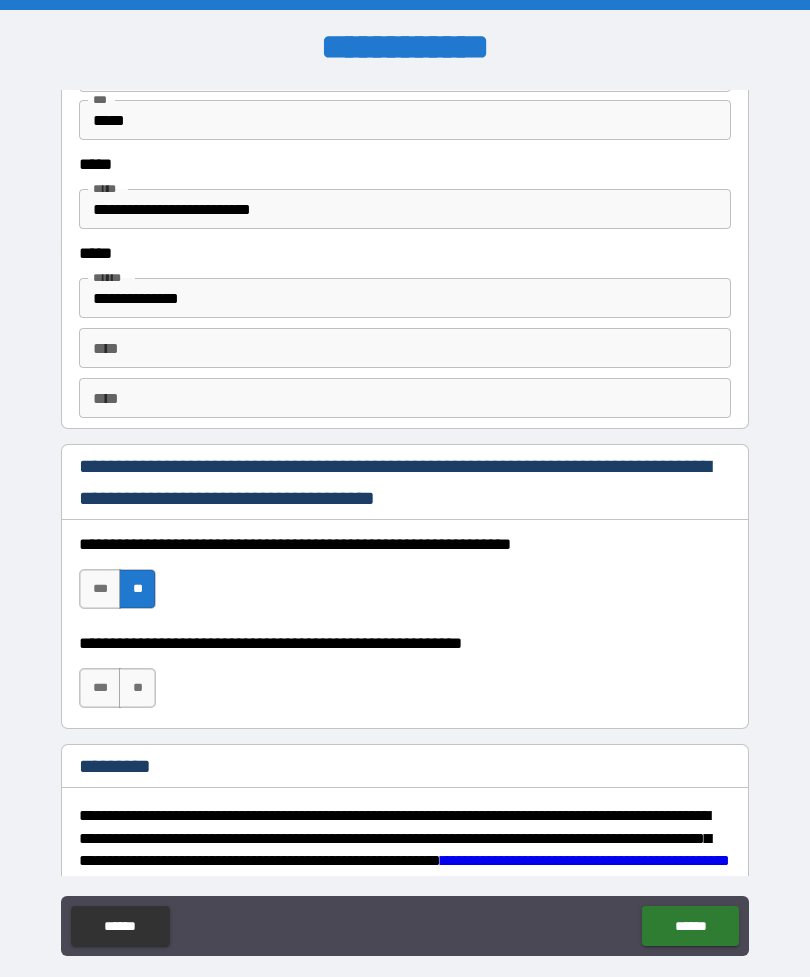 click on "**" at bounding box center [137, 688] 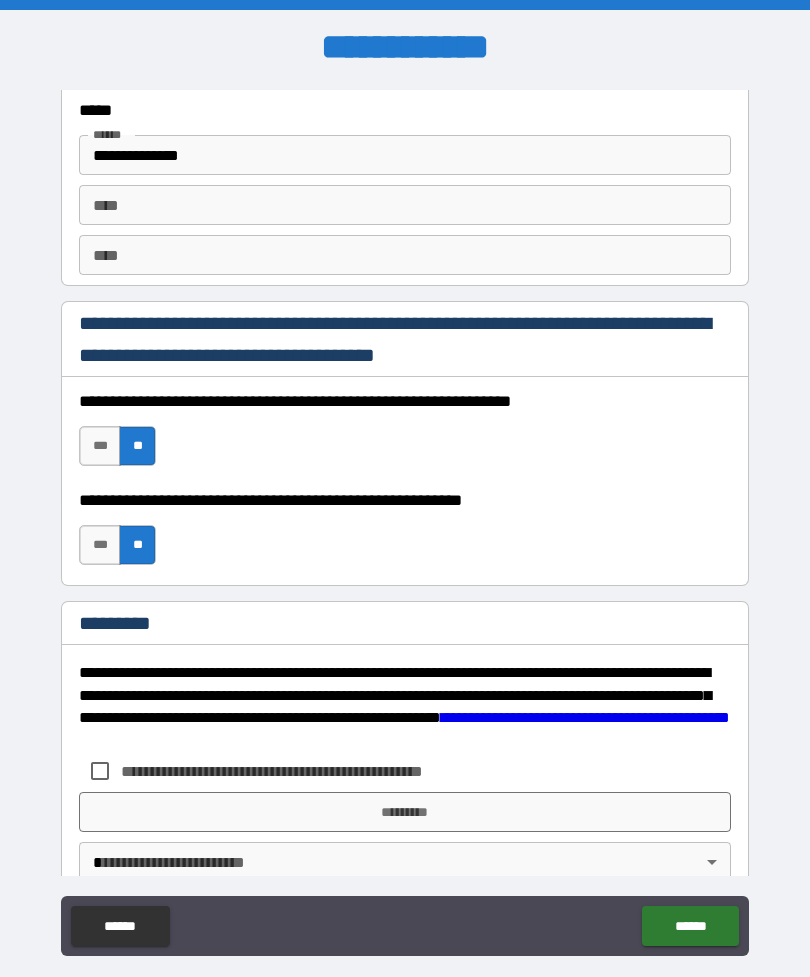 scroll, scrollTop: 2820, scrollLeft: 0, axis: vertical 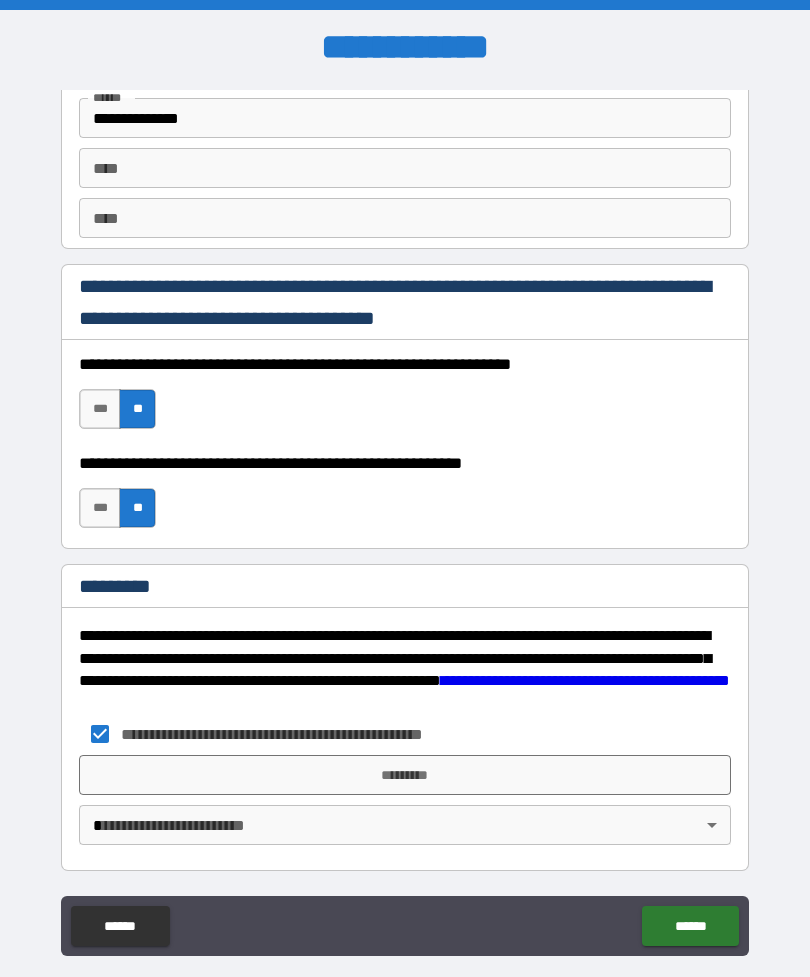 click on "*********" at bounding box center [405, 775] 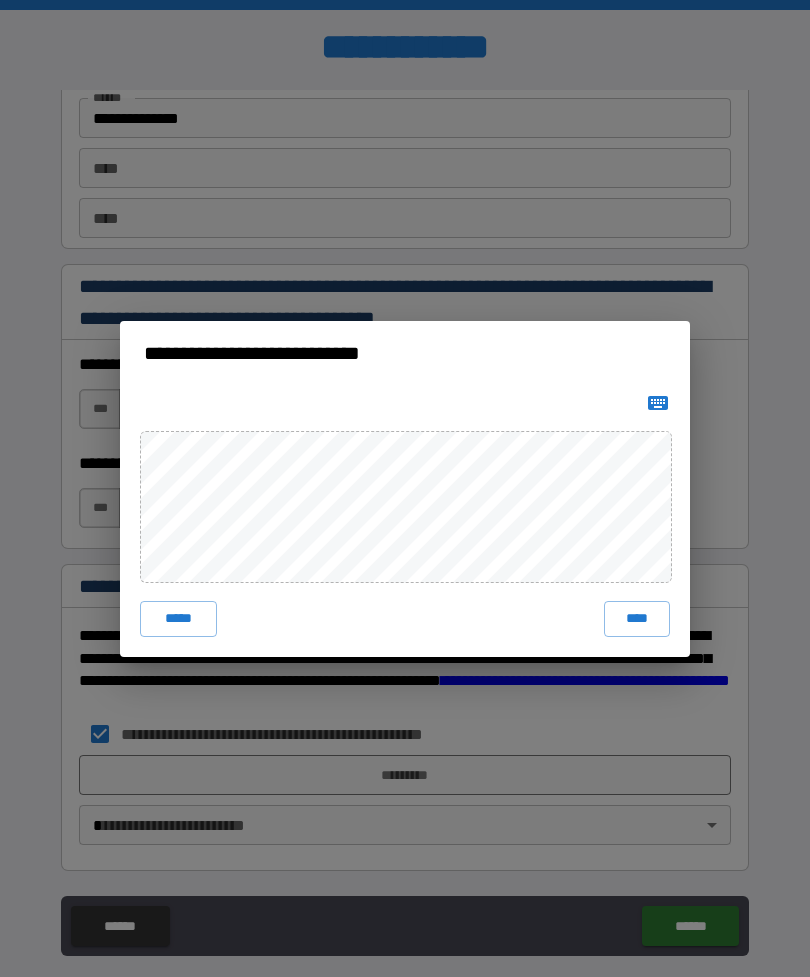 click on "****" at bounding box center (637, 619) 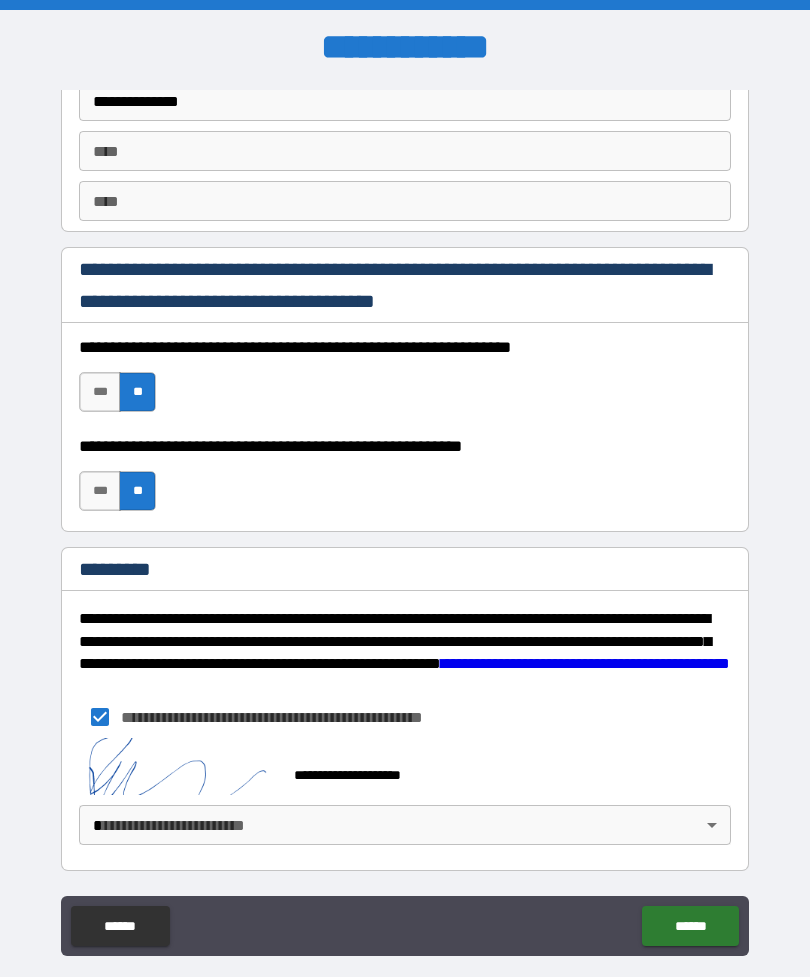 scroll, scrollTop: 2837, scrollLeft: 0, axis: vertical 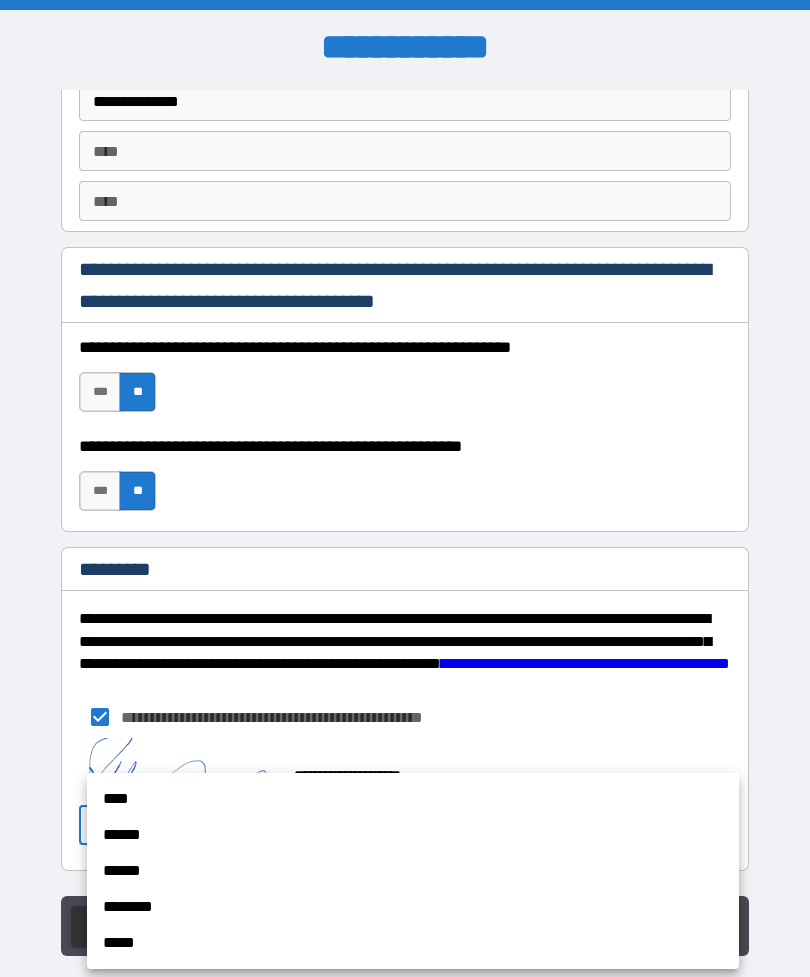 click on "****" at bounding box center [413, 799] 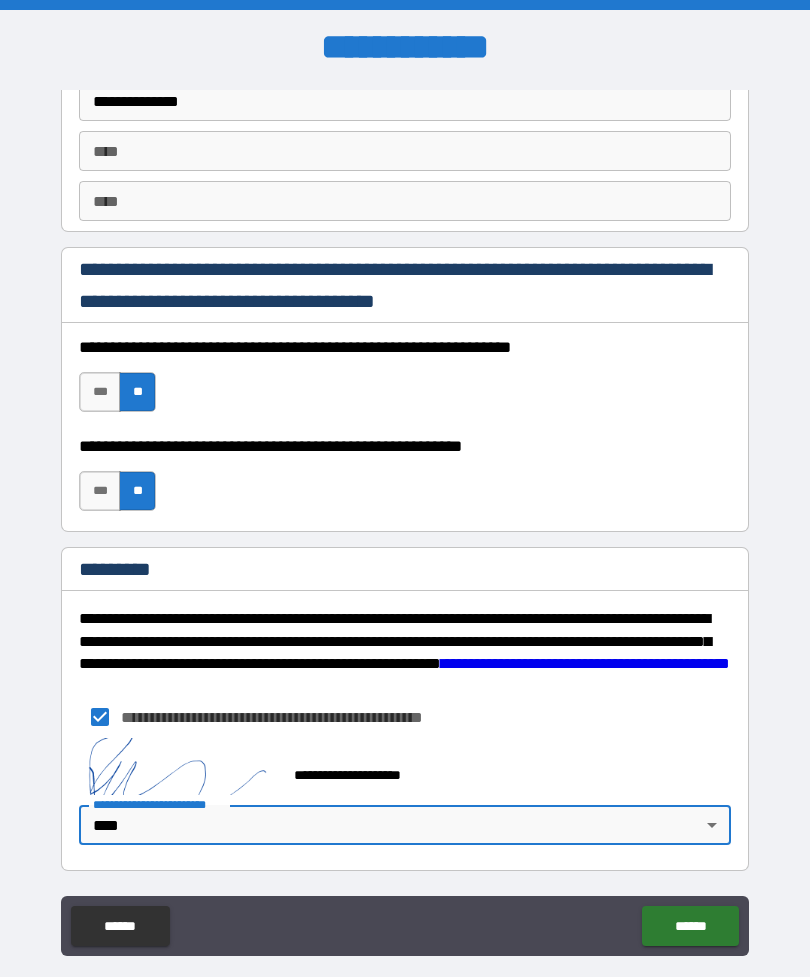 click on "******" at bounding box center [690, 926] 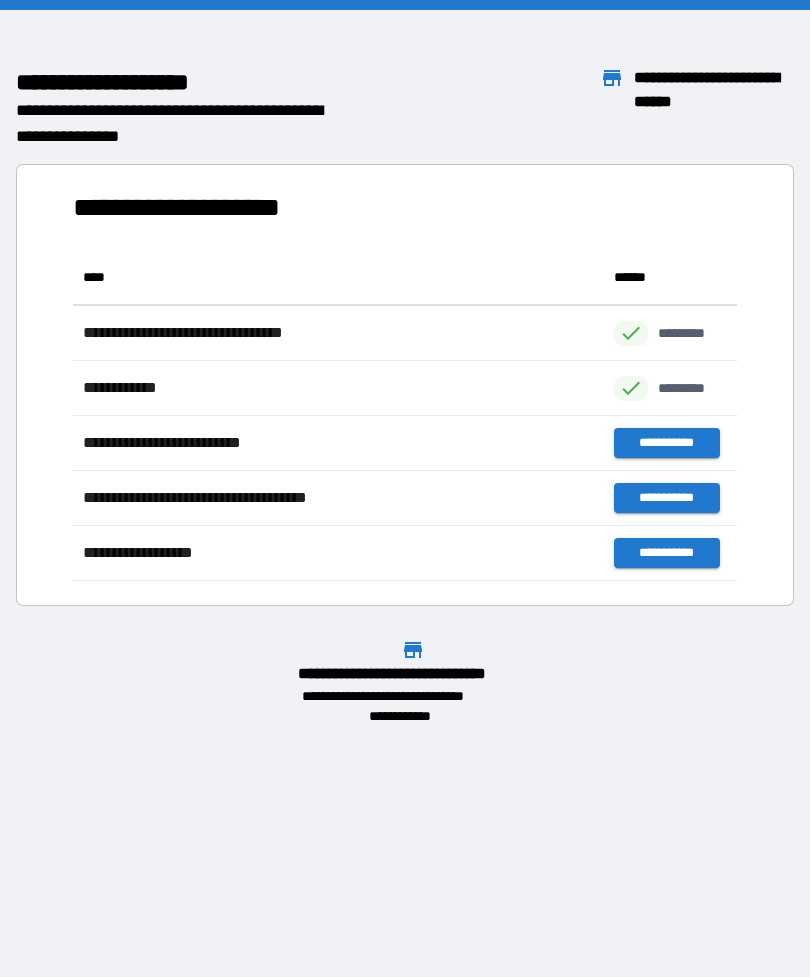 scroll, scrollTop: 331, scrollLeft: 664, axis: both 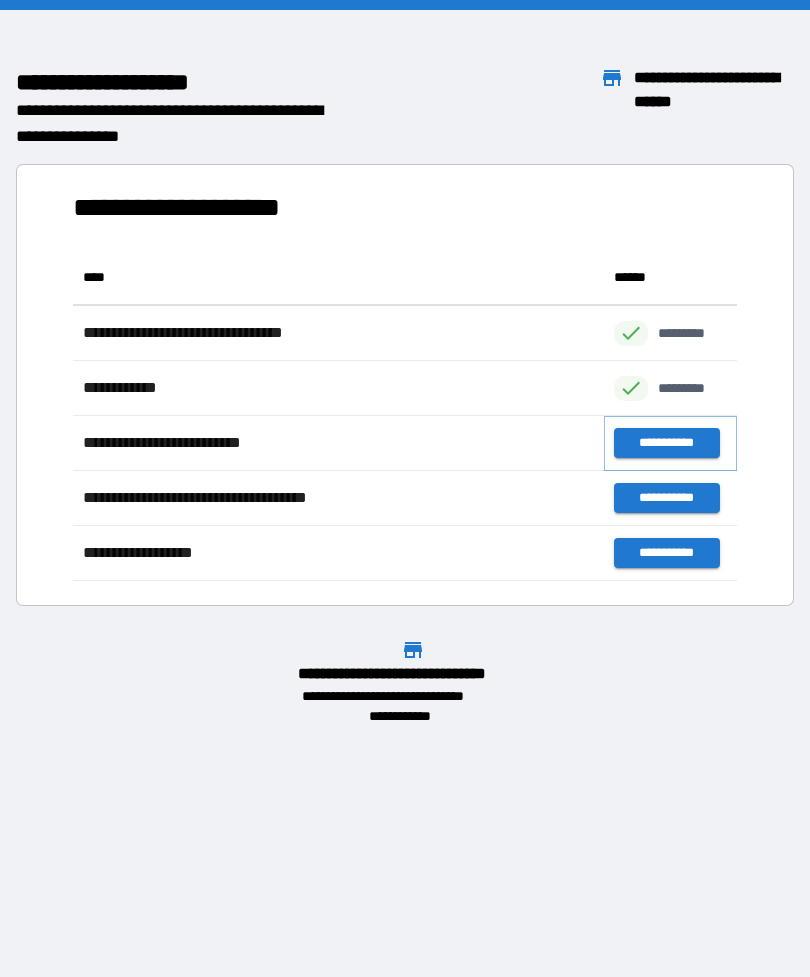 click on "**********" at bounding box center [666, 443] 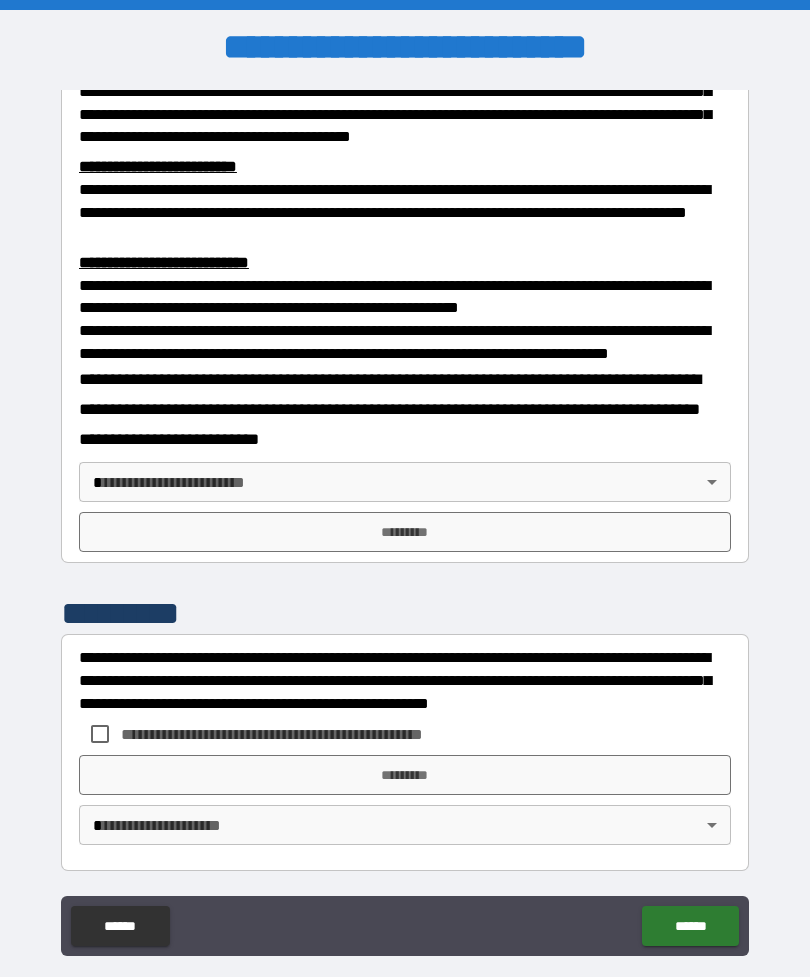 scroll, scrollTop: 644, scrollLeft: 0, axis: vertical 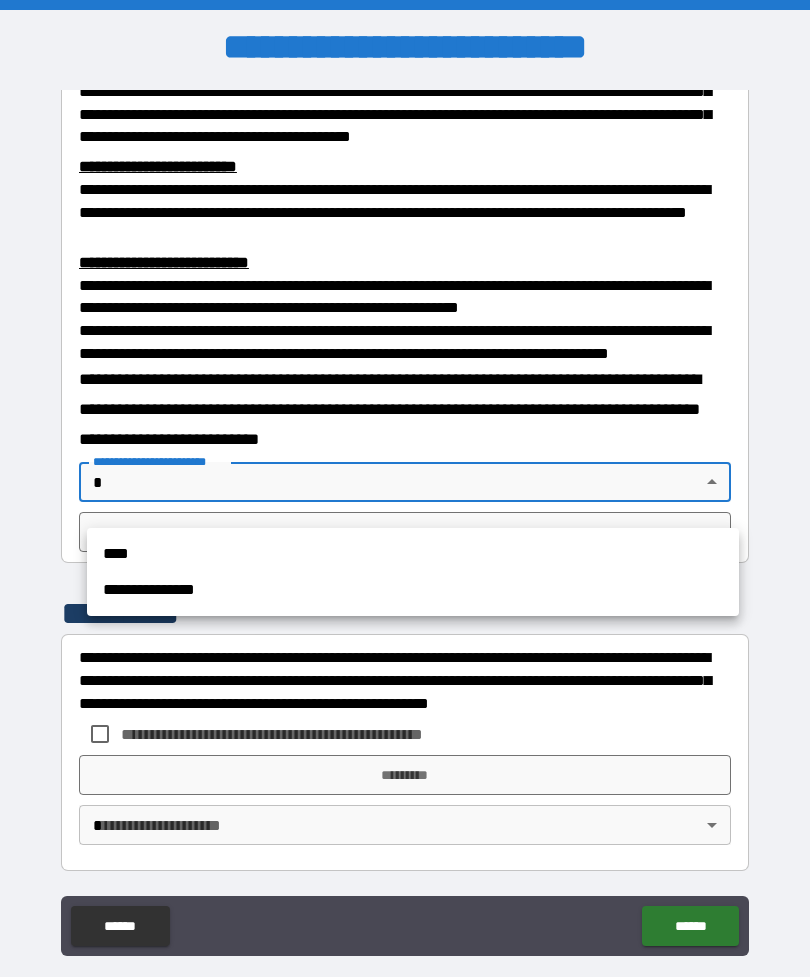 click on "****" at bounding box center (413, 554) 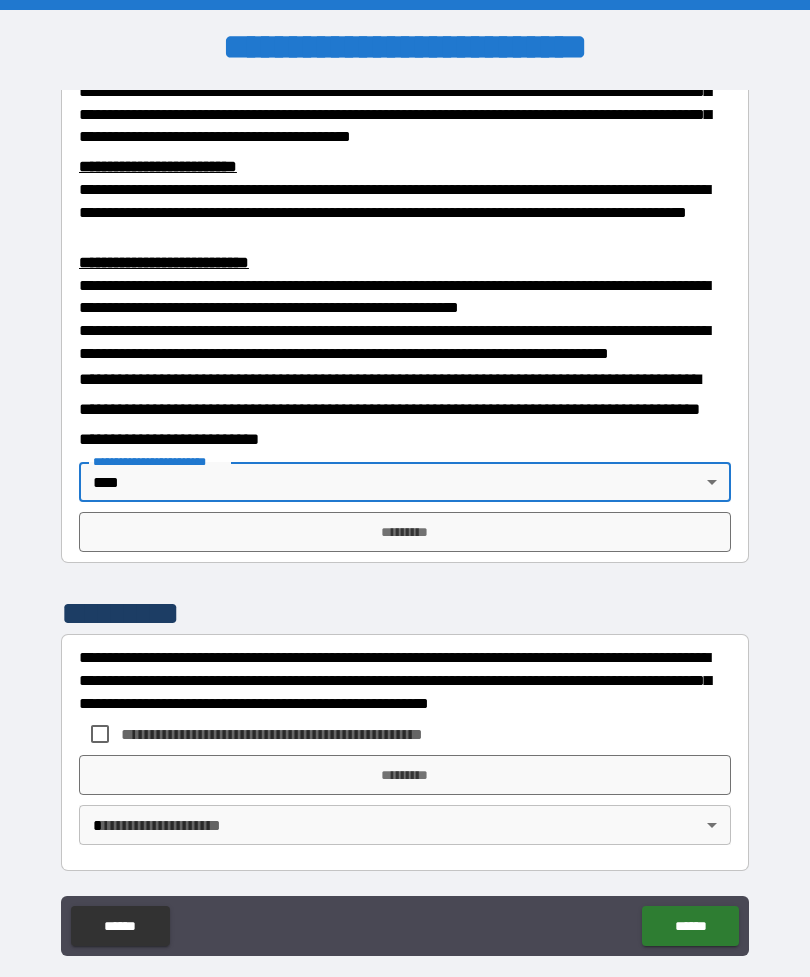 click on "**********" at bounding box center (405, 734) 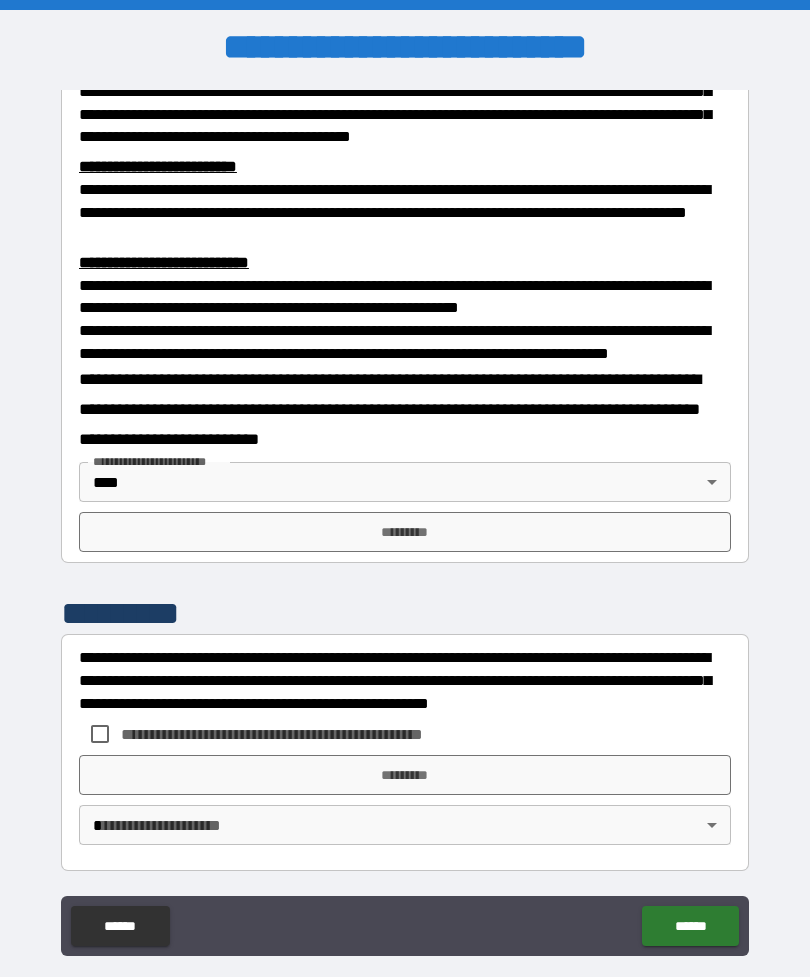 click on "**********" at bounding box center [305, 734] 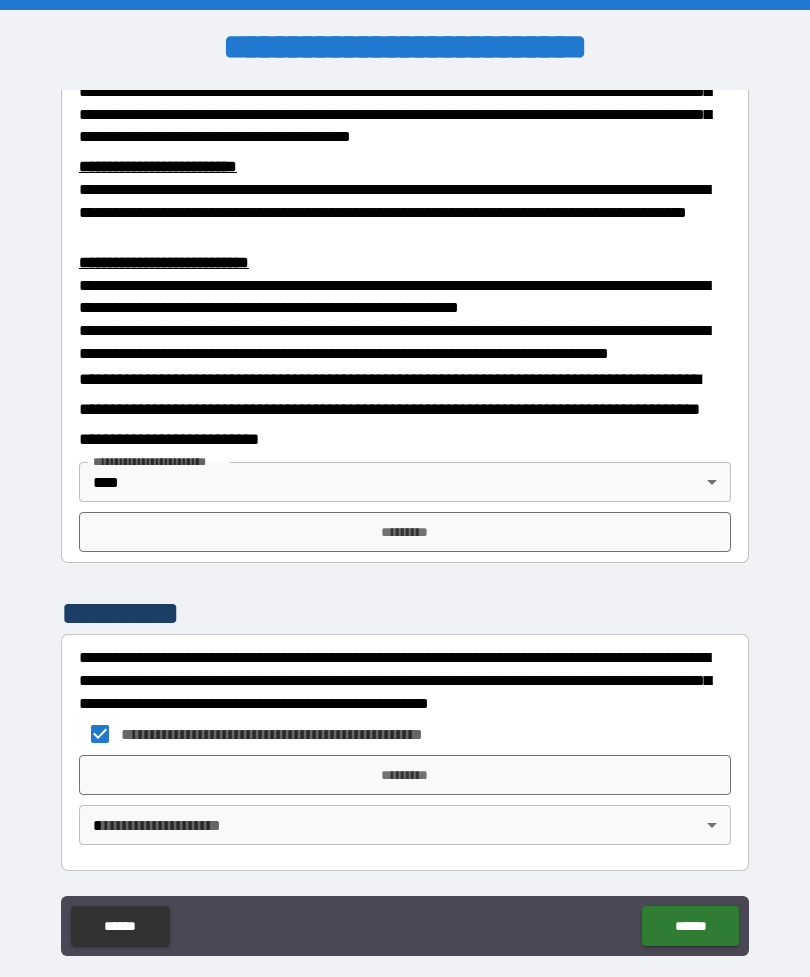 click on "*********" at bounding box center [405, 775] 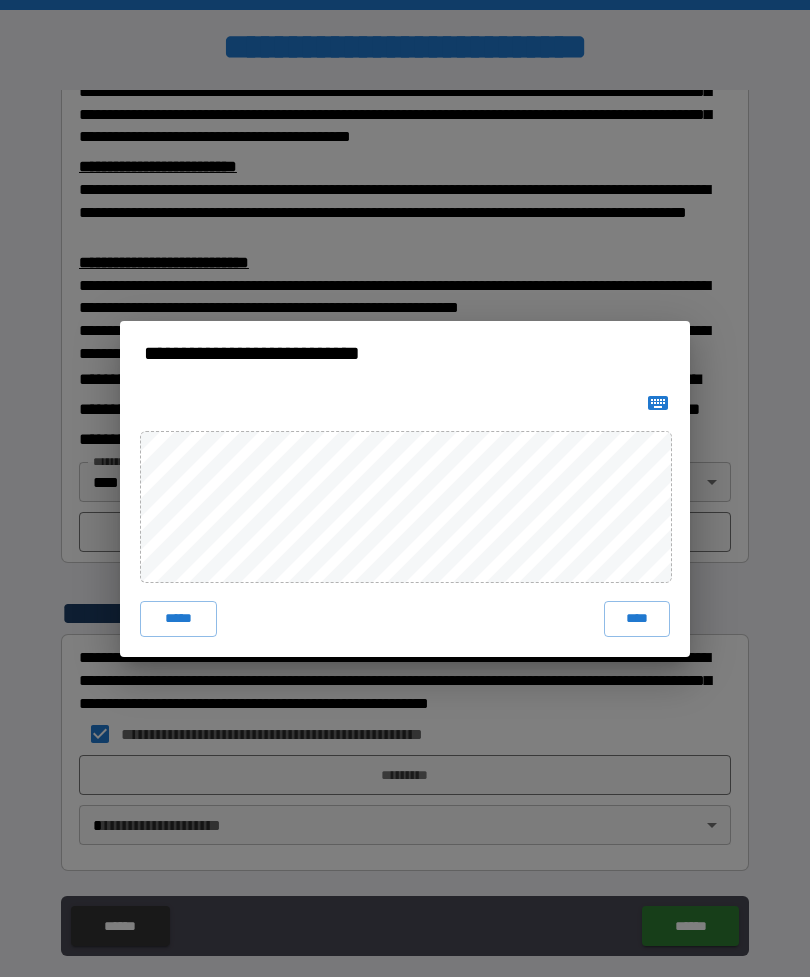 click on "***** ****" at bounding box center [405, 619] 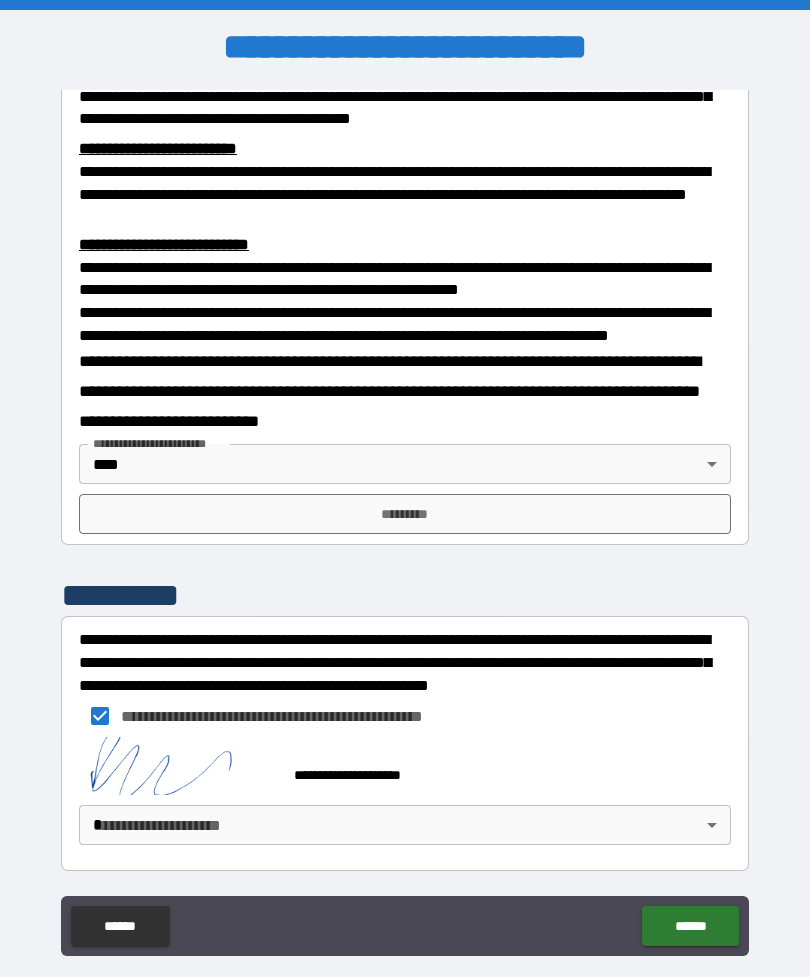 scroll, scrollTop: 677, scrollLeft: 0, axis: vertical 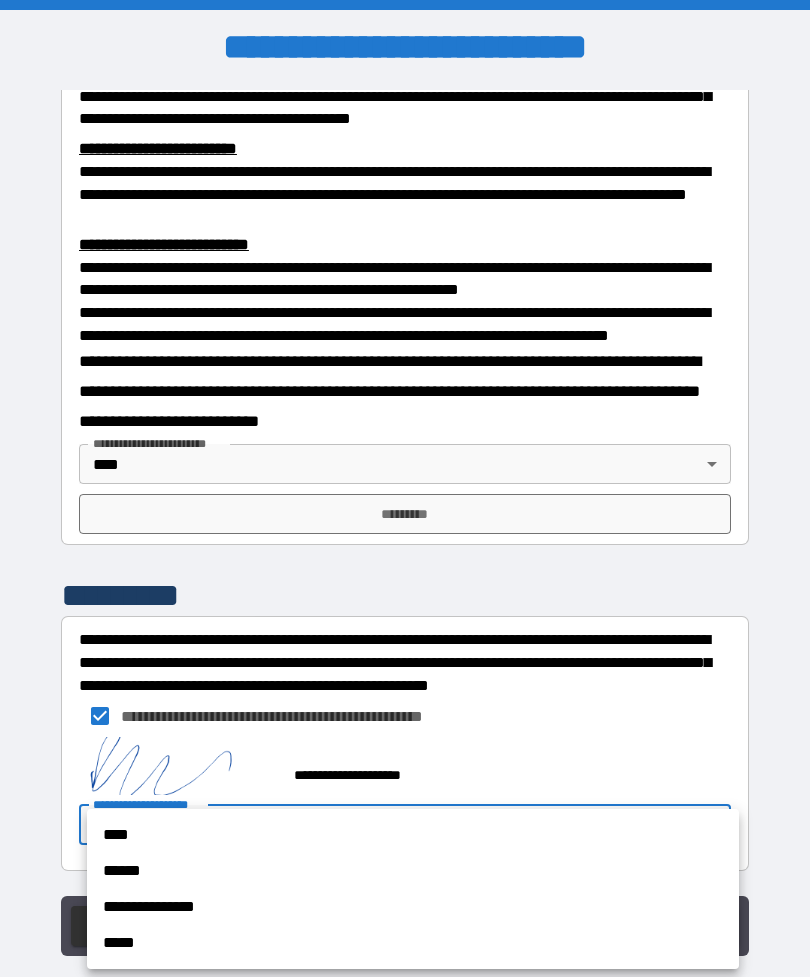 click on "****" at bounding box center [413, 835] 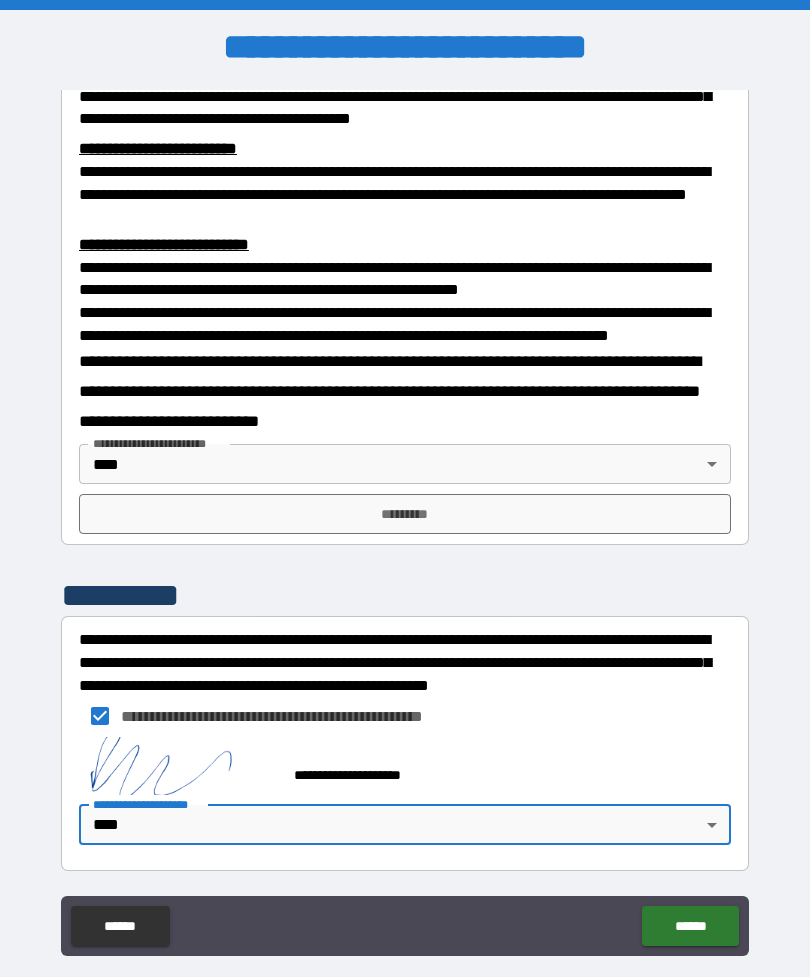 click on "******" at bounding box center [690, 926] 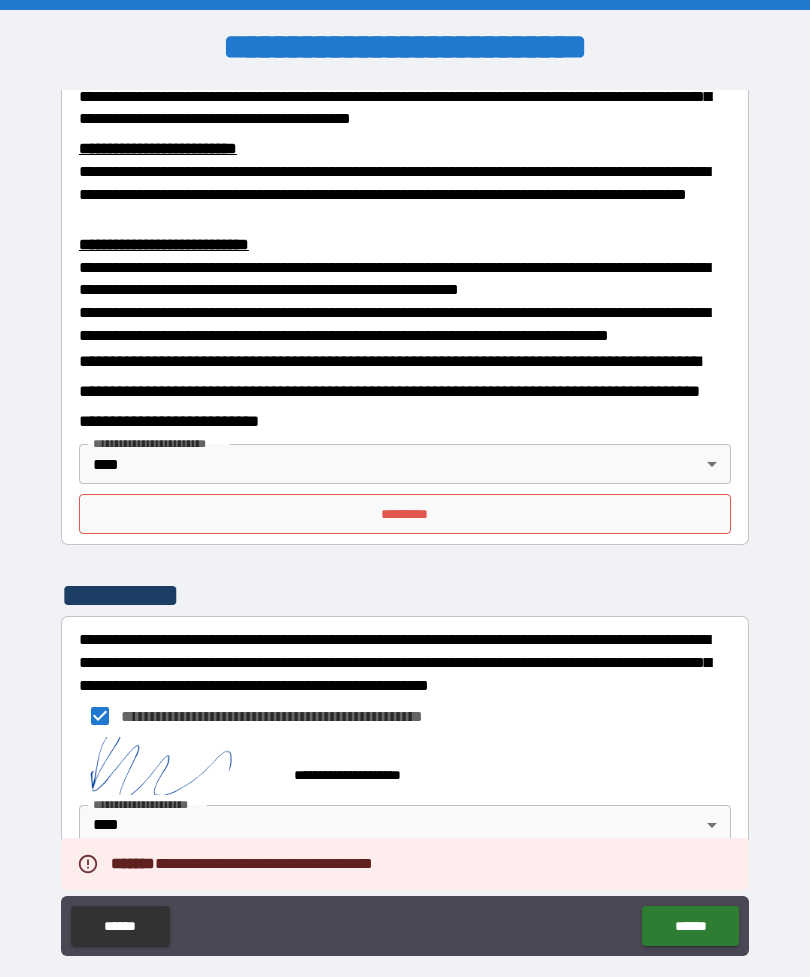 scroll, scrollTop: 677, scrollLeft: 0, axis: vertical 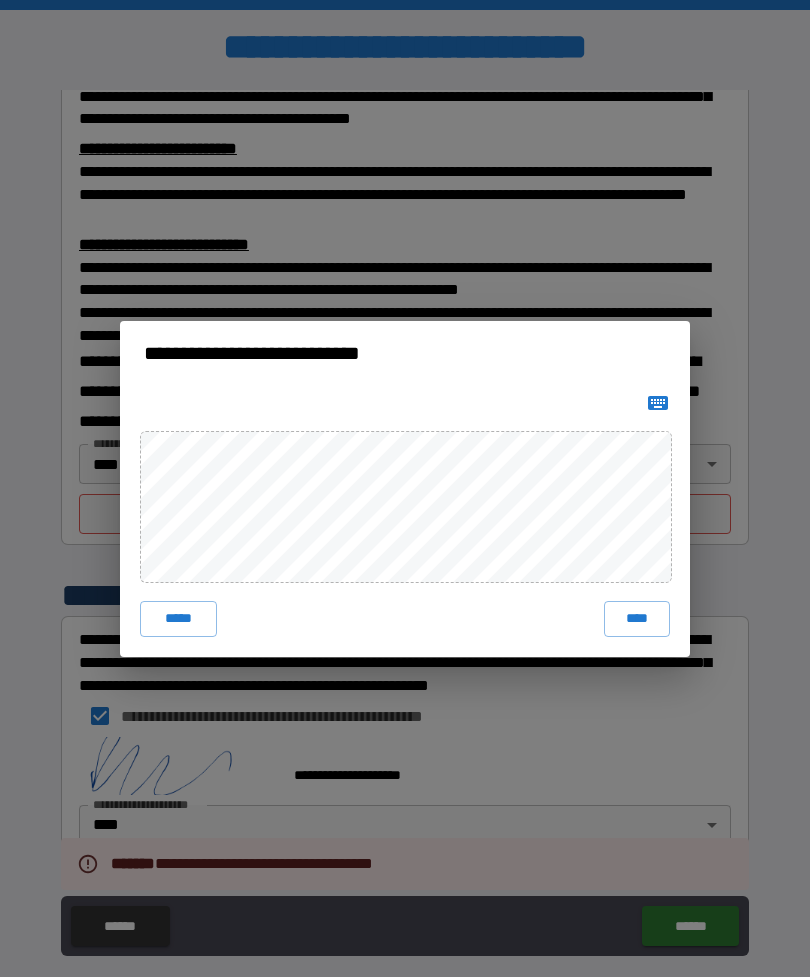 click on "****" at bounding box center [637, 619] 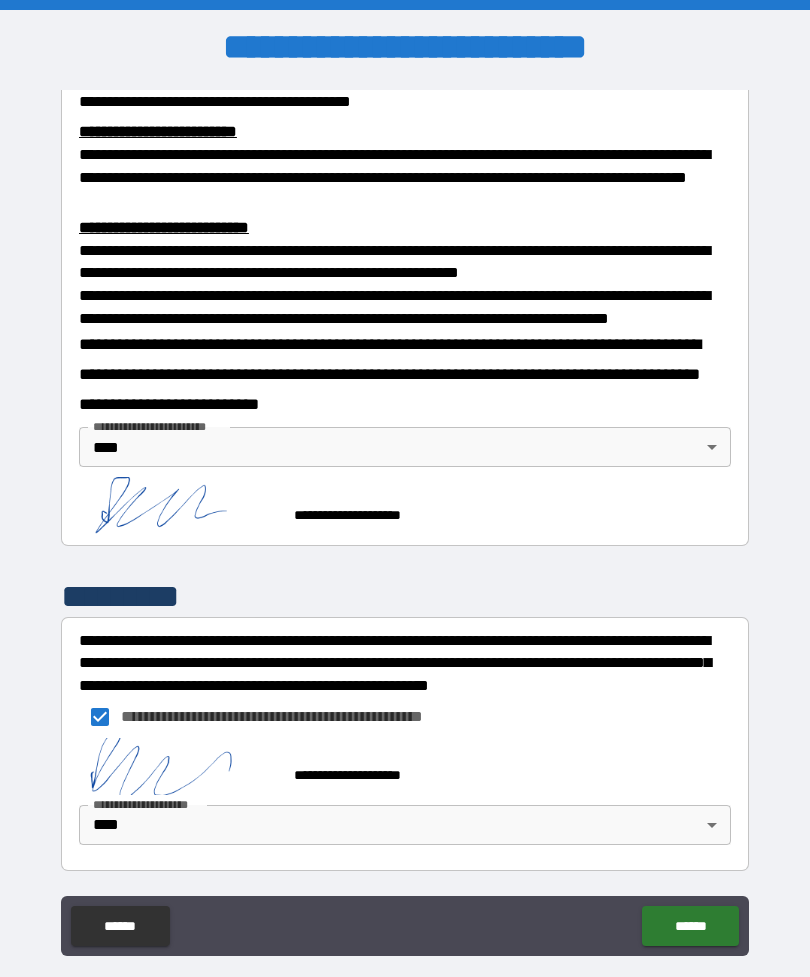 scroll, scrollTop: 695, scrollLeft: 0, axis: vertical 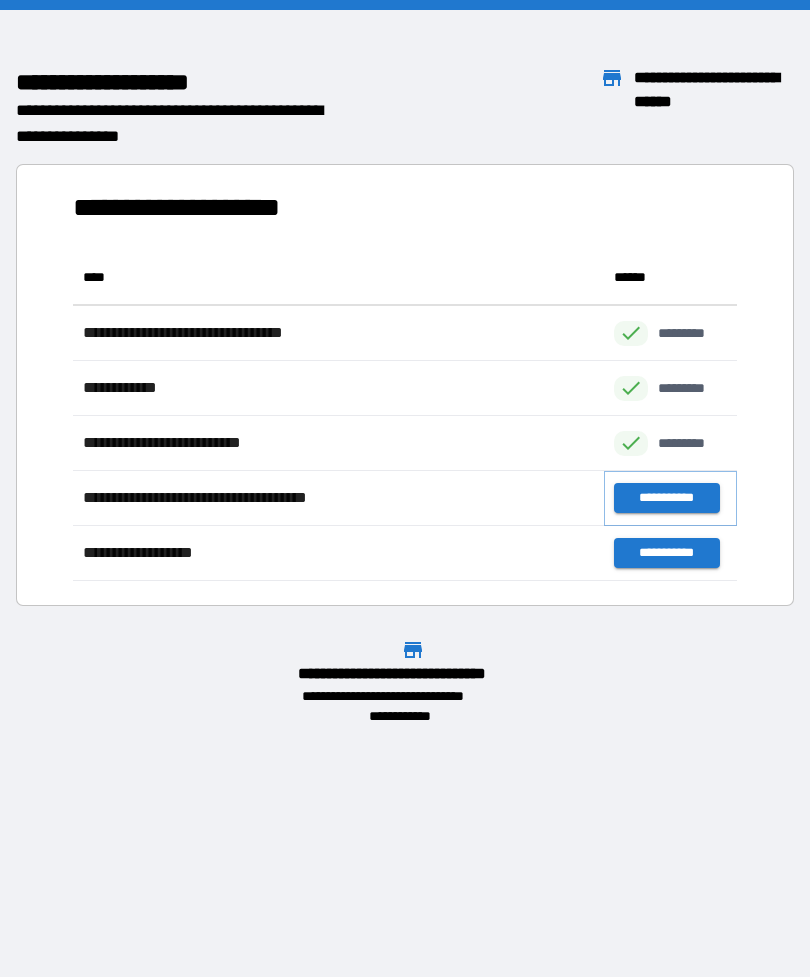 click on "**********" at bounding box center (666, 498) 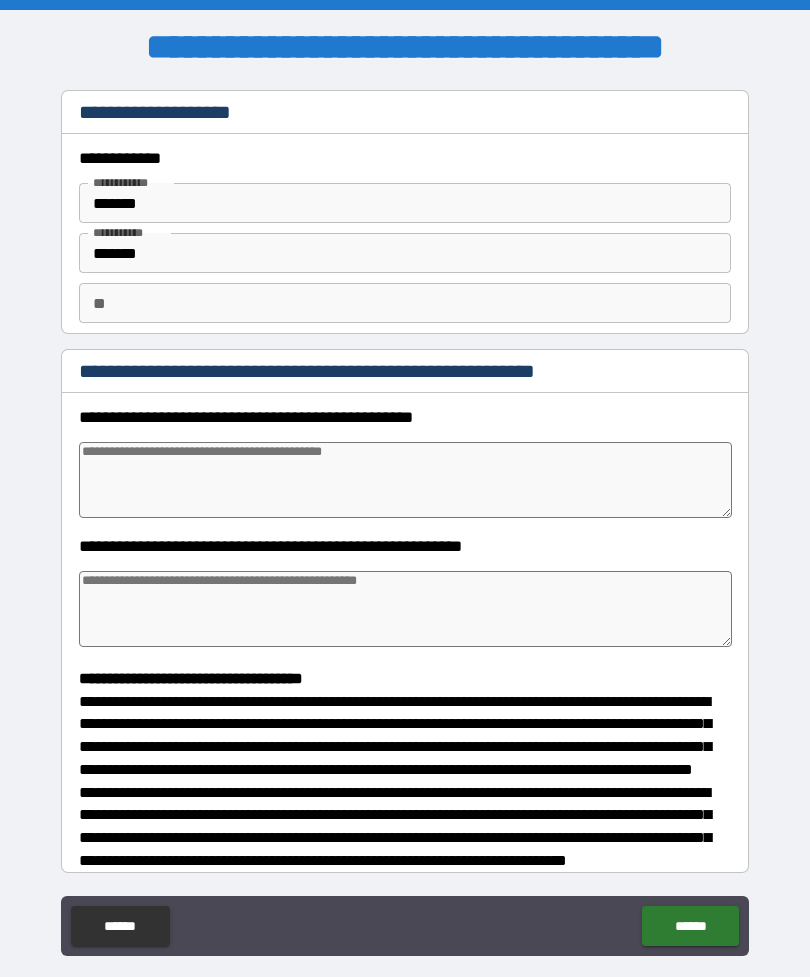 type on "*" 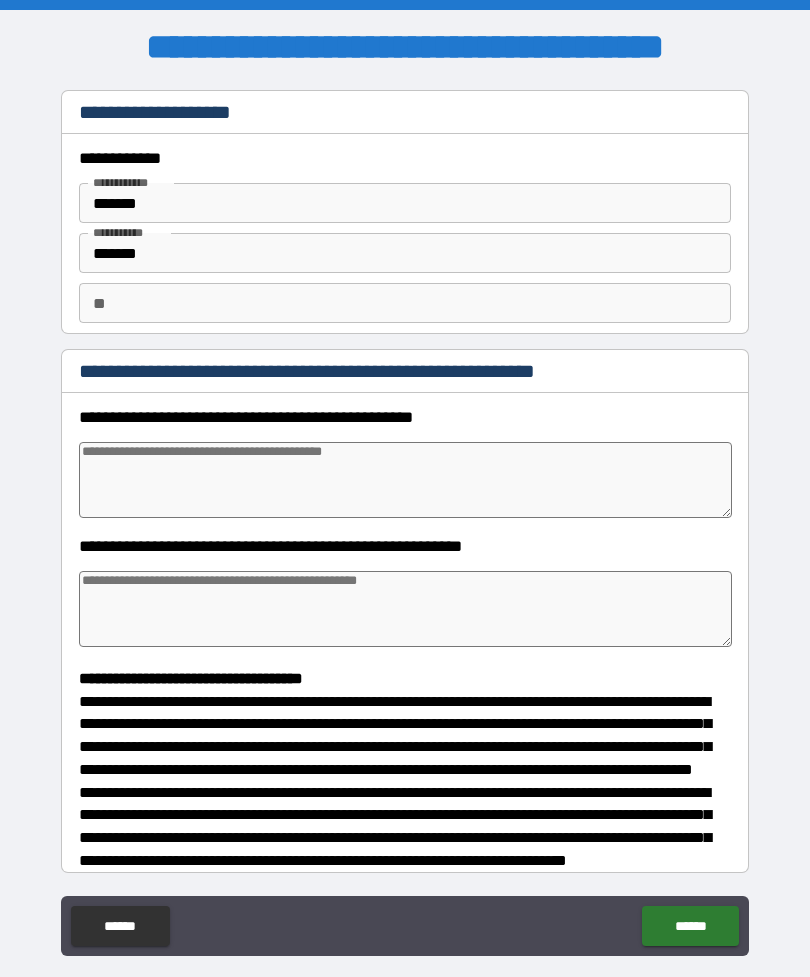 type on "*" 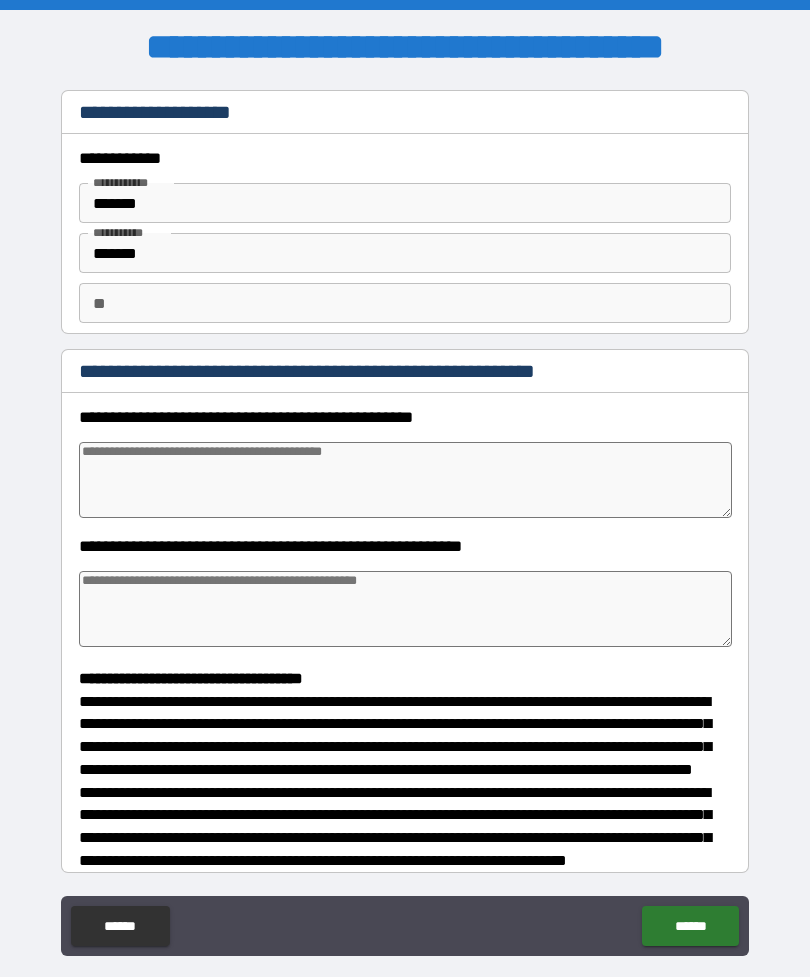 scroll, scrollTop: 52, scrollLeft: 0, axis: vertical 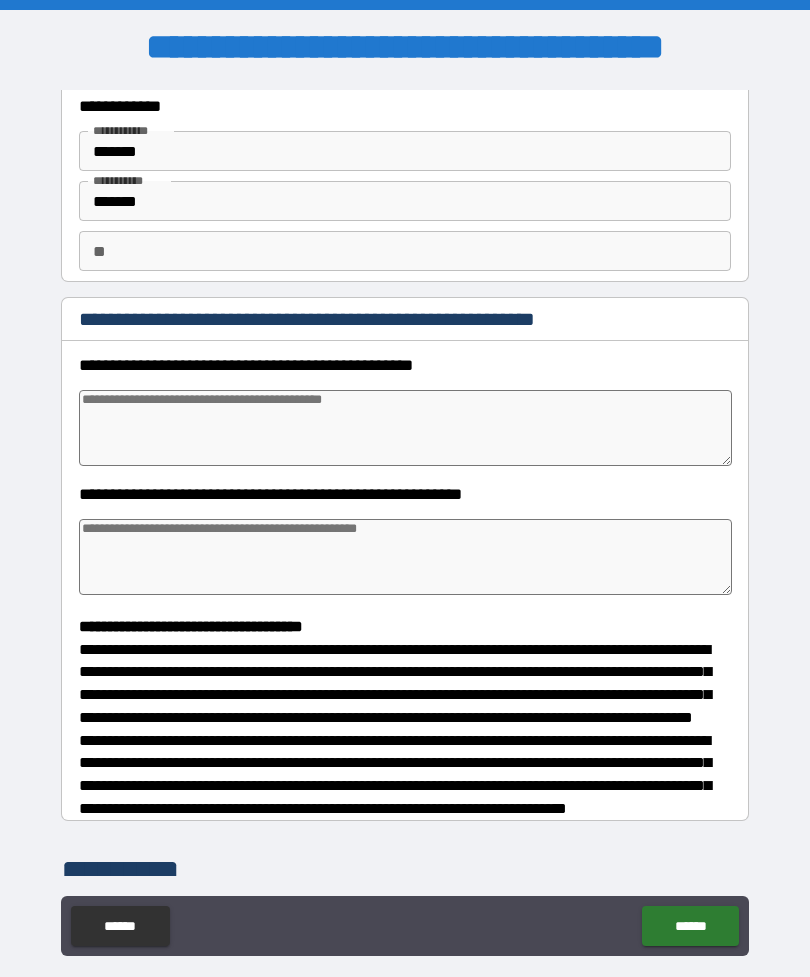 click at bounding box center (405, 428) 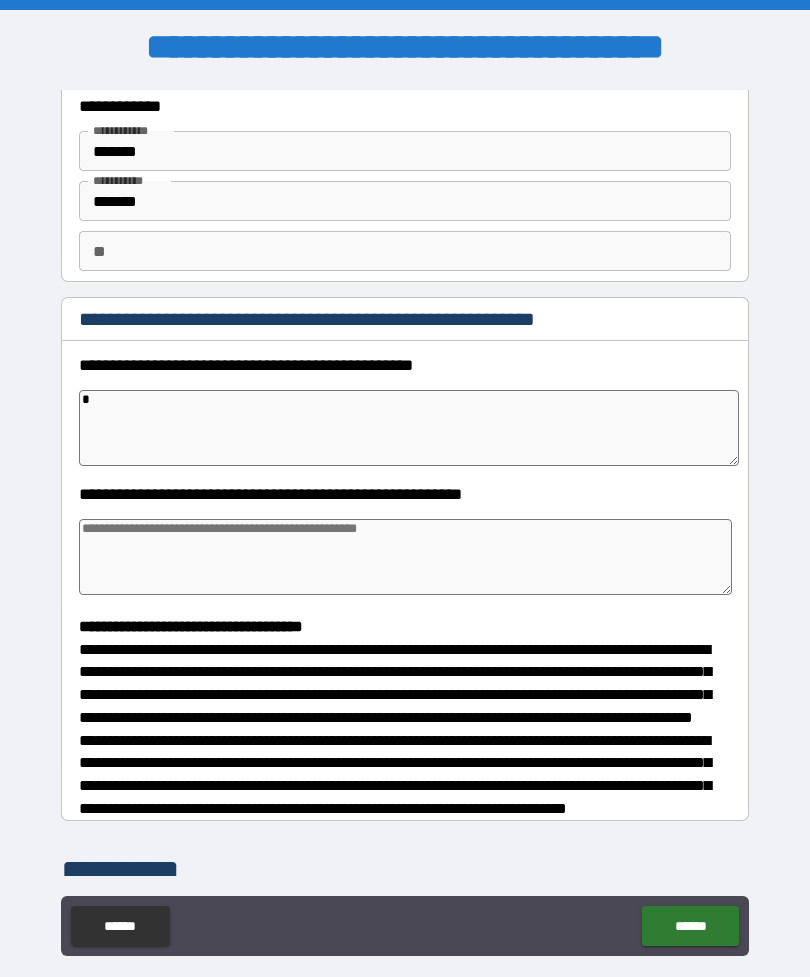 type on "*" 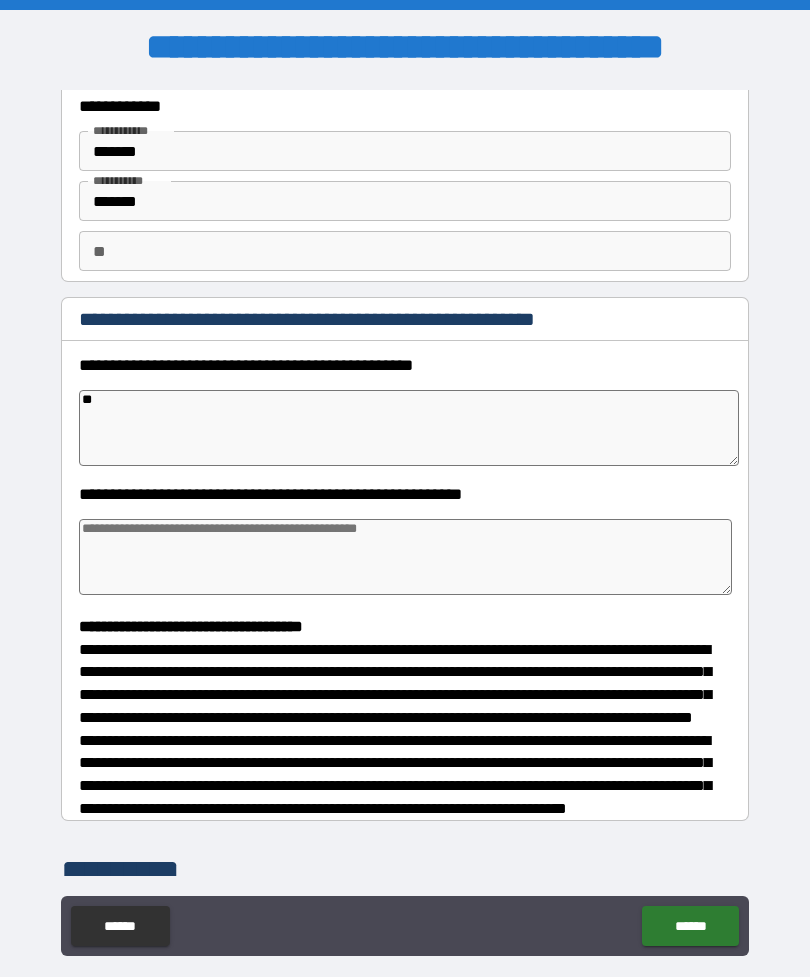 type on "*" 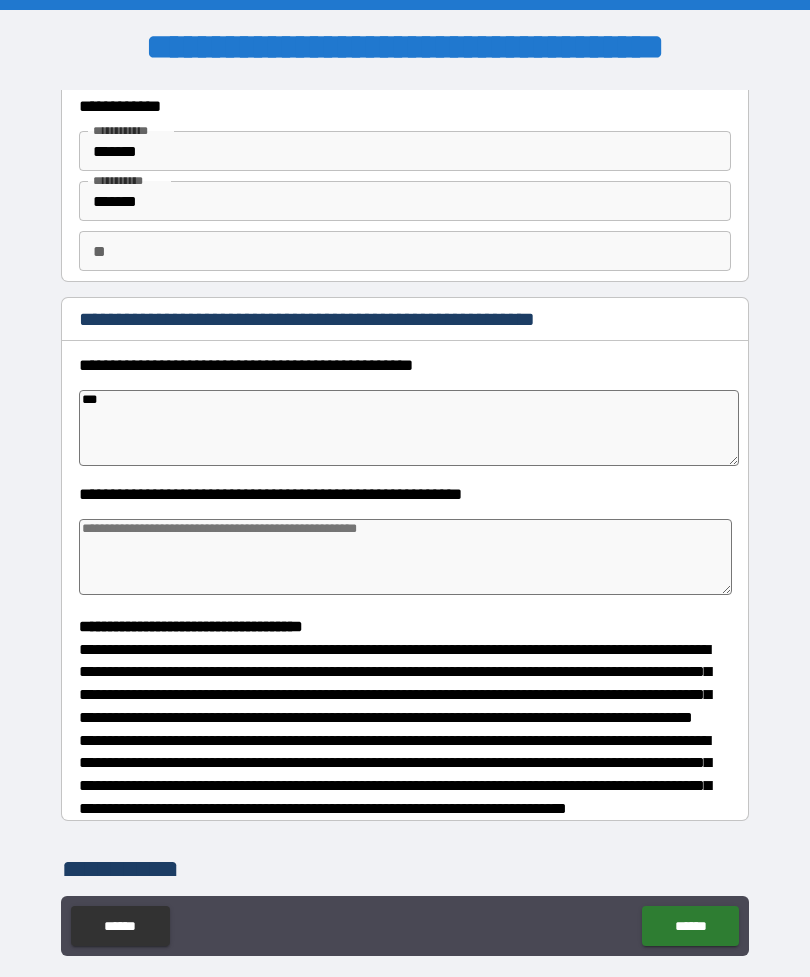 type on "*" 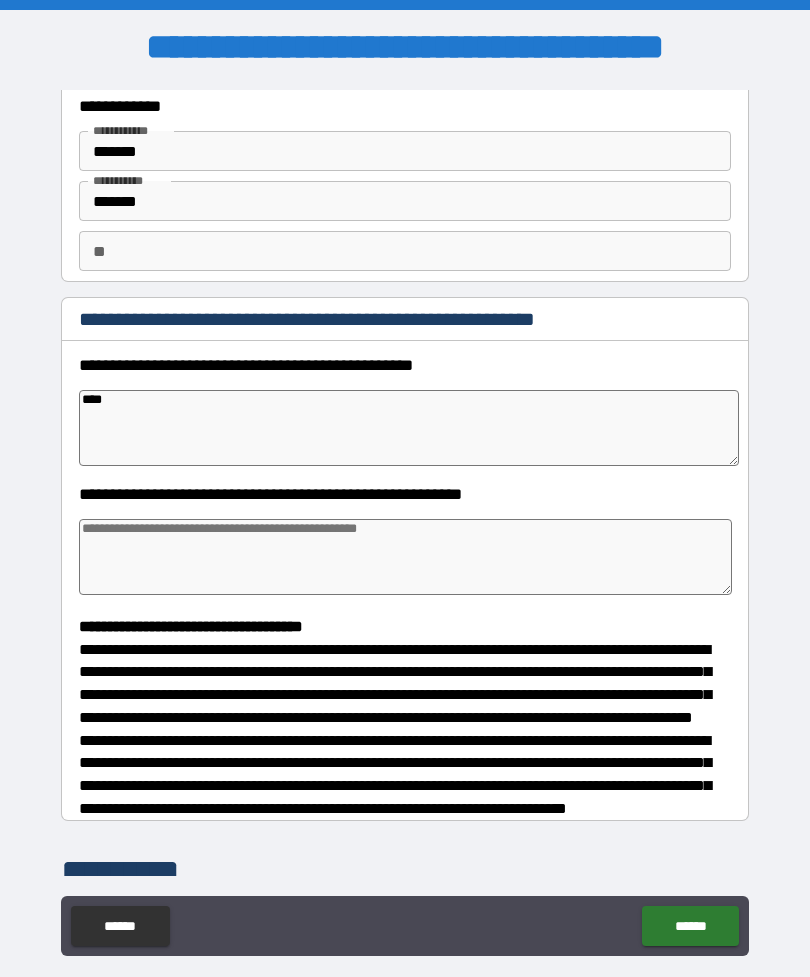 type on "*" 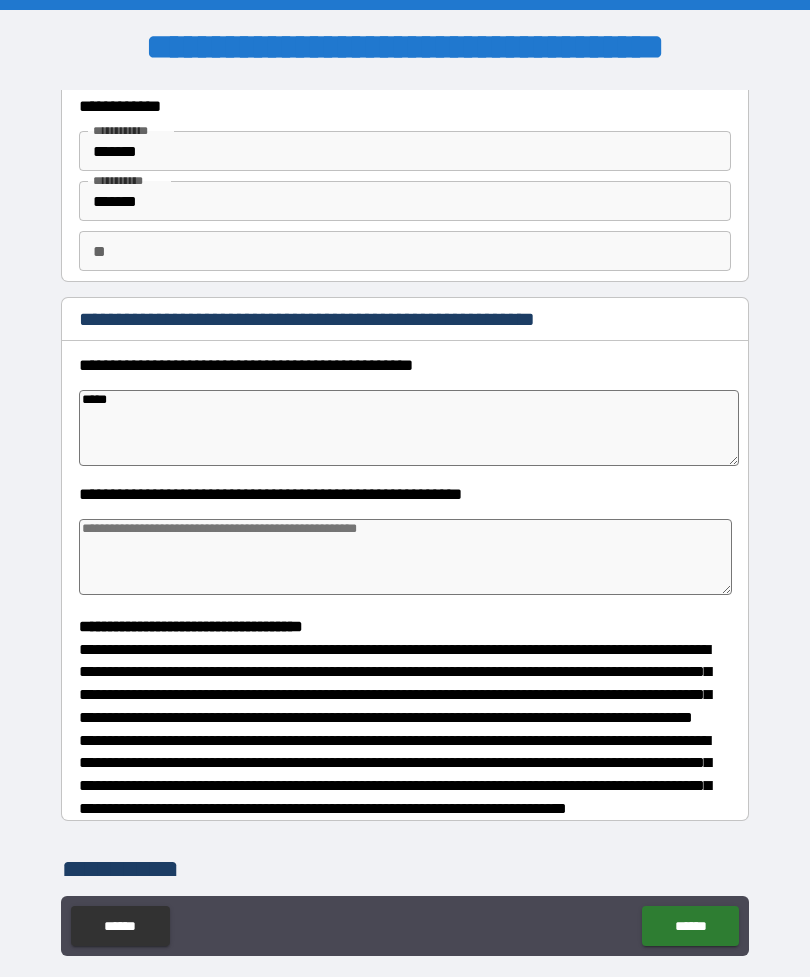 type on "******" 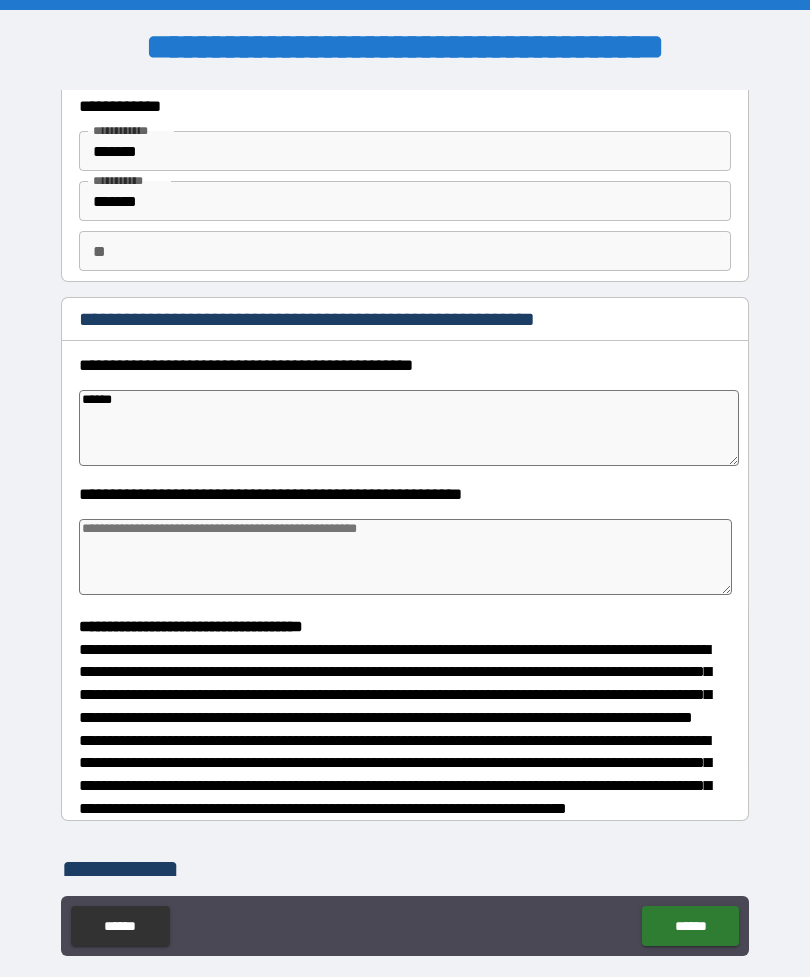 type on "*" 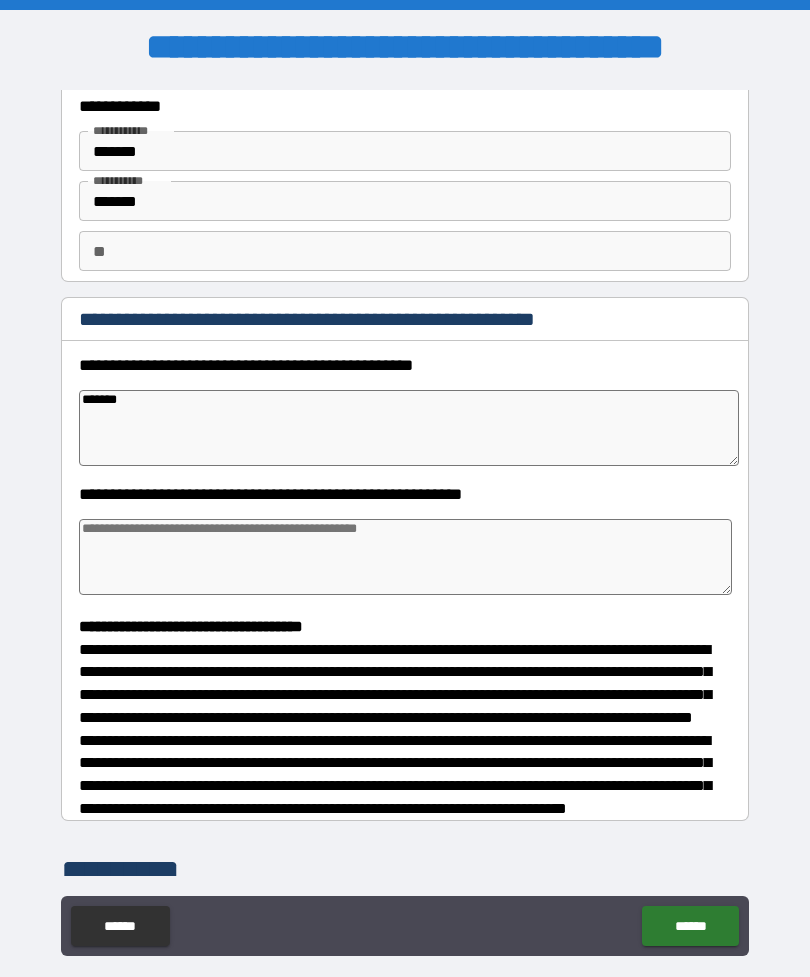 type on "*" 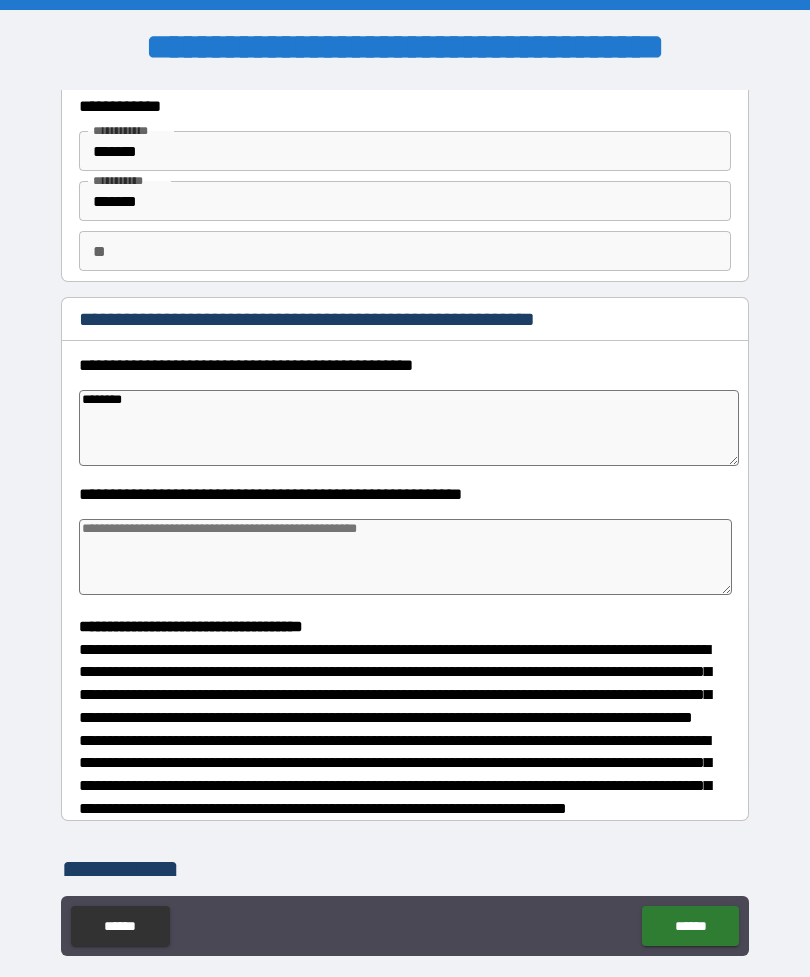 type on "*" 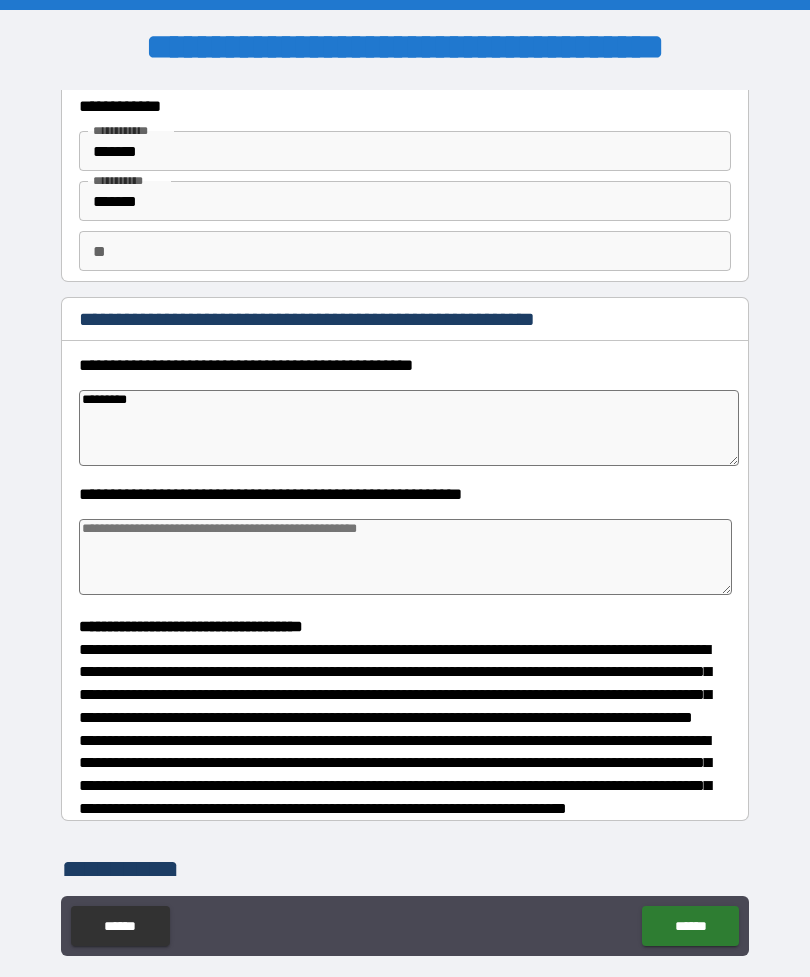 type on "*" 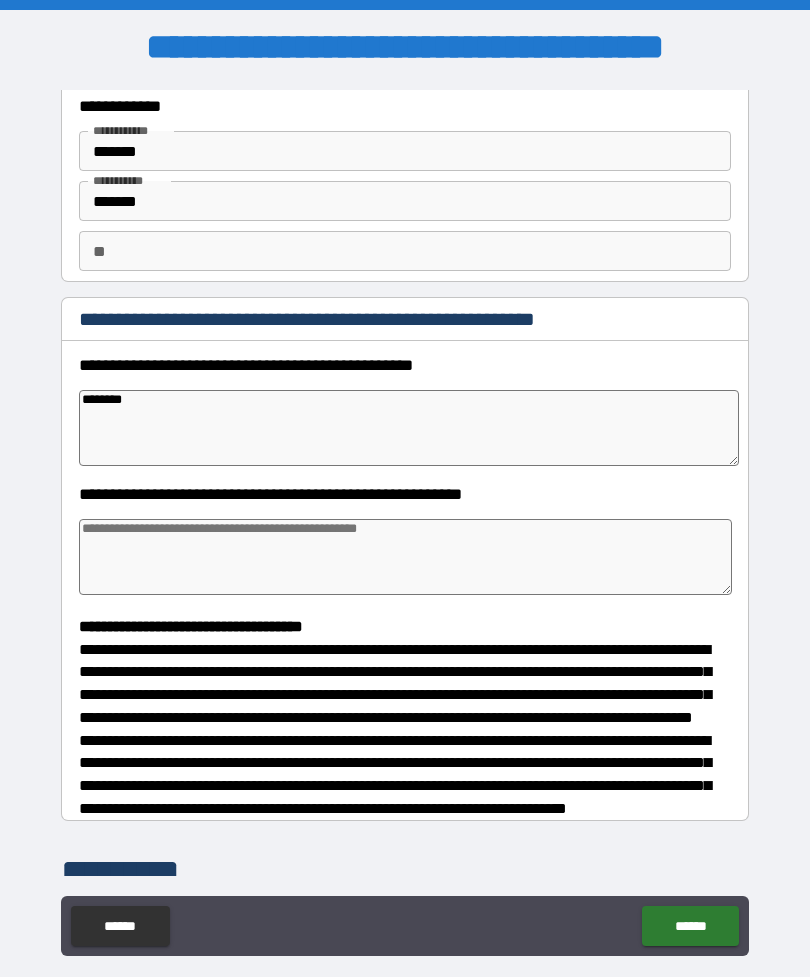 type on "*" 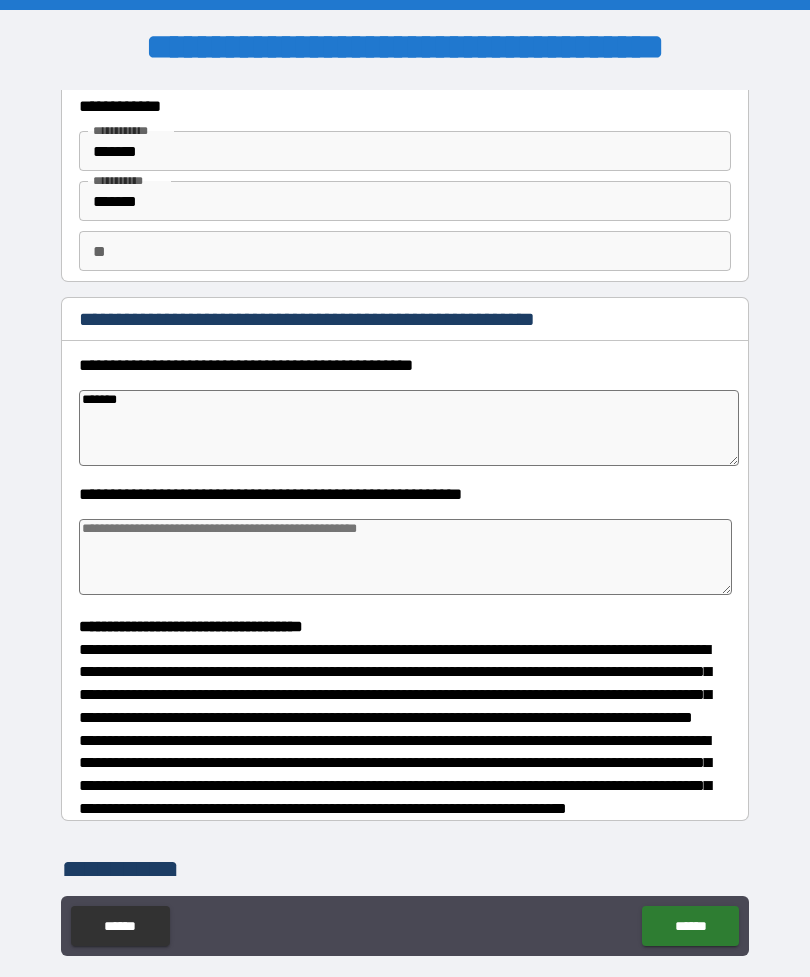 type on "*" 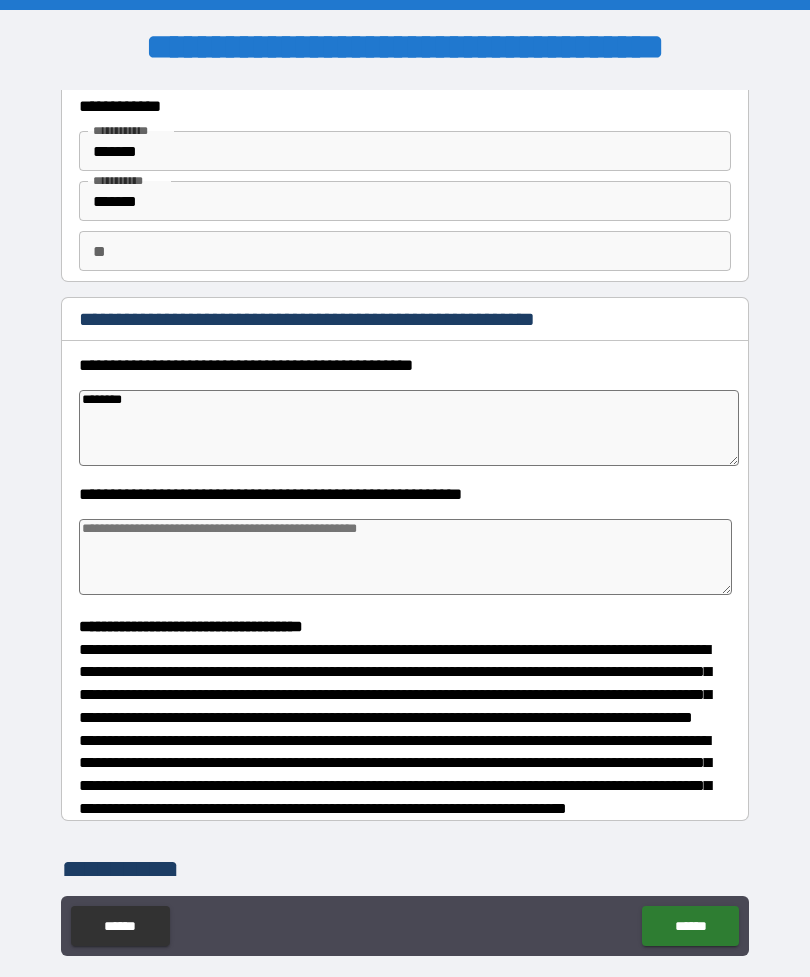 type on "*" 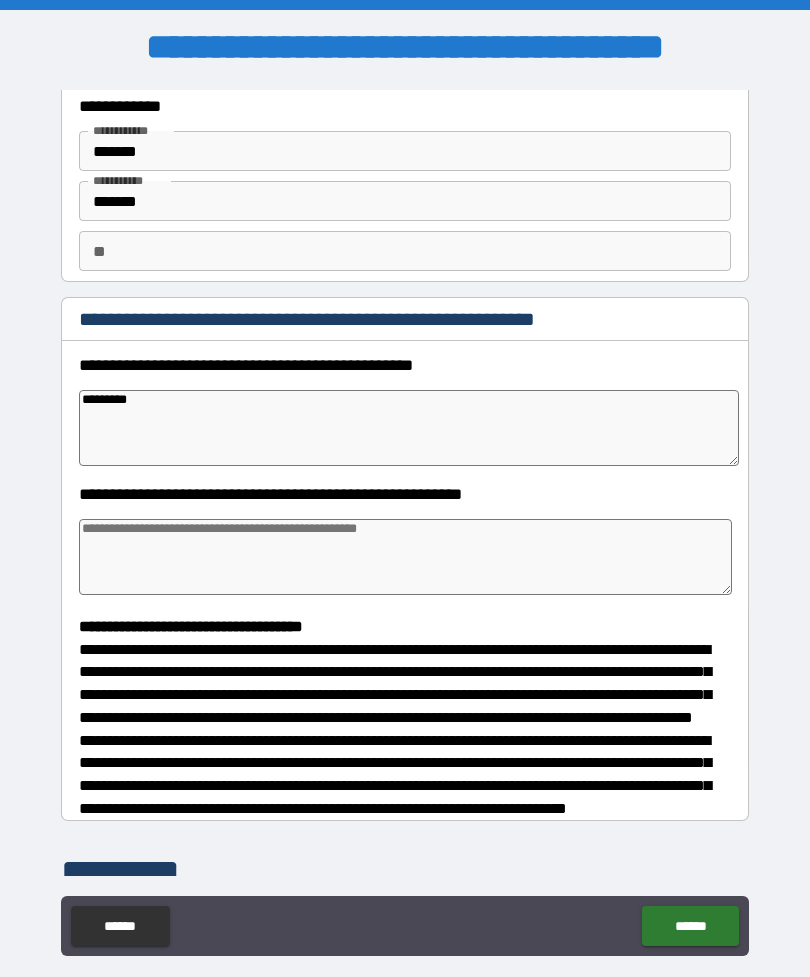 type on "*" 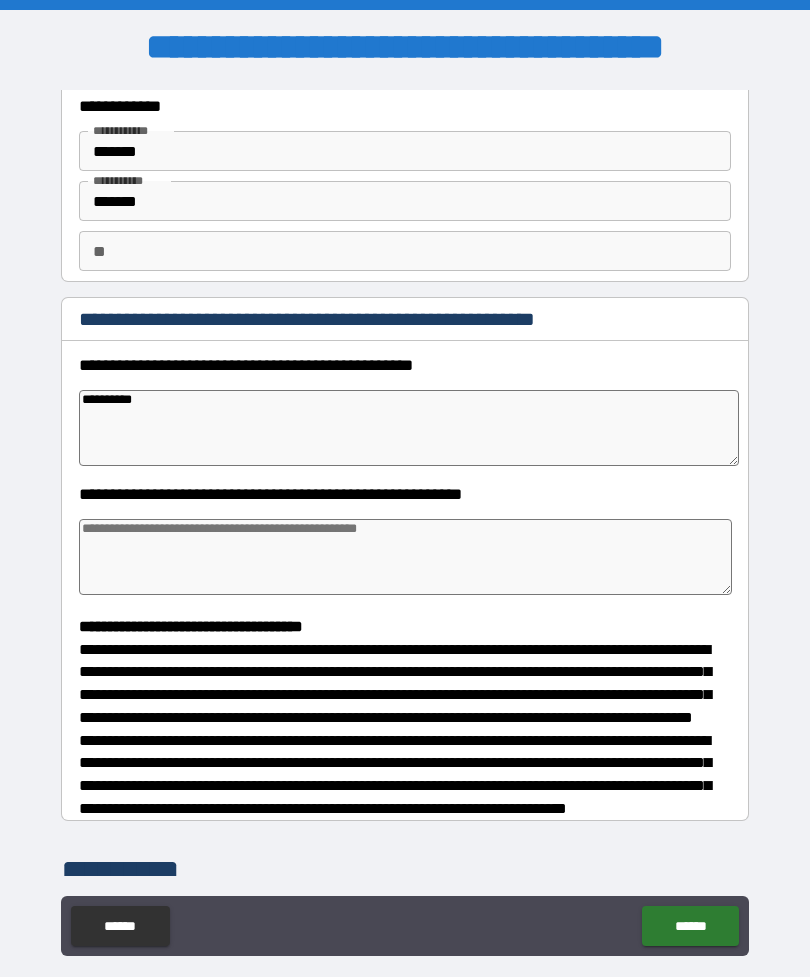 type on "*" 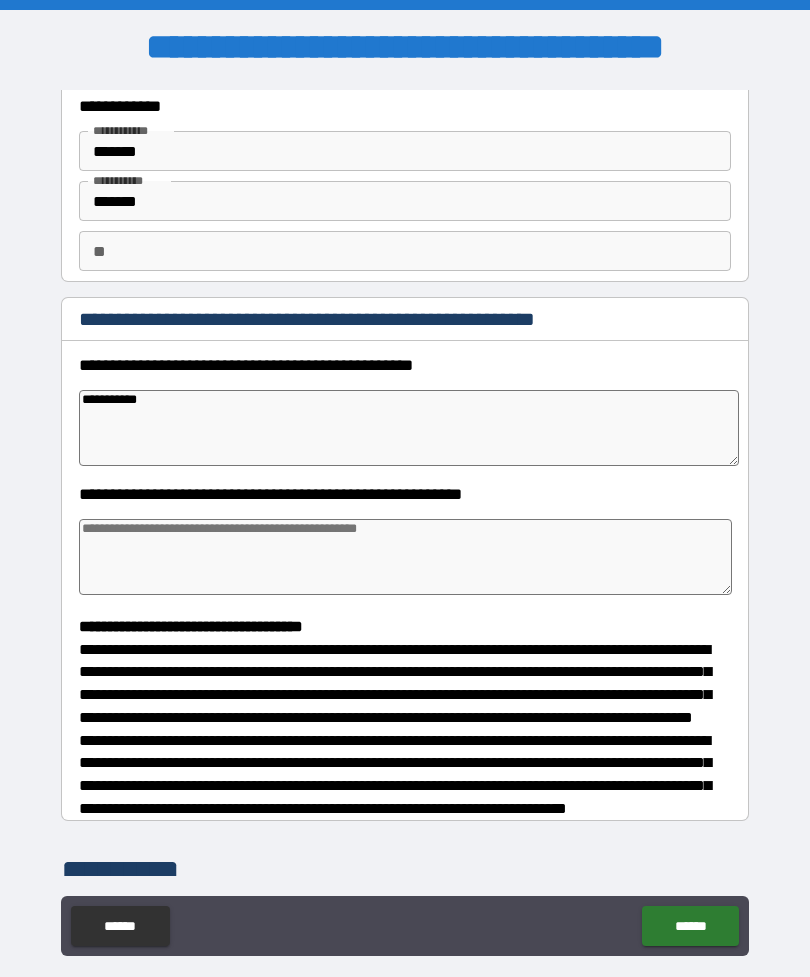 type on "**********" 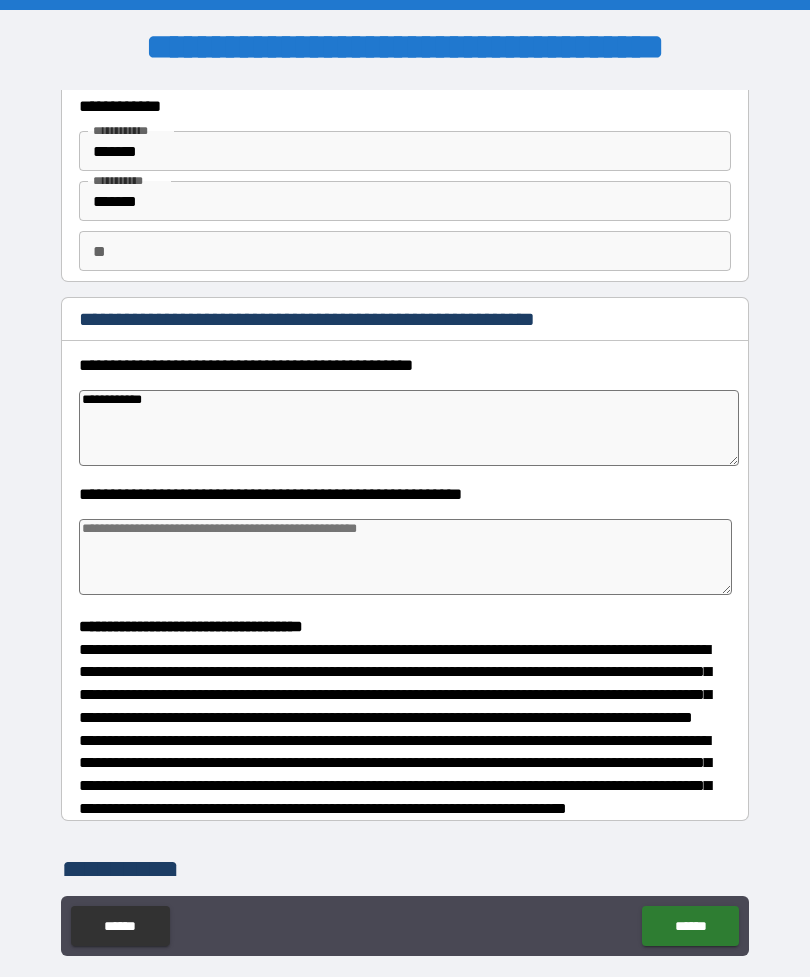 type on "*" 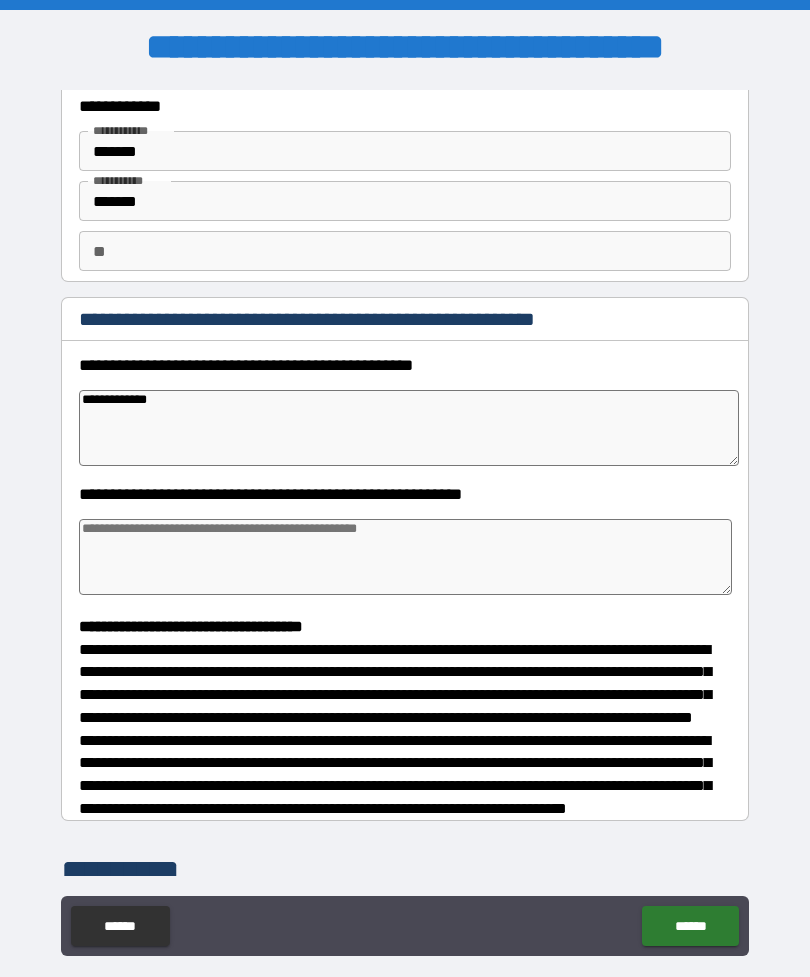 type on "**********" 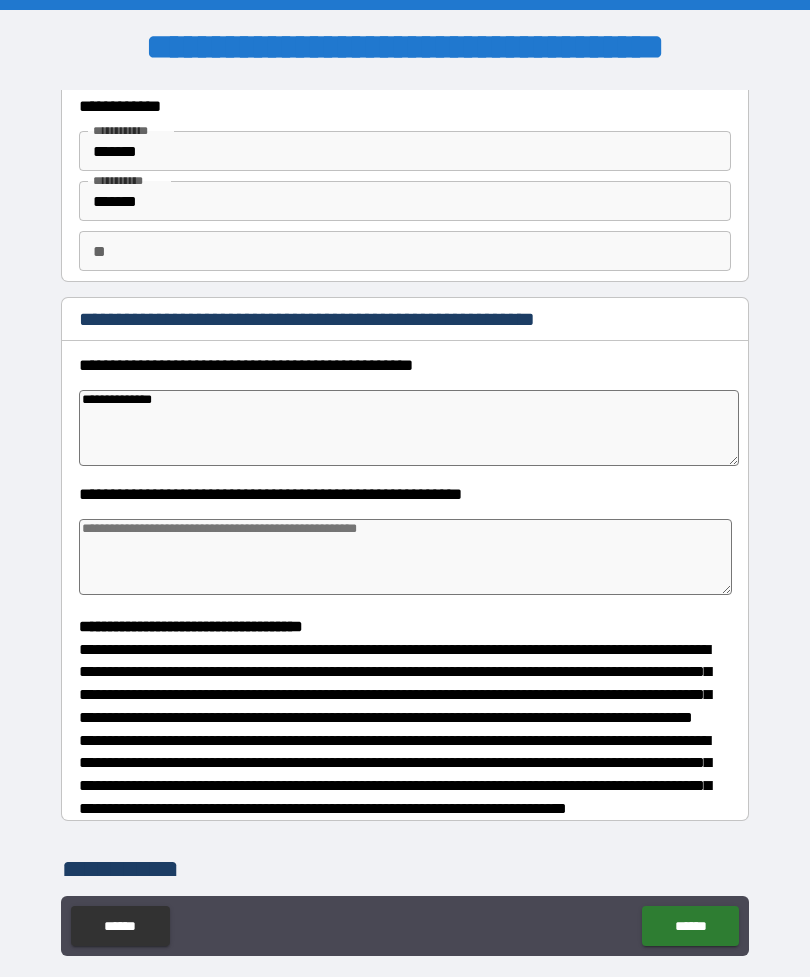 type on "*" 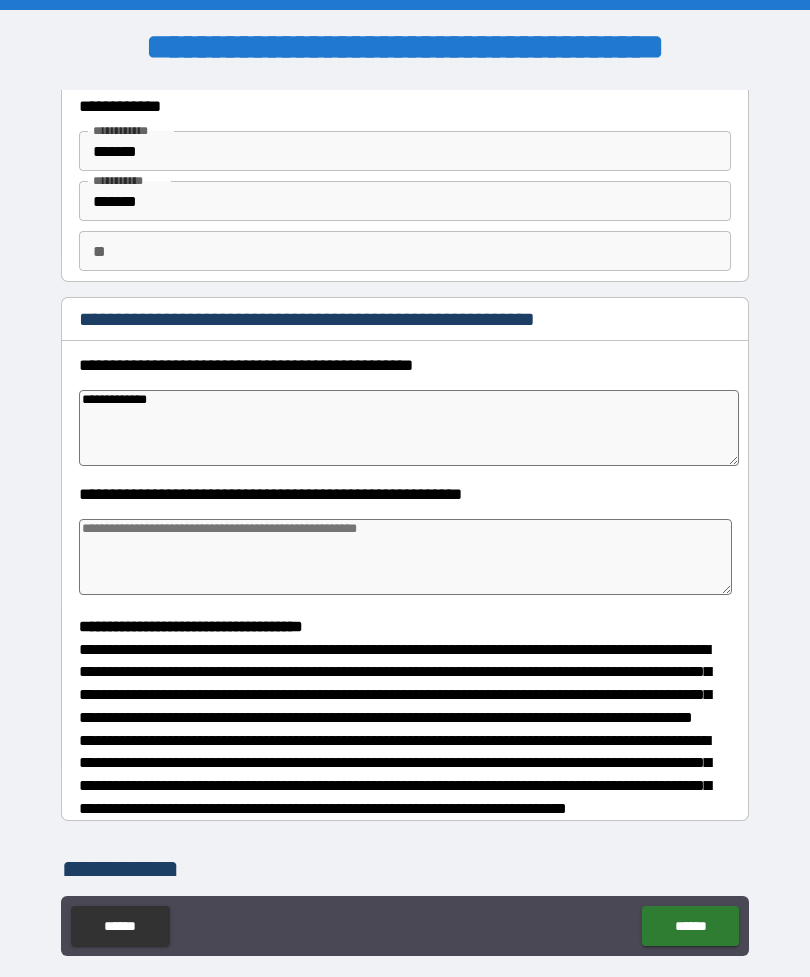 type on "*" 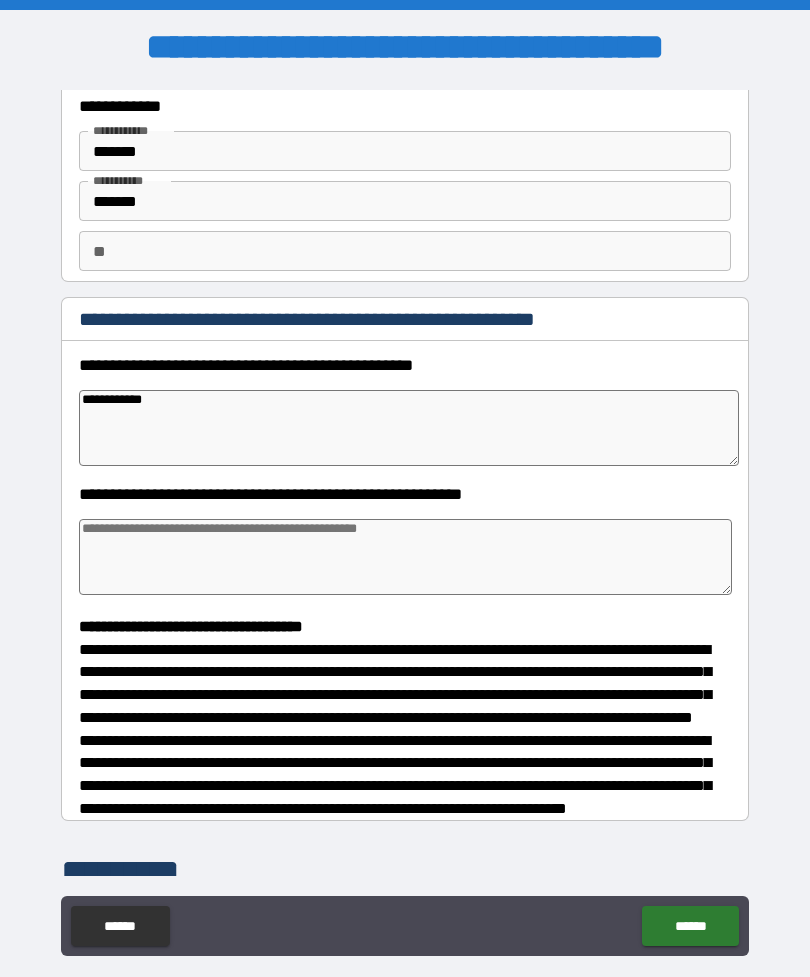type on "*" 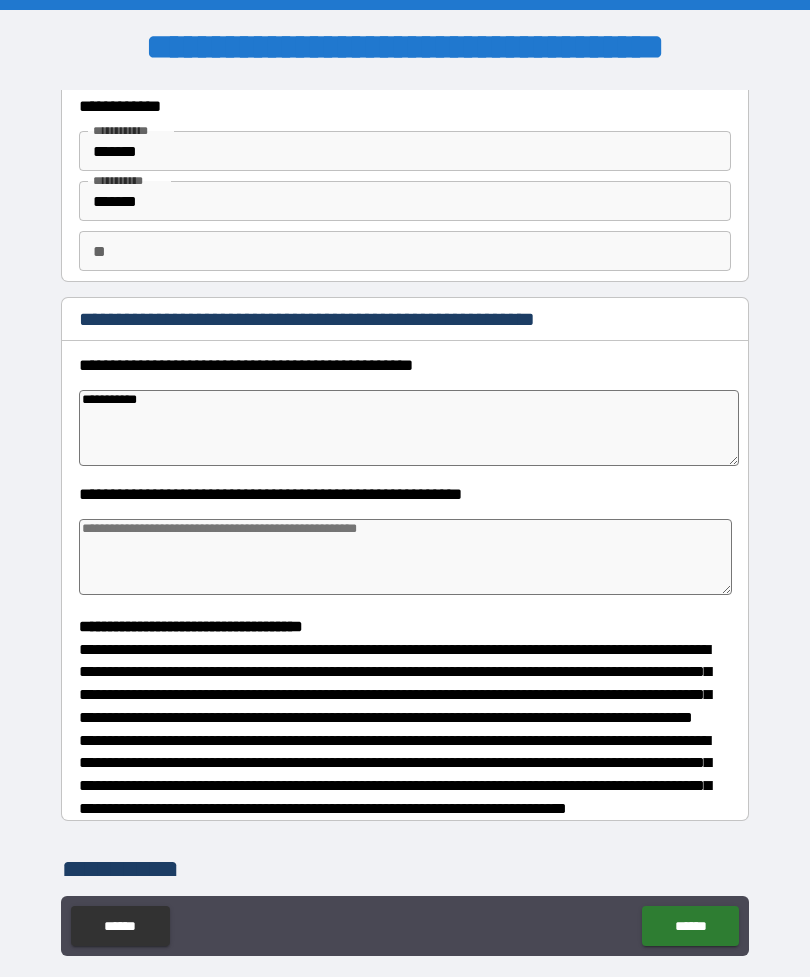 type on "*" 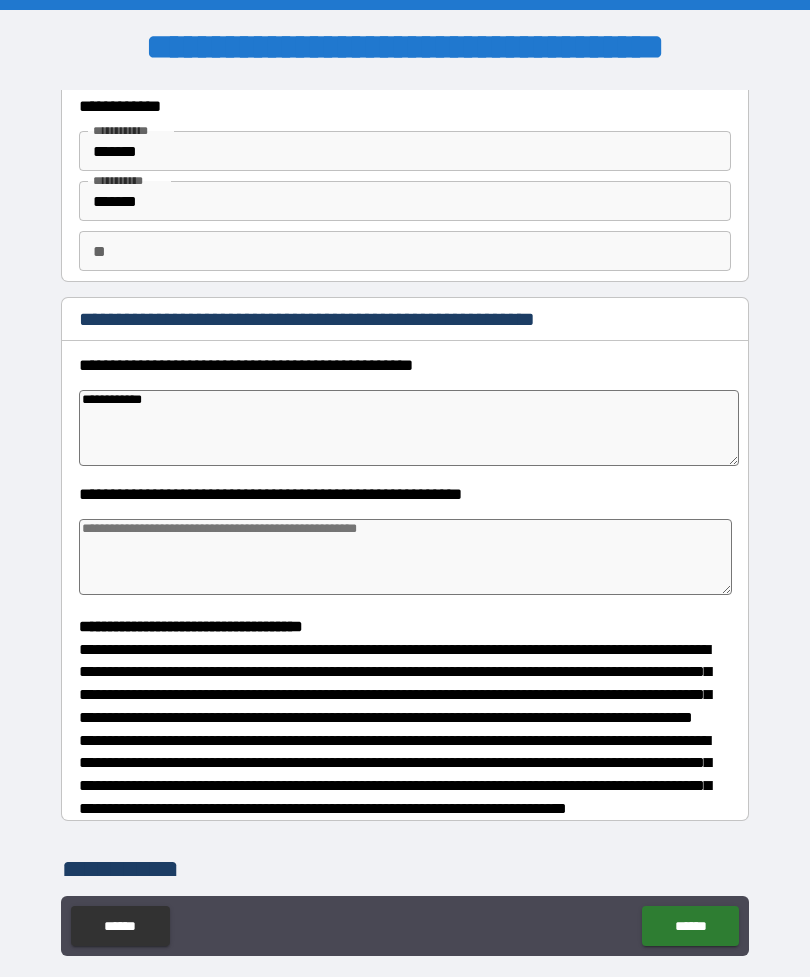 type on "*" 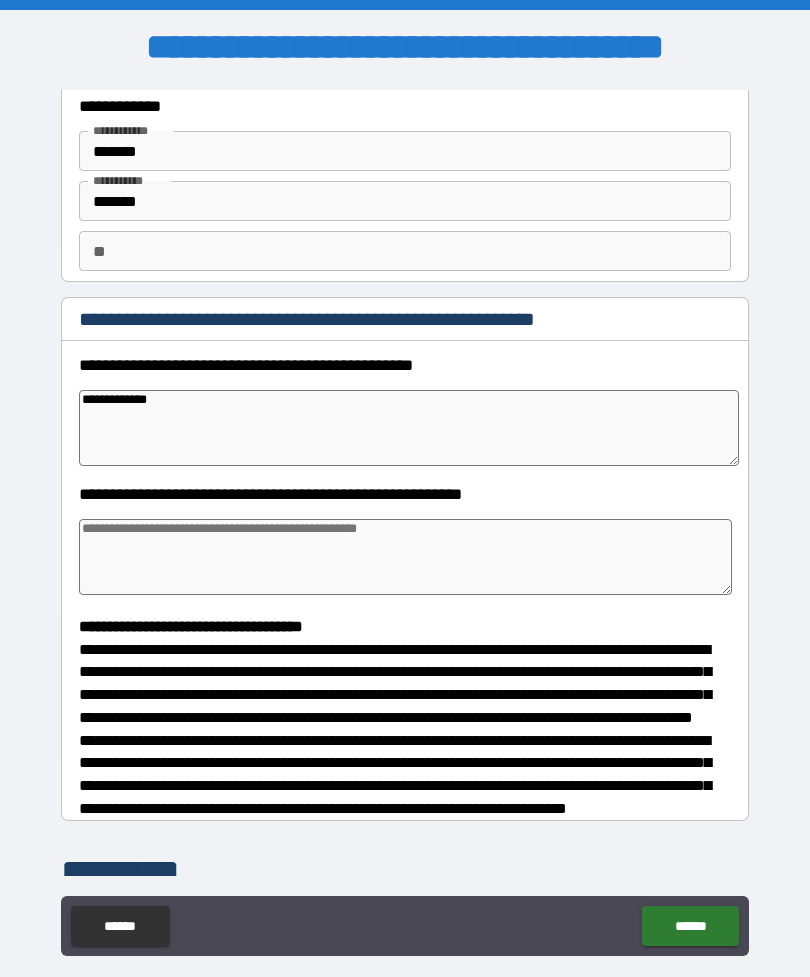 type on "*" 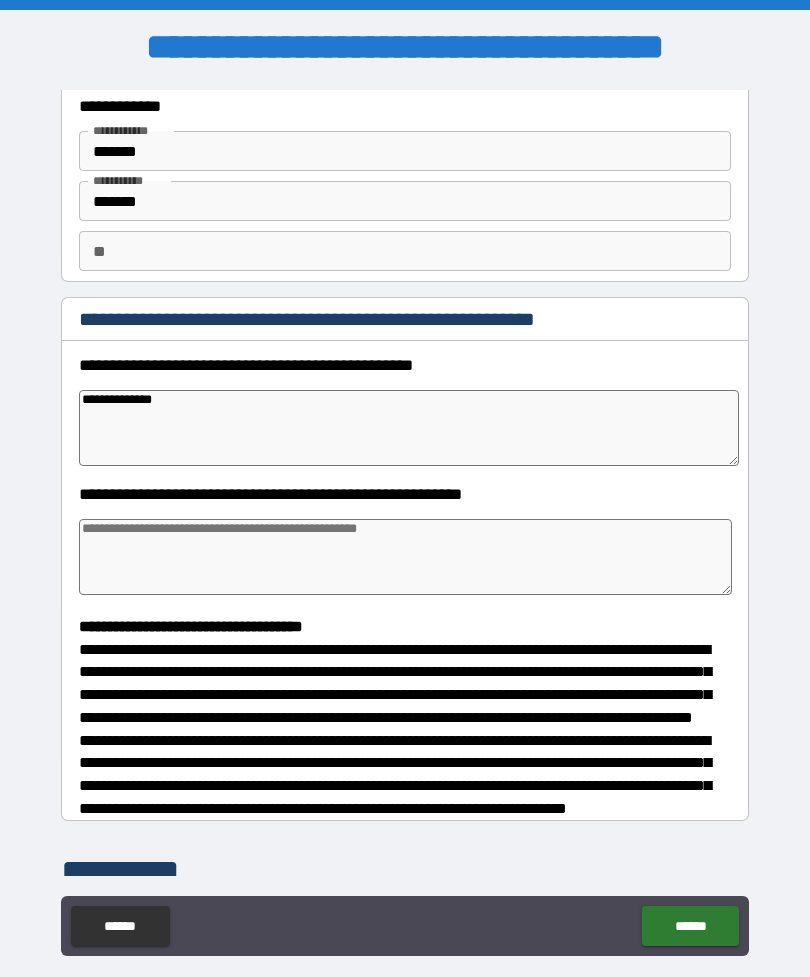 type on "*" 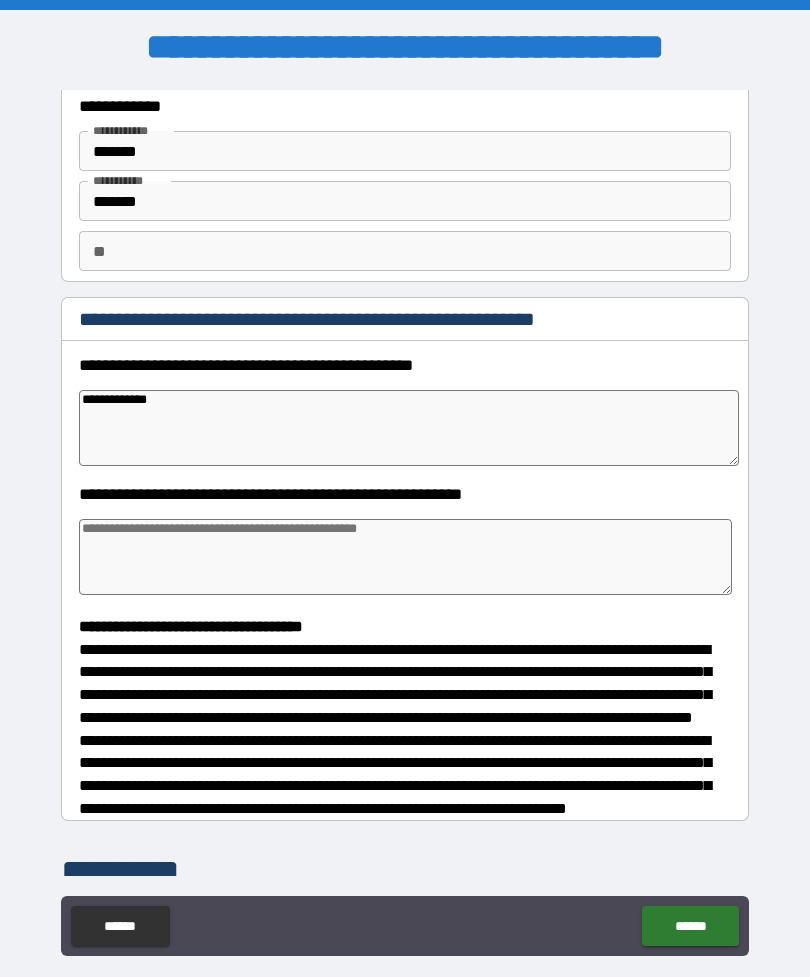 type on "*" 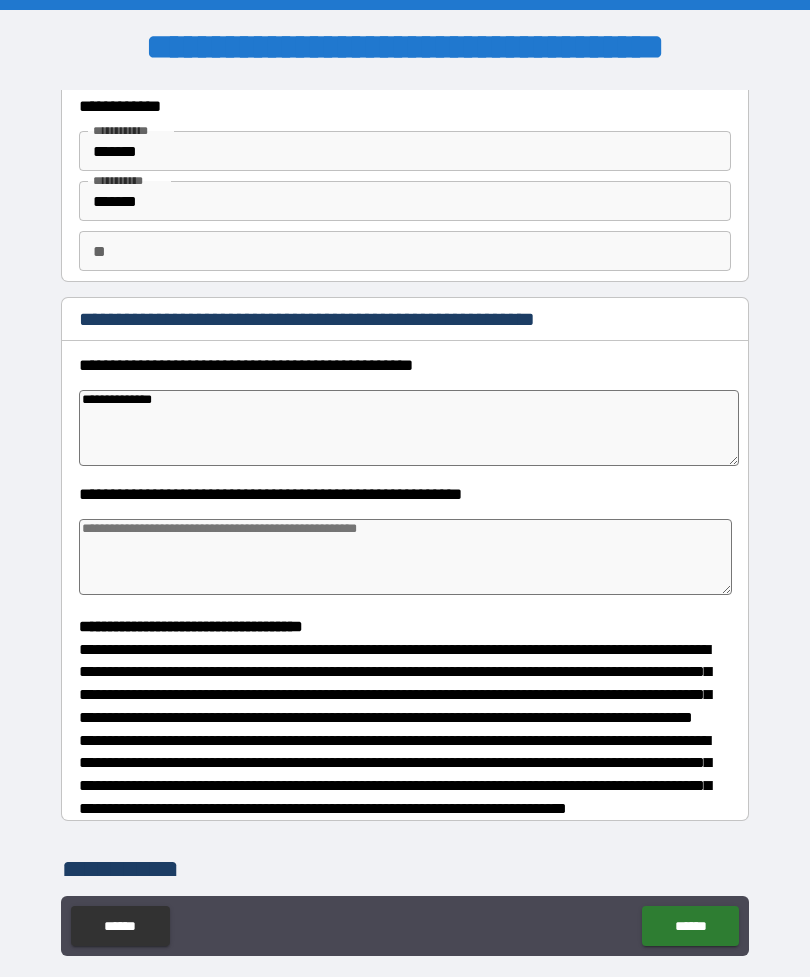 type on "*" 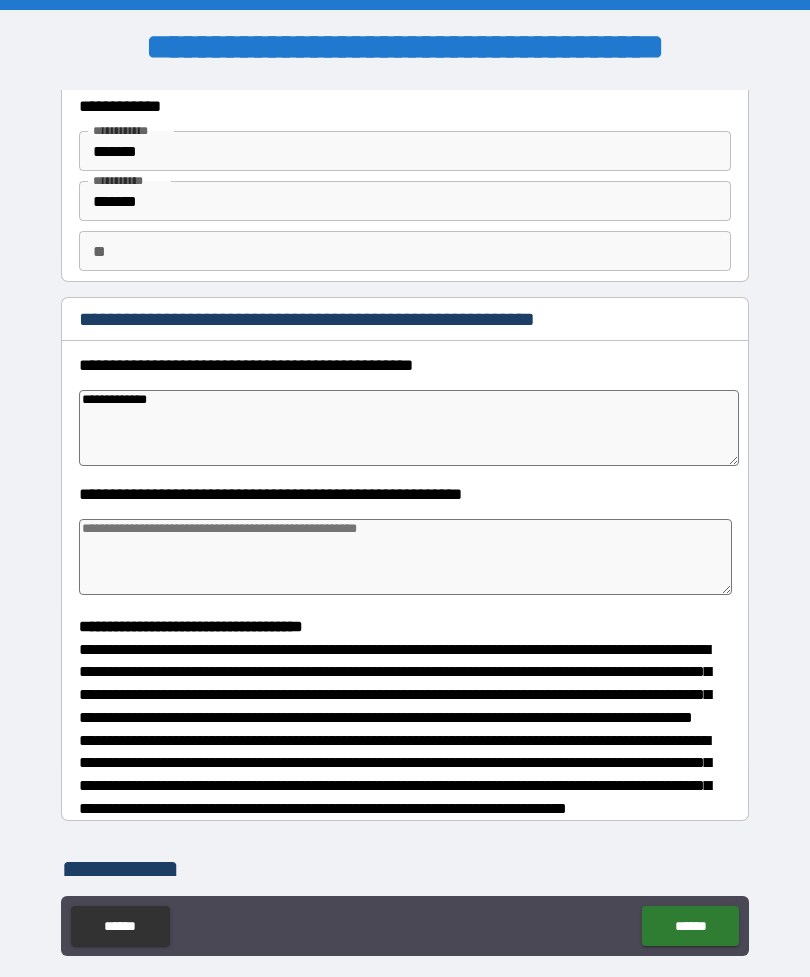 type on "*" 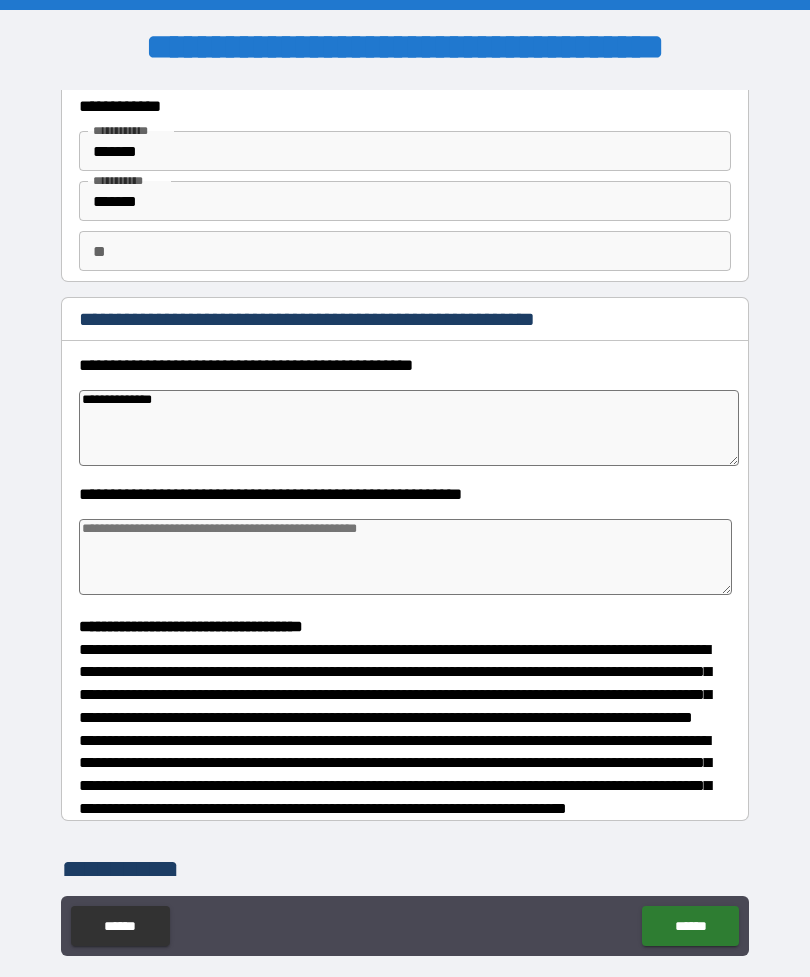 type on "*" 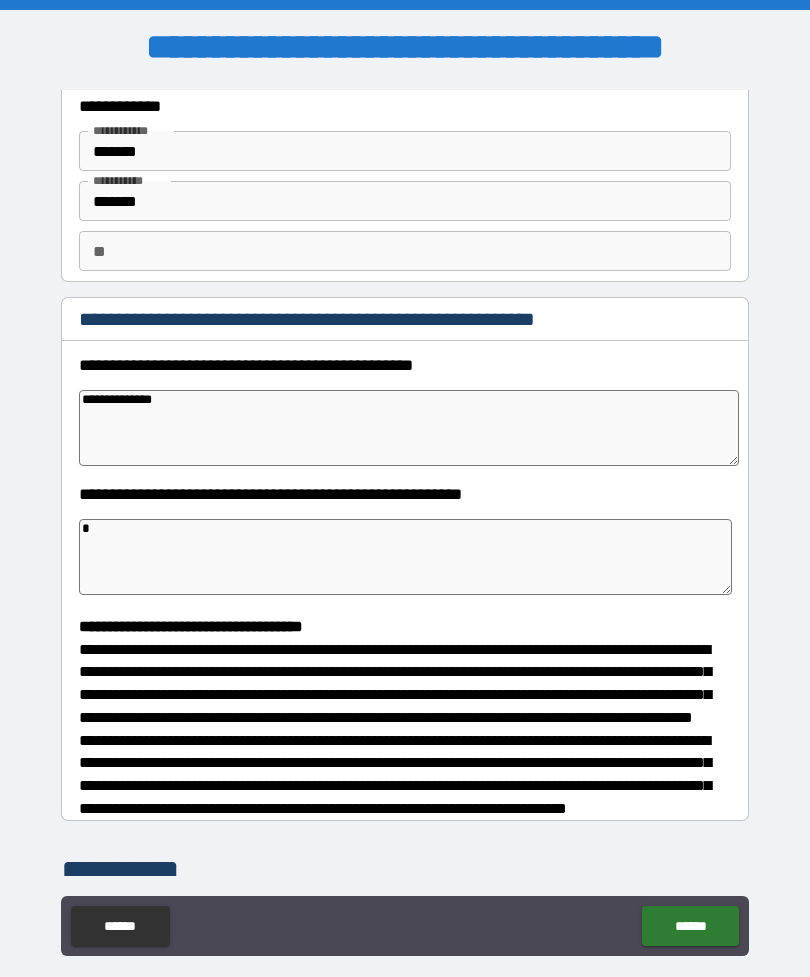 type on "**" 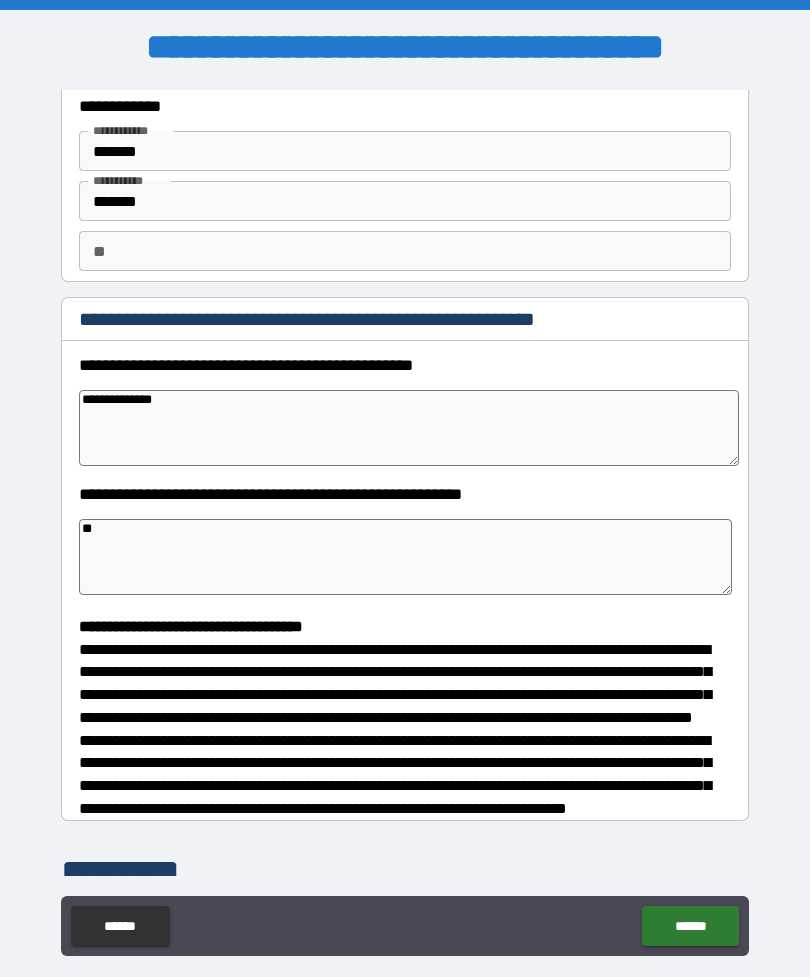 type on "*" 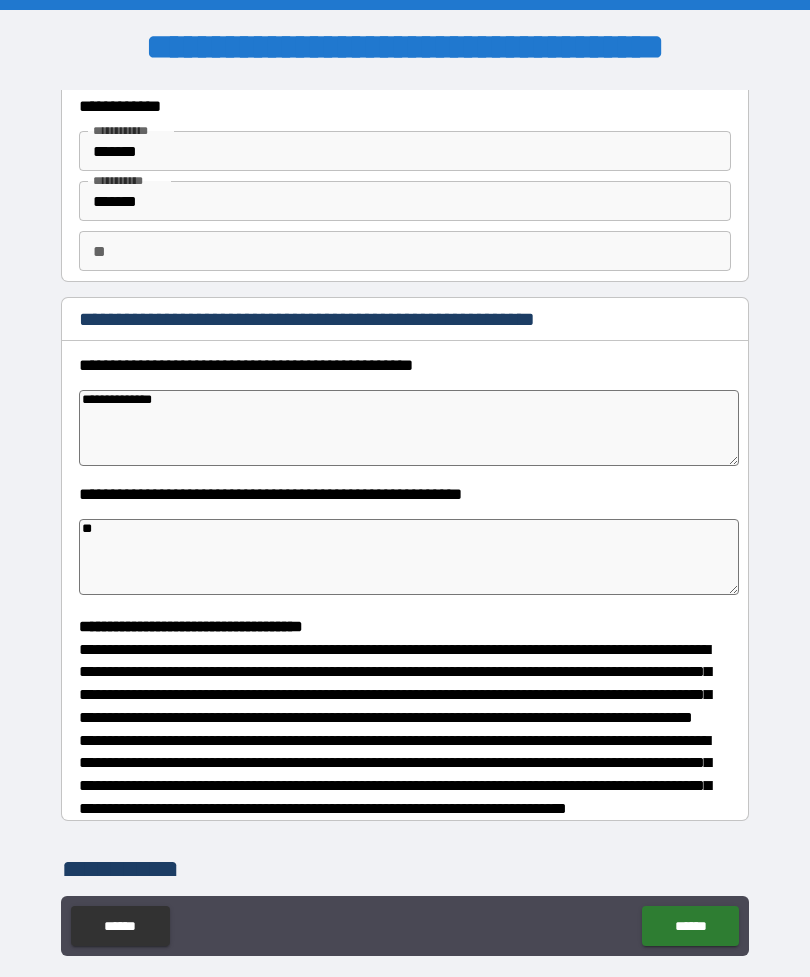 type on "***" 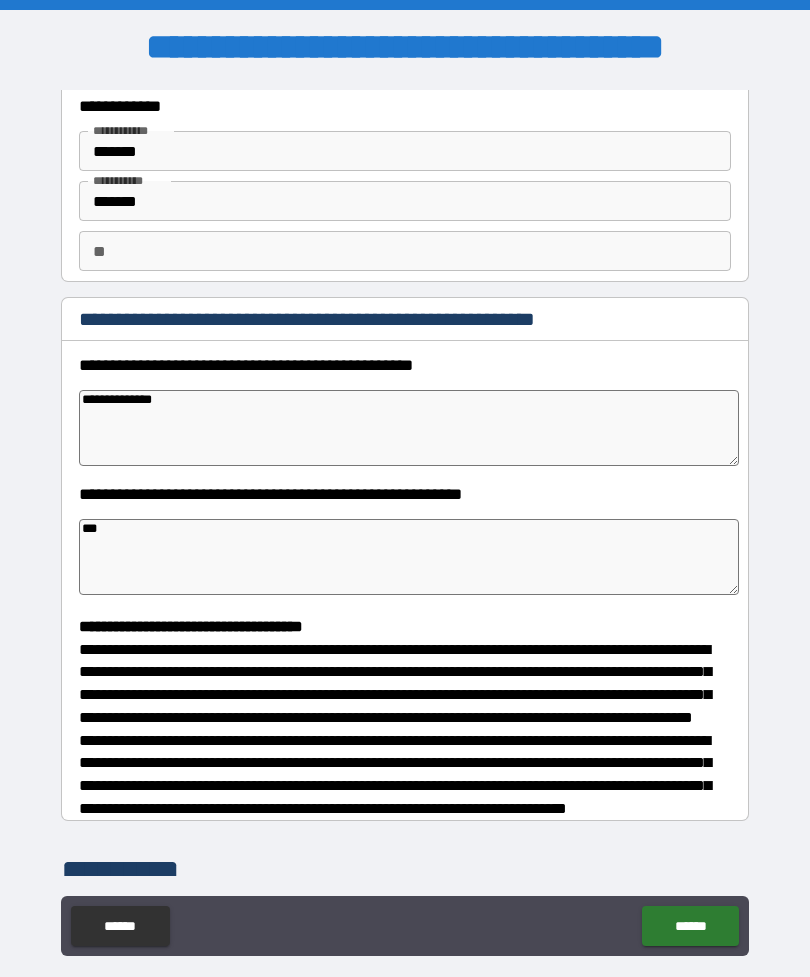 type on "*" 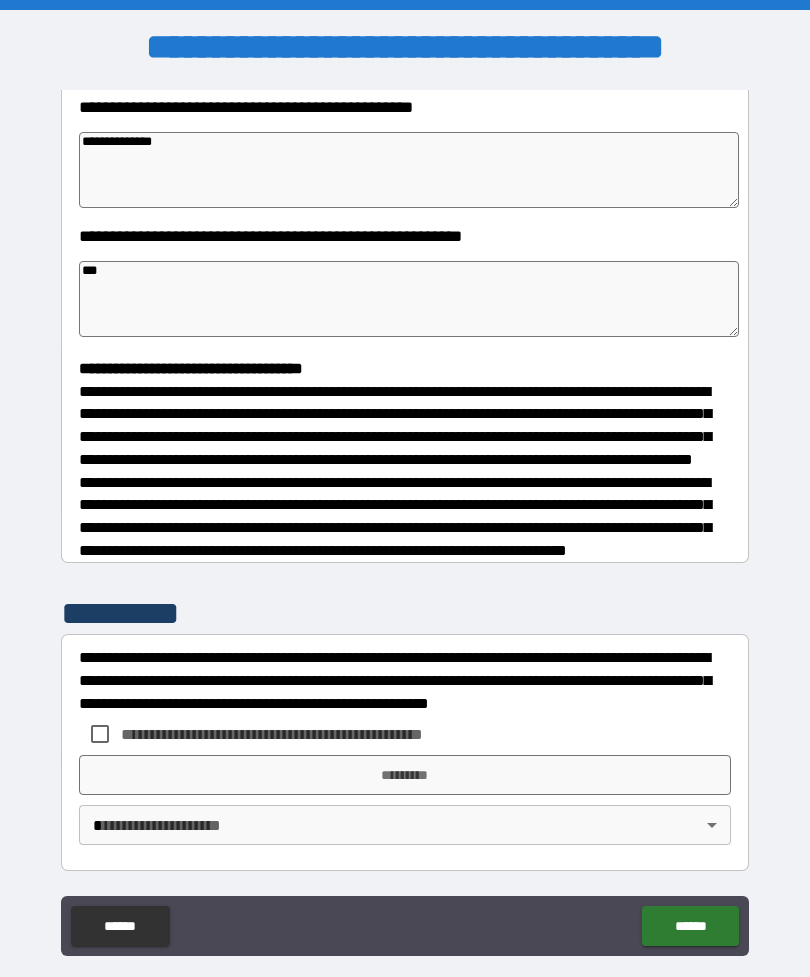 scroll, scrollTop: 348, scrollLeft: 0, axis: vertical 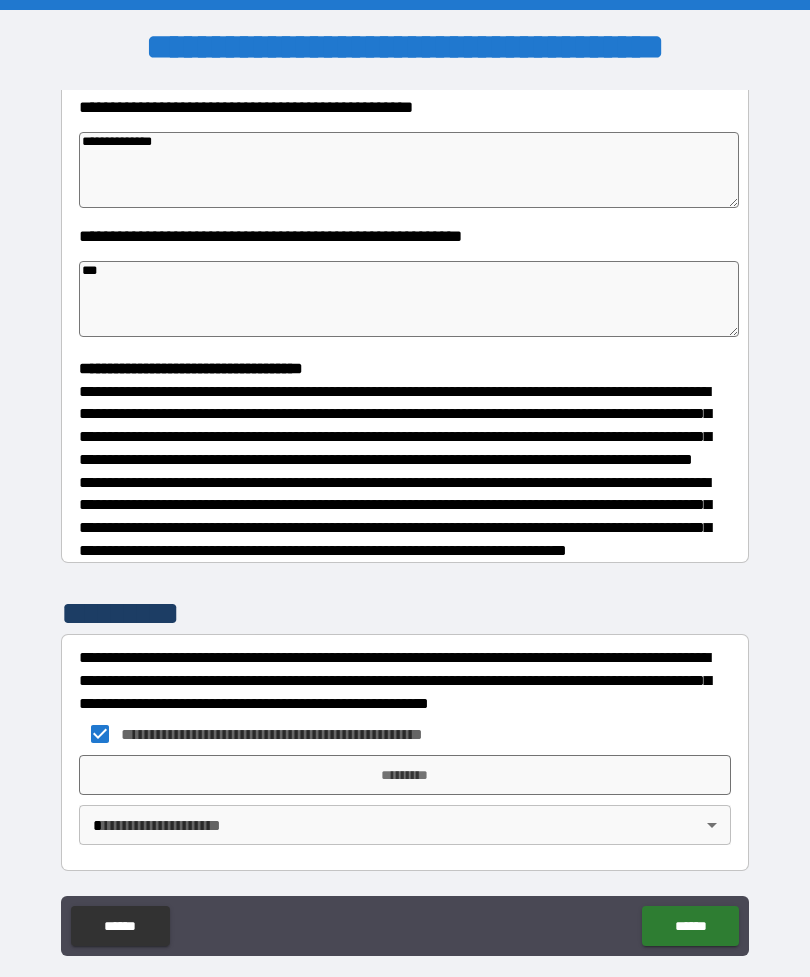 click on "*********" at bounding box center [405, 775] 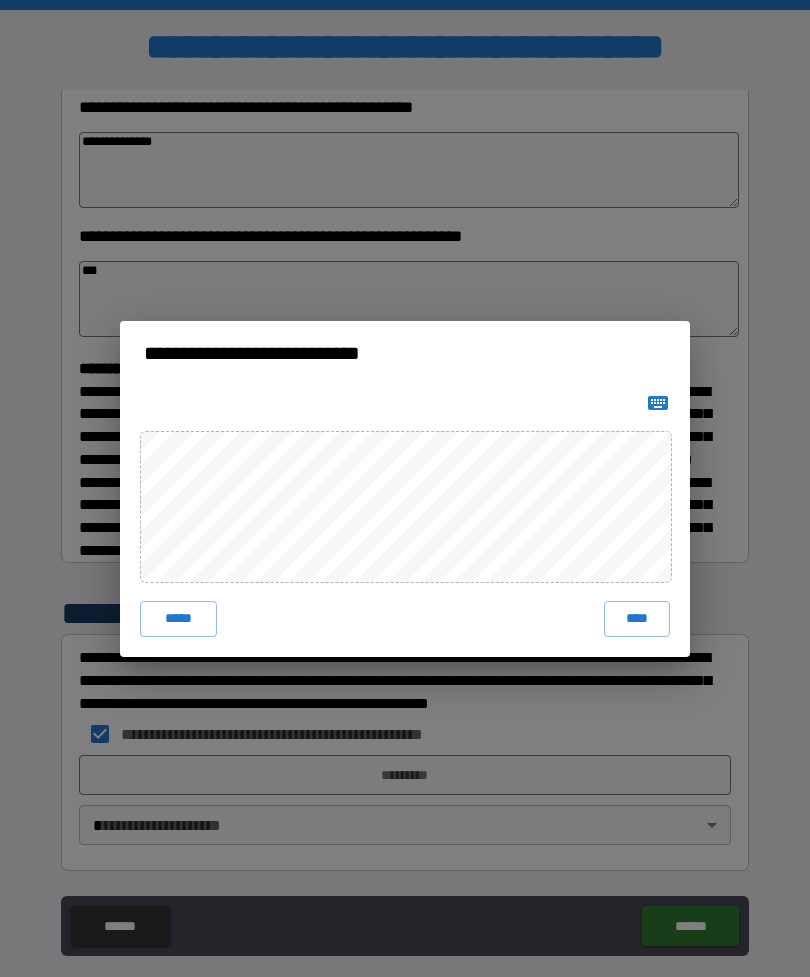click on "****" at bounding box center (637, 619) 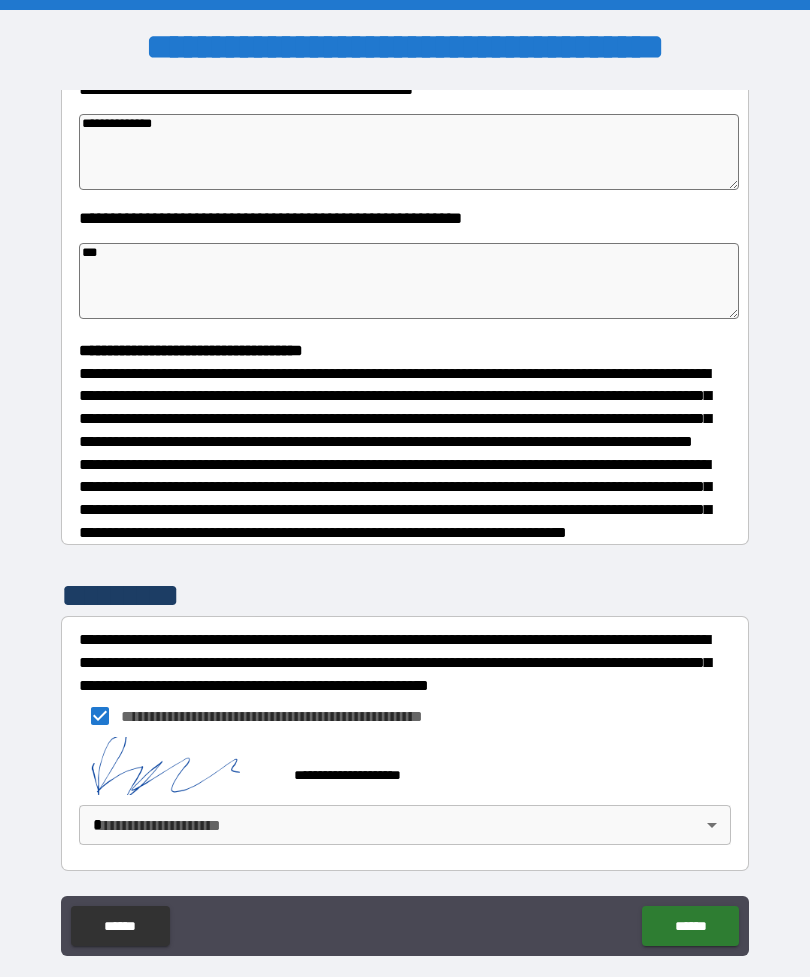 scroll, scrollTop: 338, scrollLeft: 0, axis: vertical 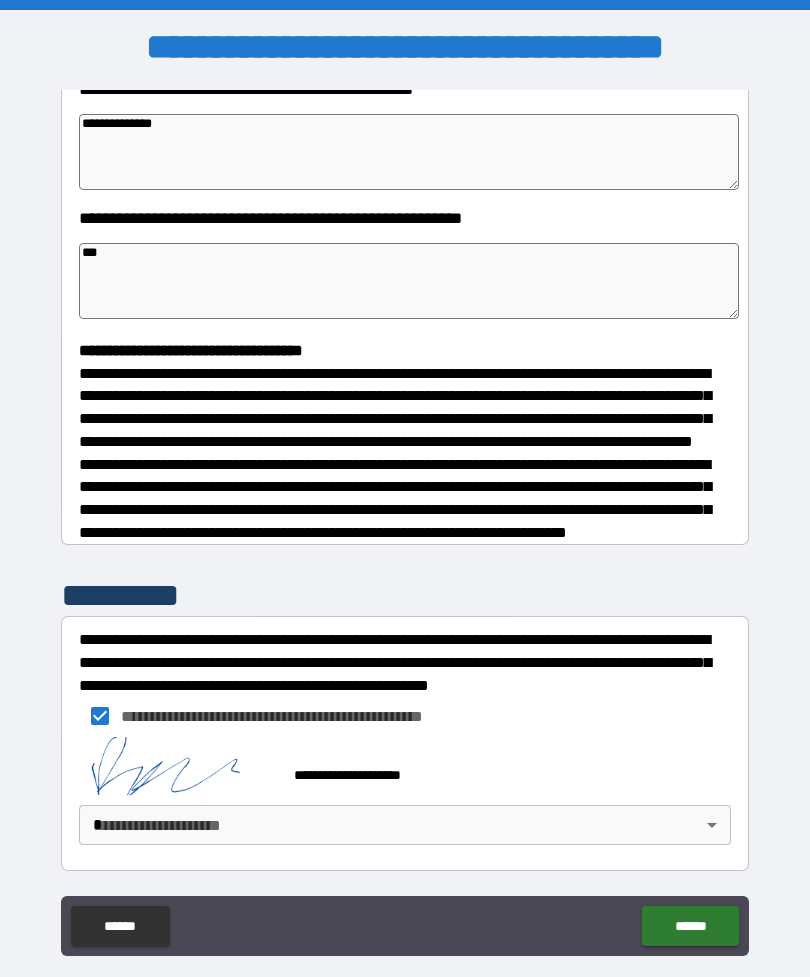 type on "*" 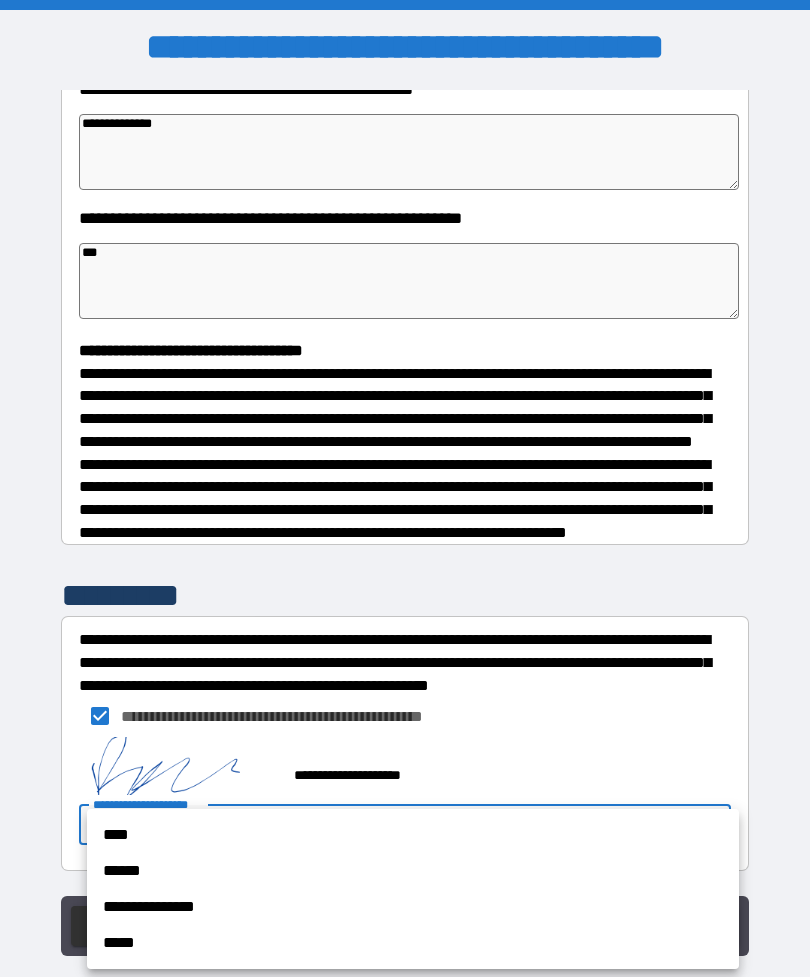 click on "****" at bounding box center (413, 835) 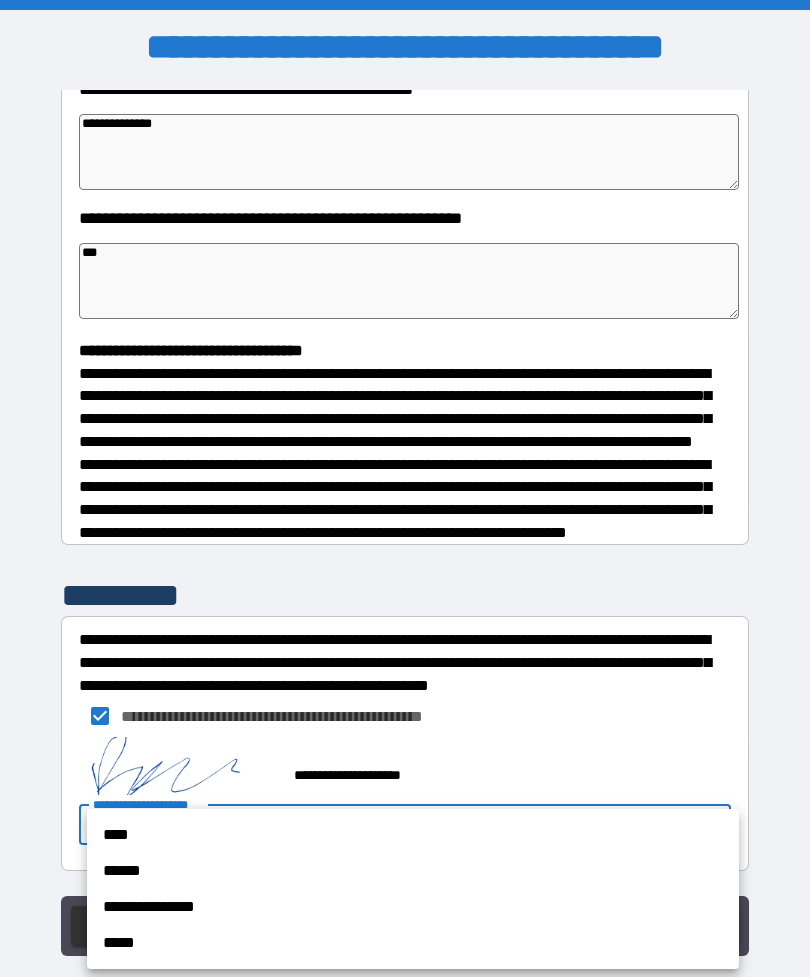 type on "*" 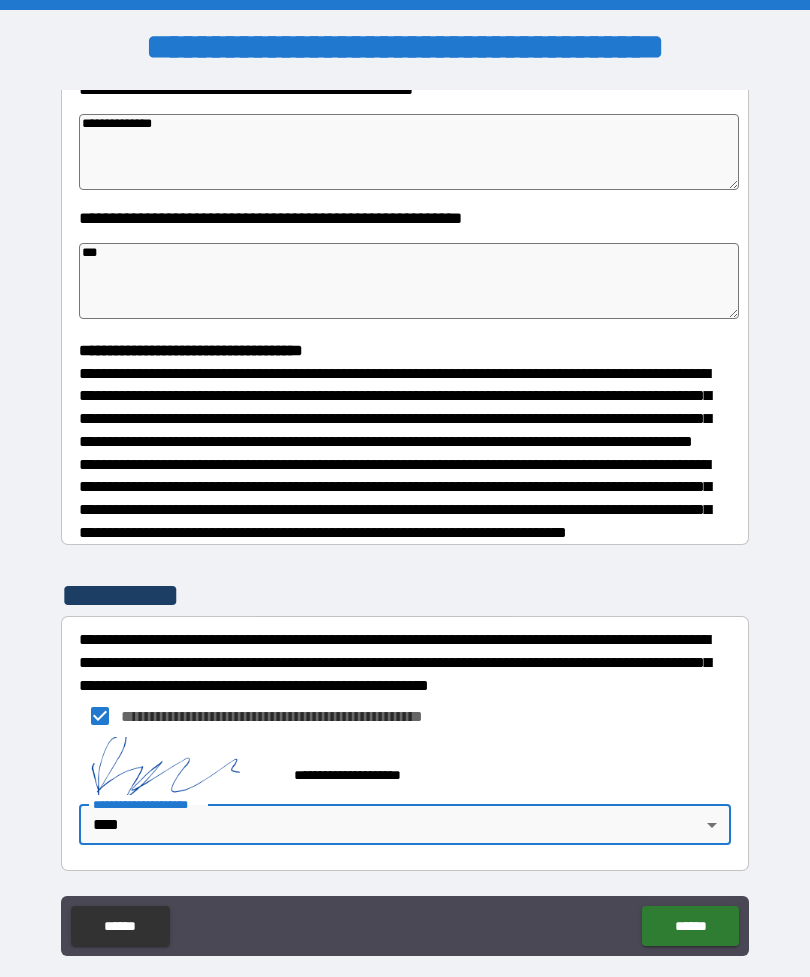 type on "*" 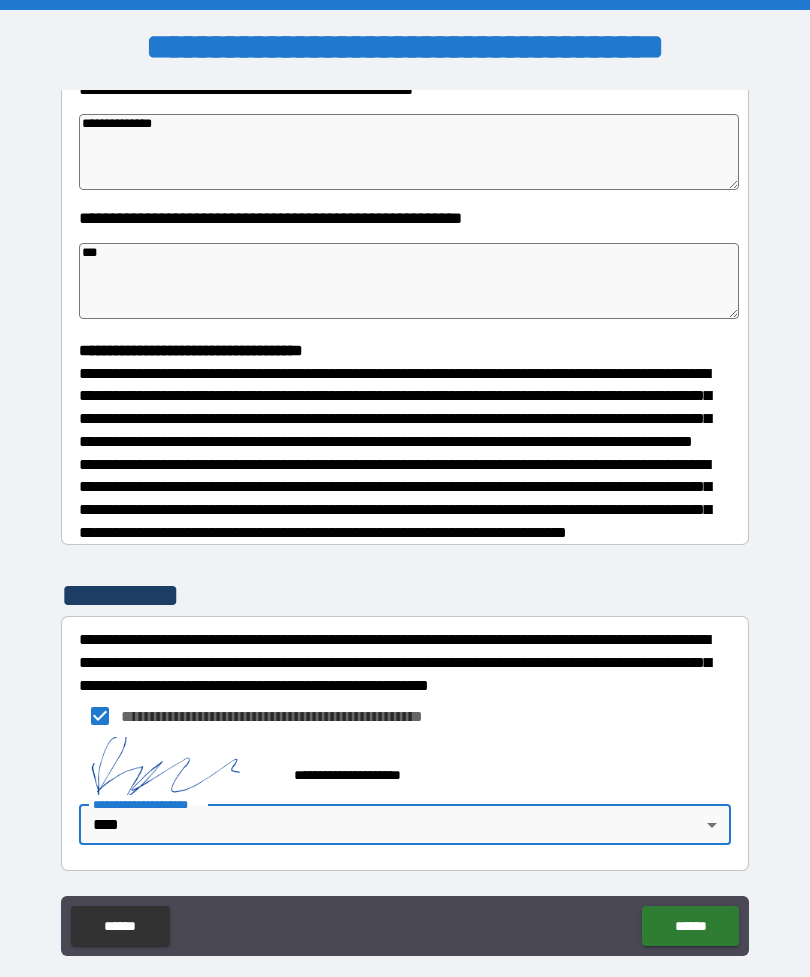 type on "*" 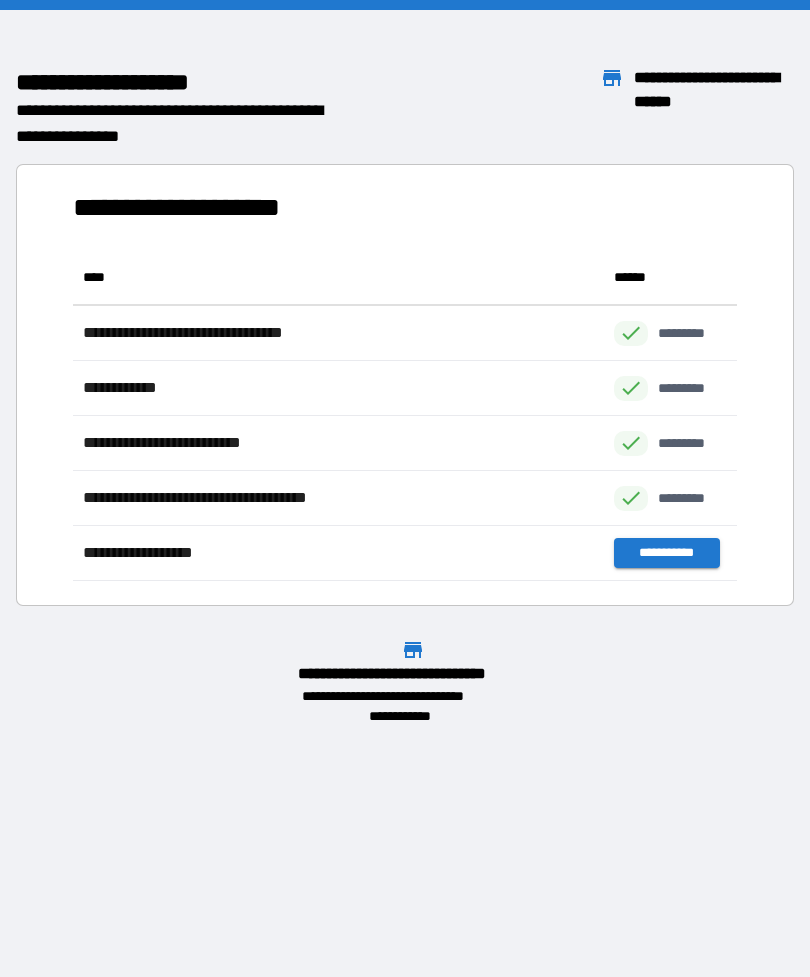 scroll, scrollTop: 1, scrollLeft: 1, axis: both 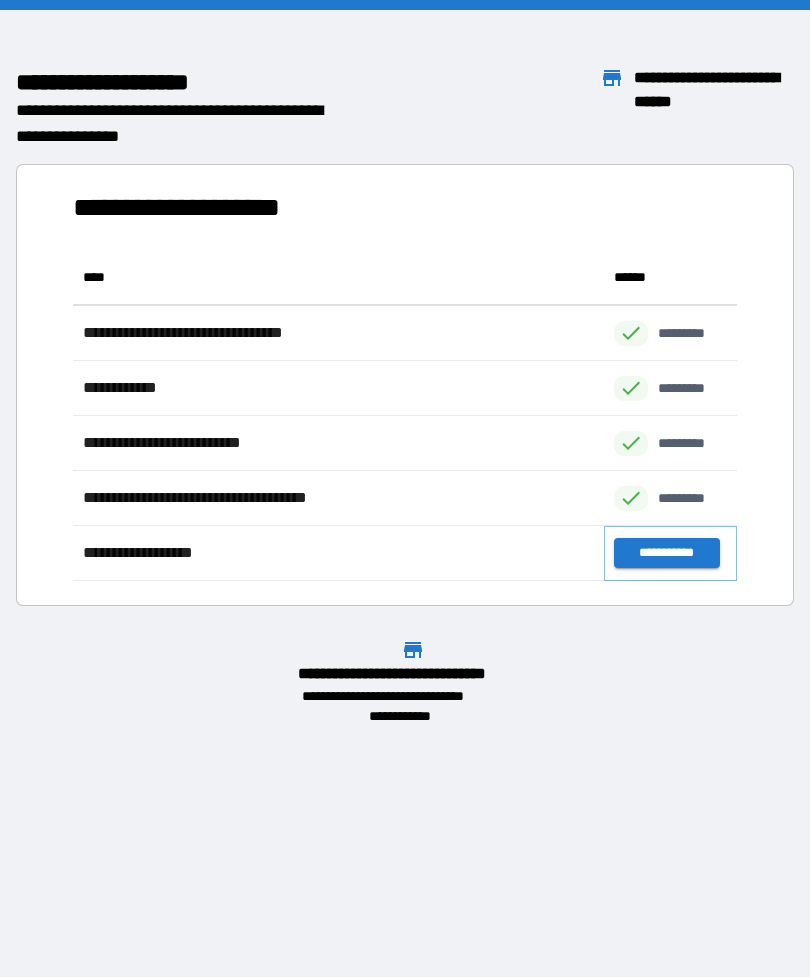 click on "**********" at bounding box center [666, 553] 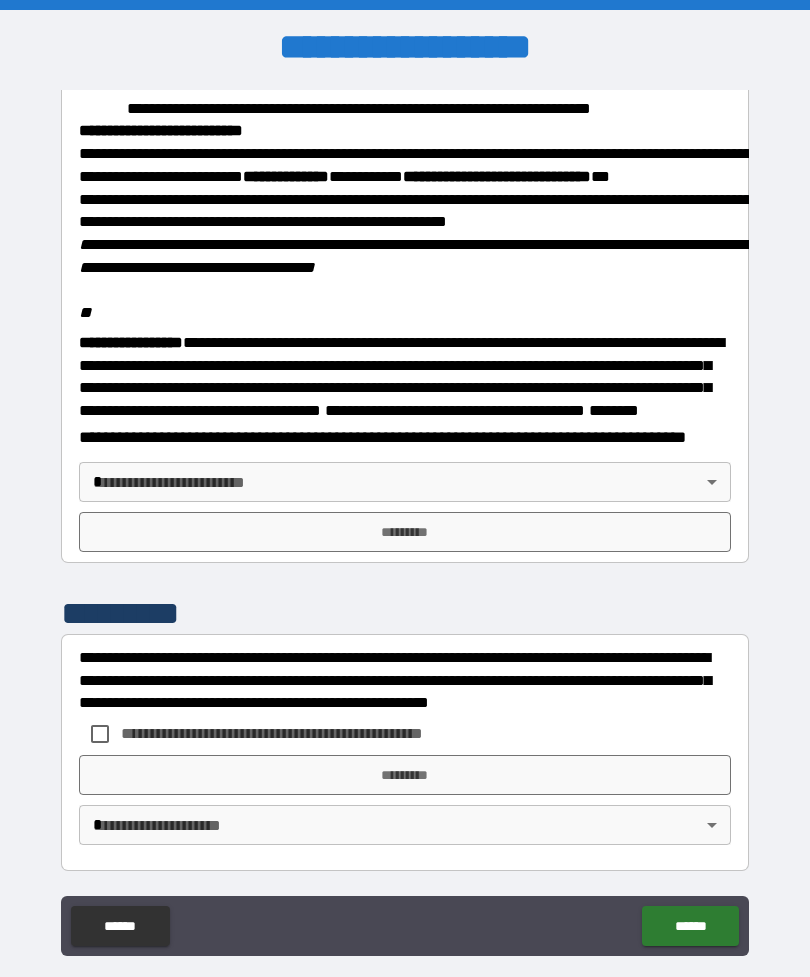 scroll, scrollTop: 2323, scrollLeft: 0, axis: vertical 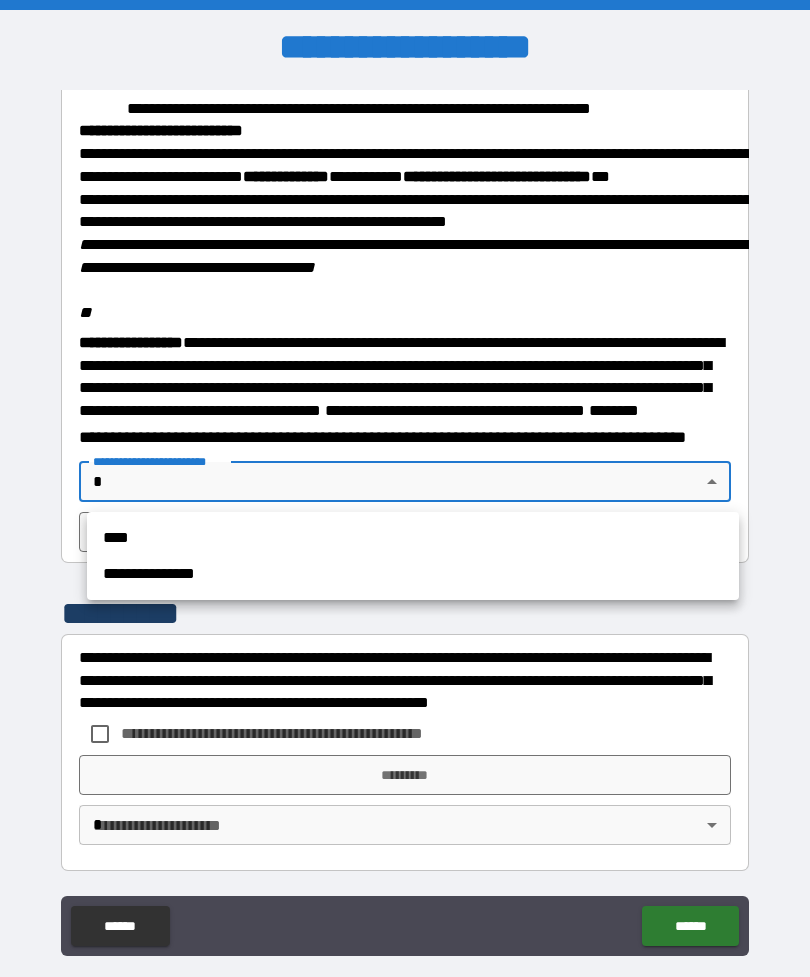 click on "****" at bounding box center (413, 538) 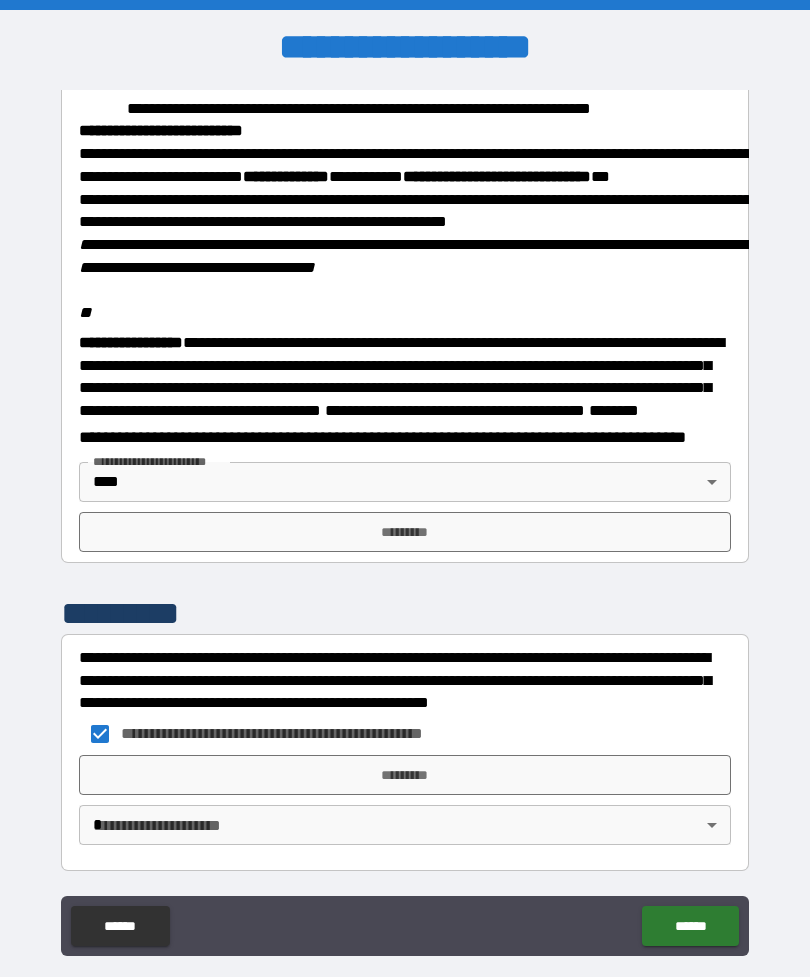click on "*********" at bounding box center (405, 775) 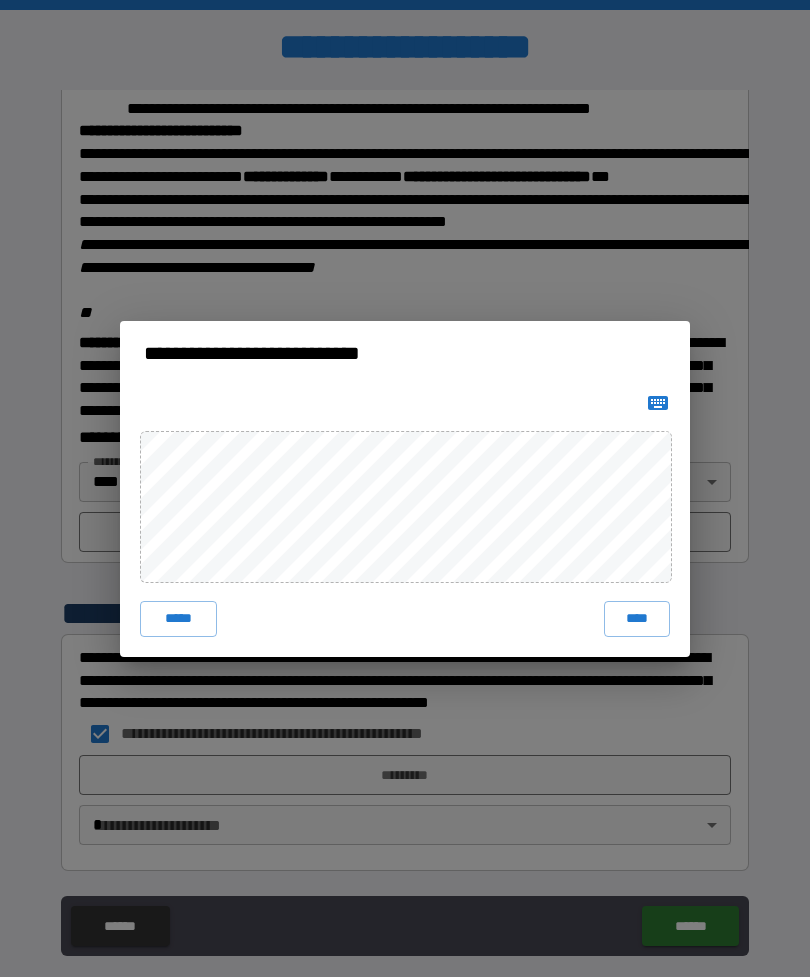 click on "****" at bounding box center (637, 619) 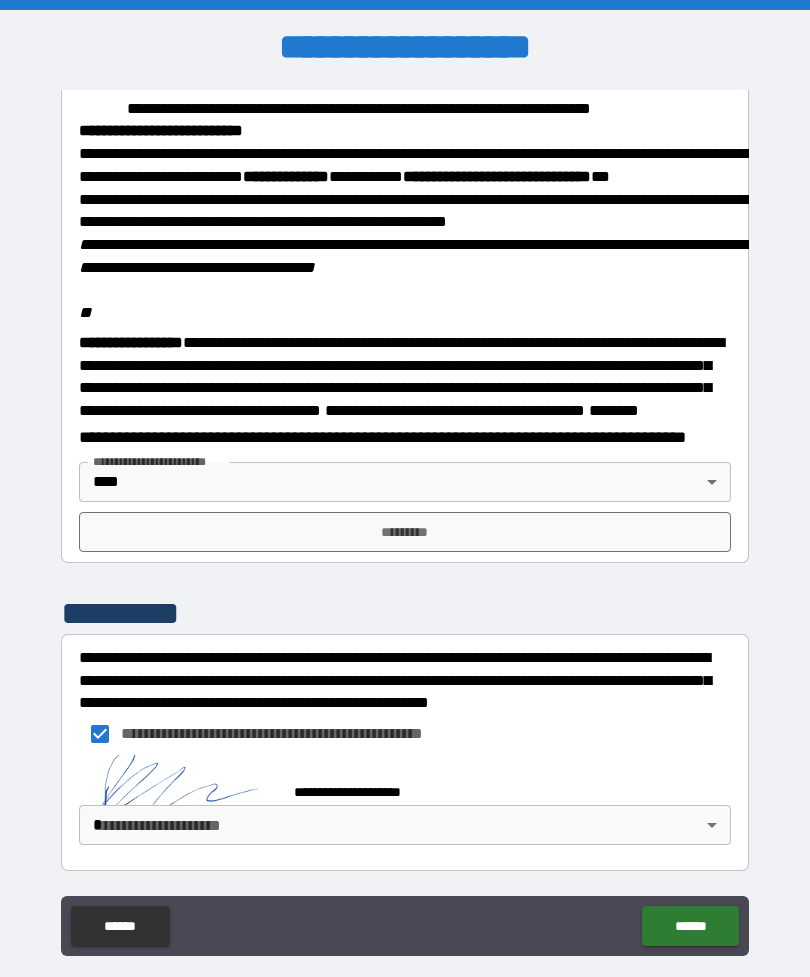 scroll, scrollTop: 2313, scrollLeft: 0, axis: vertical 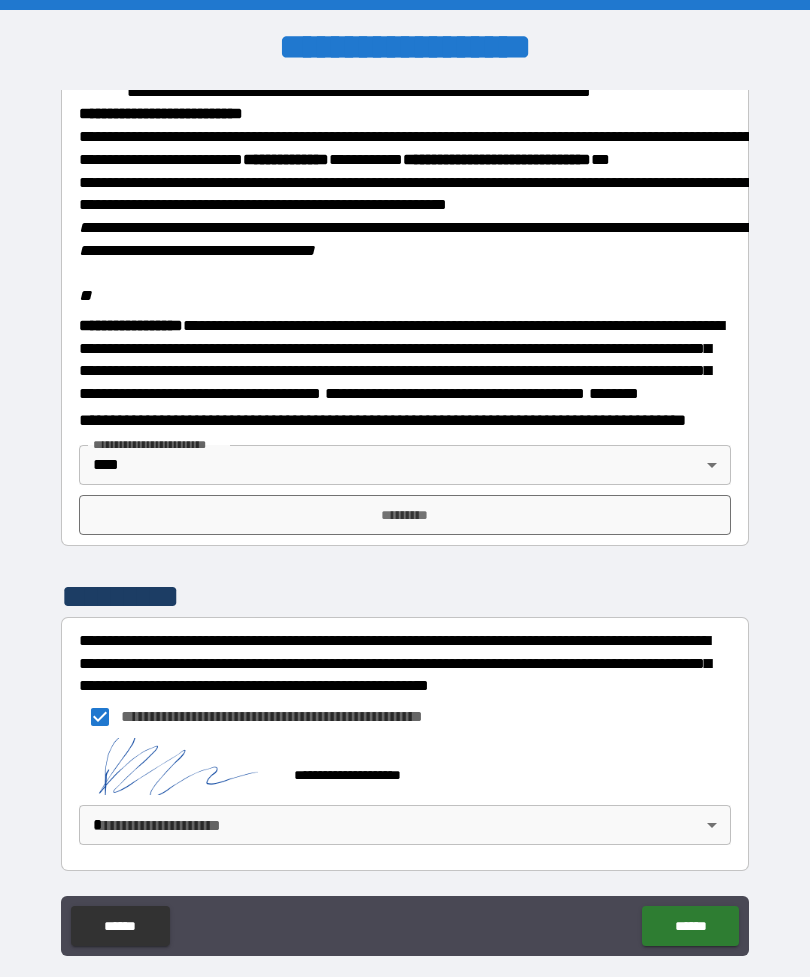 click on "**********" at bounding box center [405, 520] 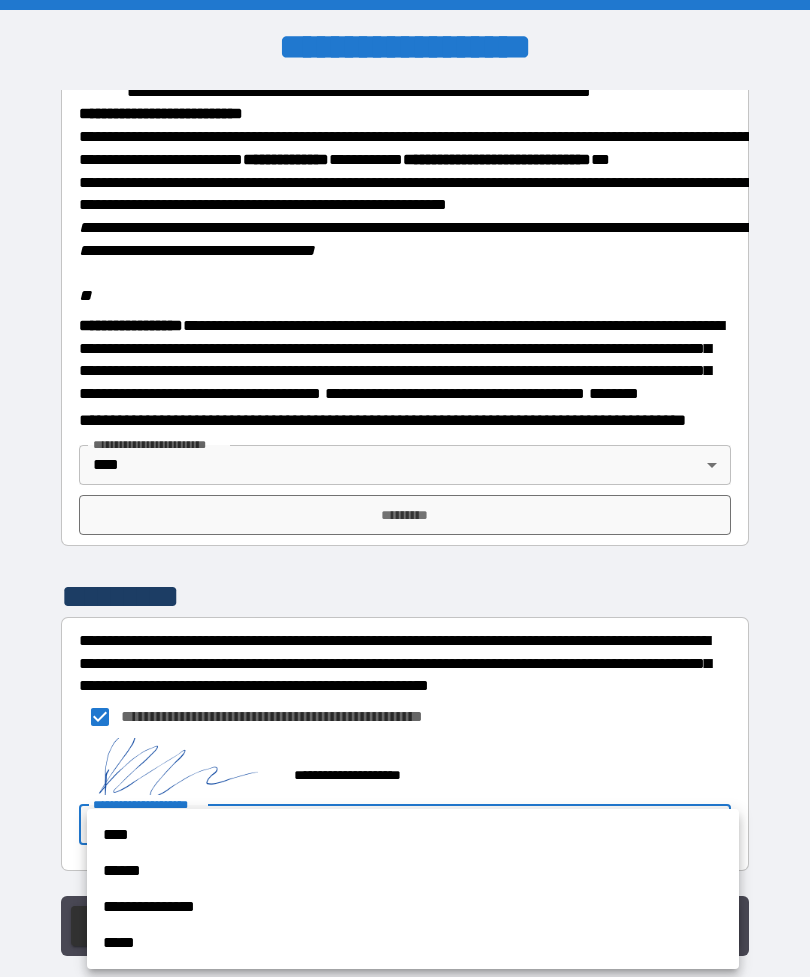 click on "******" at bounding box center (413, 871) 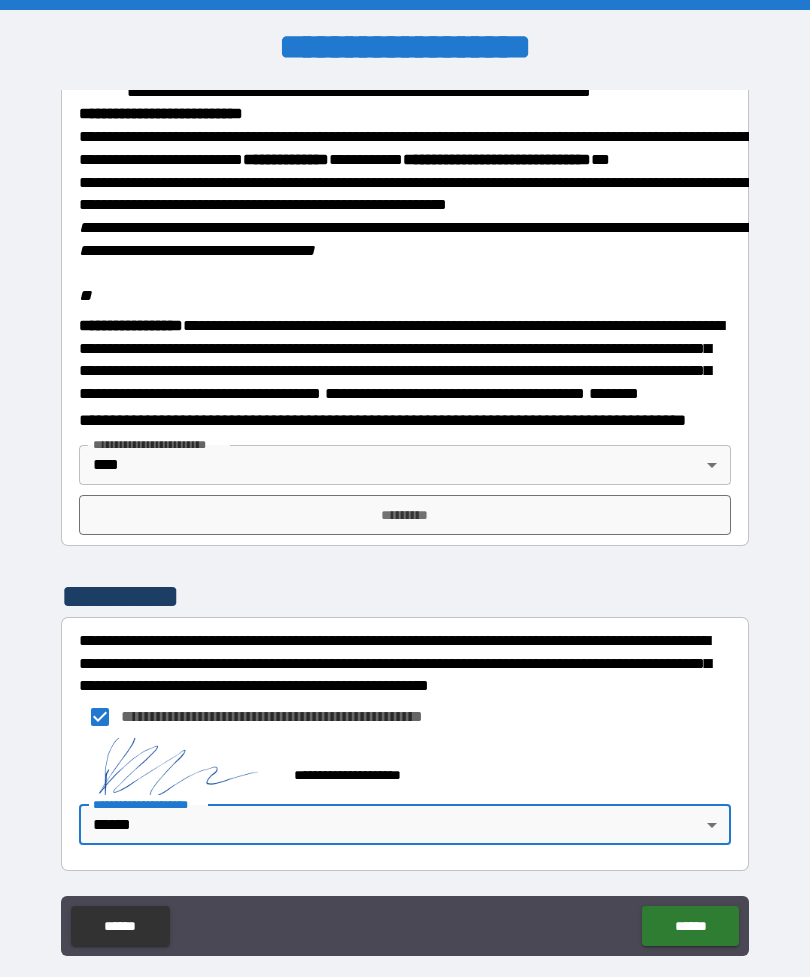 click on "**********" at bounding box center [405, 520] 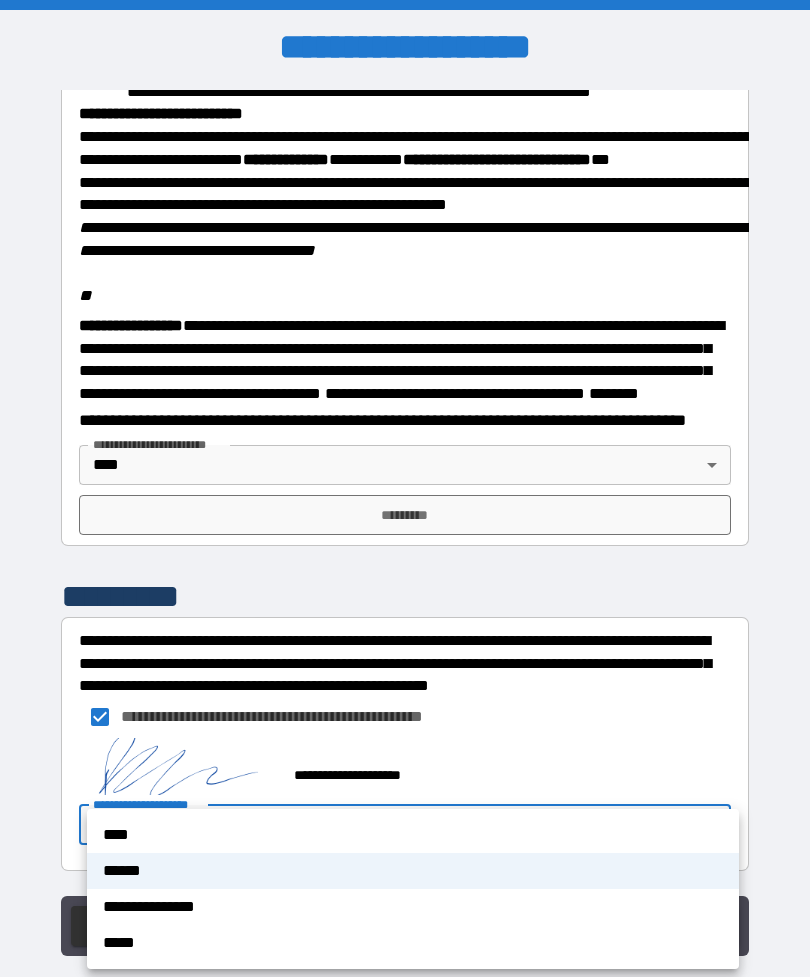 click on "****" at bounding box center [413, 835] 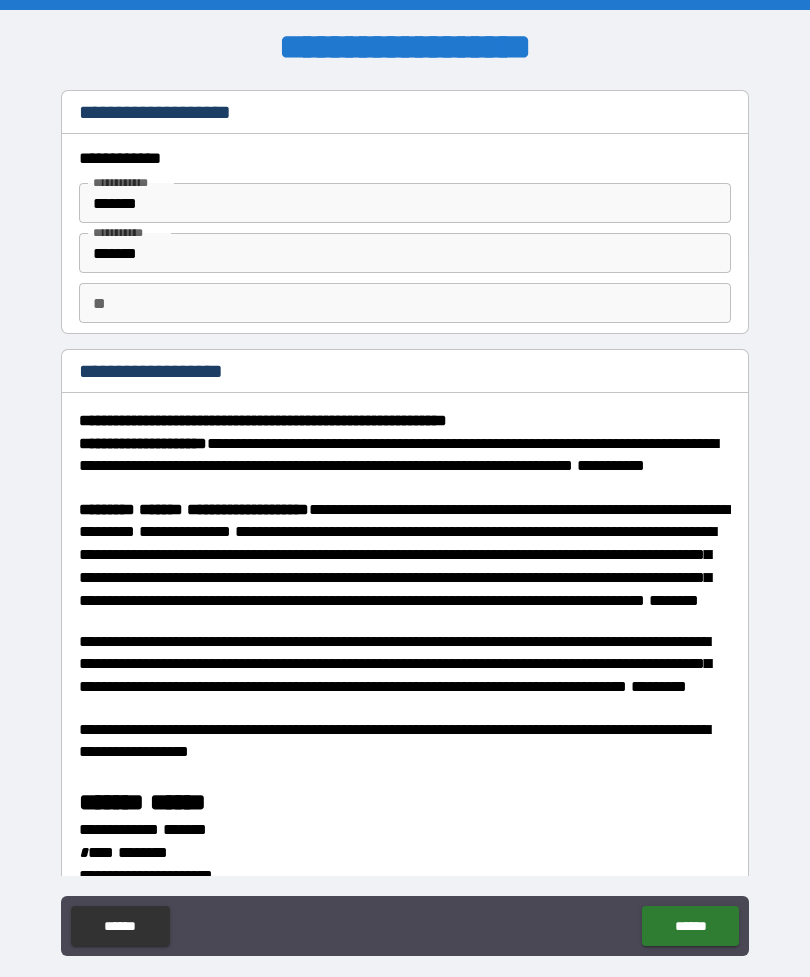 scroll, scrollTop: 0, scrollLeft: 0, axis: both 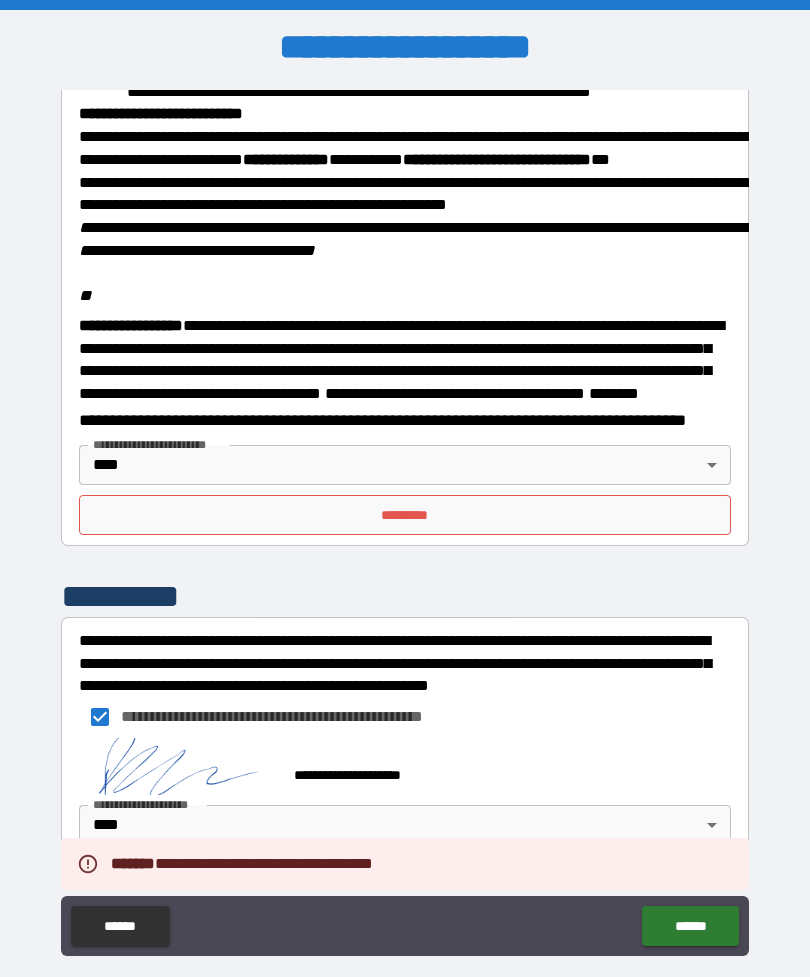 click on "*********" at bounding box center [405, 515] 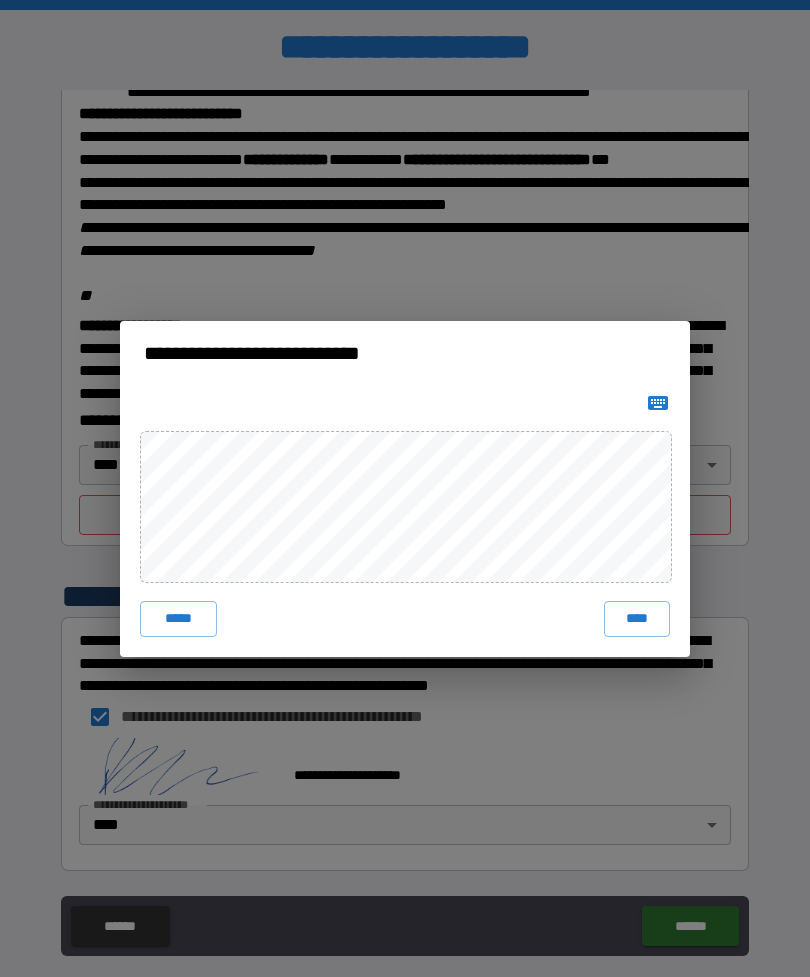 click on "****" at bounding box center [637, 619] 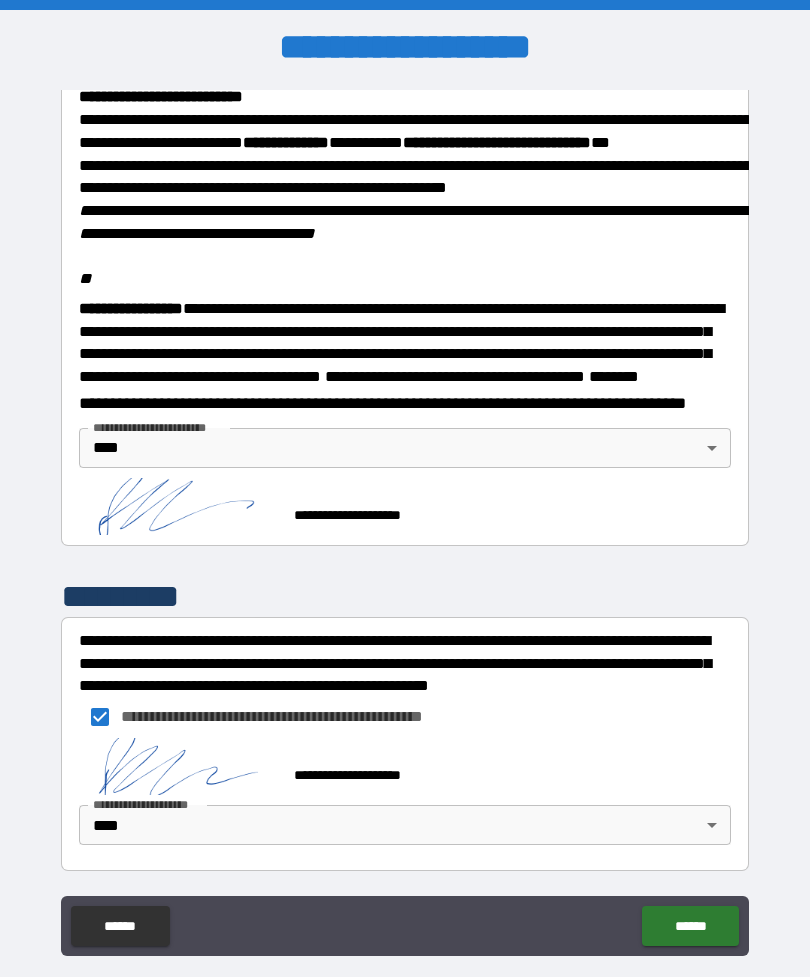 click on "******" at bounding box center (690, 926) 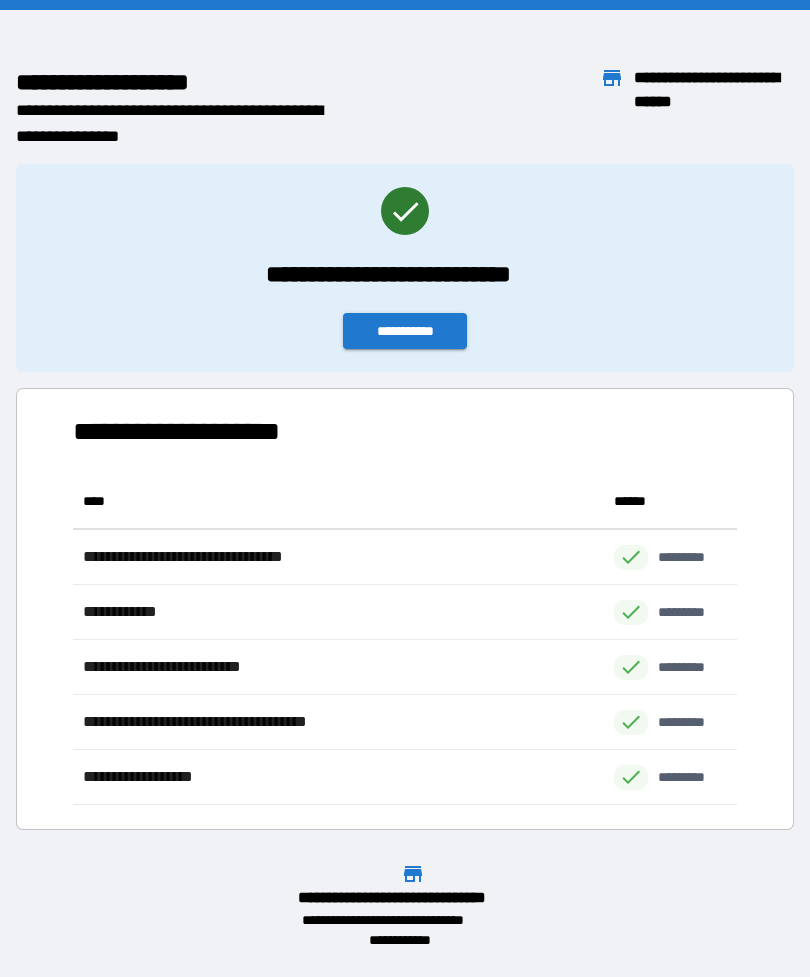 scroll, scrollTop: 1, scrollLeft: 1, axis: both 